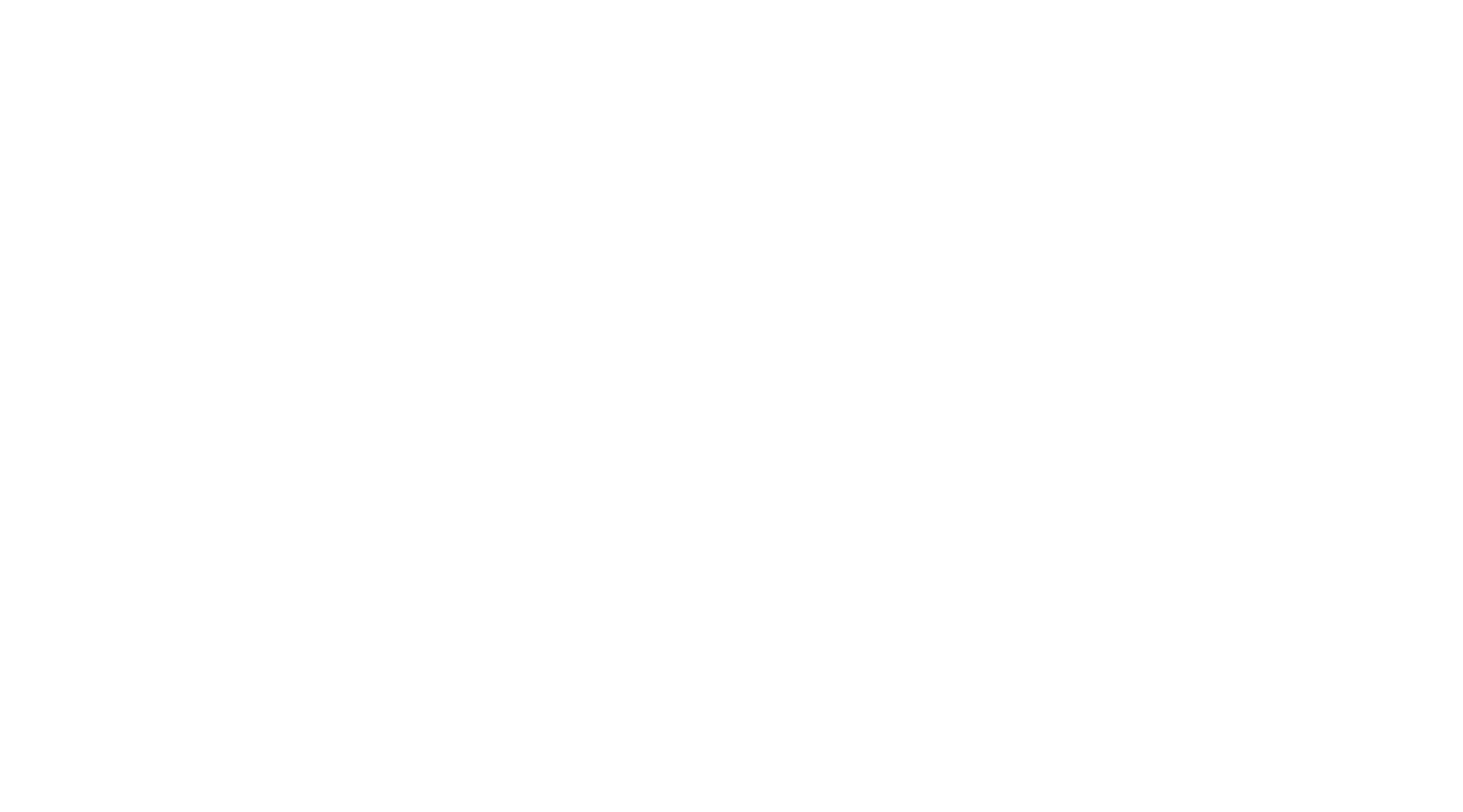scroll, scrollTop: 0, scrollLeft: 0, axis: both 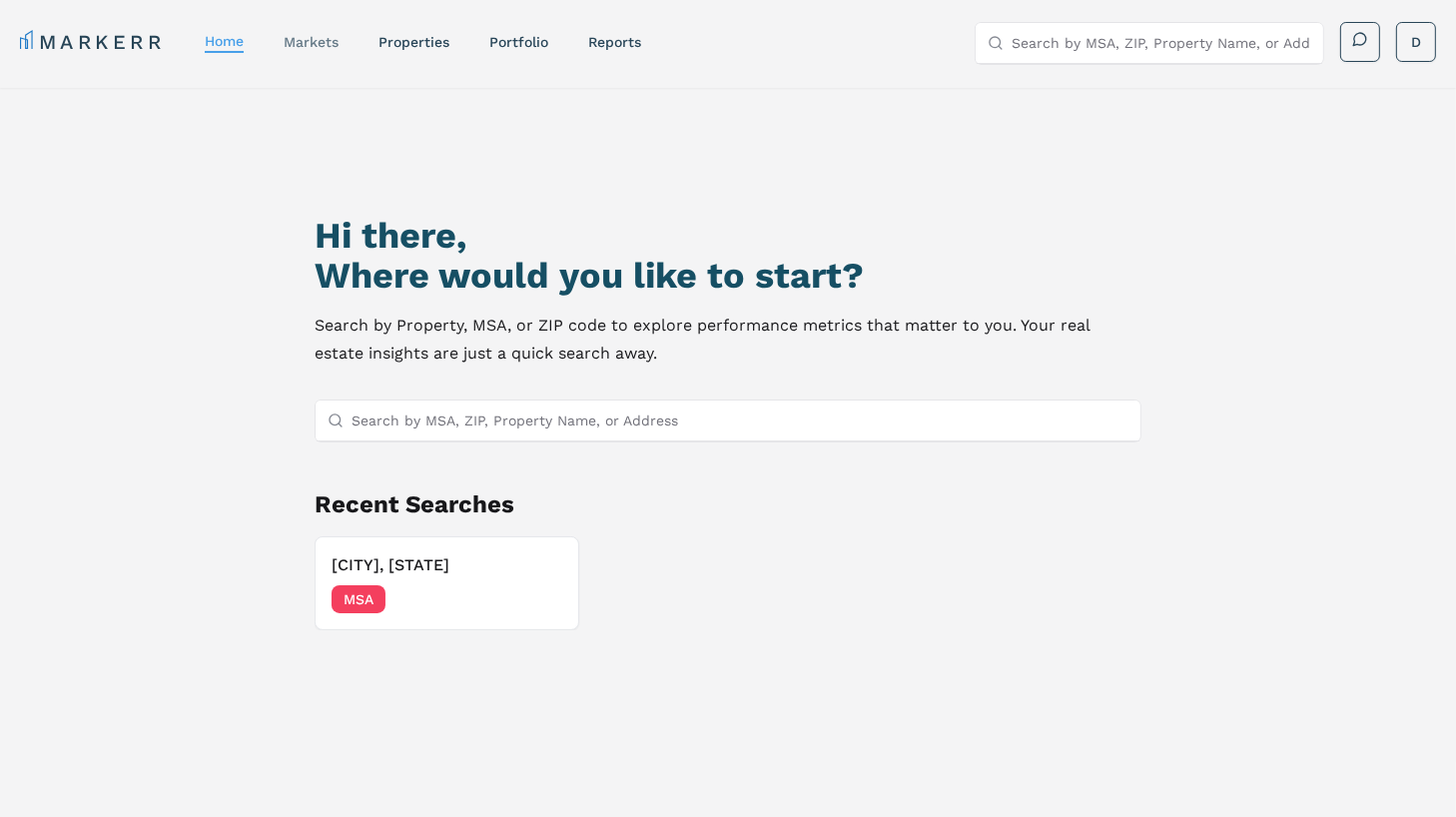 click on "markets" at bounding box center (311, 42) 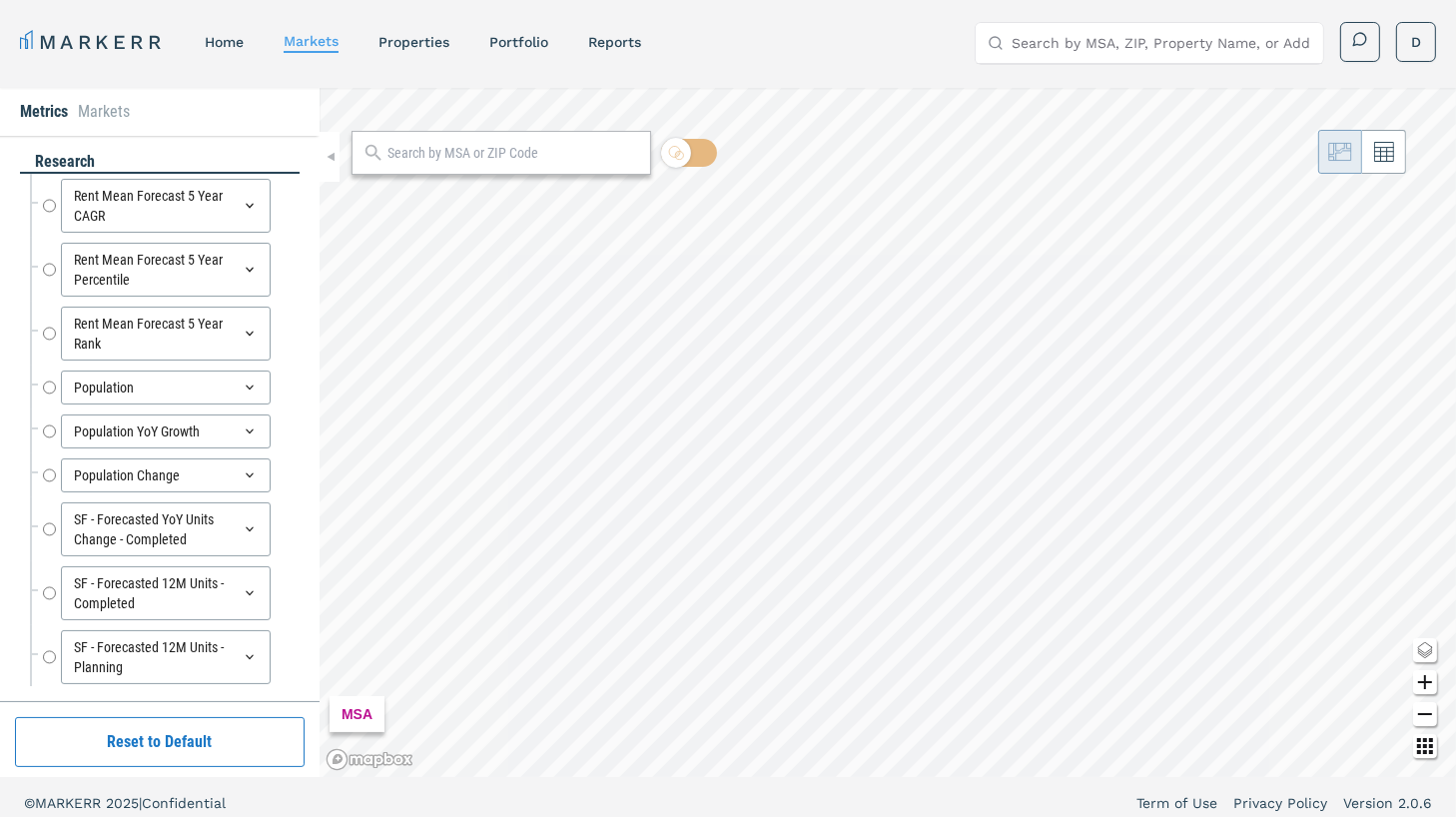radio on "true" 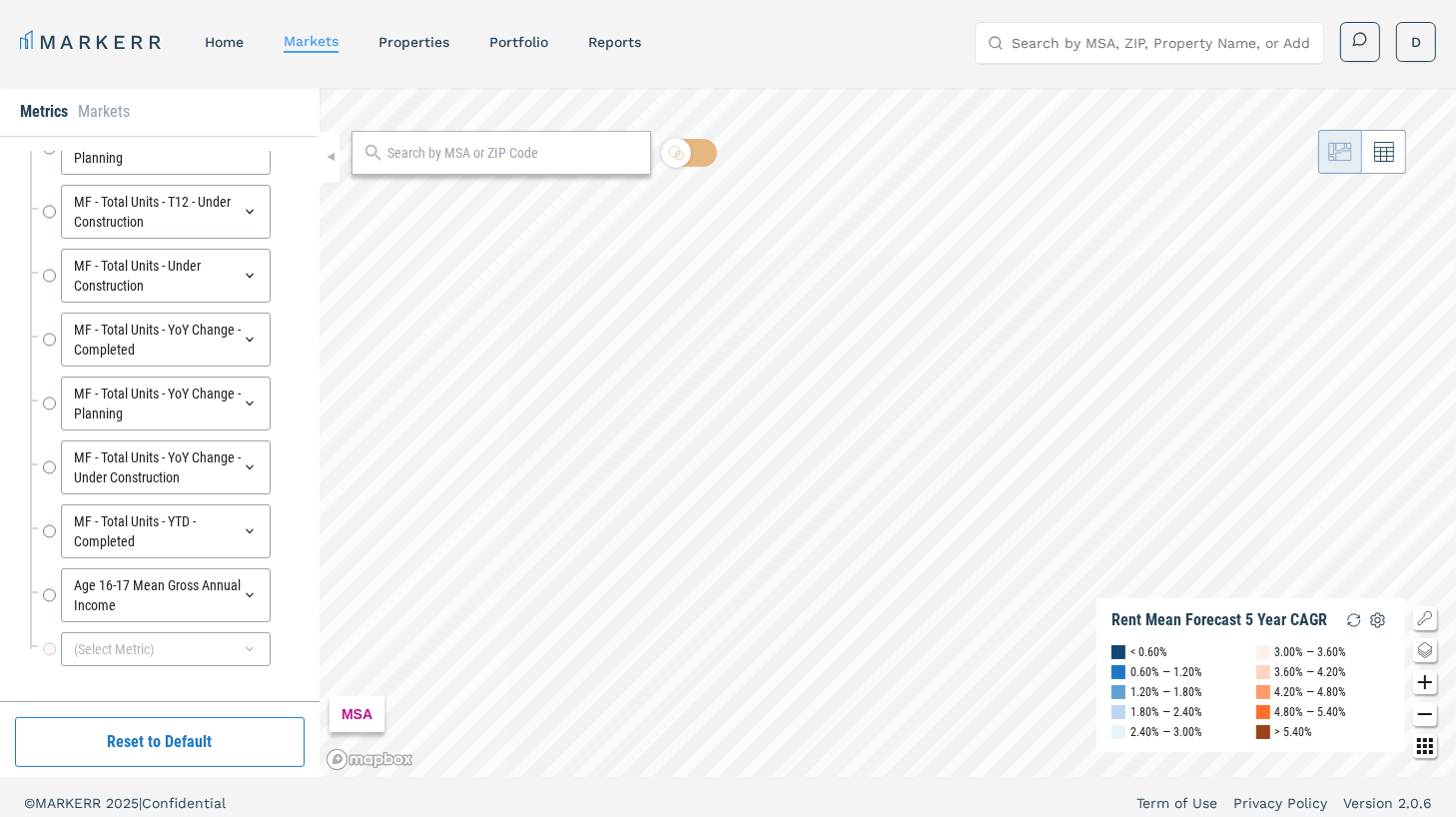 scroll, scrollTop: 6208, scrollLeft: 0, axis: vertical 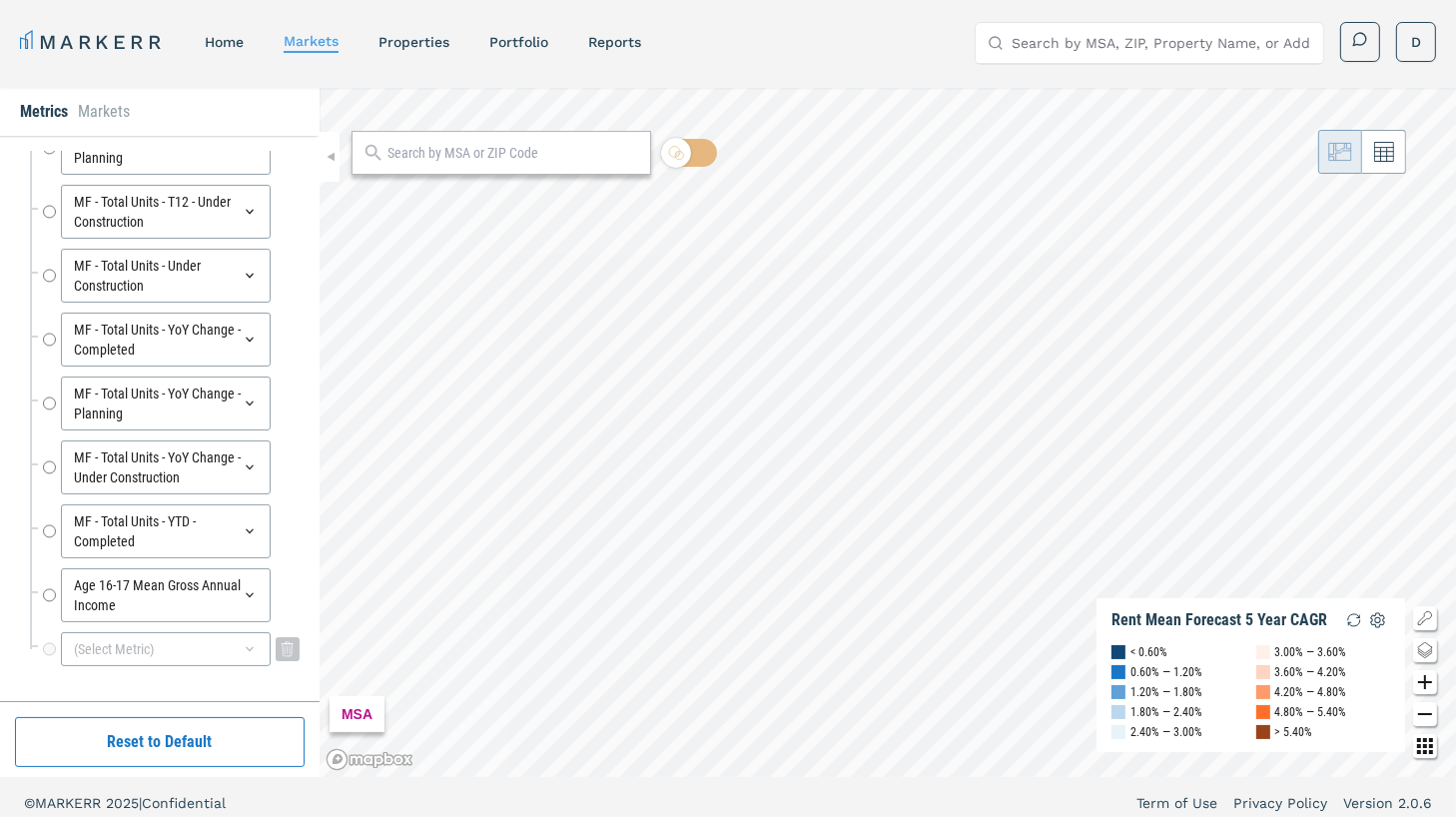 click 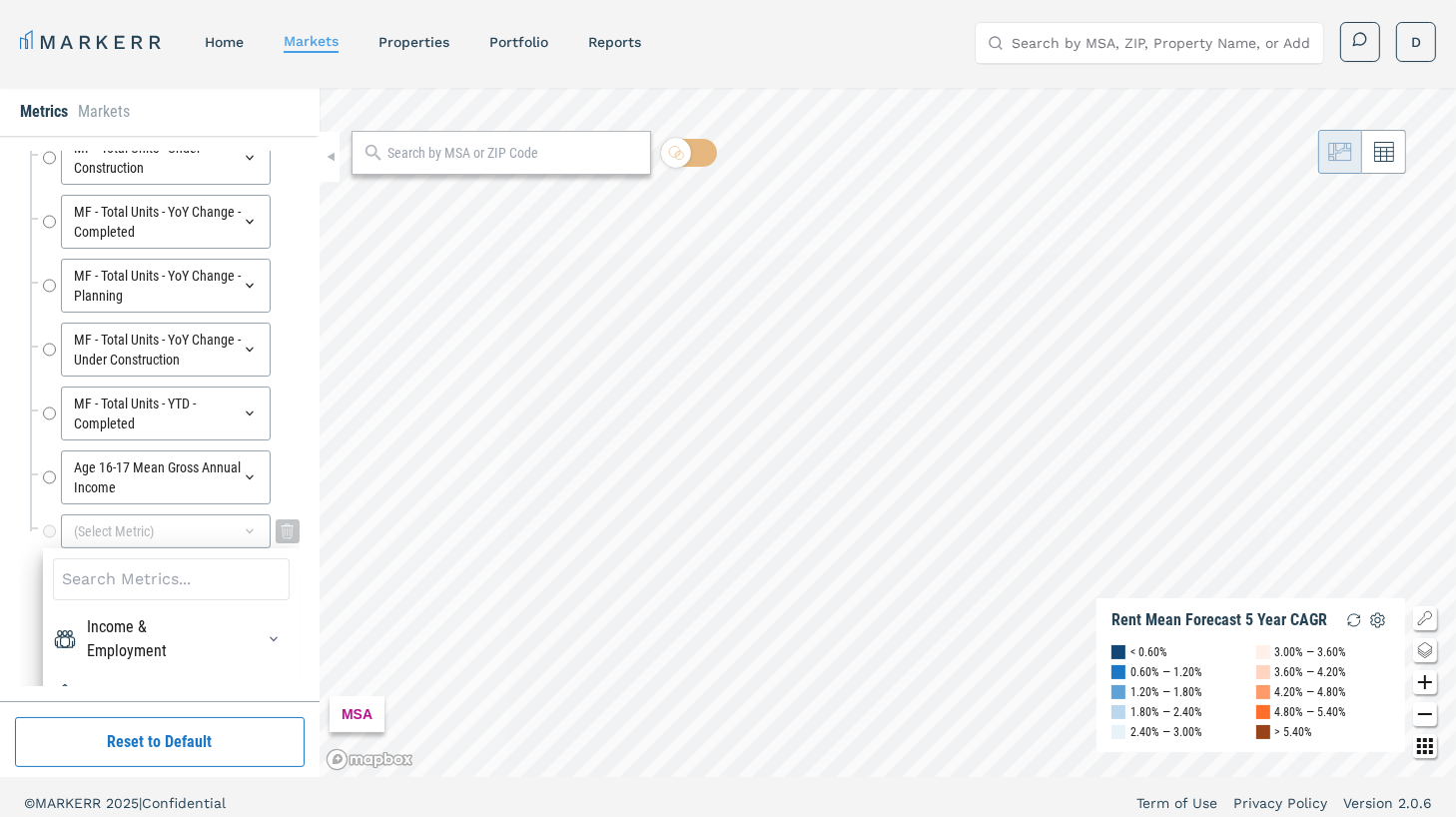 scroll, scrollTop: 6360, scrollLeft: 0, axis: vertical 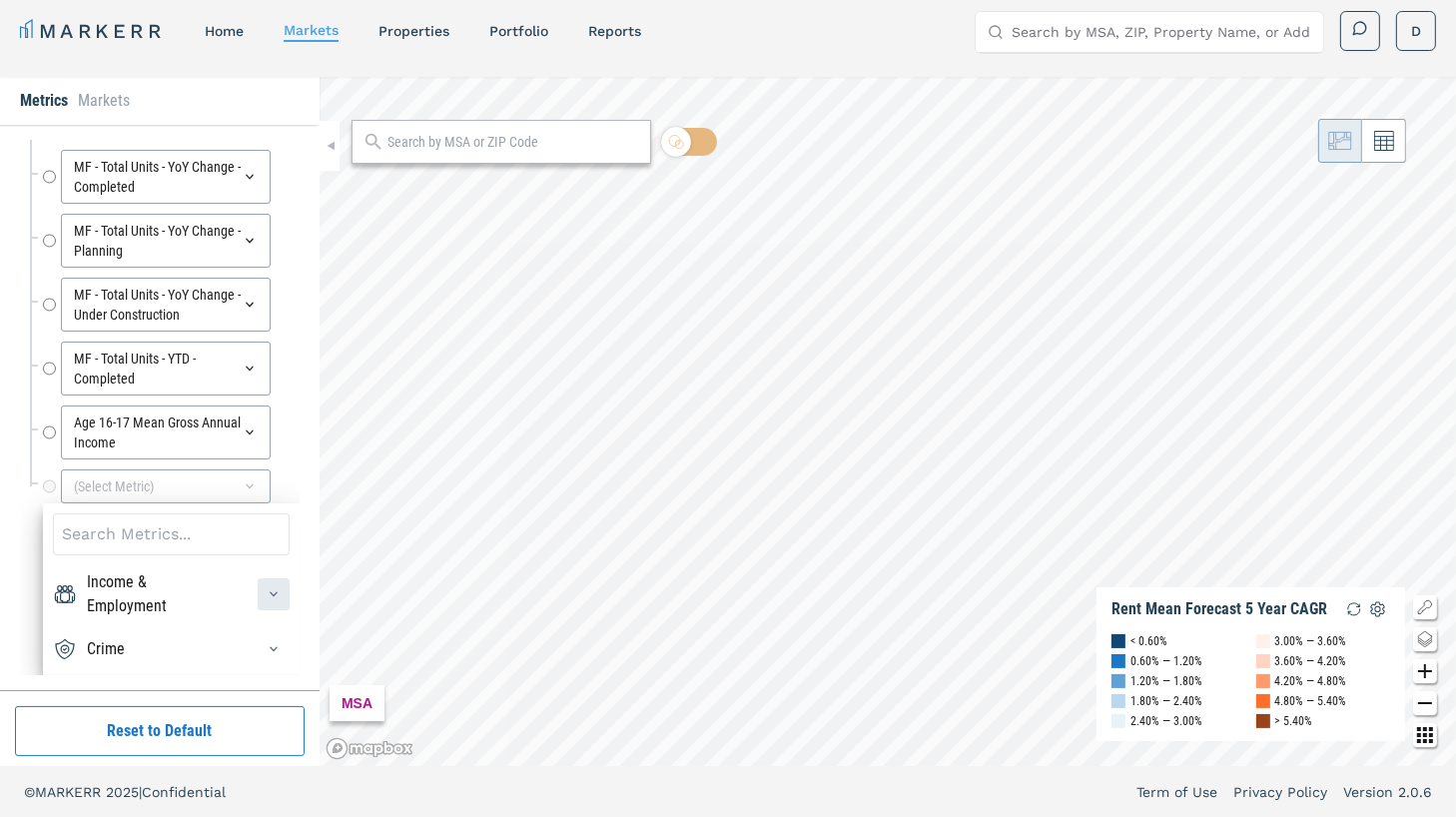 click 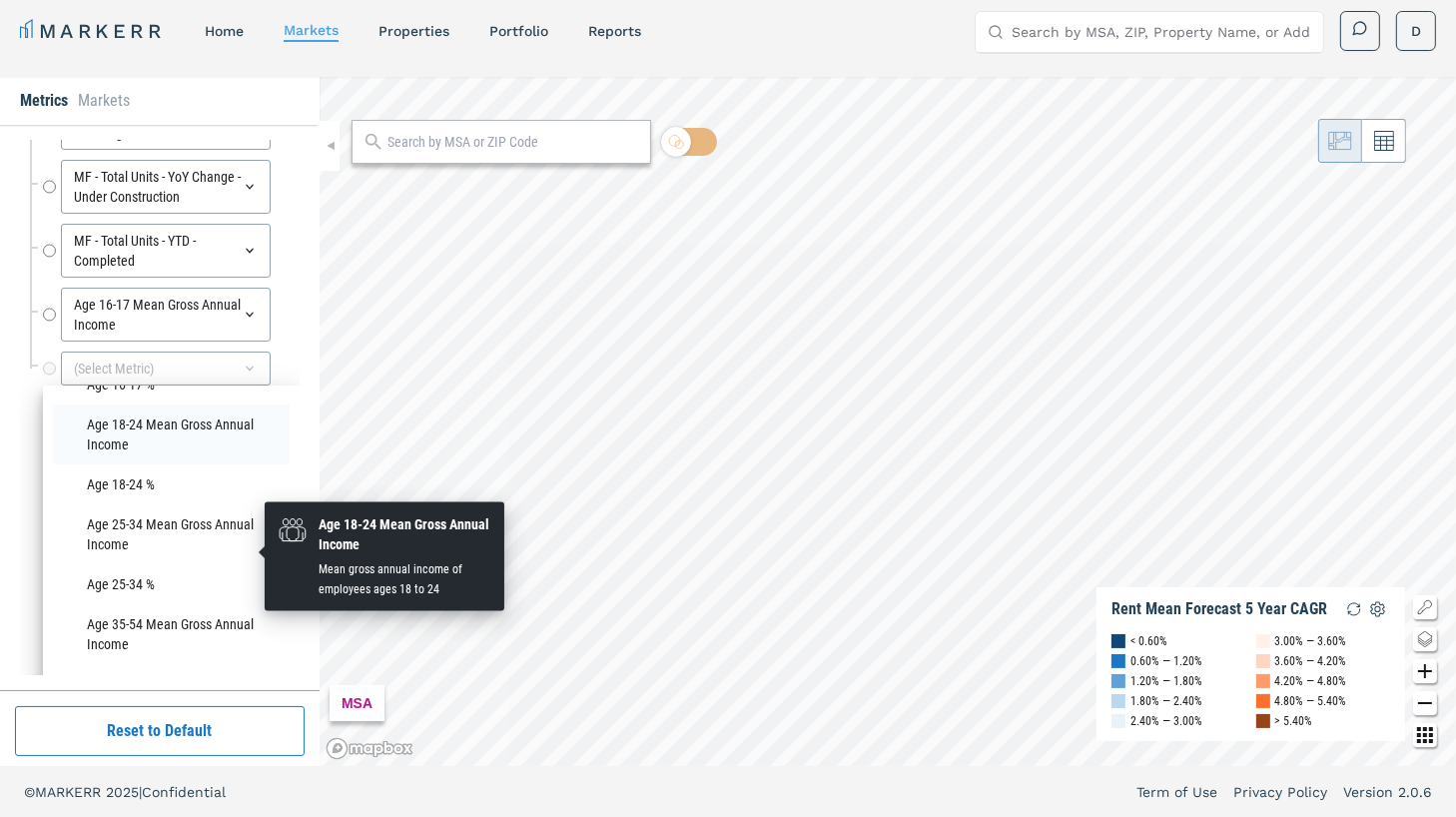 scroll, scrollTop: 0, scrollLeft: 0, axis: both 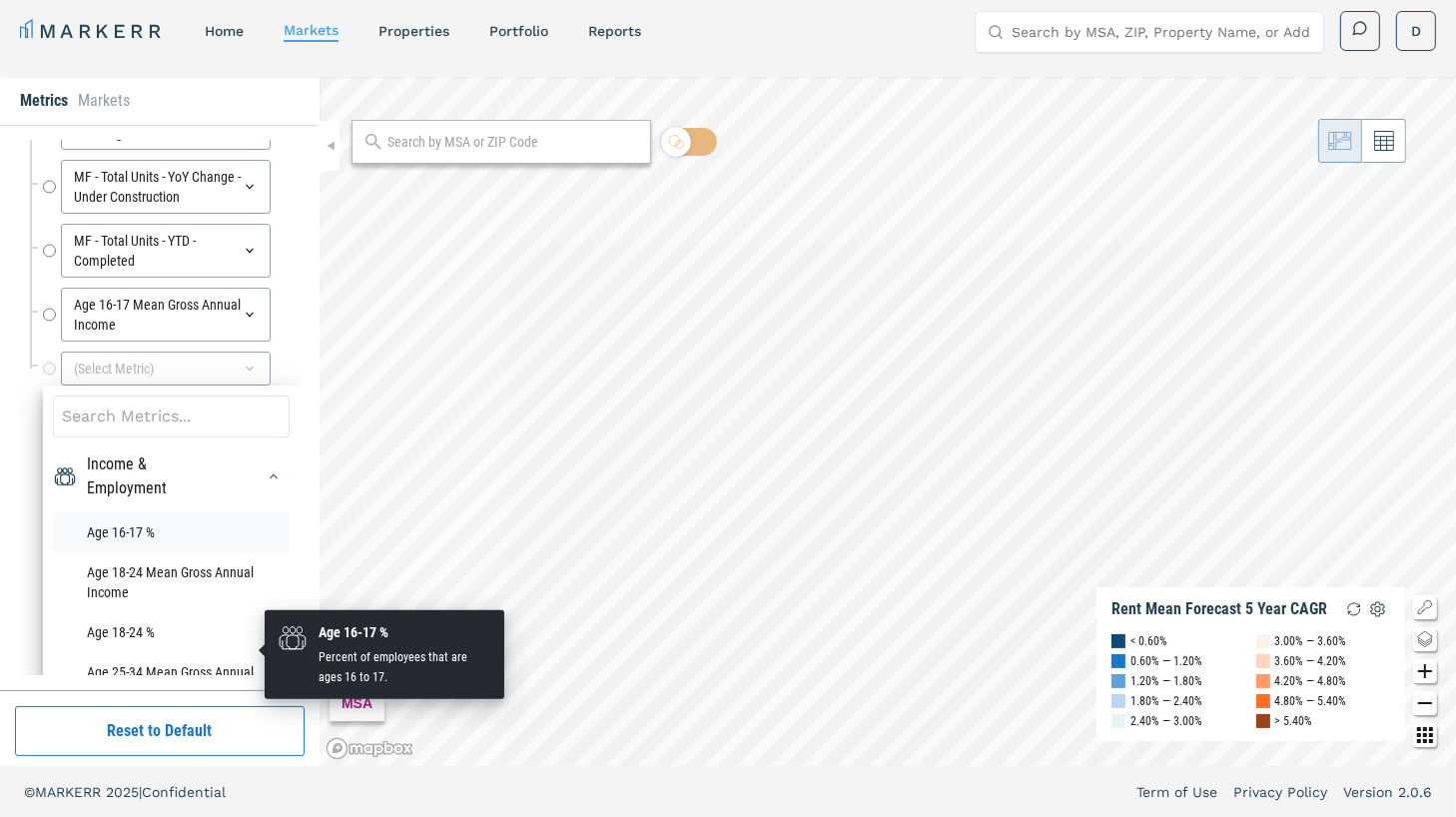 click on "Age 16-17 %" at bounding box center (171, 532) 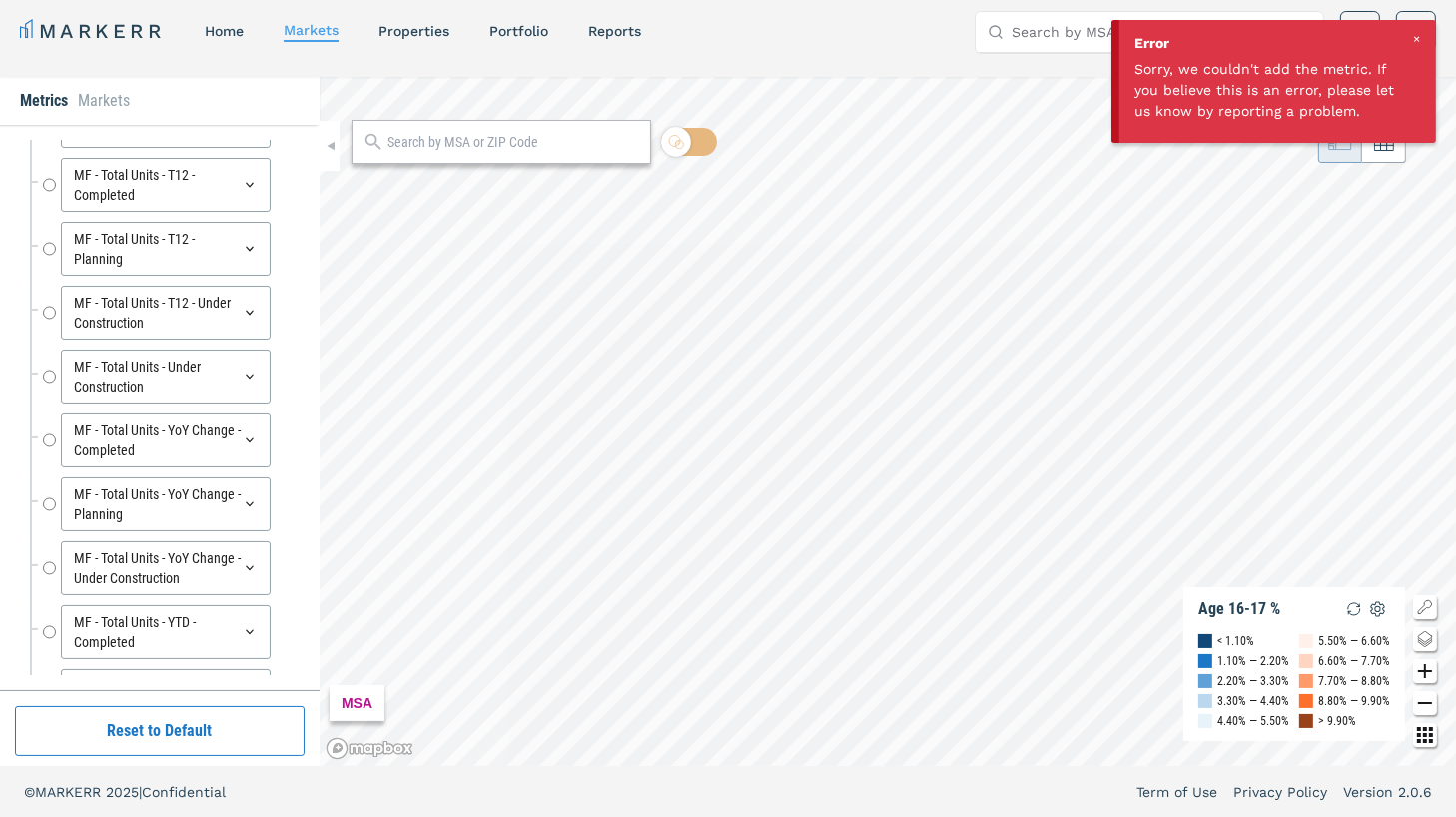 scroll, scrollTop: 6252, scrollLeft: 0, axis: vertical 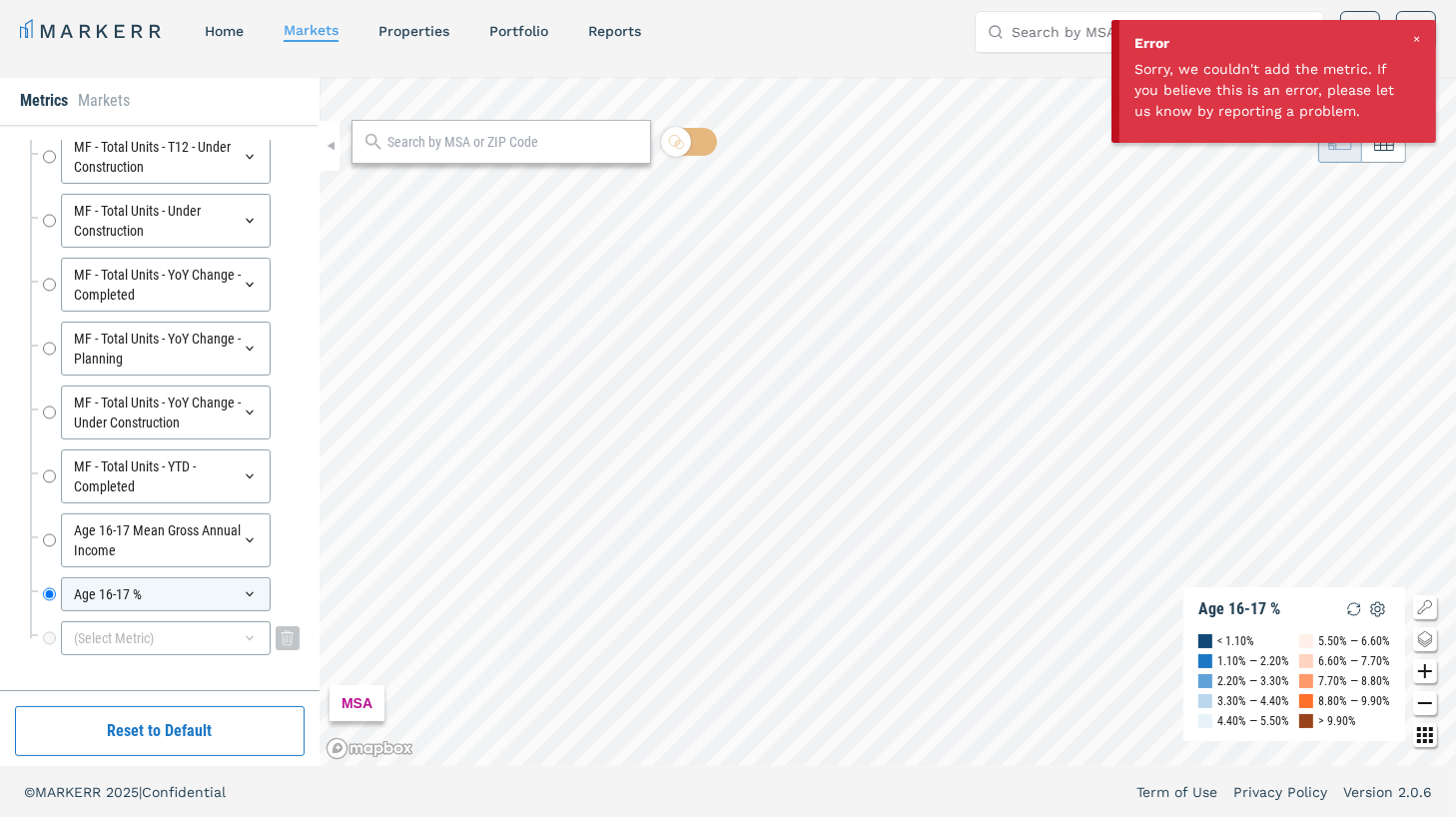 click 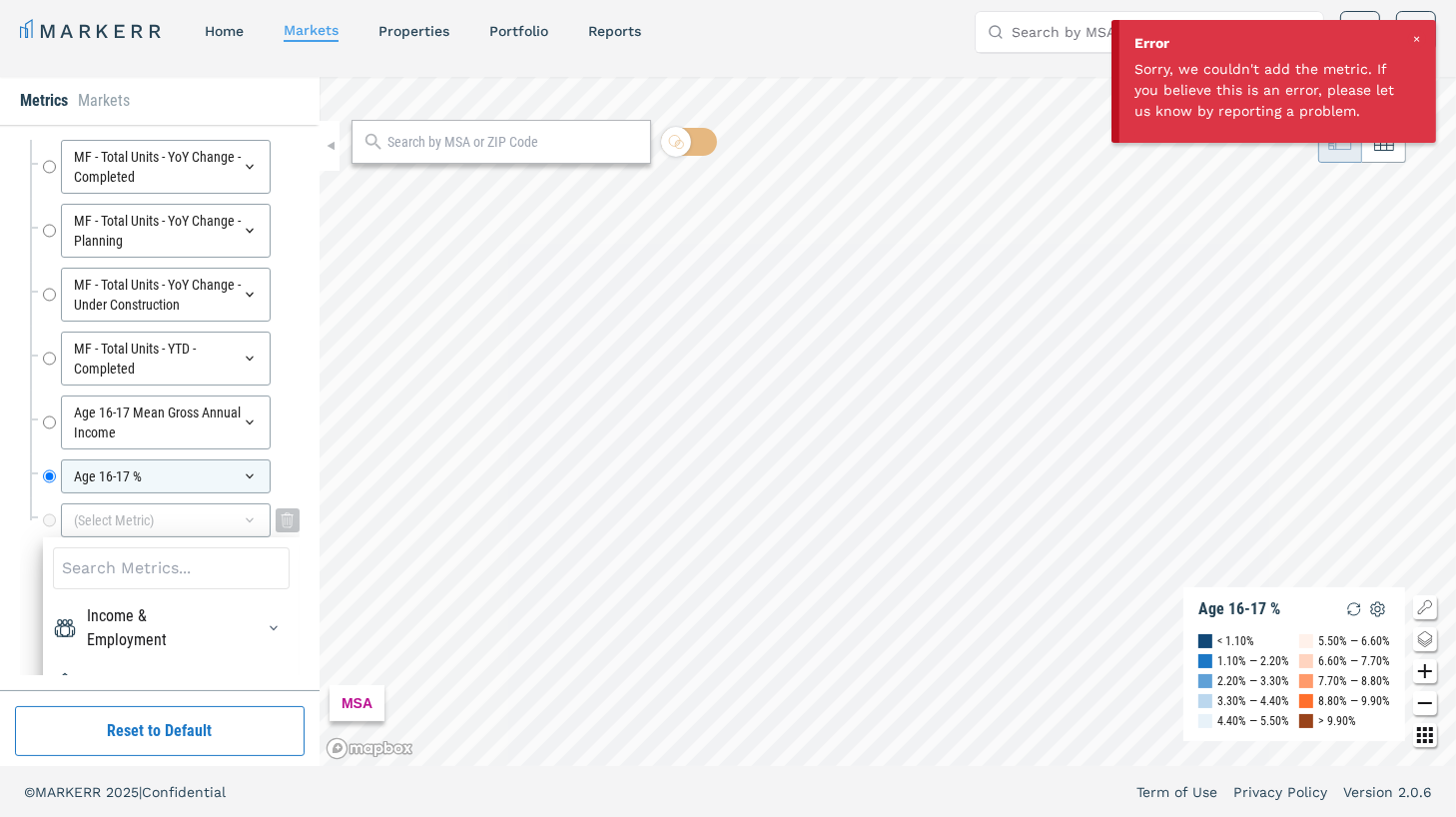 scroll, scrollTop: 6403, scrollLeft: 0, axis: vertical 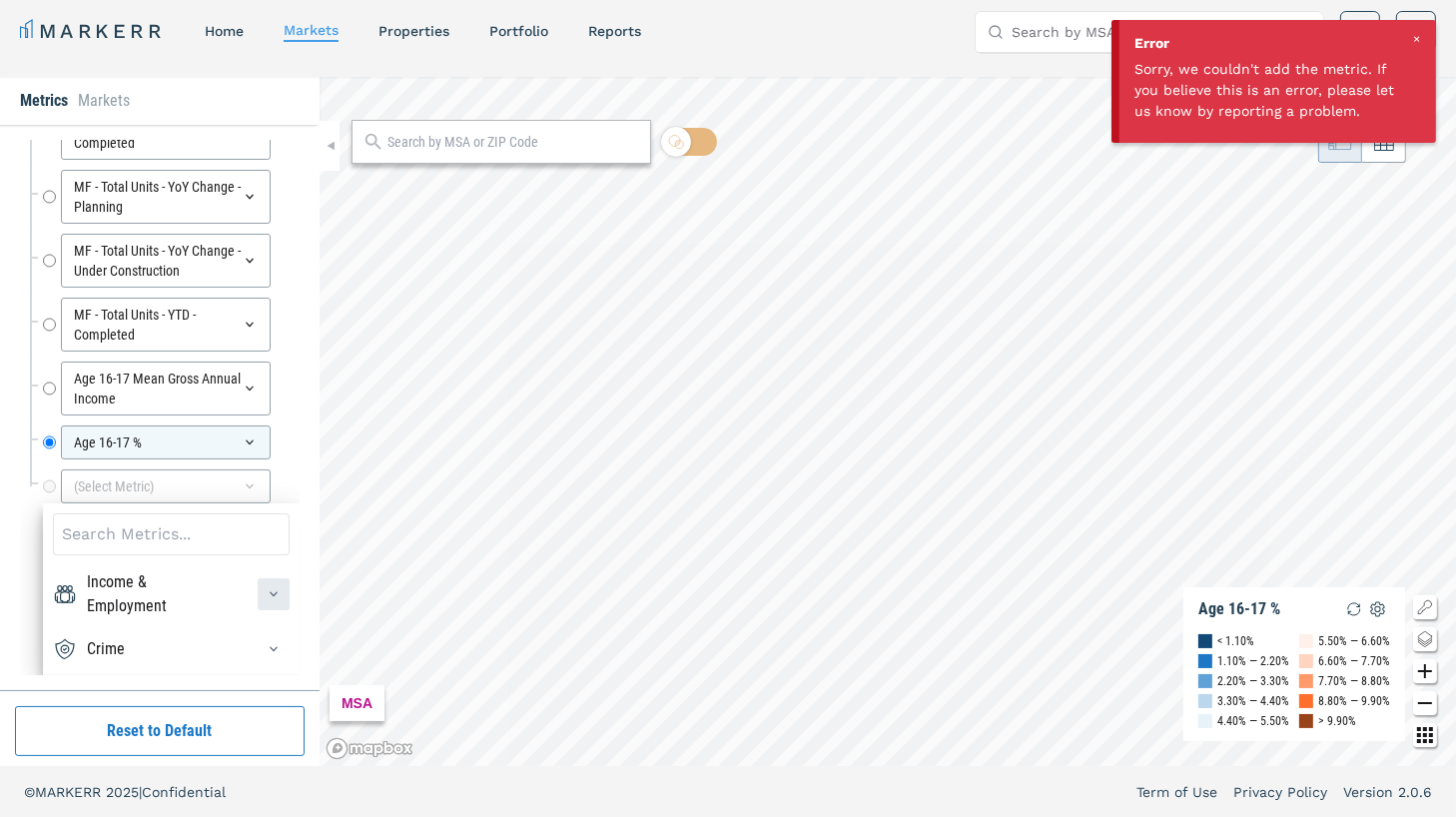 click 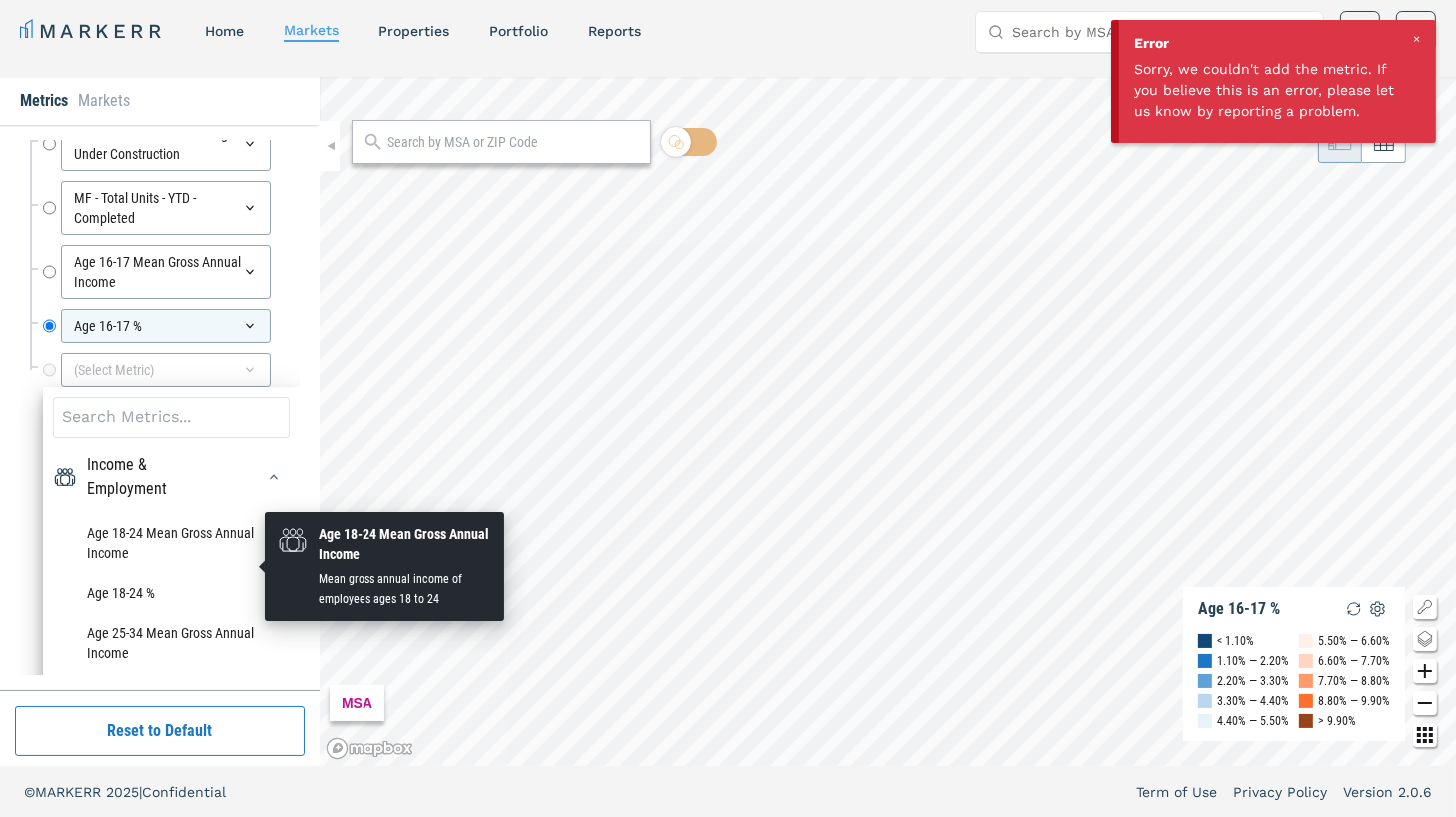 scroll, scrollTop: 94, scrollLeft: 0, axis: vertical 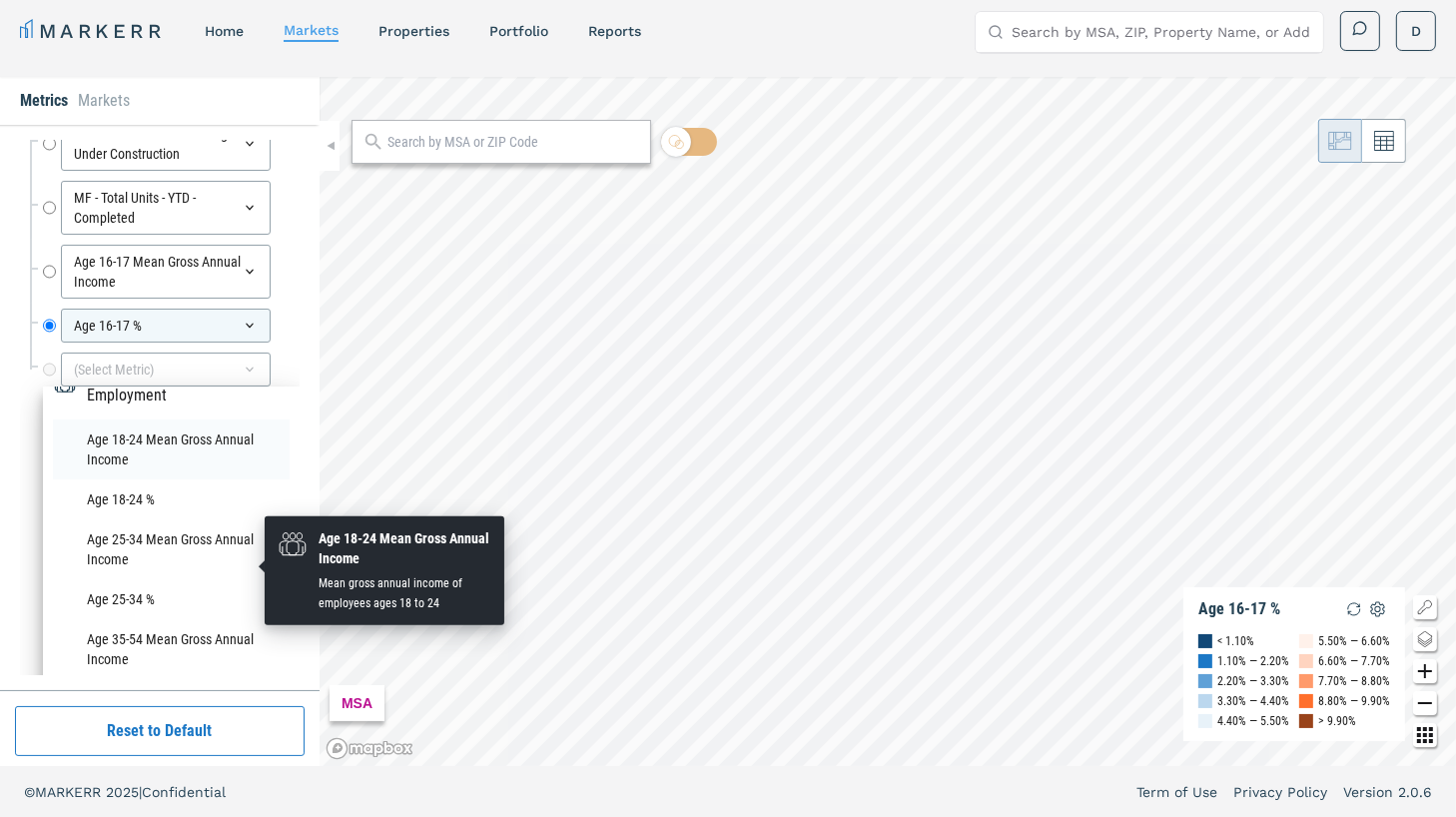 click on "Age 18-24 Mean Gross Annual Income" at bounding box center (171, 449) 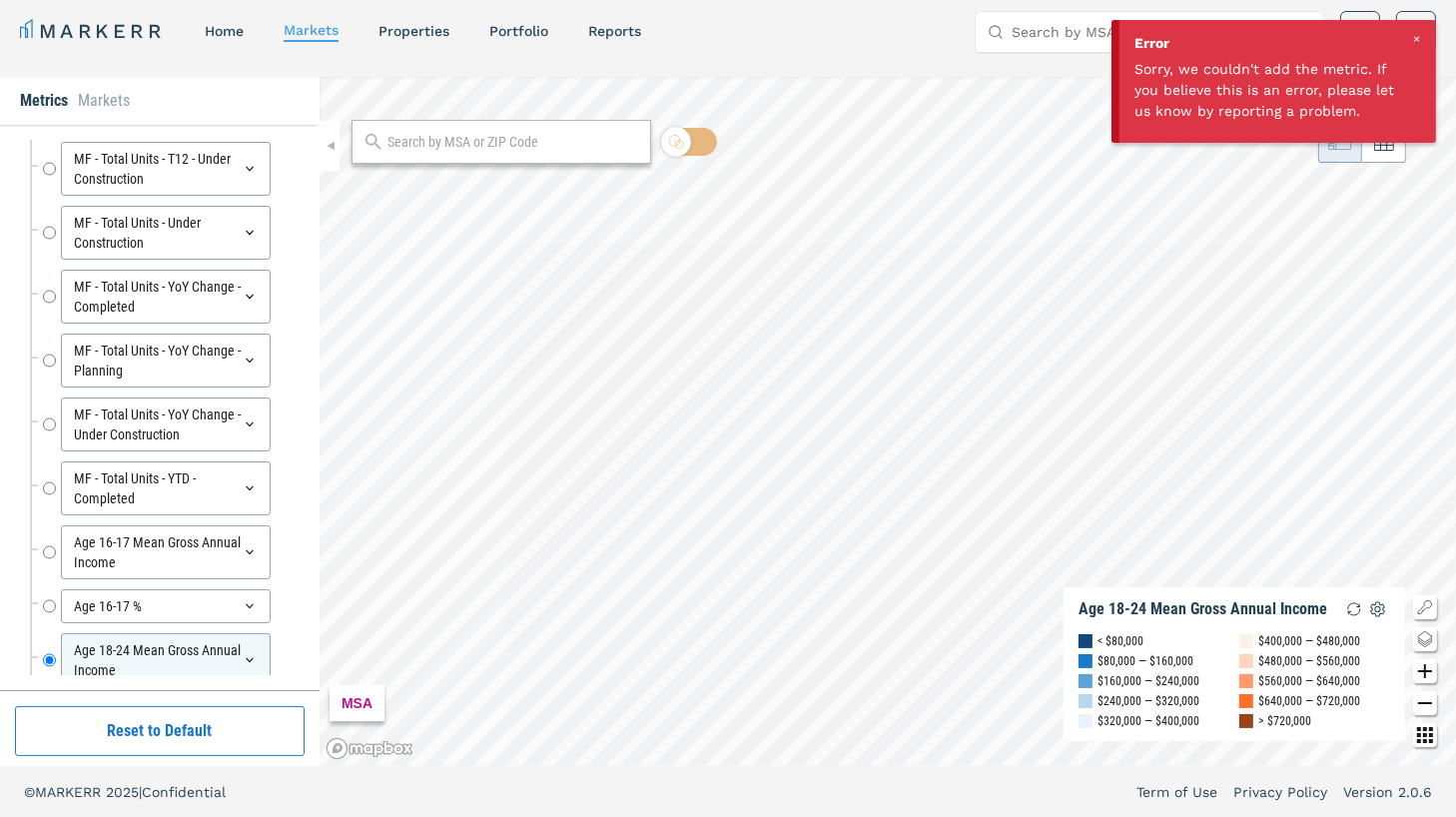 scroll, scrollTop: 6316, scrollLeft: 0, axis: vertical 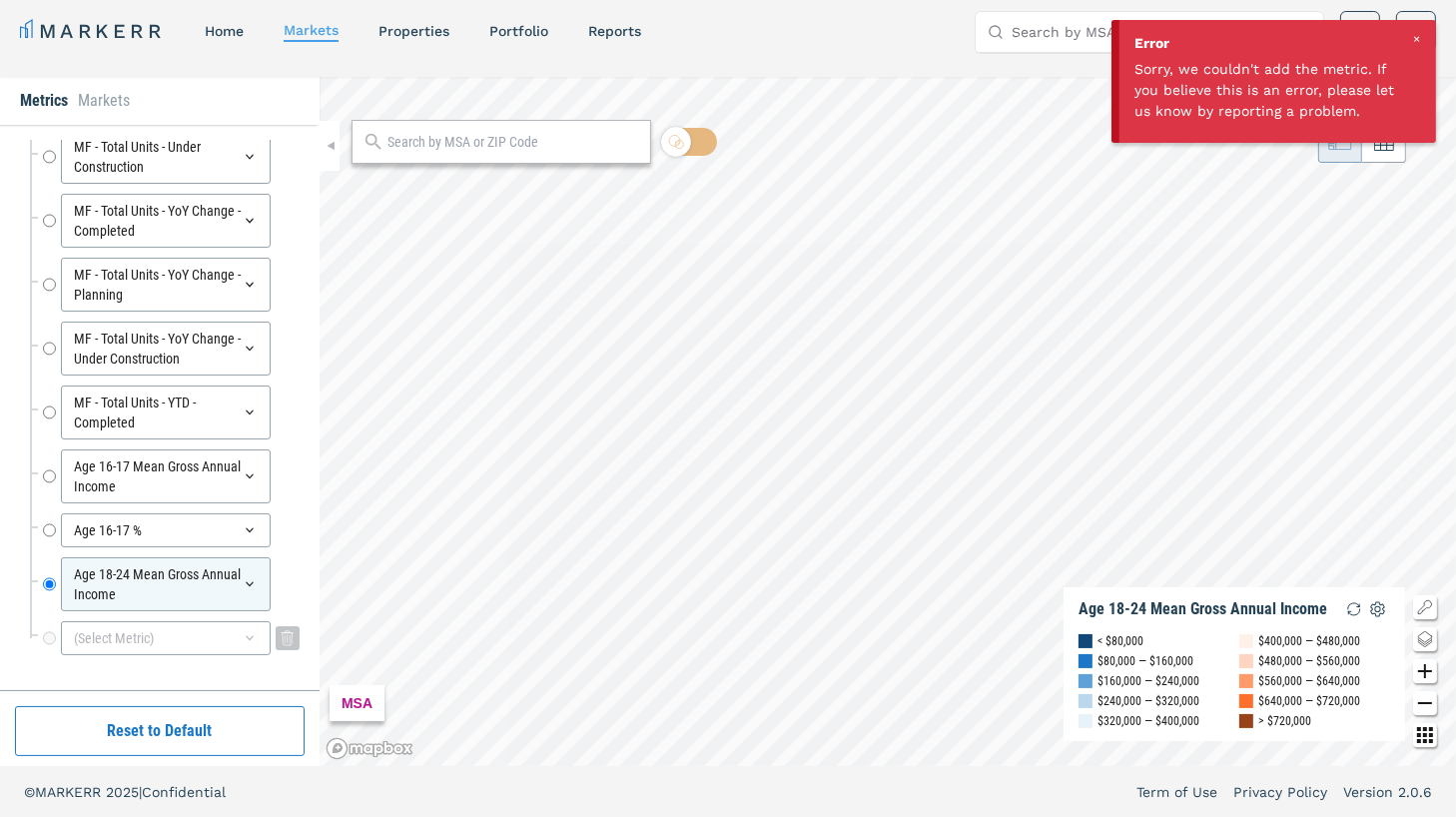 click 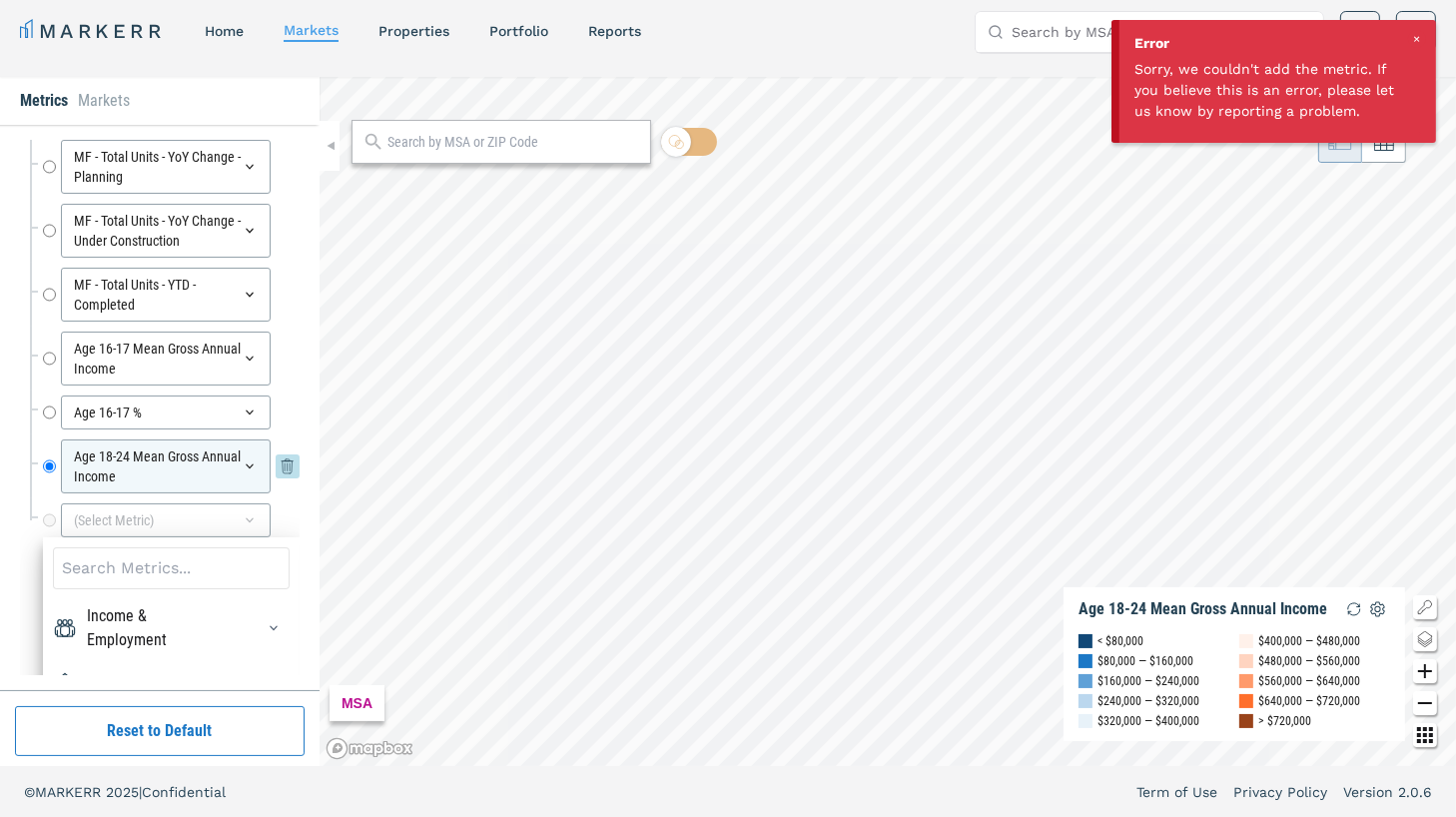 scroll, scrollTop: 6467, scrollLeft: 0, axis: vertical 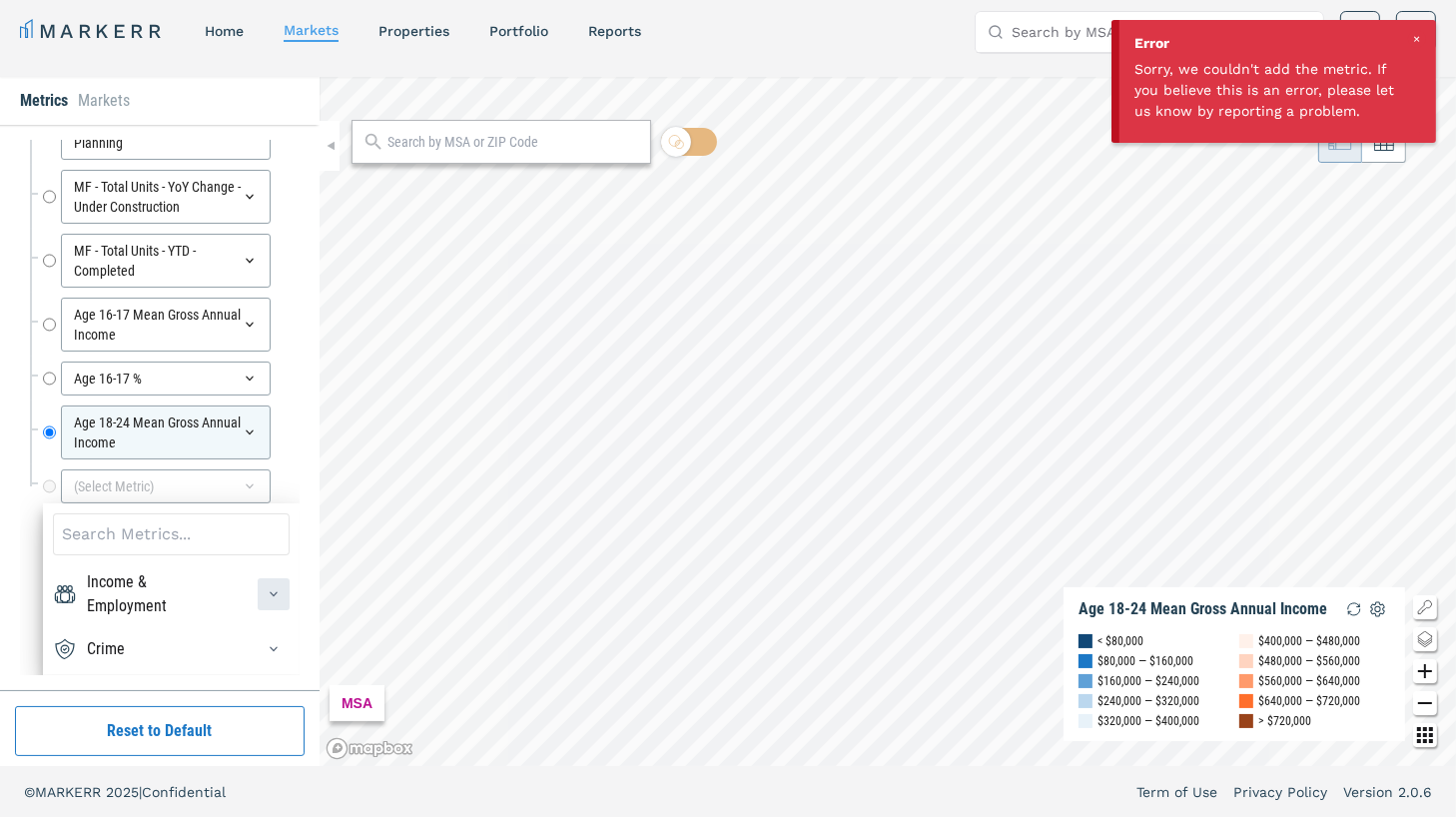 click 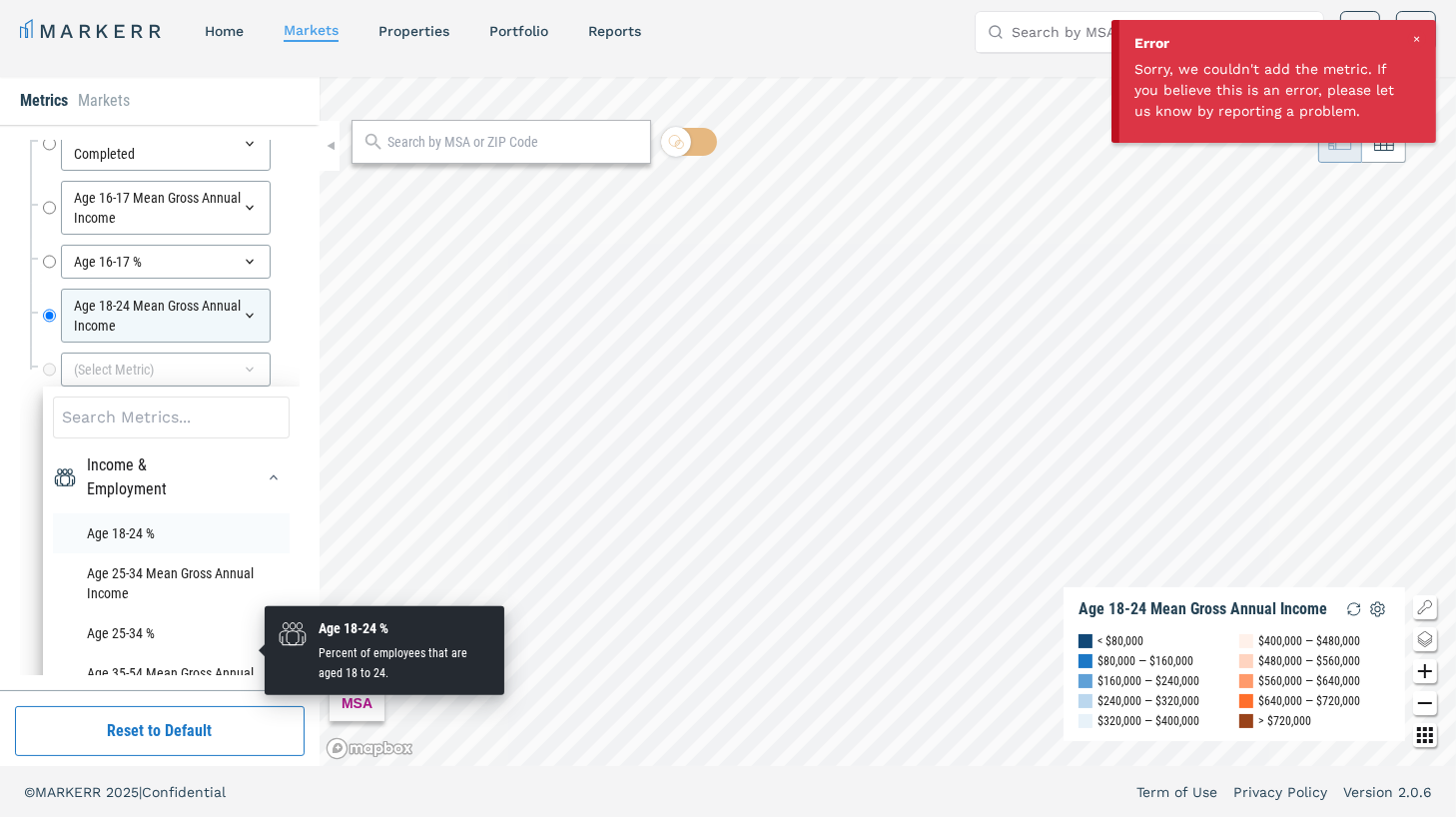 click on "Age 18-24 %" at bounding box center [171, 533] 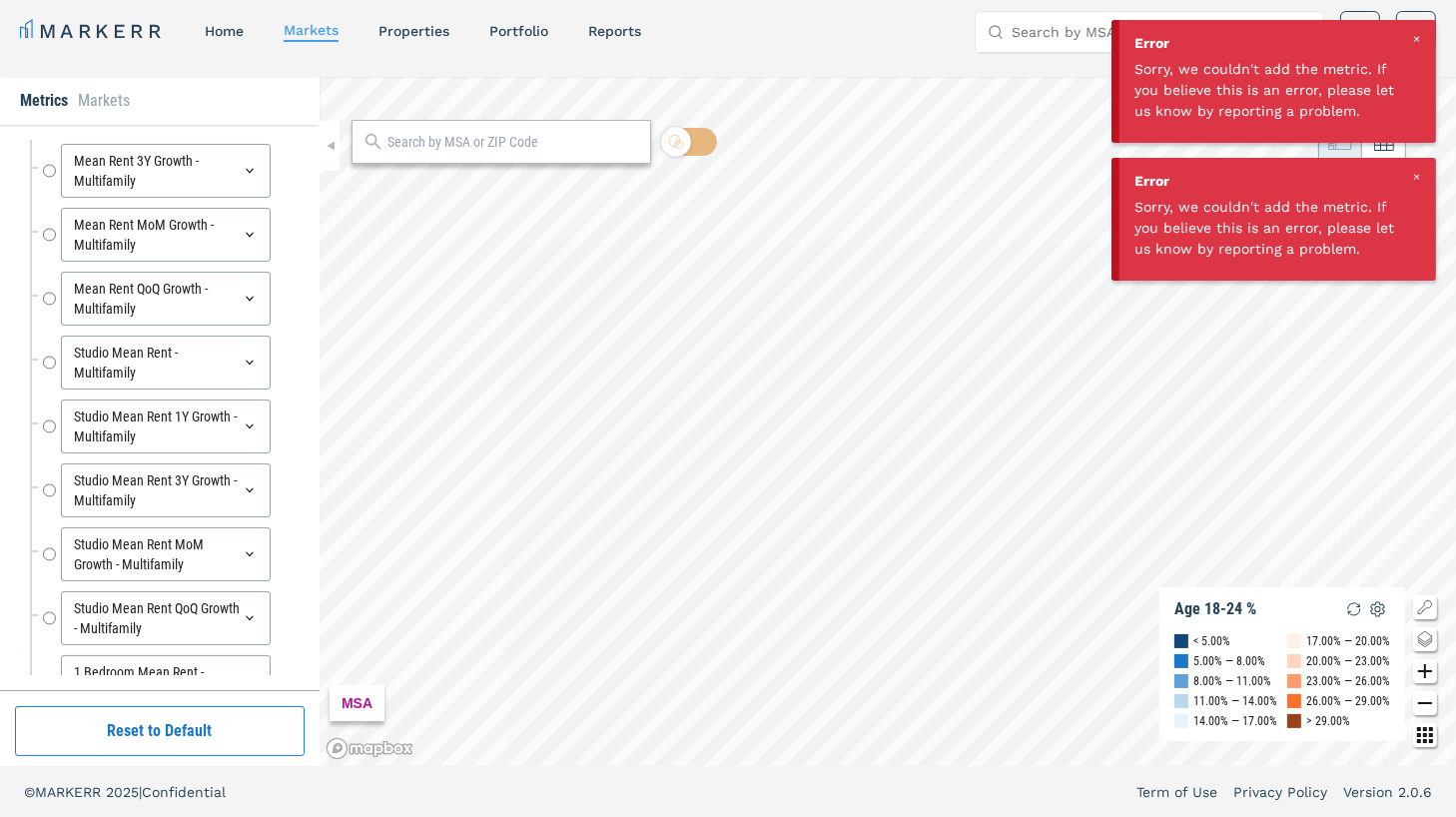scroll, scrollTop: 2543, scrollLeft: 0, axis: vertical 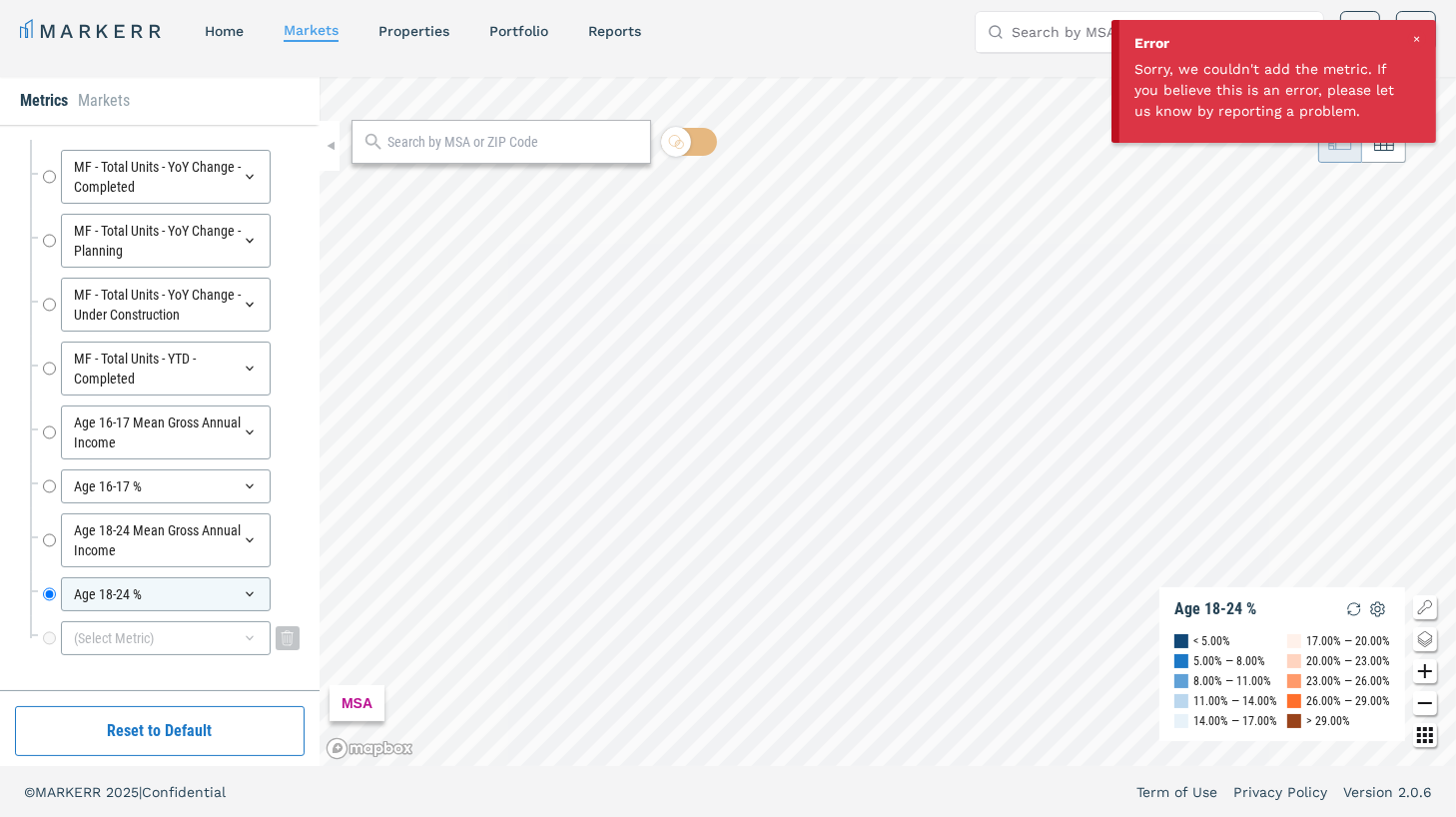 click 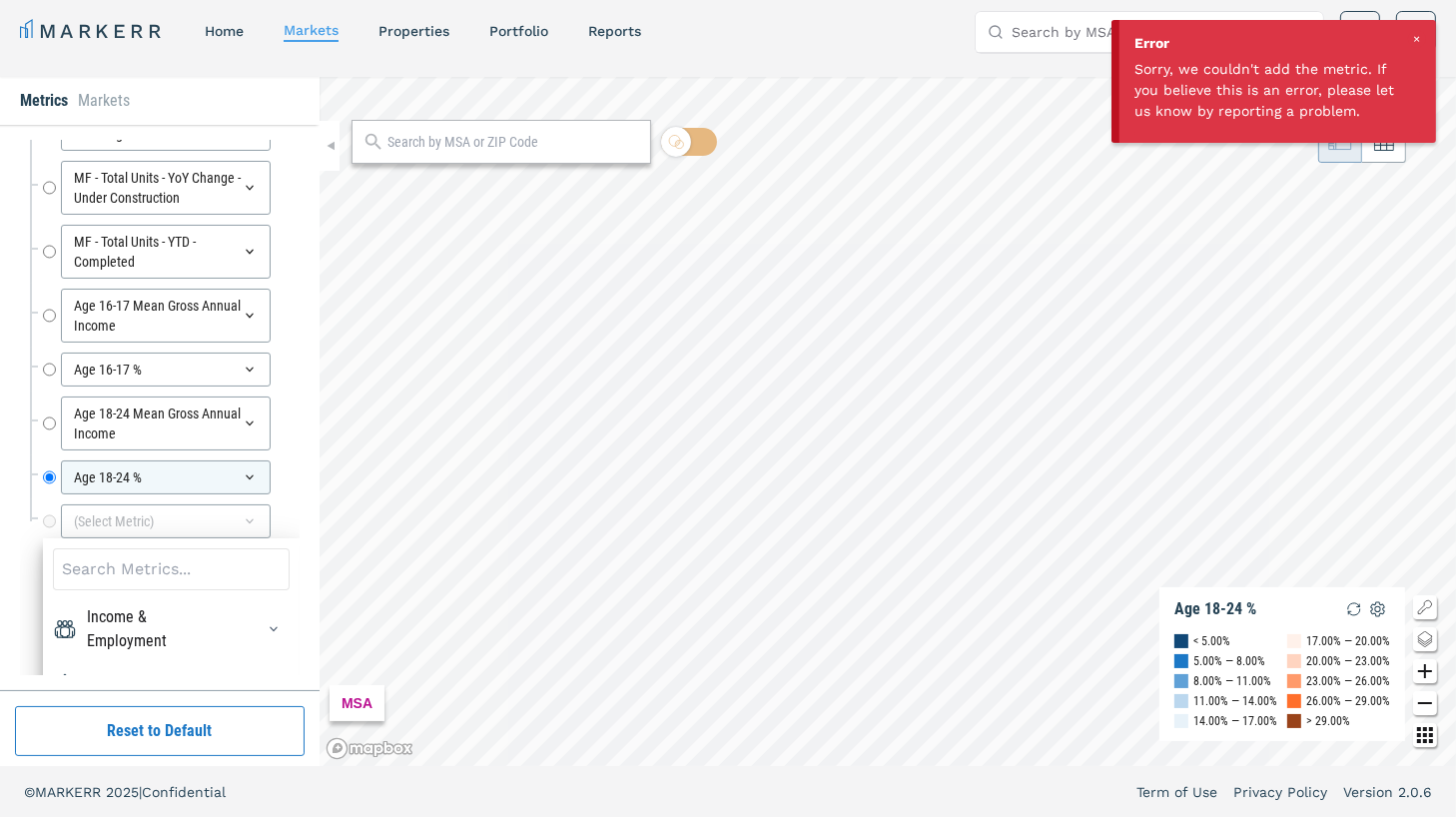 scroll, scrollTop: 6511, scrollLeft: 0, axis: vertical 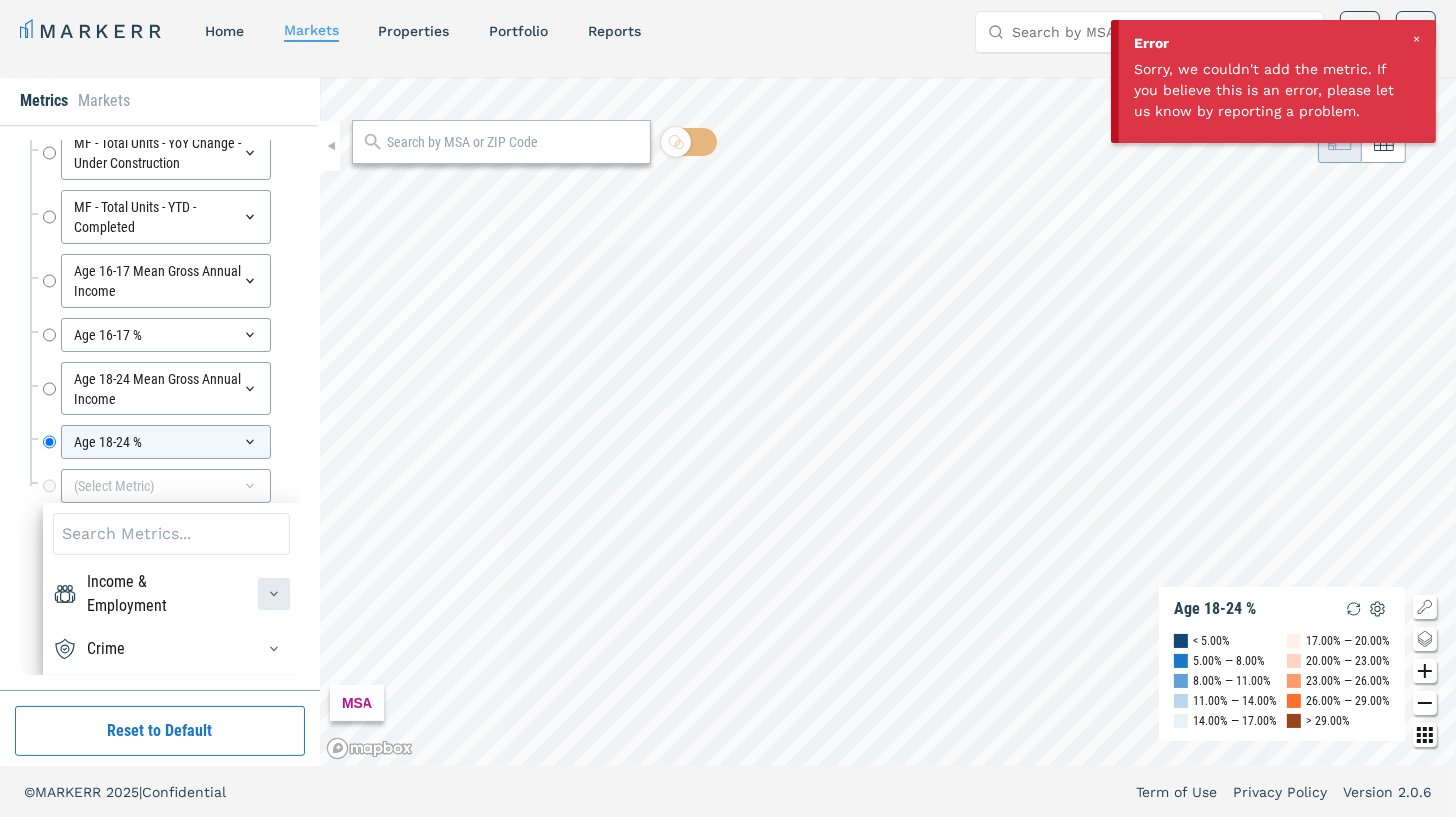 click 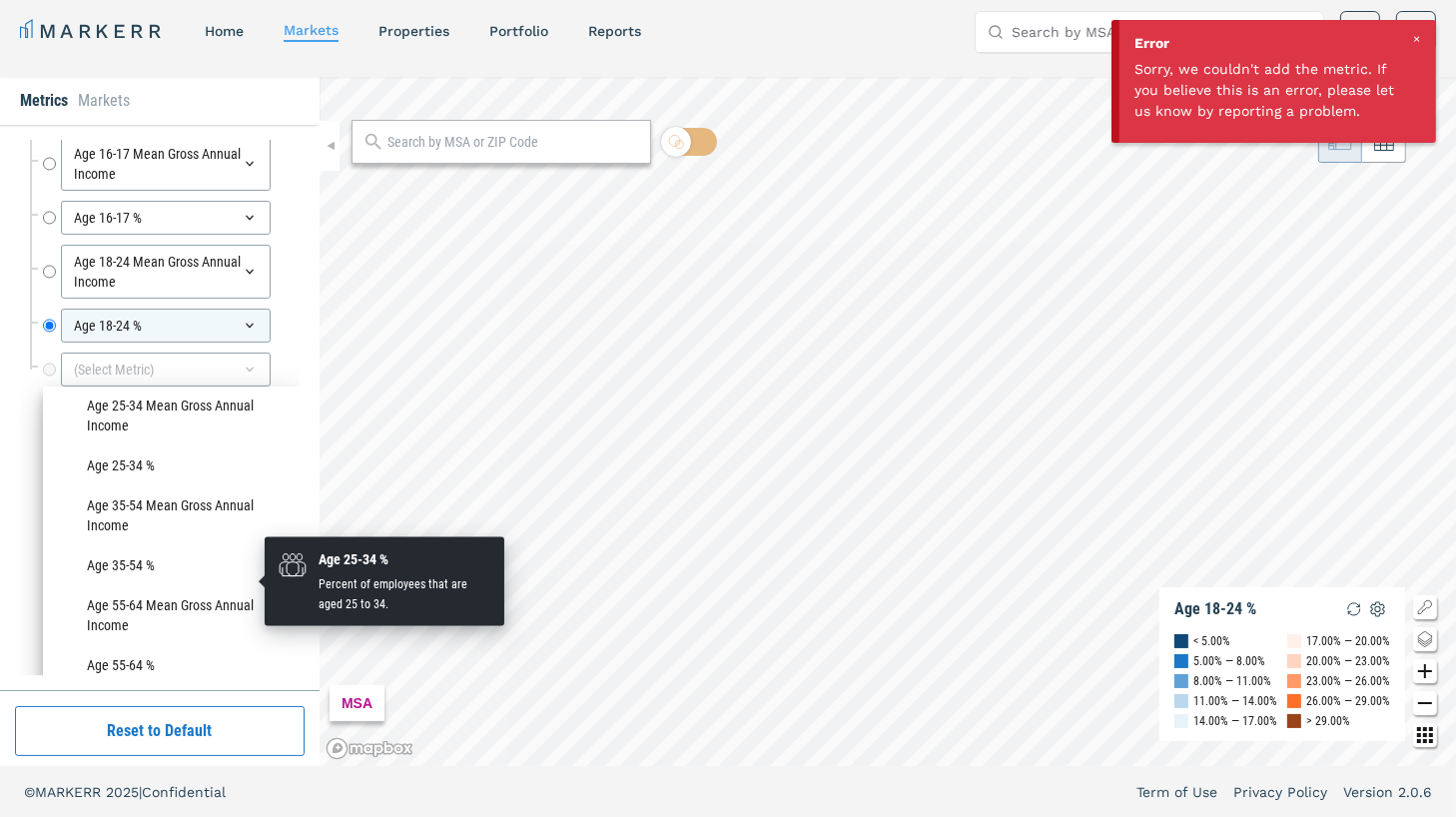 scroll, scrollTop: 129, scrollLeft: 0, axis: vertical 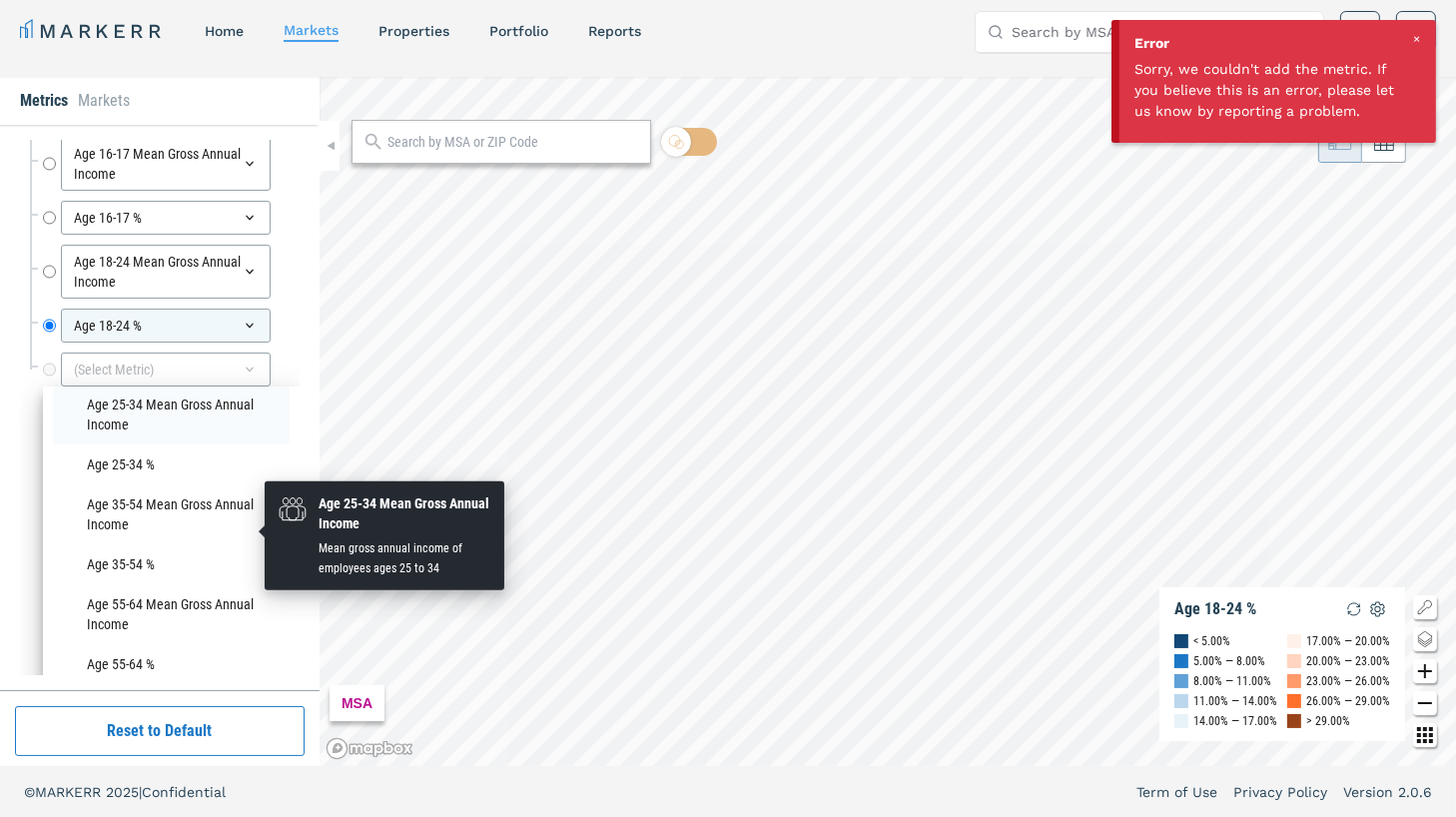 click on "Age 25-34 Mean Gross Annual Income" at bounding box center (171, 414) 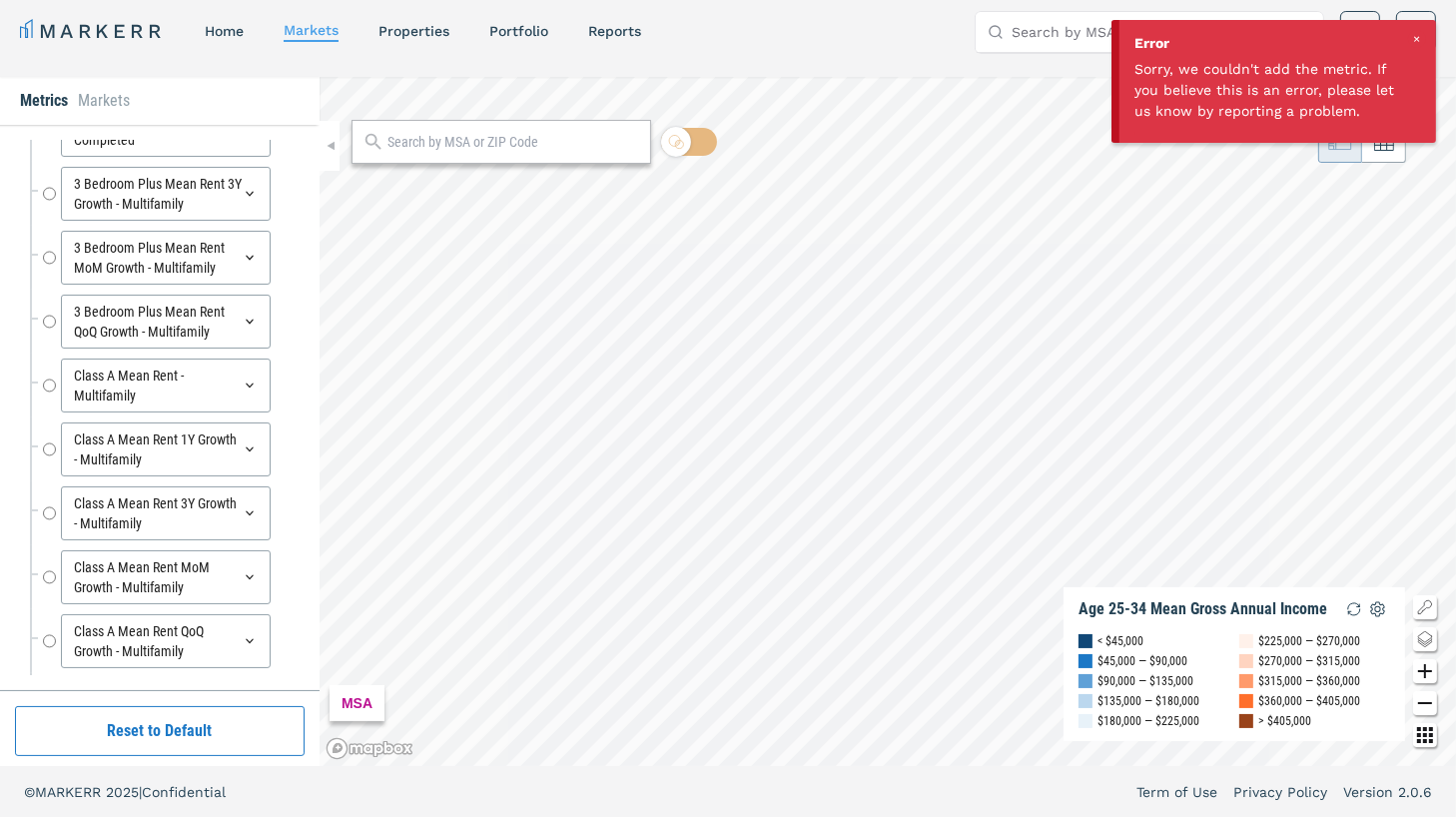 scroll, scrollTop: 1598, scrollLeft: 0, axis: vertical 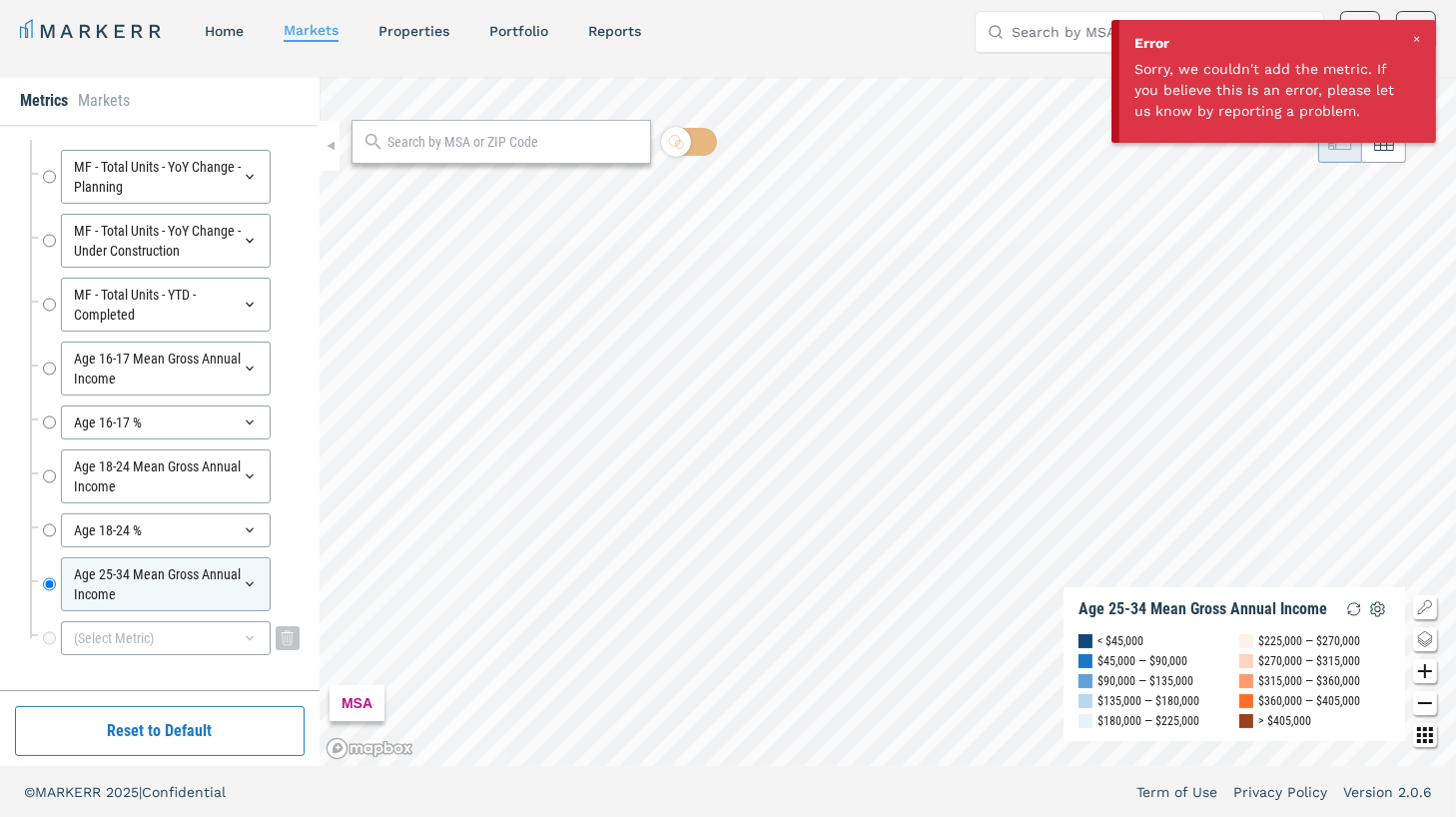 click 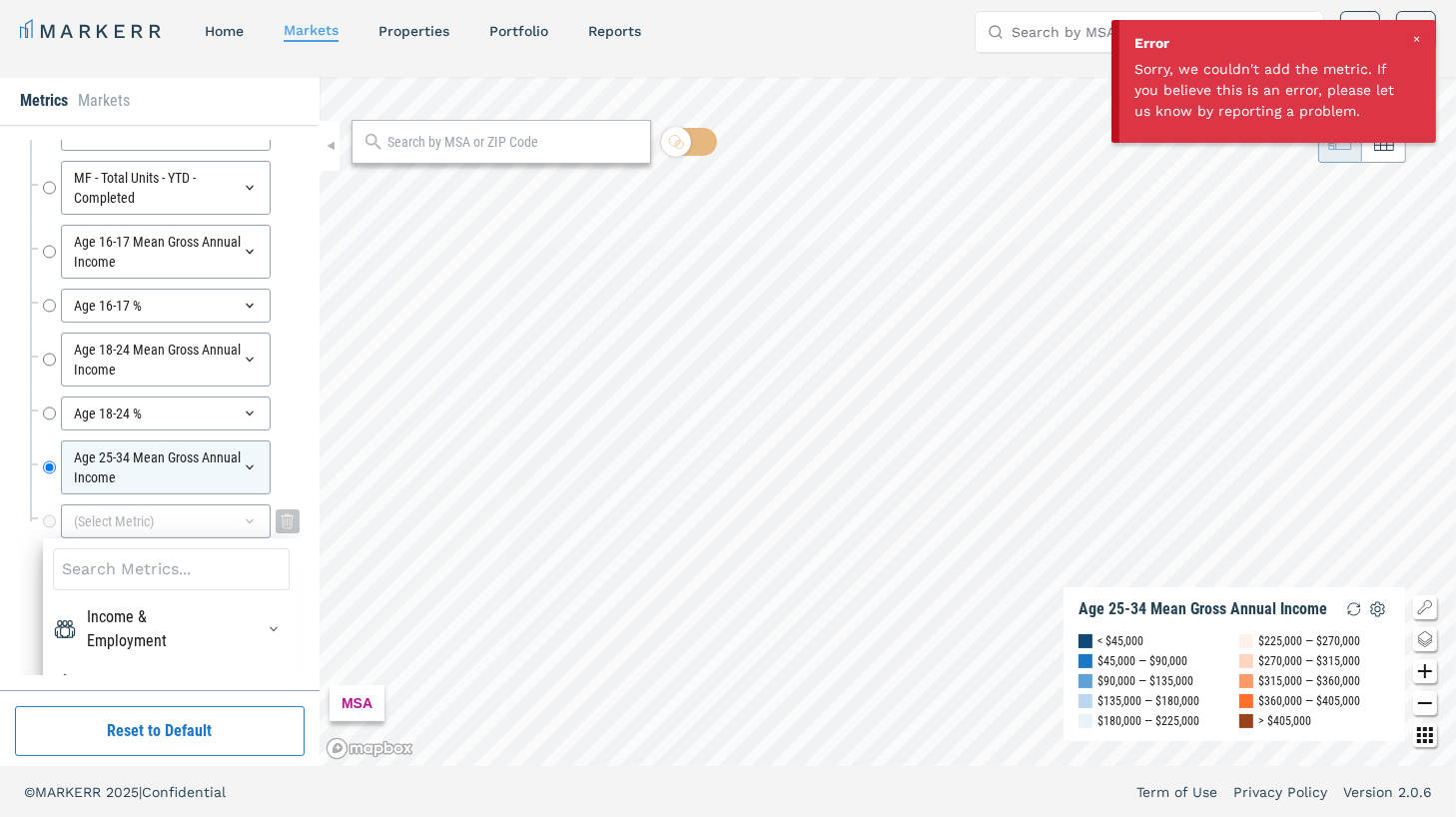 scroll, scrollTop: 6575, scrollLeft: 0, axis: vertical 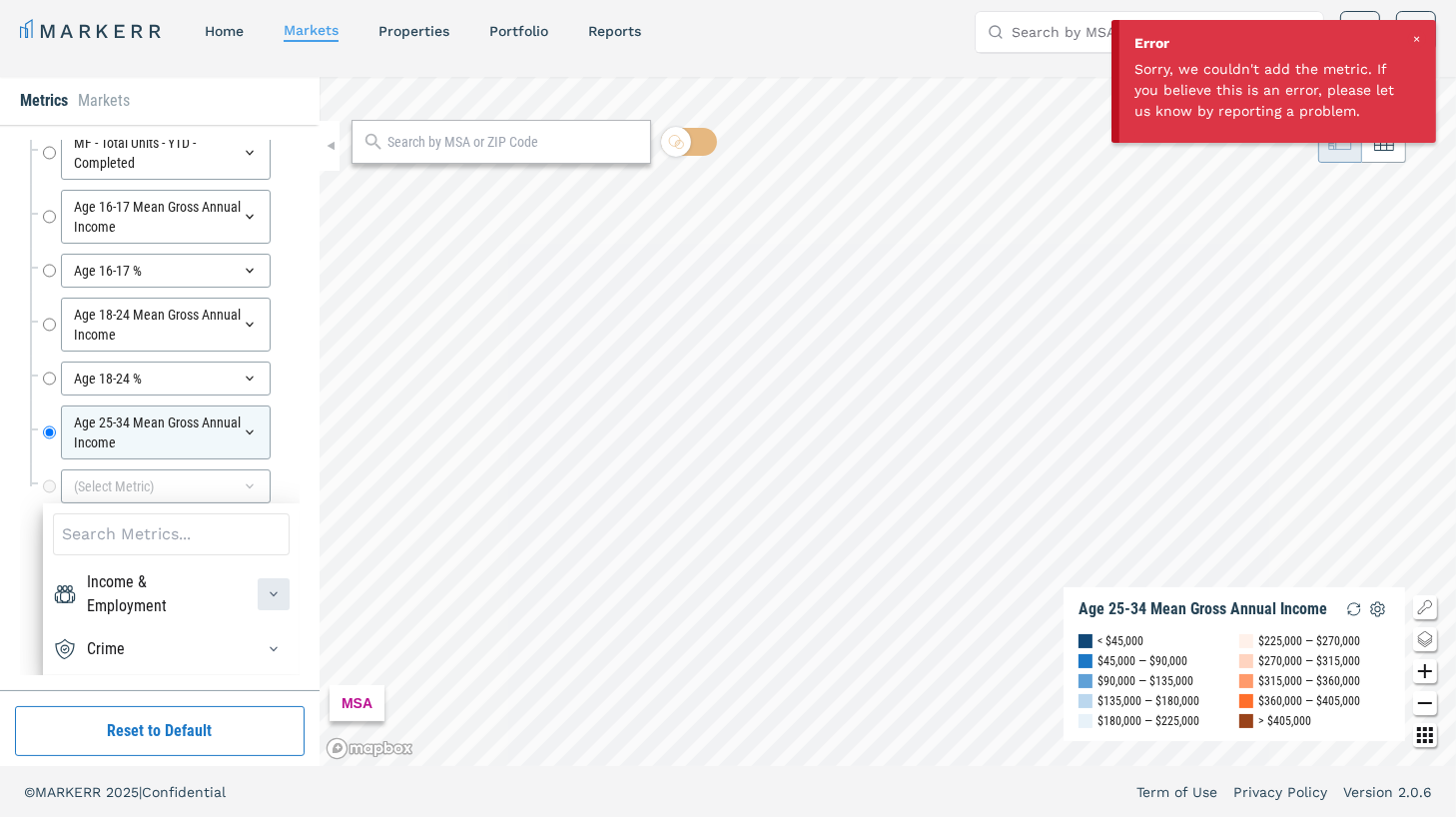 click 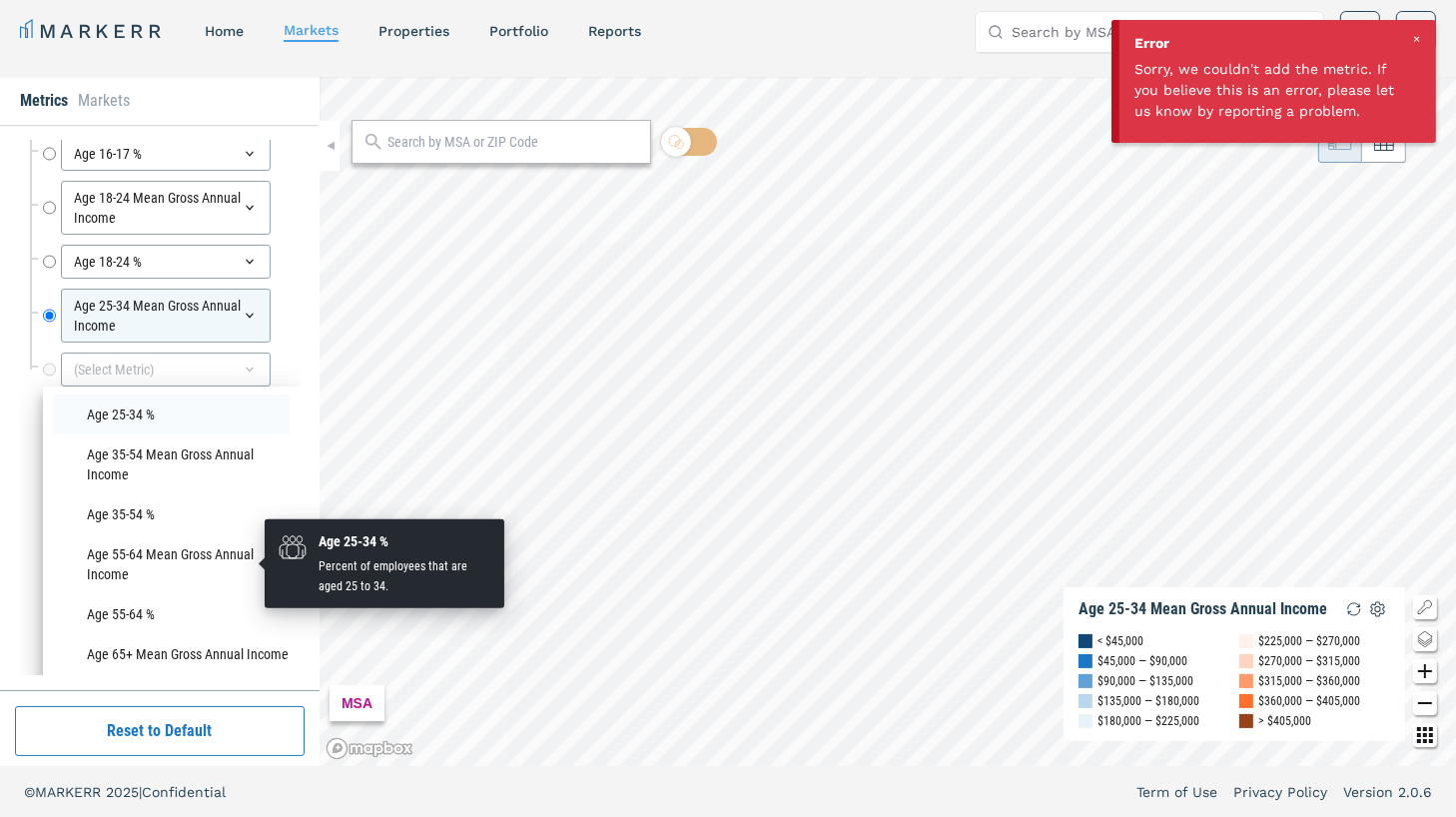 scroll, scrollTop: 75, scrollLeft: 0, axis: vertical 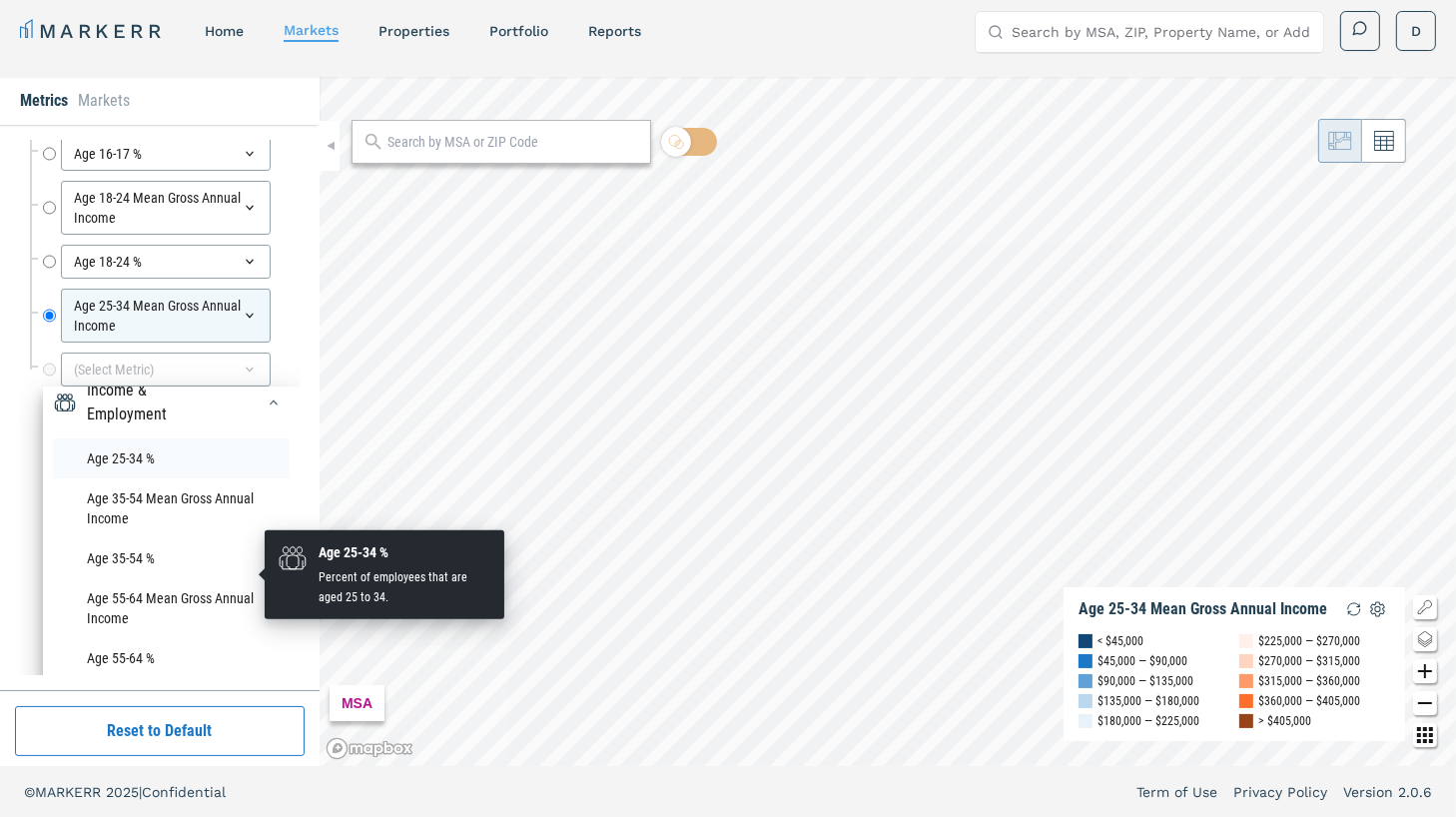 click on "Age 25-34 %" at bounding box center [171, 458] 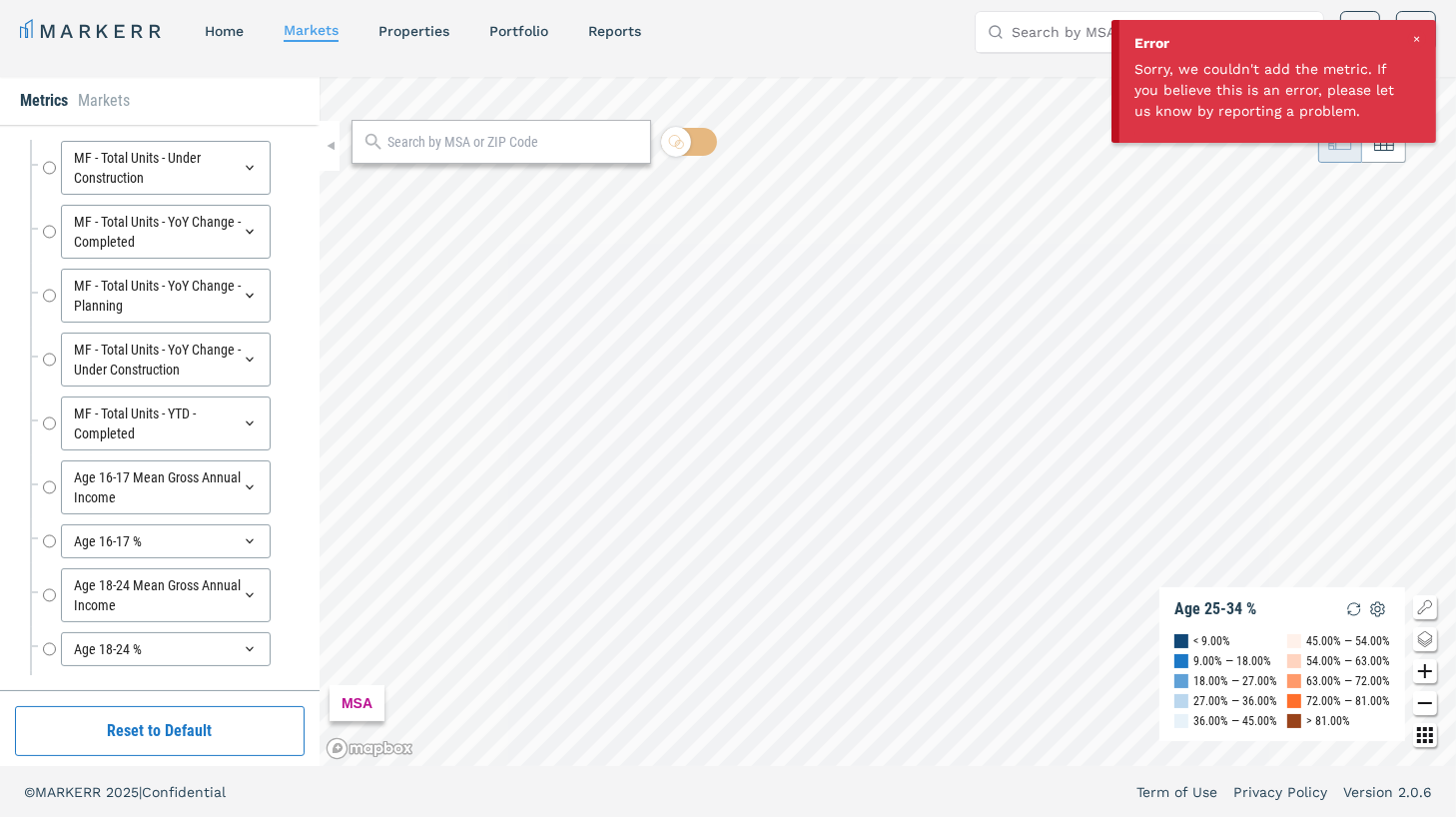 scroll, scrollTop: 6467, scrollLeft: 0, axis: vertical 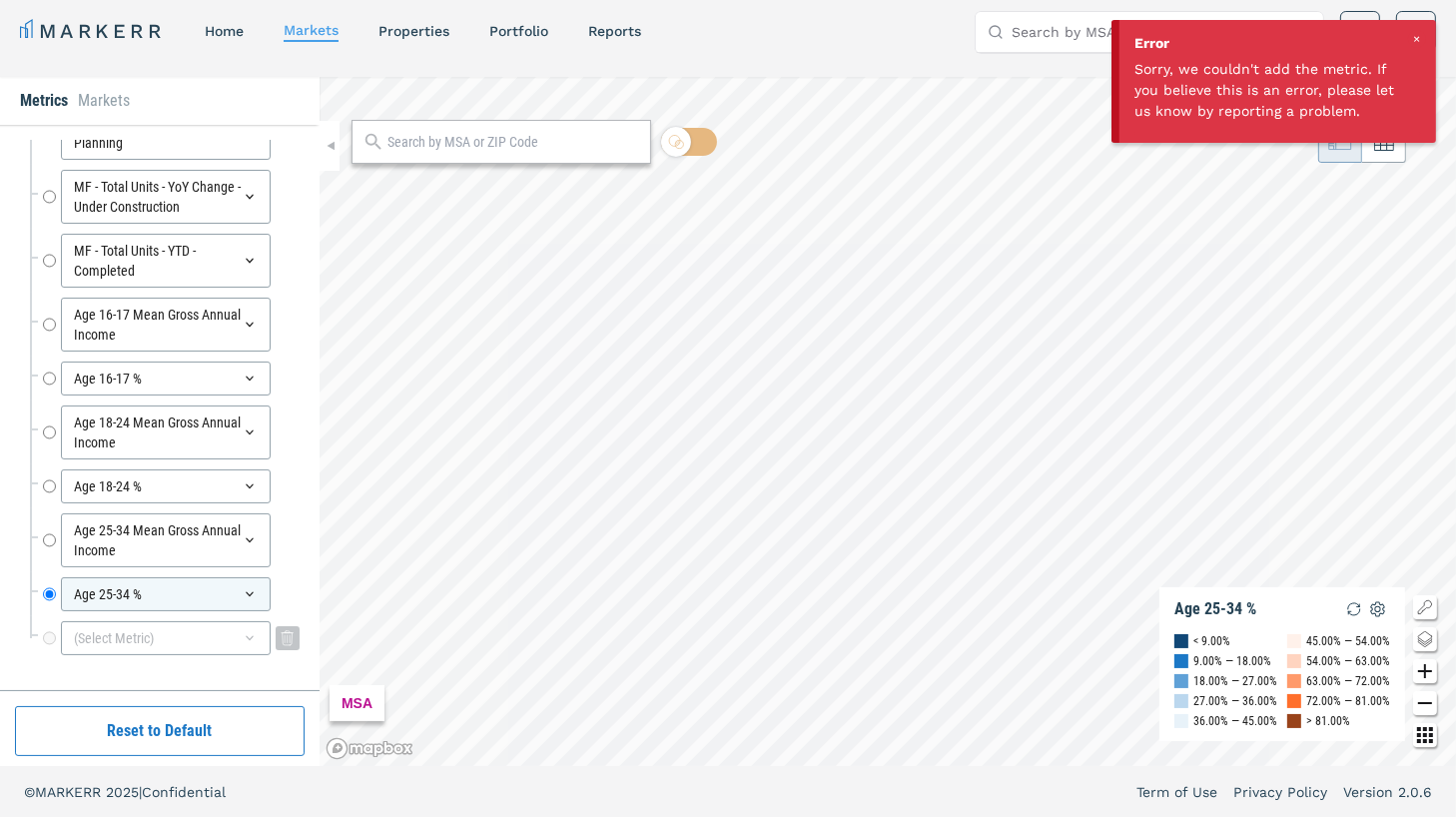 click on "(Select Metric)" at bounding box center (166, 638) 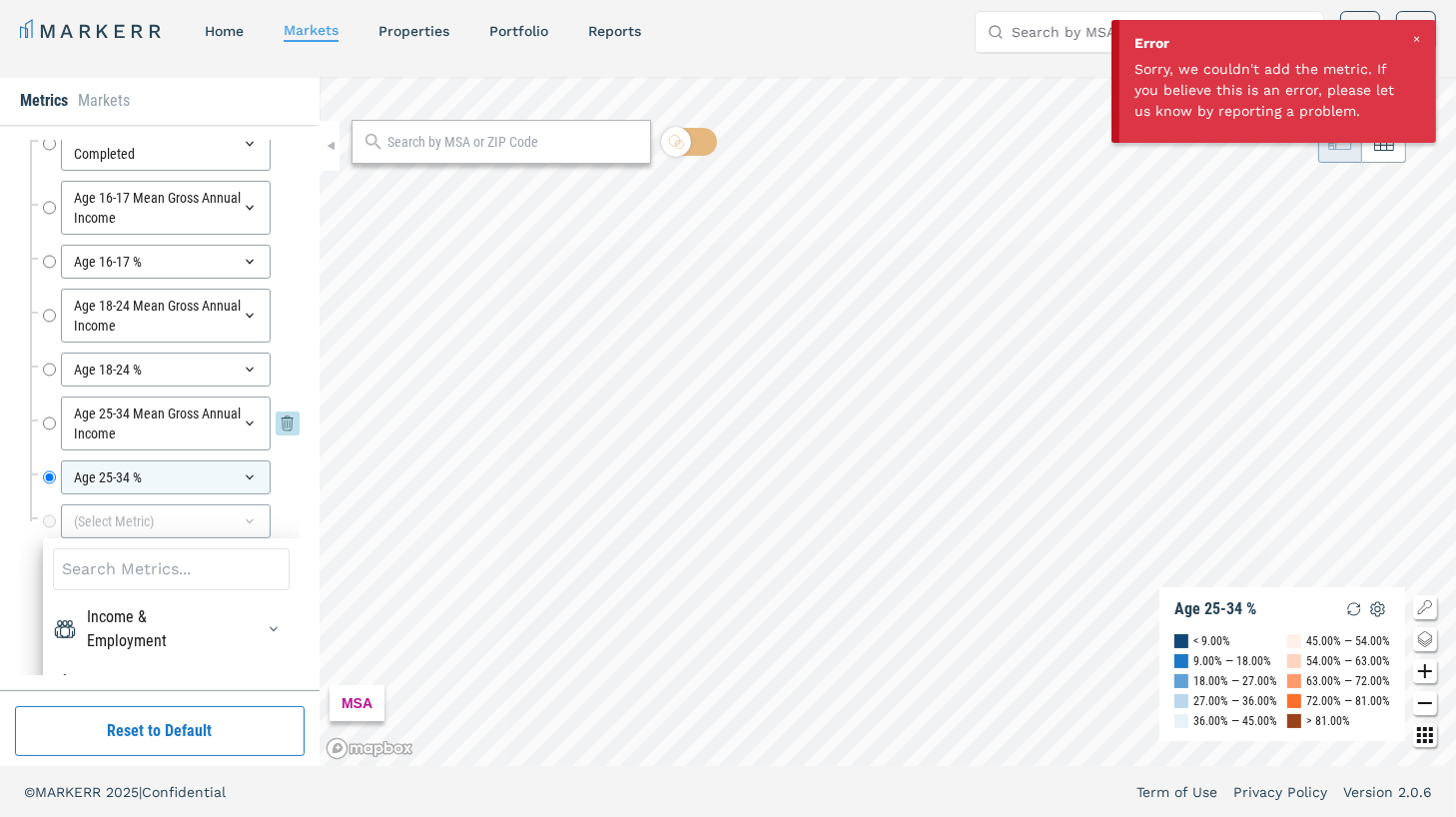 scroll, scrollTop: 6619, scrollLeft: 0, axis: vertical 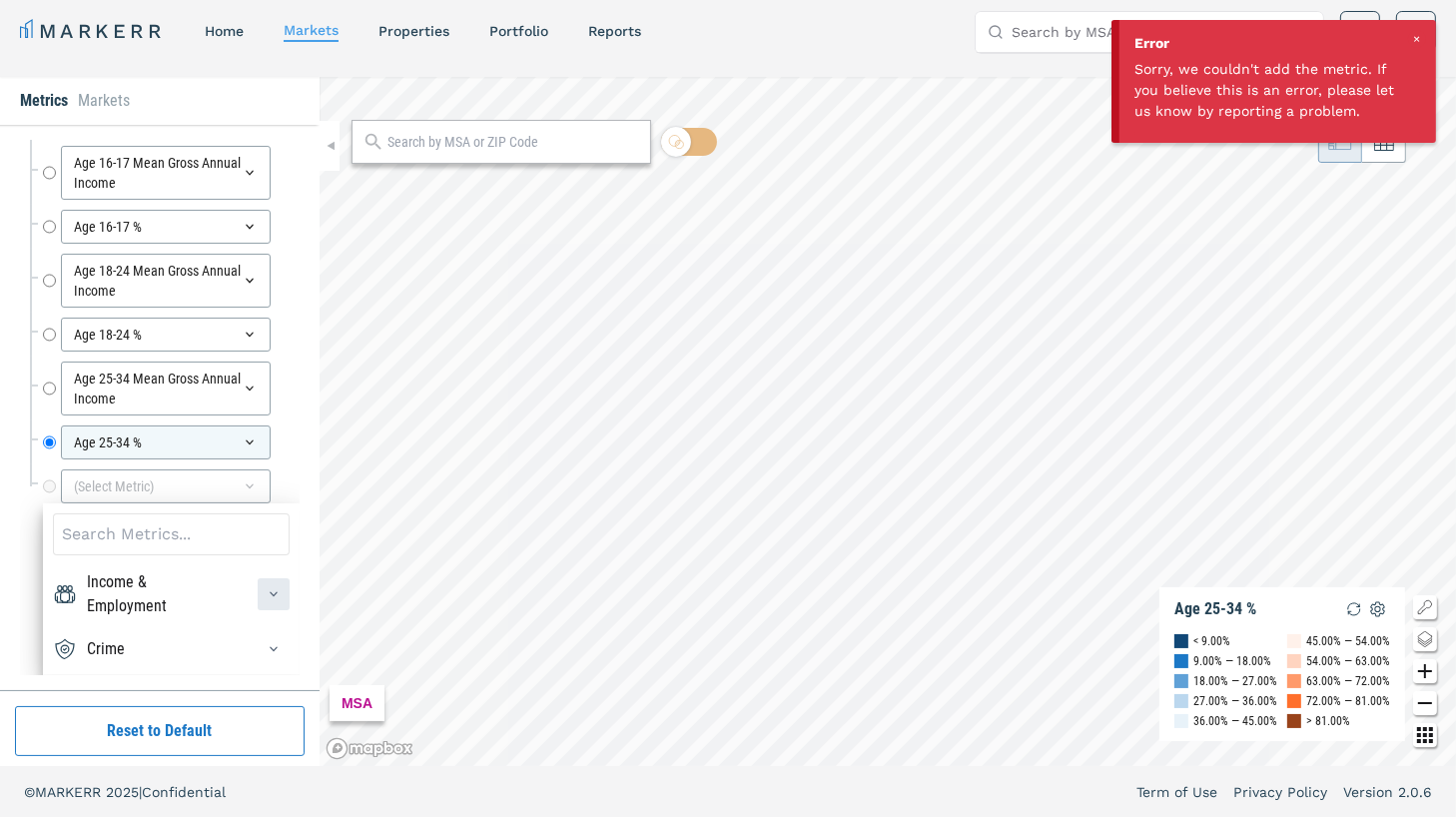 click 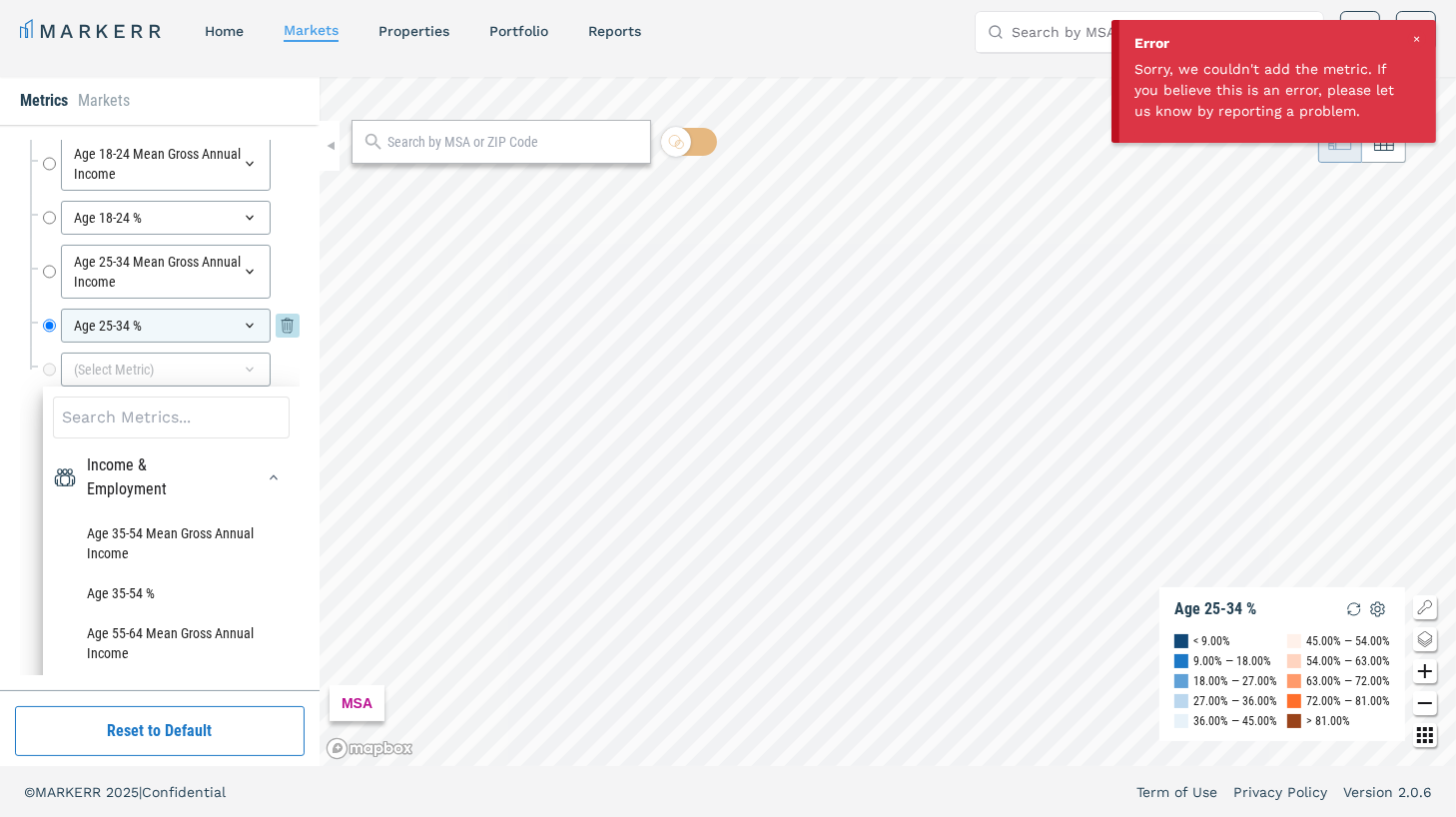 scroll, scrollTop: 6897, scrollLeft: 0, axis: vertical 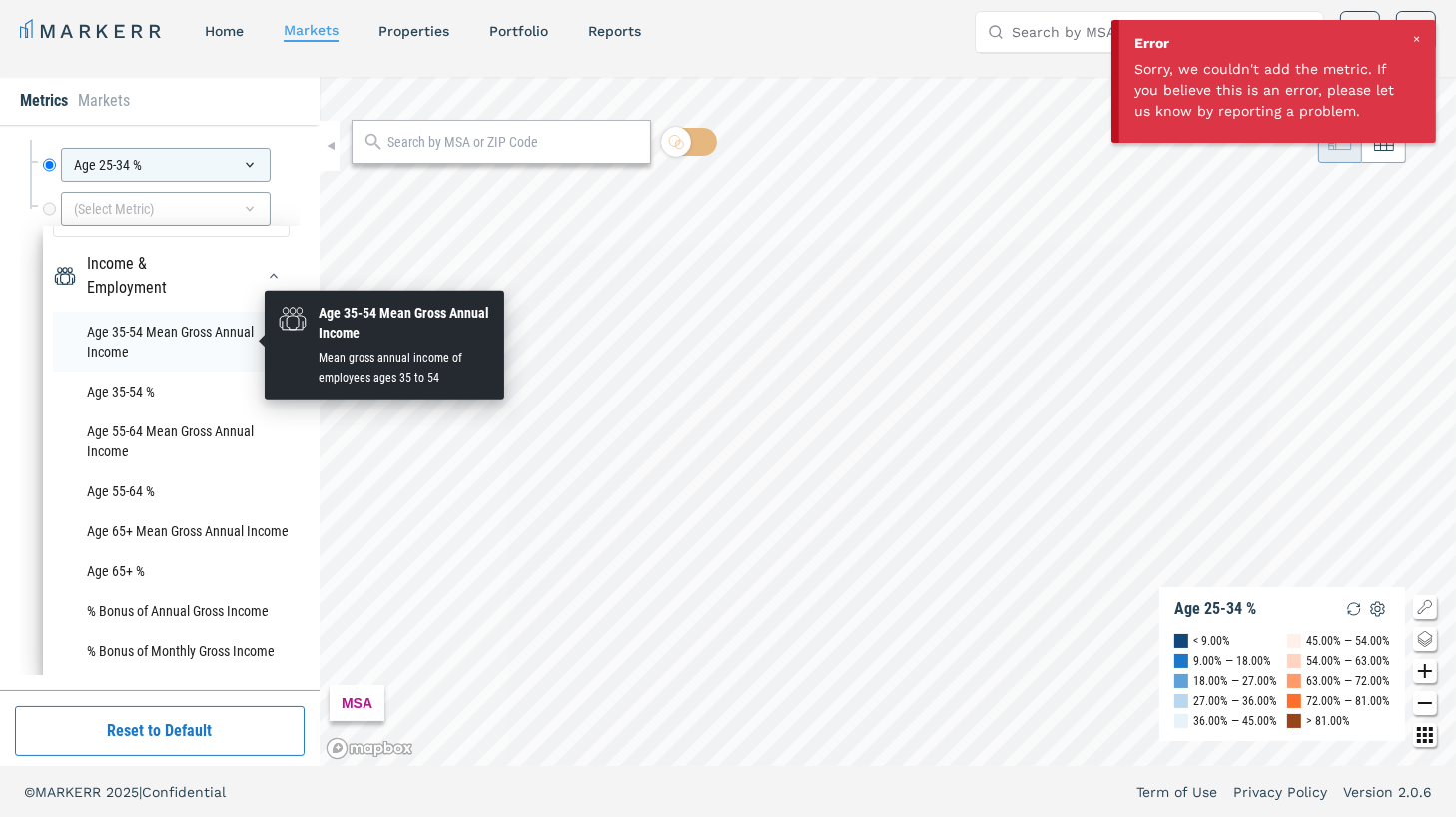 click on "Age 35-54 Mean Gross Annual Income" at bounding box center [171, 342] 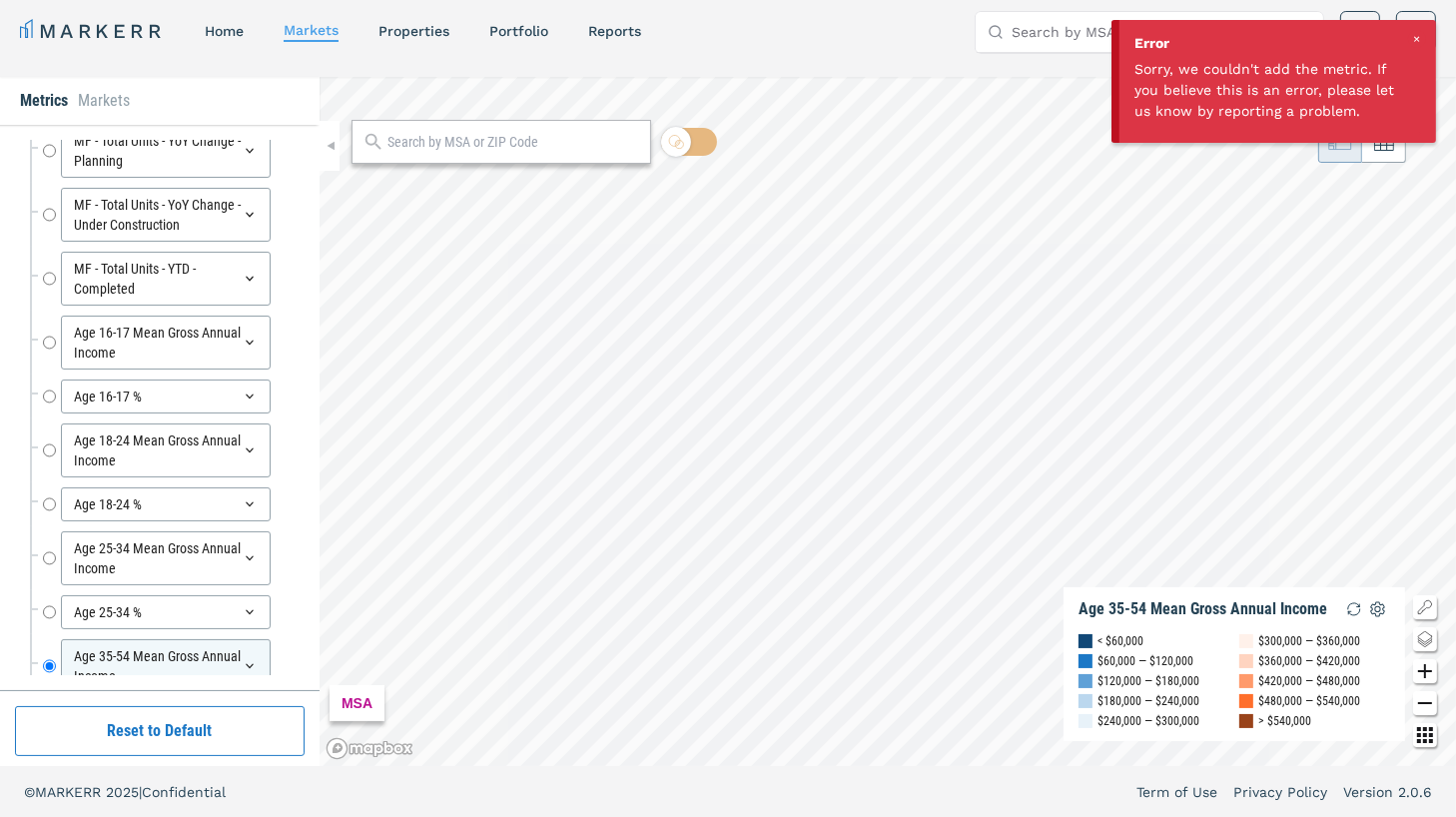 scroll, scrollTop: 6531, scrollLeft: 0, axis: vertical 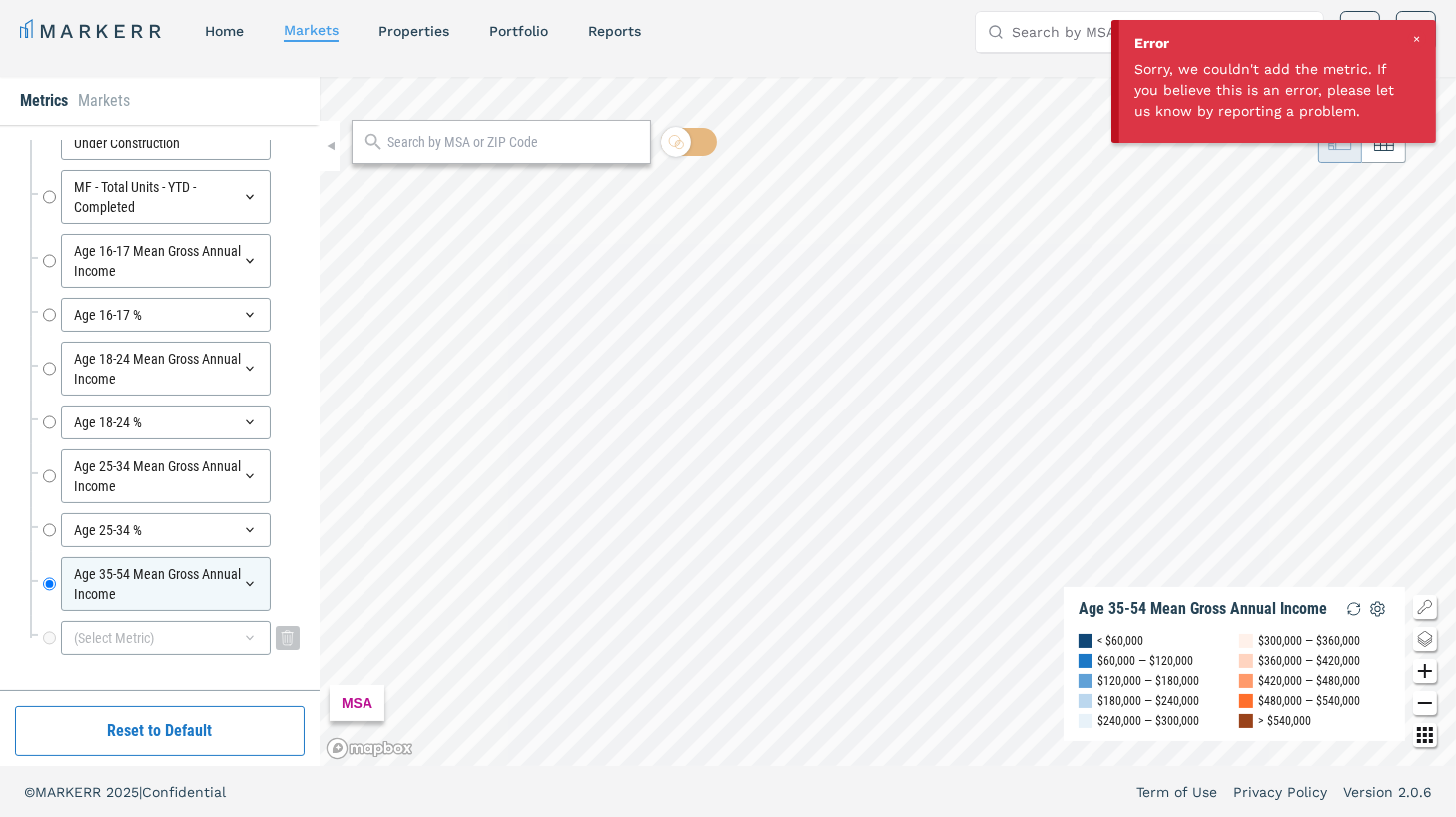 click 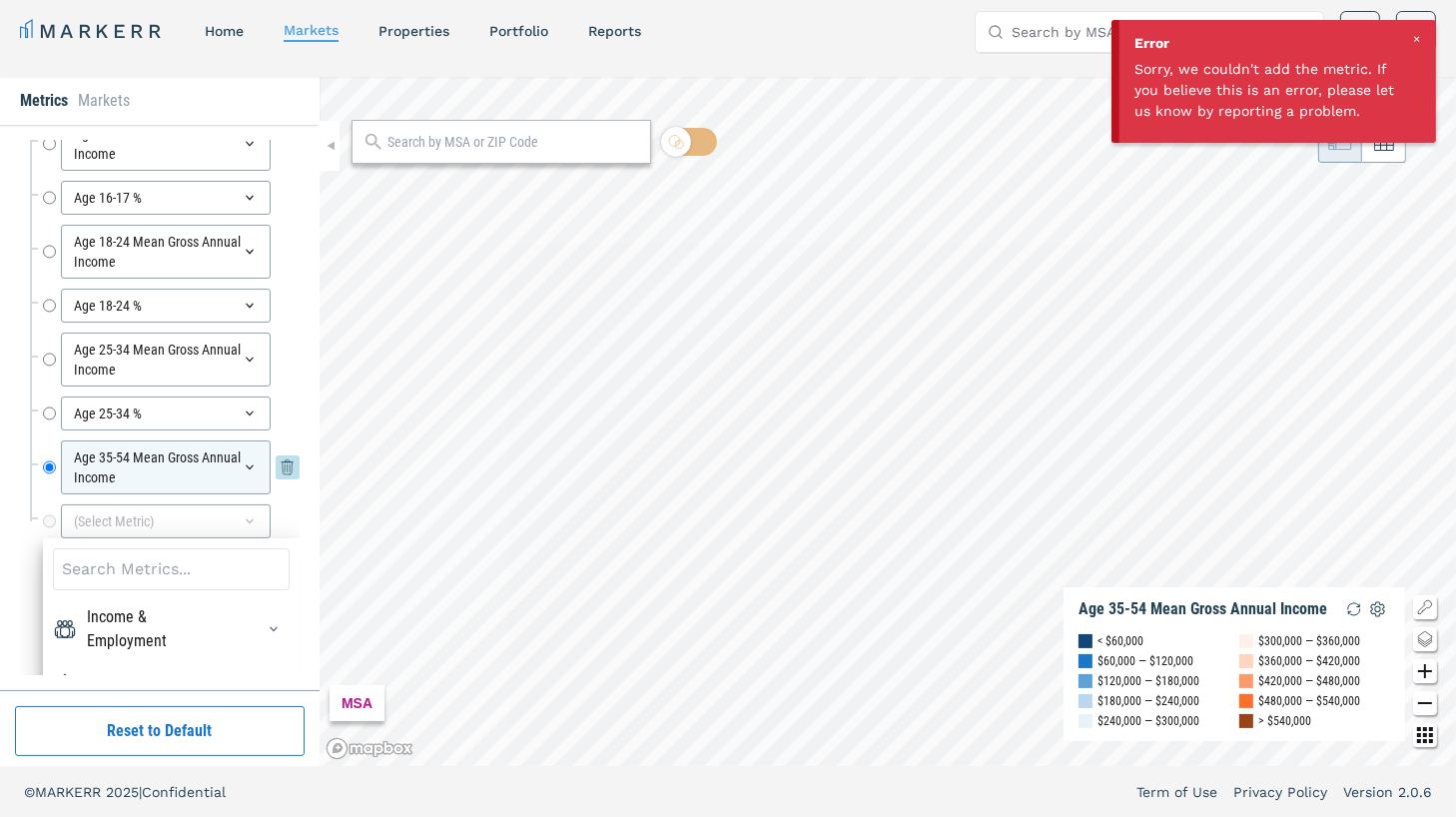scroll, scrollTop: 6682, scrollLeft: 0, axis: vertical 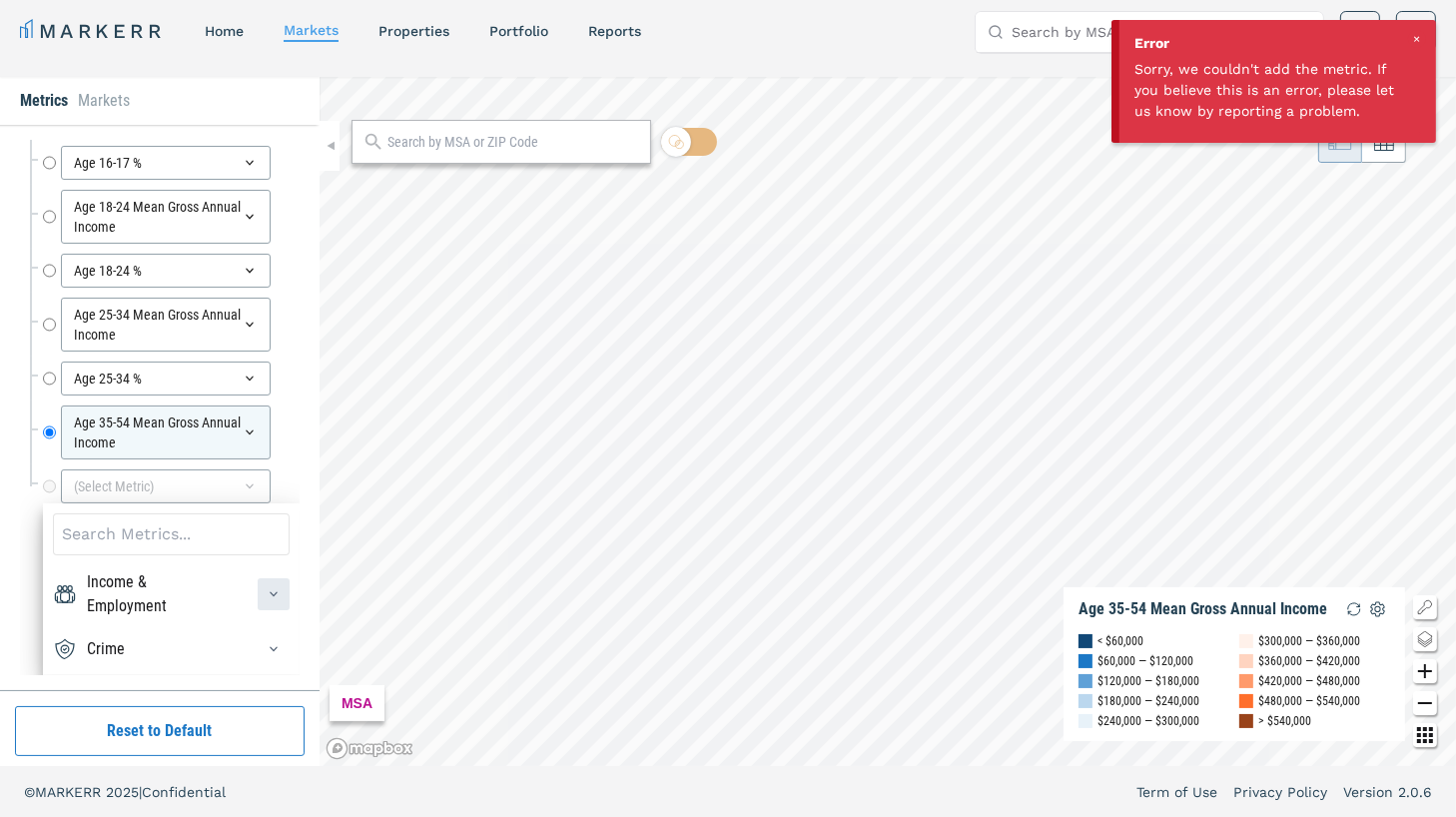 click at bounding box center [274, 594] 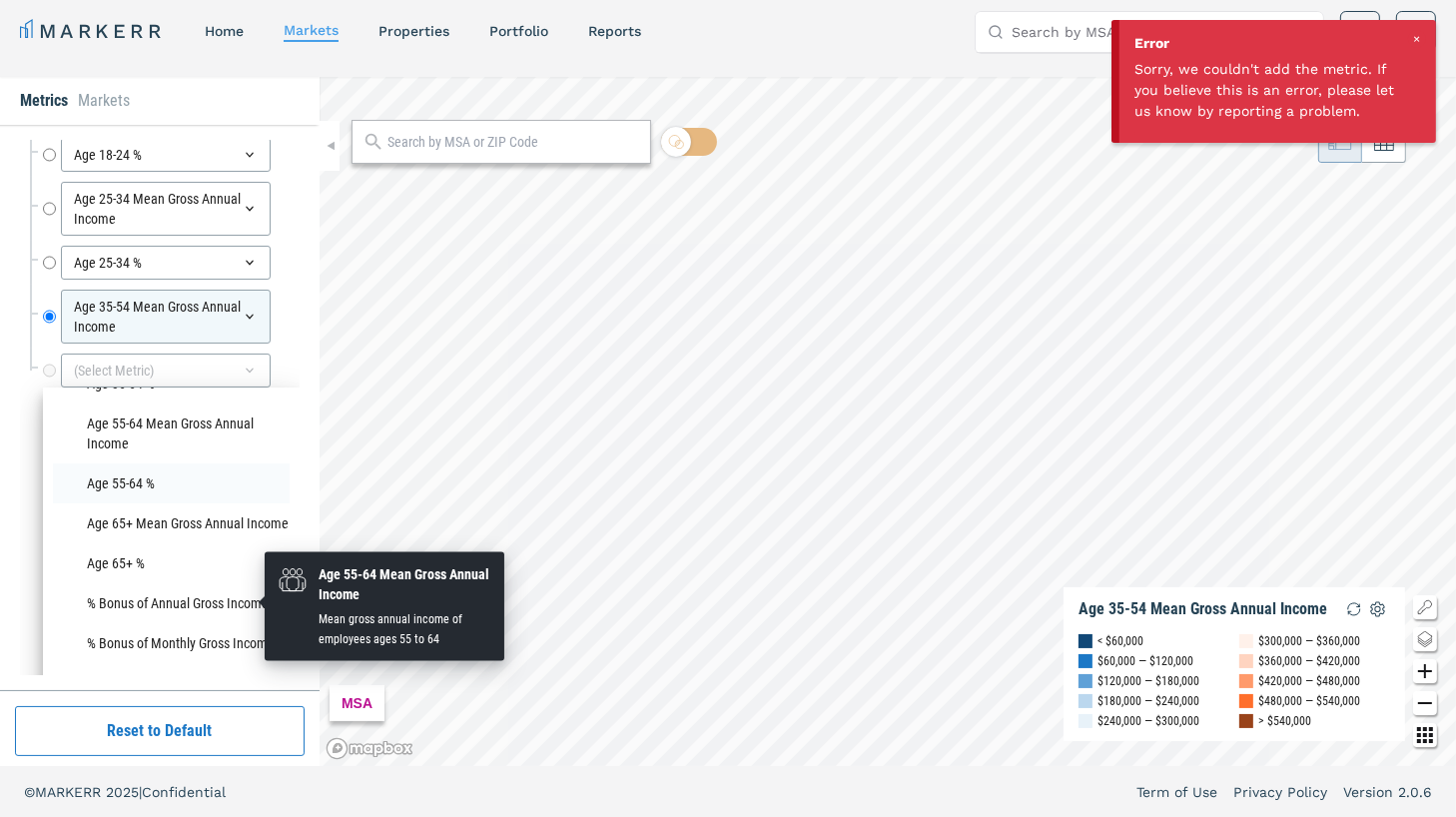 scroll, scrollTop: 90, scrollLeft: 0, axis: vertical 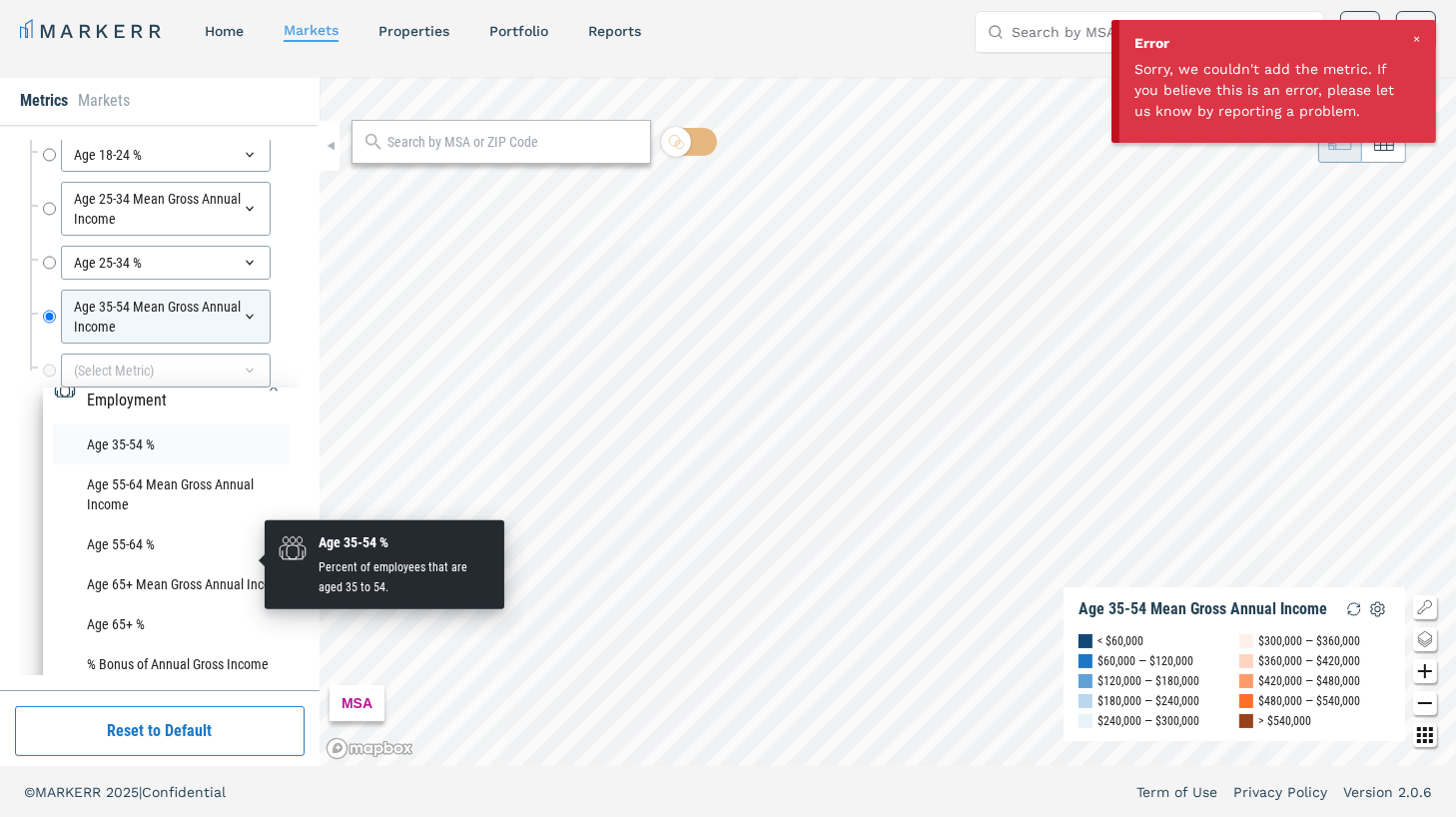click on "Age 35-54 %" at bounding box center [171, 444] 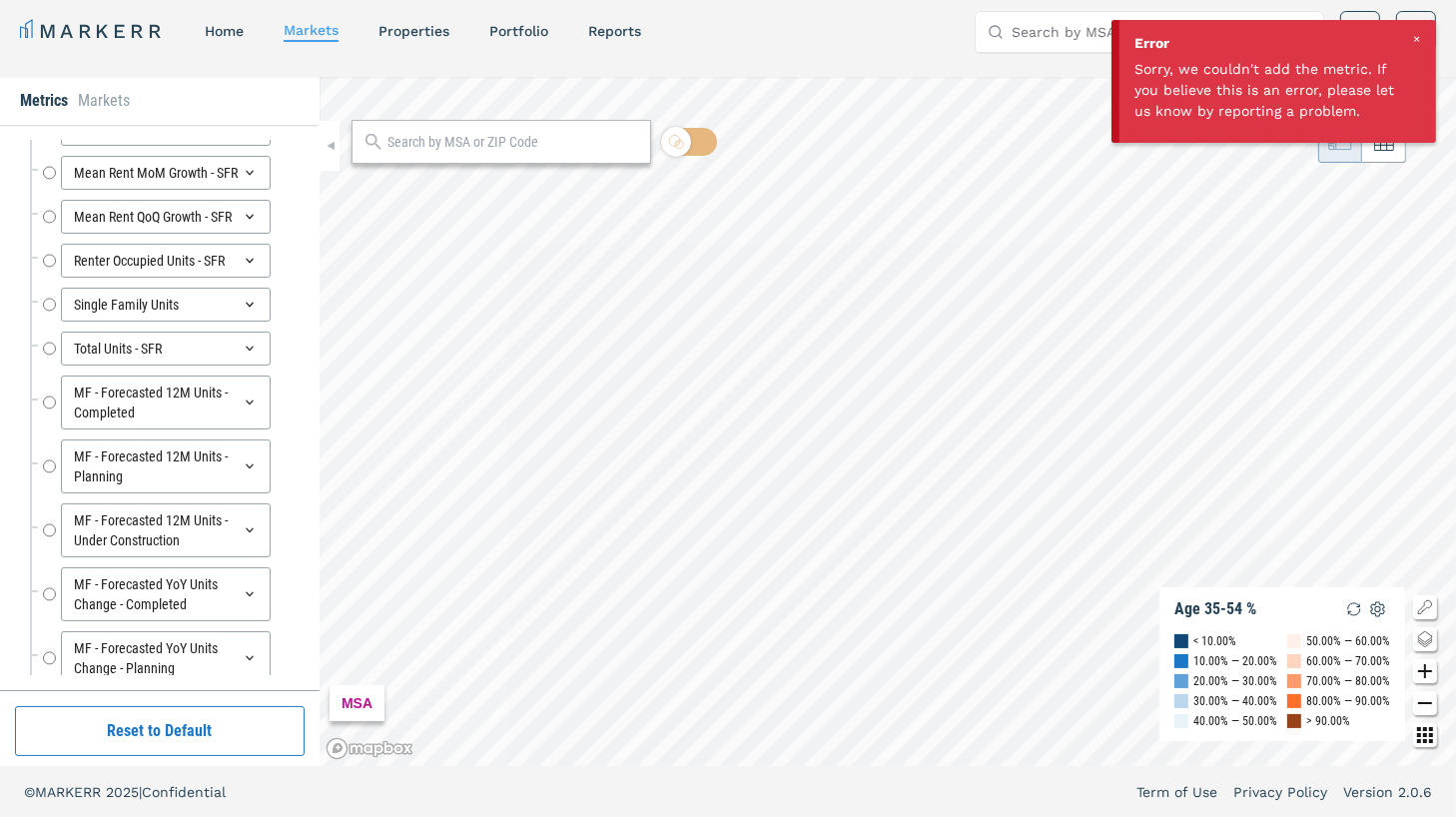 scroll, scrollTop: 6575, scrollLeft: 0, axis: vertical 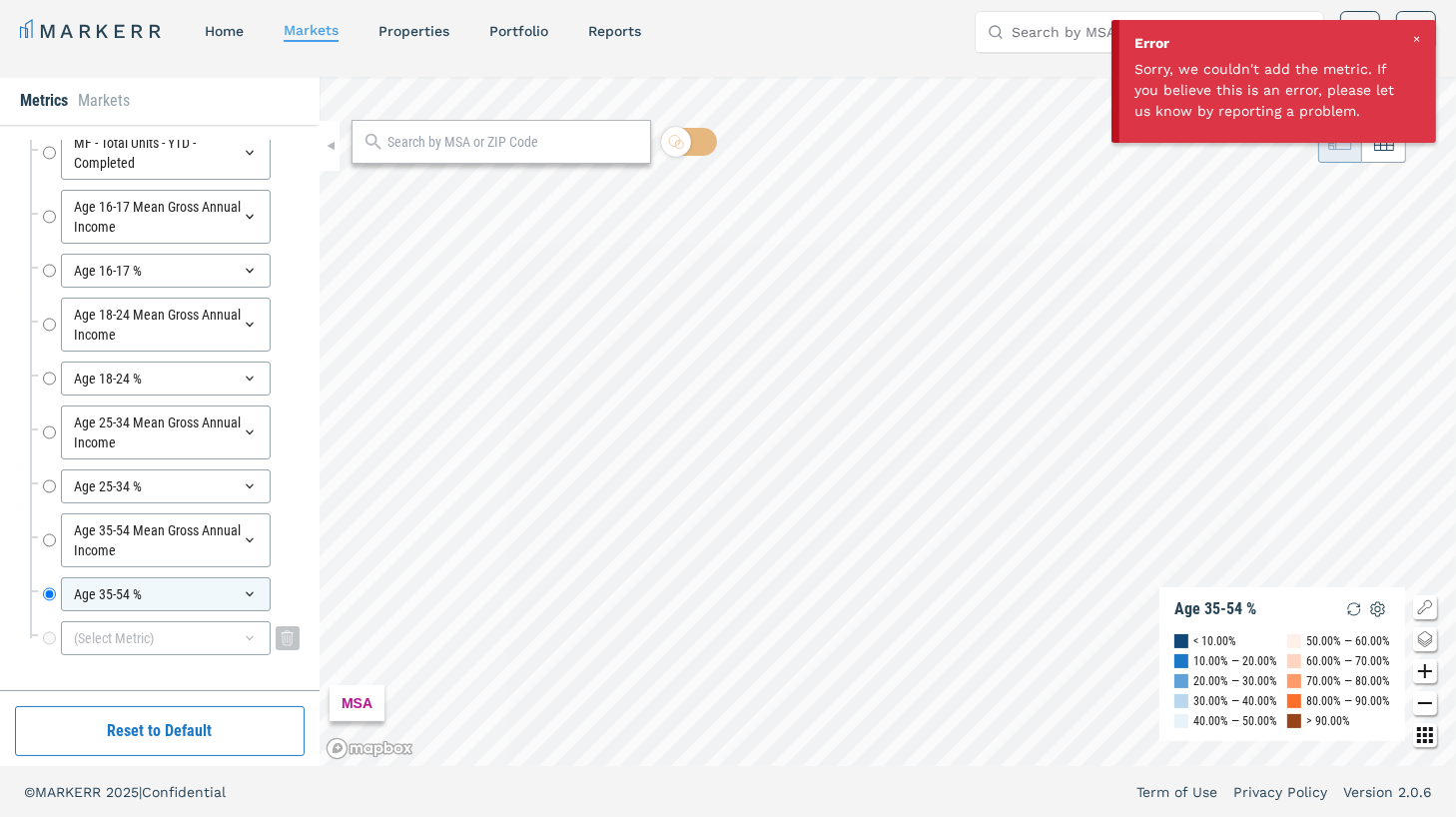 click on "(Select Metric)" at bounding box center (166, 638) 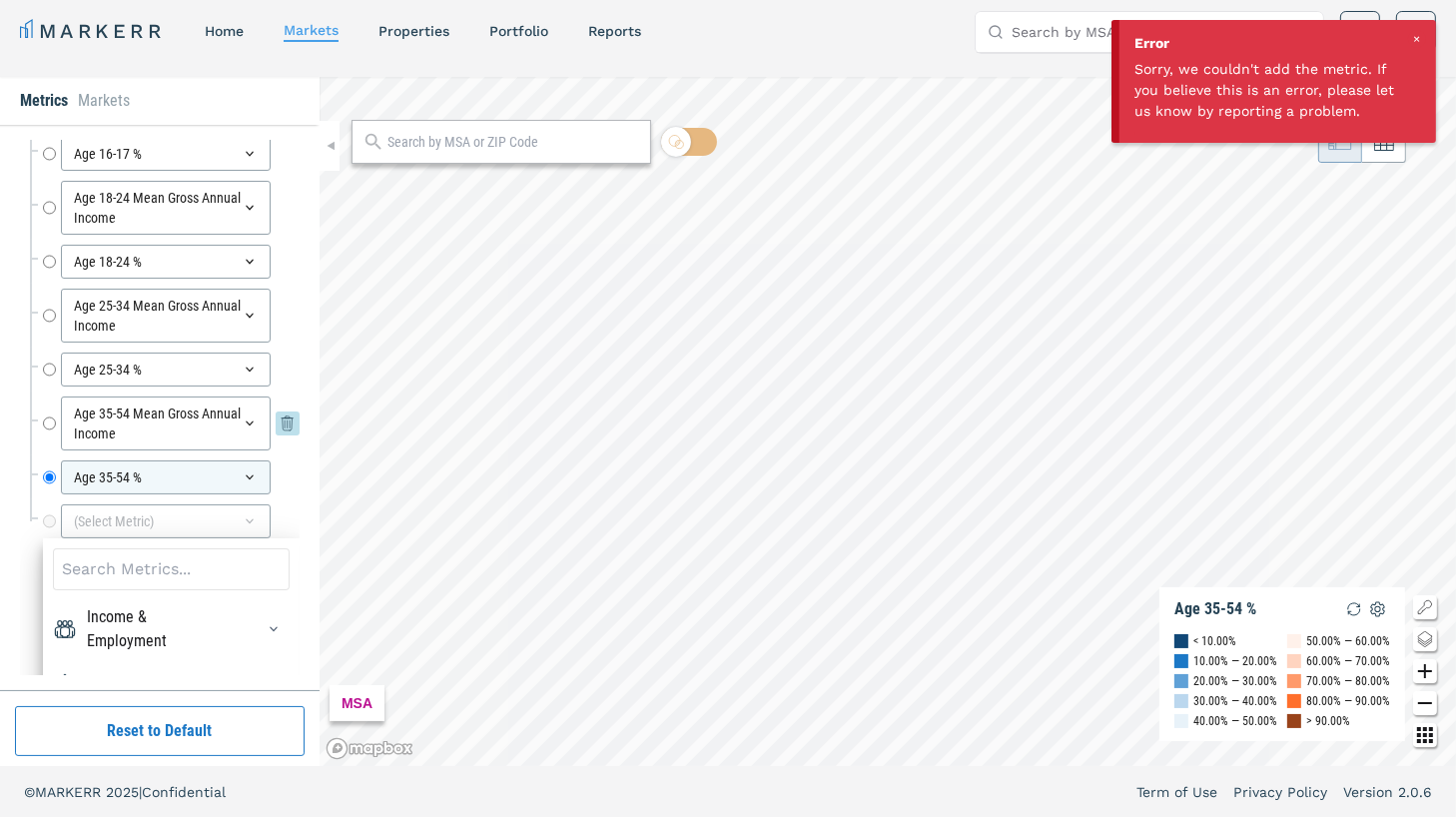scroll, scrollTop: 6727, scrollLeft: 0, axis: vertical 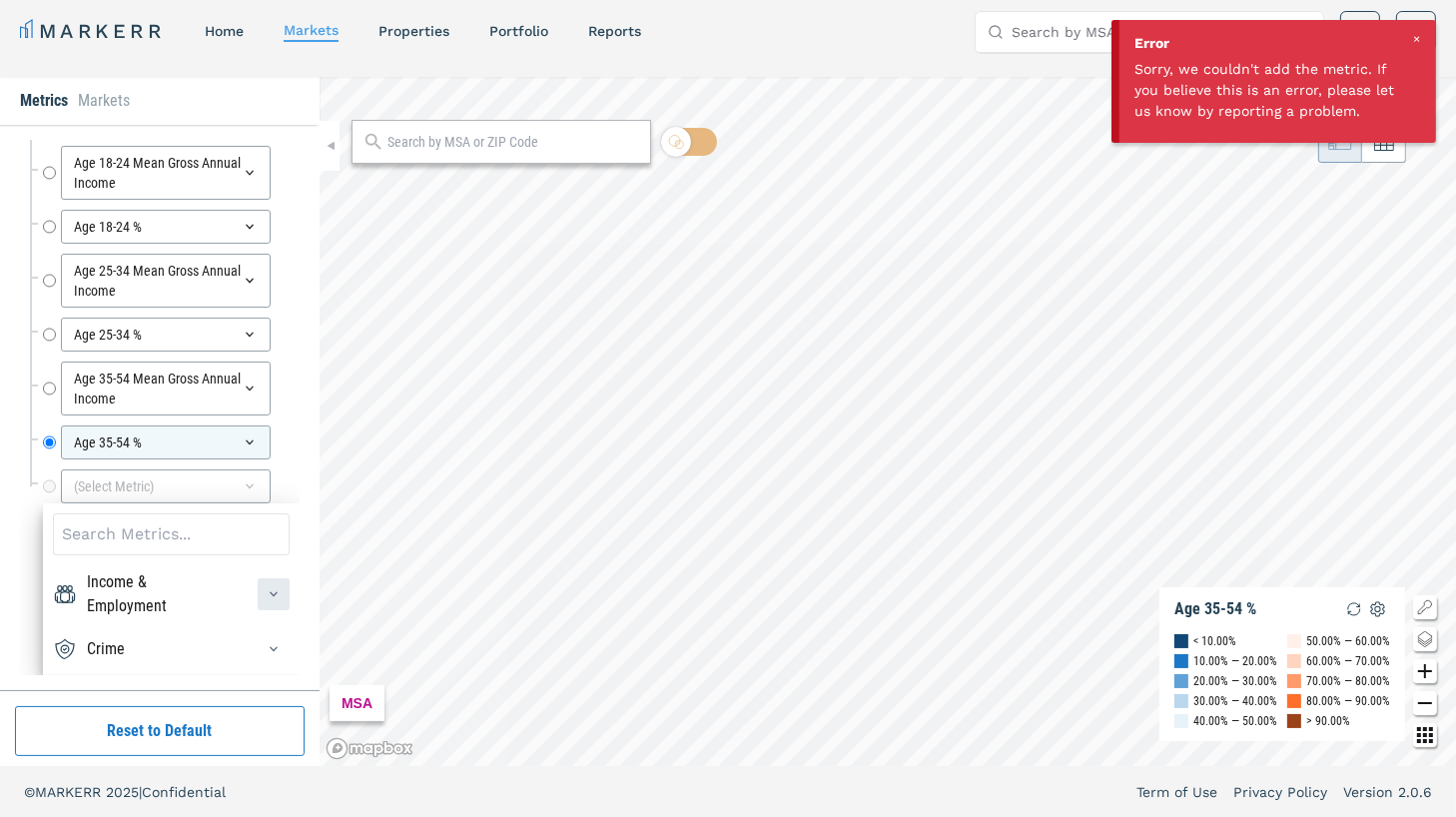 click 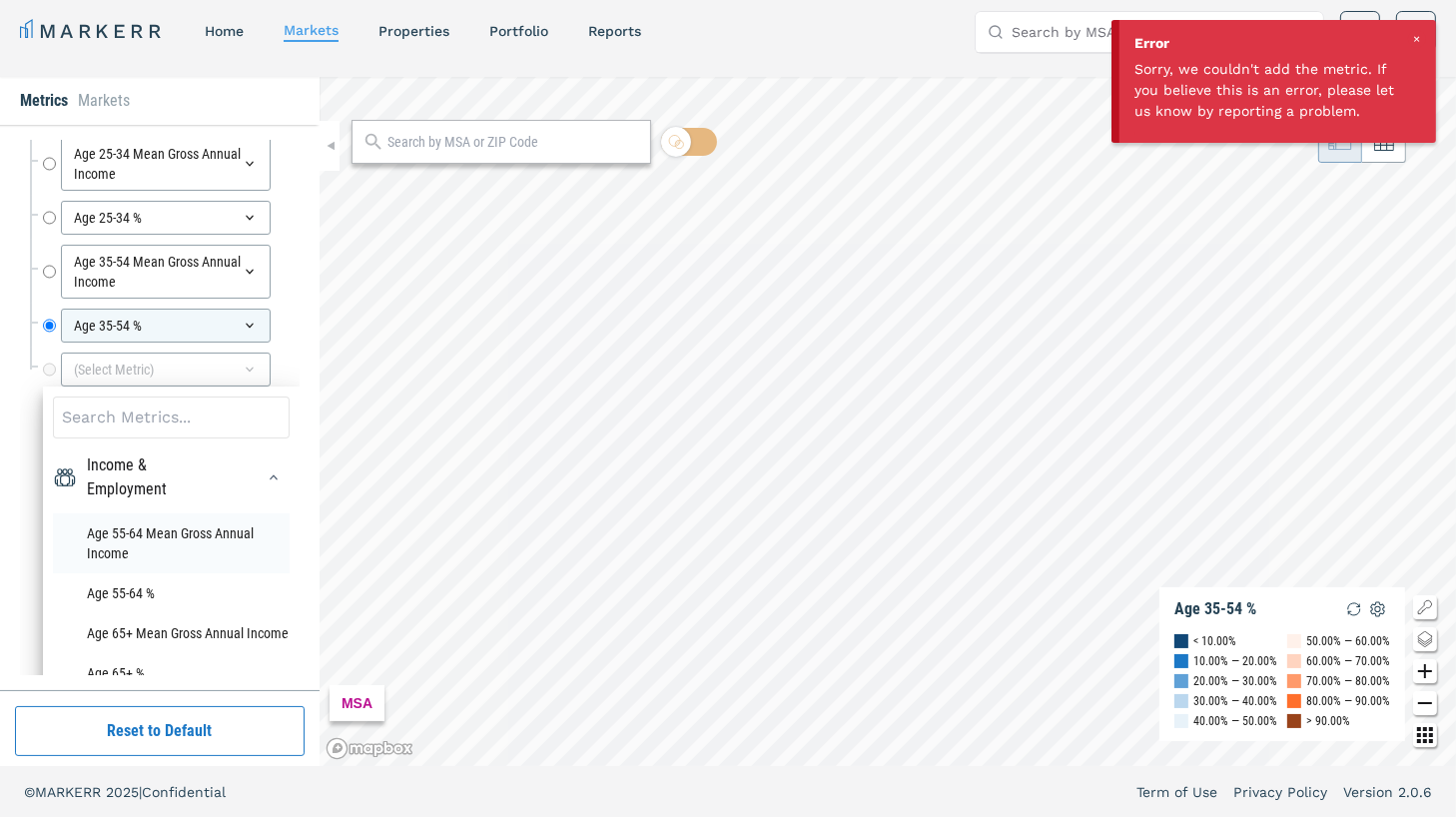 scroll, scrollTop: 73, scrollLeft: 0, axis: vertical 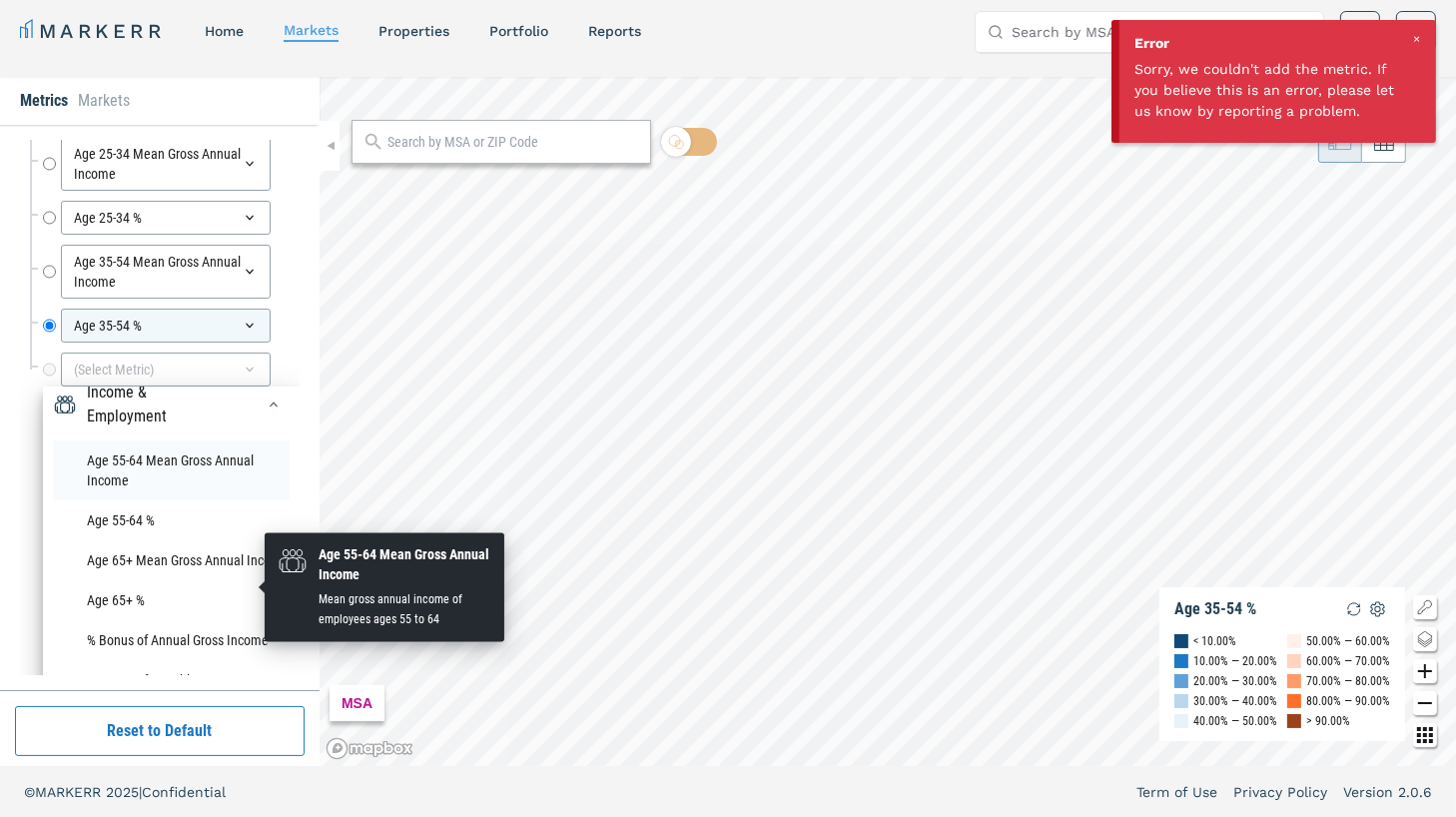 click on "Age 55-64 Mean Gross Annual Income" at bounding box center (171, 470) 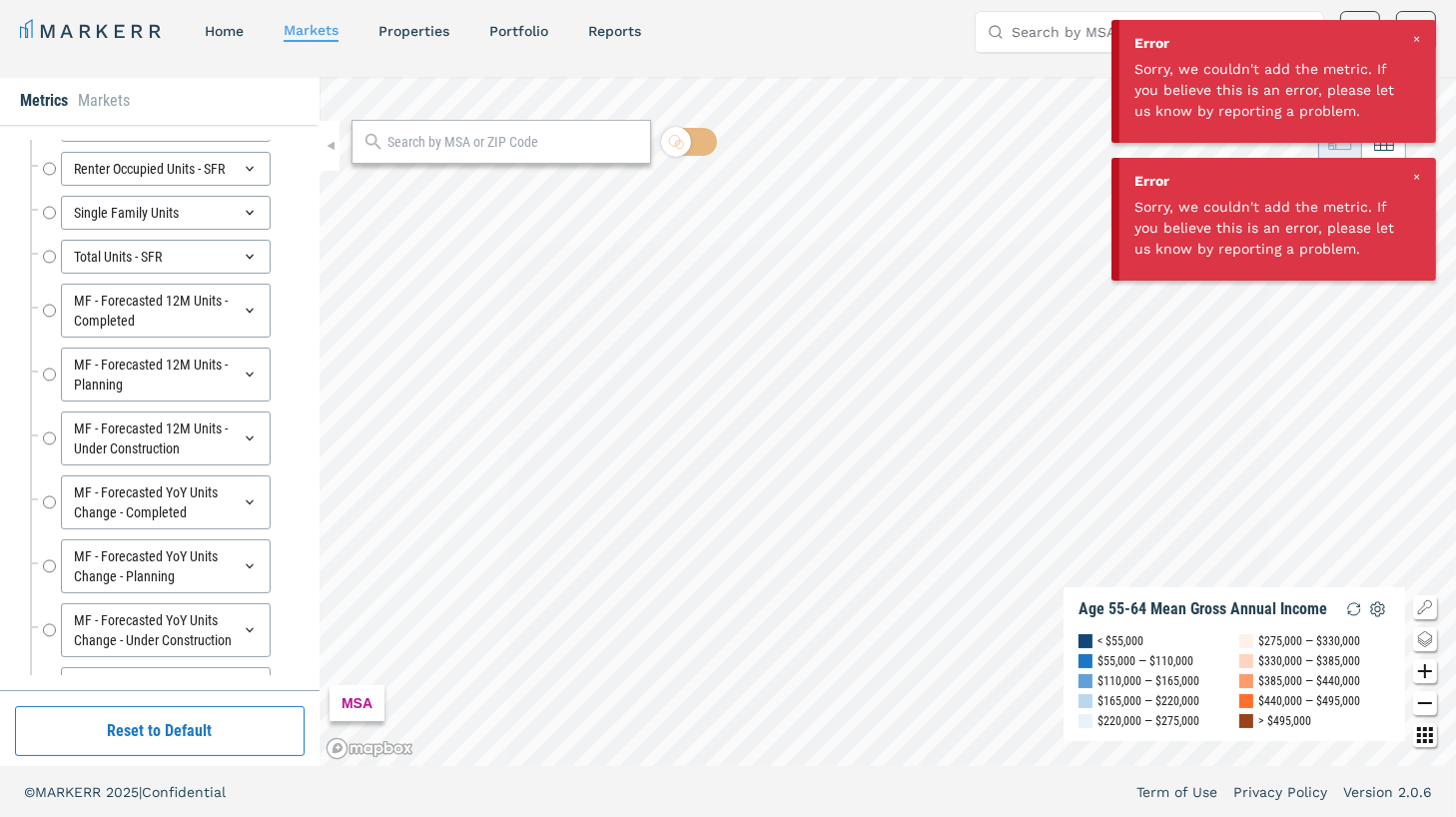 scroll, scrollTop: 6638, scrollLeft: 0, axis: vertical 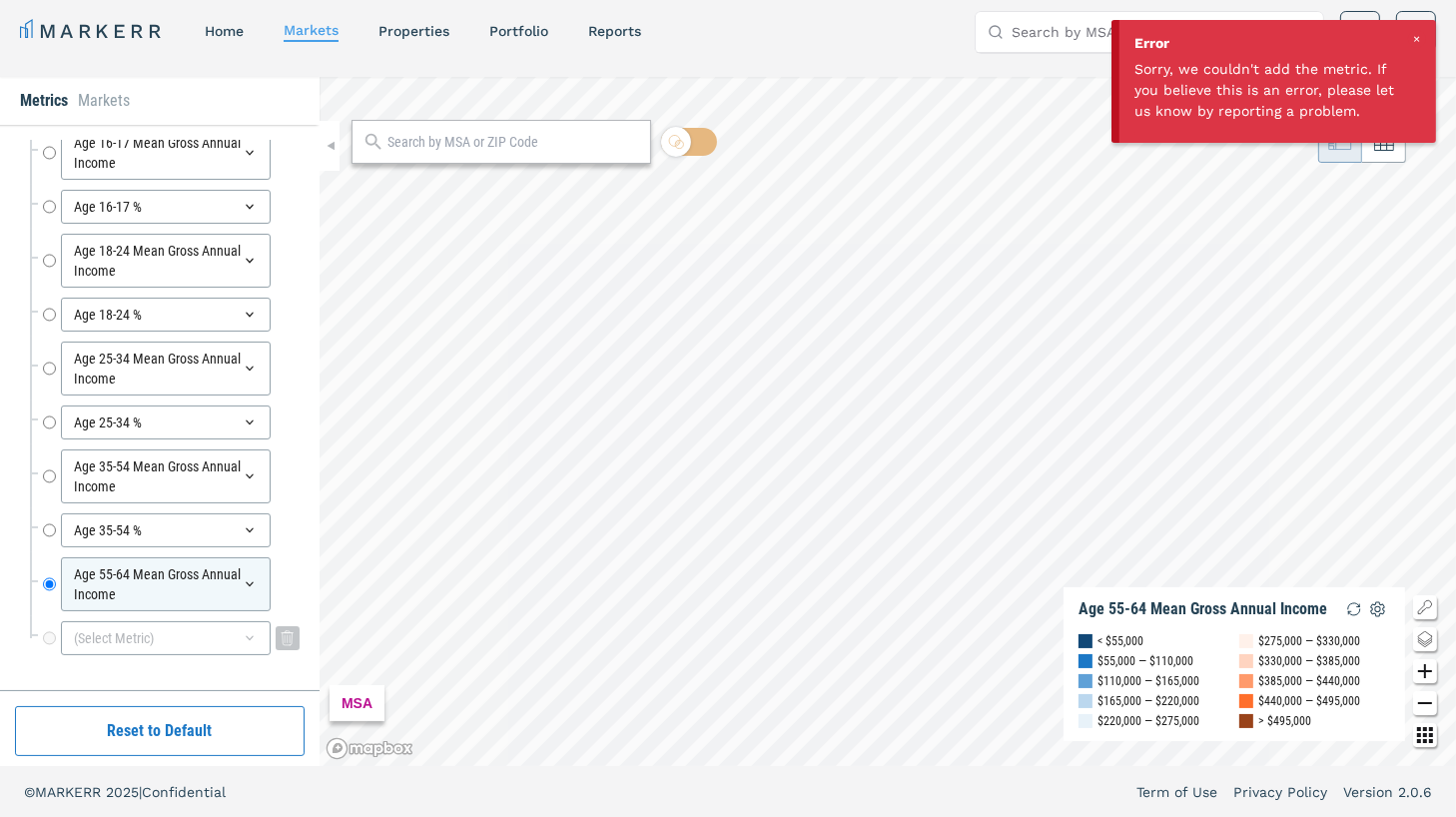 click on "(Select Metric)" at bounding box center (166, 638) 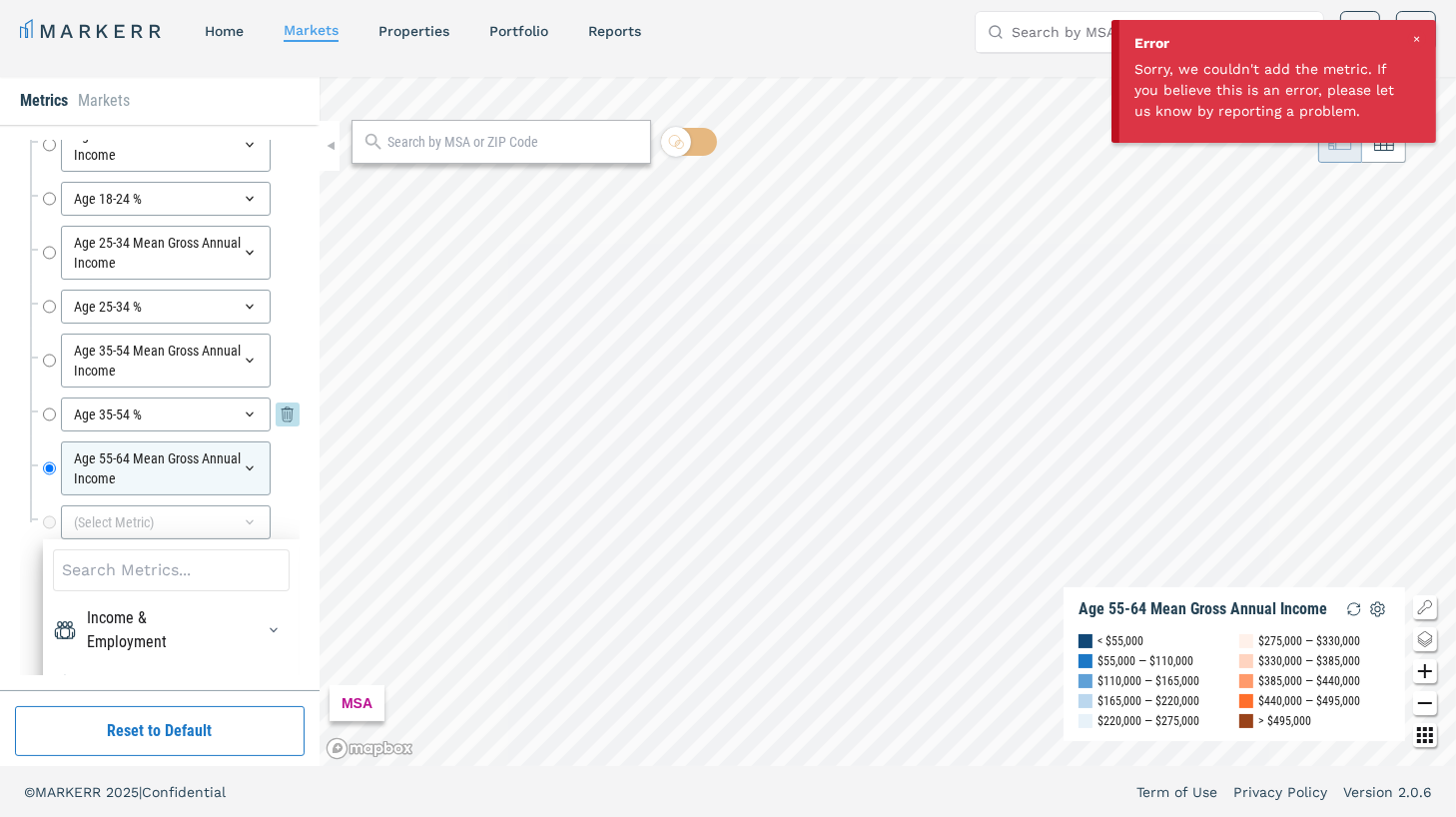 scroll, scrollTop: 6790, scrollLeft: 0, axis: vertical 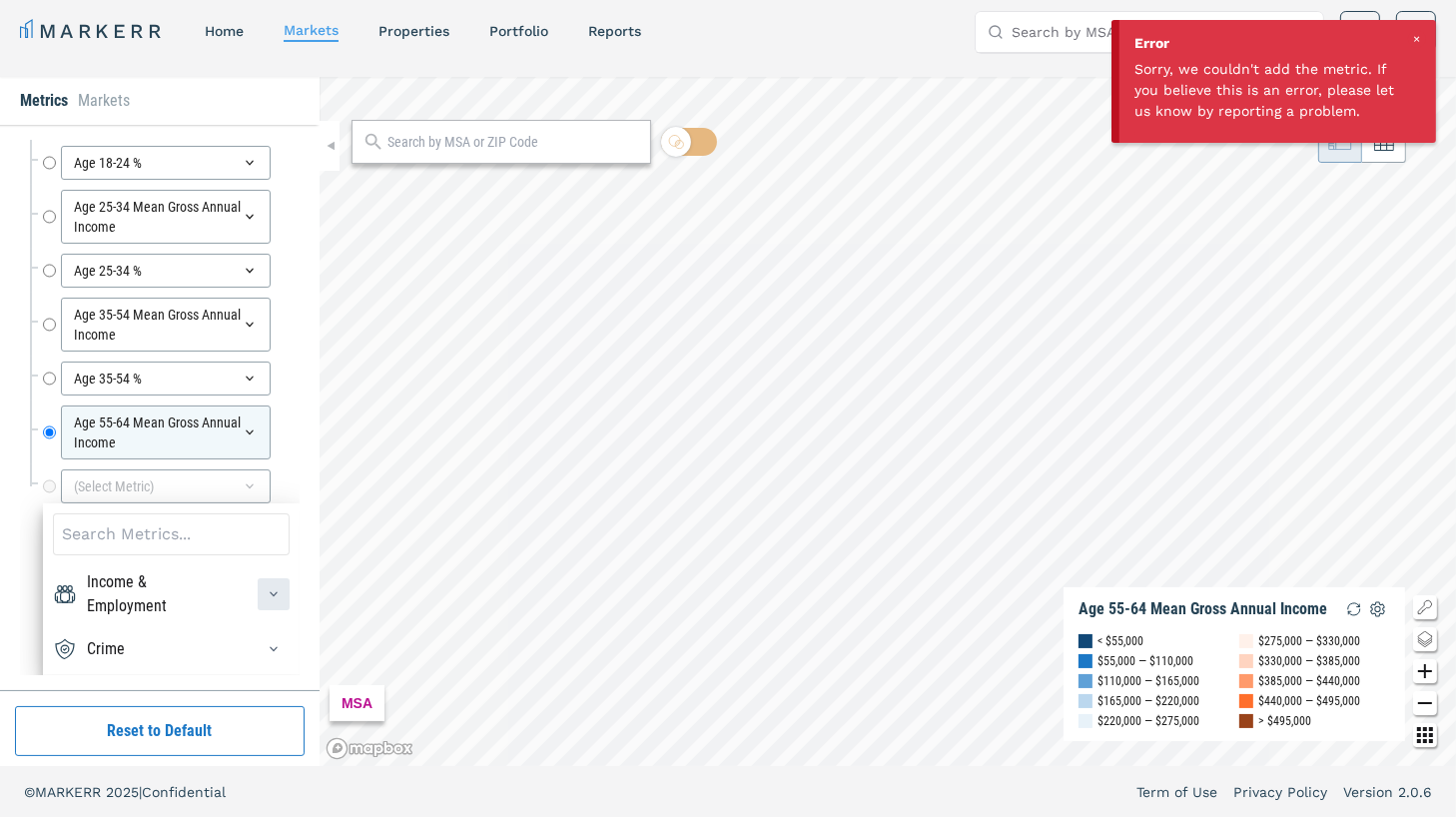 click 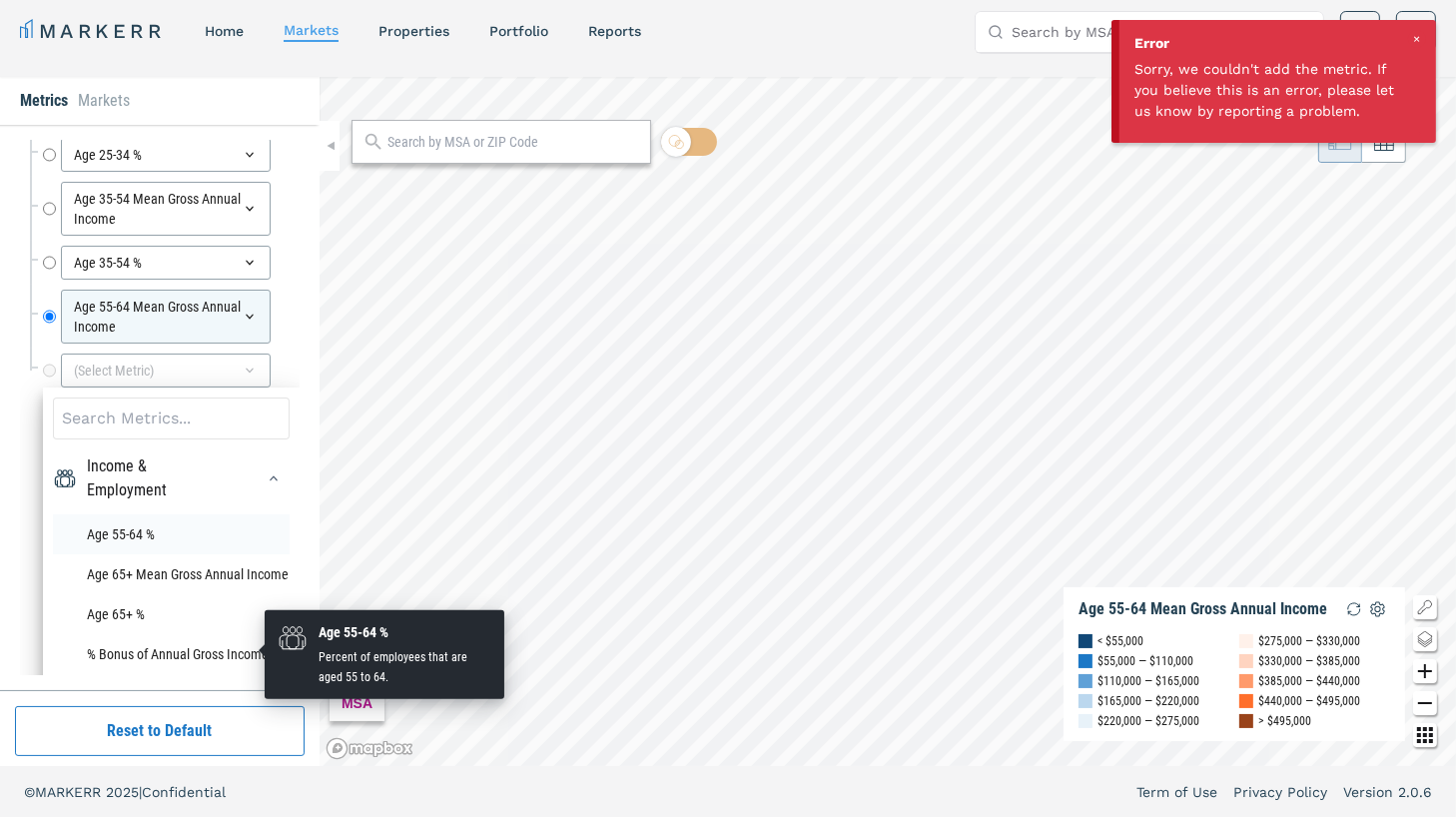 click on "Age 55-64 %" at bounding box center (171, 534) 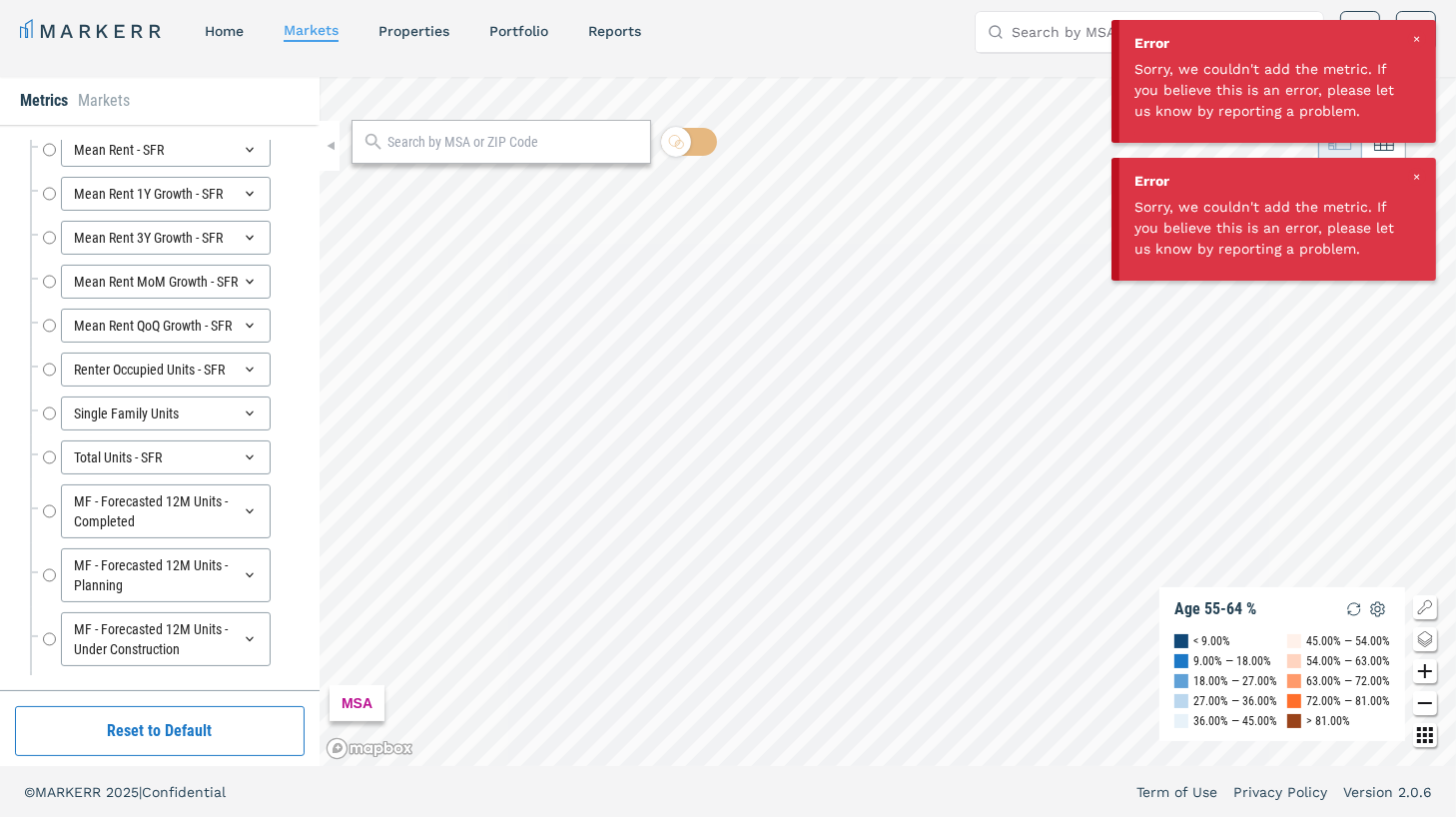 scroll, scrollTop: 6682, scrollLeft: 0, axis: vertical 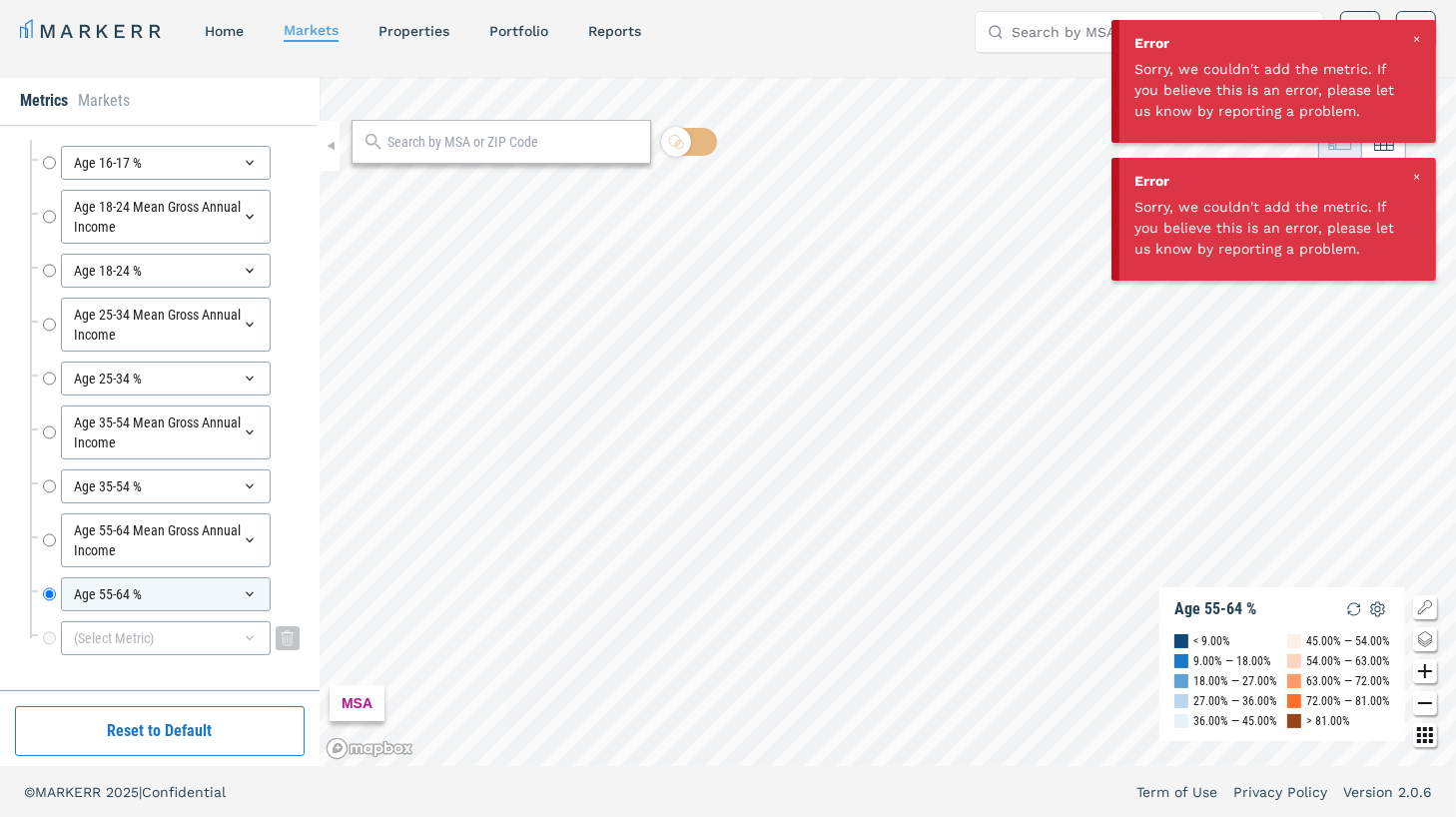 click 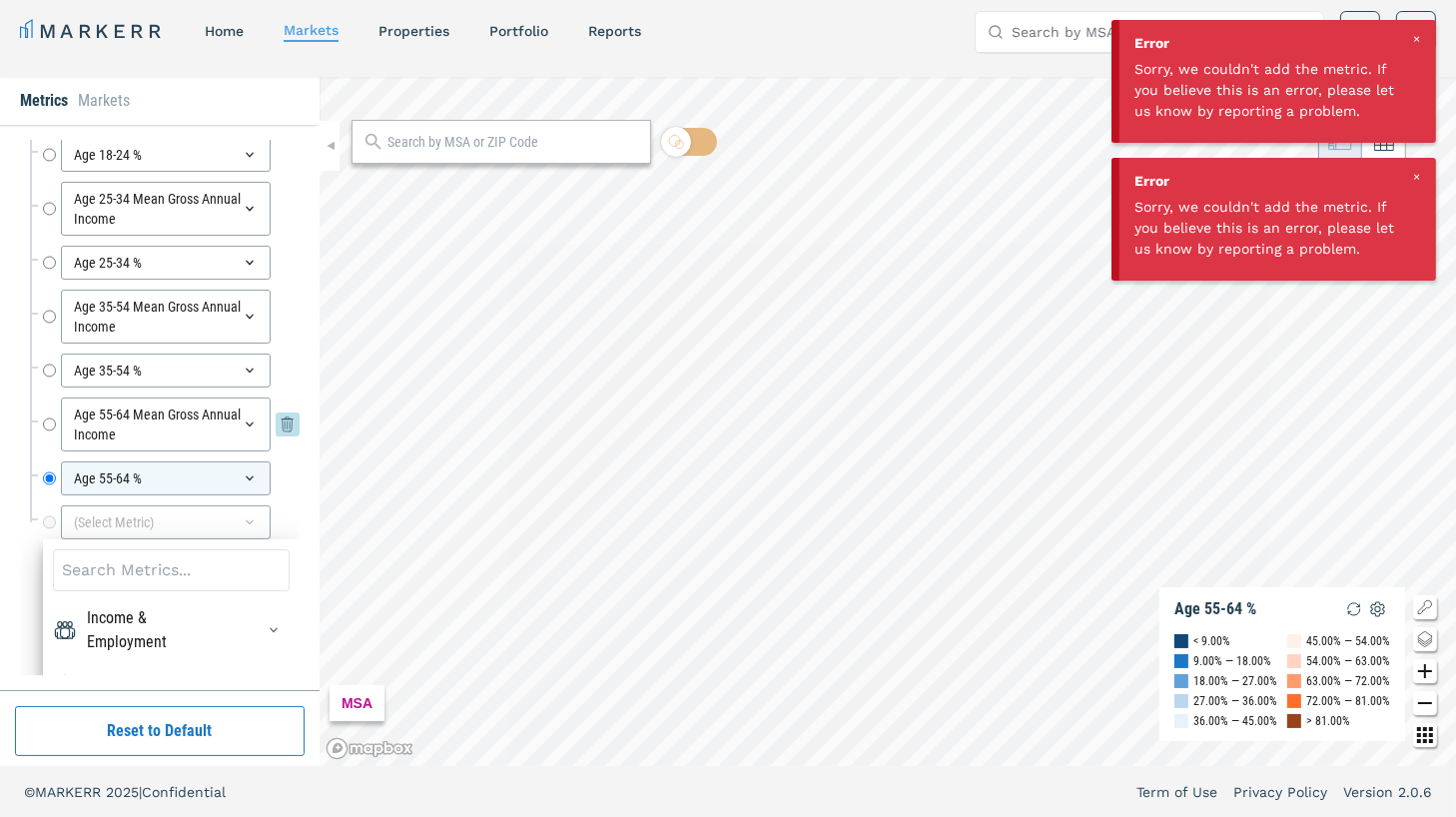 scroll, scrollTop: 6834, scrollLeft: 0, axis: vertical 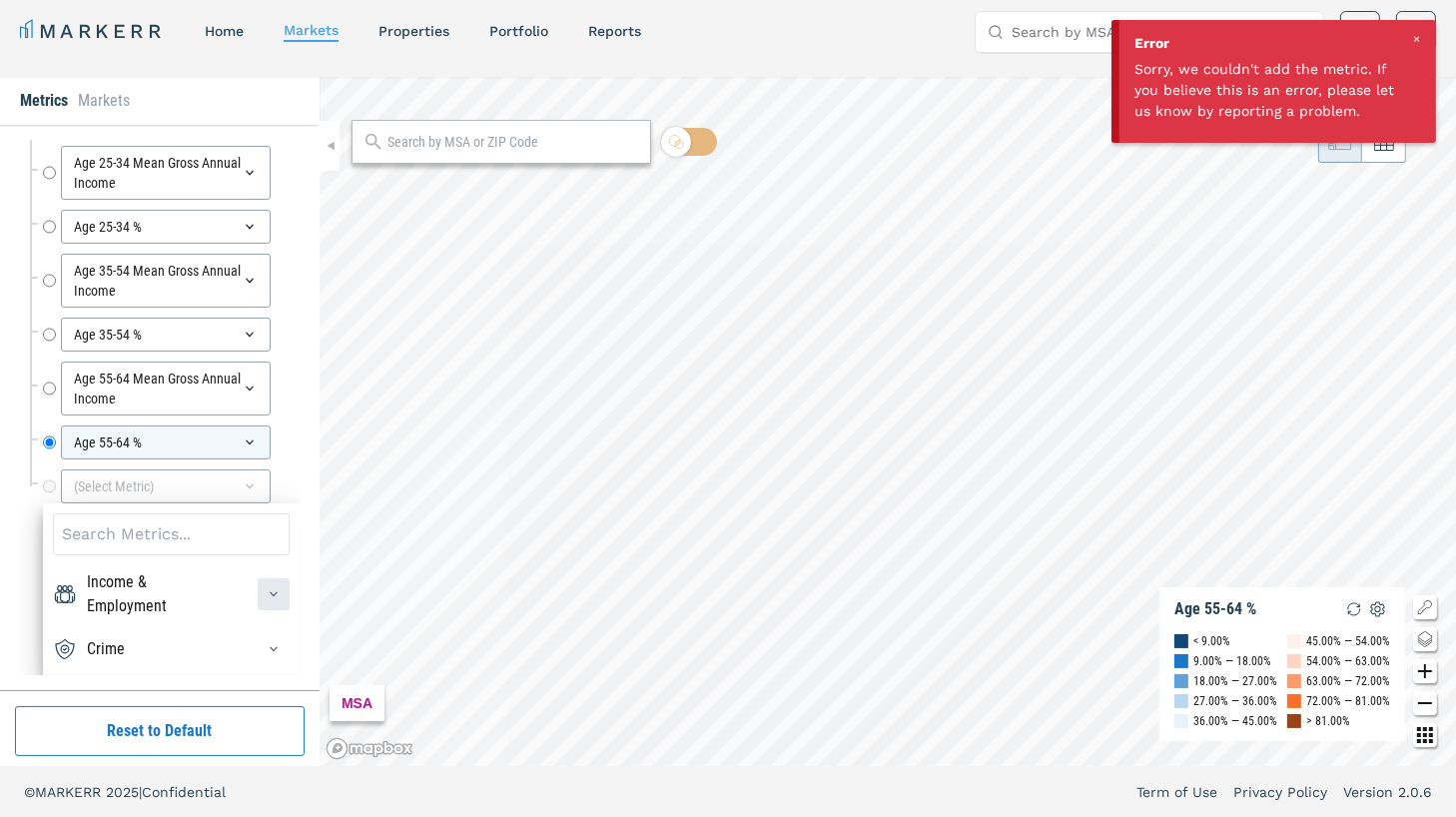 click 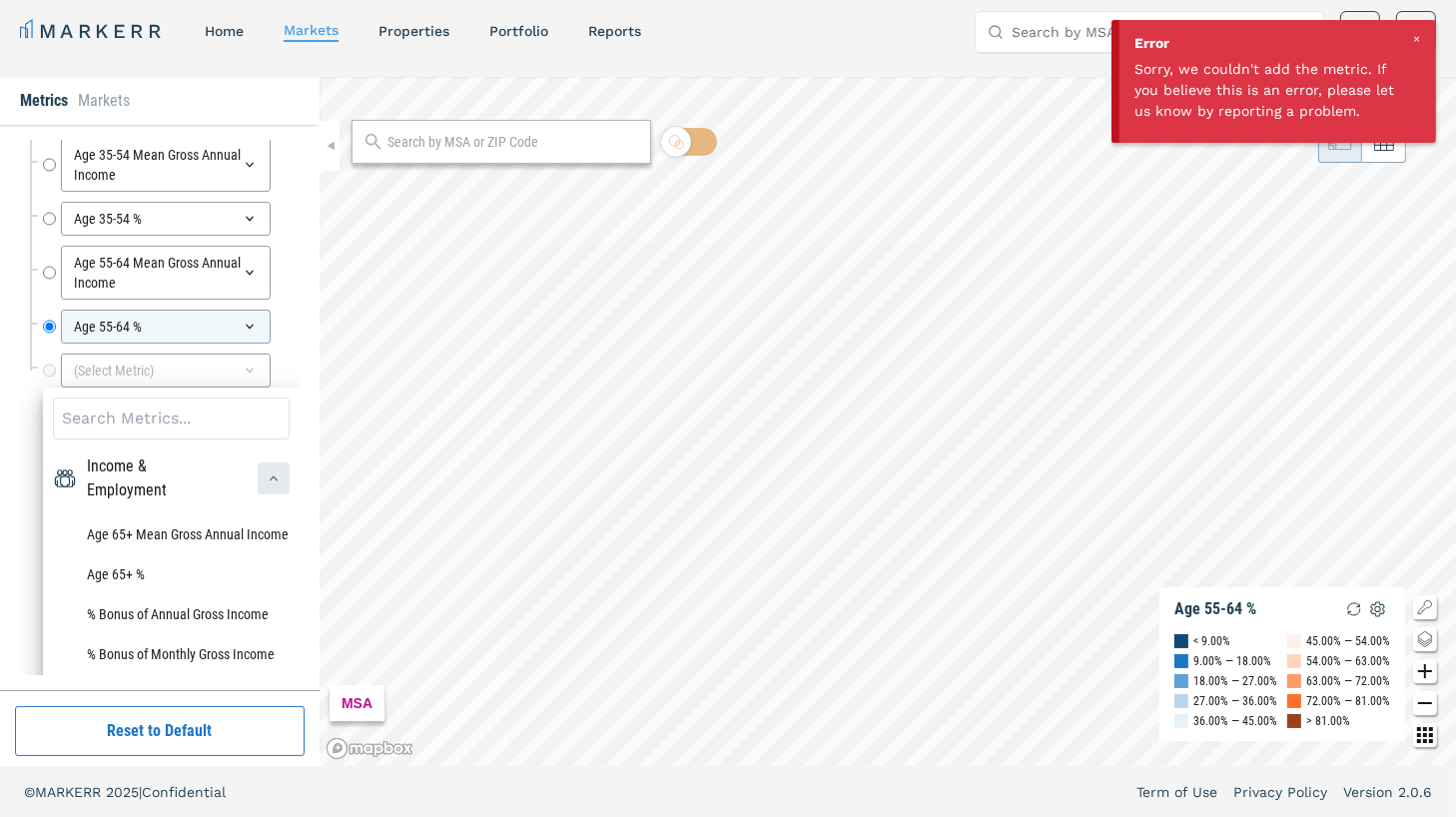 scroll, scrollTop: 43, scrollLeft: 0, axis: vertical 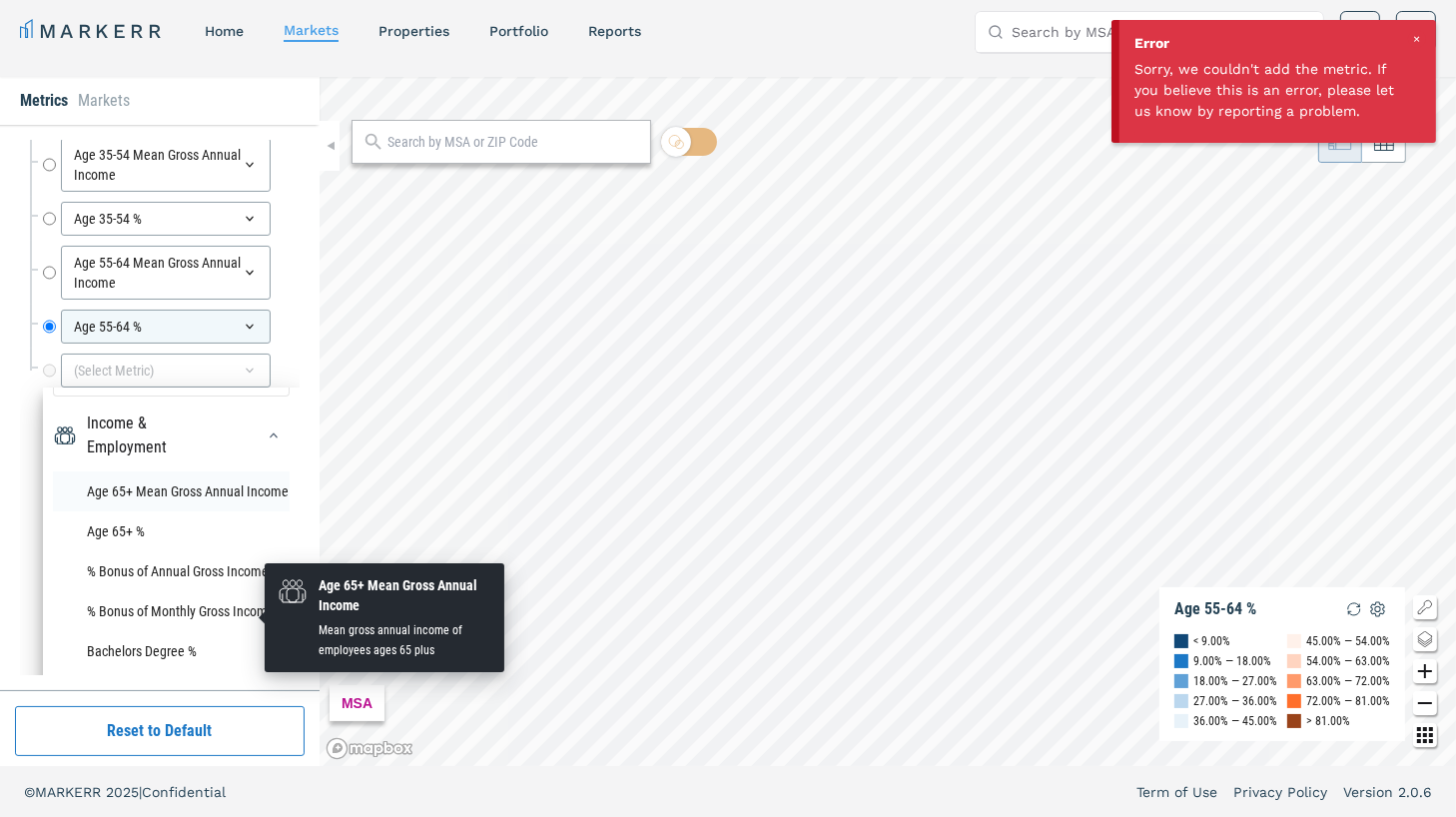 click on "Age 65+ Mean Gross Annual Income" at bounding box center (171, 491) 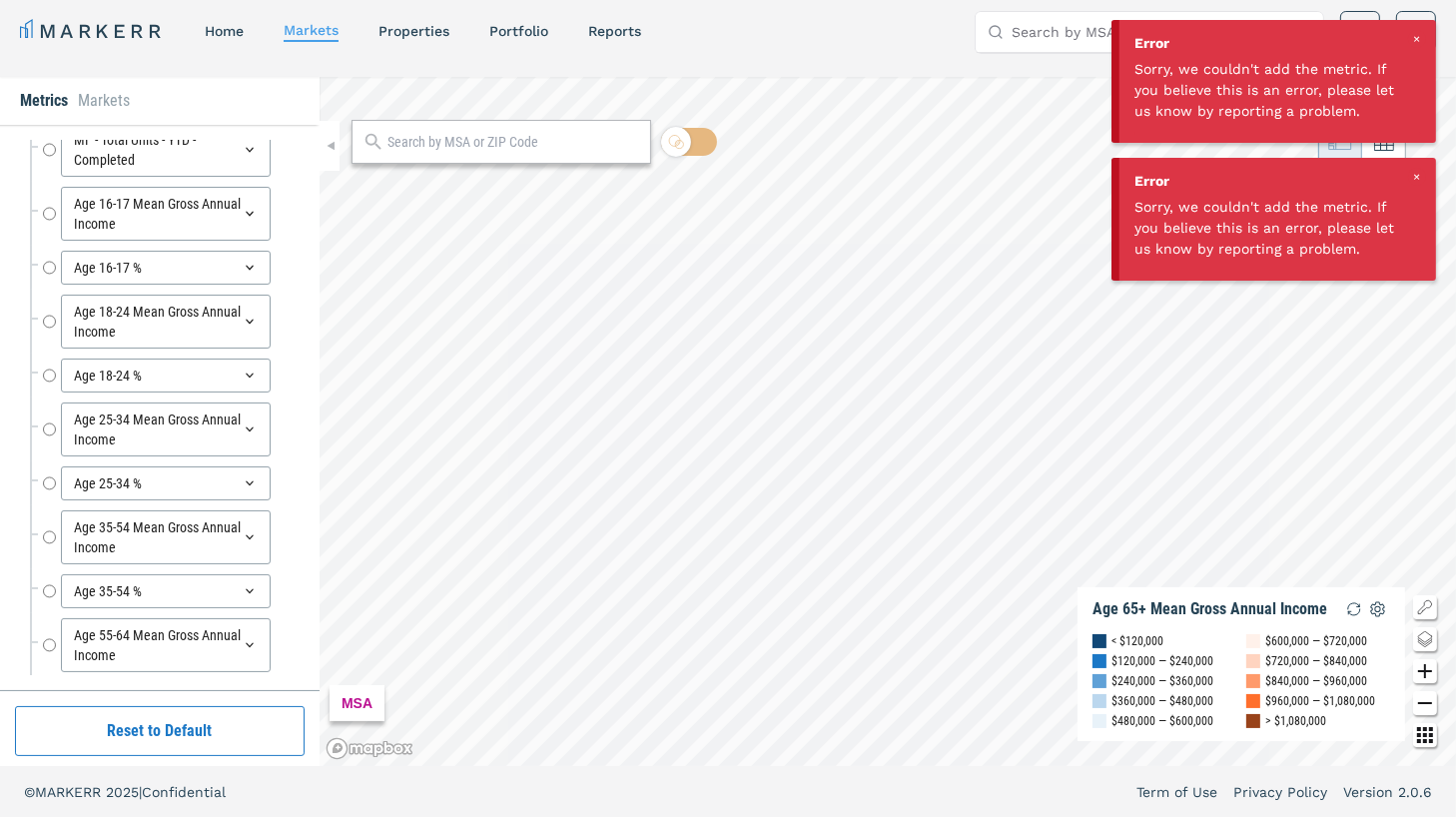 scroll, scrollTop: 6746, scrollLeft: 0, axis: vertical 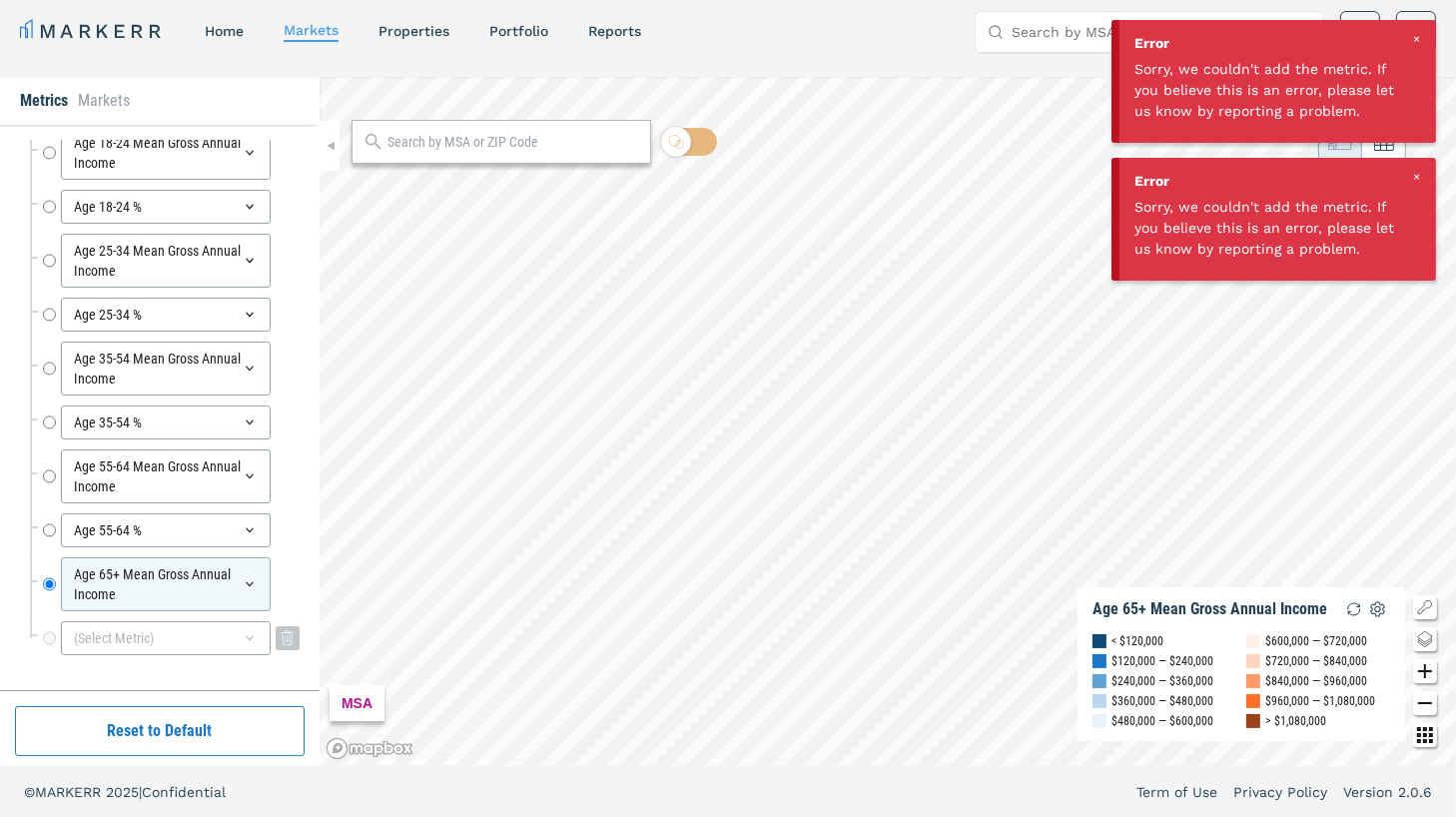 click on "(Select Metric)" at bounding box center (166, 638) 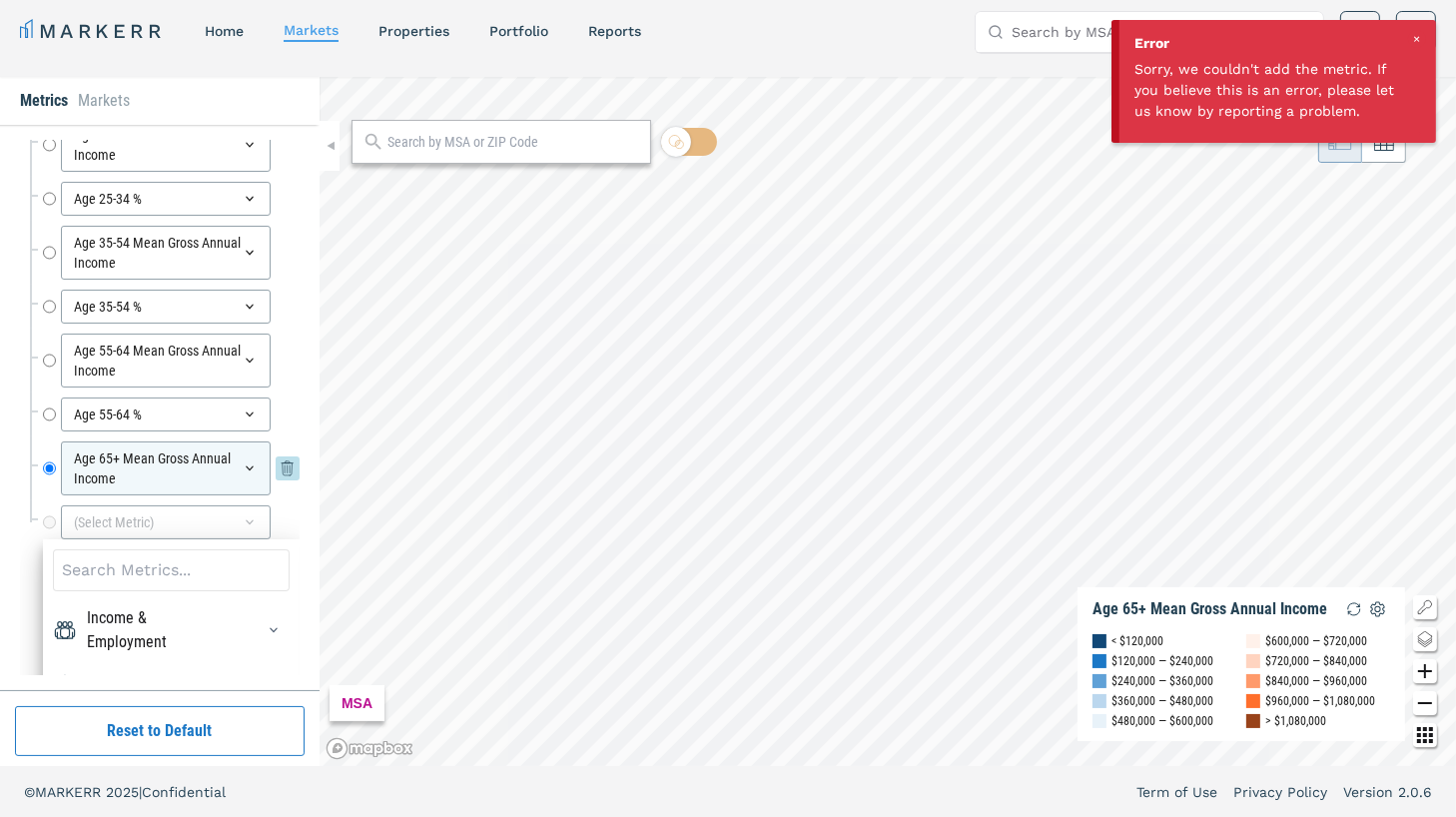 scroll, scrollTop: 6898, scrollLeft: 0, axis: vertical 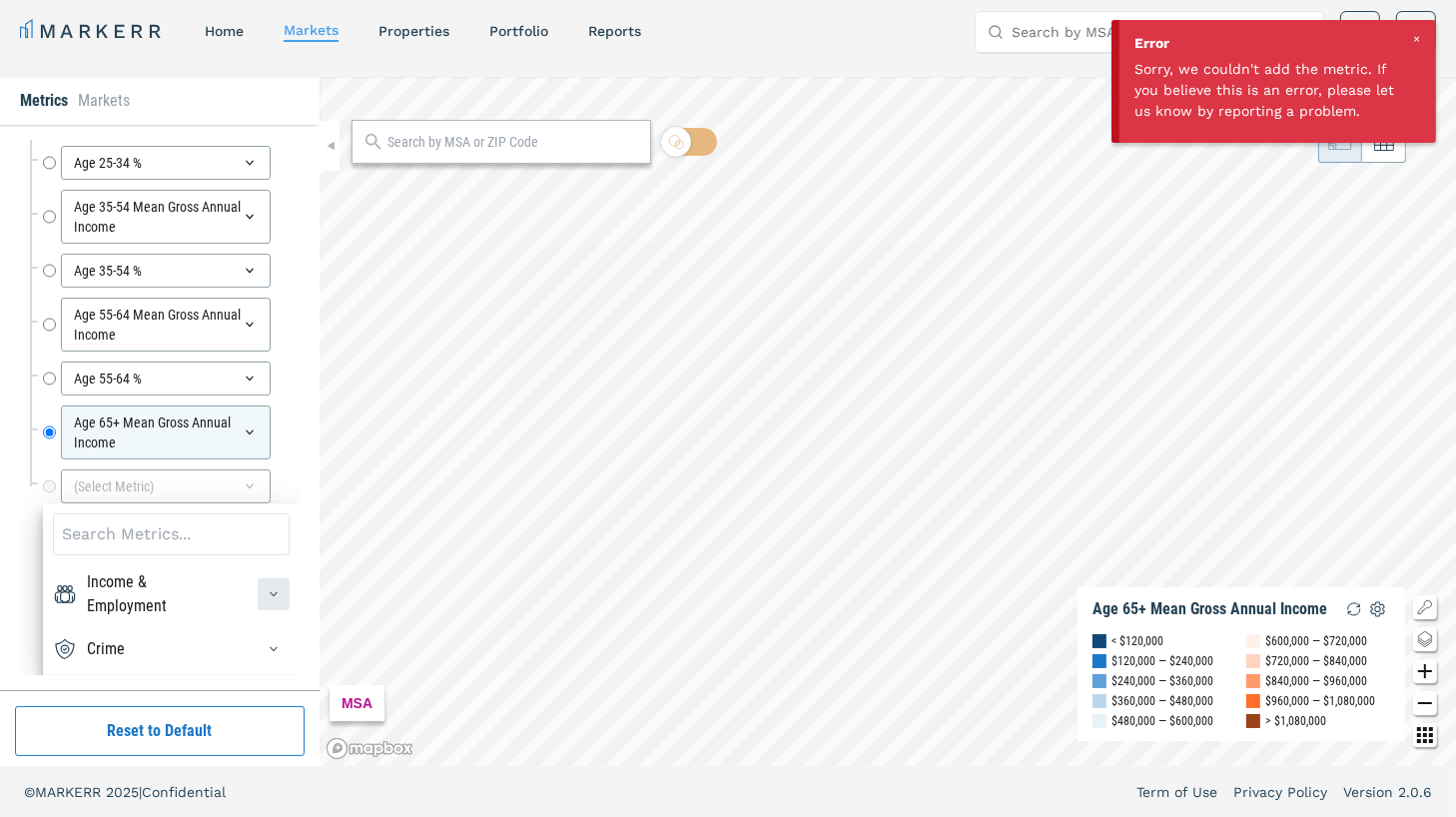 click 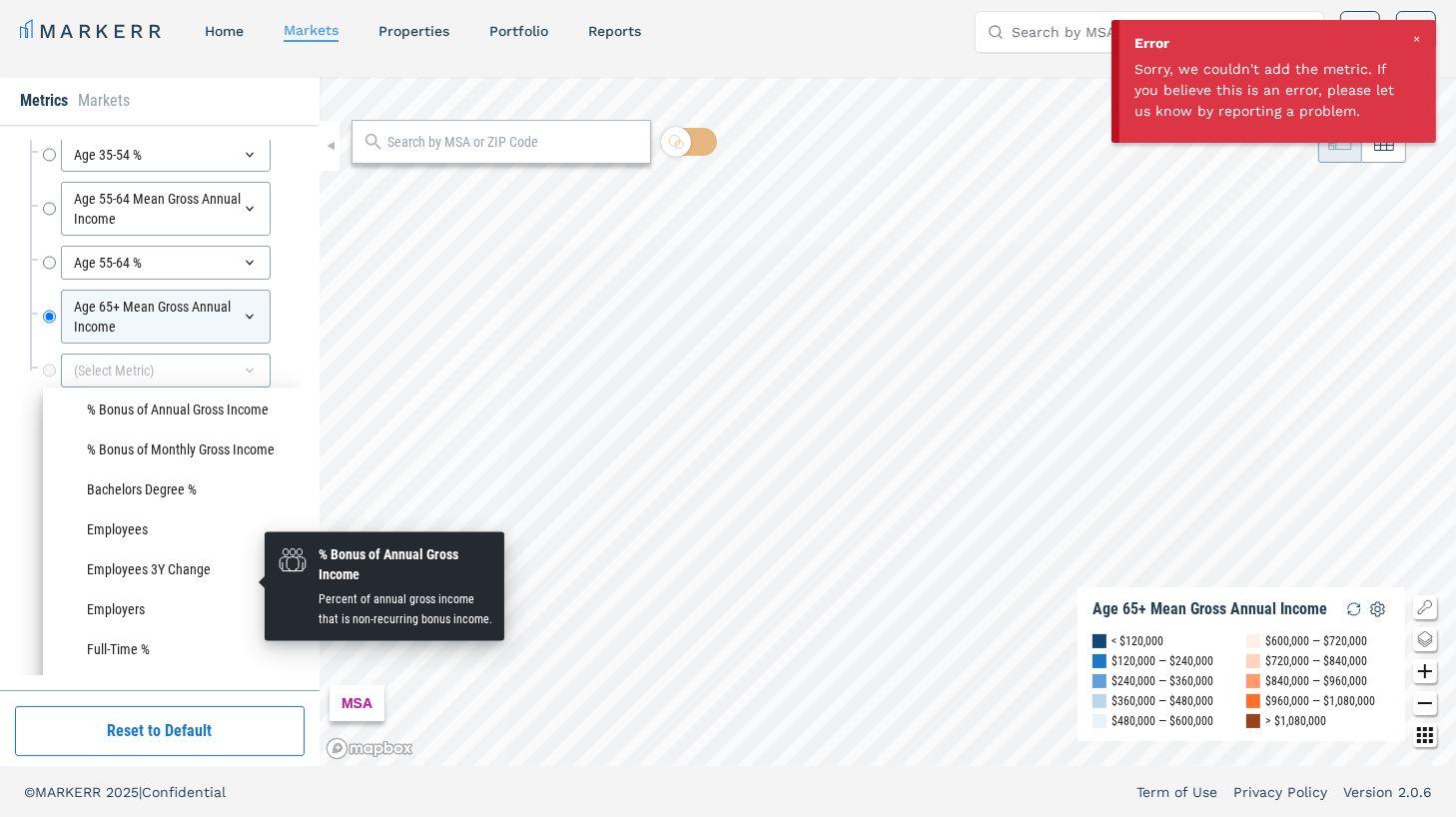 scroll, scrollTop: 76, scrollLeft: 0, axis: vertical 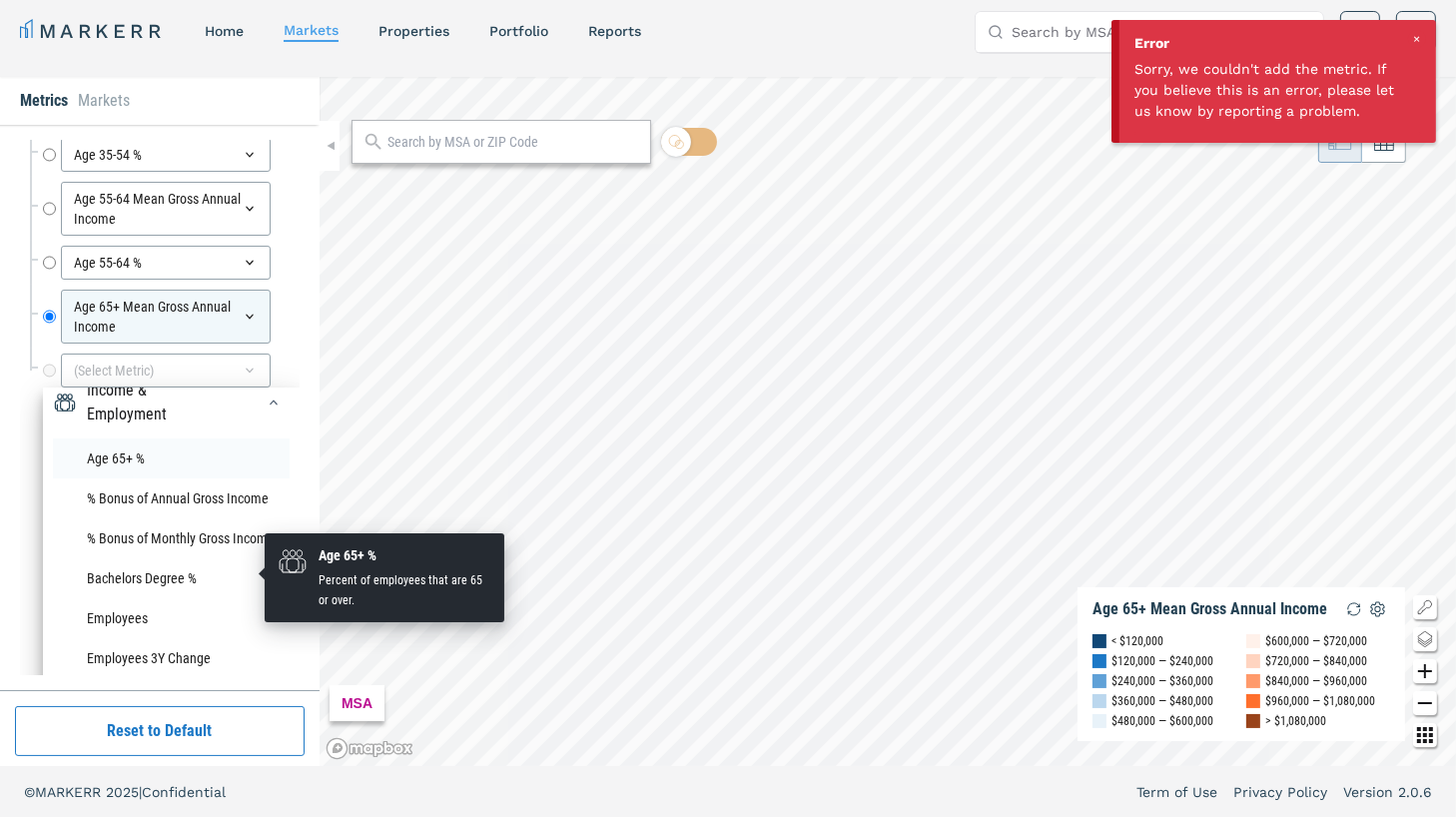 click on "Age 65+ %" at bounding box center (171, 458) 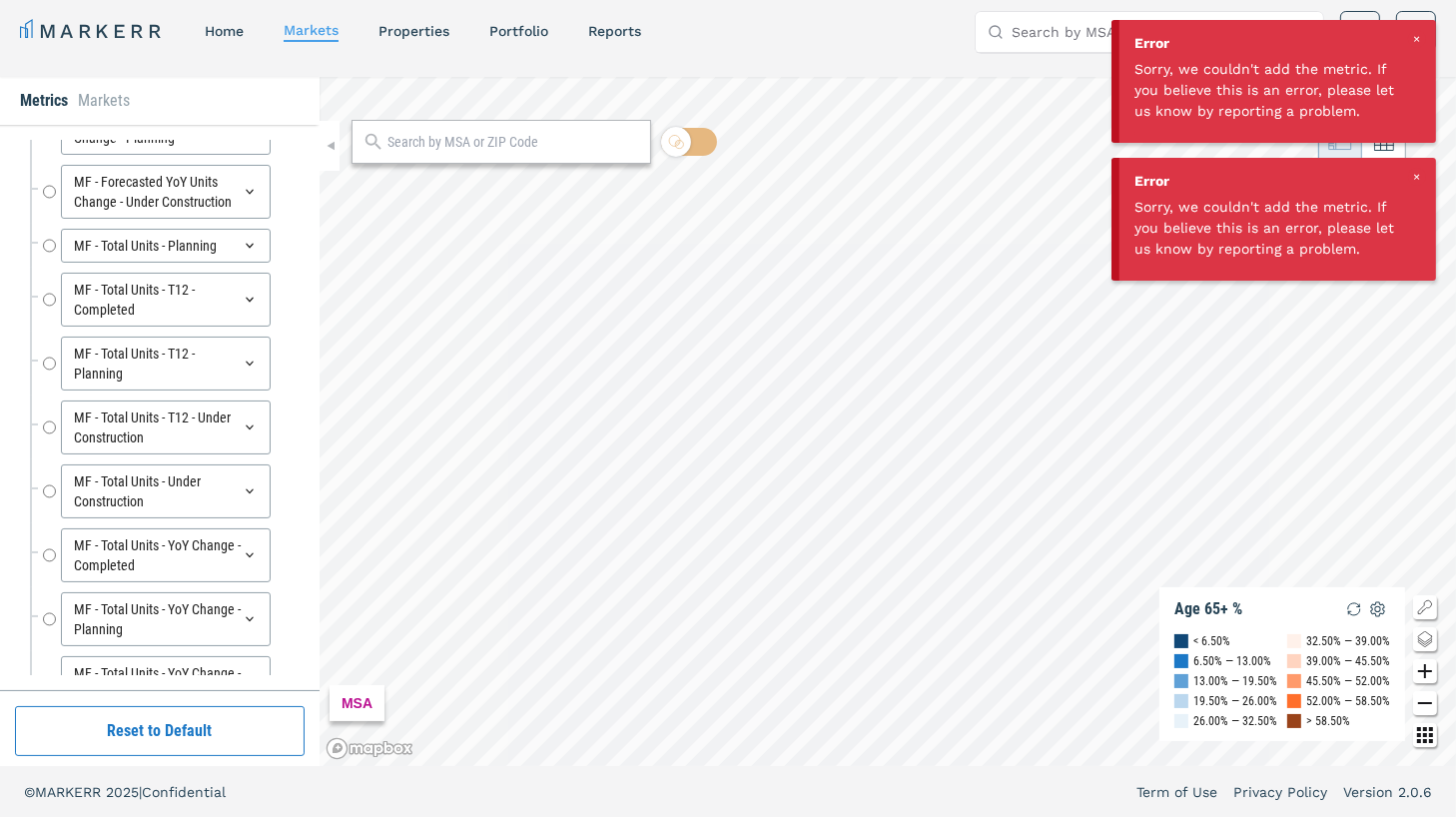 scroll, scrollTop: 6790, scrollLeft: 0, axis: vertical 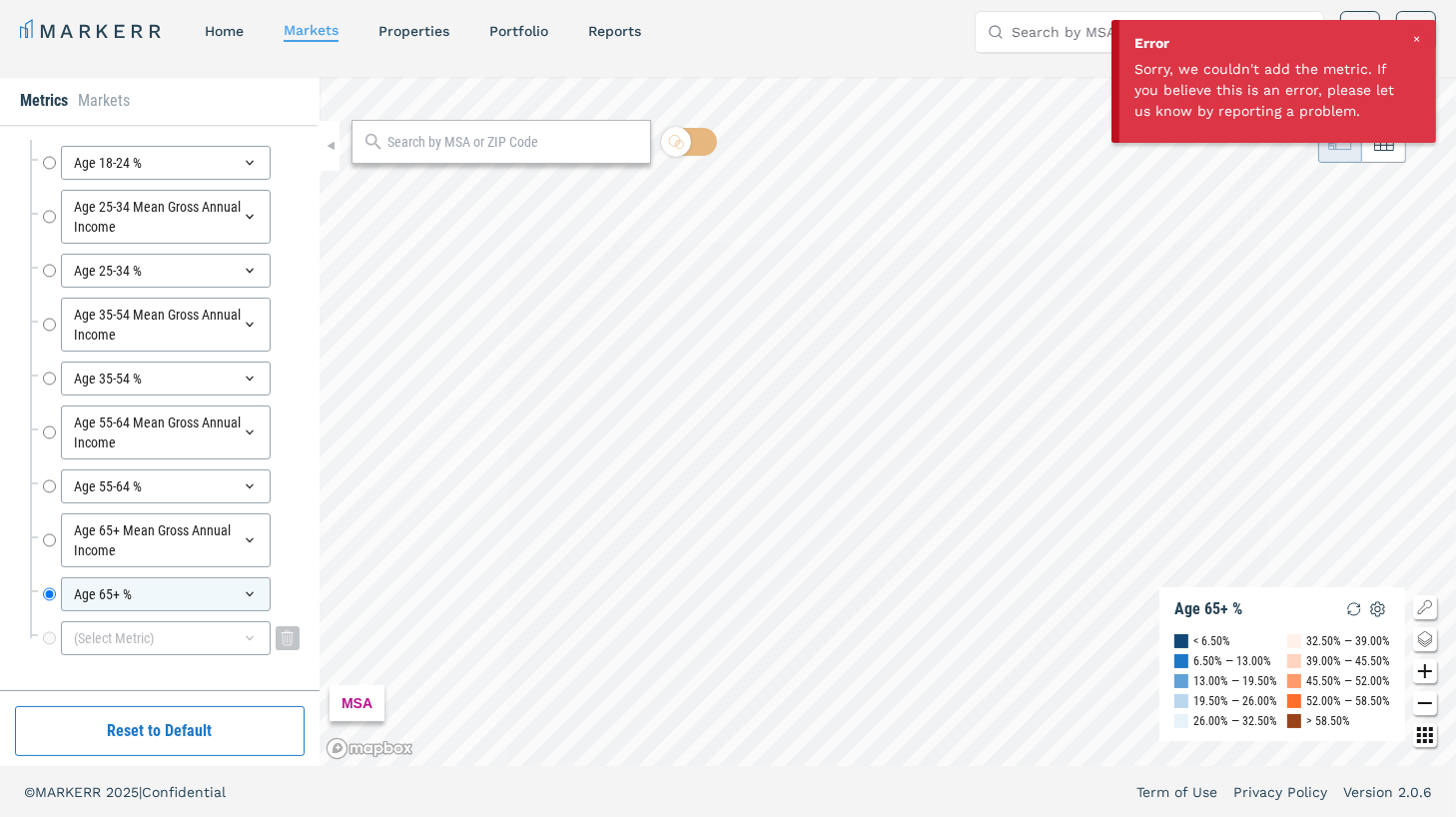 click on "(Select Metric)" at bounding box center (166, 638) 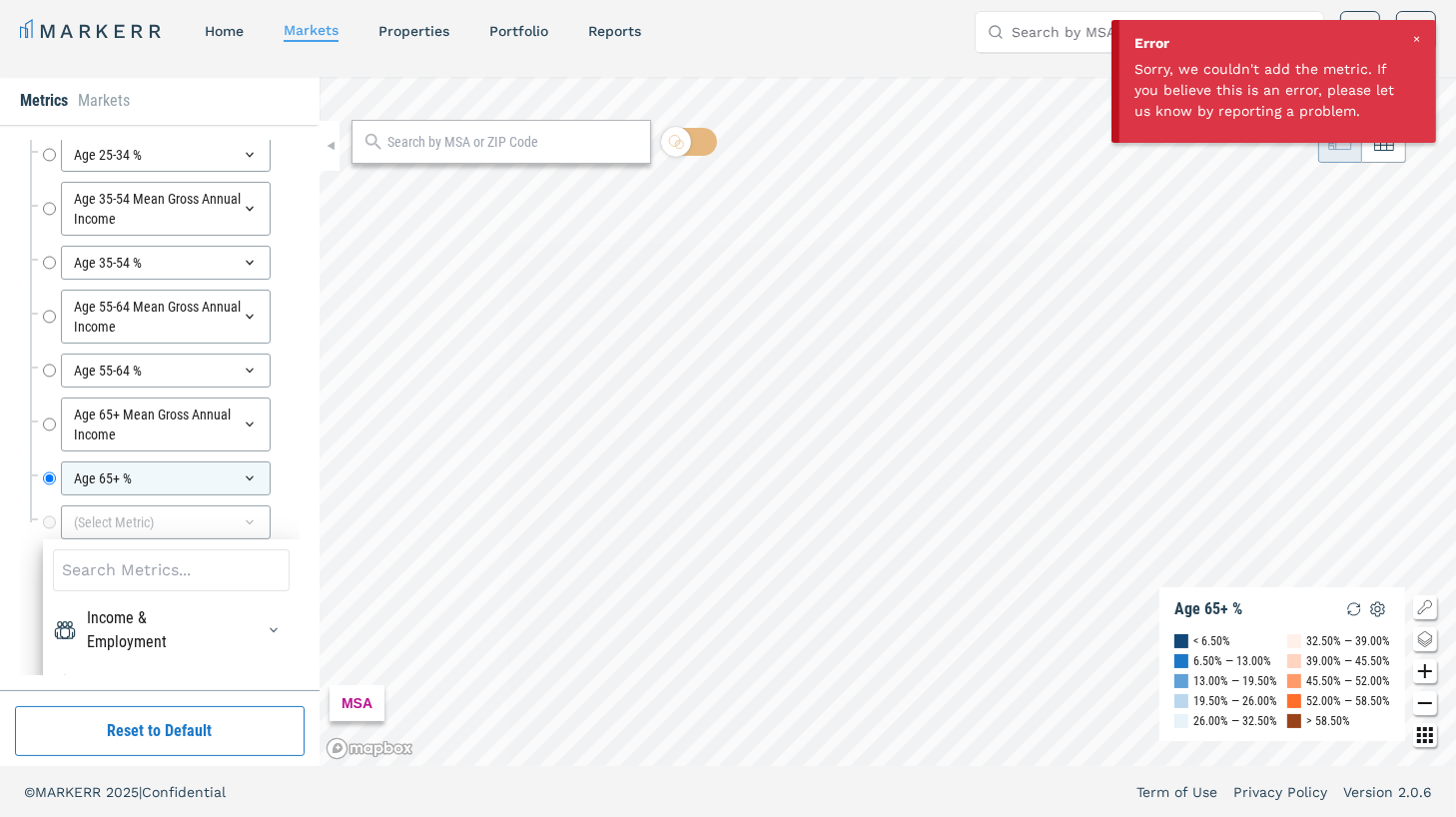scroll, scrollTop: 6942, scrollLeft: 0, axis: vertical 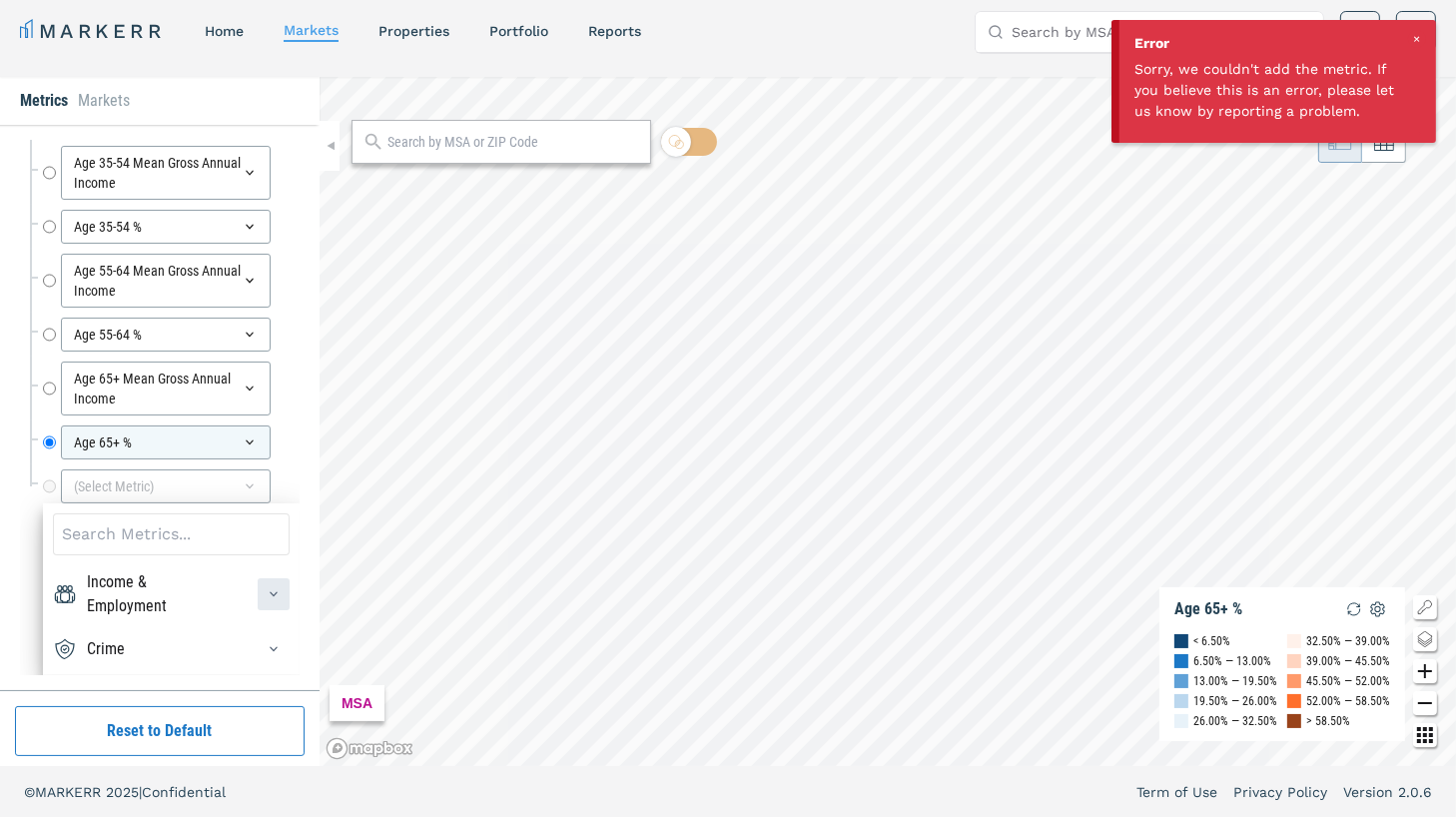 click at bounding box center (274, 594) 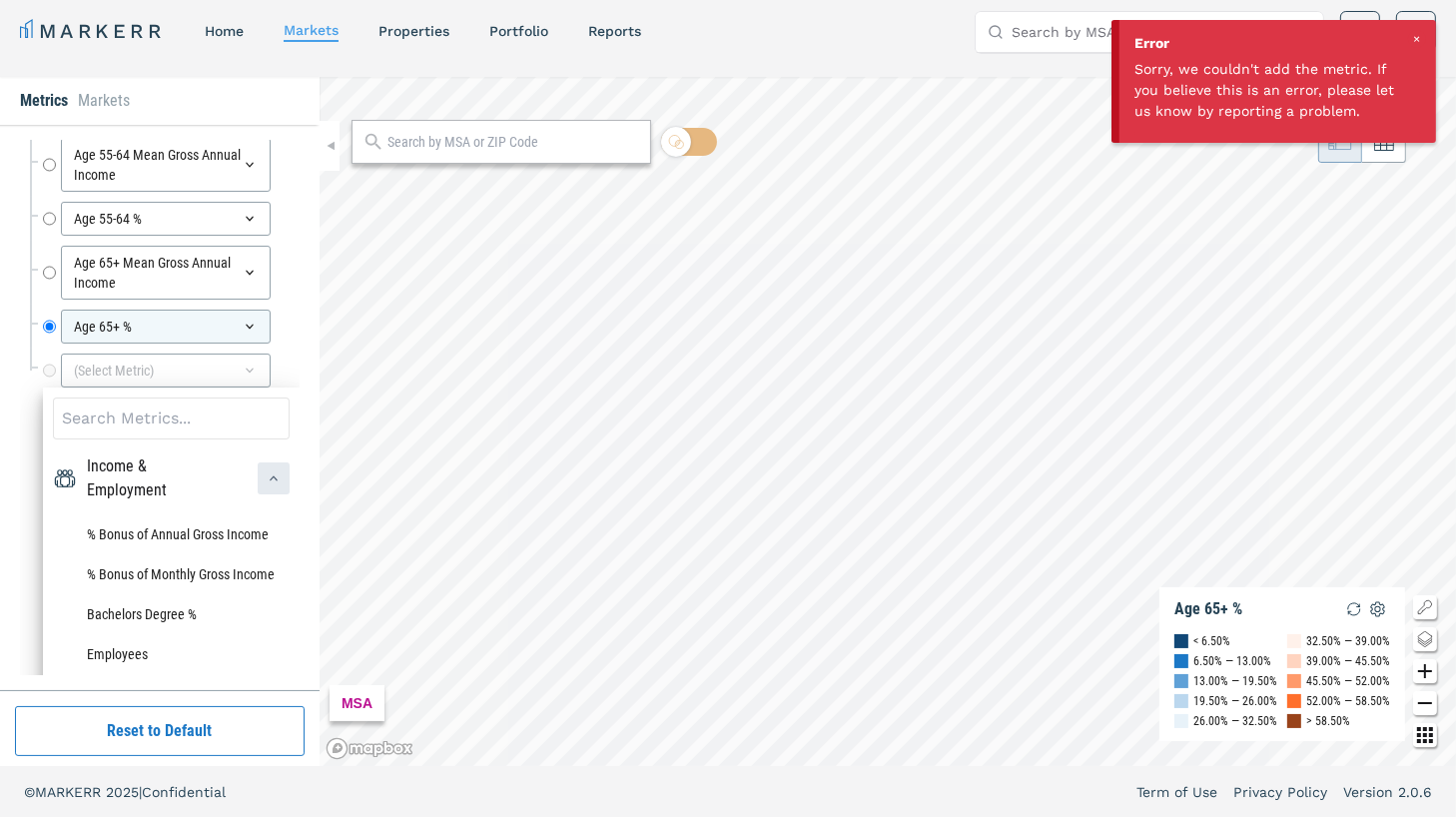 click at bounding box center [274, 478] 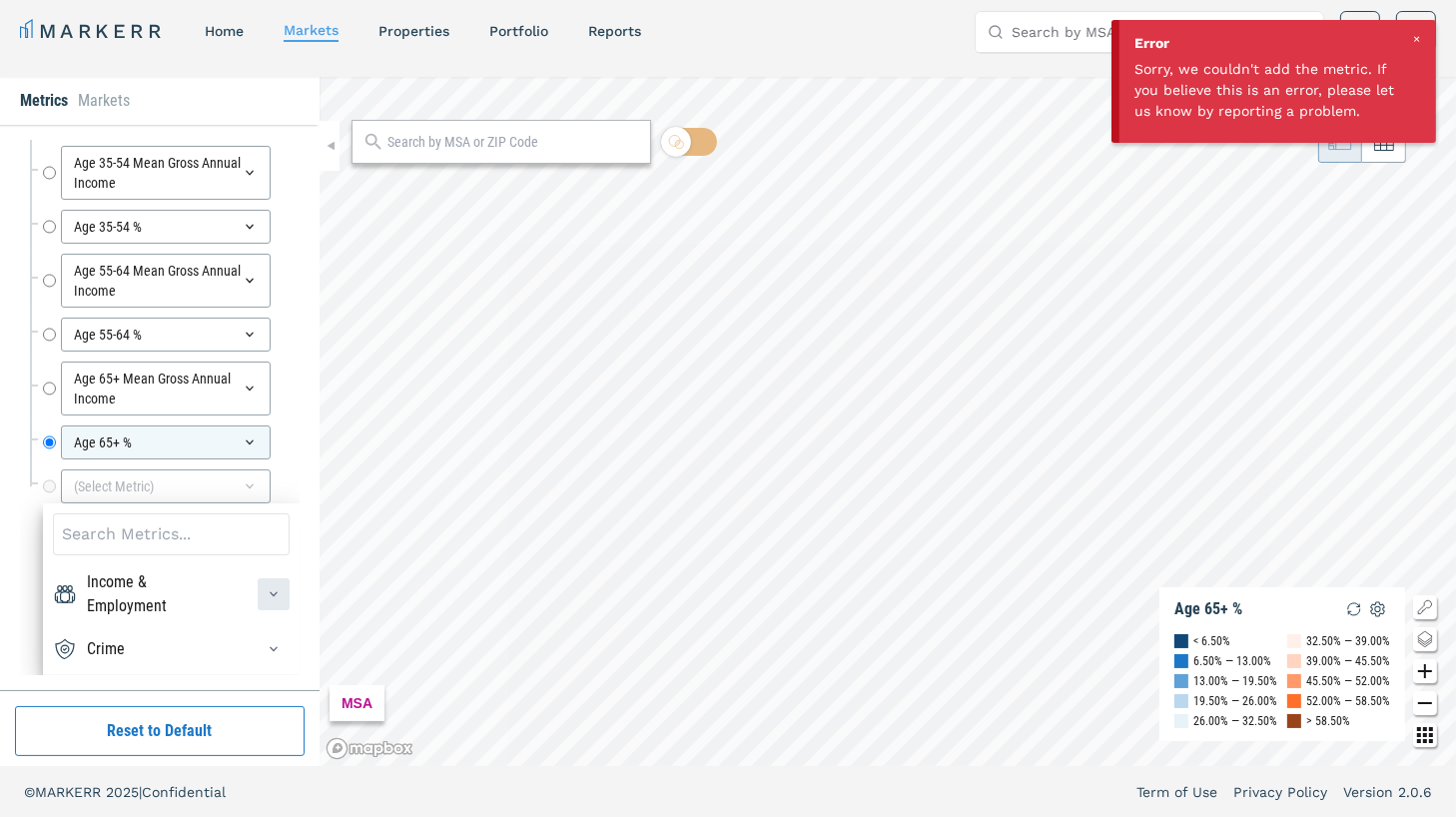 click at bounding box center (274, 594) 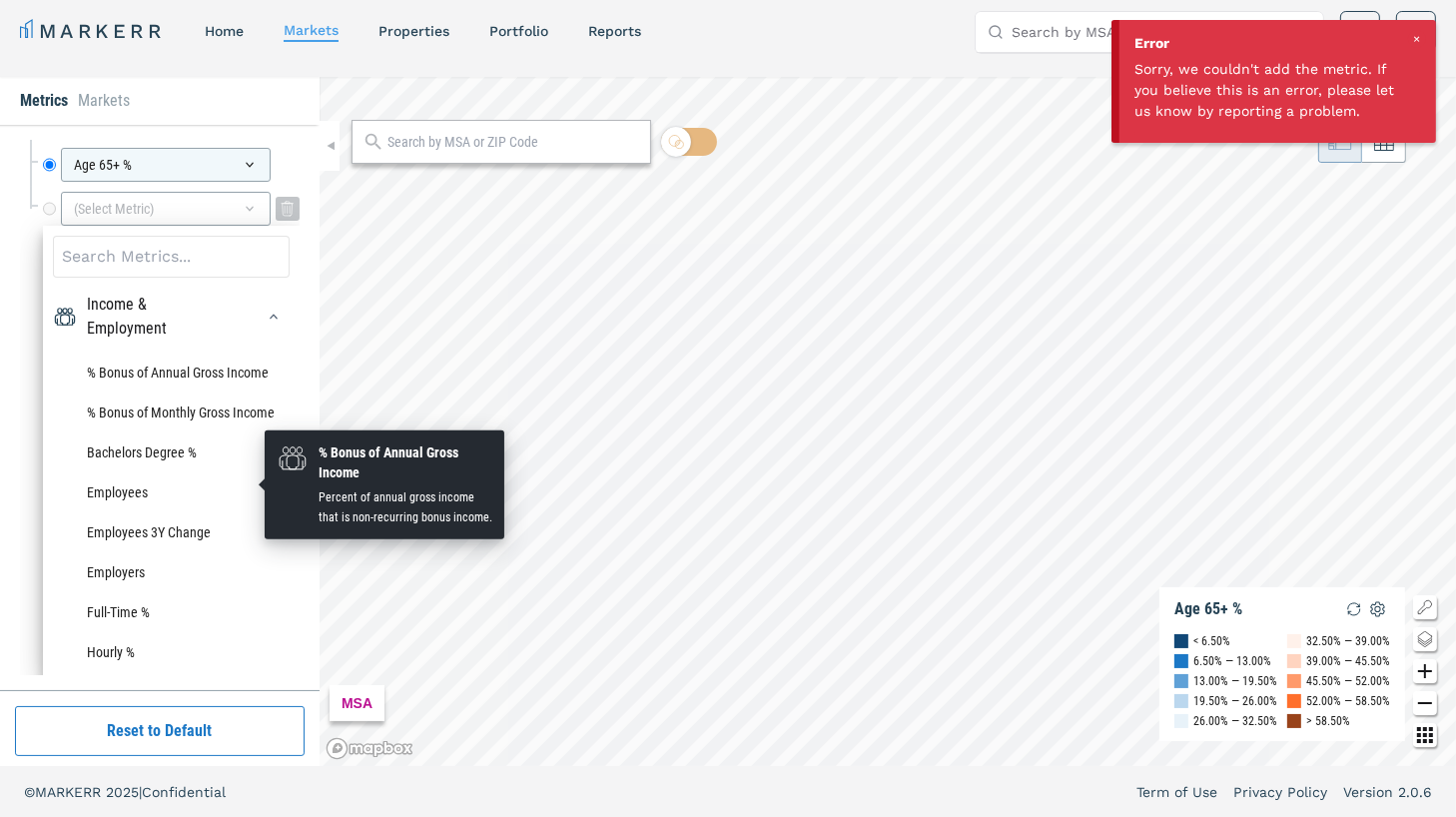 scroll, scrollTop: 7116, scrollLeft: 0, axis: vertical 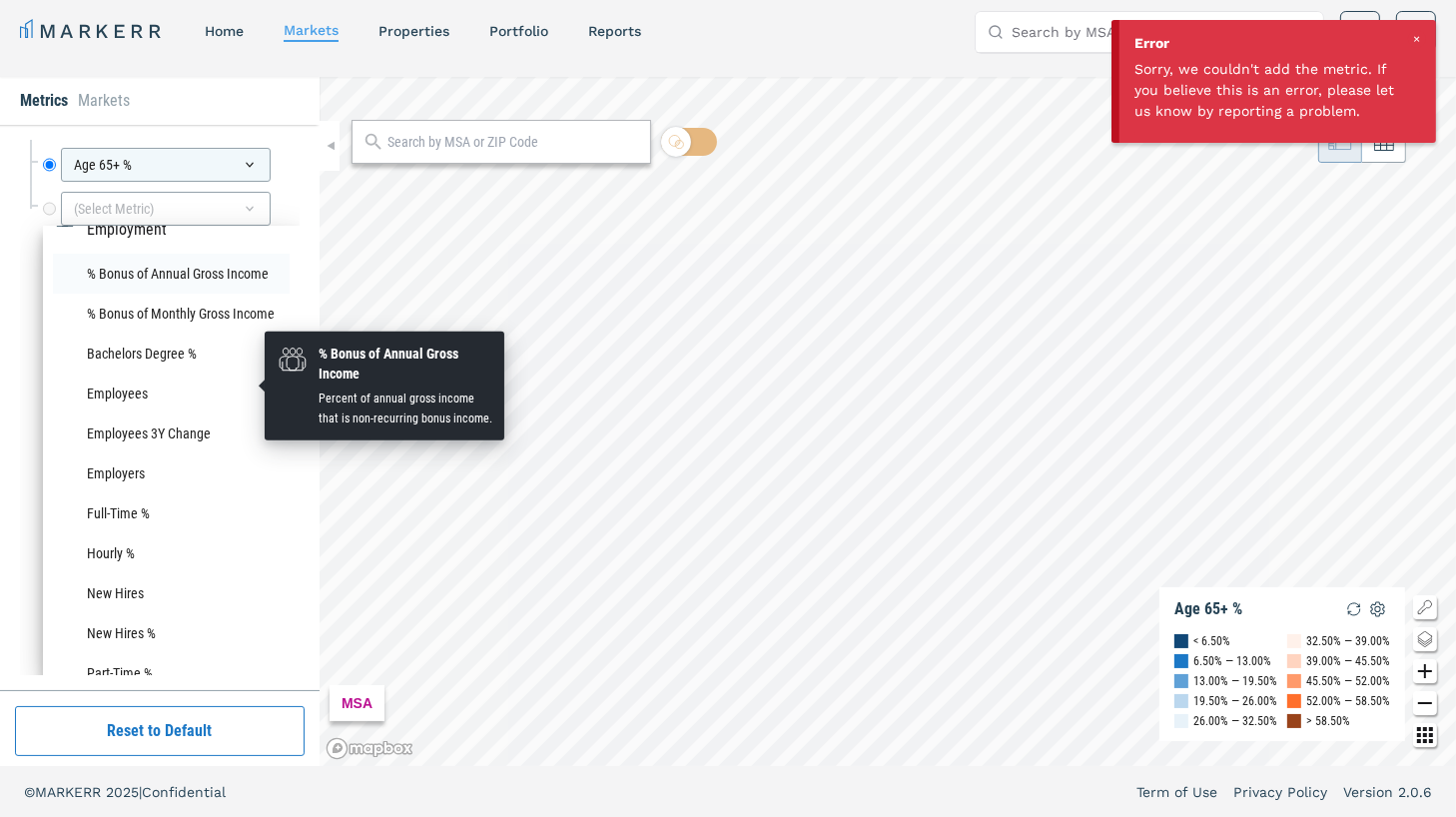 click on "% Bonus of Annual Gross Income" at bounding box center [171, 274] 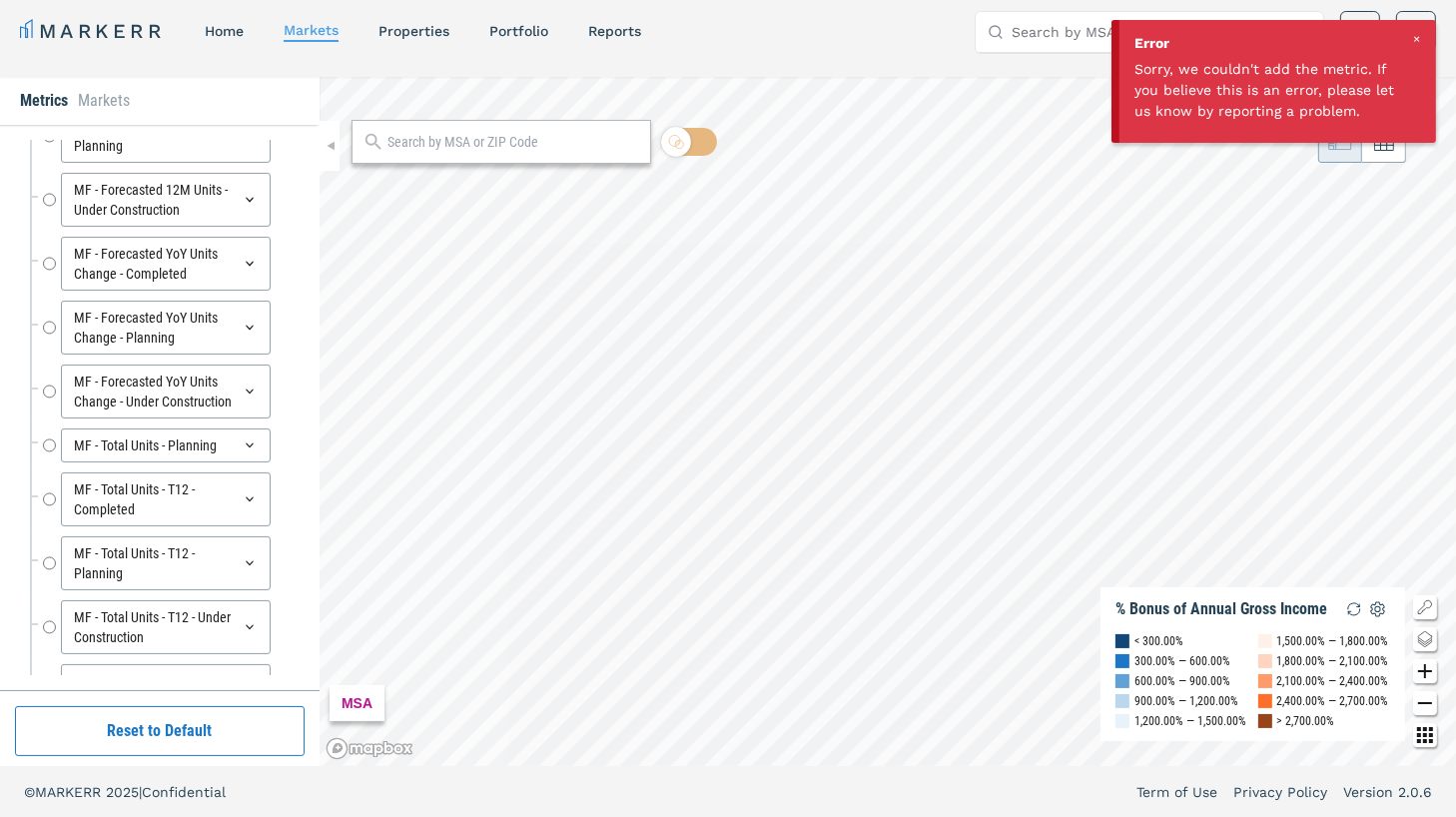 scroll, scrollTop: 6854, scrollLeft: 0, axis: vertical 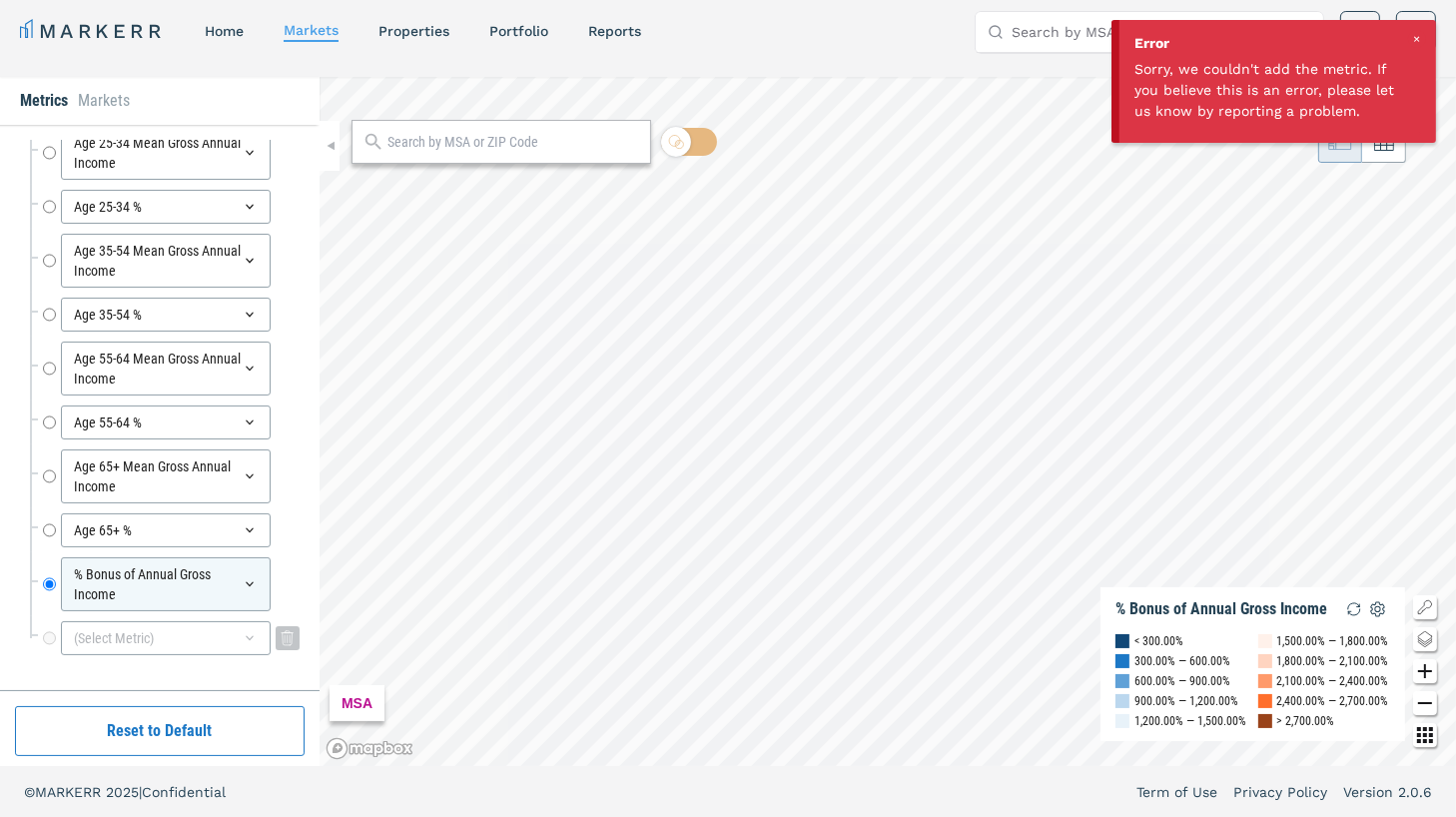 click 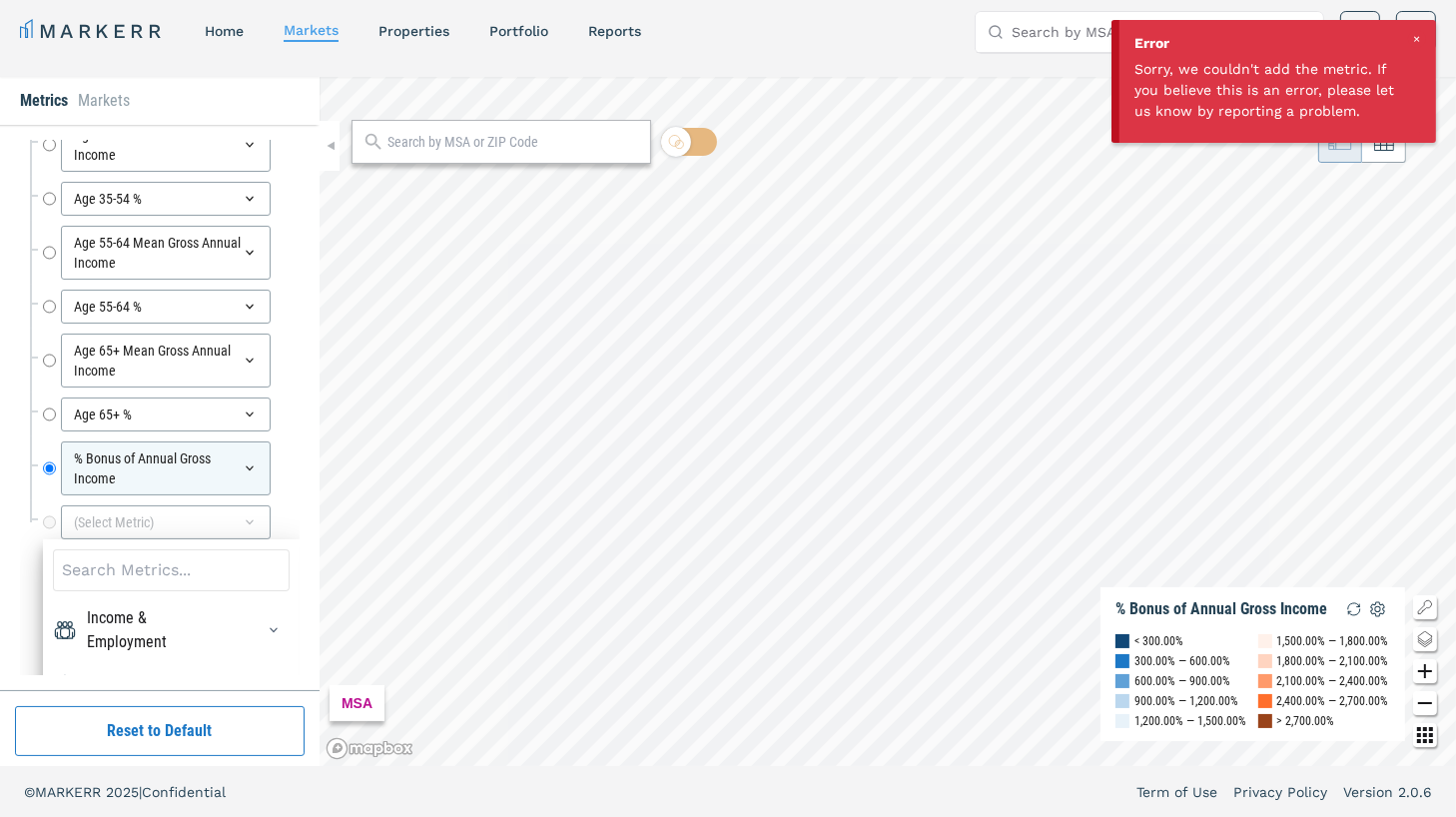 scroll, scrollTop: 7005, scrollLeft: 0, axis: vertical 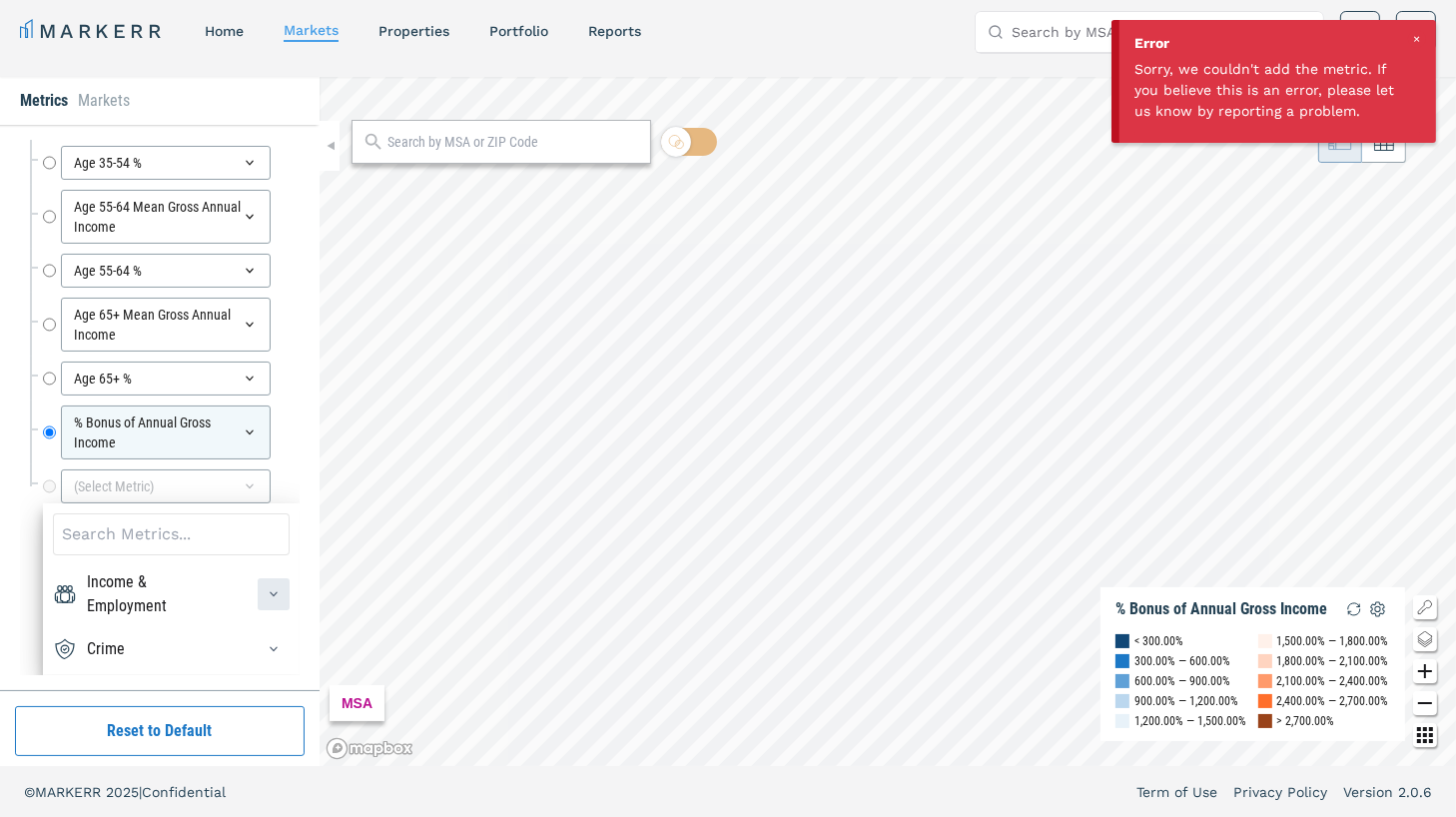click at bounding box center [274, 594] 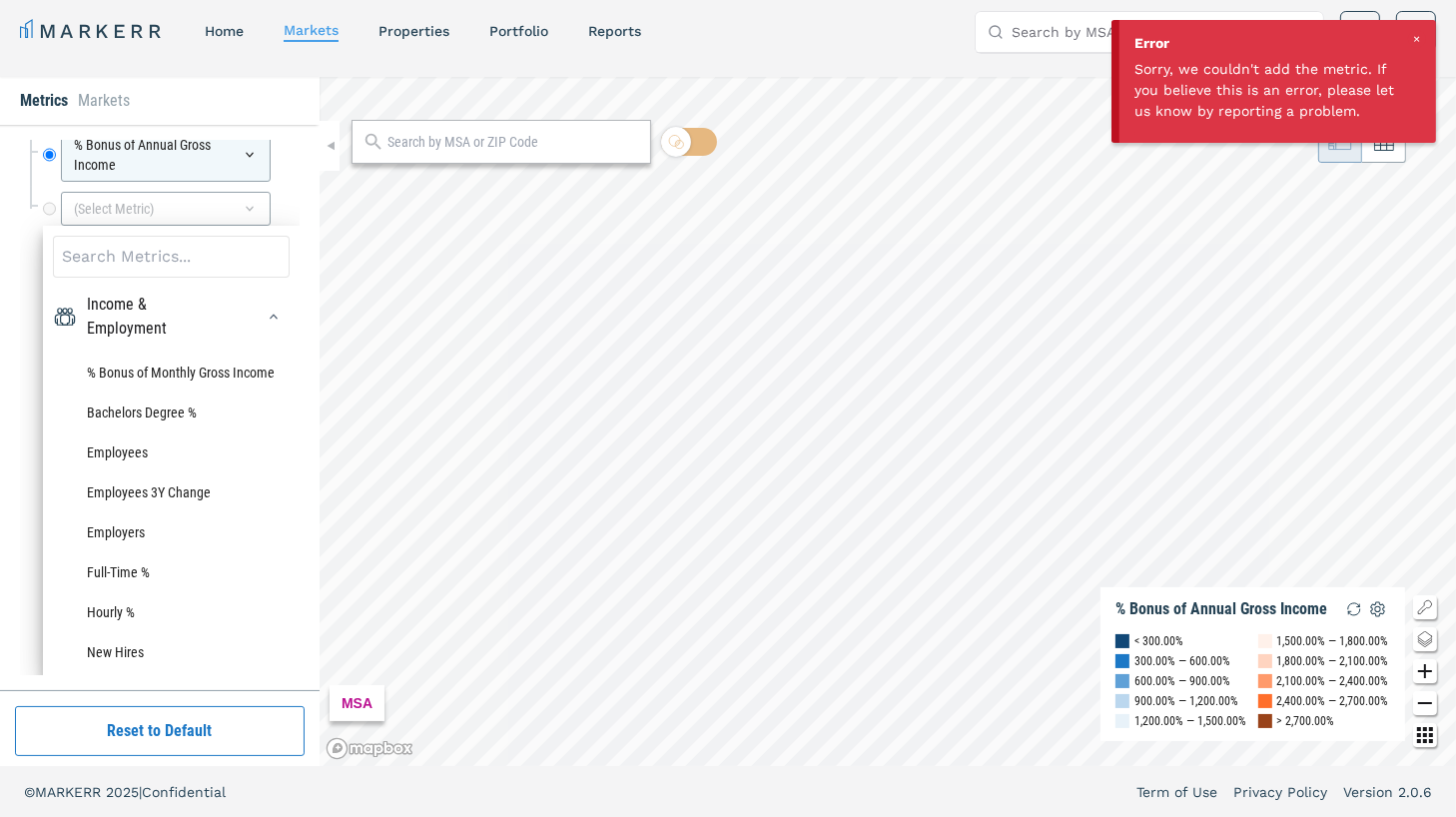 scroll, scrollTop: 7283, scrollLeft: 0, axis: vertical 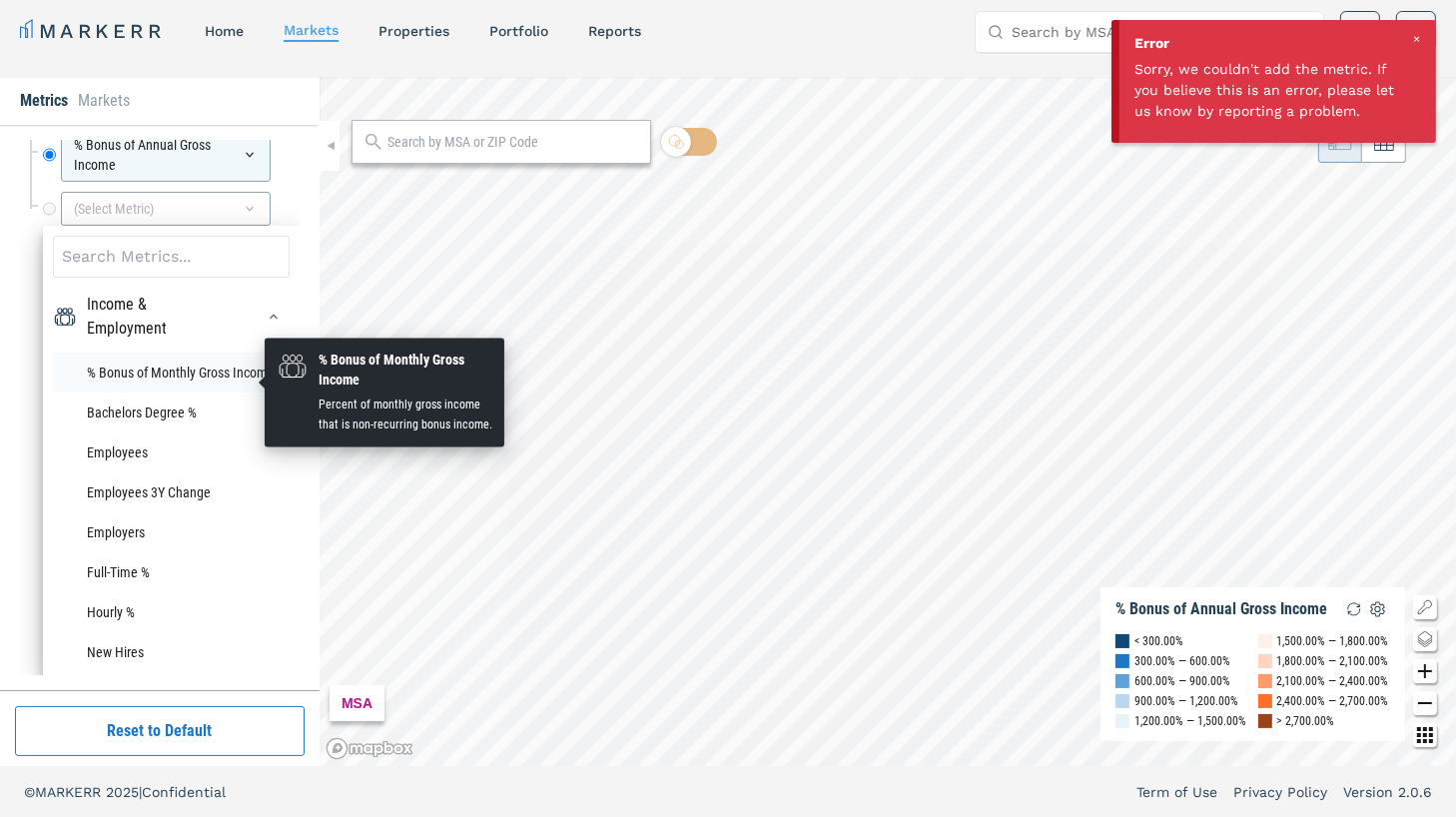 click on "% Bonus of Monthly Gross Income" at bounding box center [171, 373] 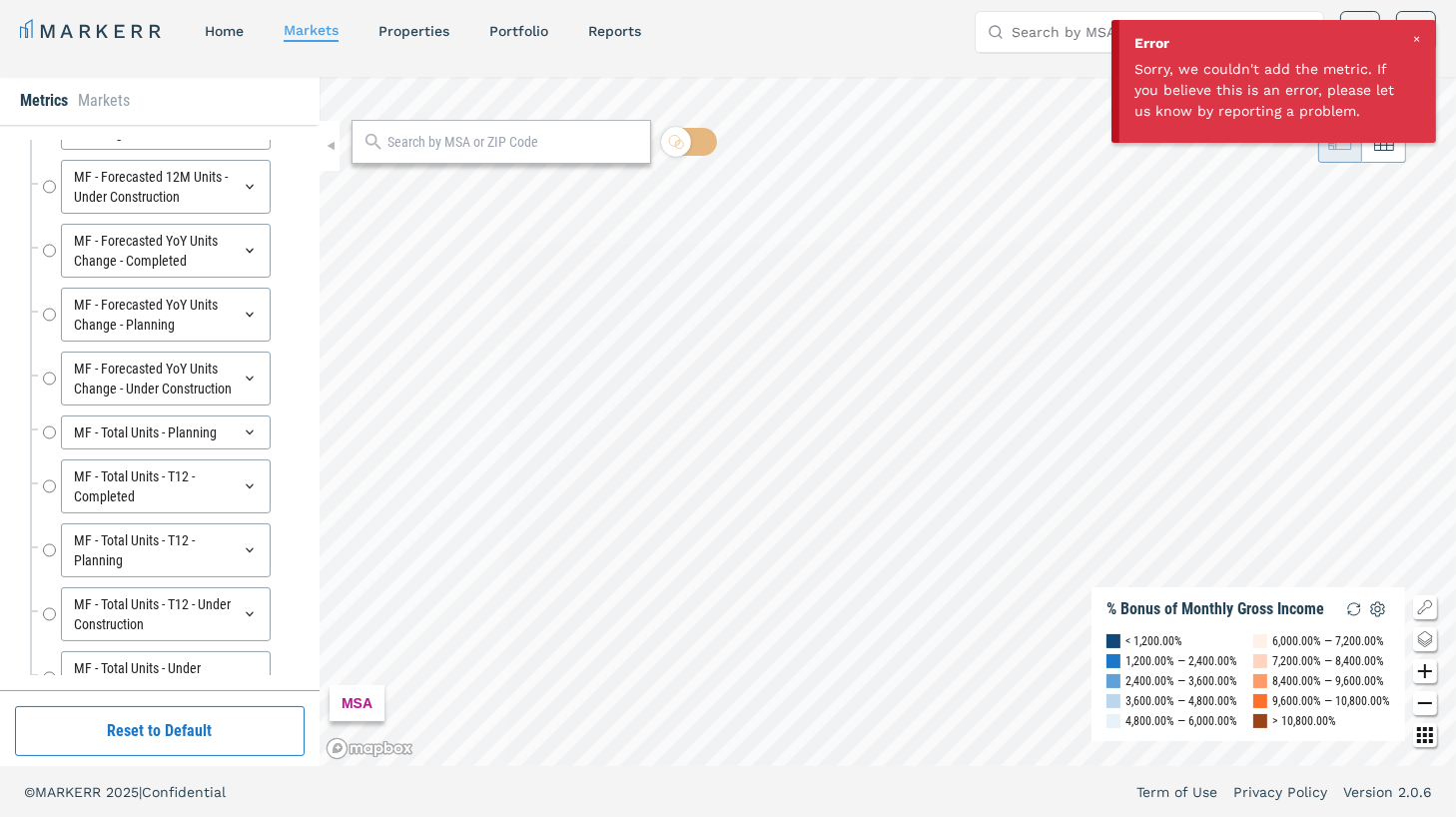 scroll, scrollTop: 6917, scrollLeft: 0, axis: vertical 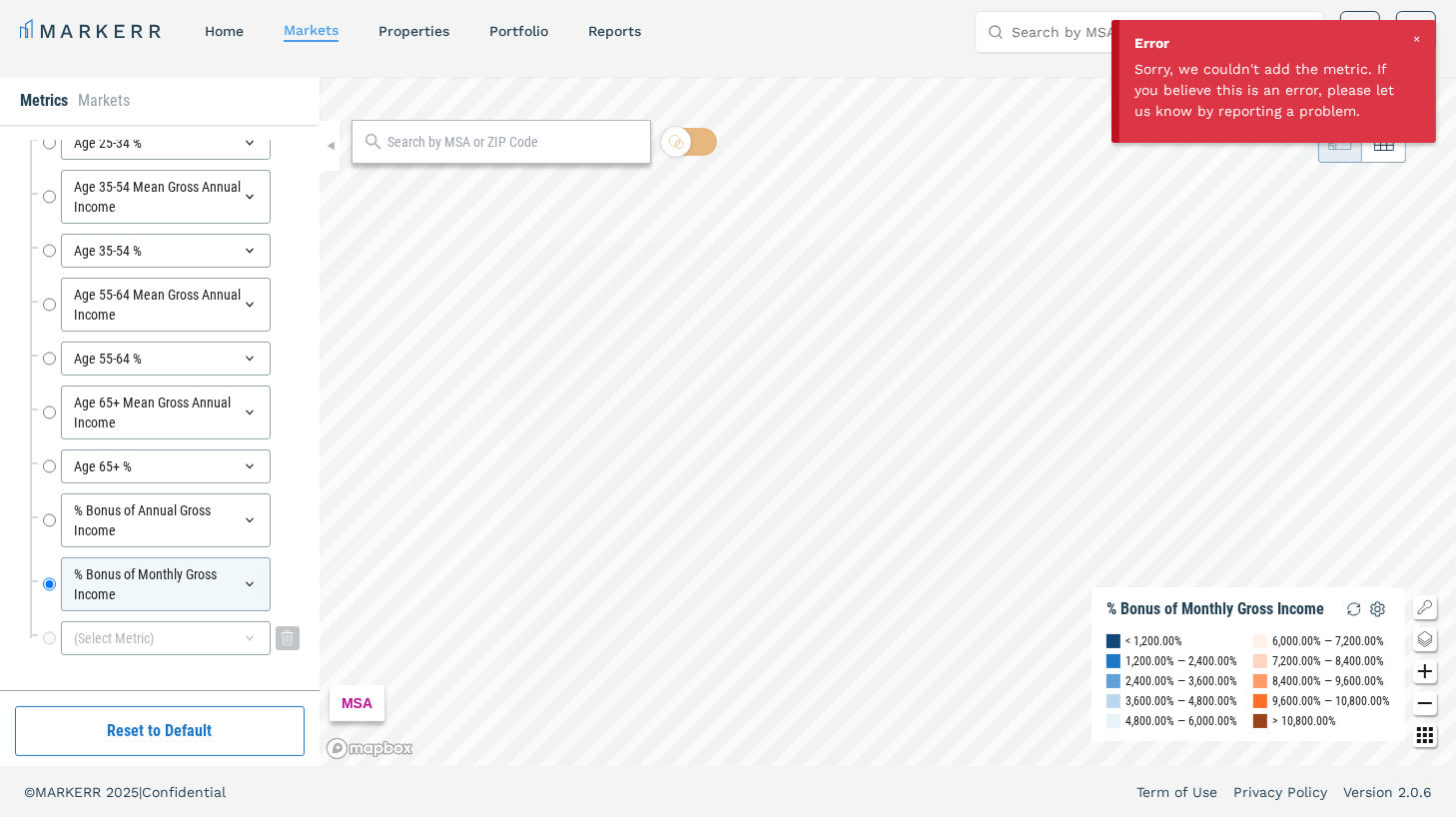 click on "(Select Metric)" at bounding box center (166, 638) 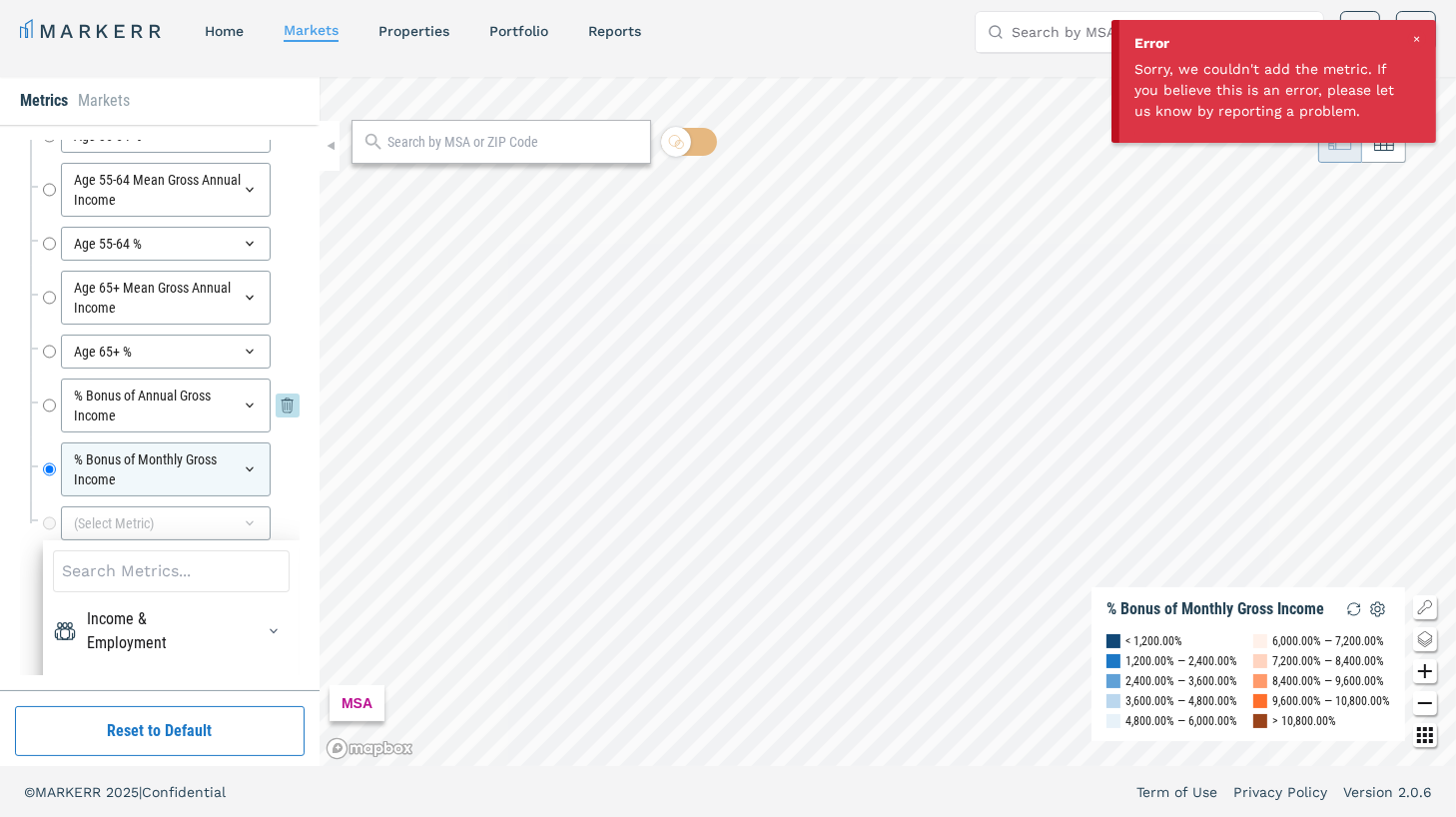 scroll, scrollTop: 7068, scrollLeft: 0, axis: vertical 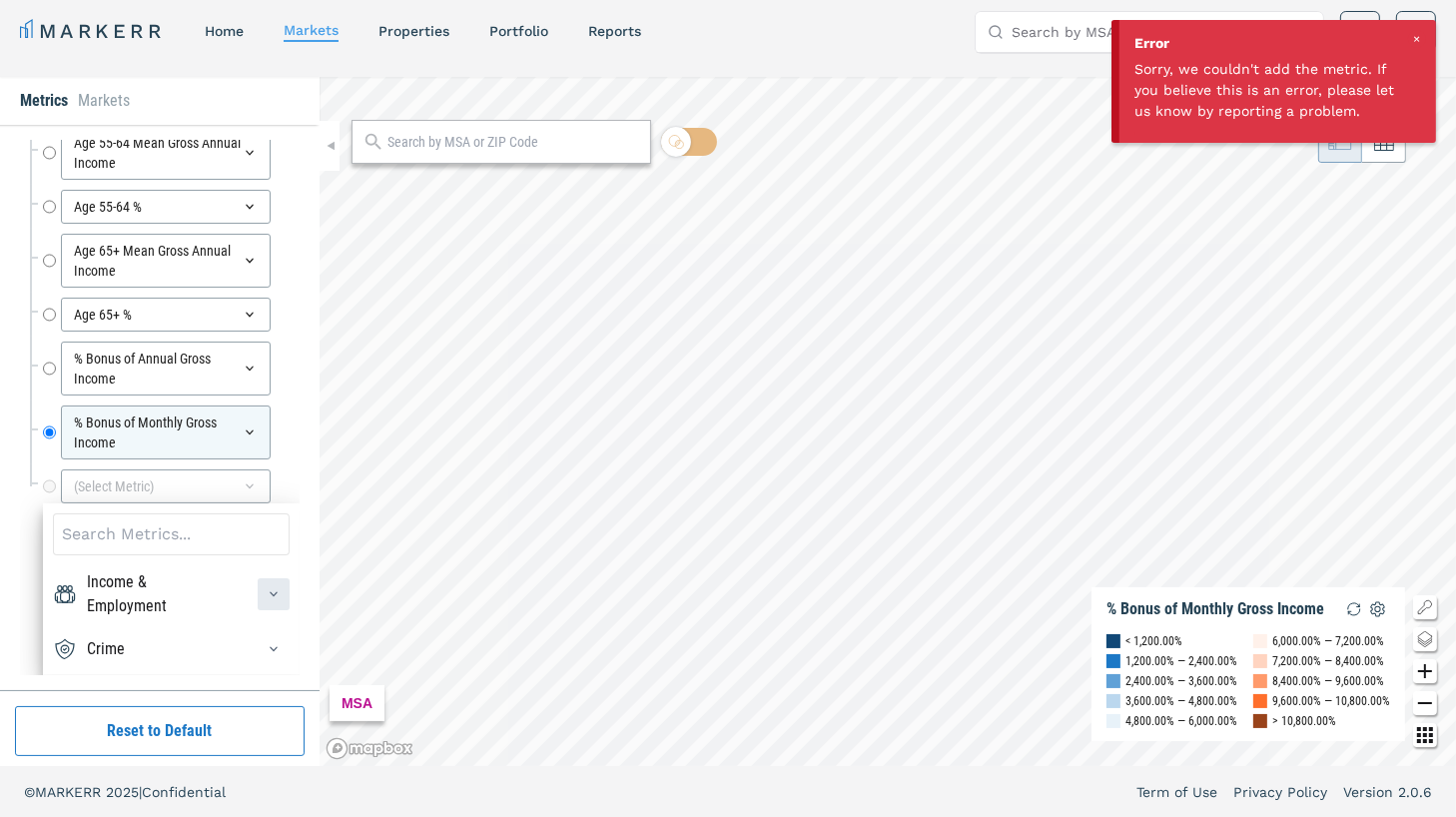 click at bounding box center (274, 594) 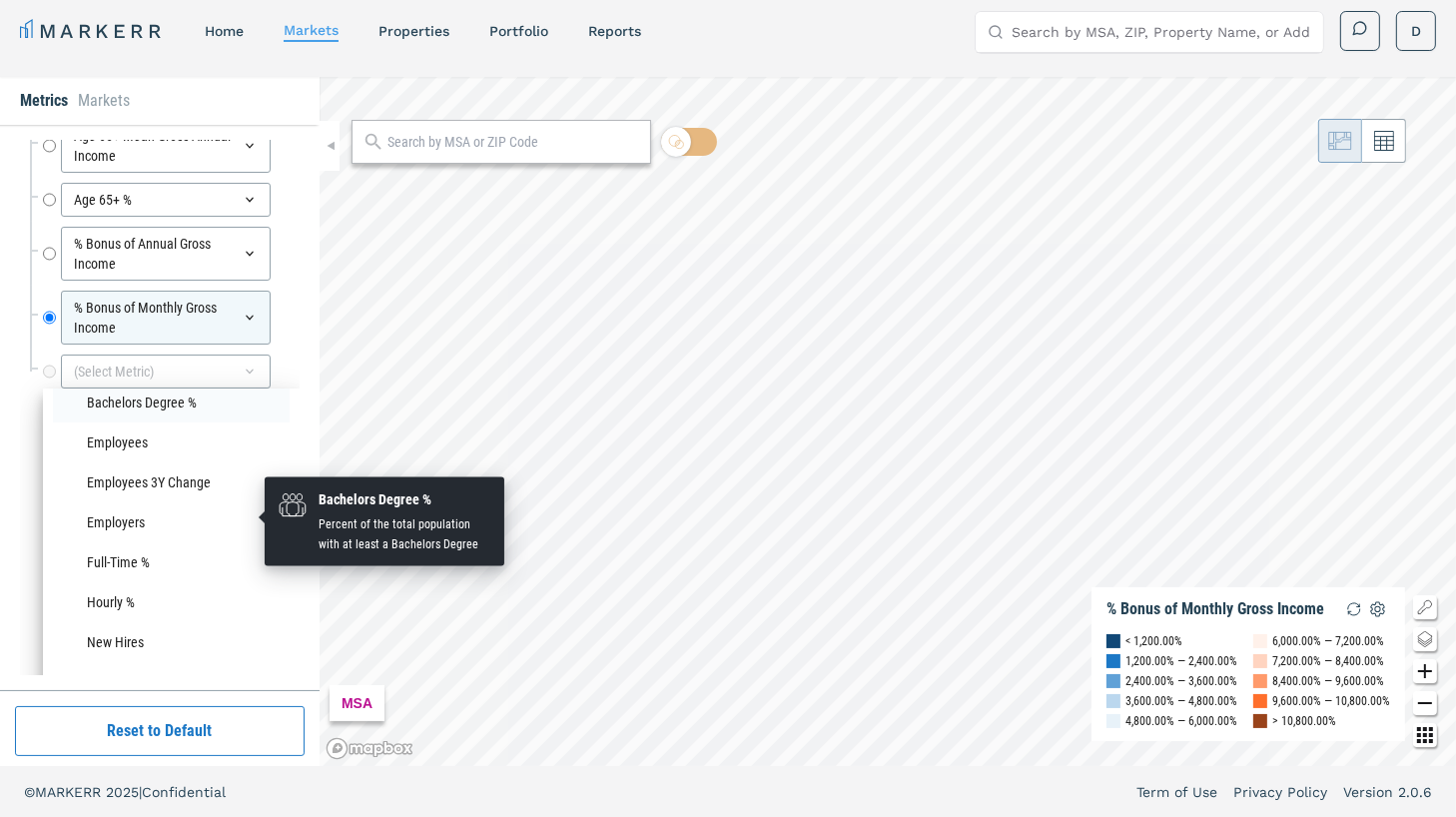 scroll, scrollTop: 55, scrollLeft: 0, axis: vertical 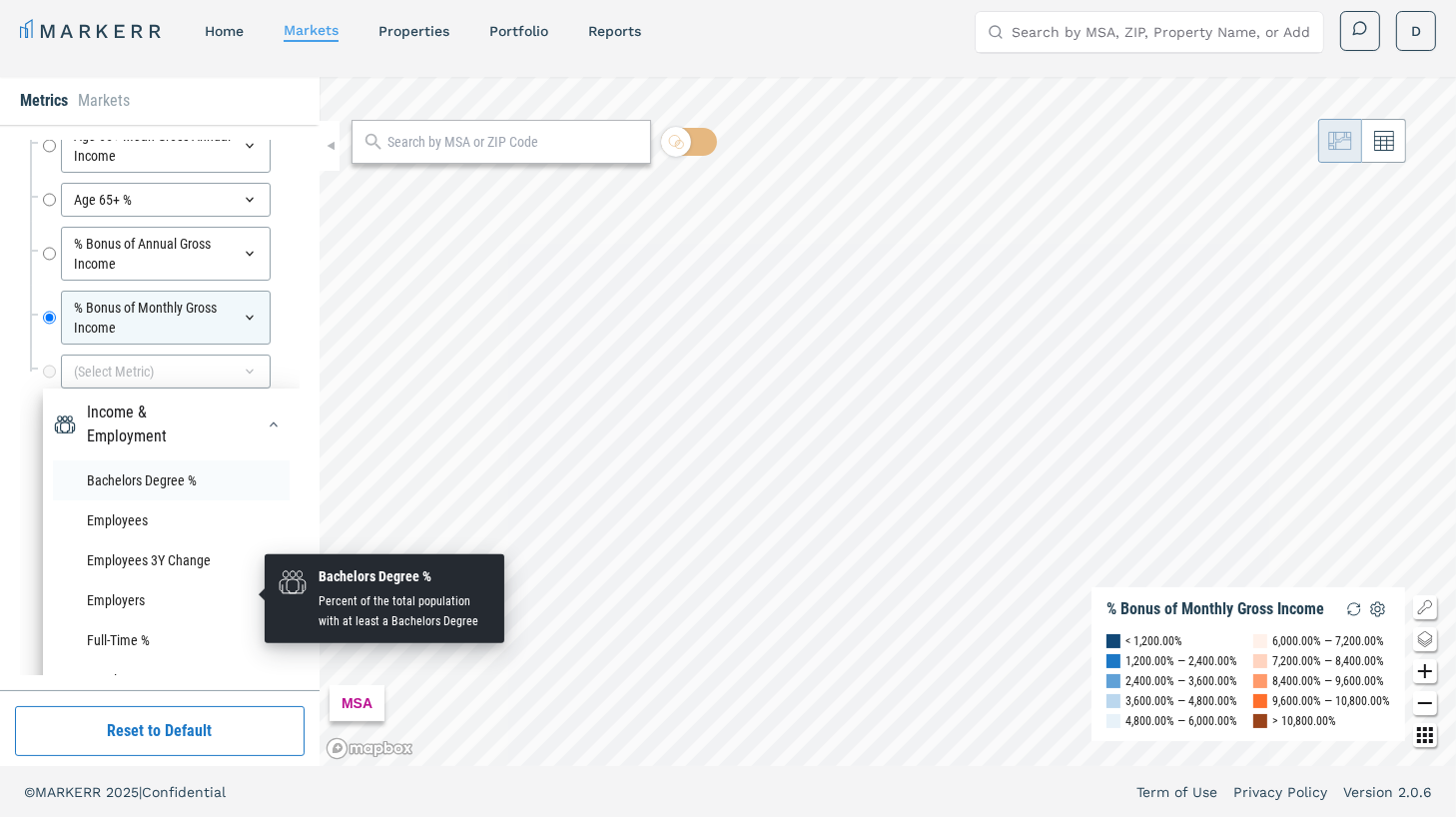 click on "Bachelors Degree %" at bounding box center (171, 480) 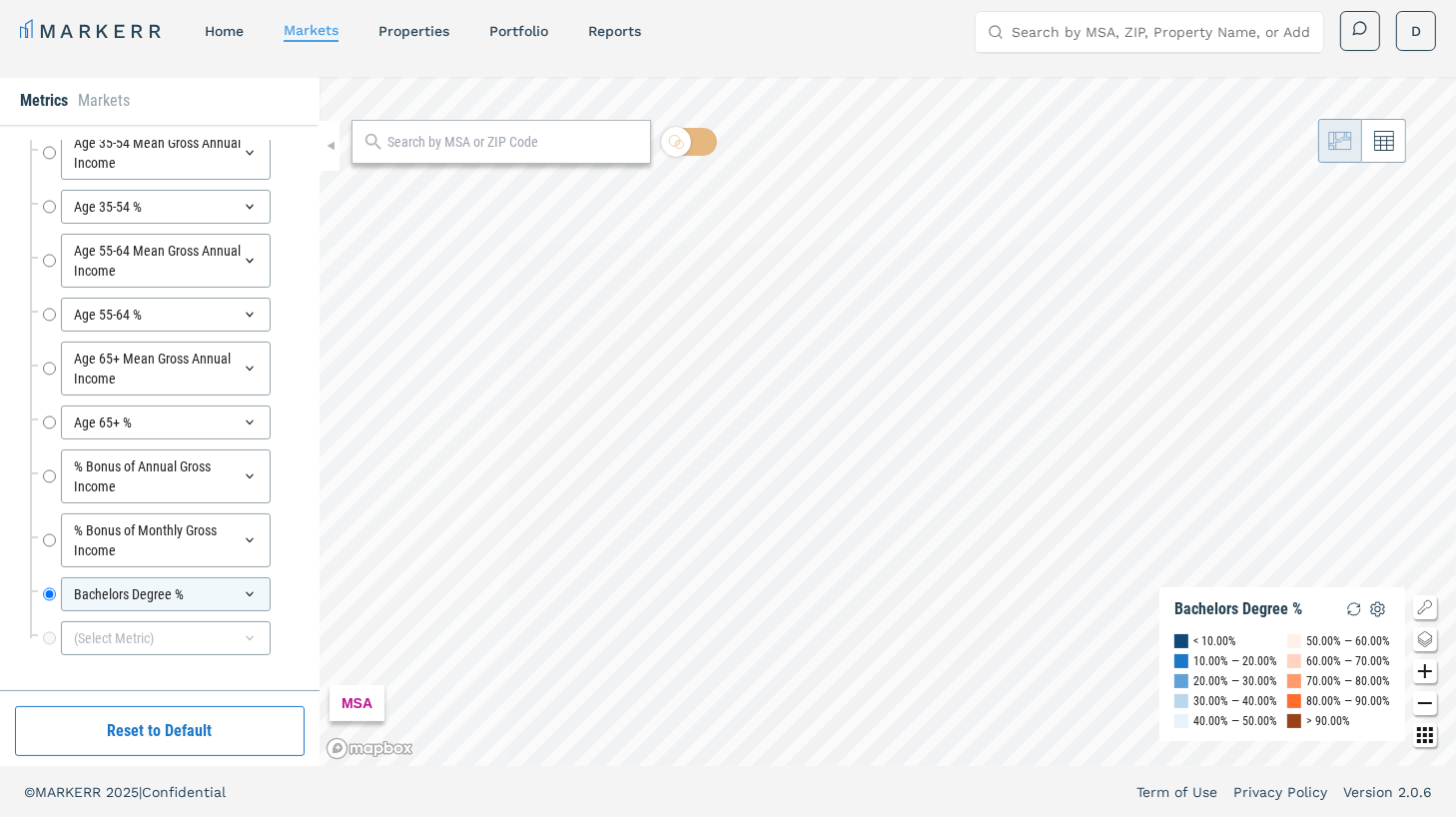 scroll, scrollTop: 6960, scrollLeft: 0, axis: vertical 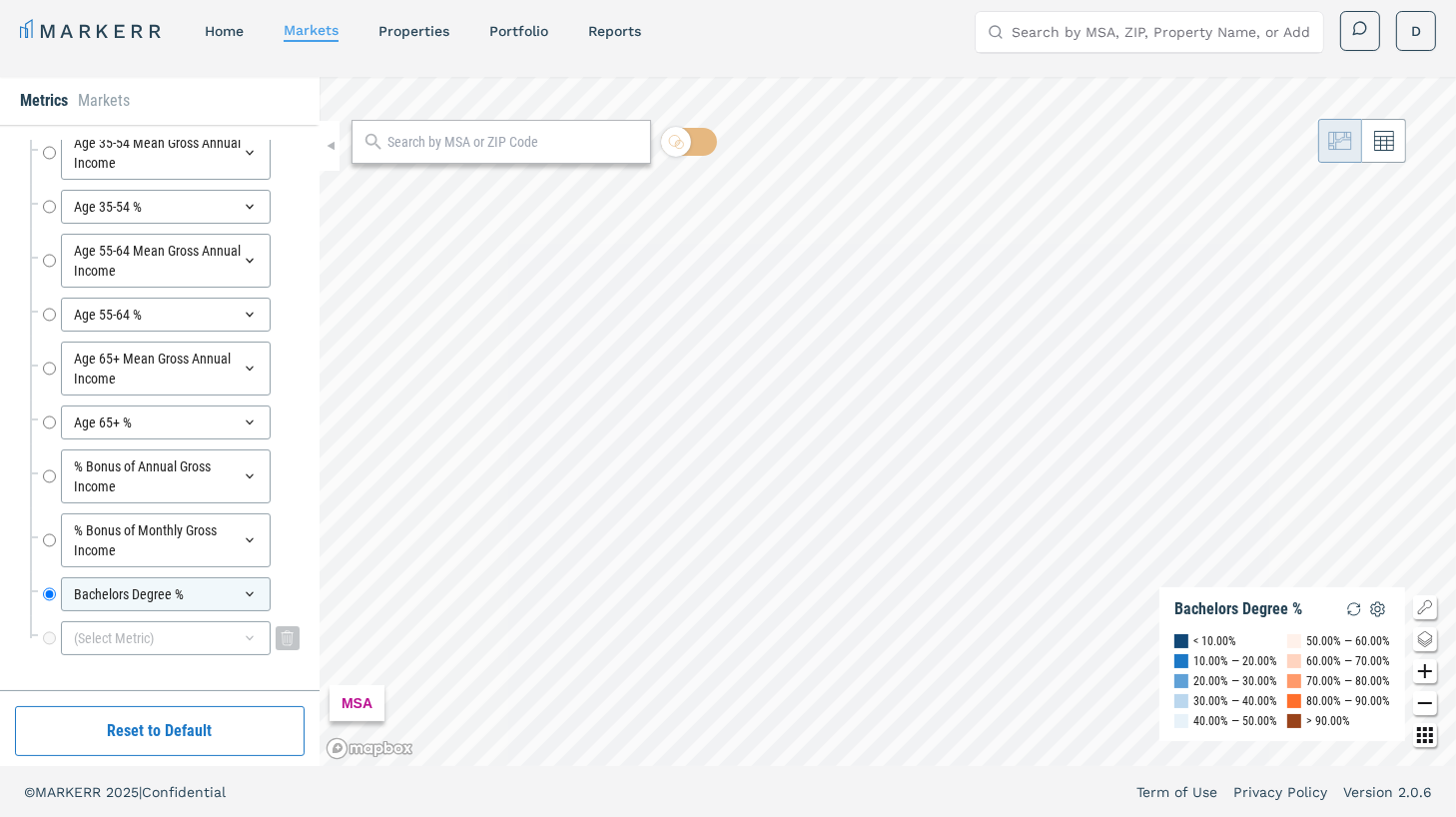 click on "(Select Metric)" at bounding box center (166, 638) 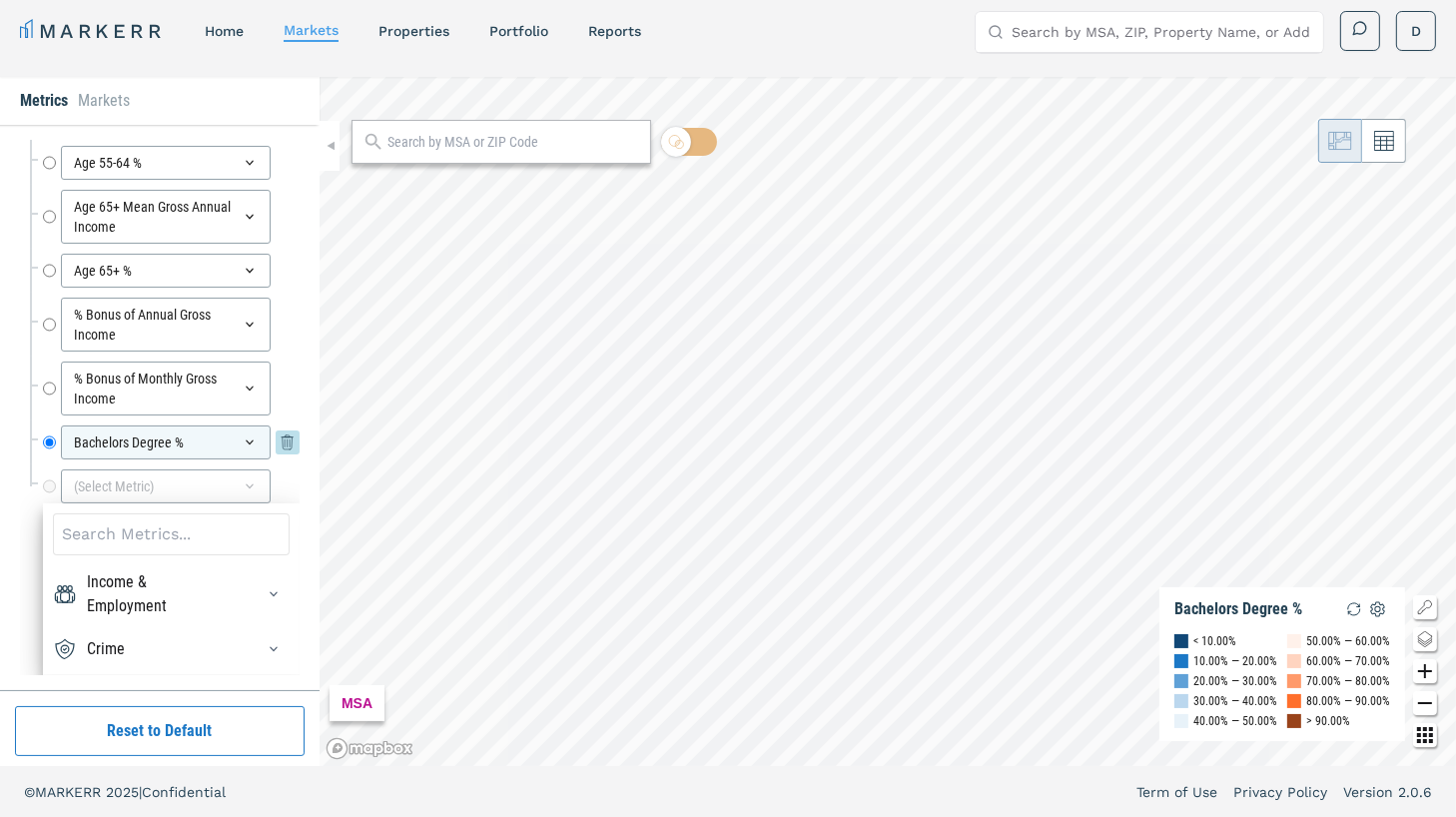 scroll, scrollTop: 7094, scrollLeft: 0, axis: vertical 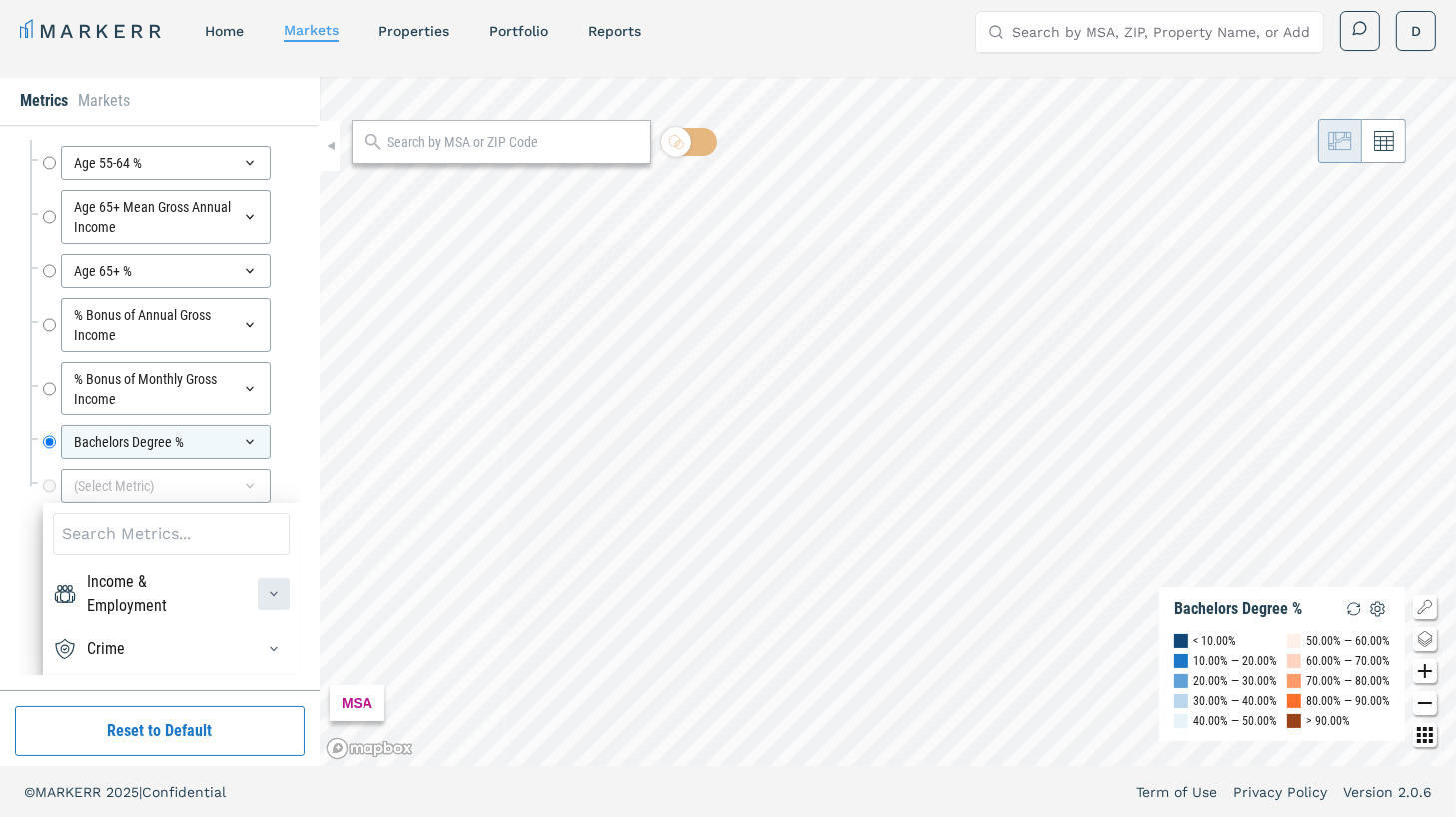 click 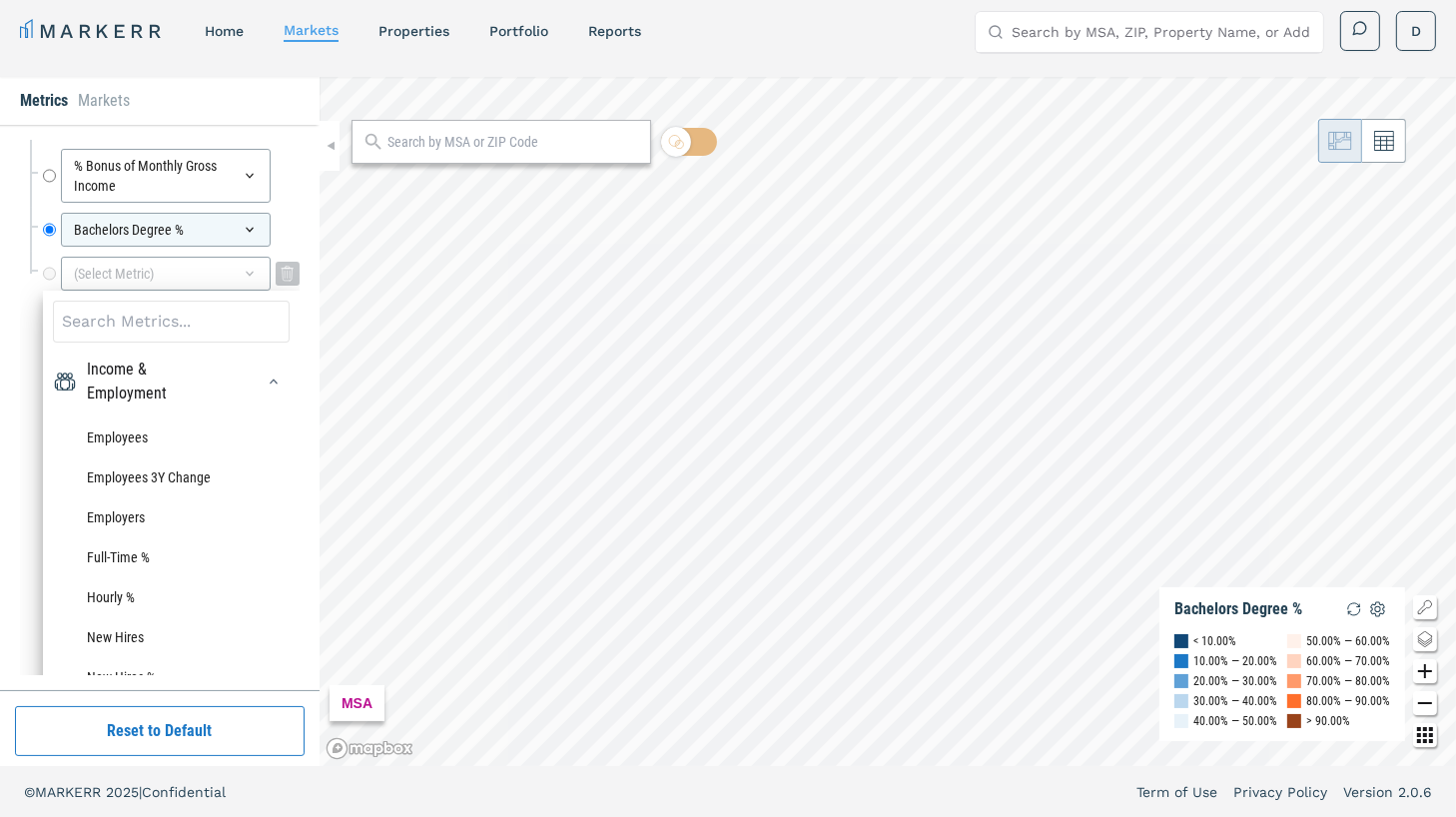 scroll, scrollTop: 7213, scrollLeft: 0, axis: vertical 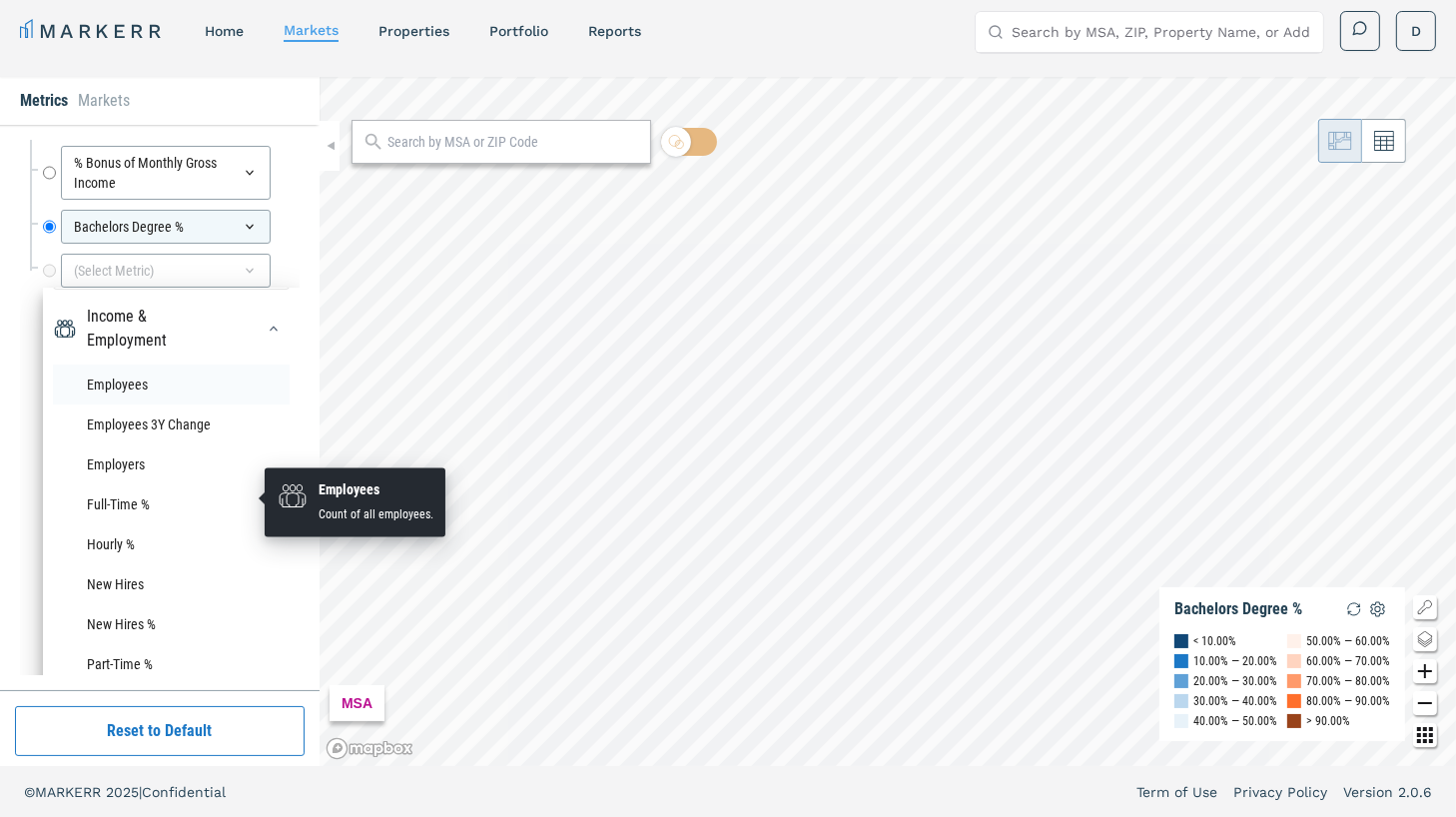 click on "Employees" at bounding box center (171, 385) 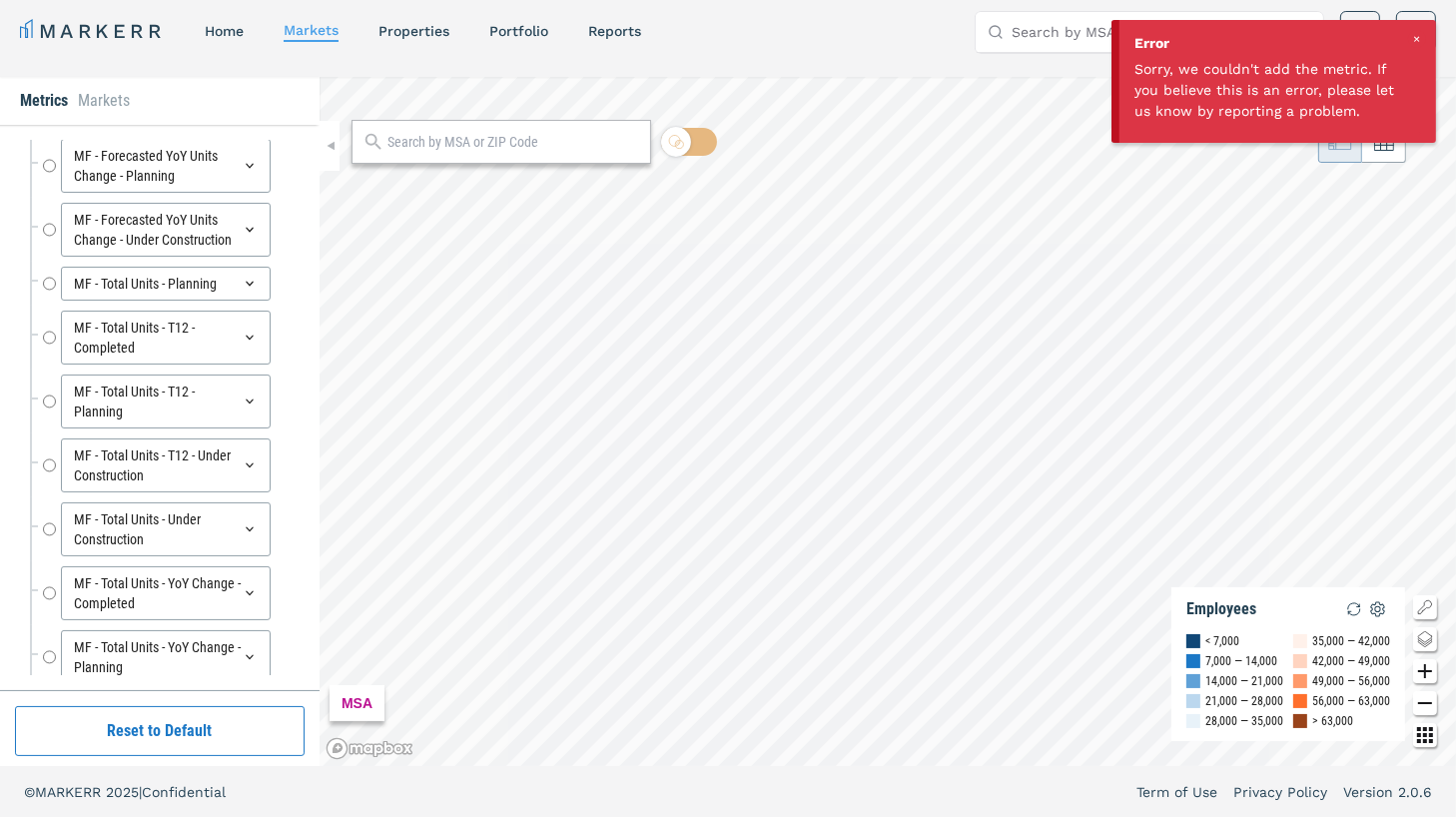 scroll, scrollTop: 7004, scrollLeft: 0, axis: vertical 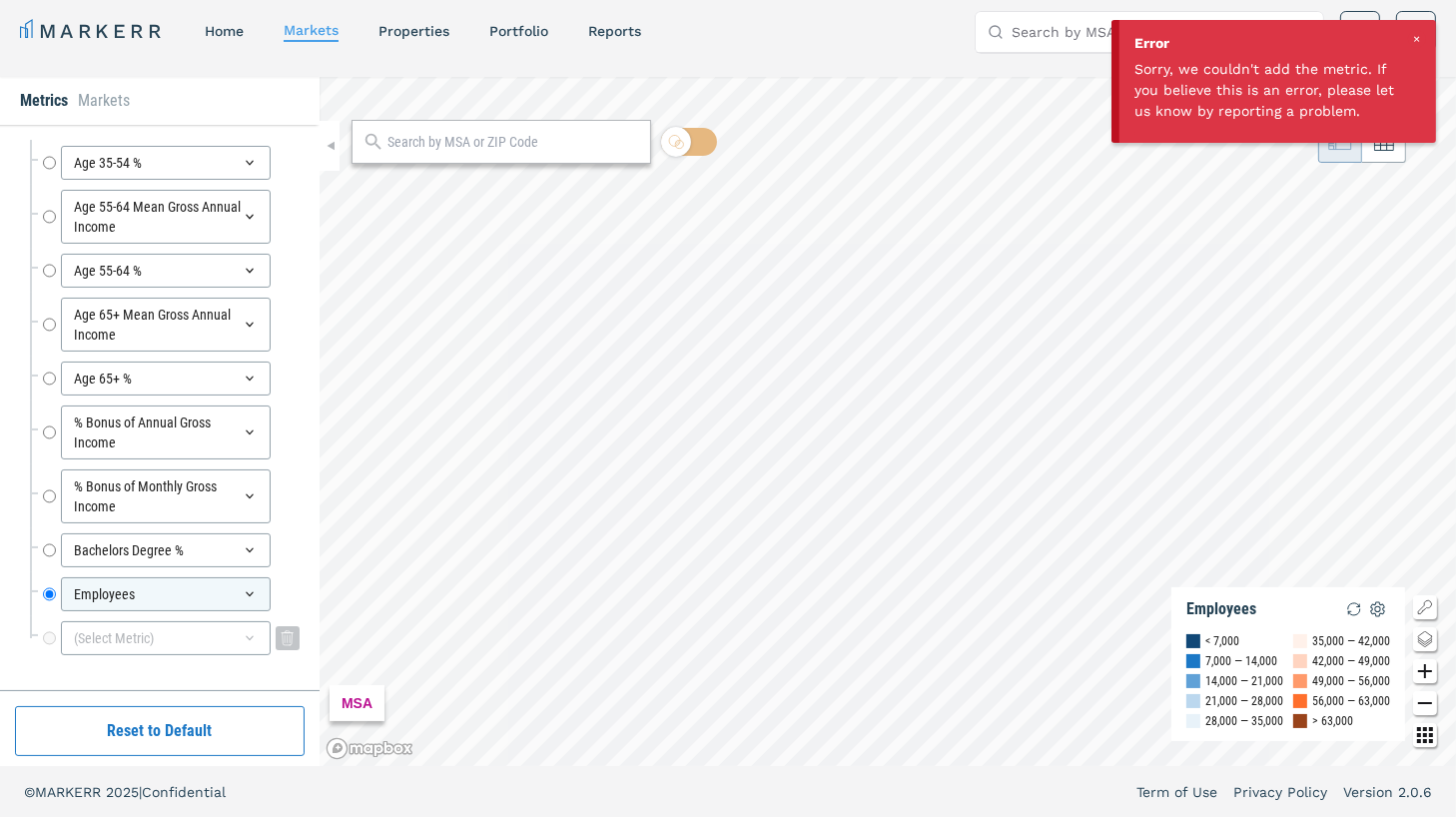 click 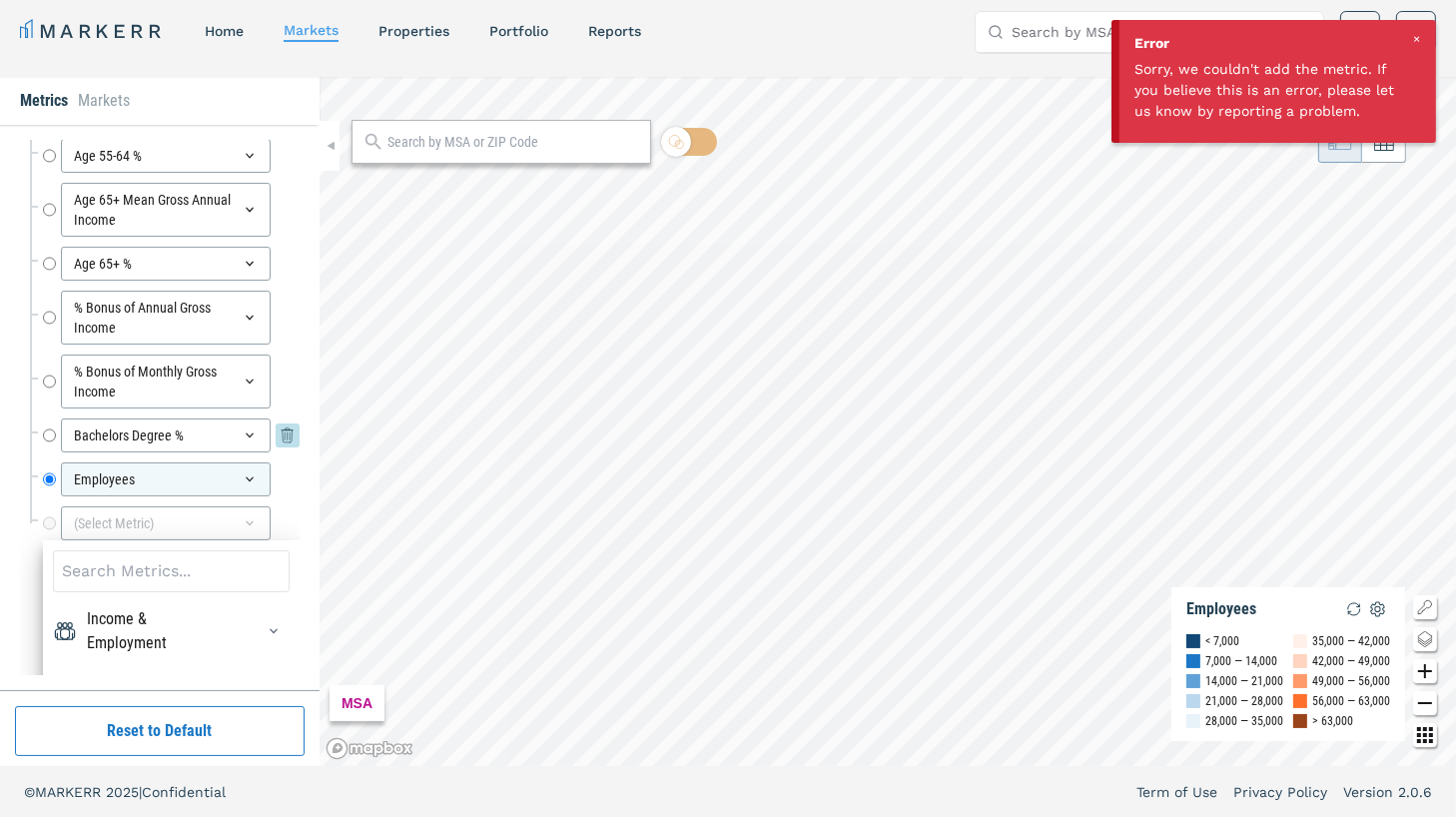 scroll, scrollTop: 7156, scrollLeft: 0, axis: vertical 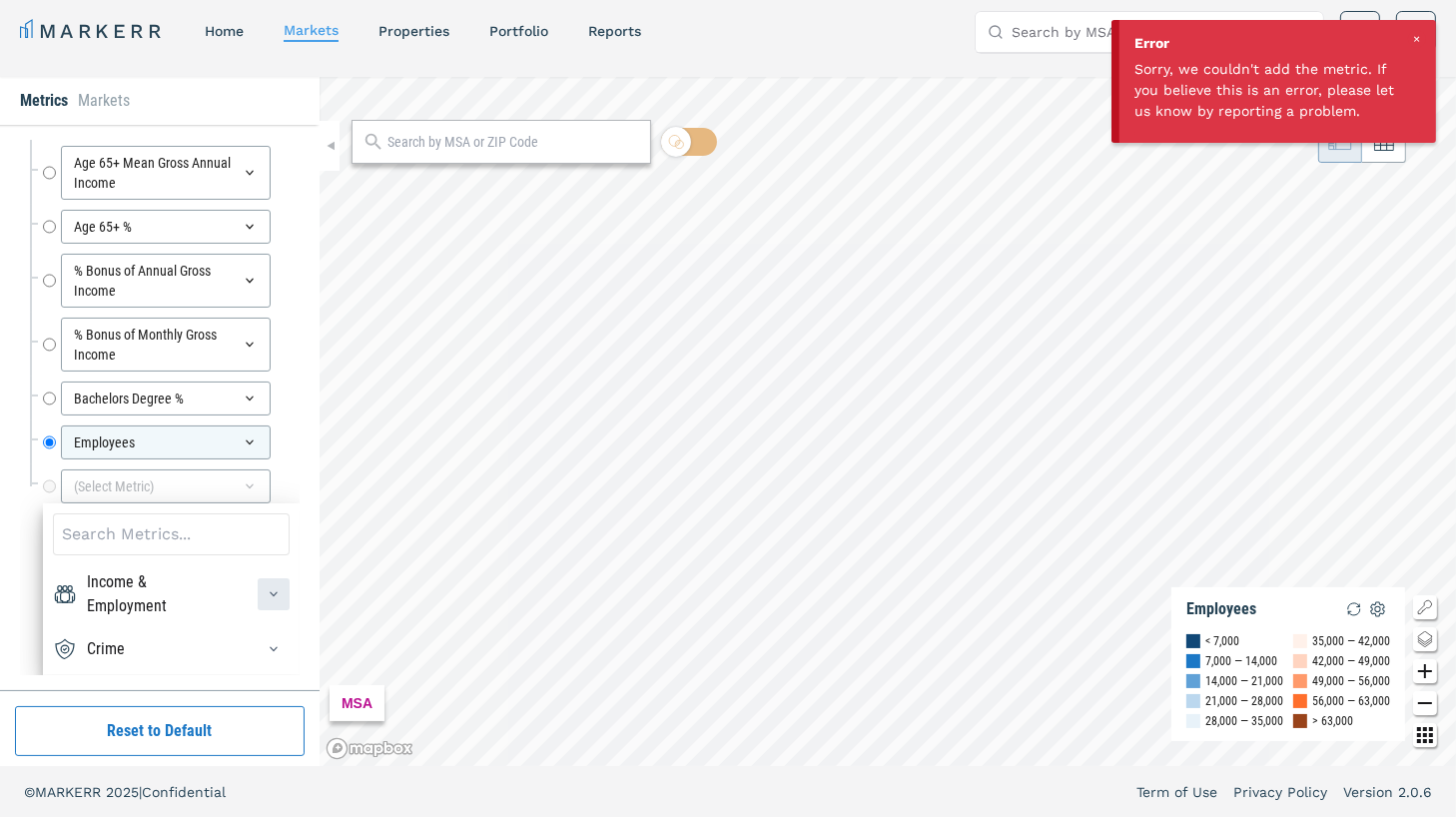 click 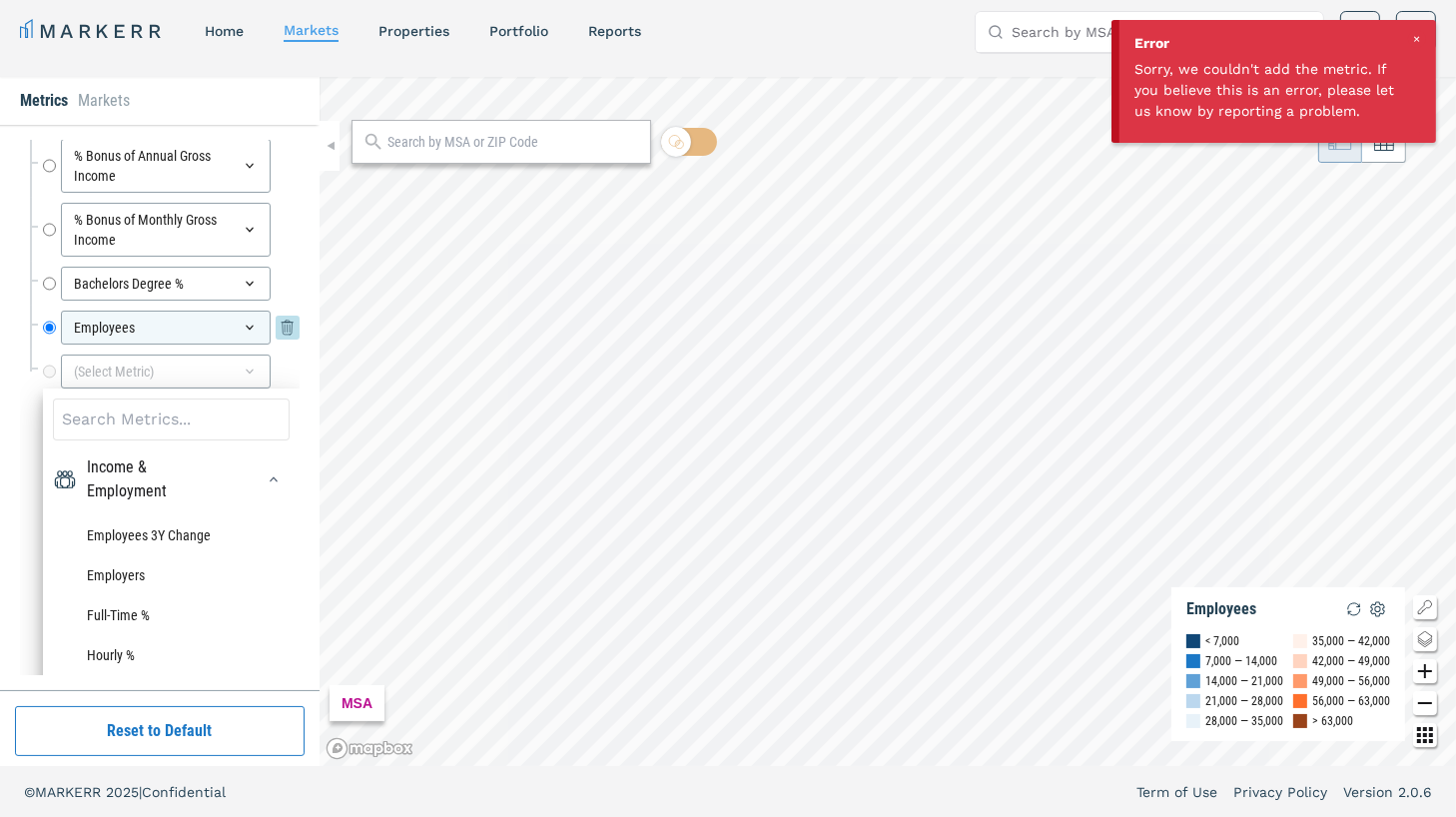 scroll, scrollTop: 7301, scrollLeft: 0, axis: vertical 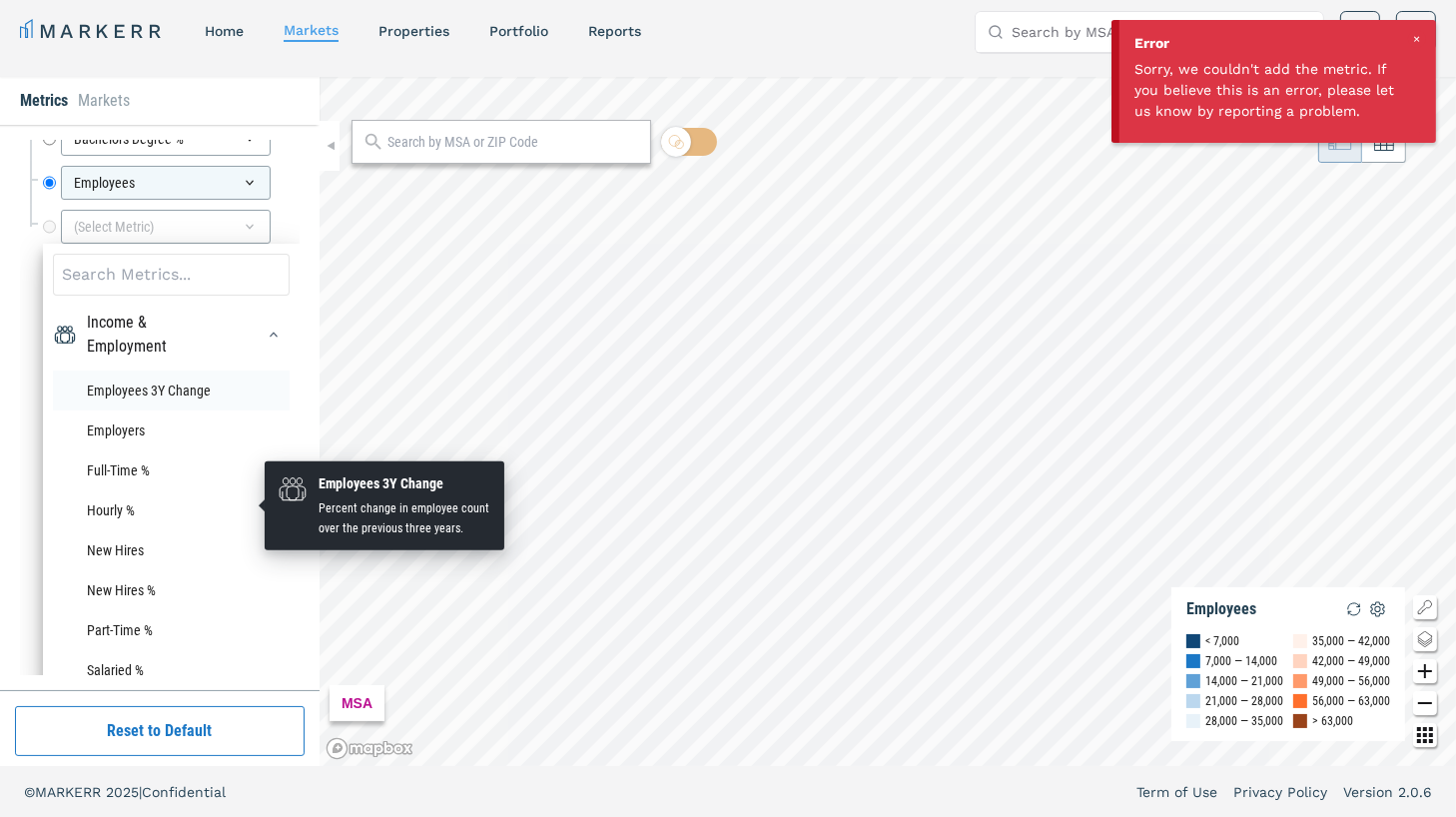 click on "Employees 3Y Change" at bounding box center (171, 391) 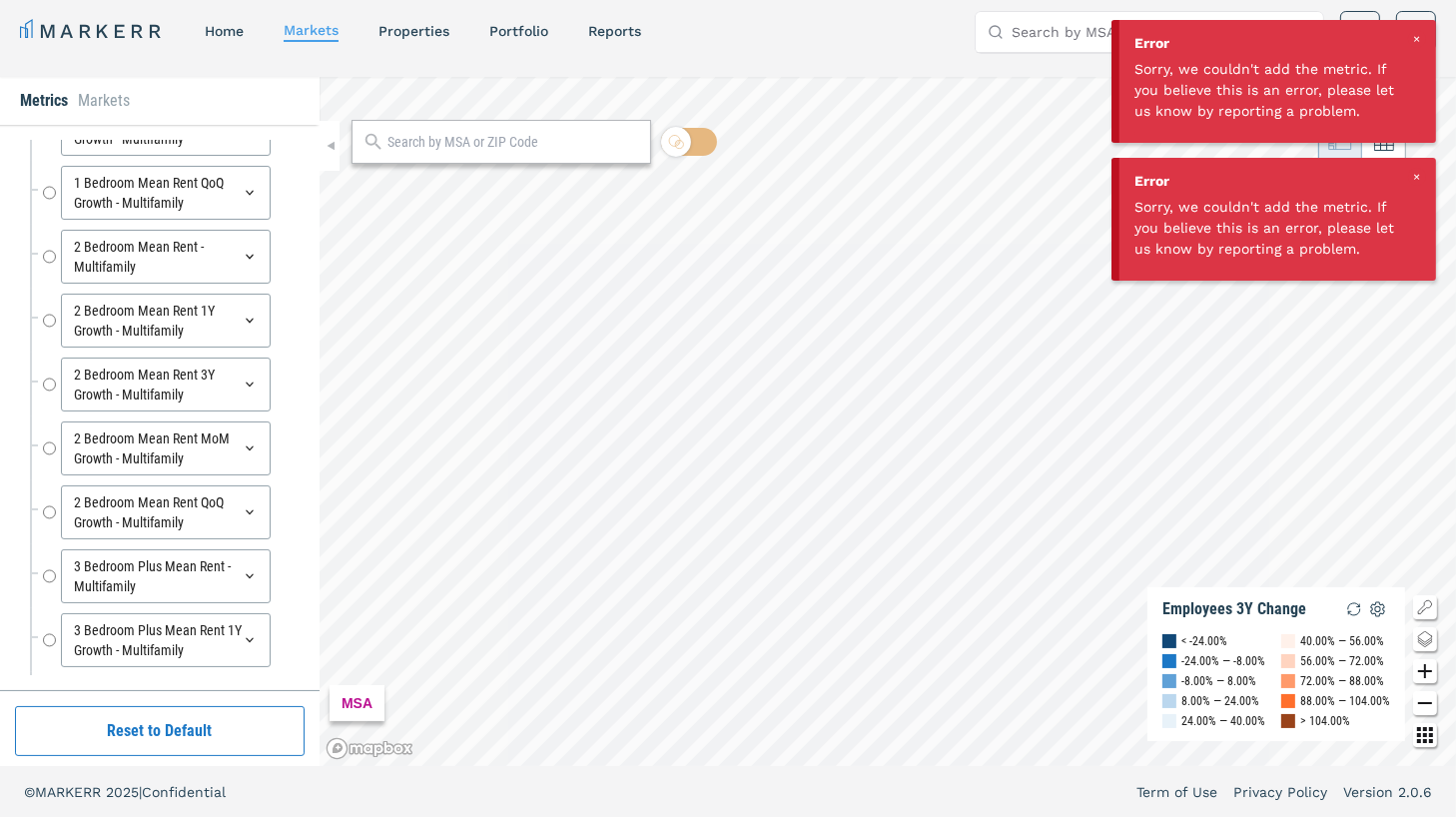 scroll, scrollTop: 7048, scrollLeft: 0, axis: vertical 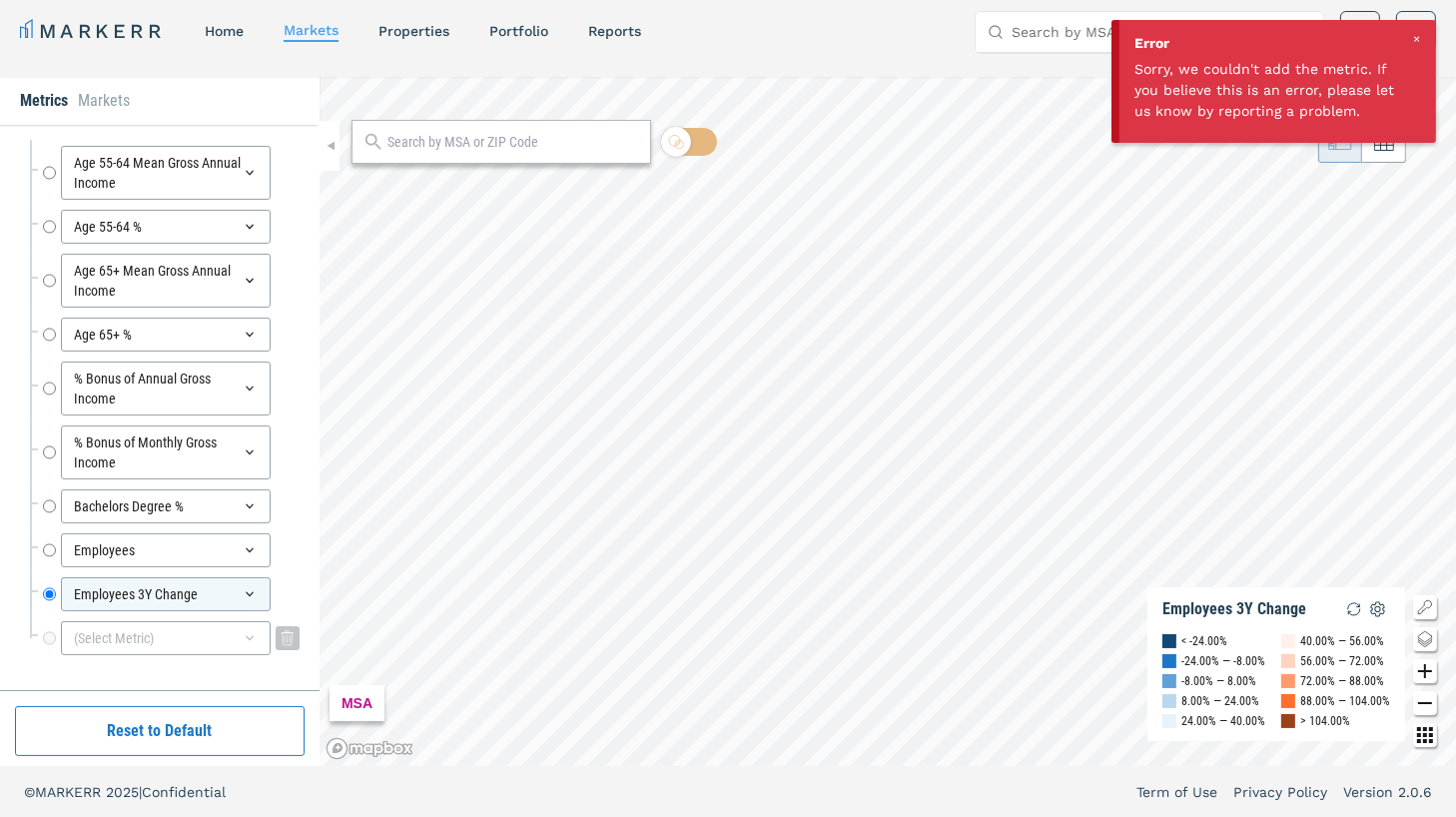 click 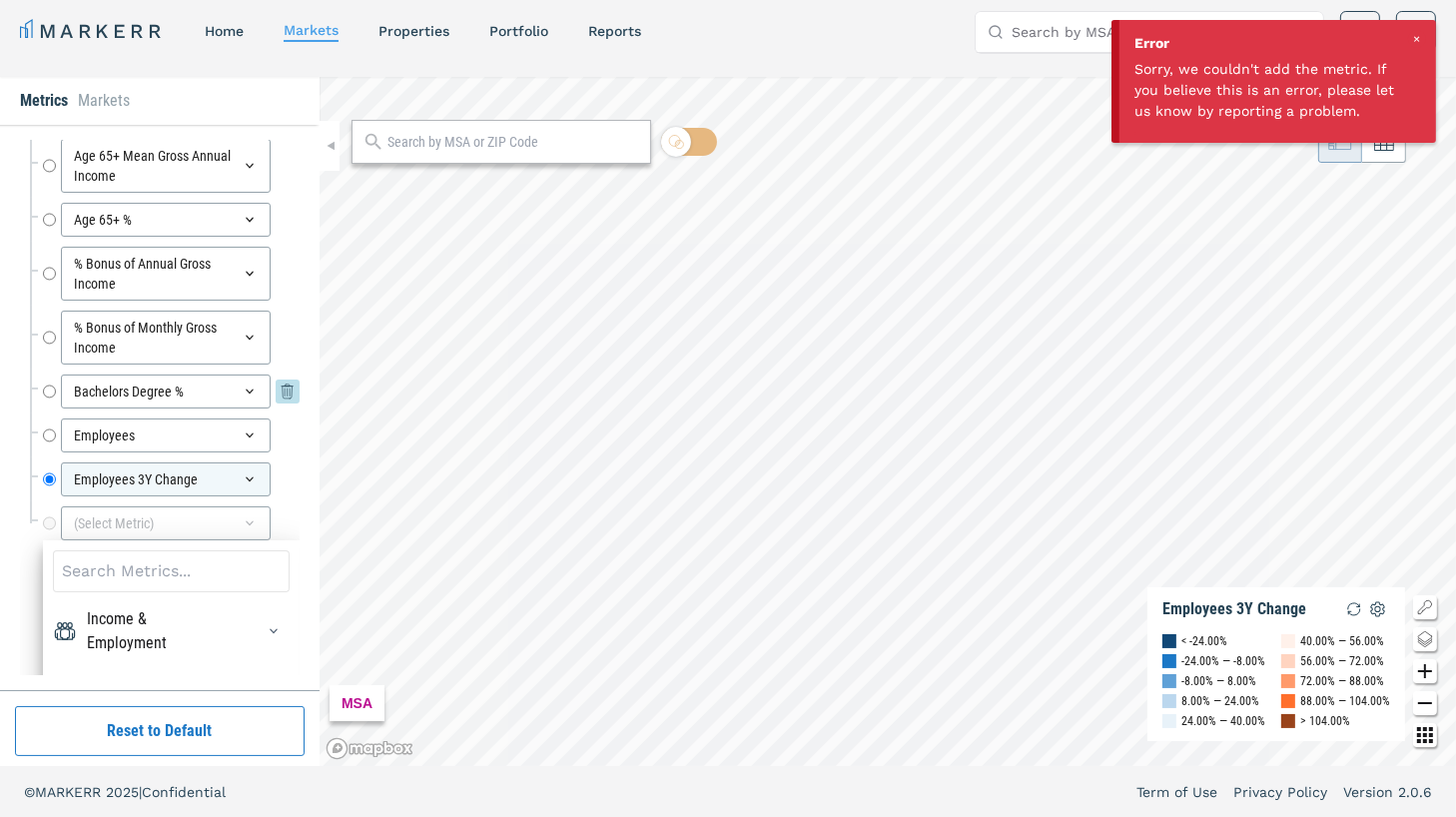 scroll, scrollTop: 7200, scrollLeft: 0, axis: vertical 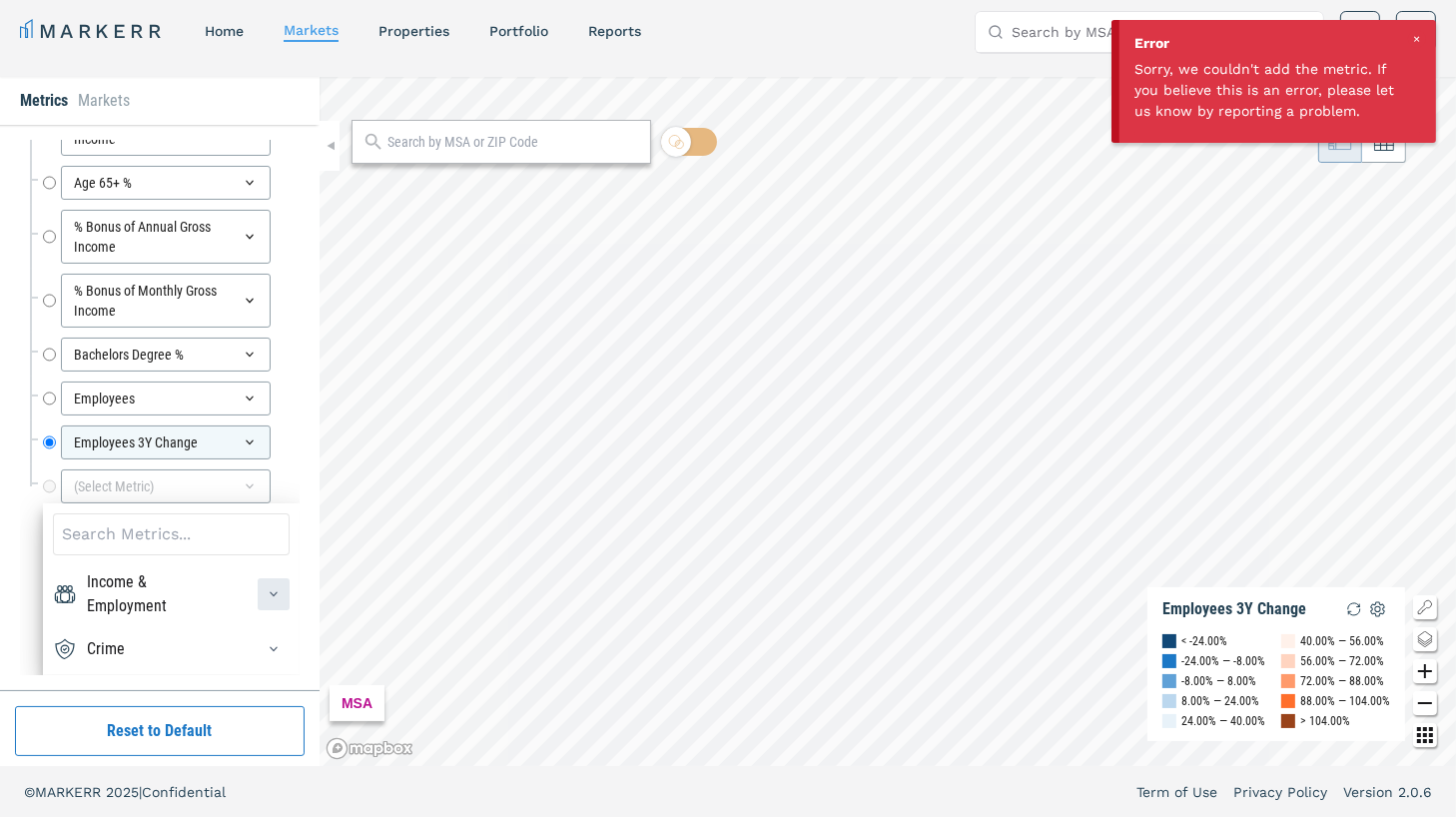 click 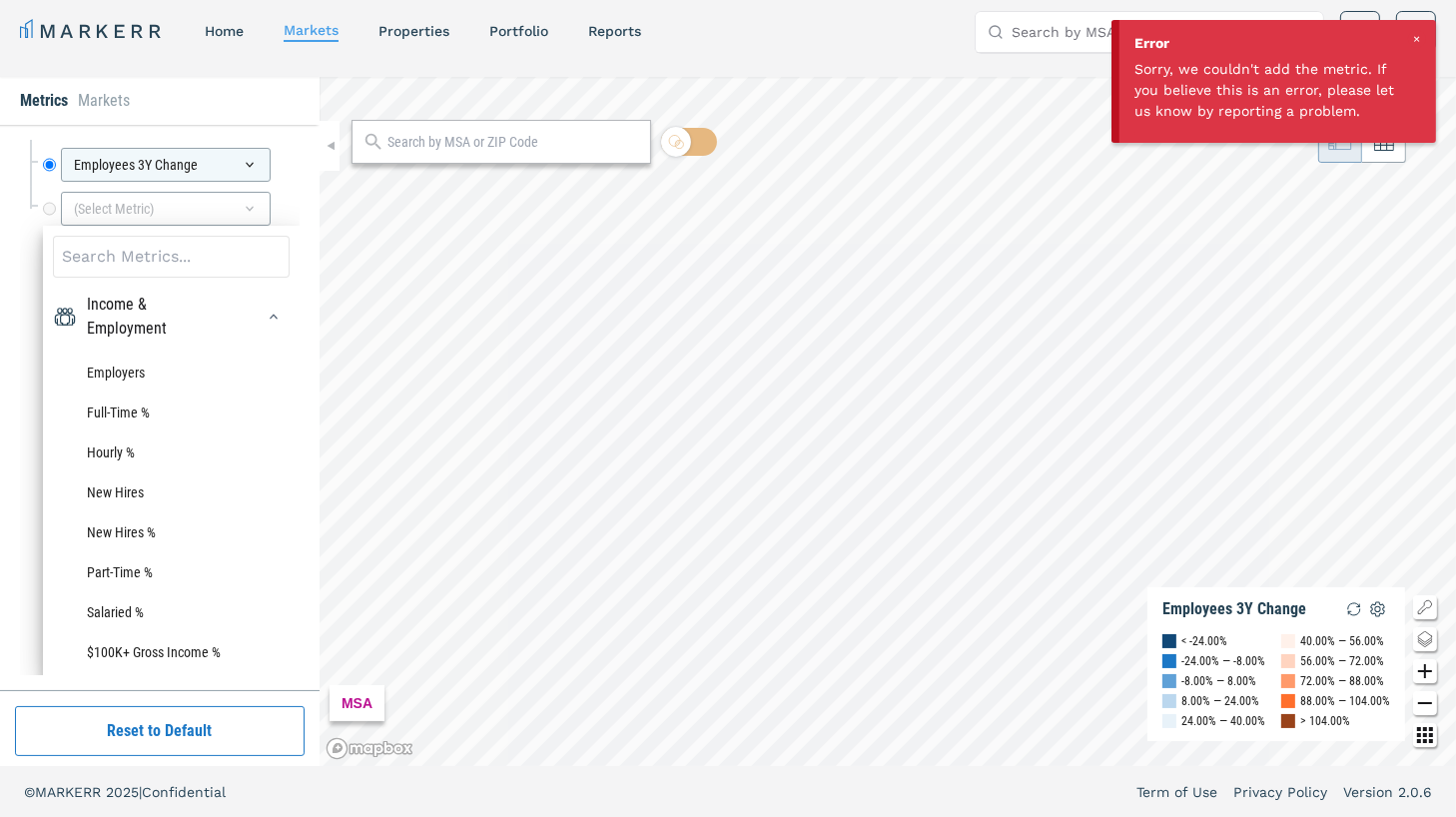 scroll, scrollTop: 7376, scrollLeft: 0, axis: vertical 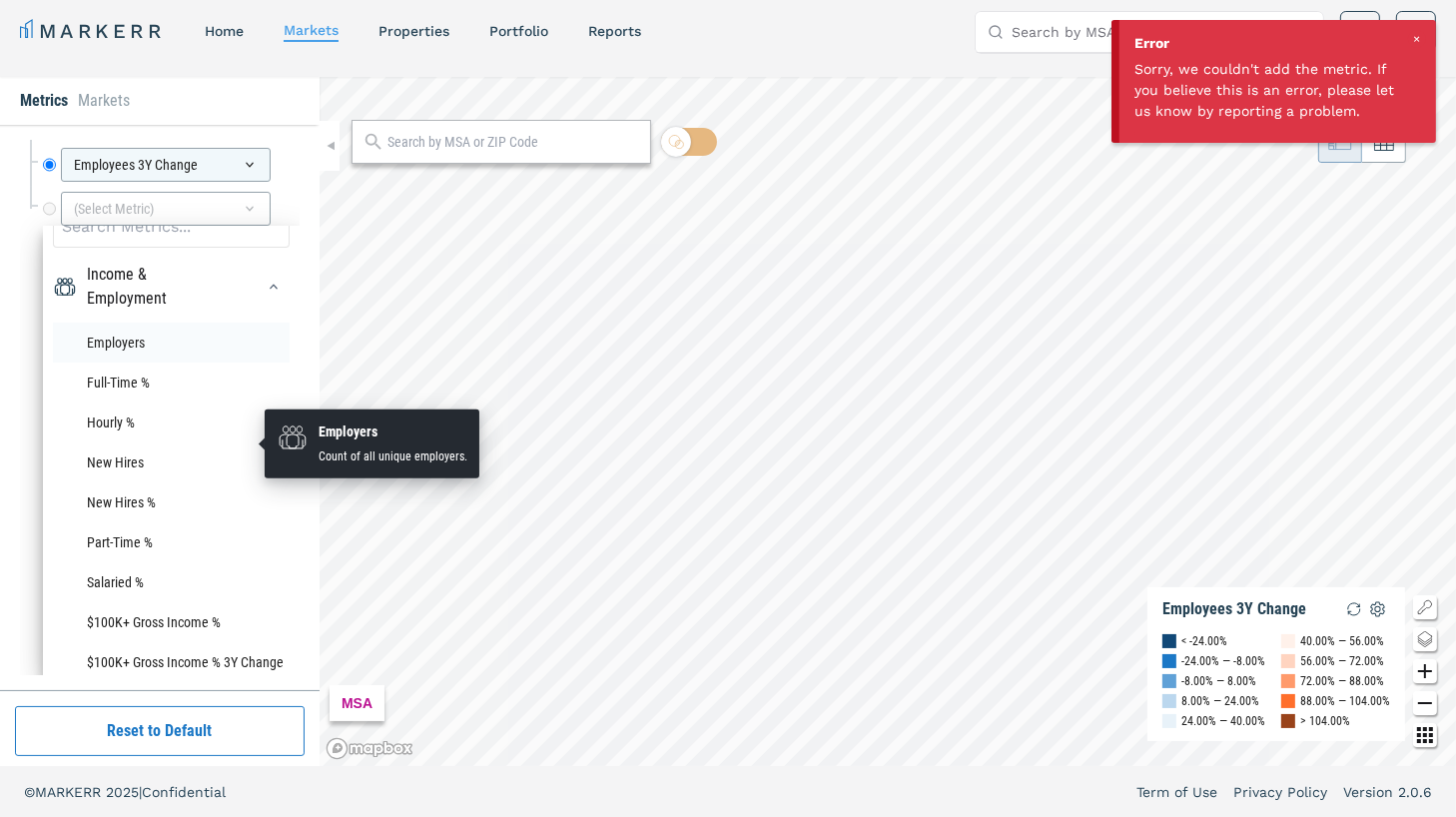click on "Employers" at bounding box center [171, 343] 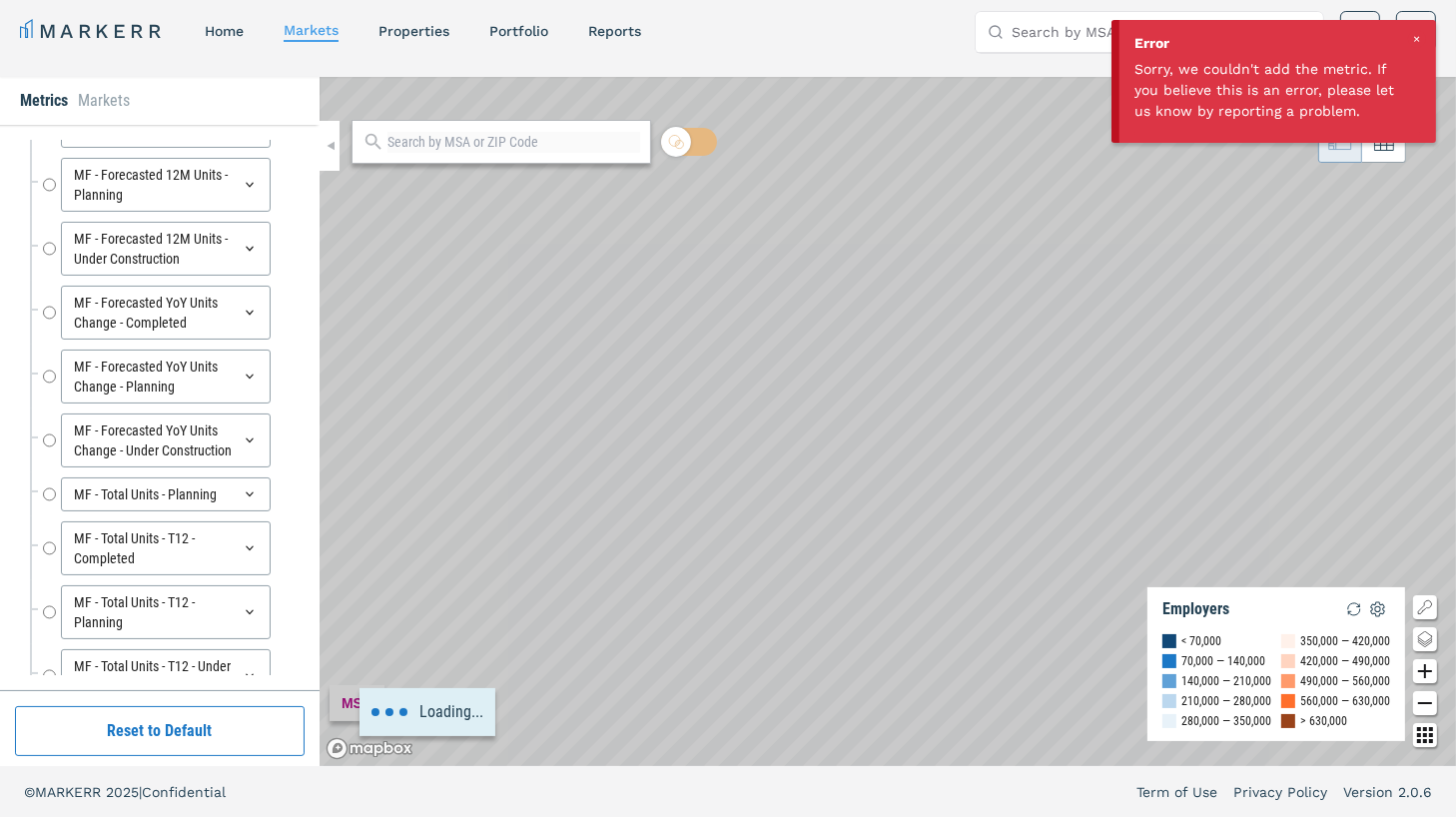 scroll, scrollTop: 7091, scrollLeft: 0, axis: vertical 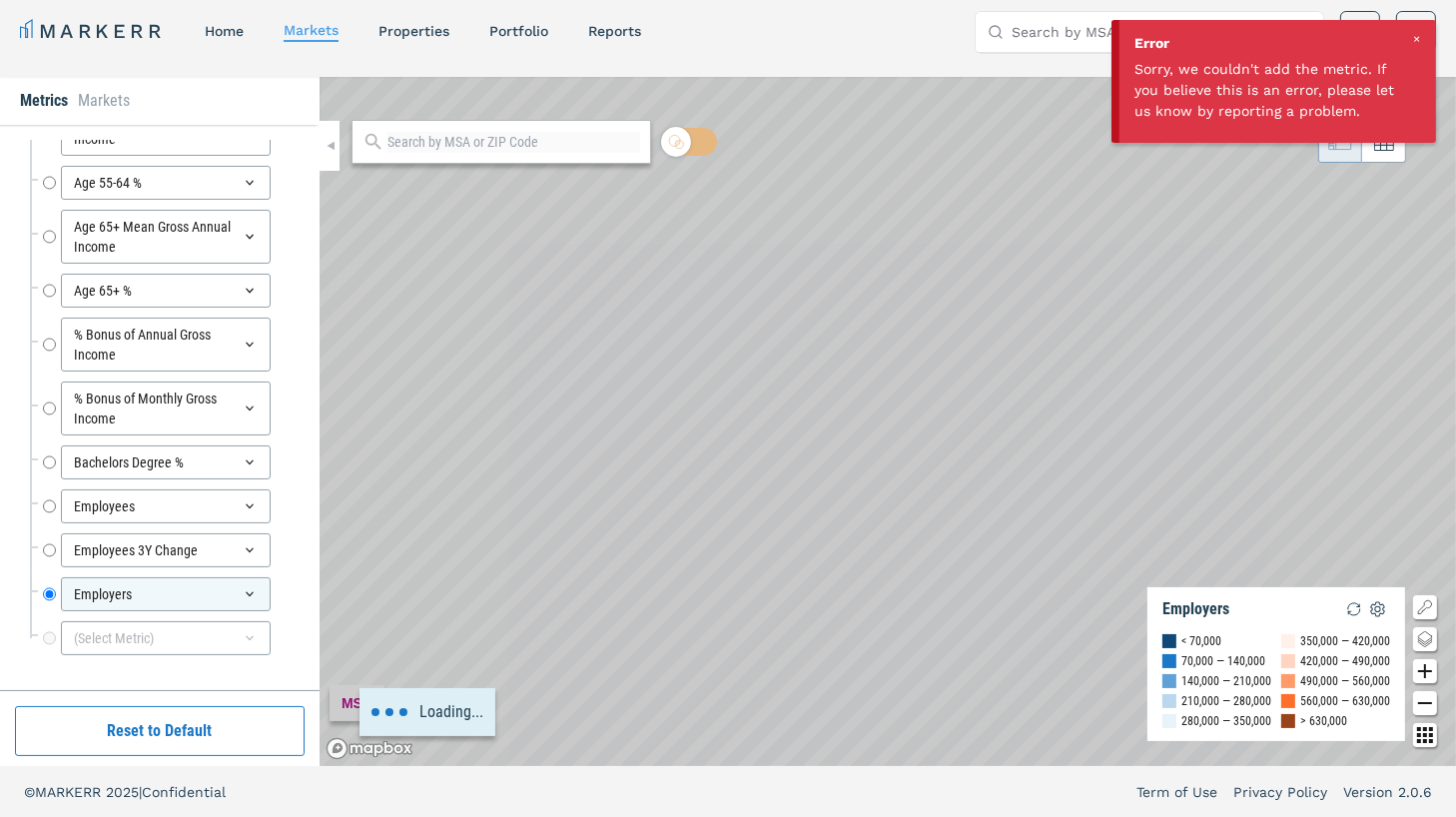 click on "(Select Metric)" at bounding box center [165, 638] 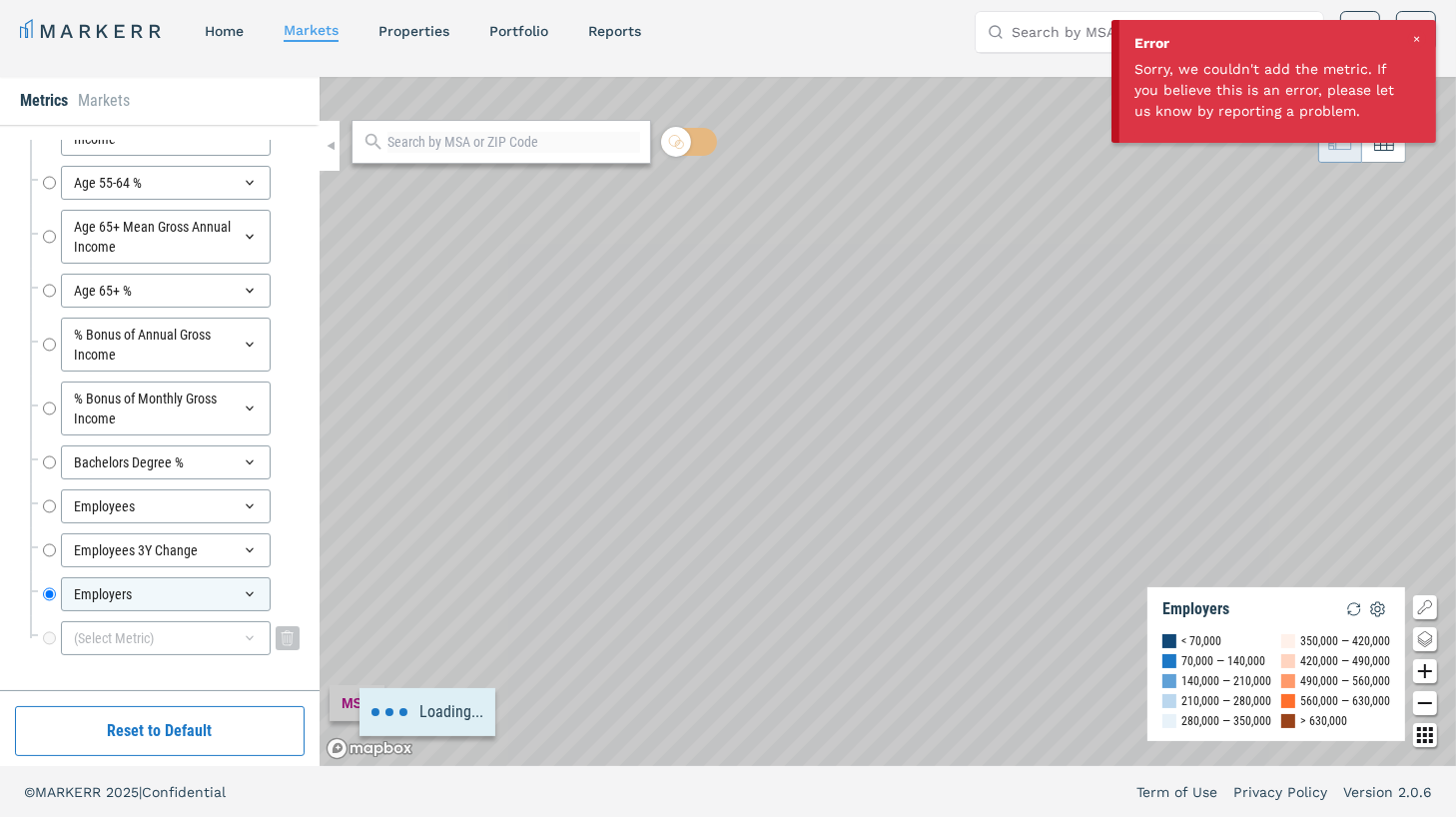 click 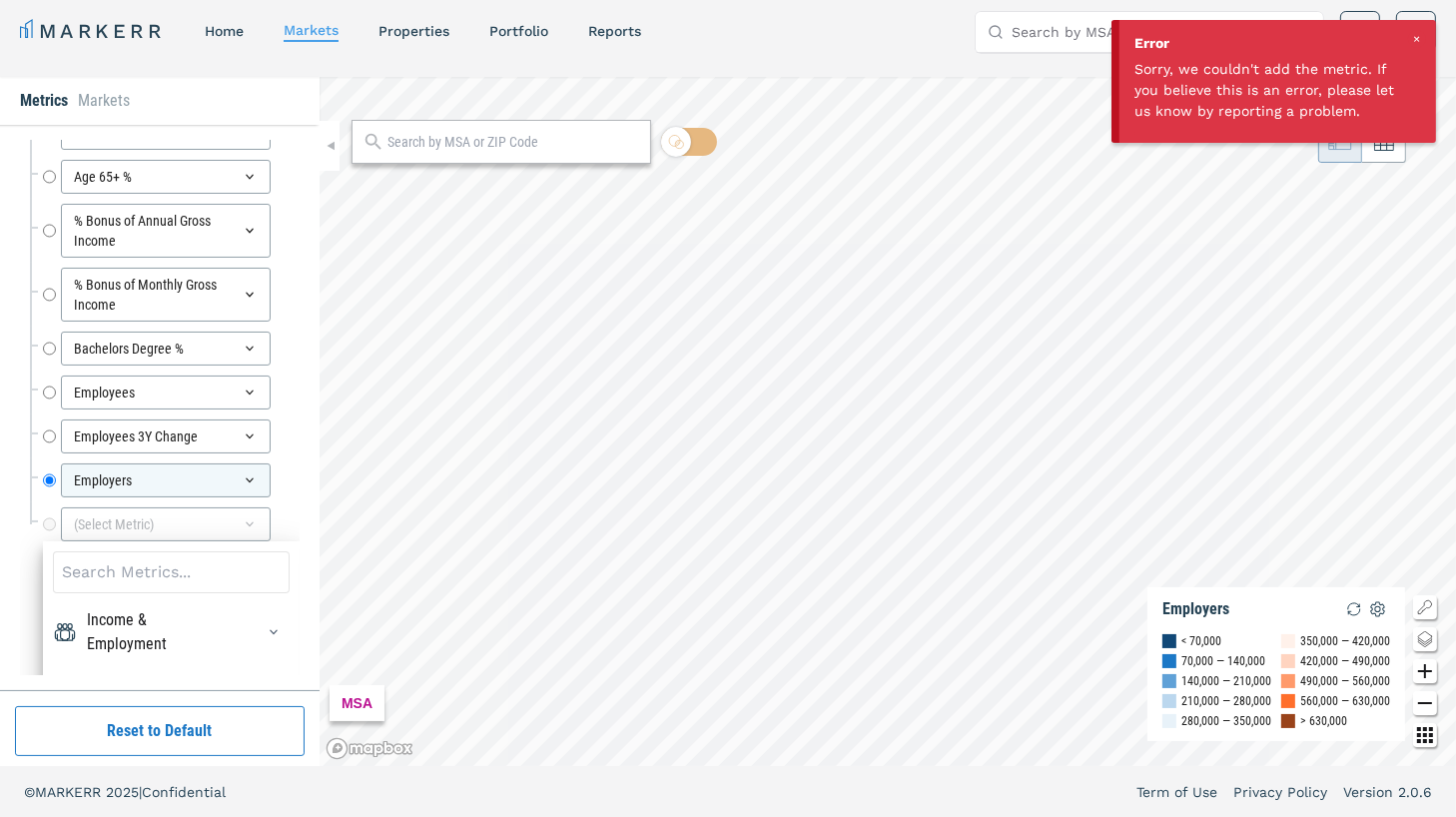scroll, scrollTop: 7243, scrollLeft: 0, axis: vertical 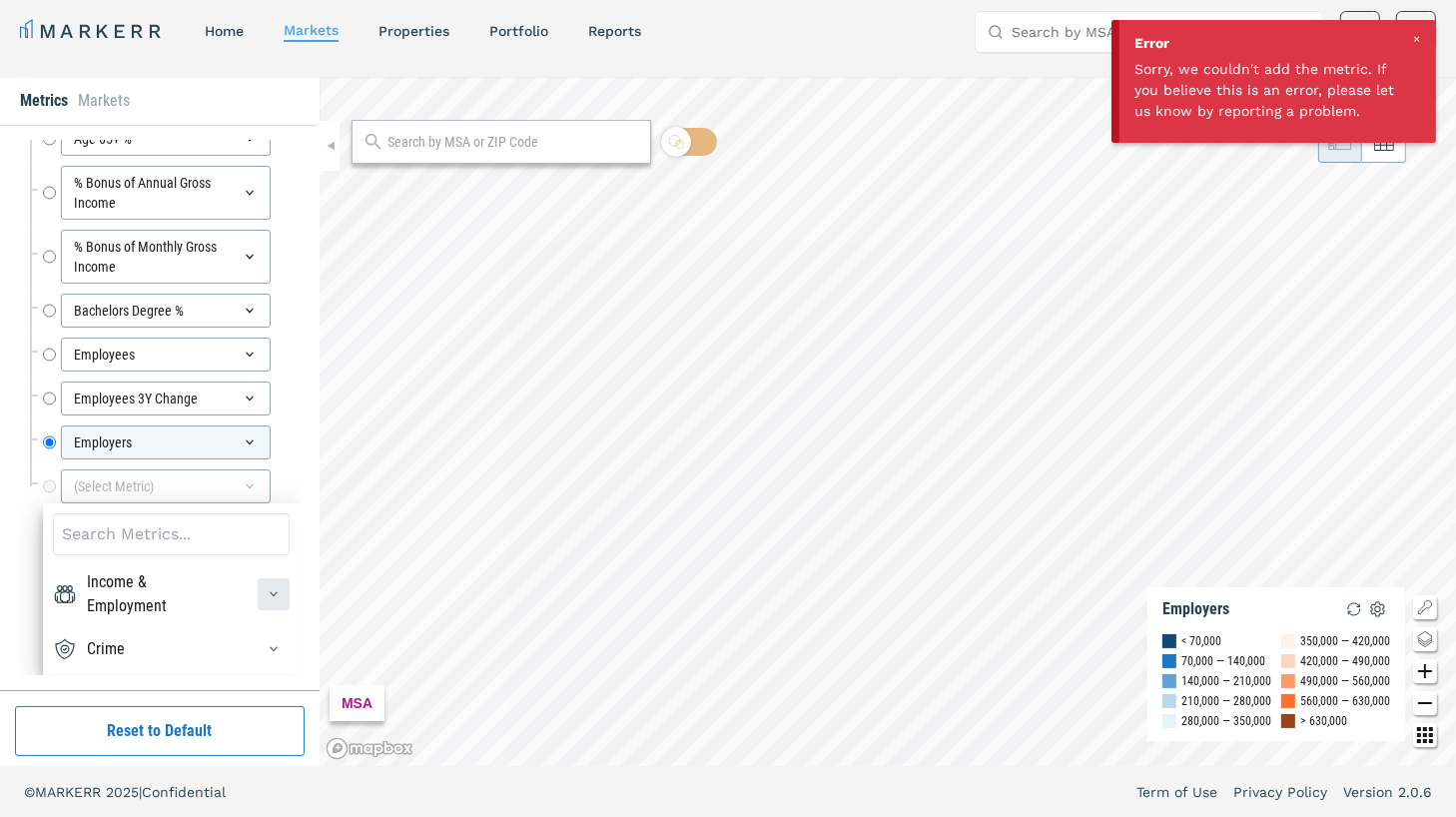 click 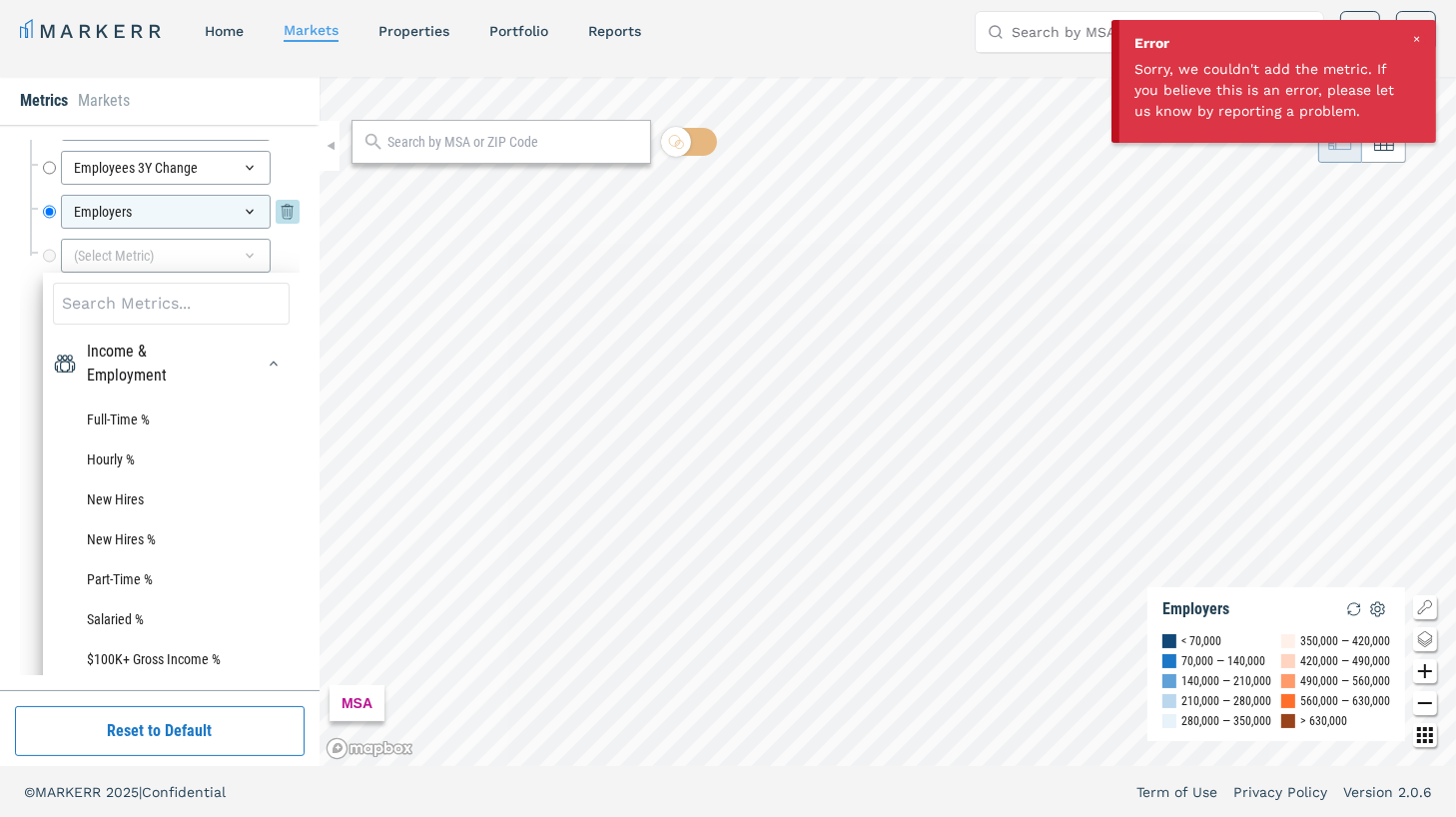 scroll, scrollTop: 7377, scrollLeft: 0, axis: vertical 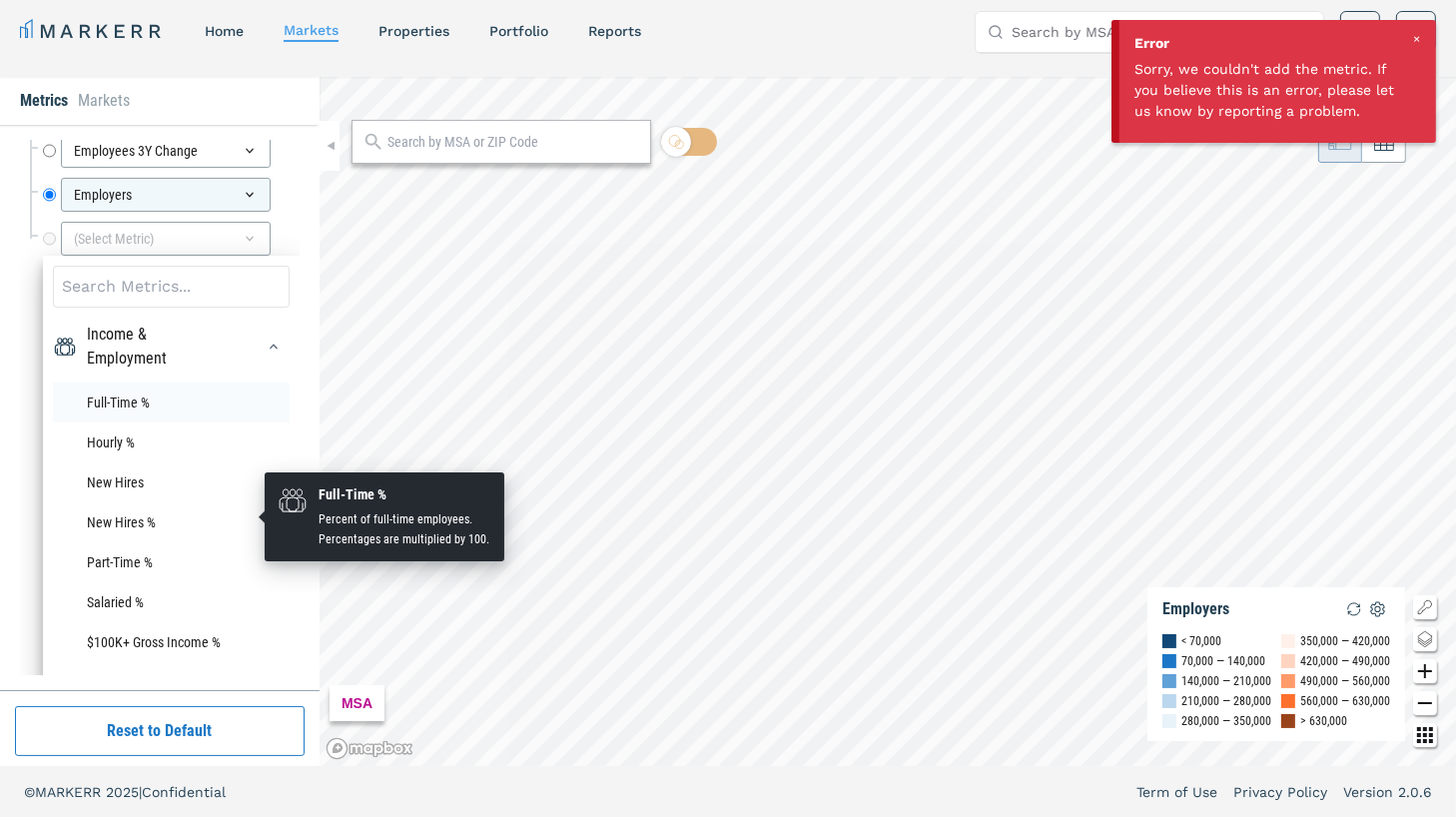 click on "Full-Time %" at bounding box center (171, 403) 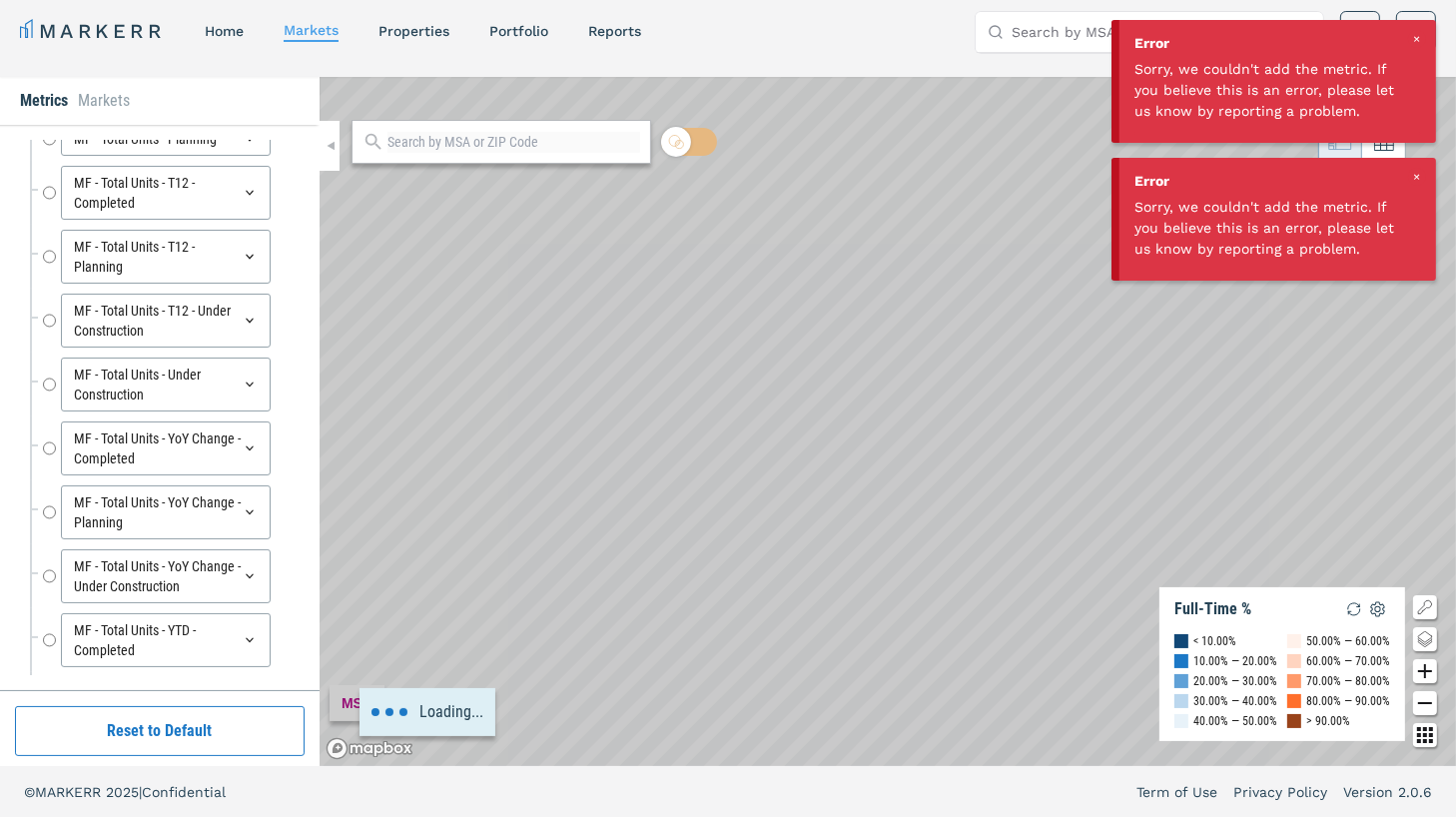 scroll, scrollTop: 7136, scrollLeft: 0, axis: vertical 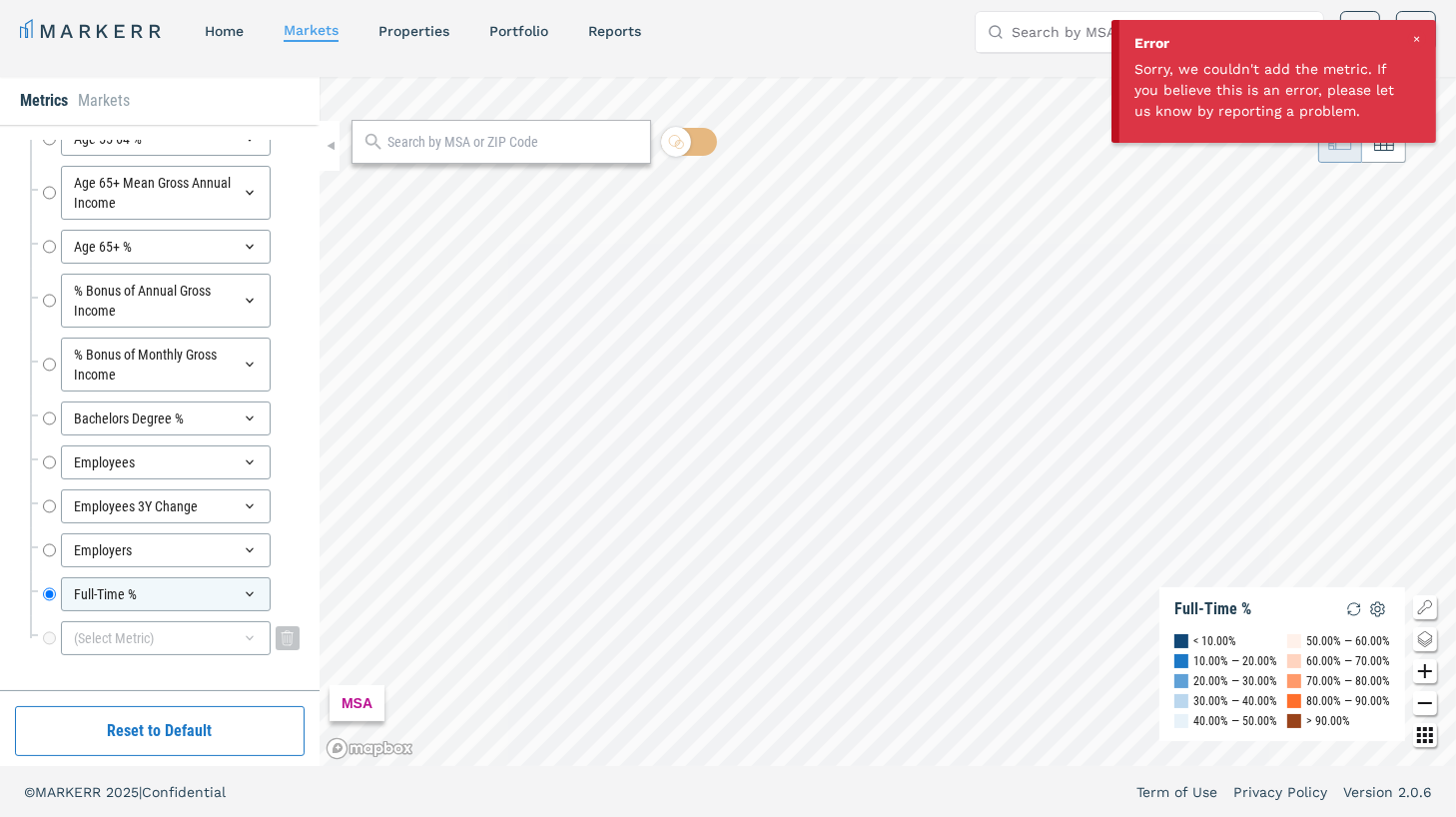 click 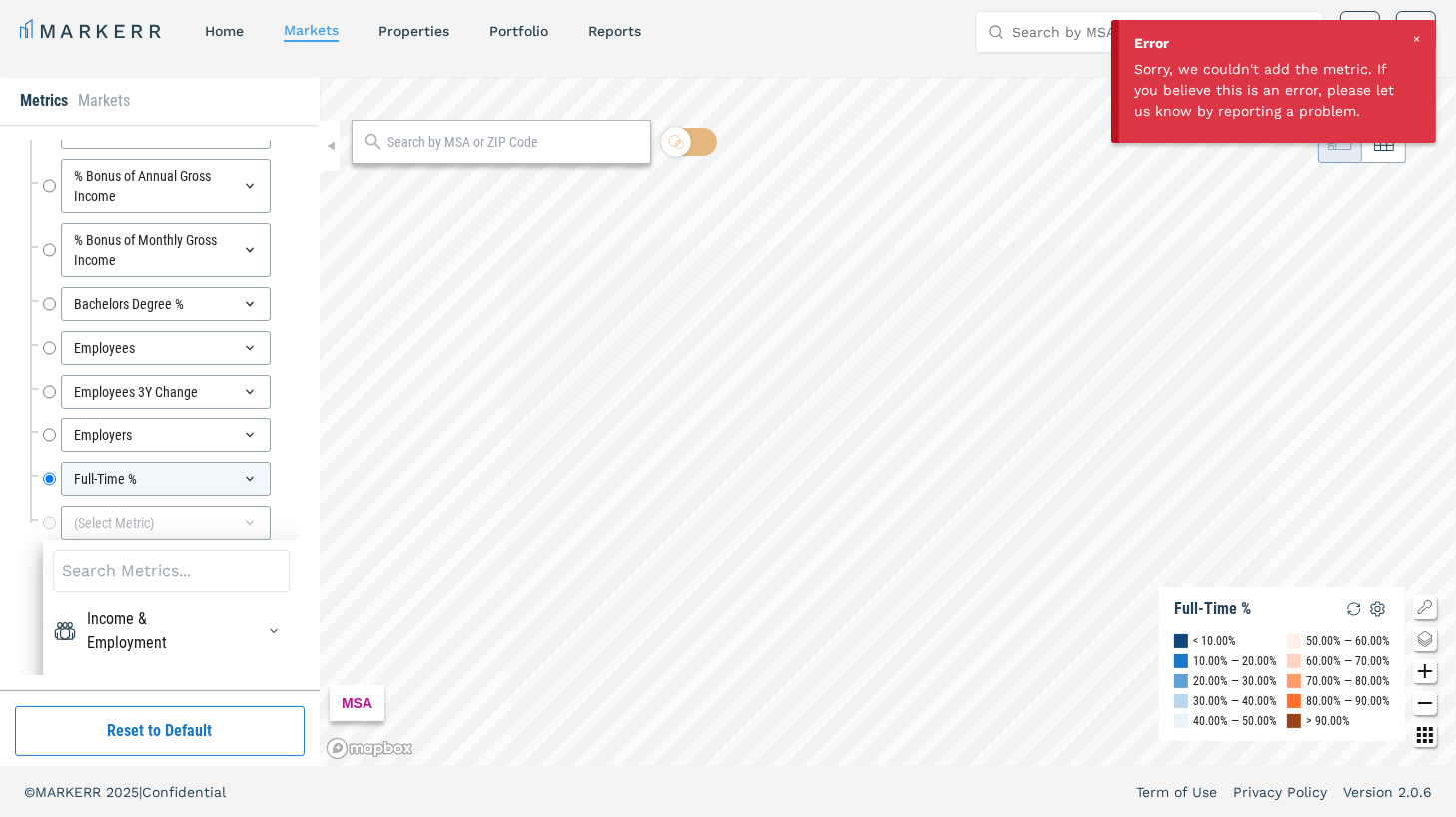 scroll, scrollTop: 7287, scrollLeft: 0, axis: vertical 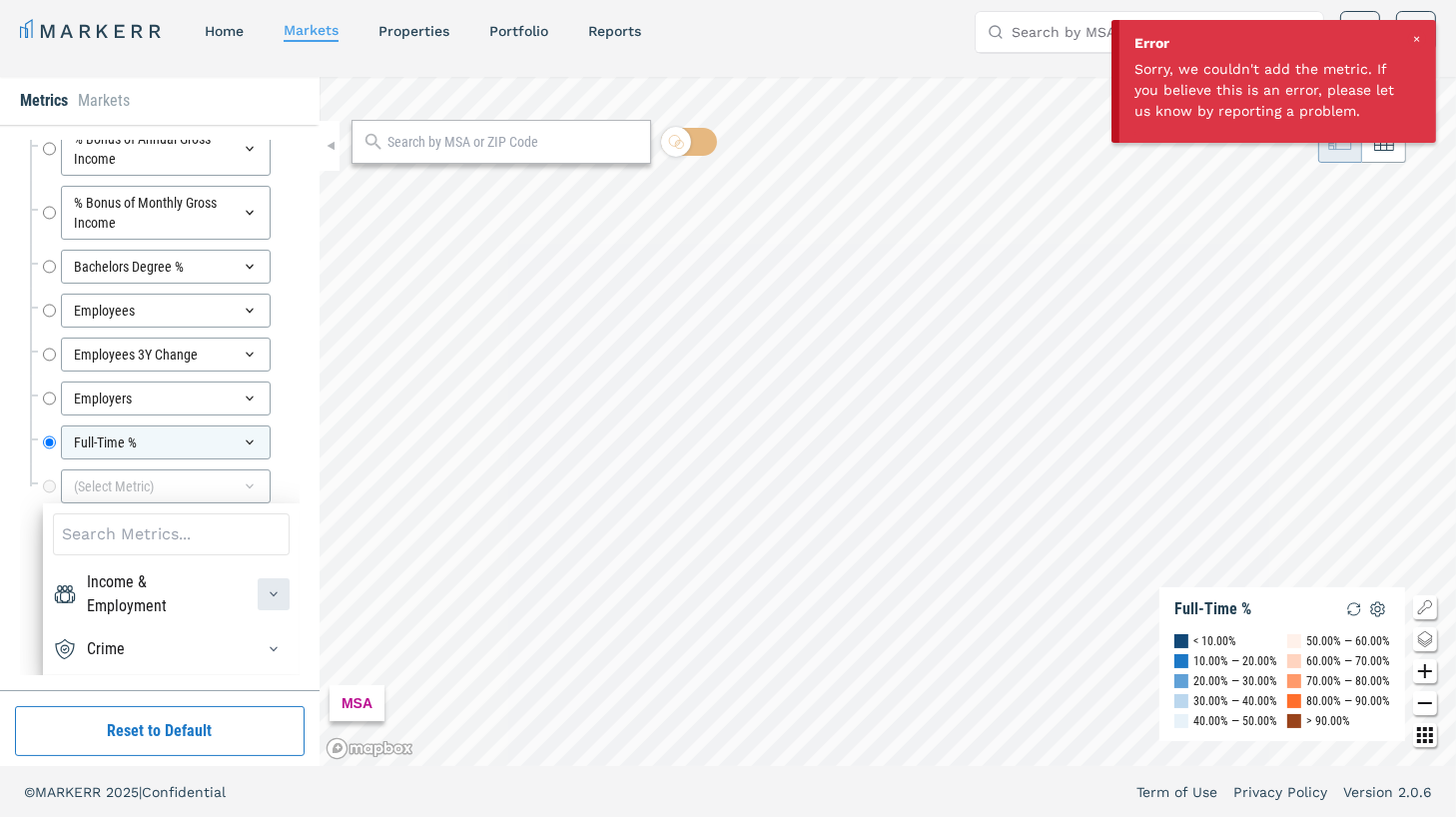 click 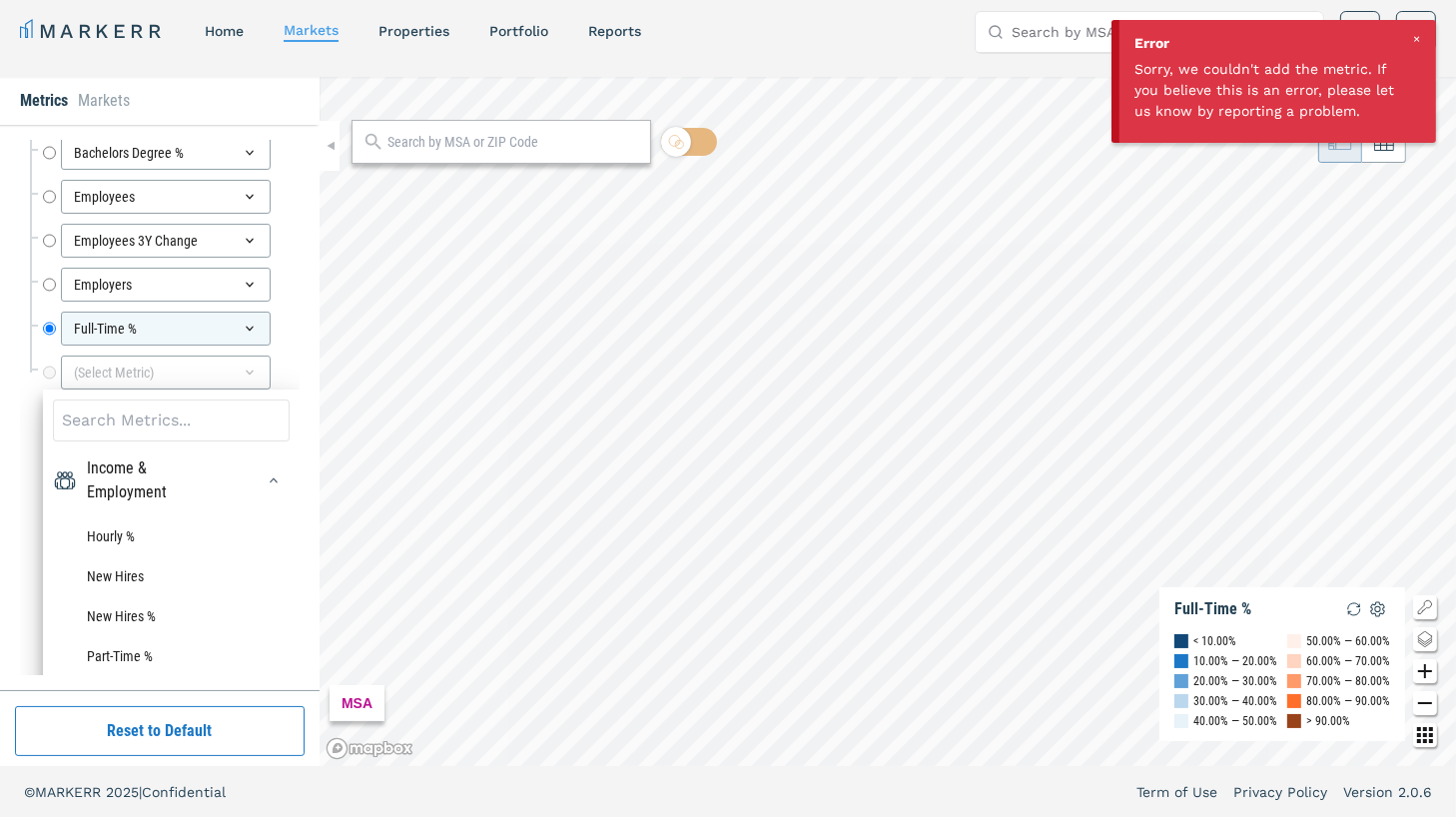 scroll, scrollTop: 7447, scrollLeft: 0, axis: vertical 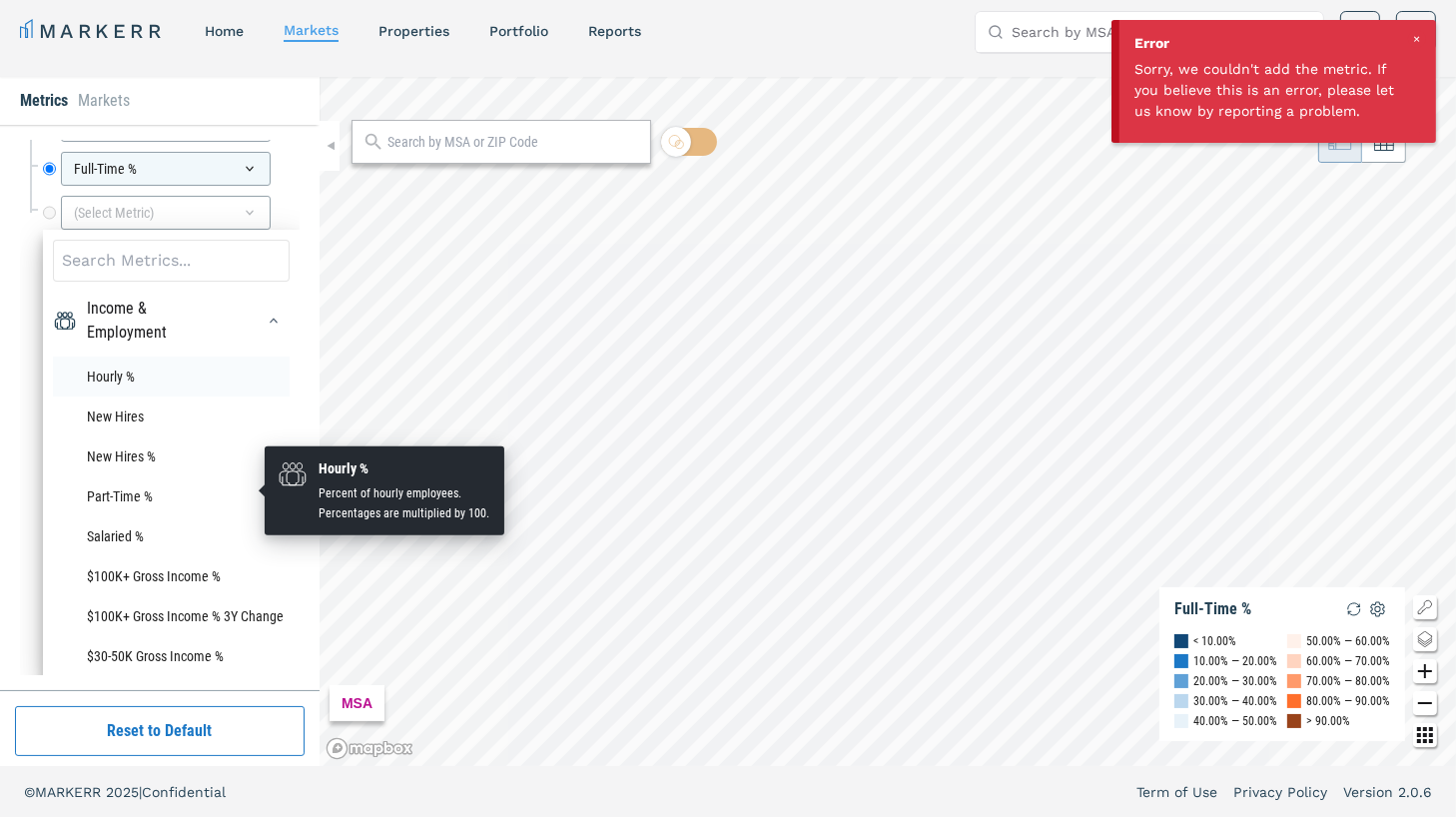click on "Hourly %" at bounding box center [171, 377] 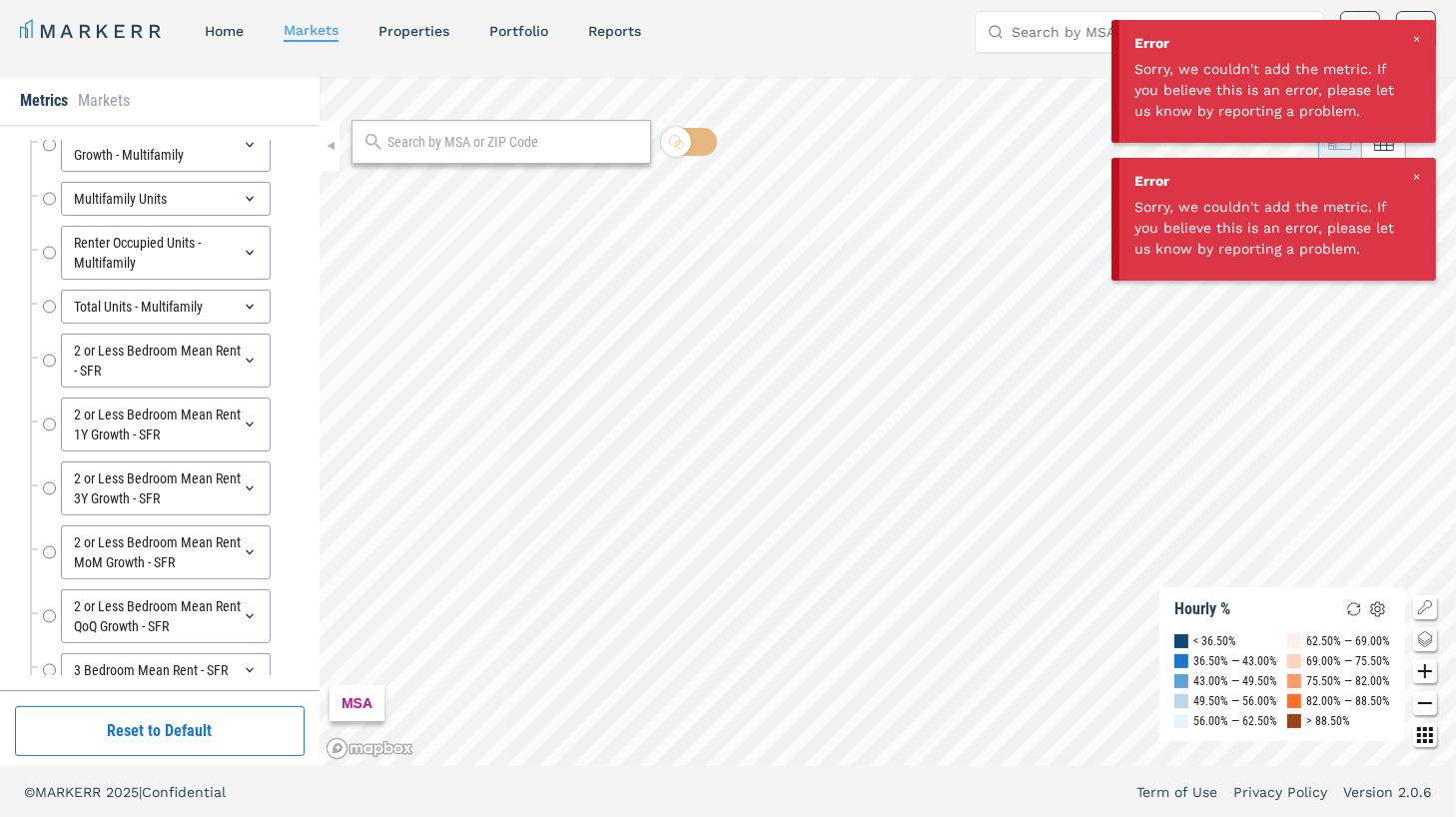 scroll, scrollTop: 7179, scrollLeft: 0, axis: vertical 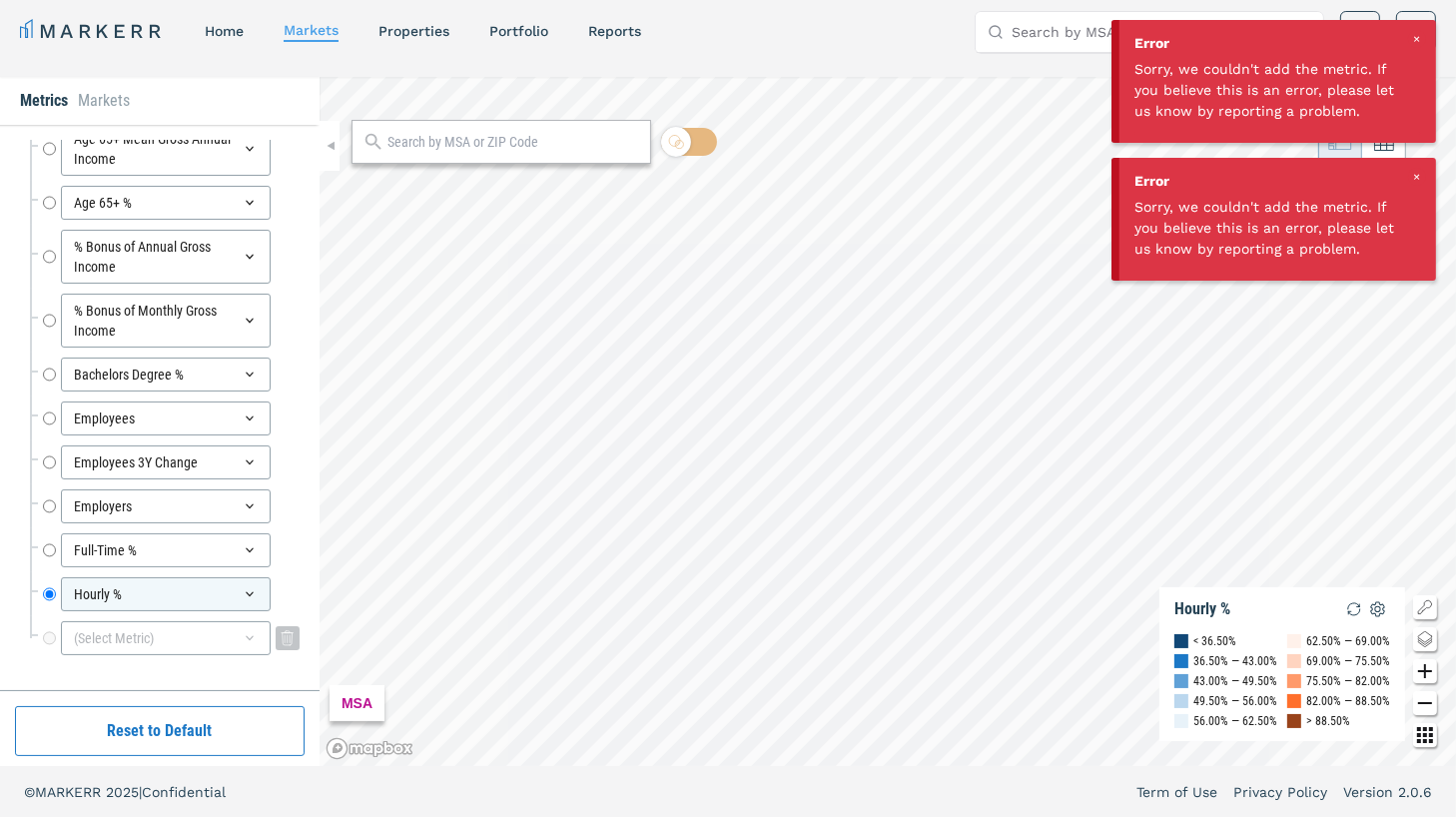 click on "(Select Metric)" at bounding box center (166, 638) 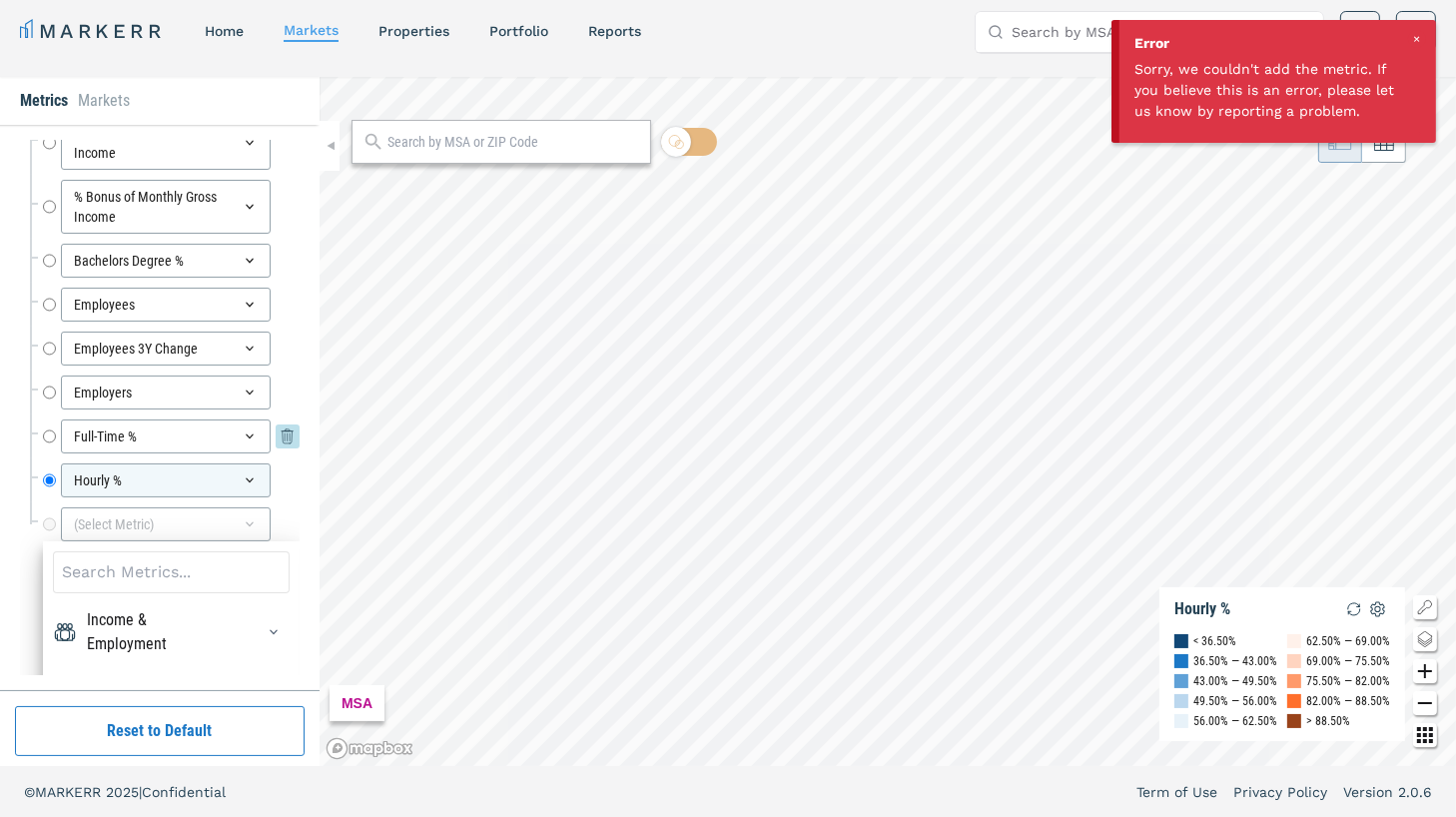 scroll, scrollTop: 7331, scrollLeft: 0, axis: vertical 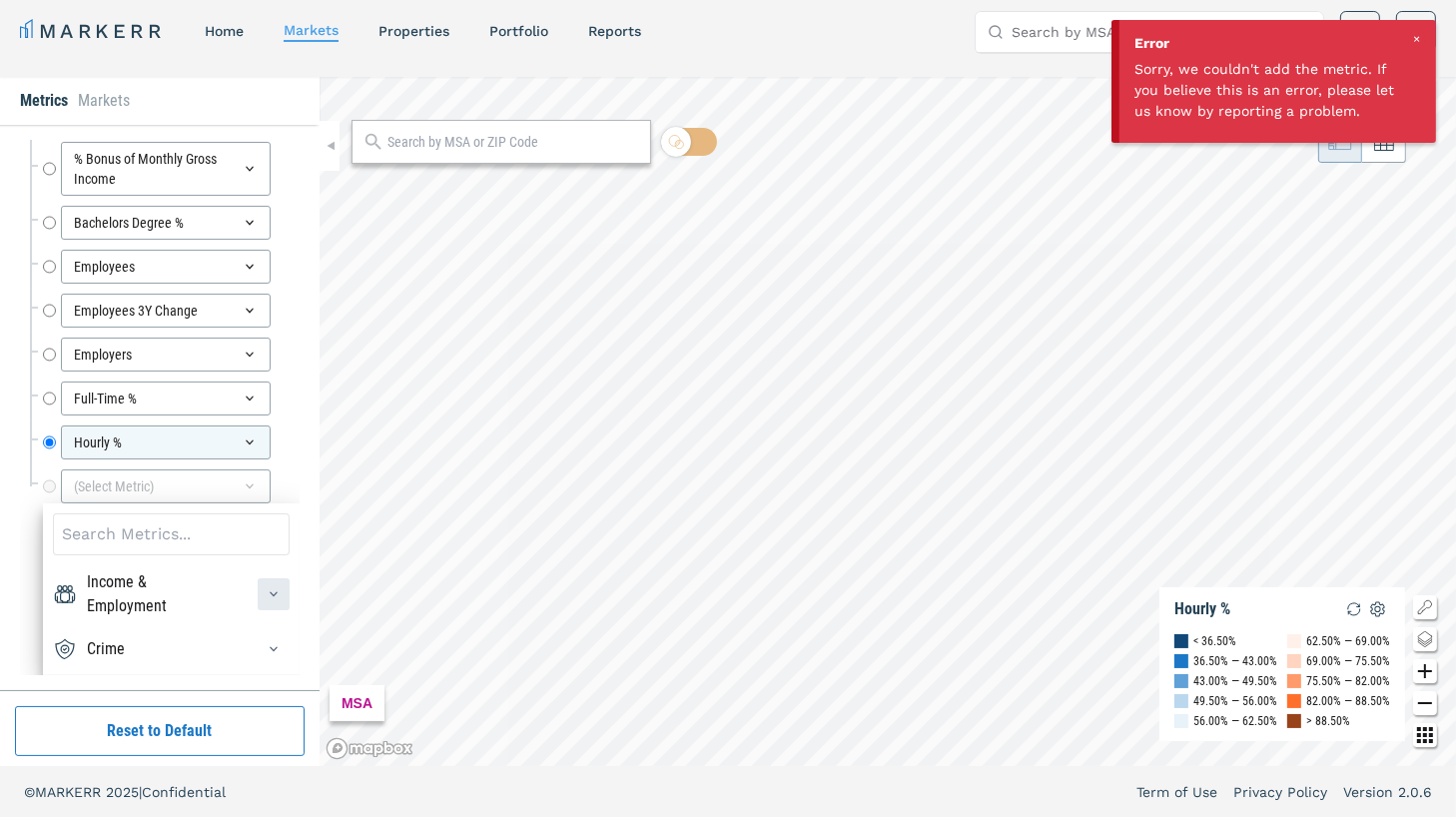 click 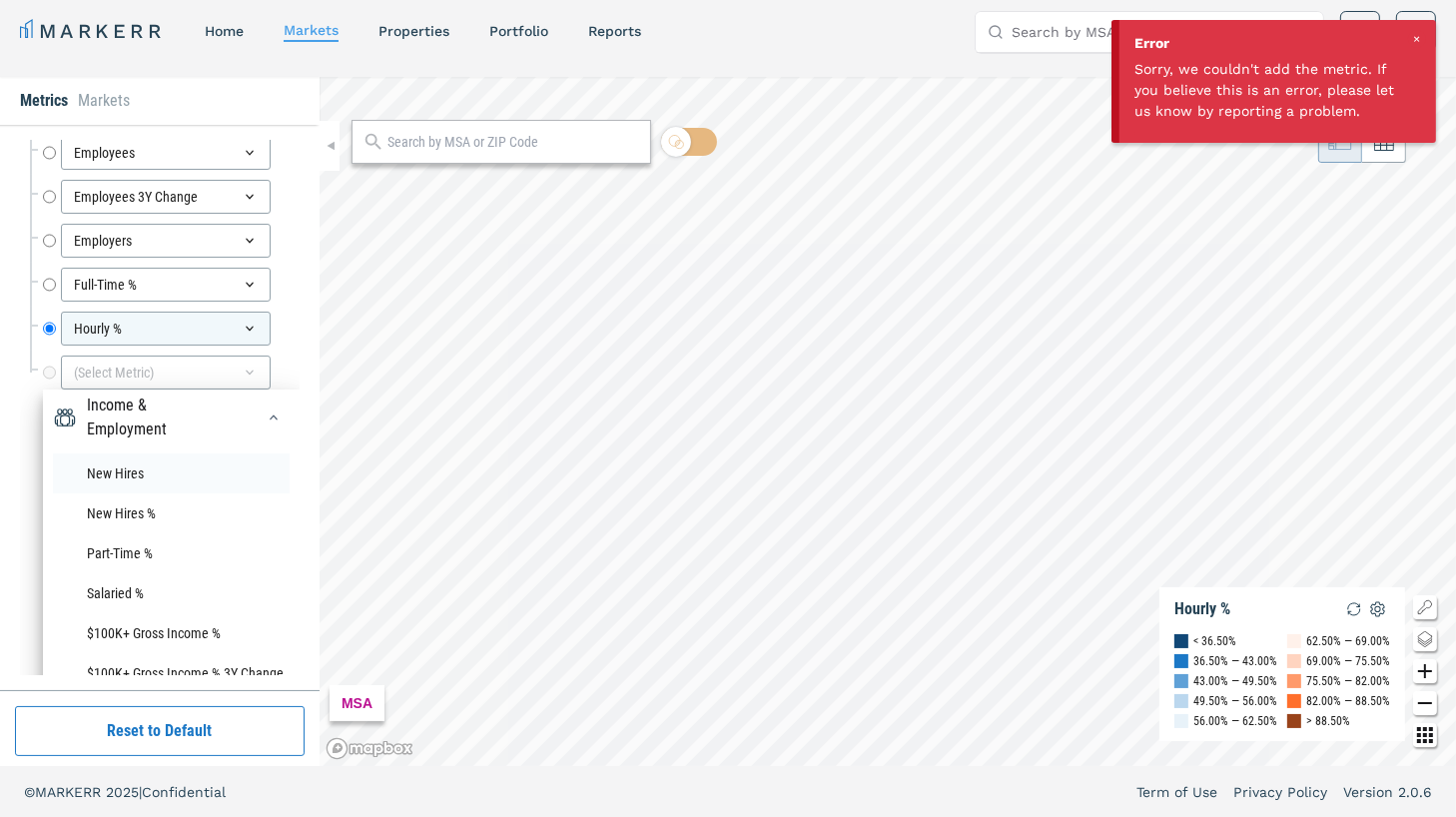 scroll, scrollTop: 60, scrollLeft: 0, axis: vertical 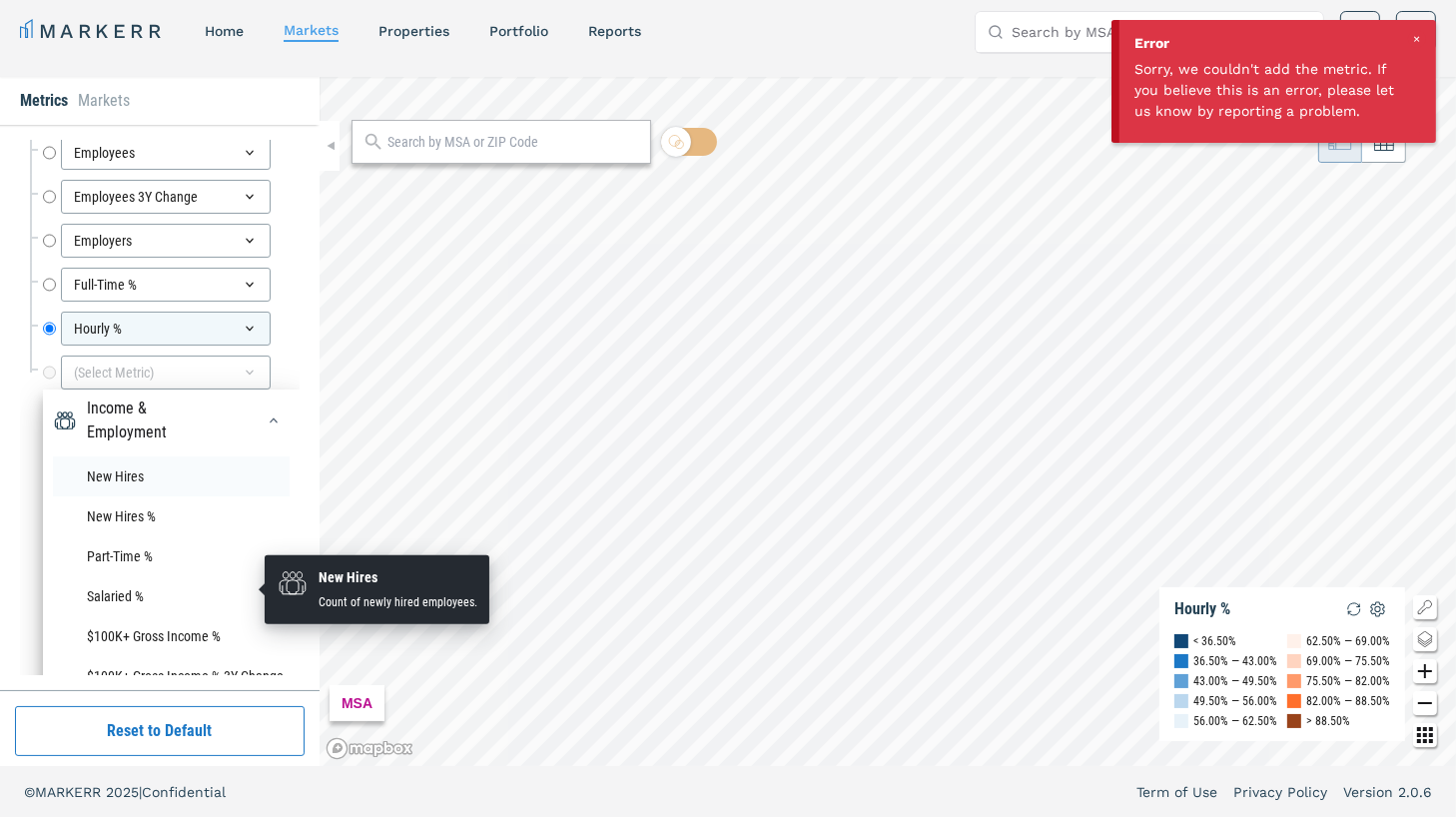 click on "New Hires" at bounding box center [171, 476] 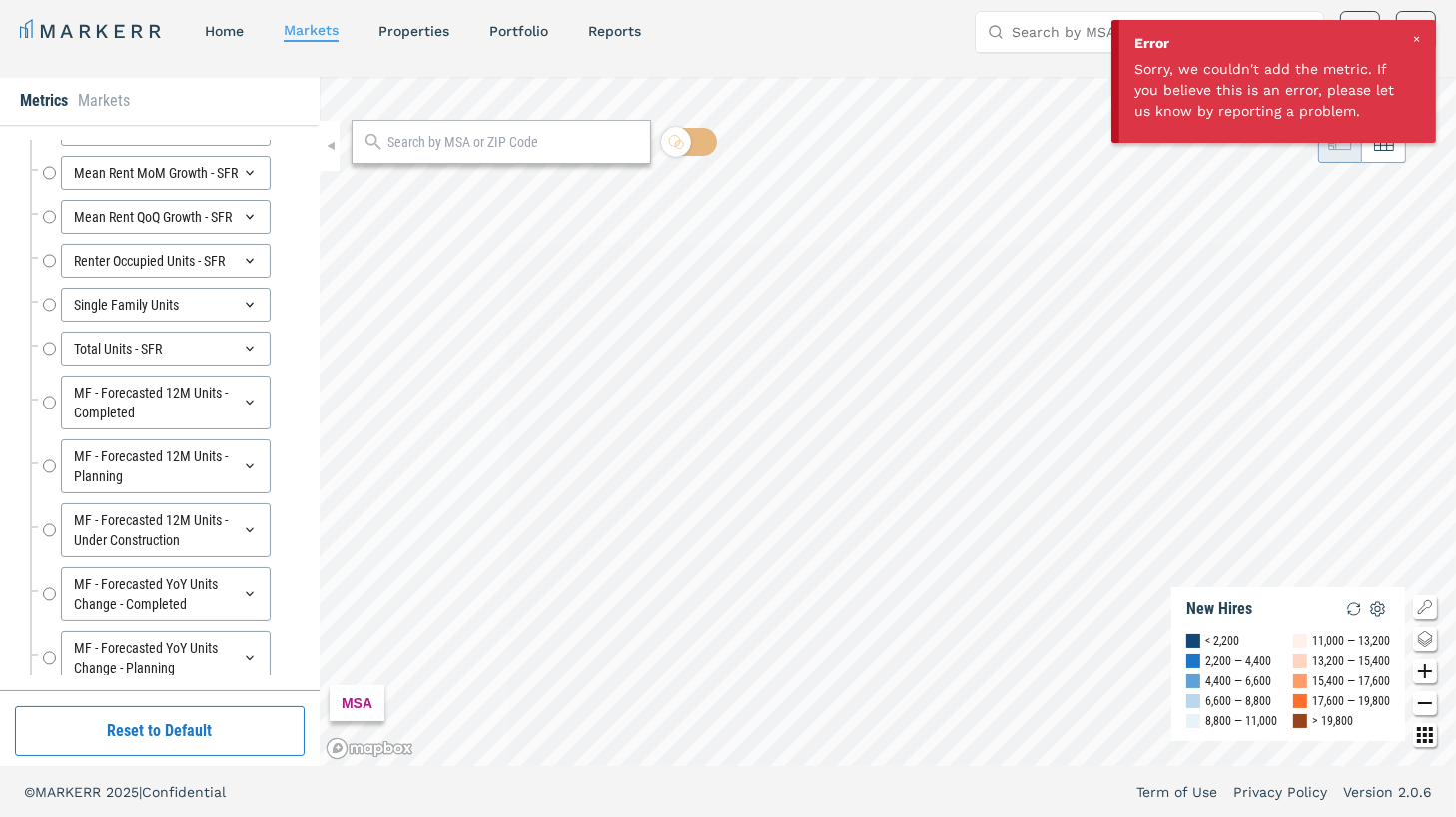 scroll, scrollTop: 7223, scrollLeft: 0, axis: vertical 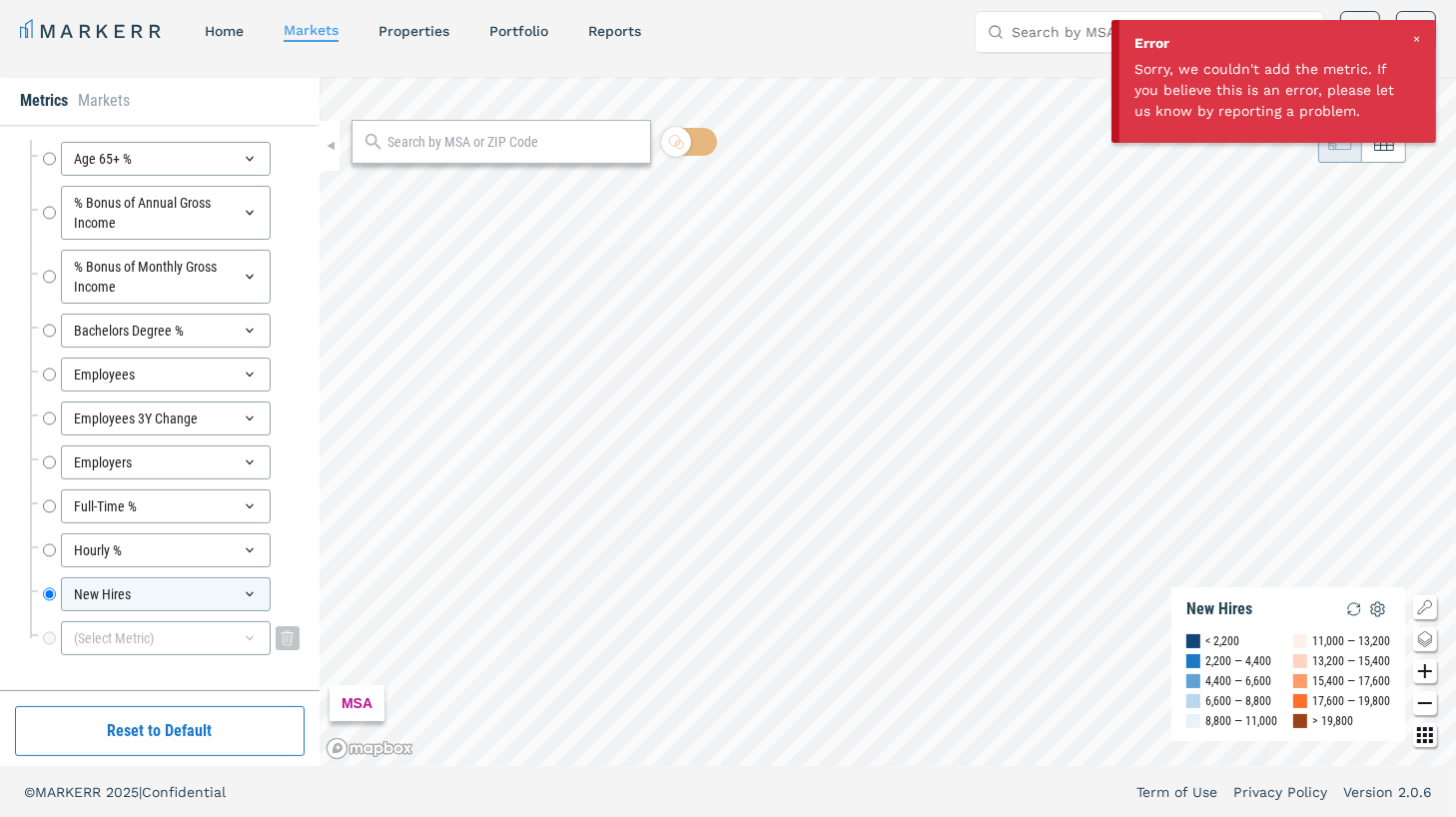 click on "(Select Metric)" at bounding box center (166, 638) 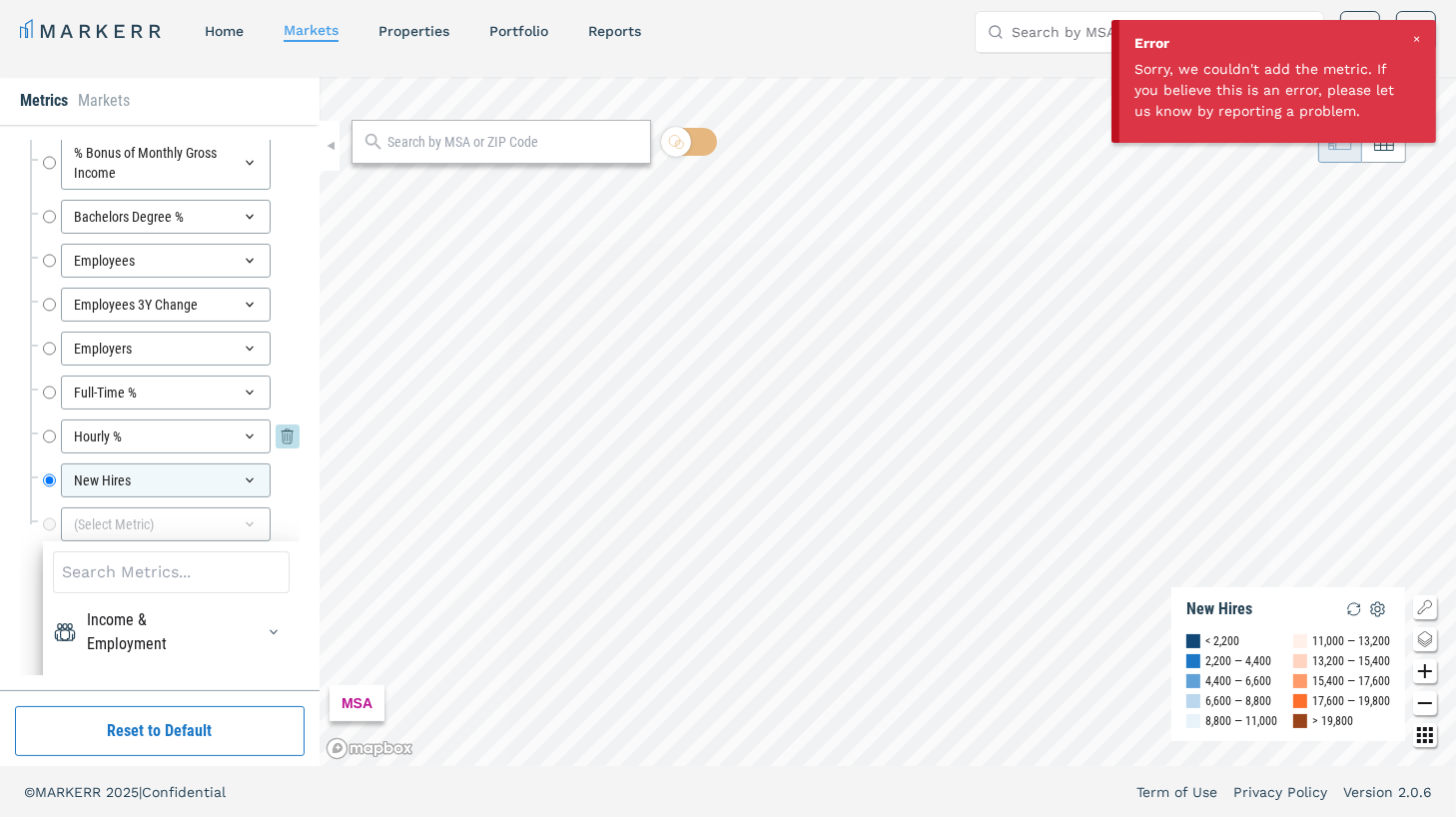 scroll, scrollTop: 7375, scrollLeft: 0, axis: vertical 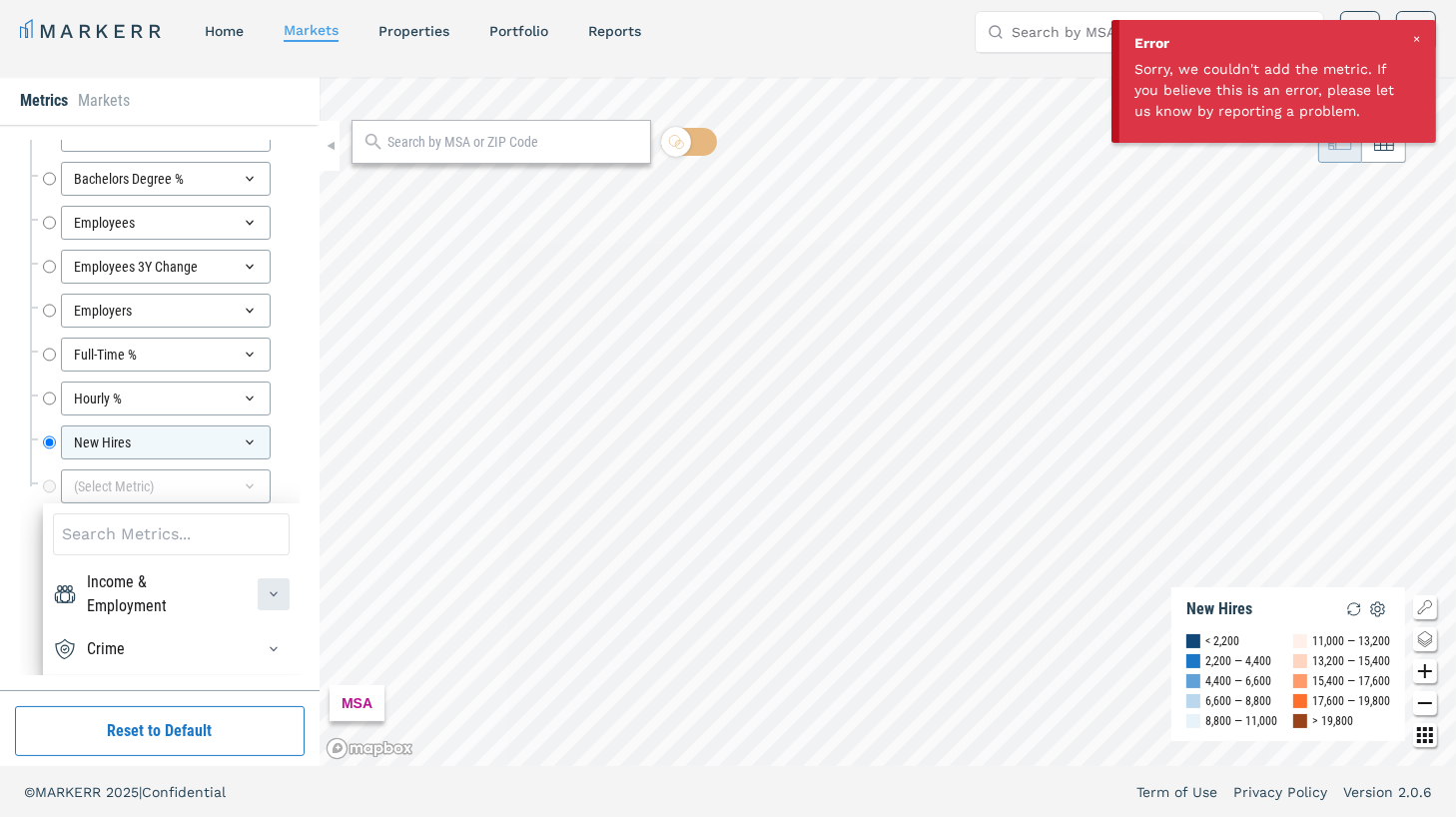 click 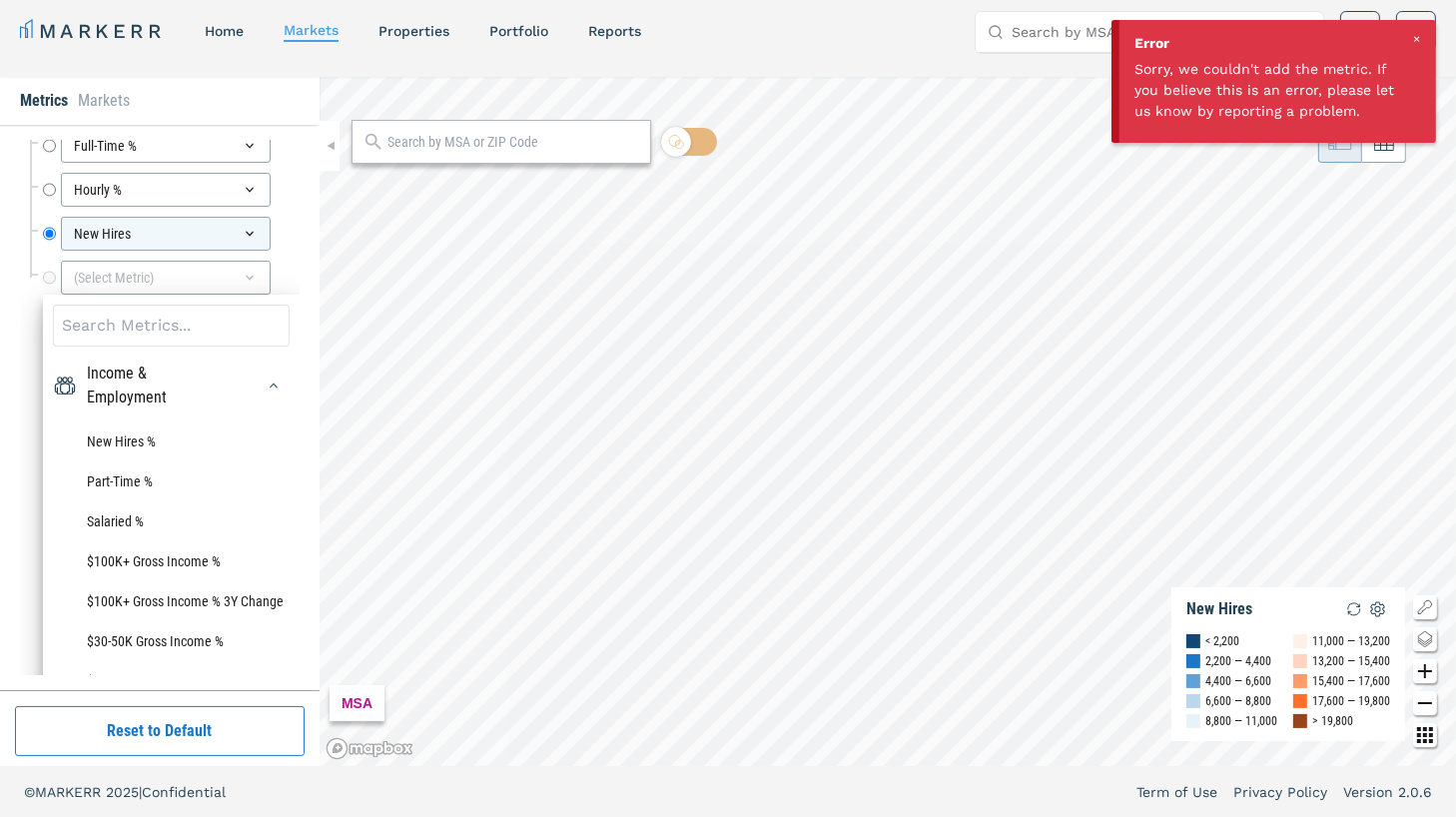 scroll, scrollTop: 7485, scrollLeft: 0, axis: vertical 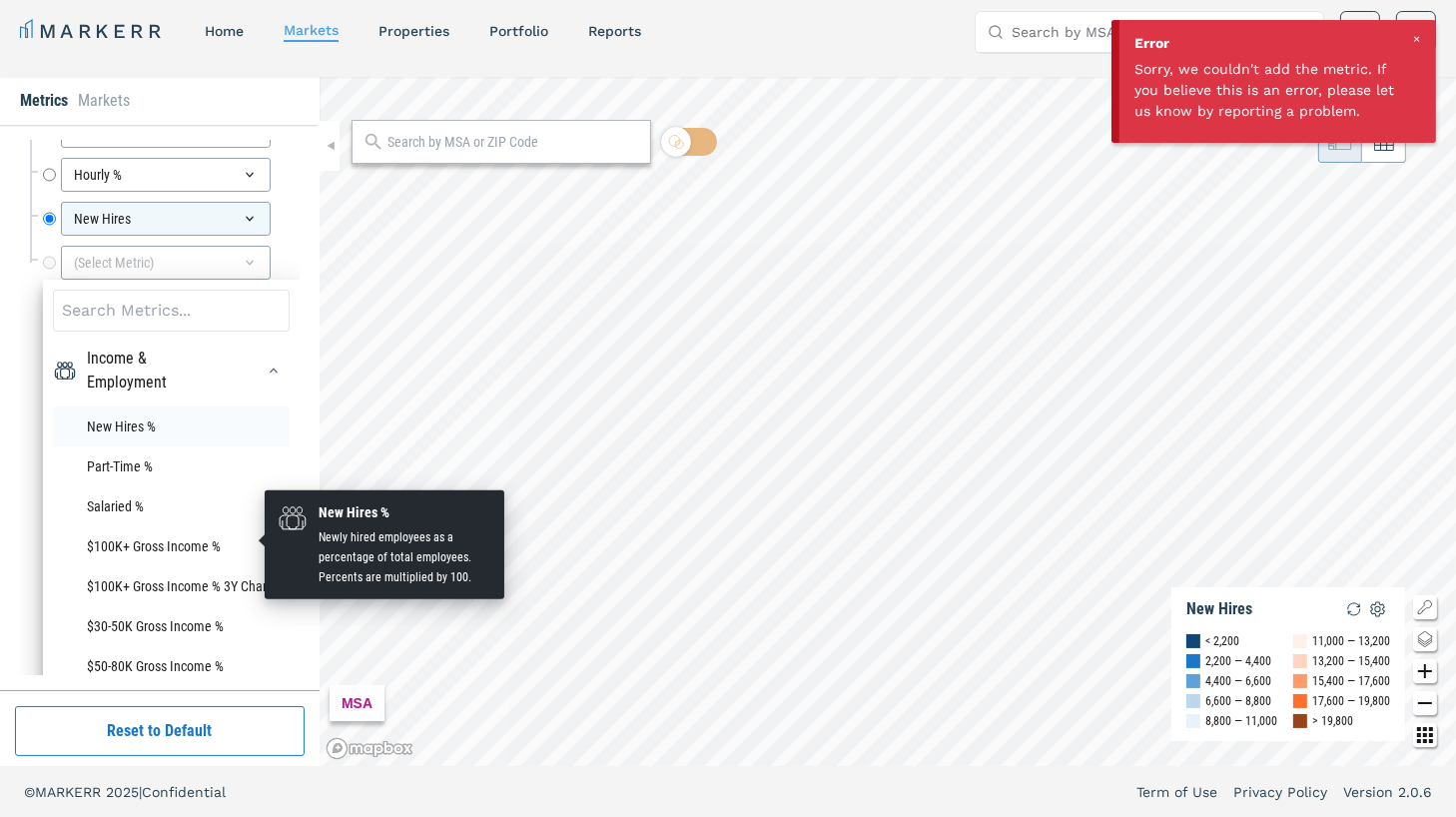 click on "New Hires %" at bounding box center (171, 426) 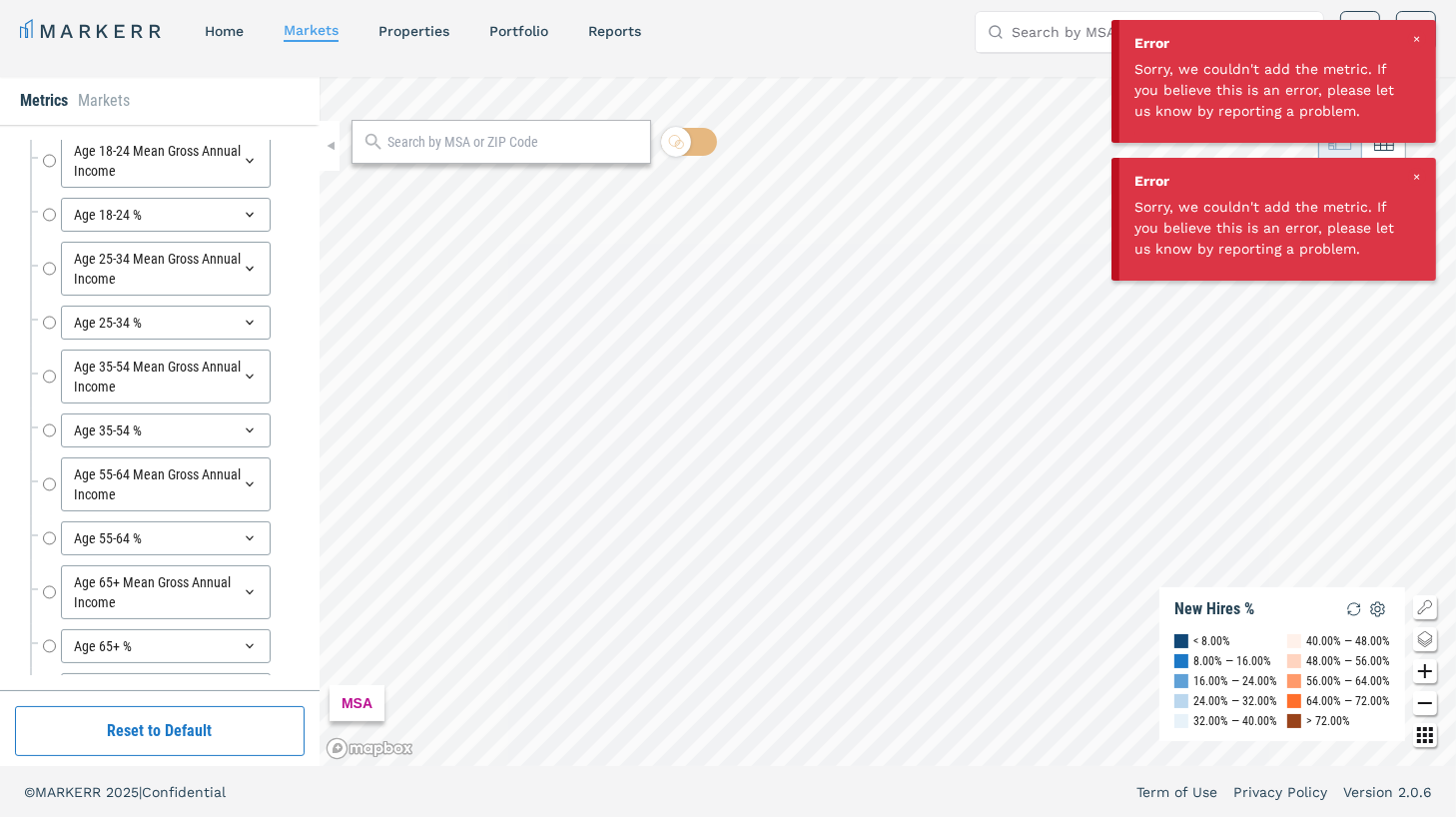 scroll, scrollTop: 7267, scrollLeft: 0, axis: vertical 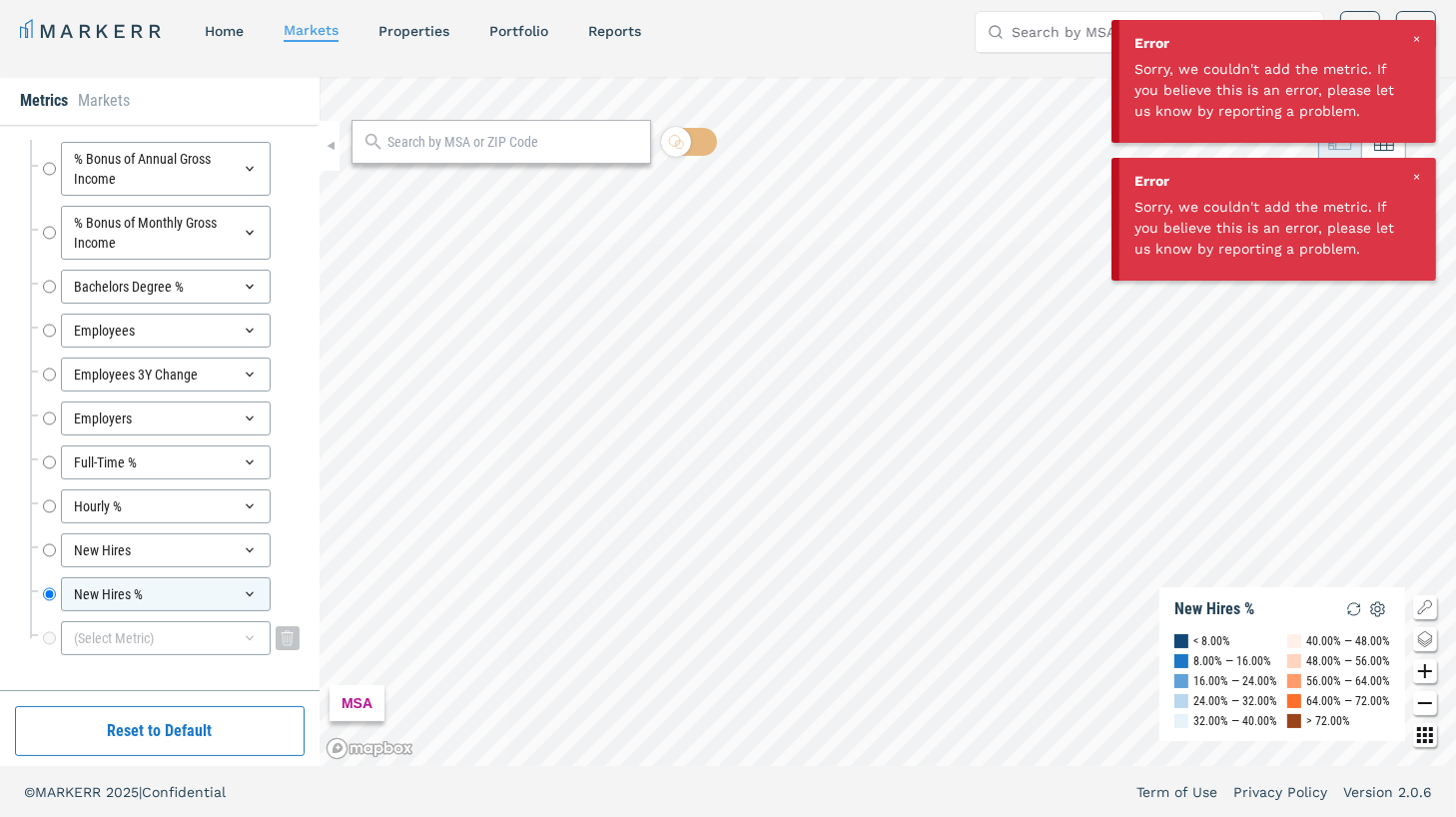 click on "(Select Metric)" at bounding box center (166, 638) 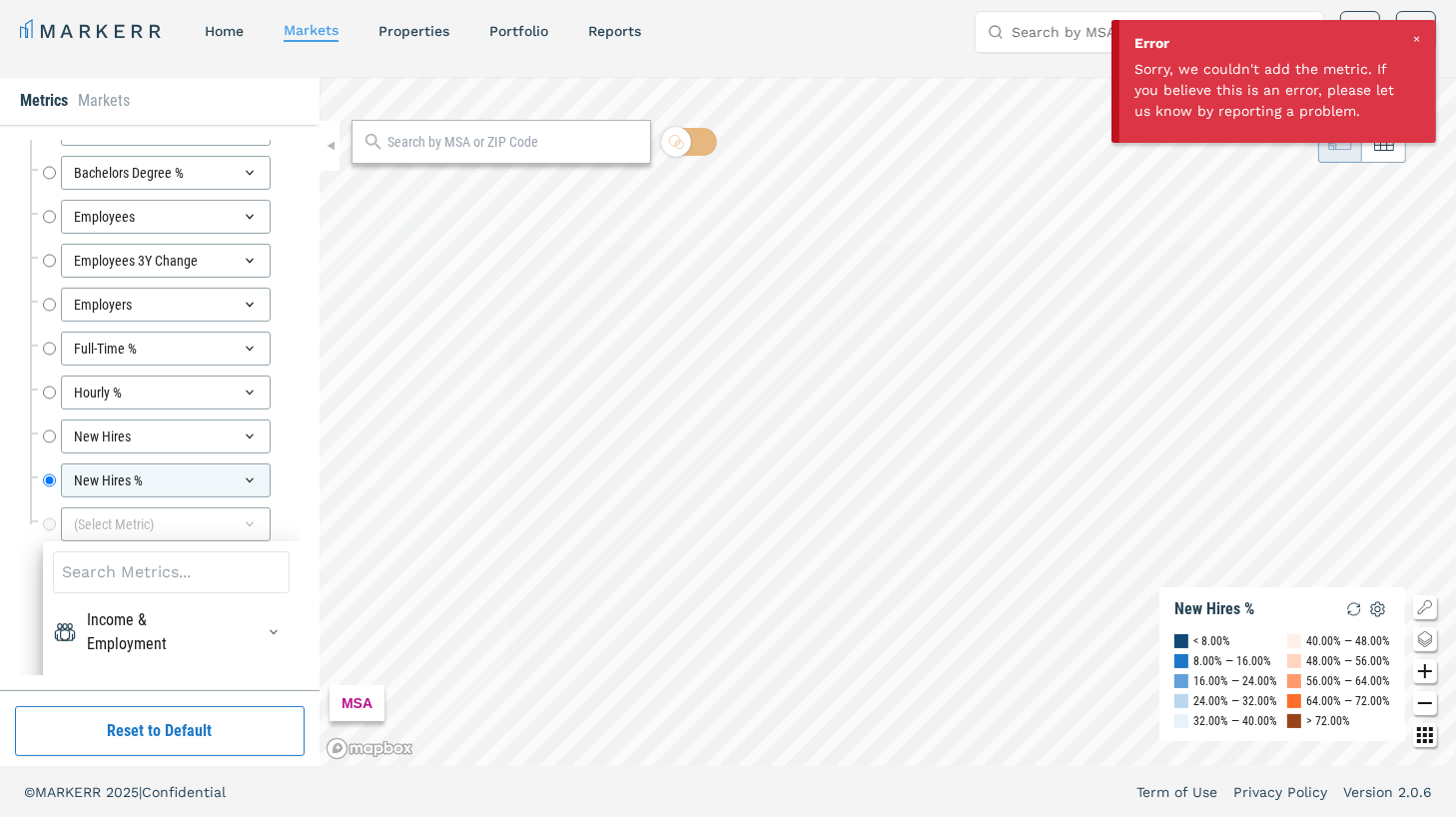 scroll, scrollTop: 7419, scrollLeft: 0, axis: vertical 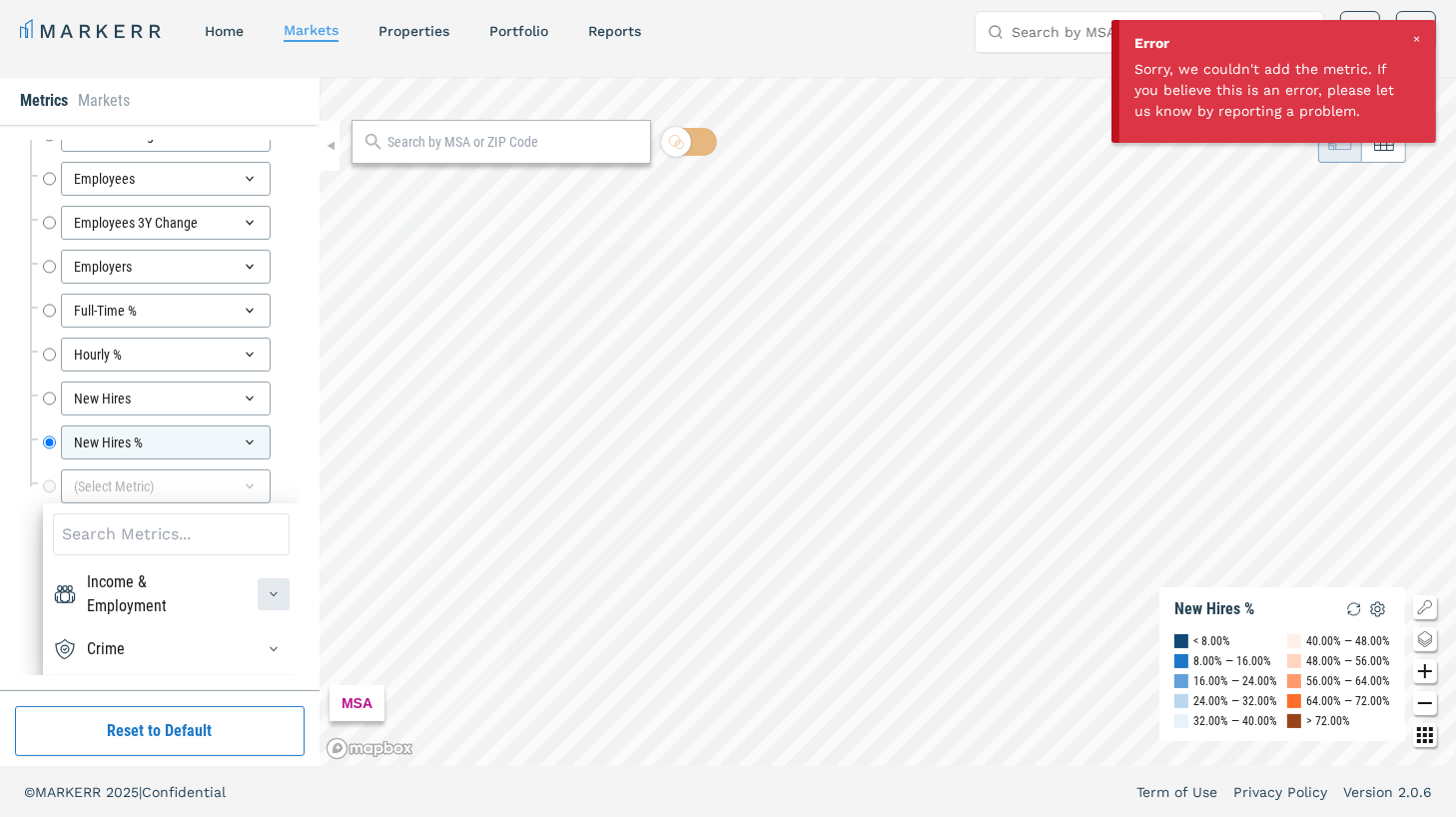 click 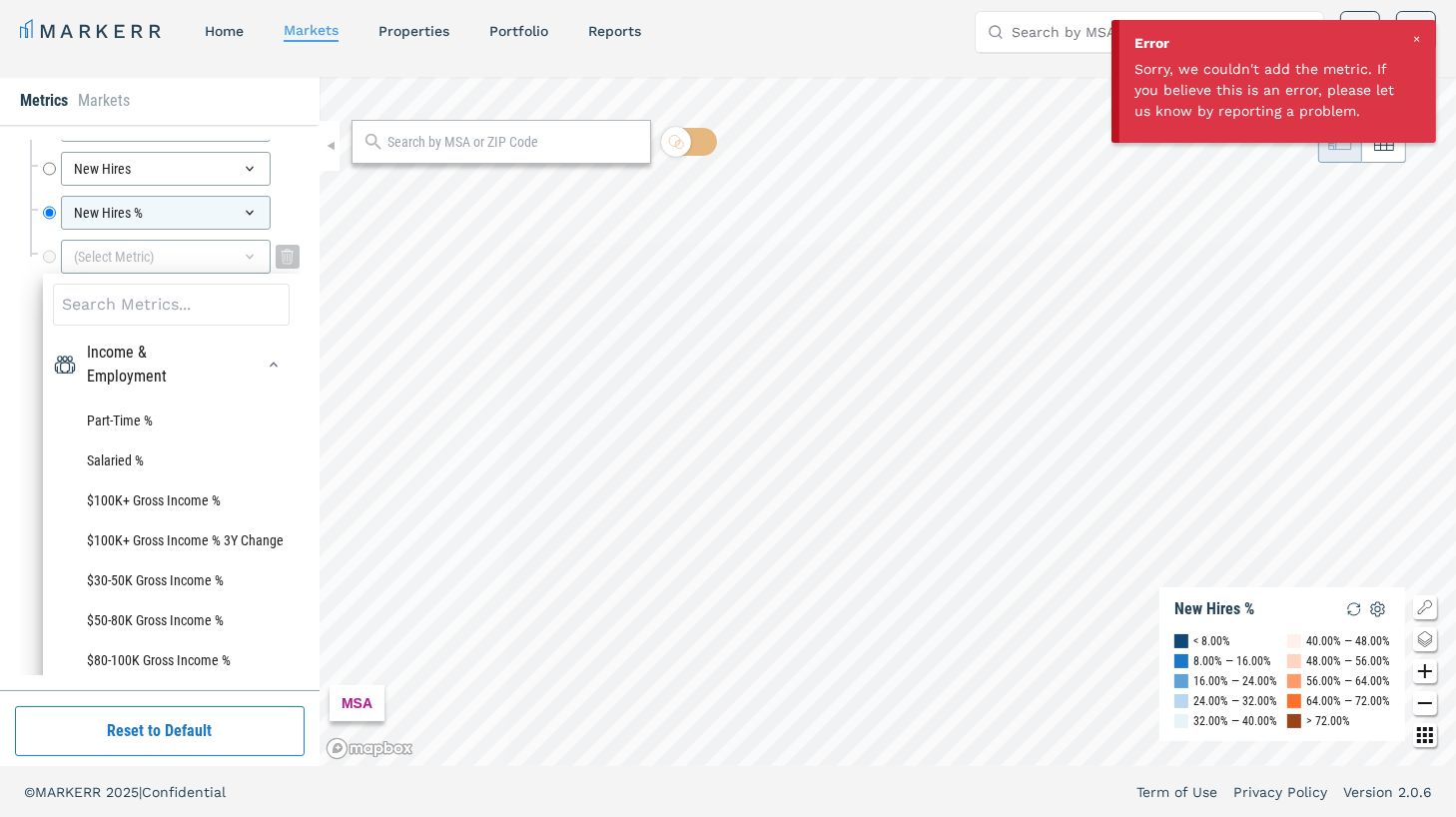 scroll, scrollTop: 7550, scrollLeft: 0, axis: vertical 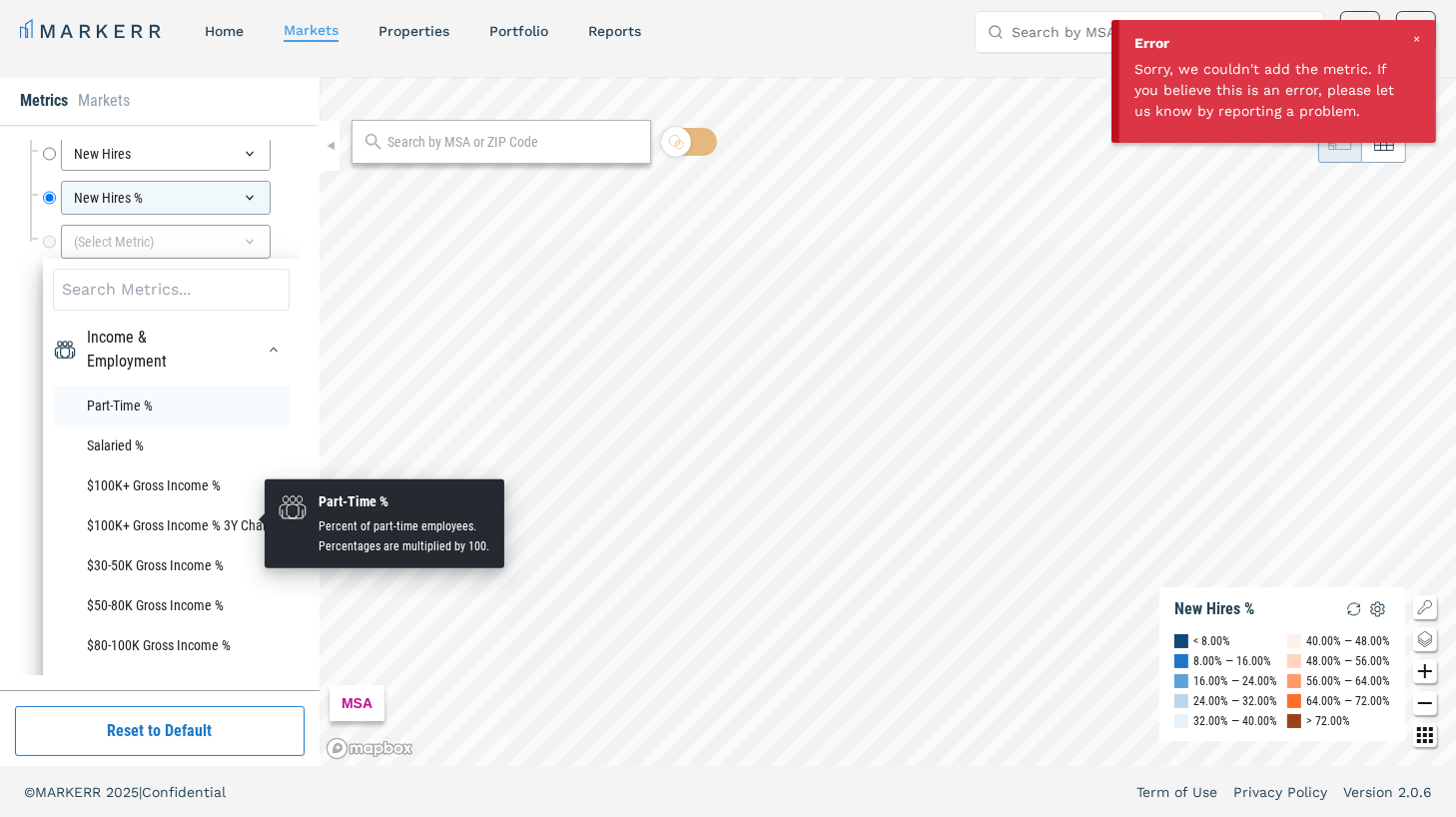 click on "Part-Time %" at bounding box center (171, 406) 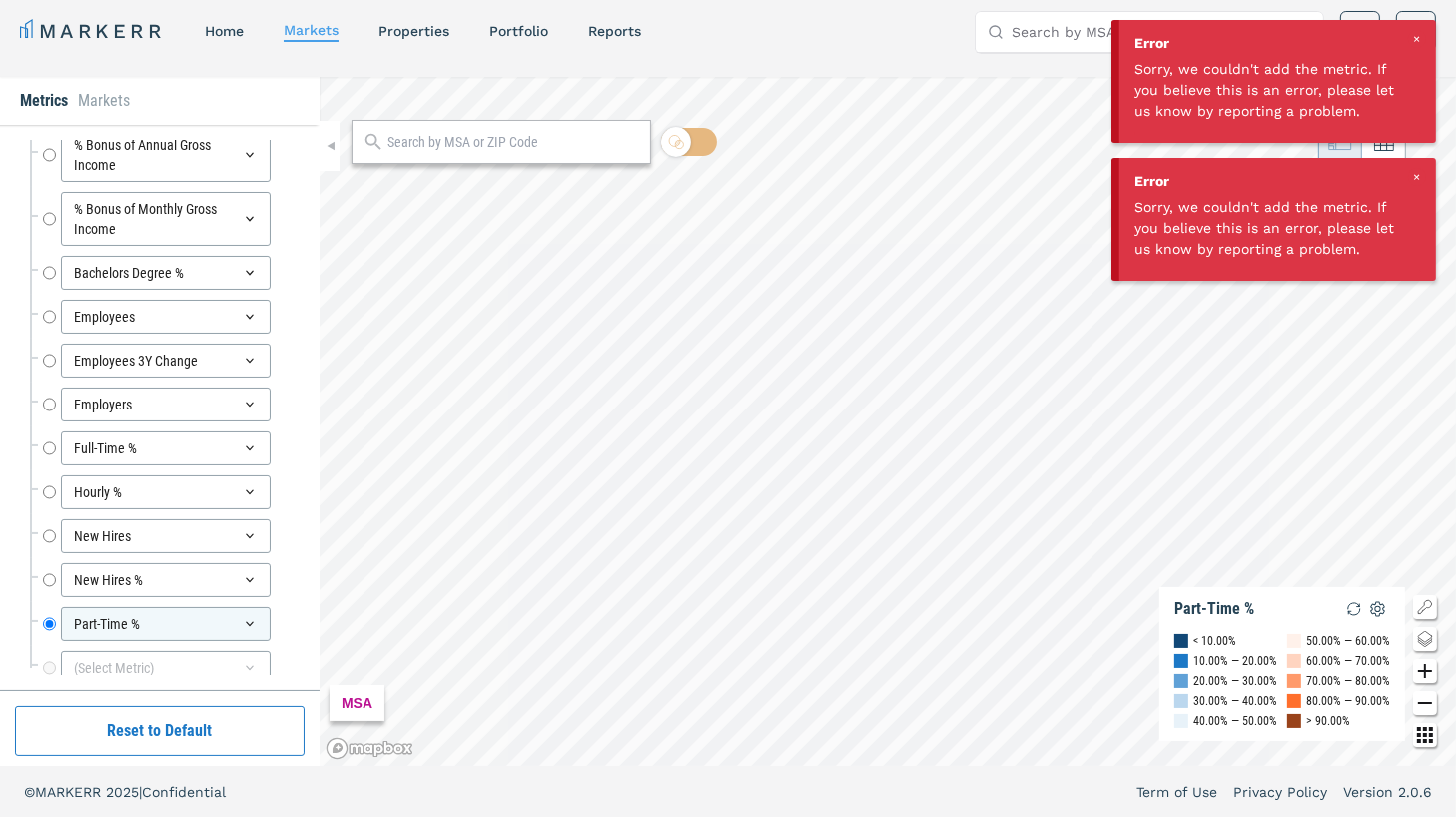 scroll, scrollTop: 7311, scrollLeft: 0, axis: vertical 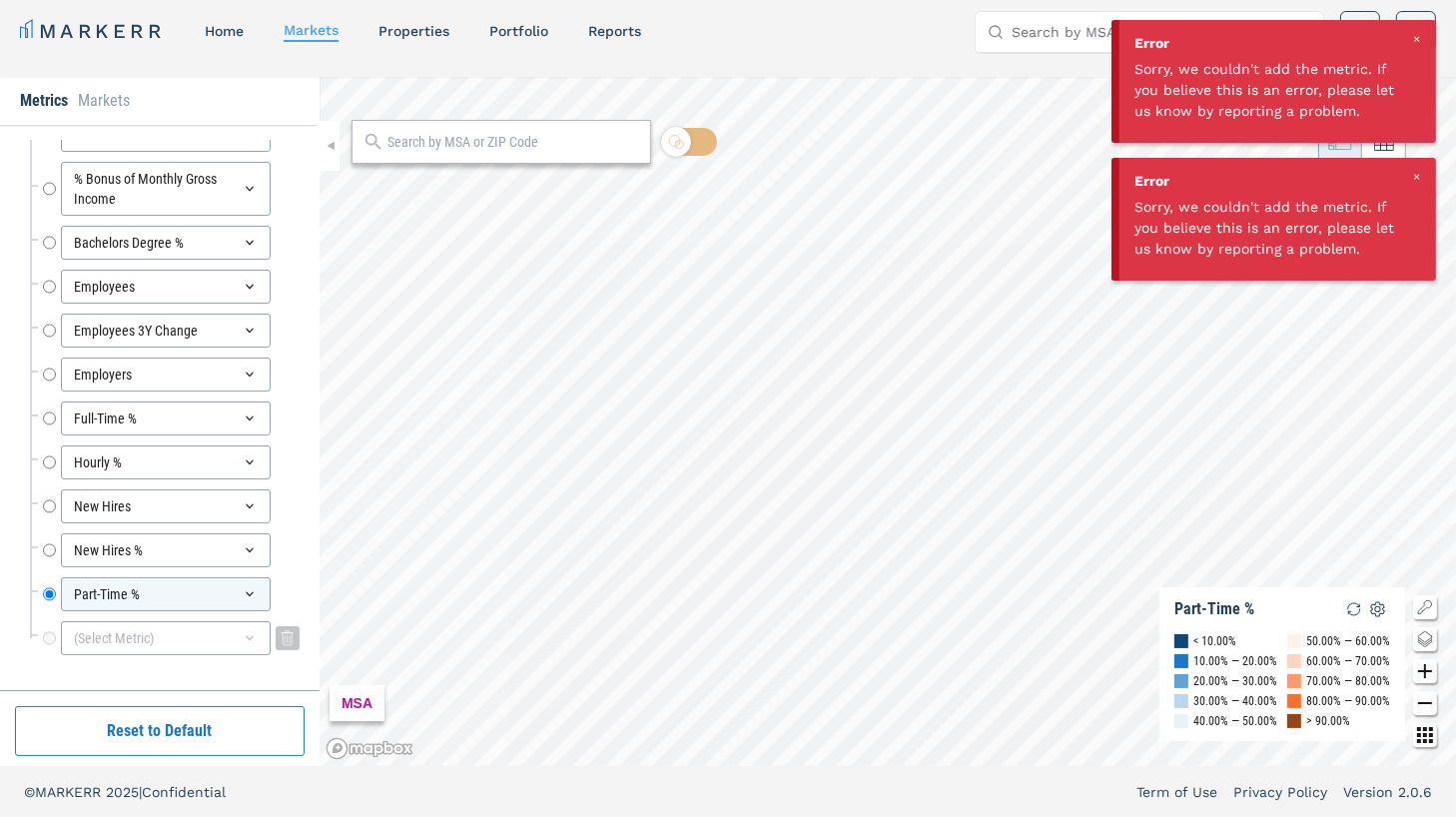 click on "(Select Metric)" at bounding box center [166, 638] 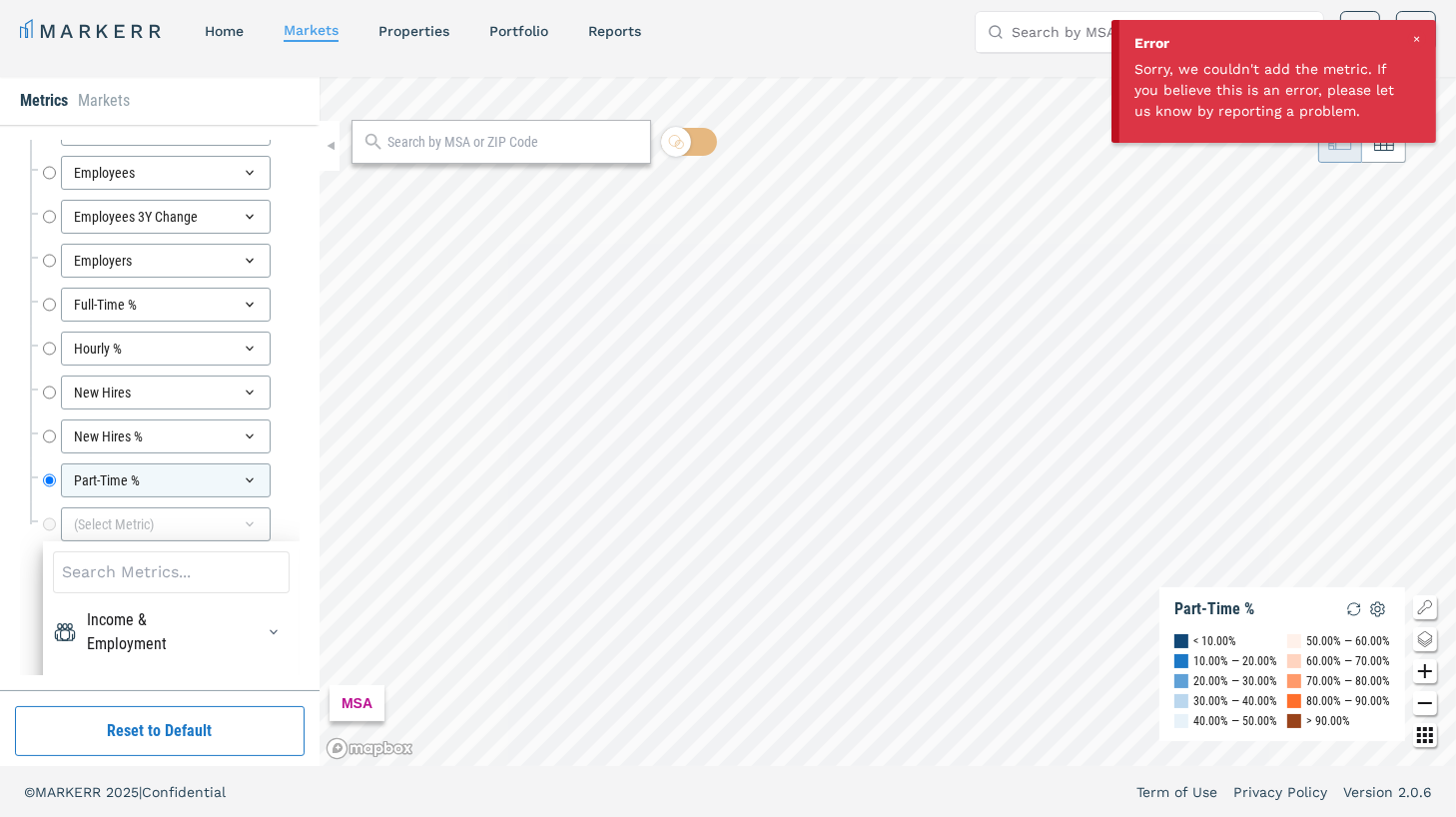 scroll, scrollTop: 7462, scrollLeft: 0, axis: vertical 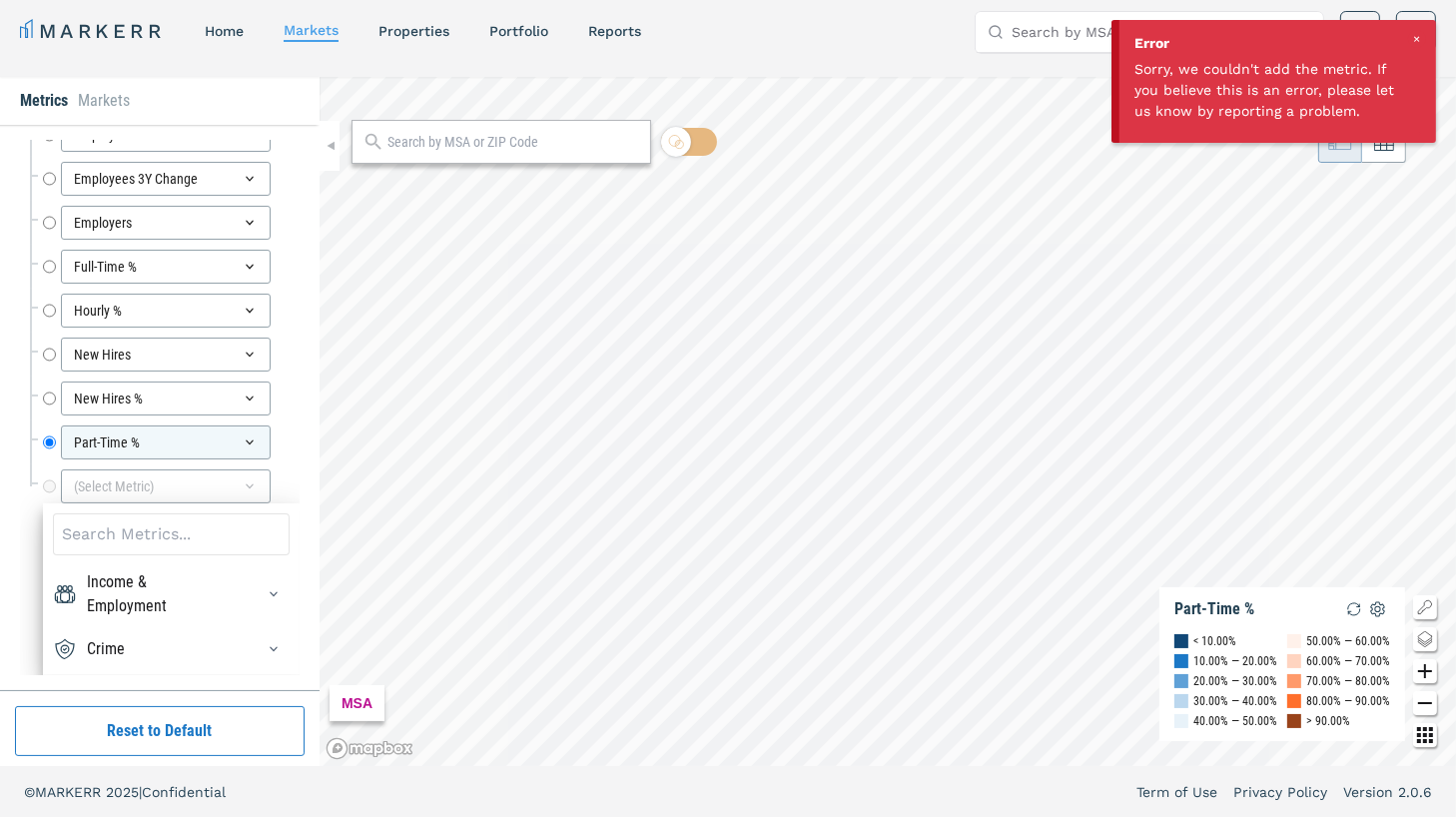 click on "Income & Employment" at bounding box center (171, 594) 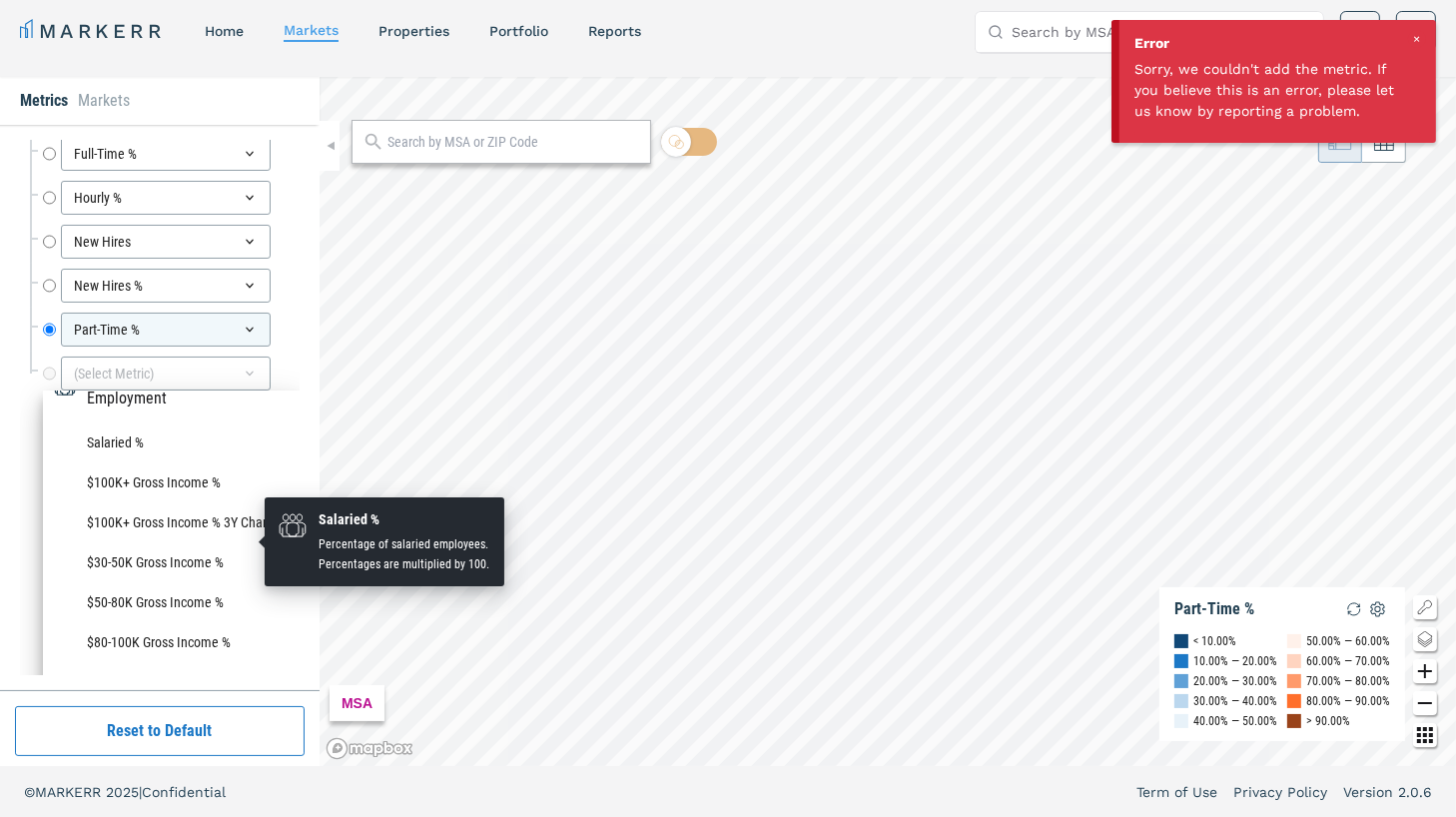scroll, scrollTop: 115, scrollLeft: 0, axis: vertical 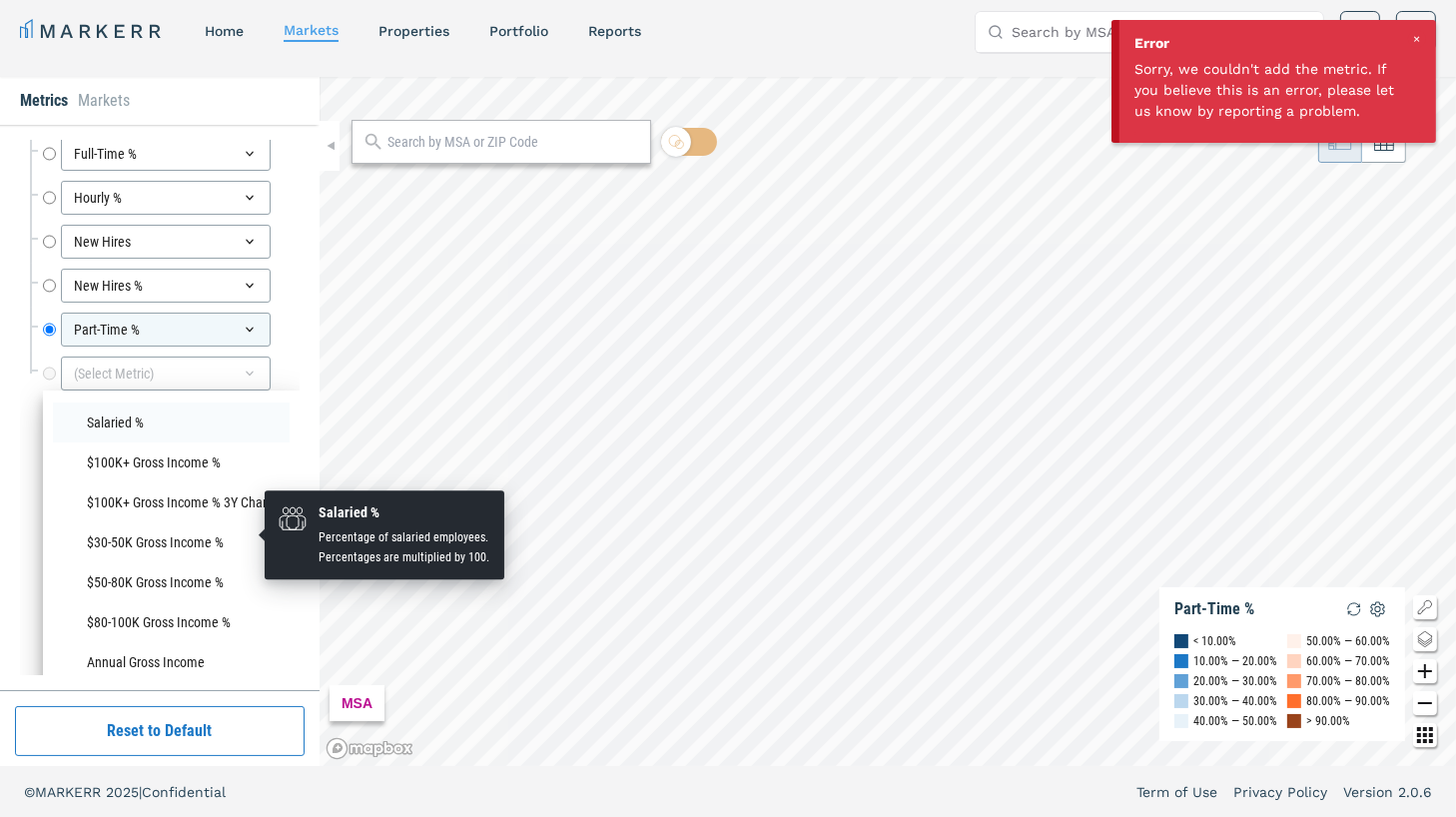 click on "Salaried %" at bounding box center (171, 422) 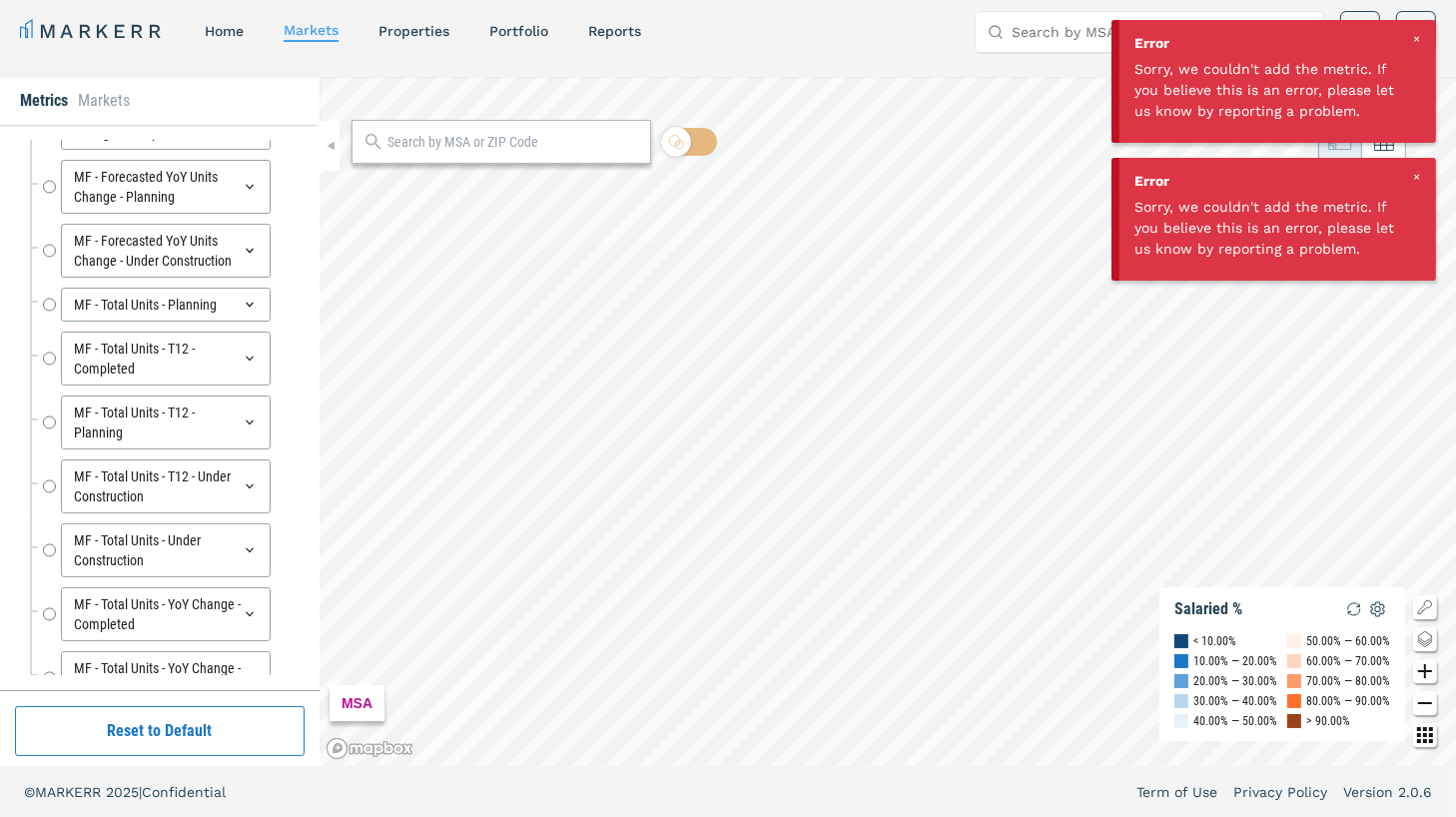 scroll, scrollTop: 7355, scrollLeft: 0, axis: vertical 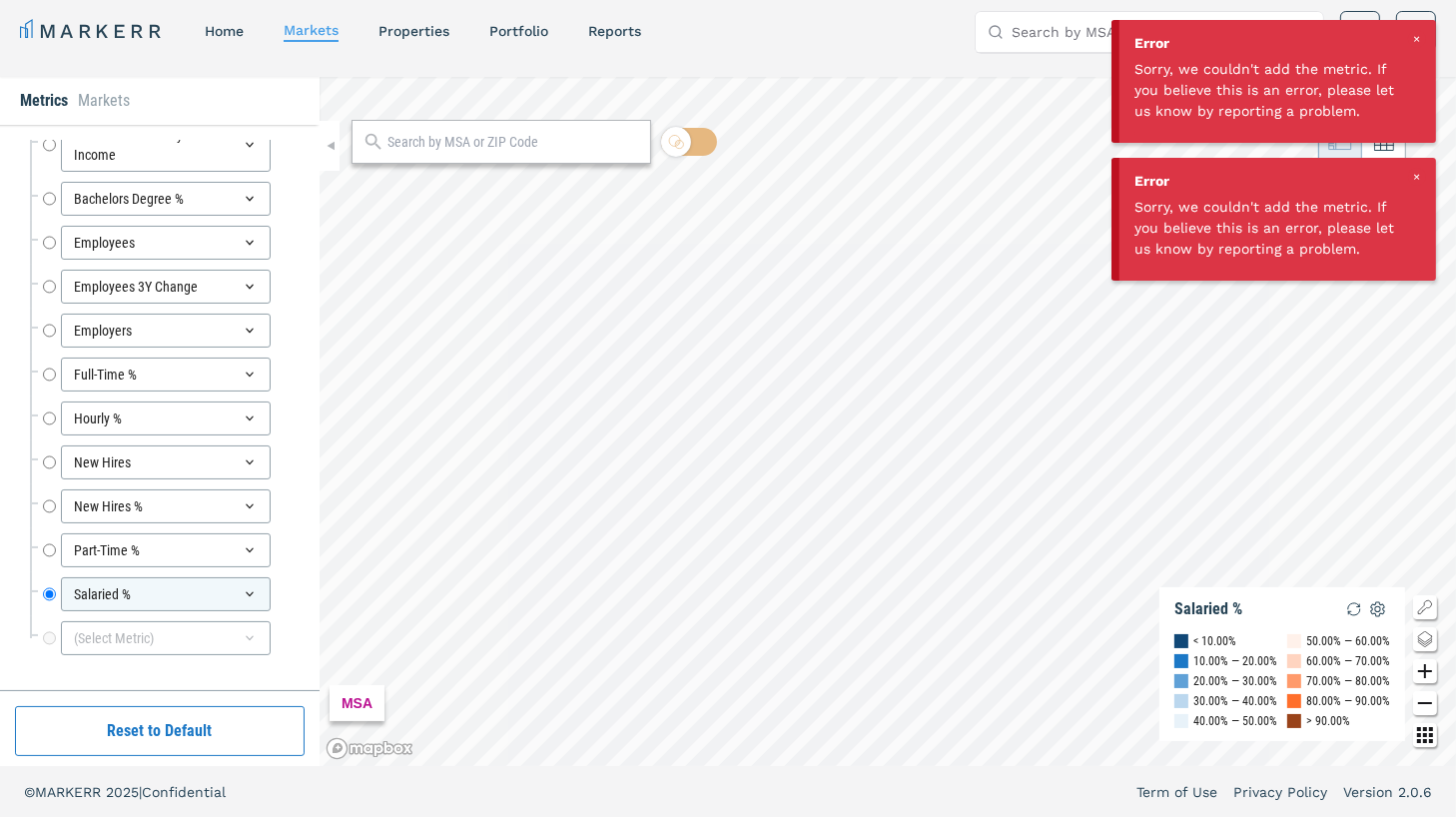 click on "Salaried % Salaried %" at bounding box center (165, 594) 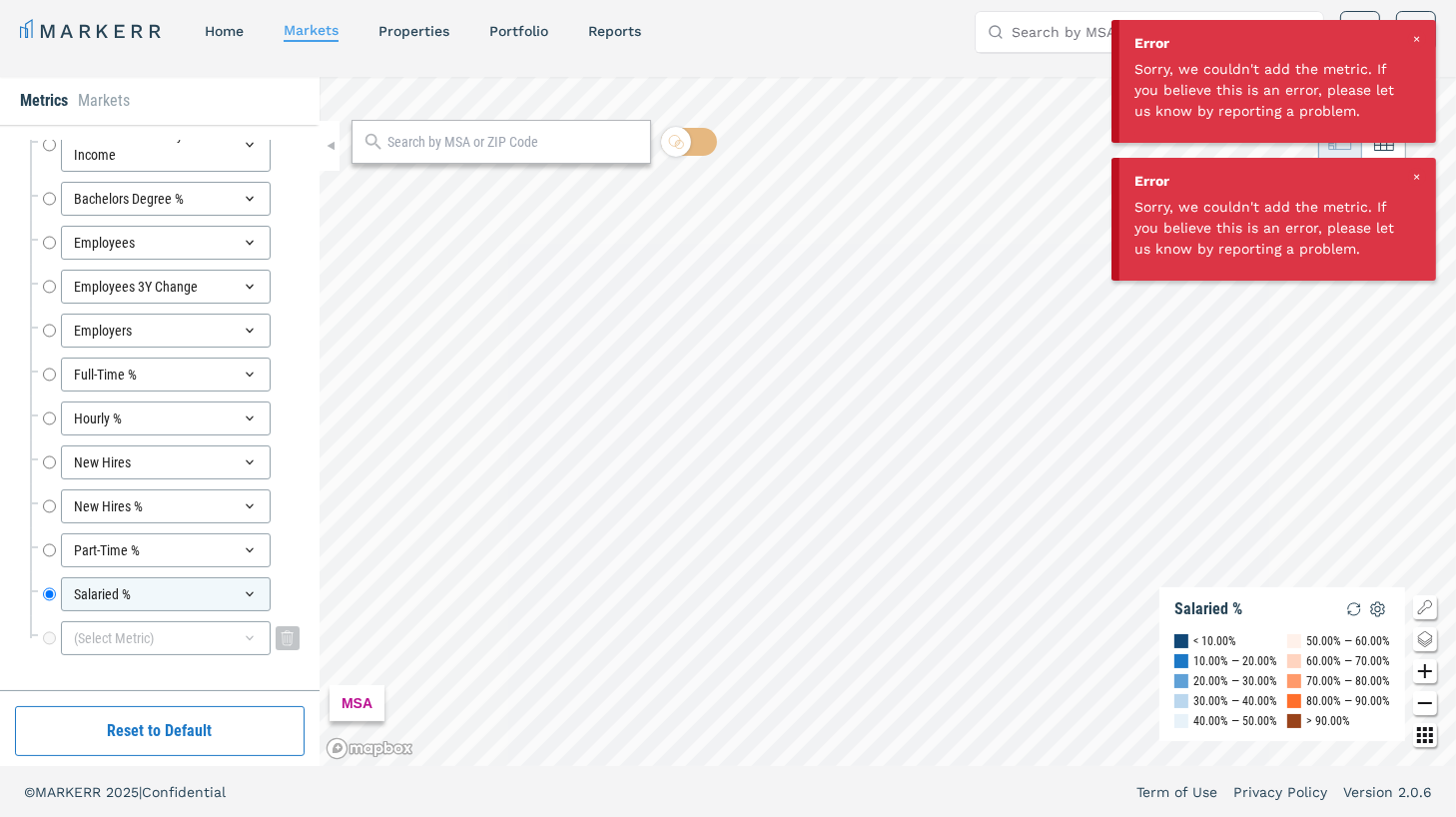 click on "(Select Metric)" at bounding box center (166, 638) 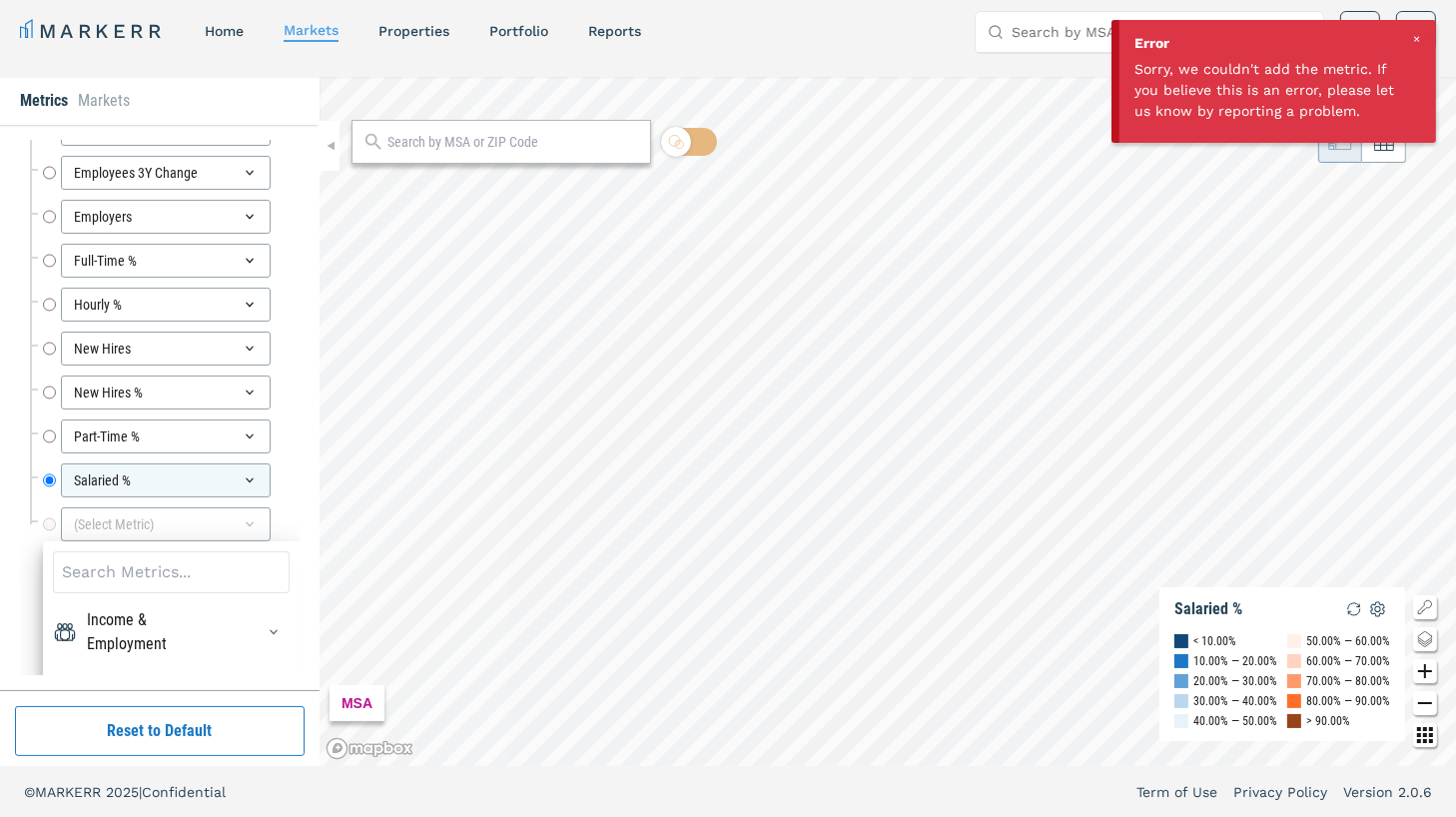 scroll, scrollTop: 7506, scrollLeft: 0, axis: vertical 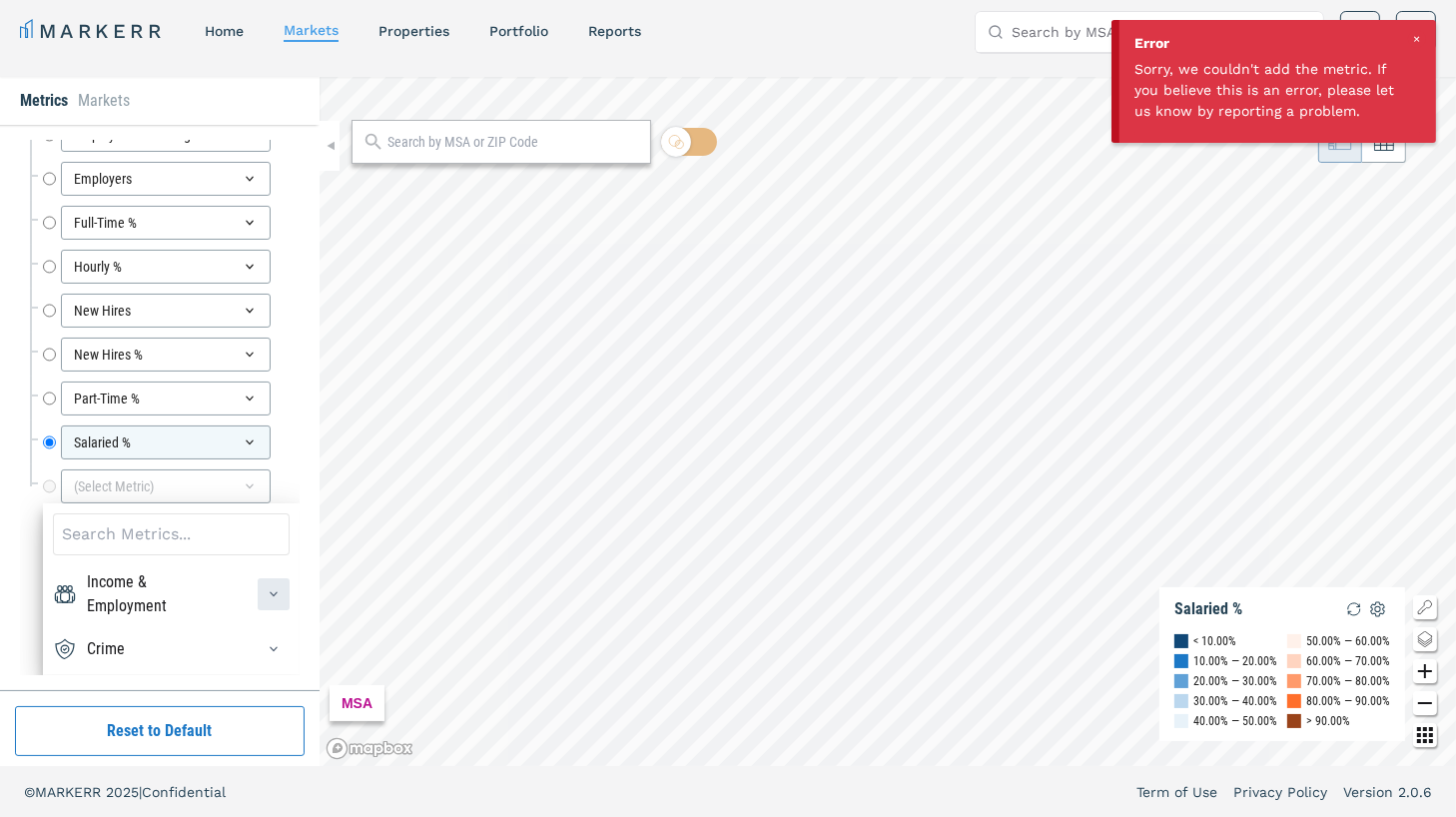 click 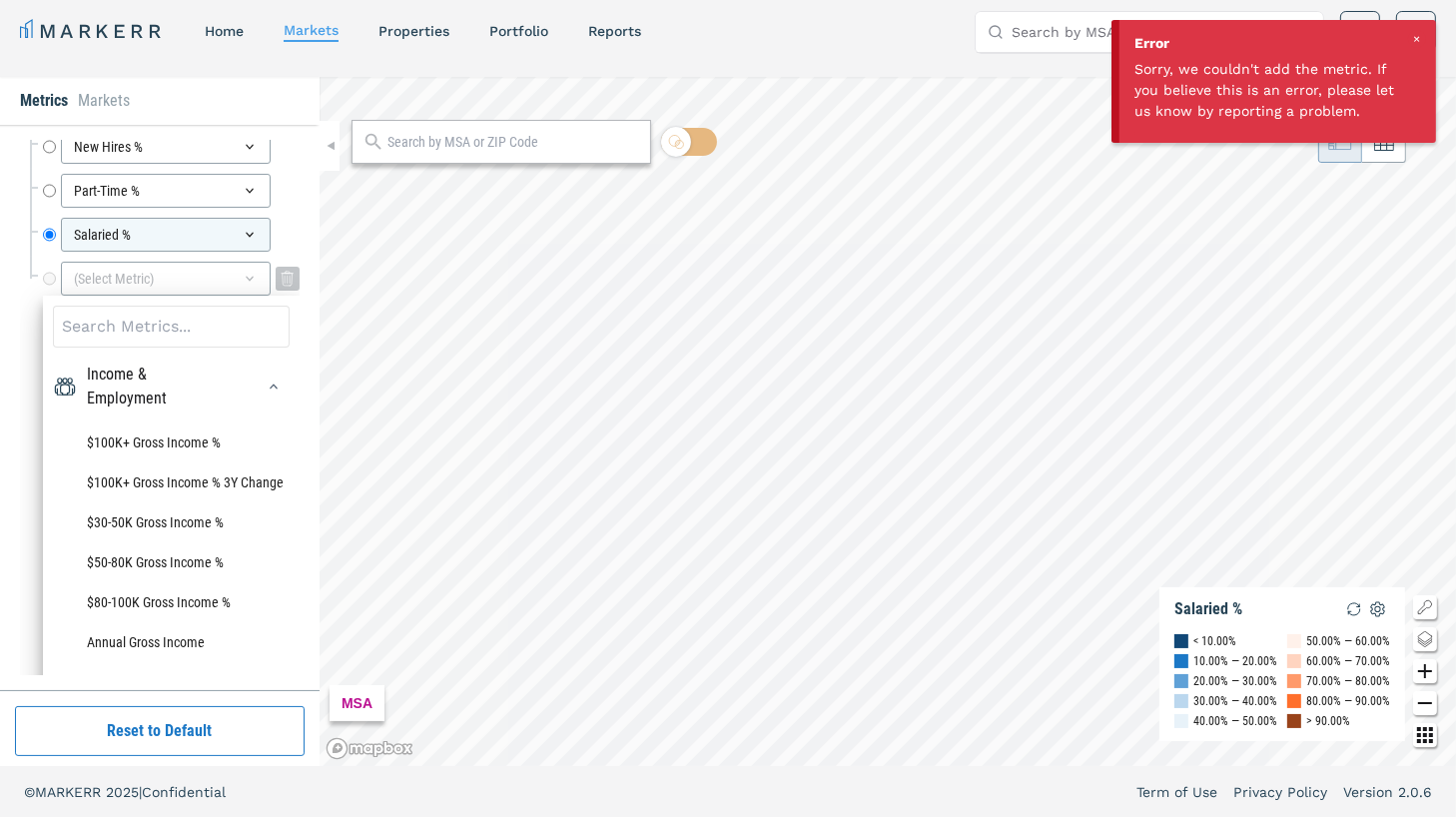 scroll, scrollTop: 7631, scrollLeft: 0, axis: vertical 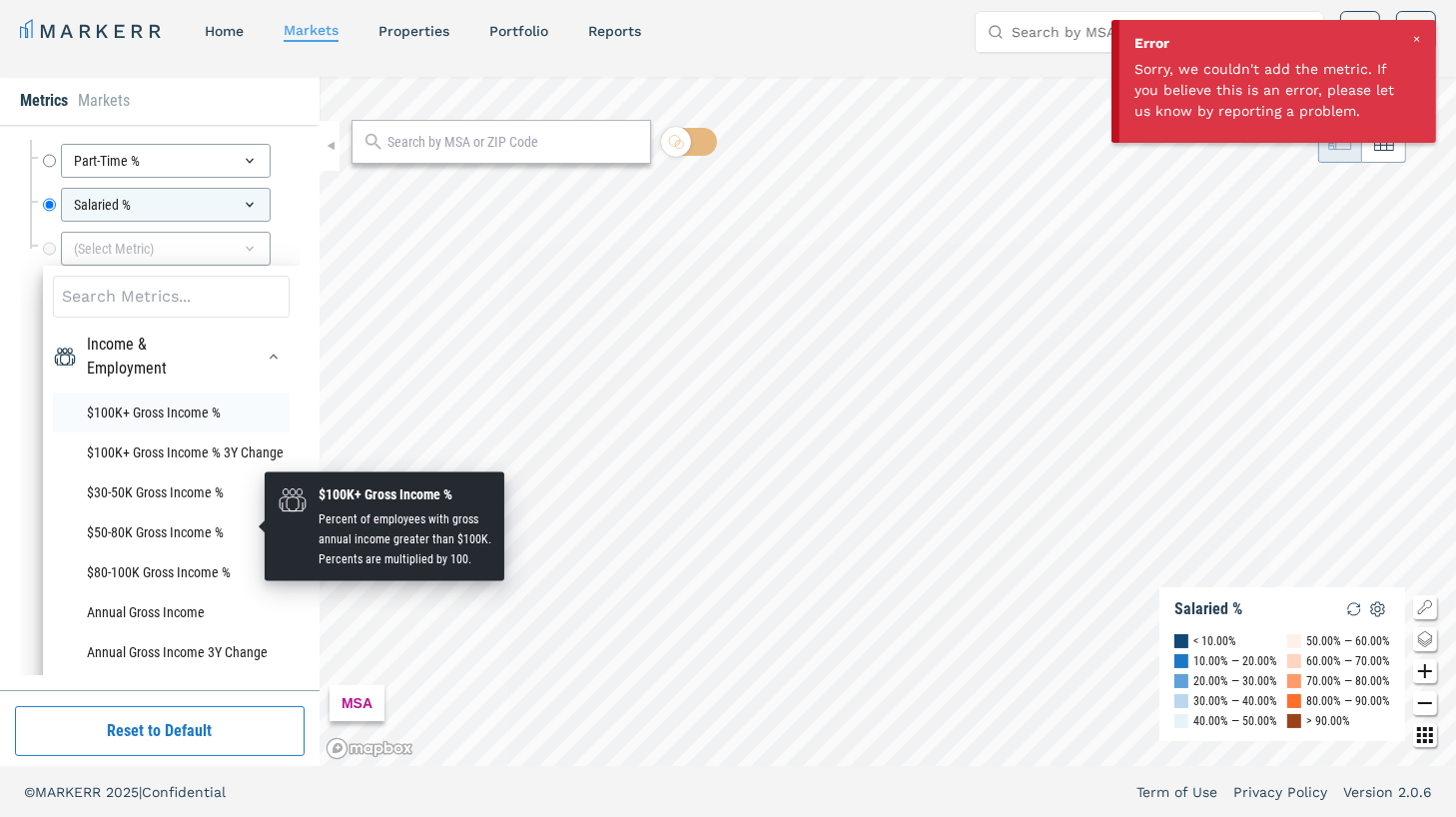 click on "$100K+ Gross Income %" at bounding box center (171, 412) 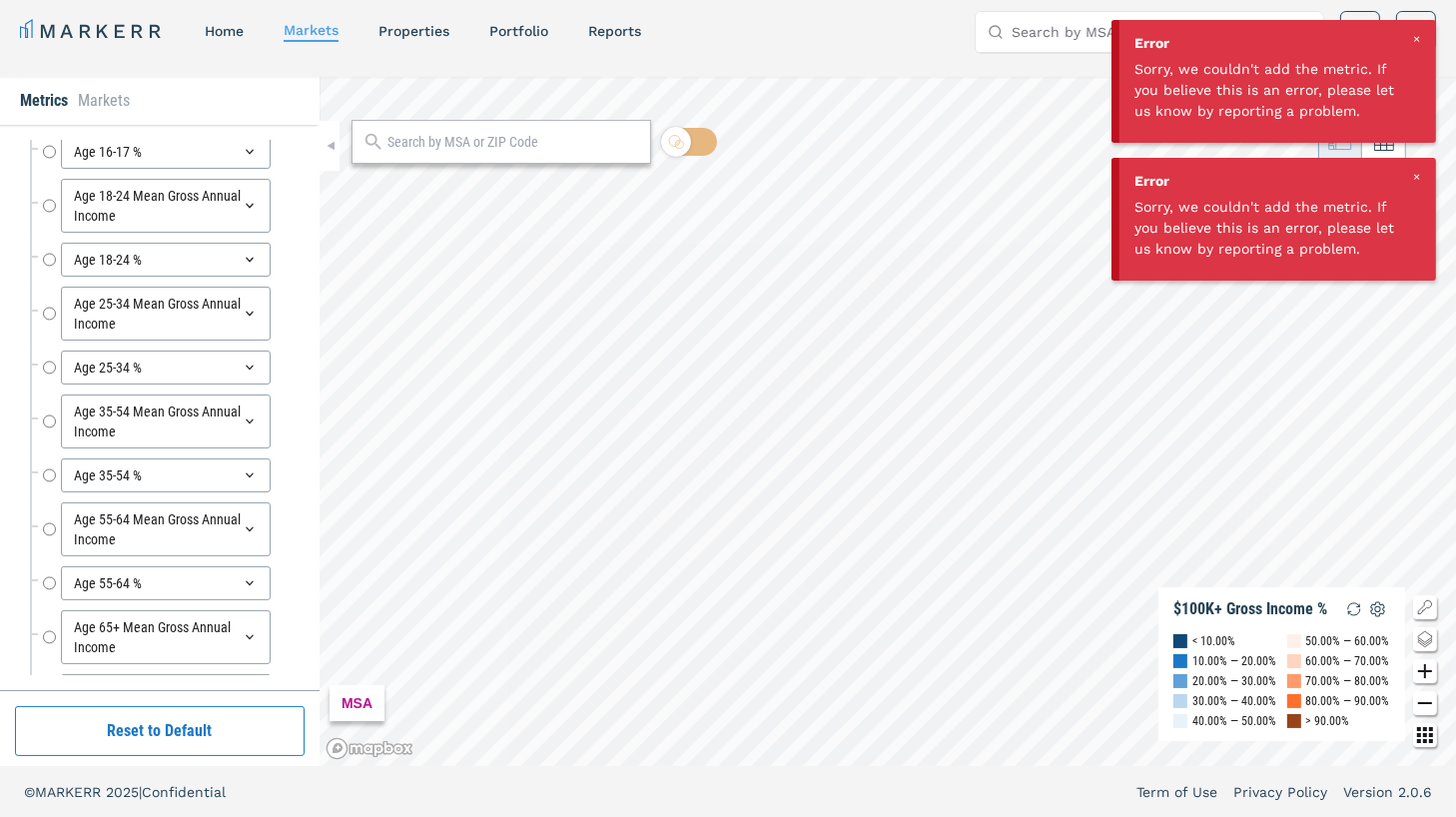 scroll, scrollTop: 7398, scrollLeft: 0, axis: vertical 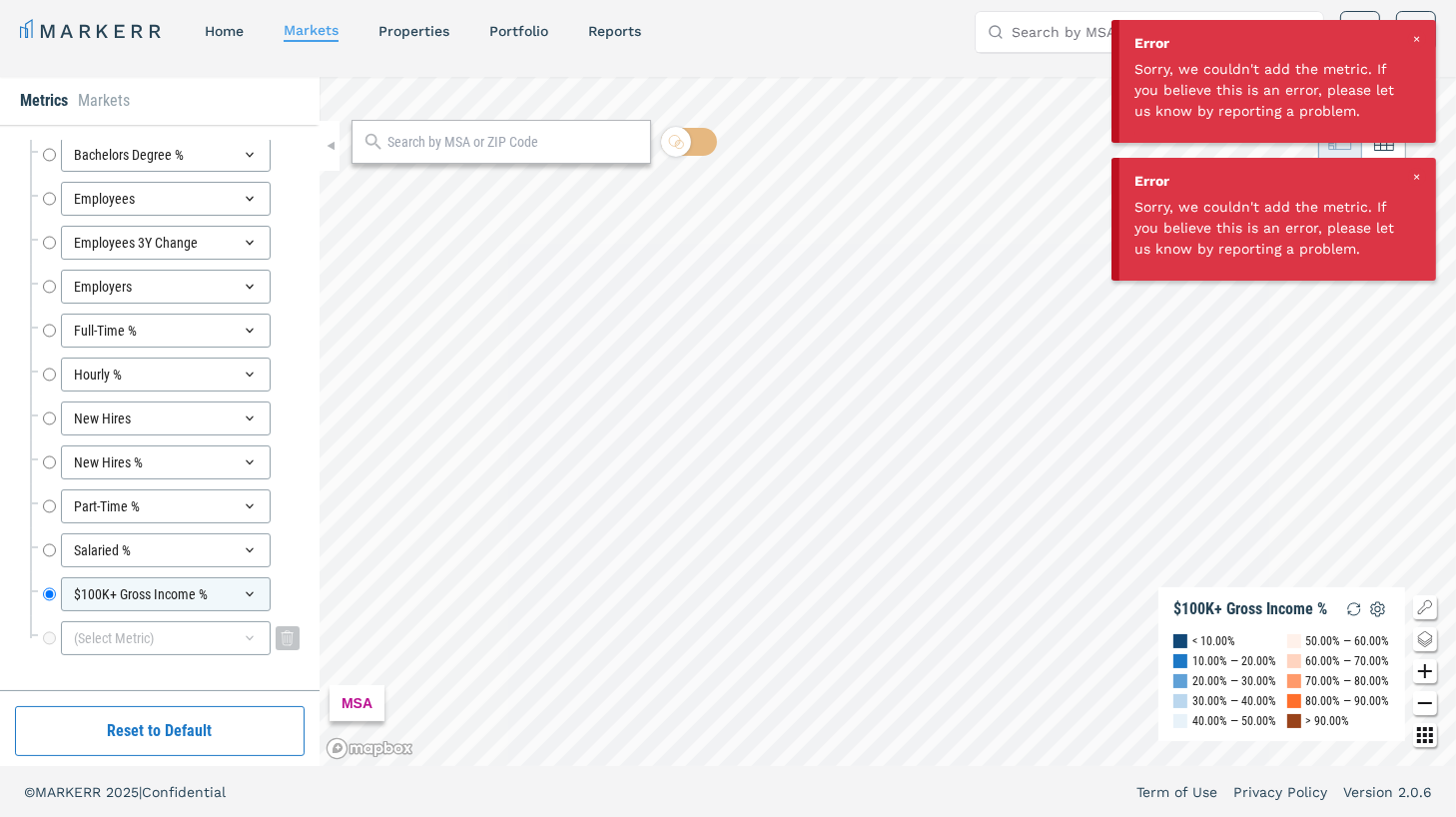 click 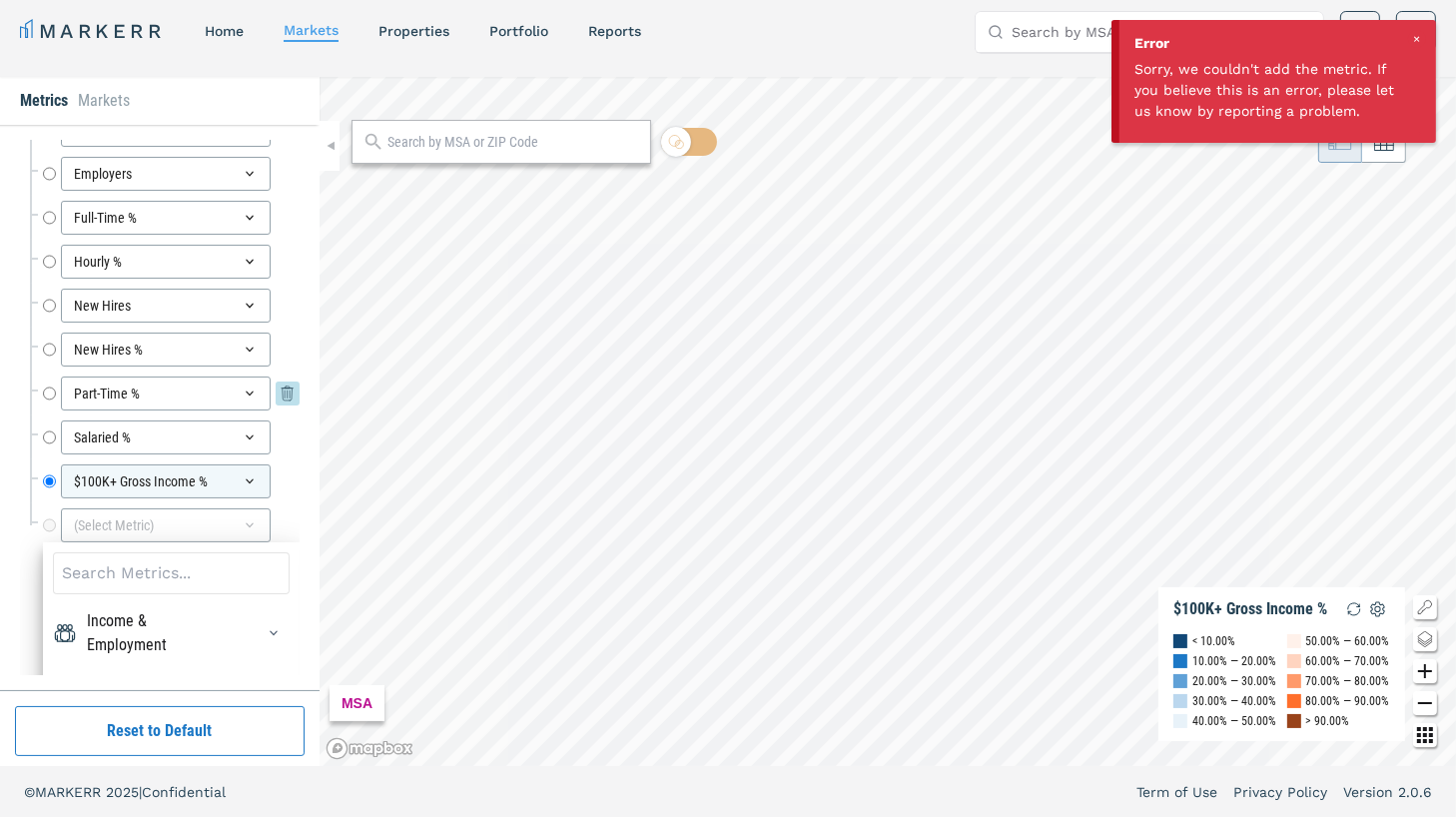scroll, scrollTop: 7550, scrollLeft: 0, axis: vertical 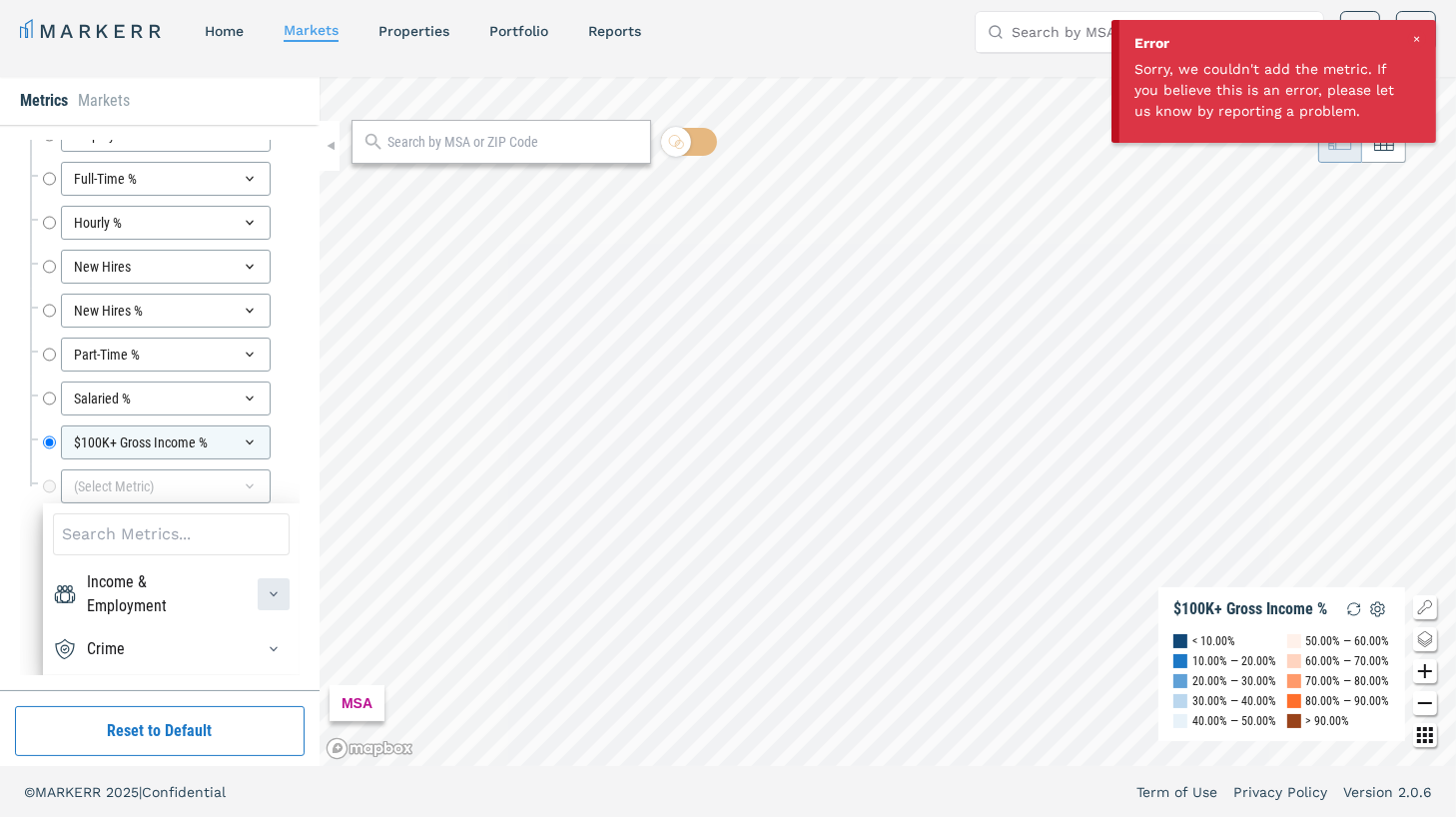 click 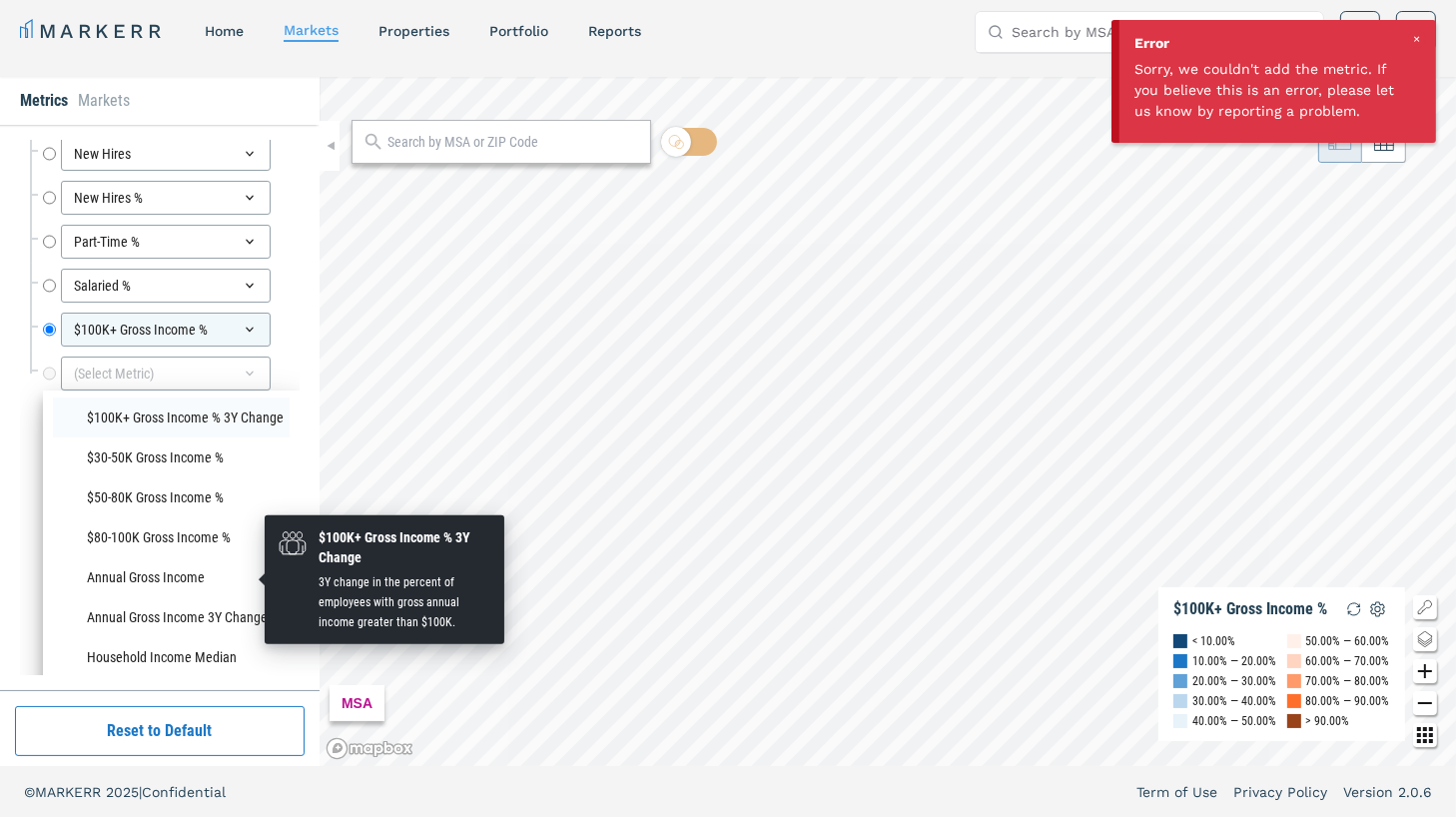 scroll, scrollTop: 70, scrollLeft: 0, axis: vertical 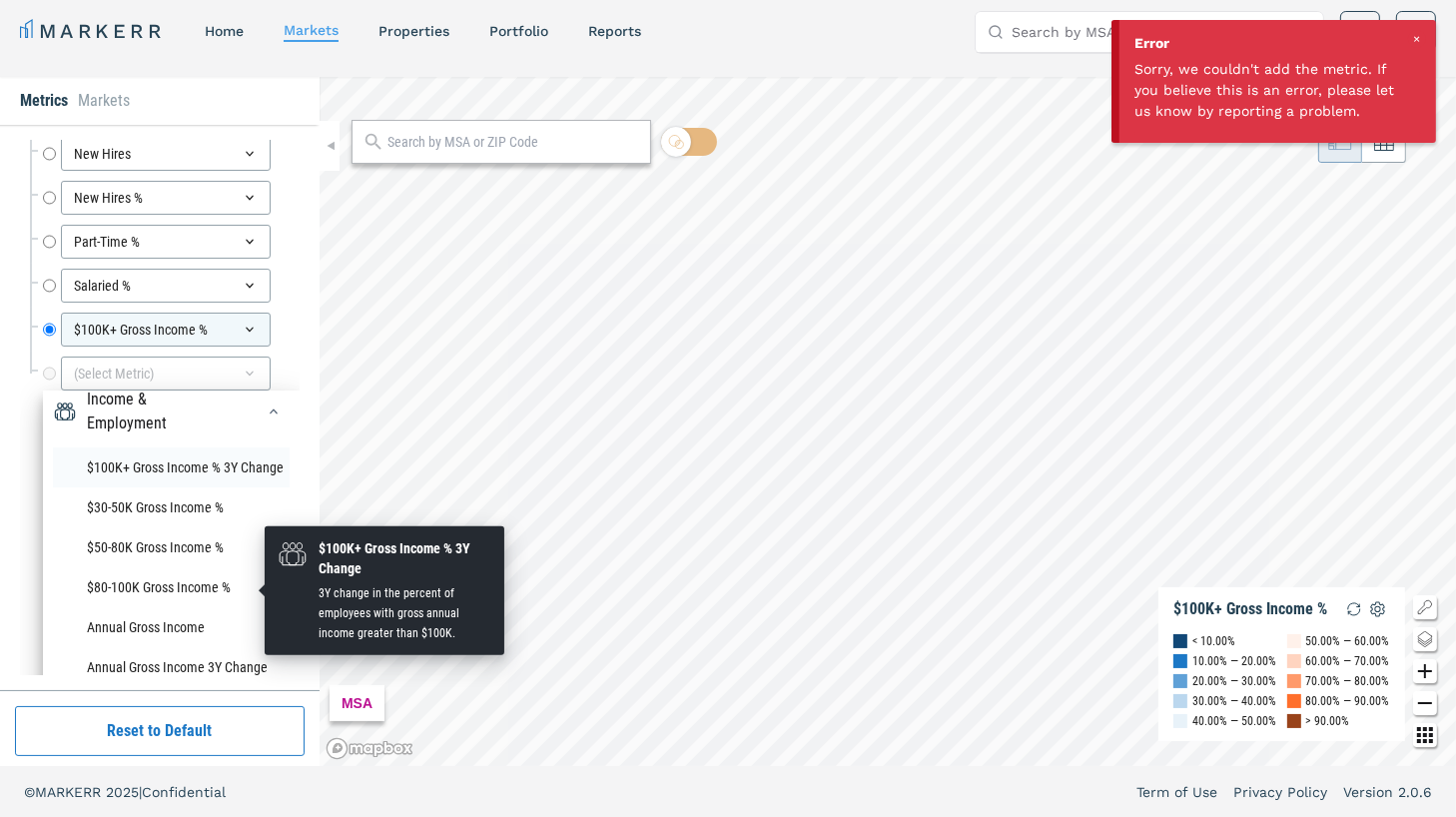 click on "$100K+ Gross Income % 3Y Change" at bounding box center (171, 467) 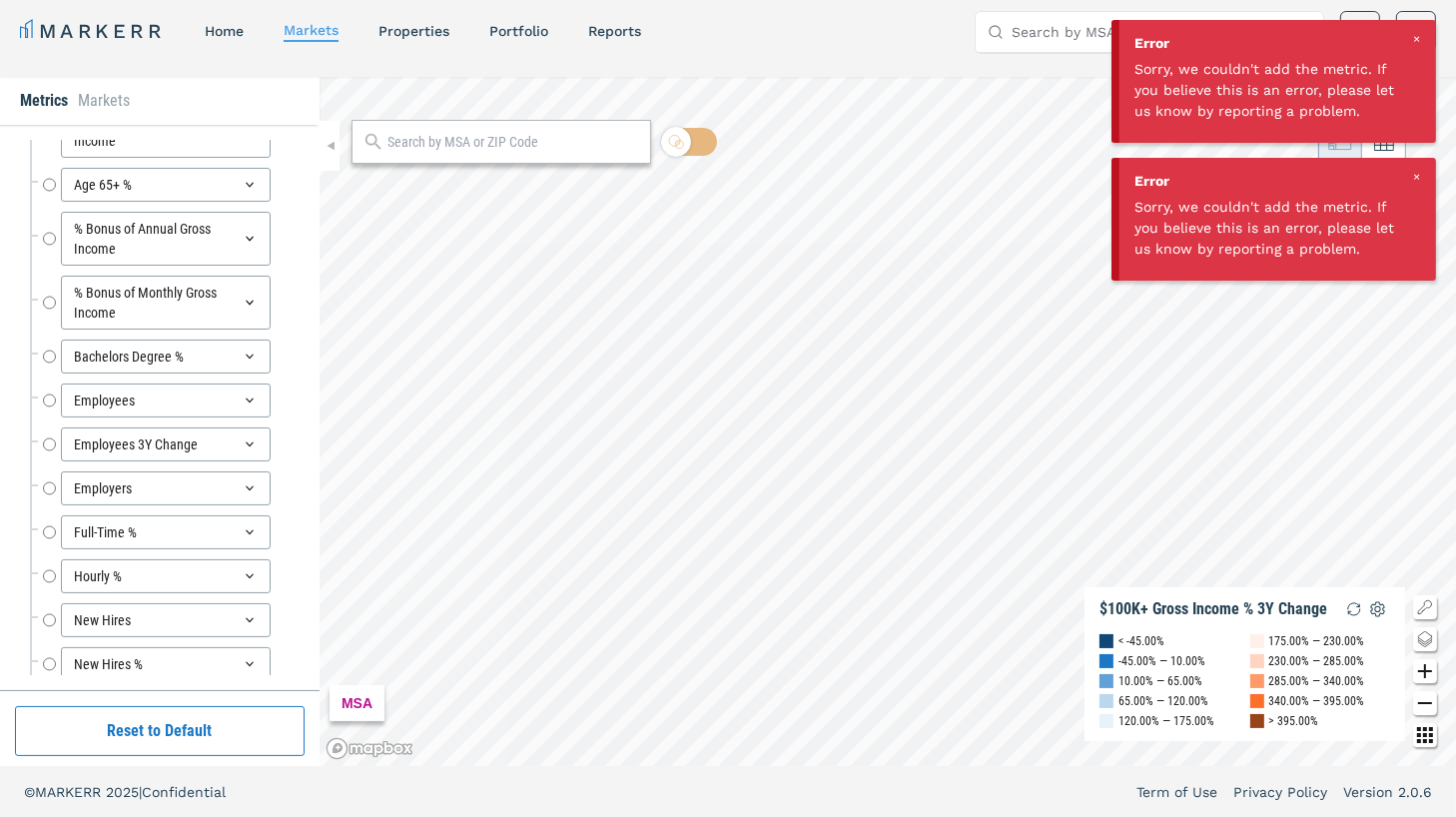 scroll, scrollTop: 7462, scrollLeft: 0, axis: vertical 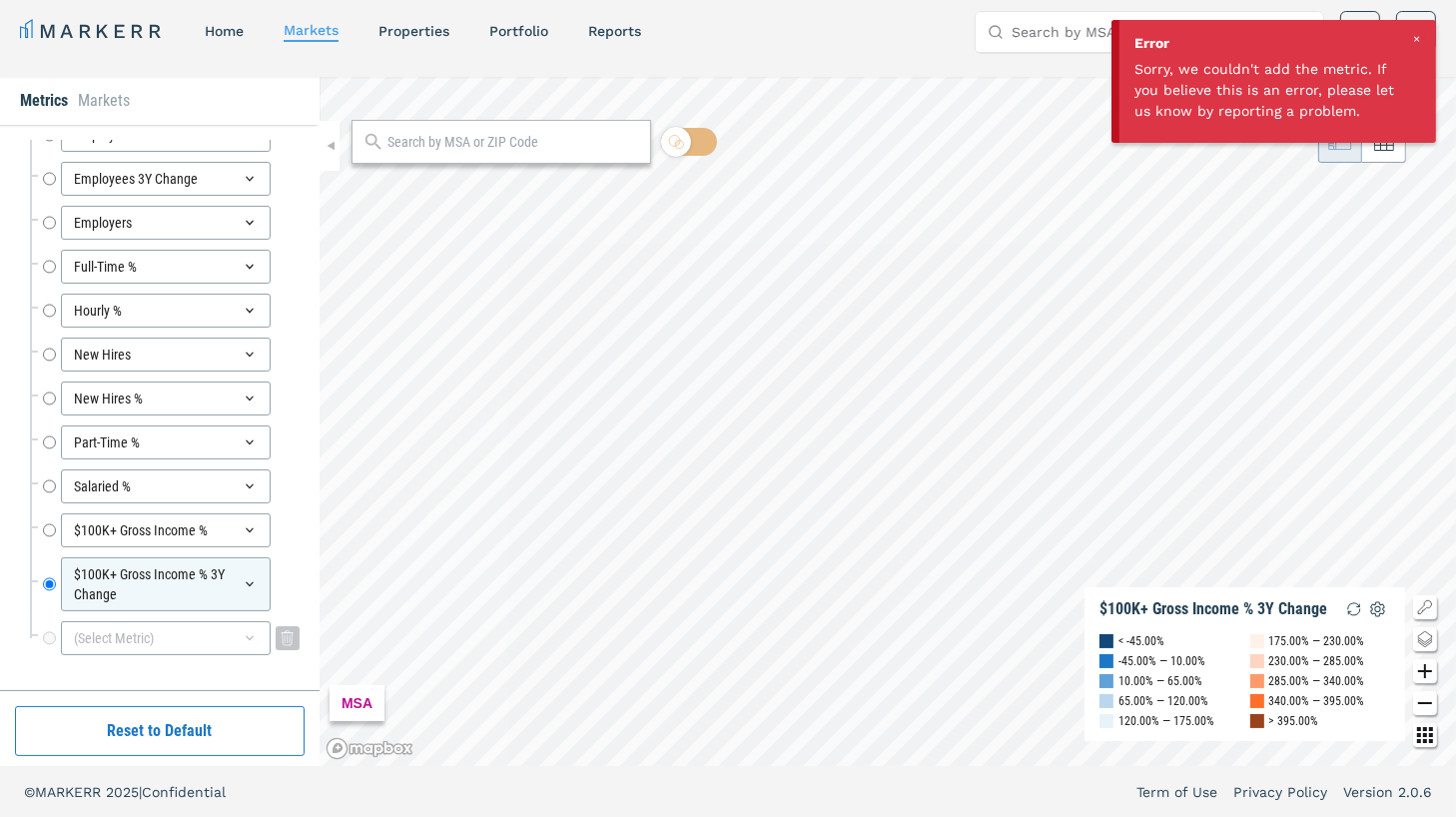click 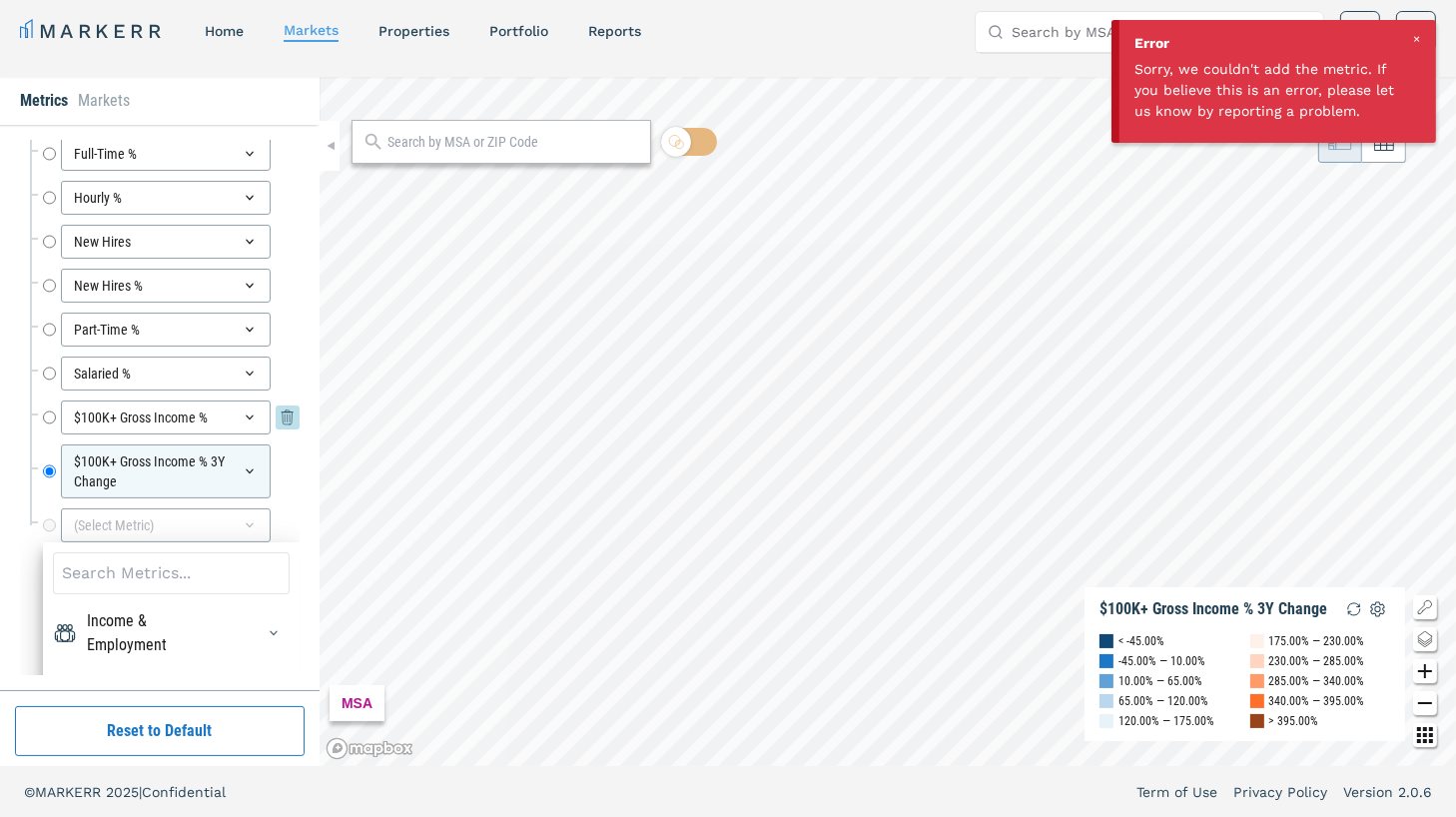 scroll, scrollTop: 7614, scrollLeft: 0, axis: vertical 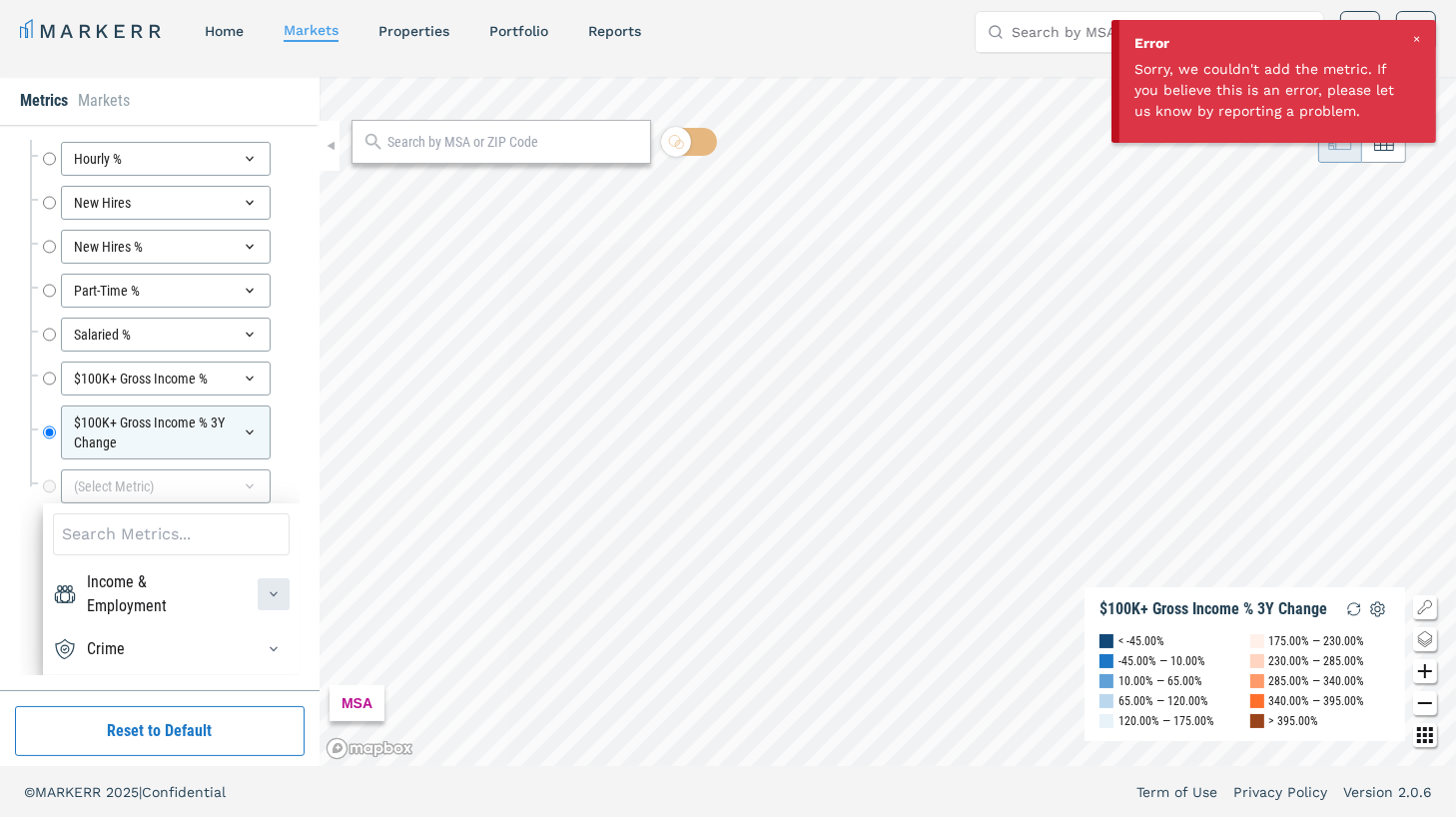 click on "Income & Employment" at bounding box center (171, 594) 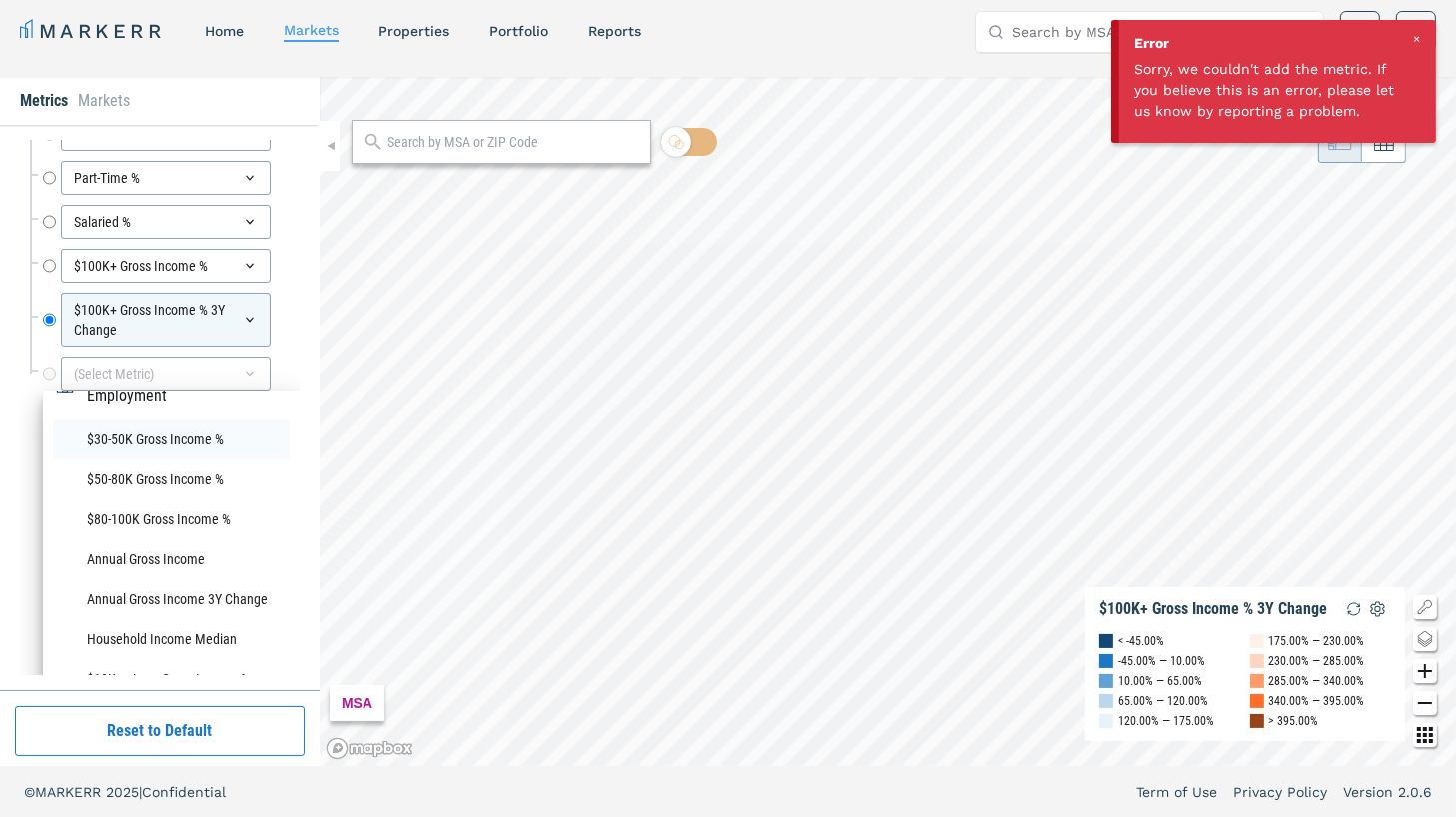 scroll, scrollTop: 96, scrollLeft: 0, axis: vertical 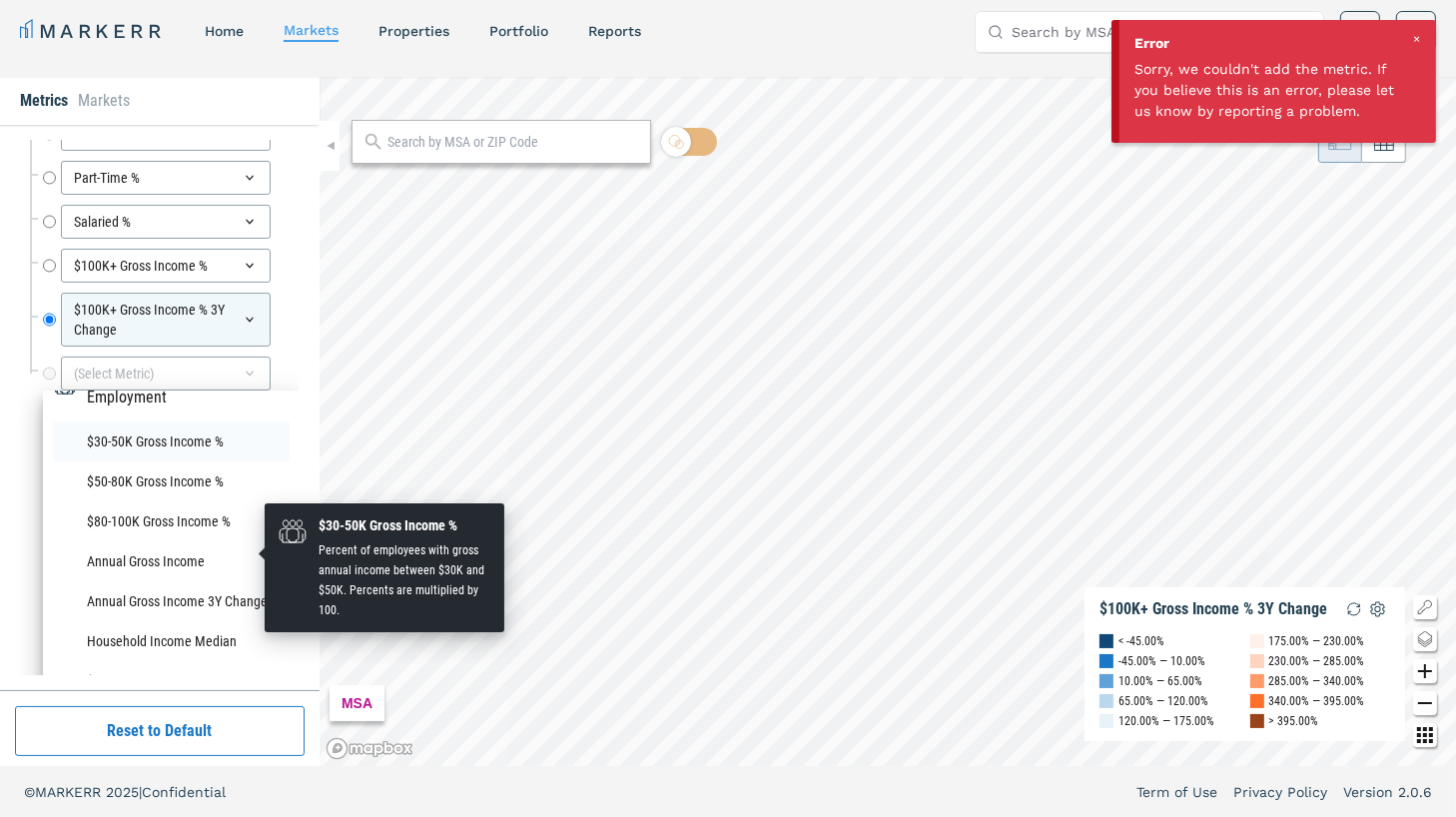 click on "$30-50K Gross Income %" at bounding box center (171, 441) 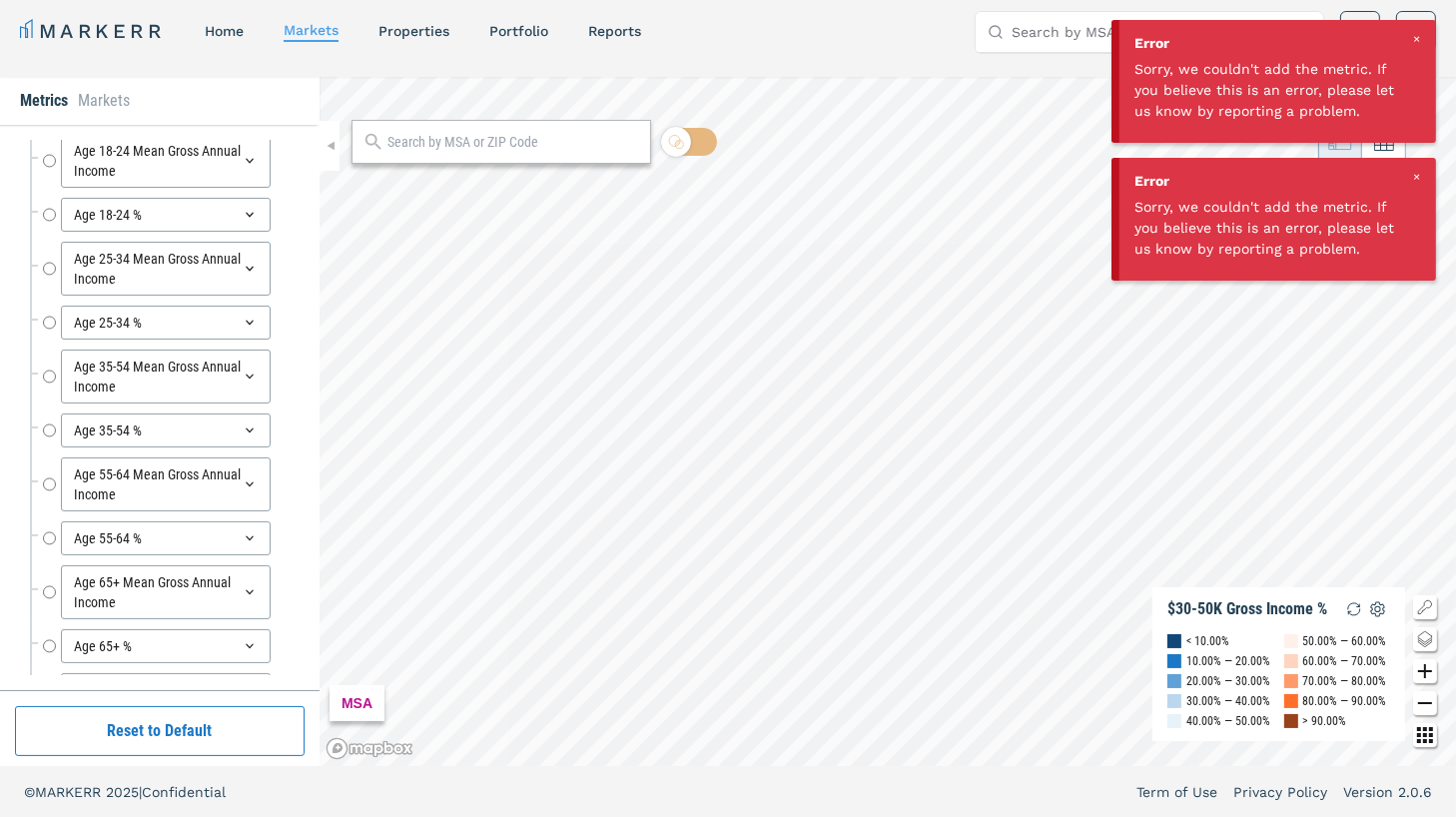 scroll, scrollTop: 7506, scrollLeft: 0, axis: vertical 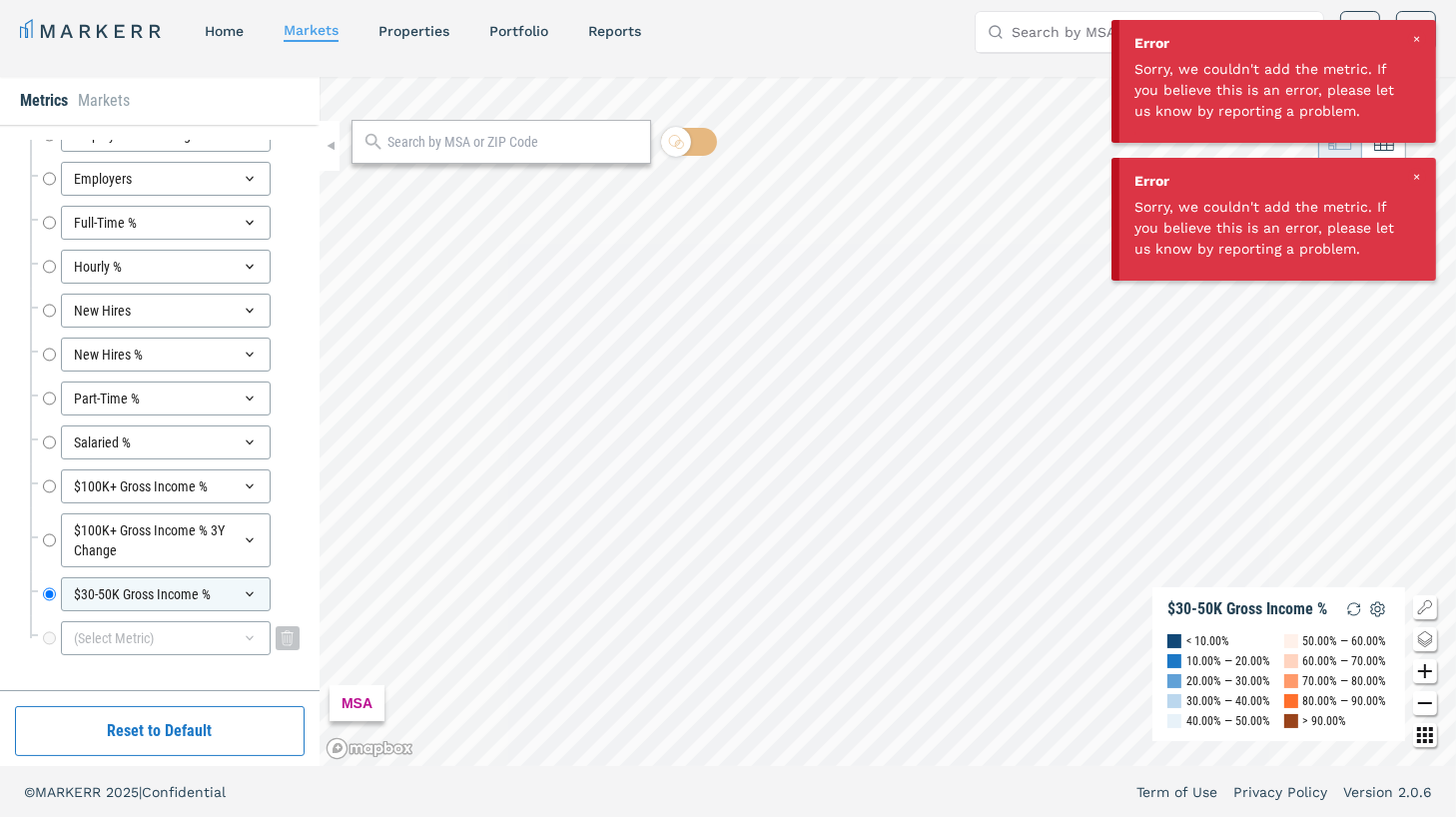 click on "(Select Metric)" at bounding box center [166, 638] 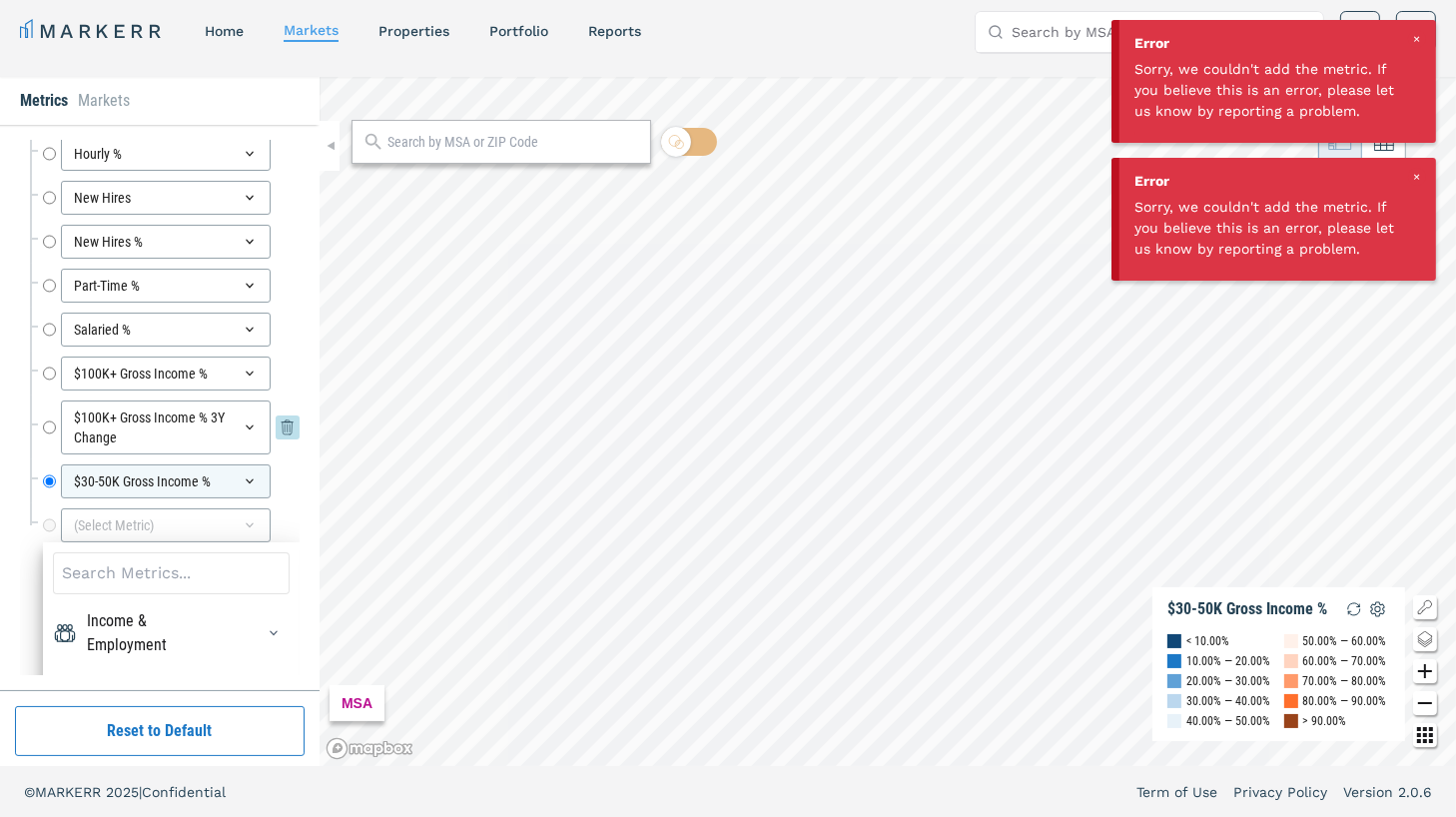 scroll, scrollTop: 7658, scrollLeft: 0, axis: vertical 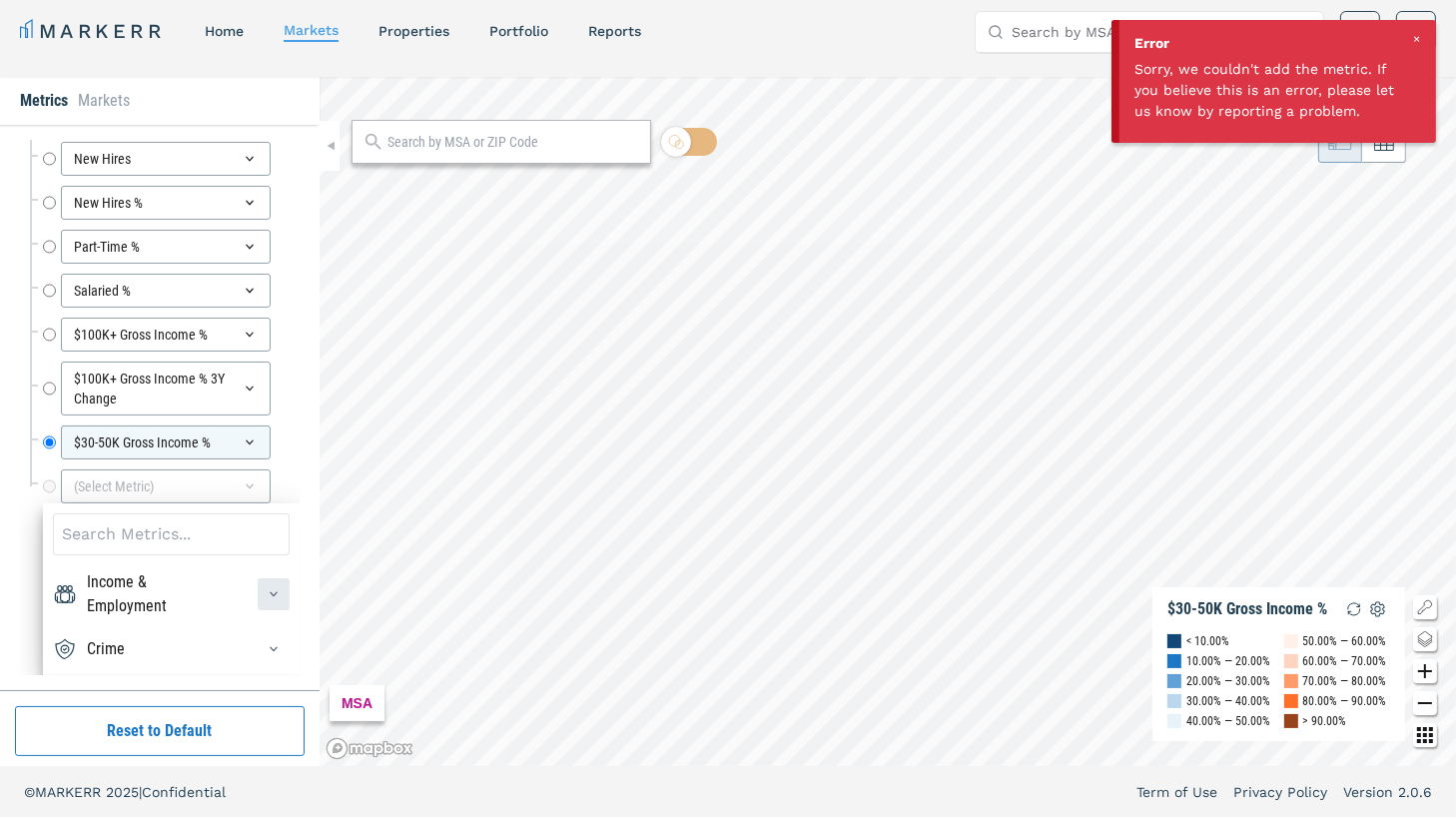 click 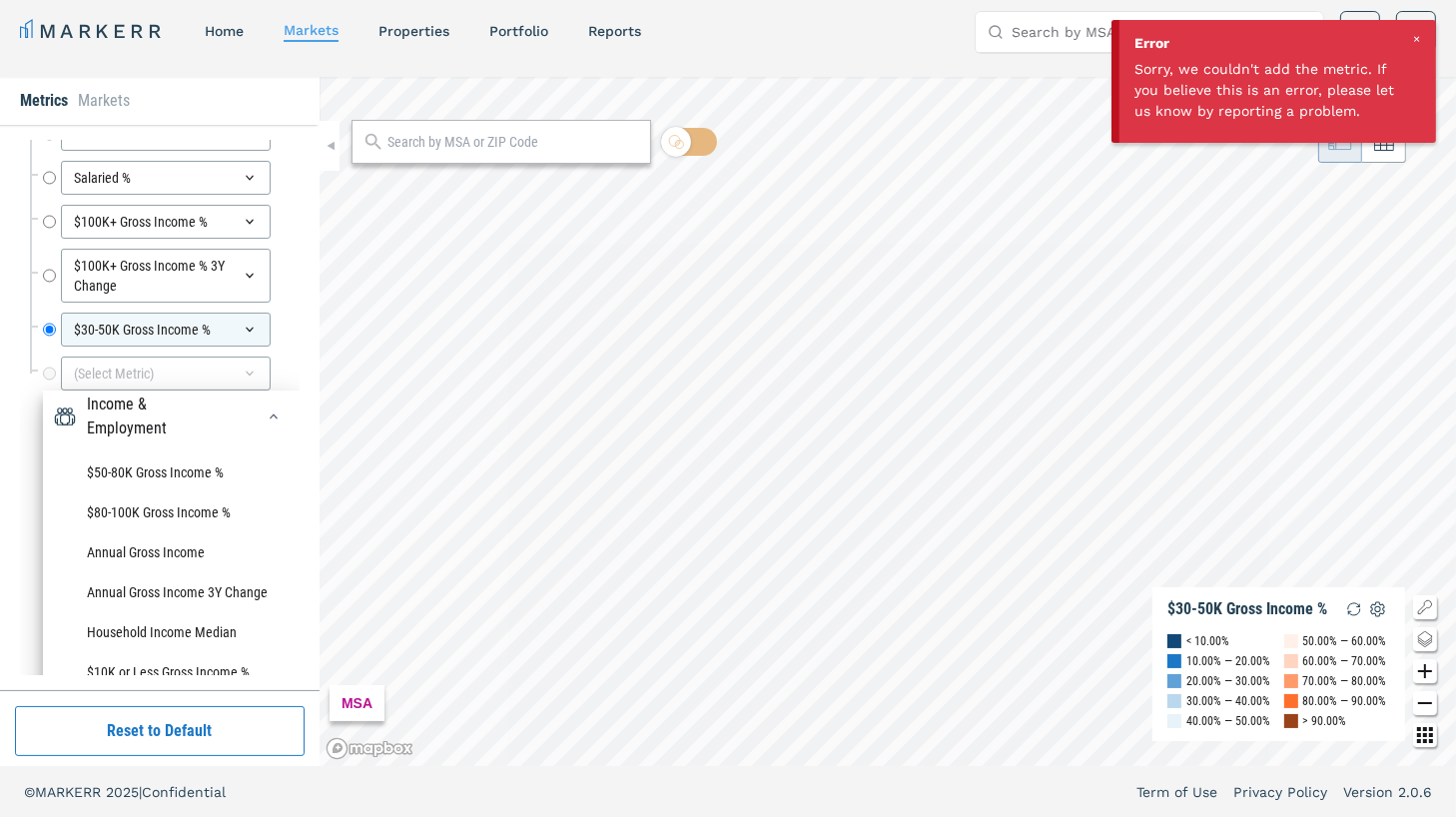 scroll, scrollTop: 68, scrollLeft: 0, axis: vertical 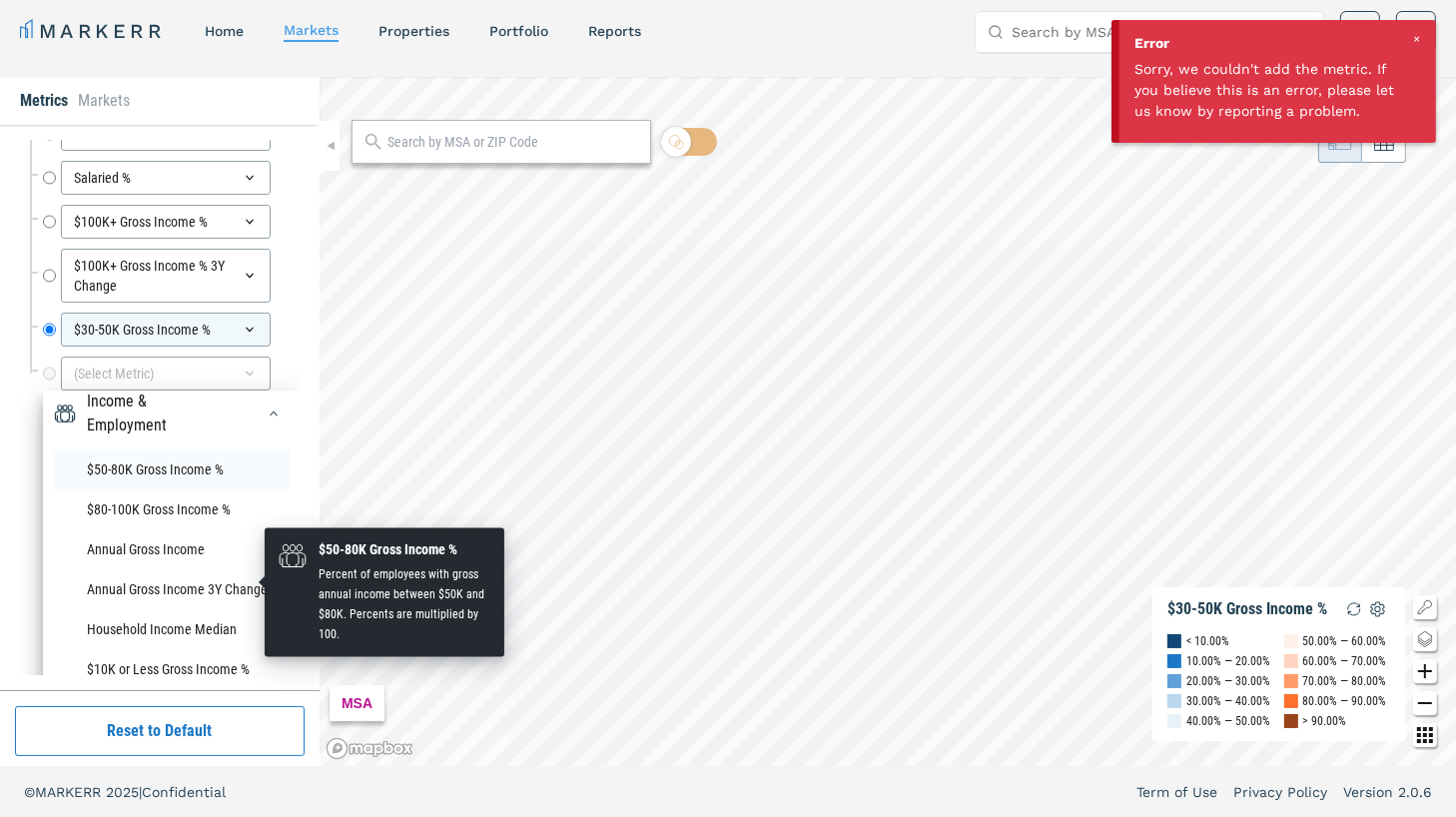 click on "$50-80K Gross Income %" at bounding box center (171, 469) 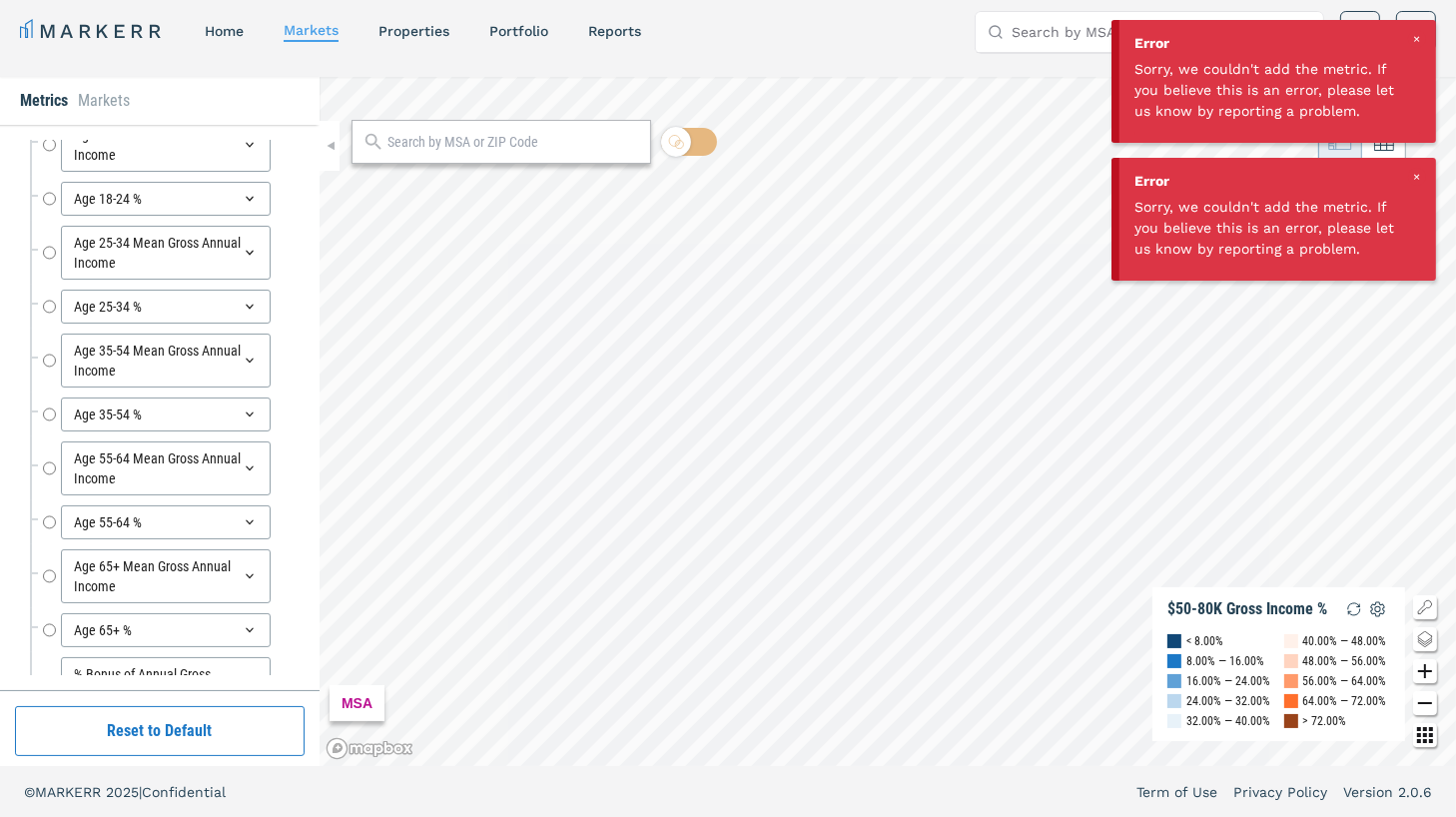 scroll, scrollTop: 7550, scrollLeft: 0, axis: vertical 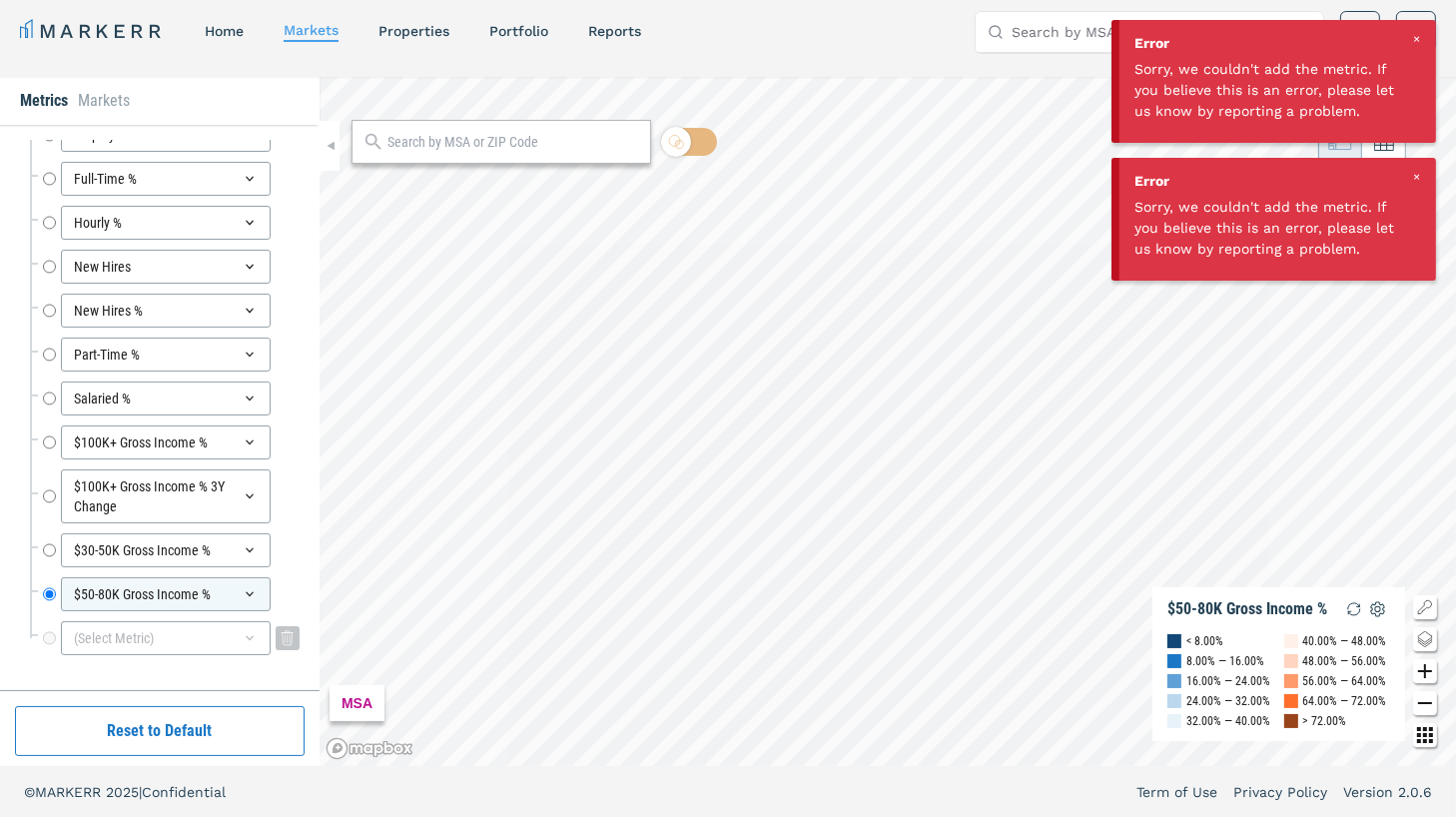 click on "(Select Metric)" at bounding box center [166, 638] 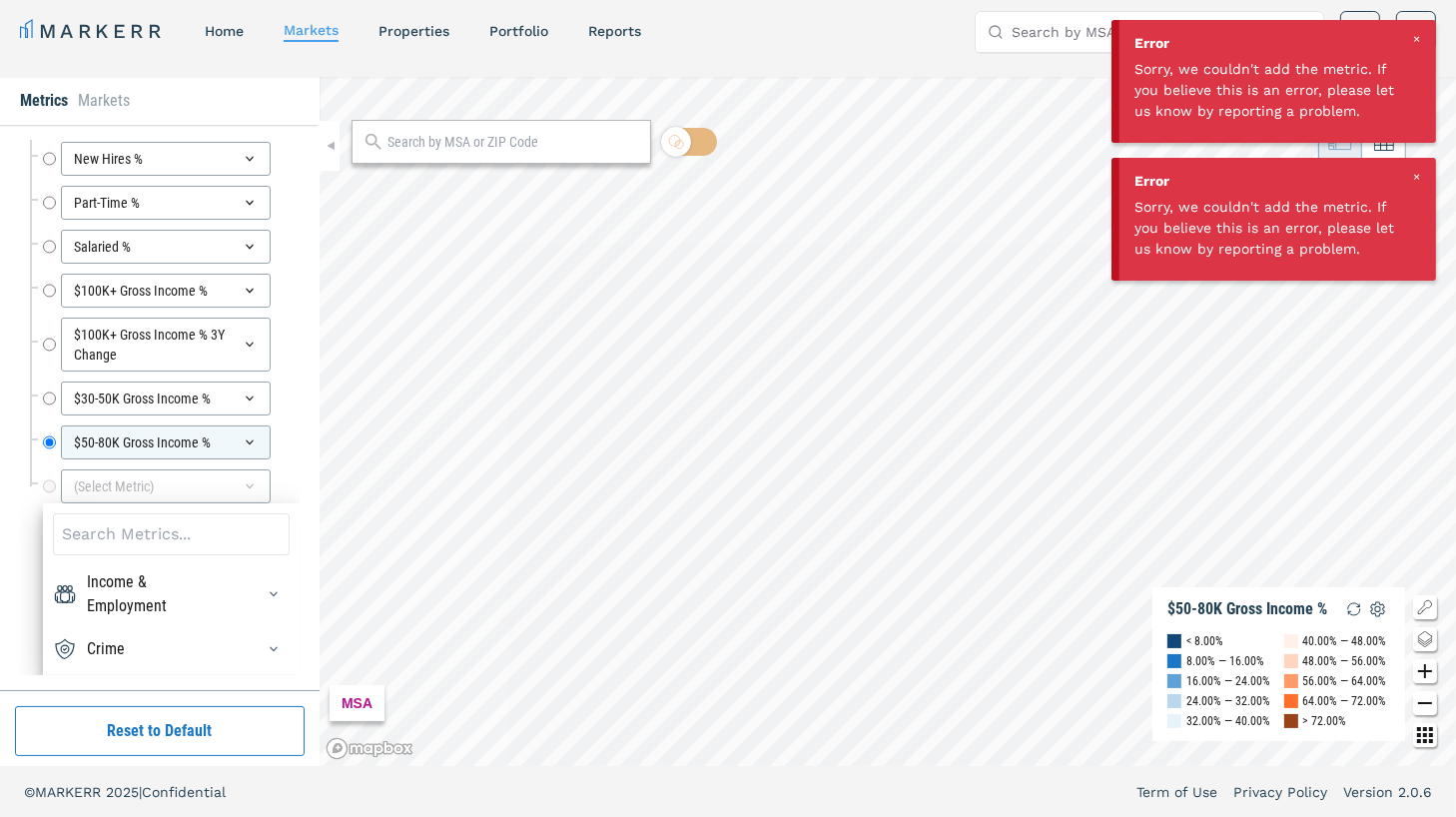 scroll, scrollTop: 7697, scrollLeft: 0, axis: vertical 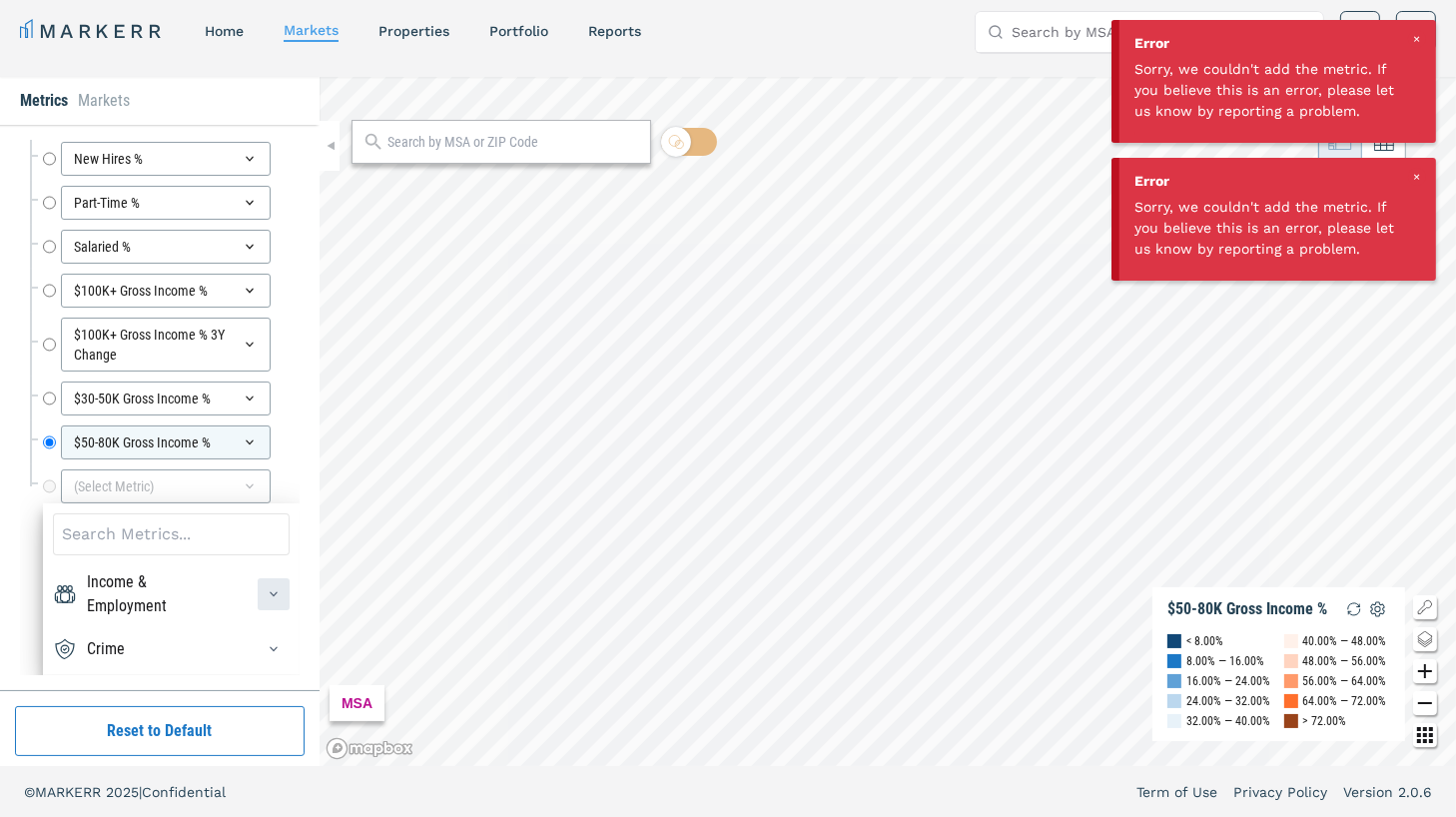 click at bounding box center (274, 594) 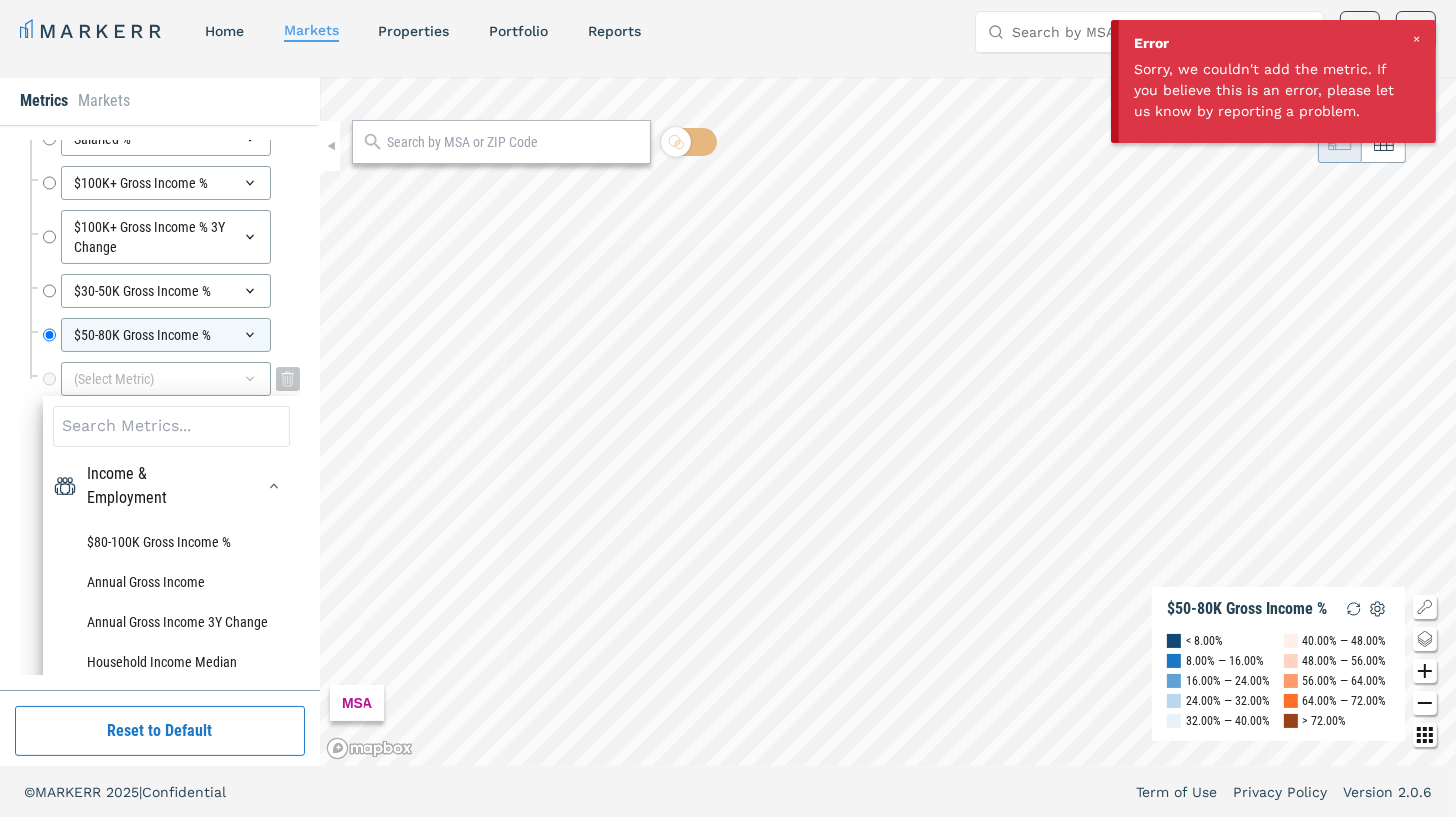 scroll, scrollTop: 7742, scrollLeft: 0, axis: vertical 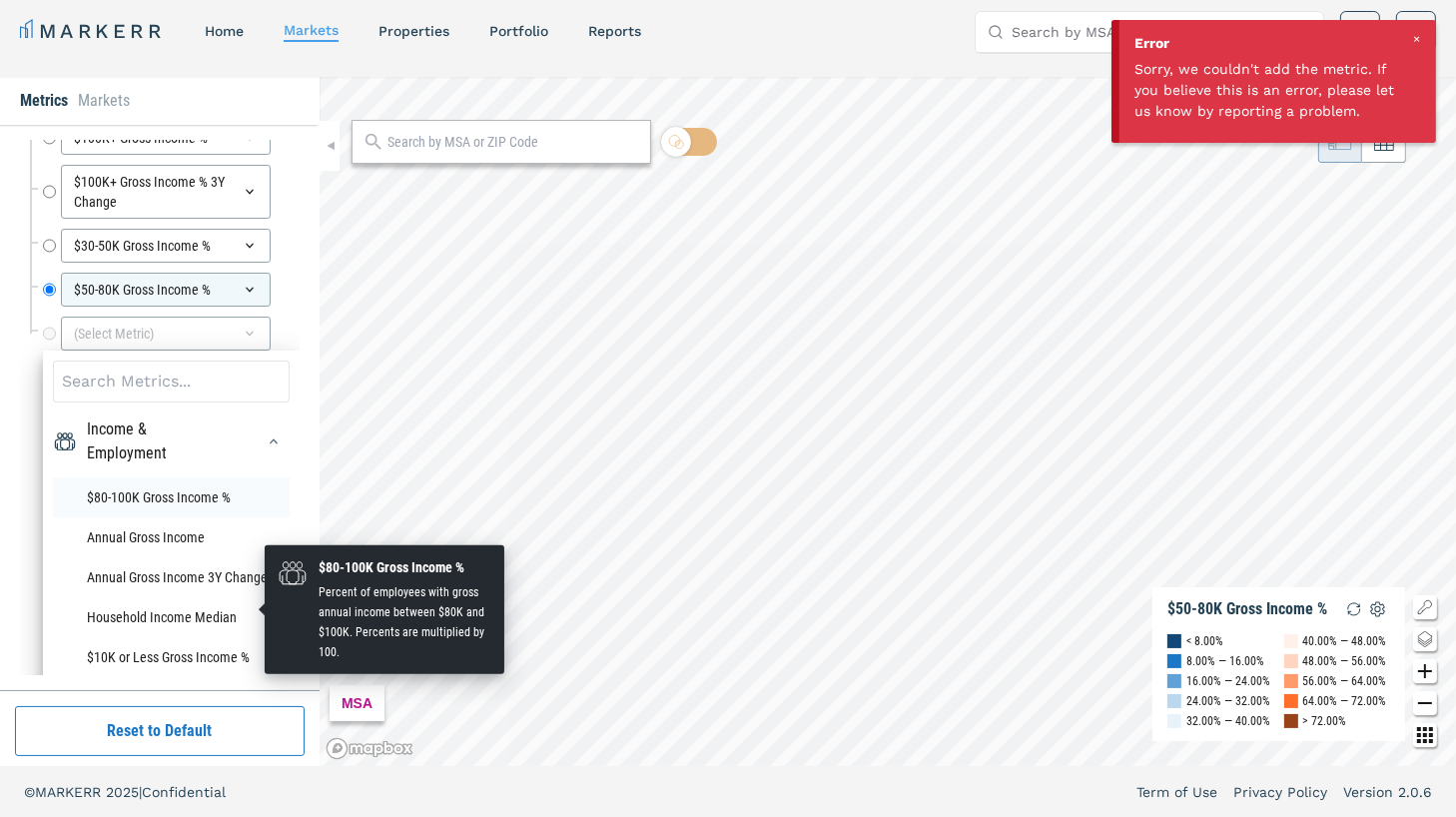 click on "$80-100K Gross Income %" at bounding box center [171, 497] 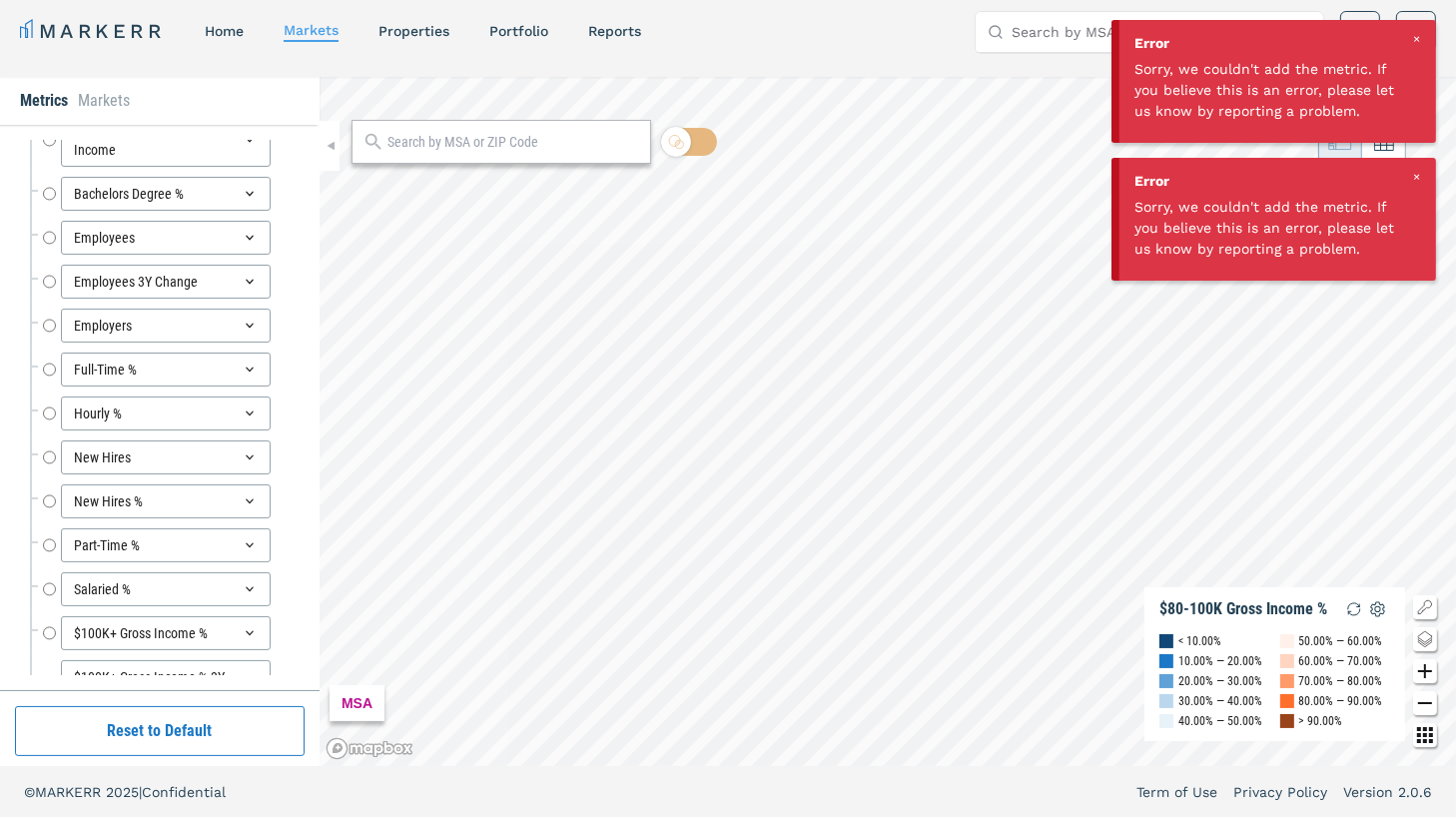 scroll, scrollTop: 7594, scrollLeft: 0, axis: vertical 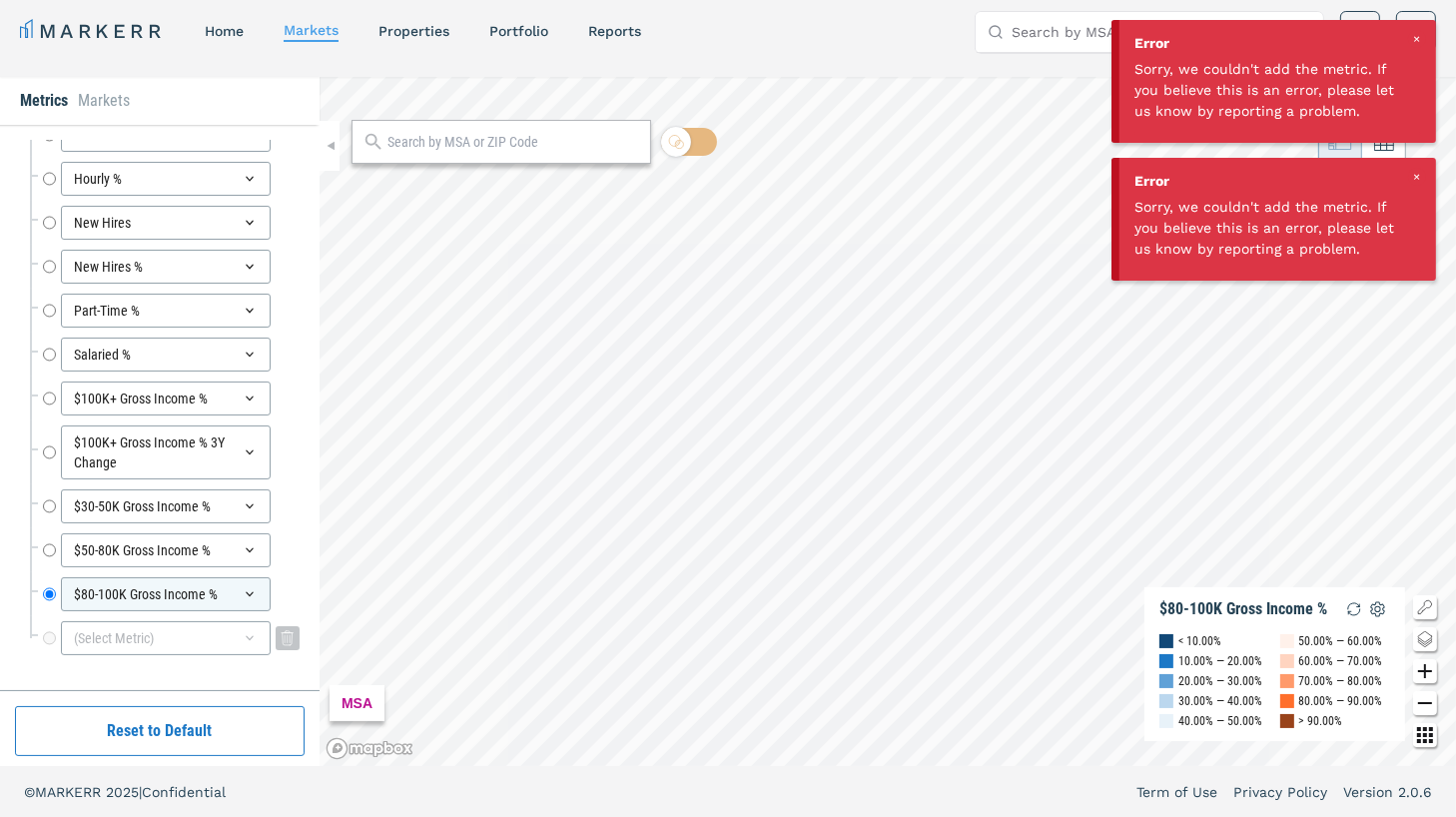 click 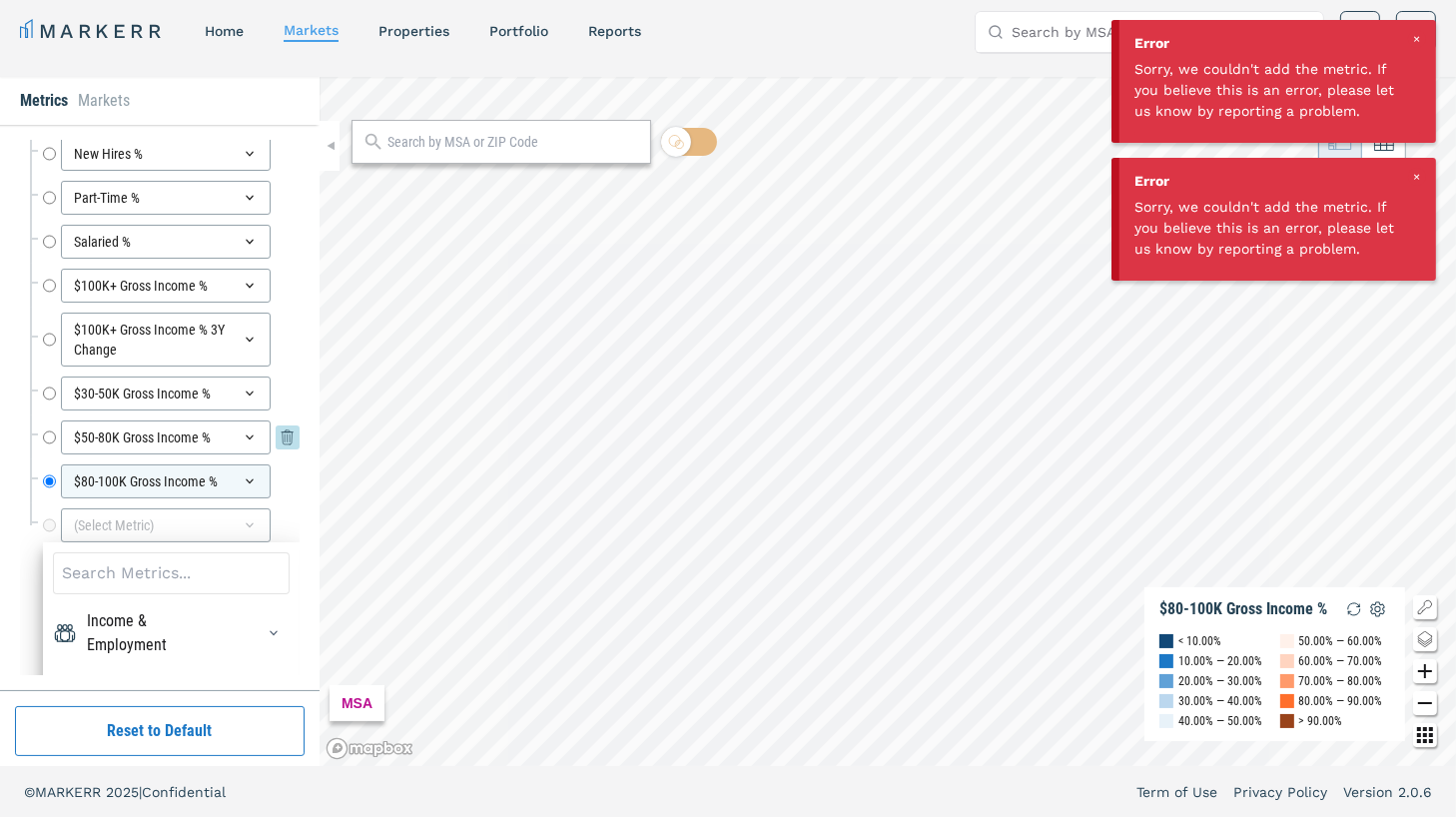 scroll, scrollTop: 7746, scrollLeft: 0, axis: vertical 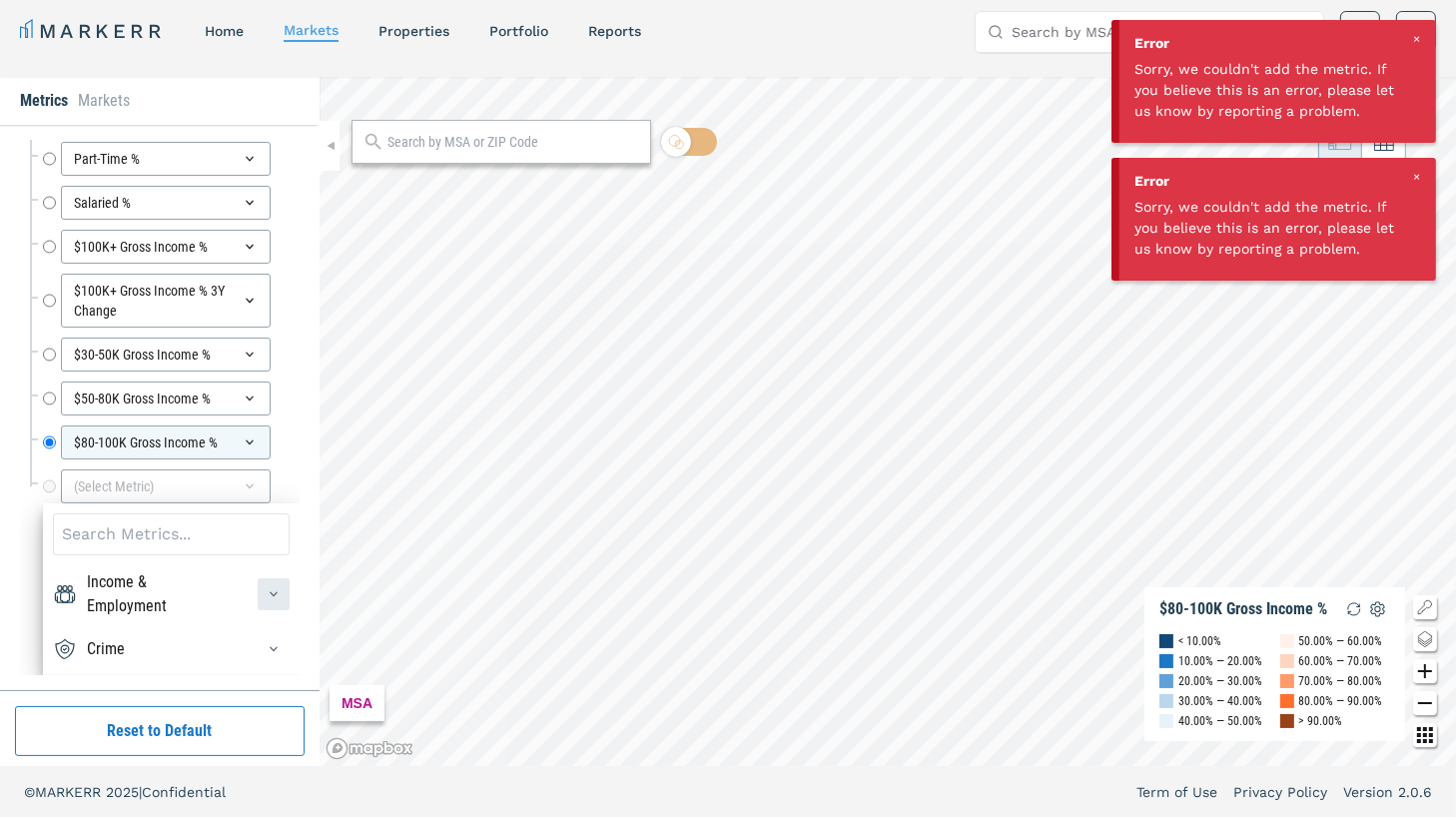 click at bounding box center [274, 594] 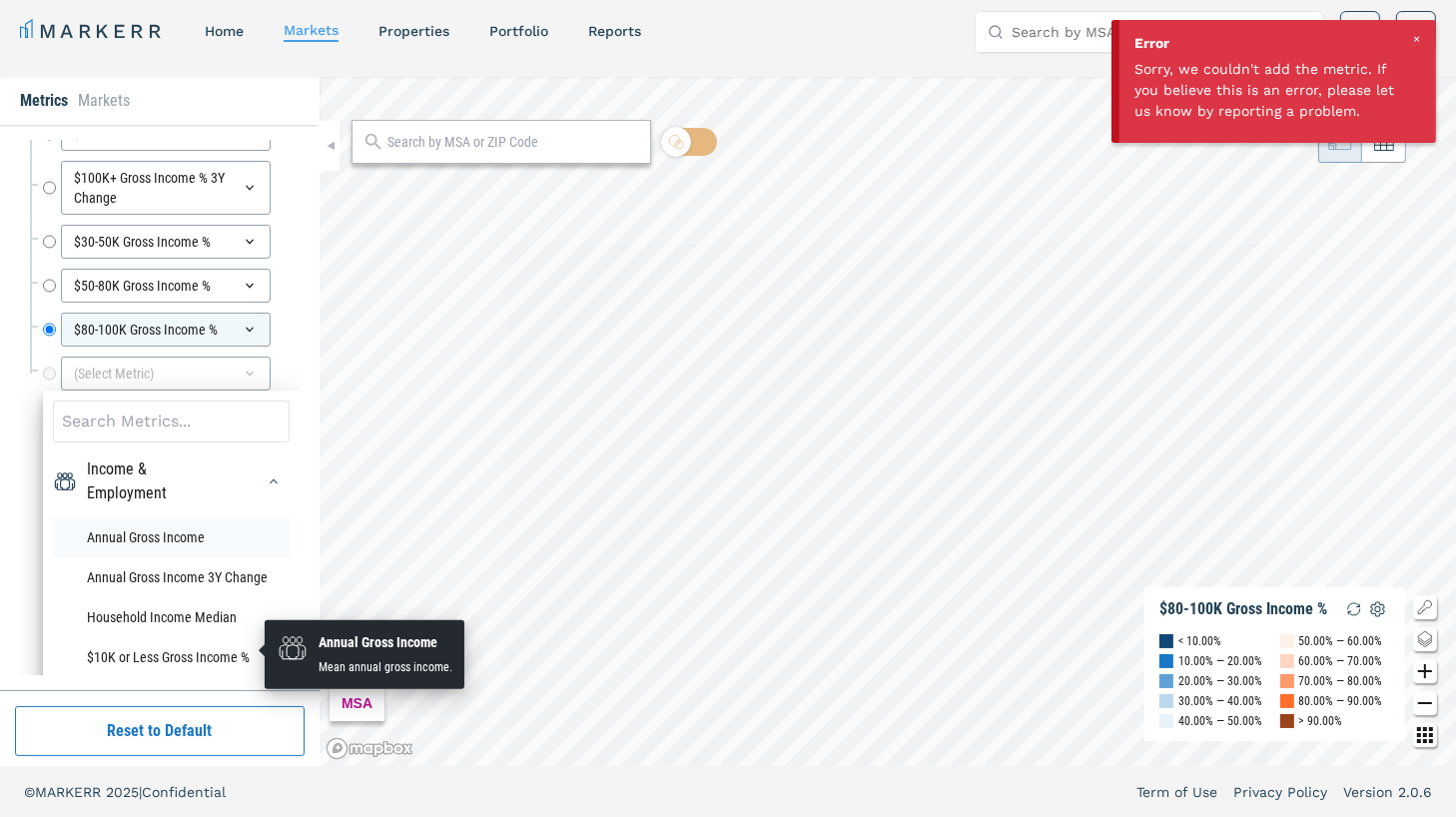 click on "Annual Gross Income" at bounding box center [171, 537] 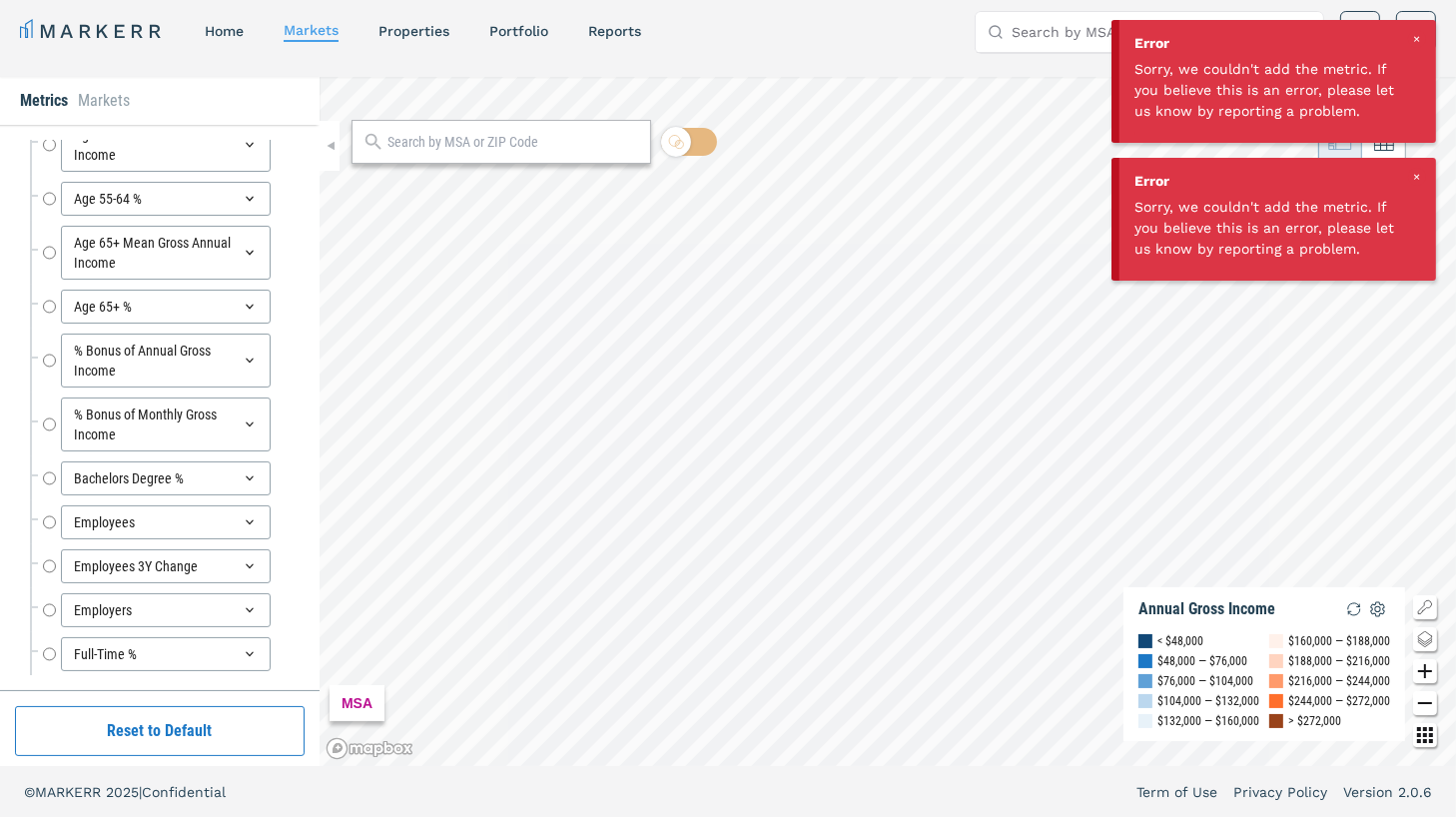 scroll, scrollTop: 7637, scrollLeft: 0, axis: vertical 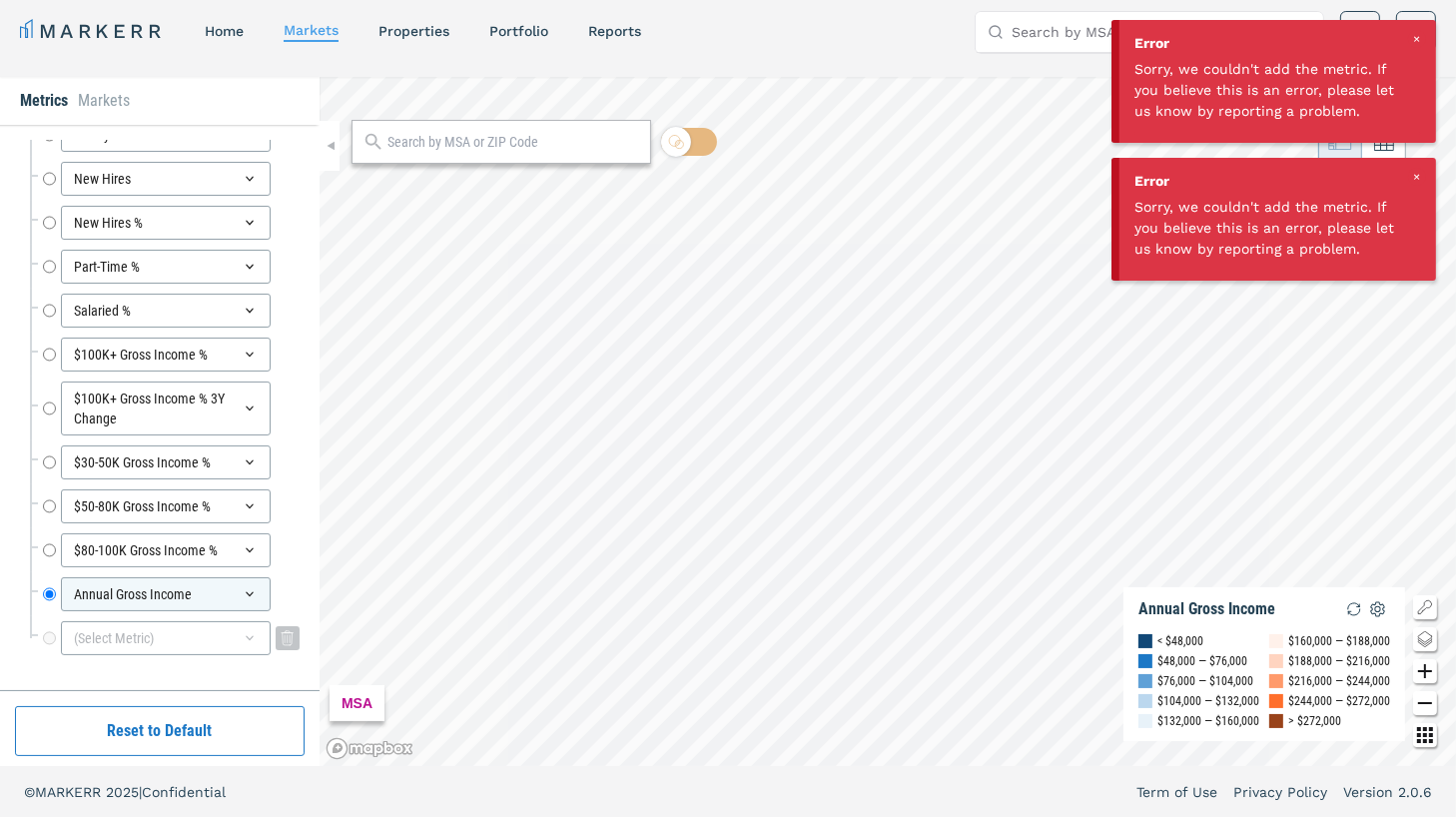click on "(Select Metric)" at bounding box center (171, 638) 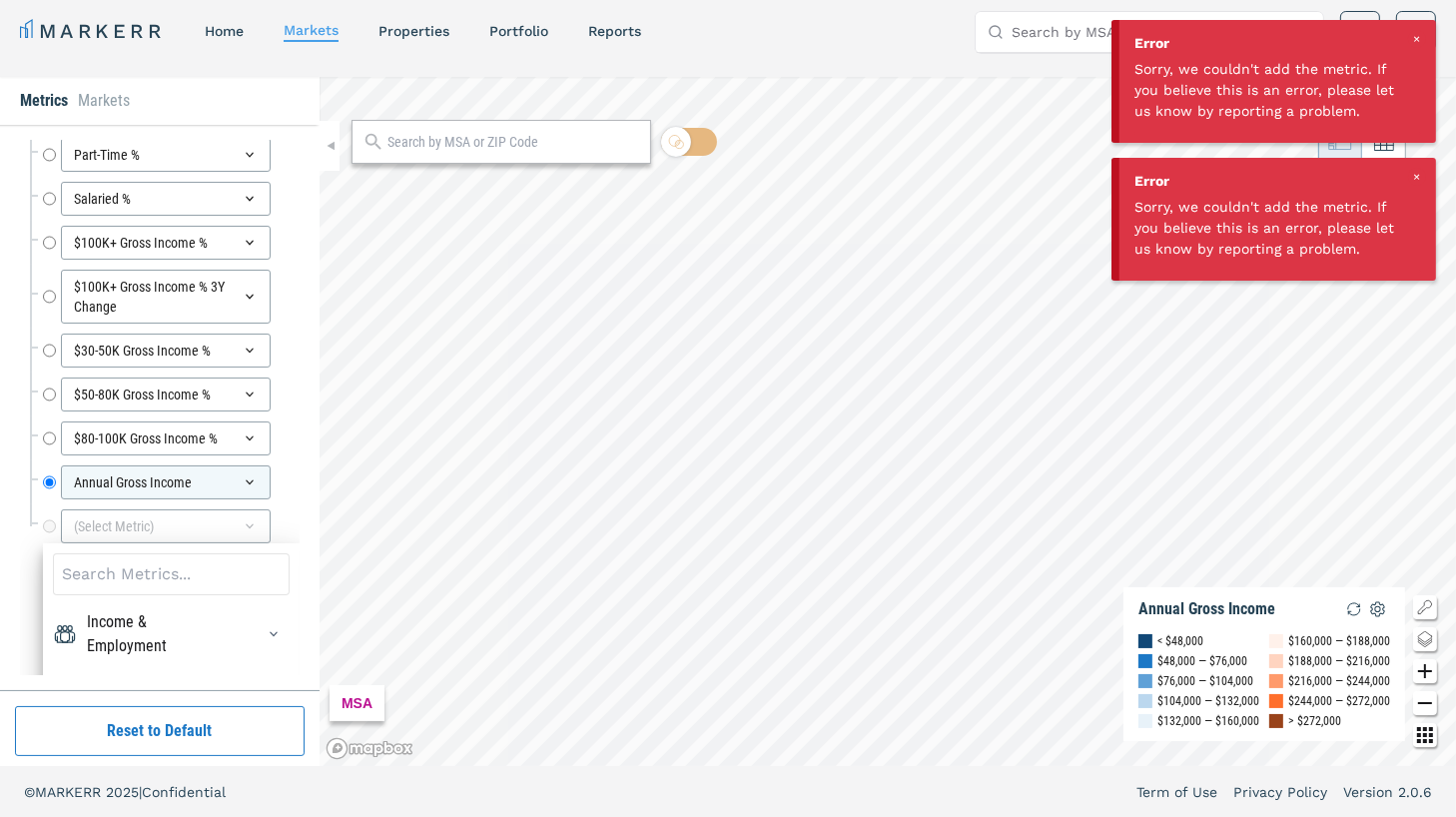 scroll, scrollTop: 7788, scrollLeft: 0, axis: vertical 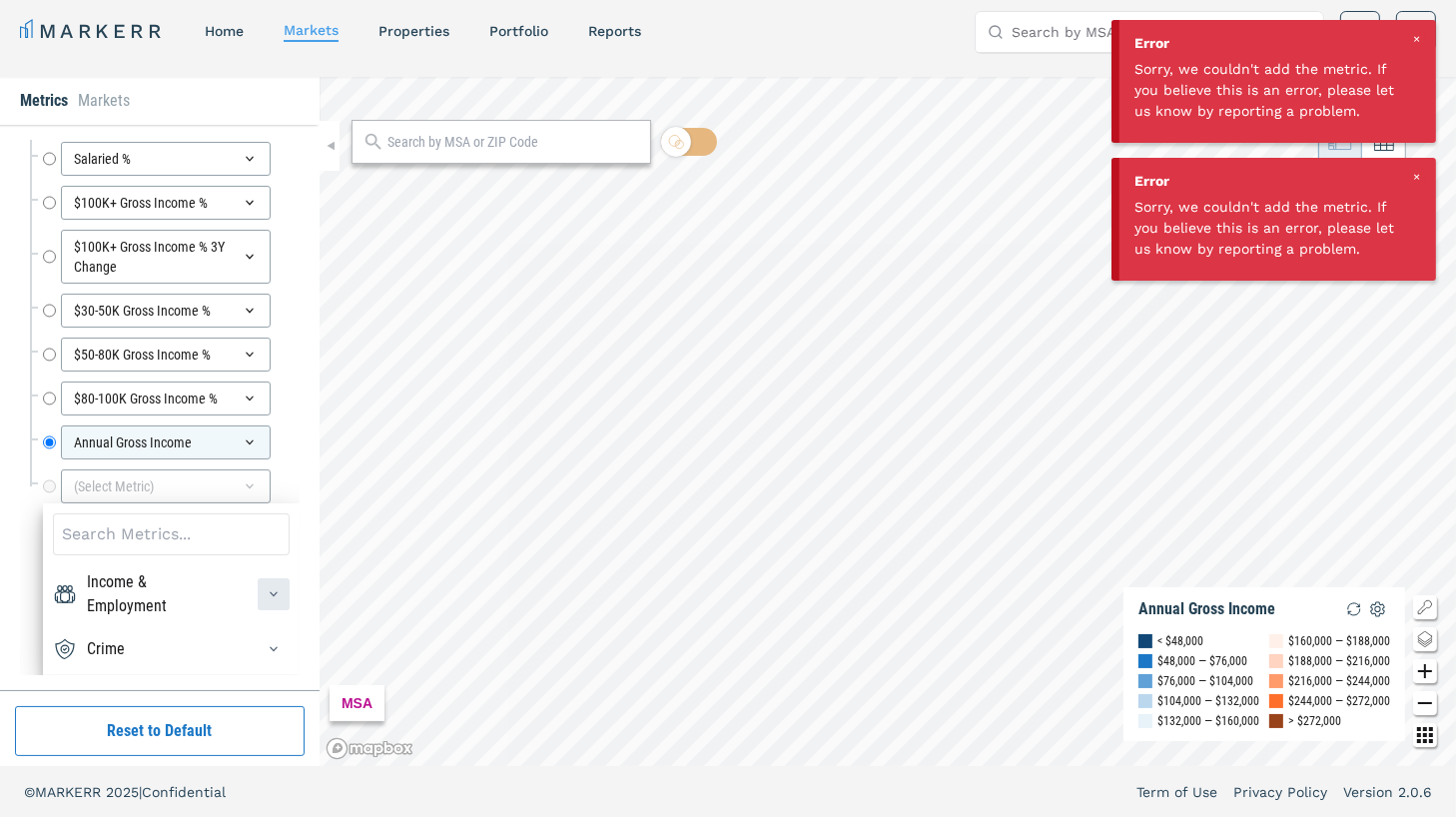 click 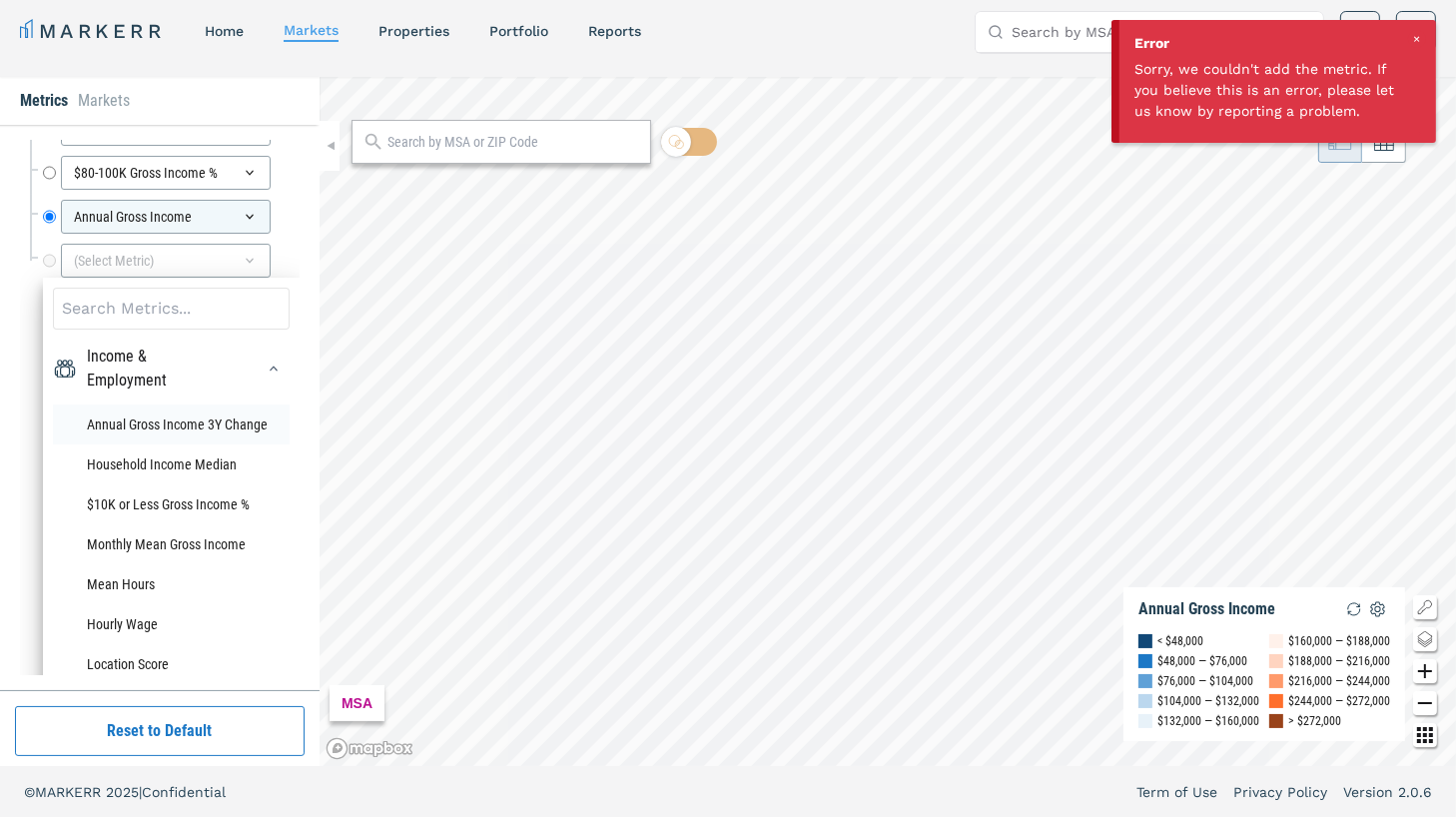 scroll, scrollTop: 7903, scrollLeft: 0, axis: vertical 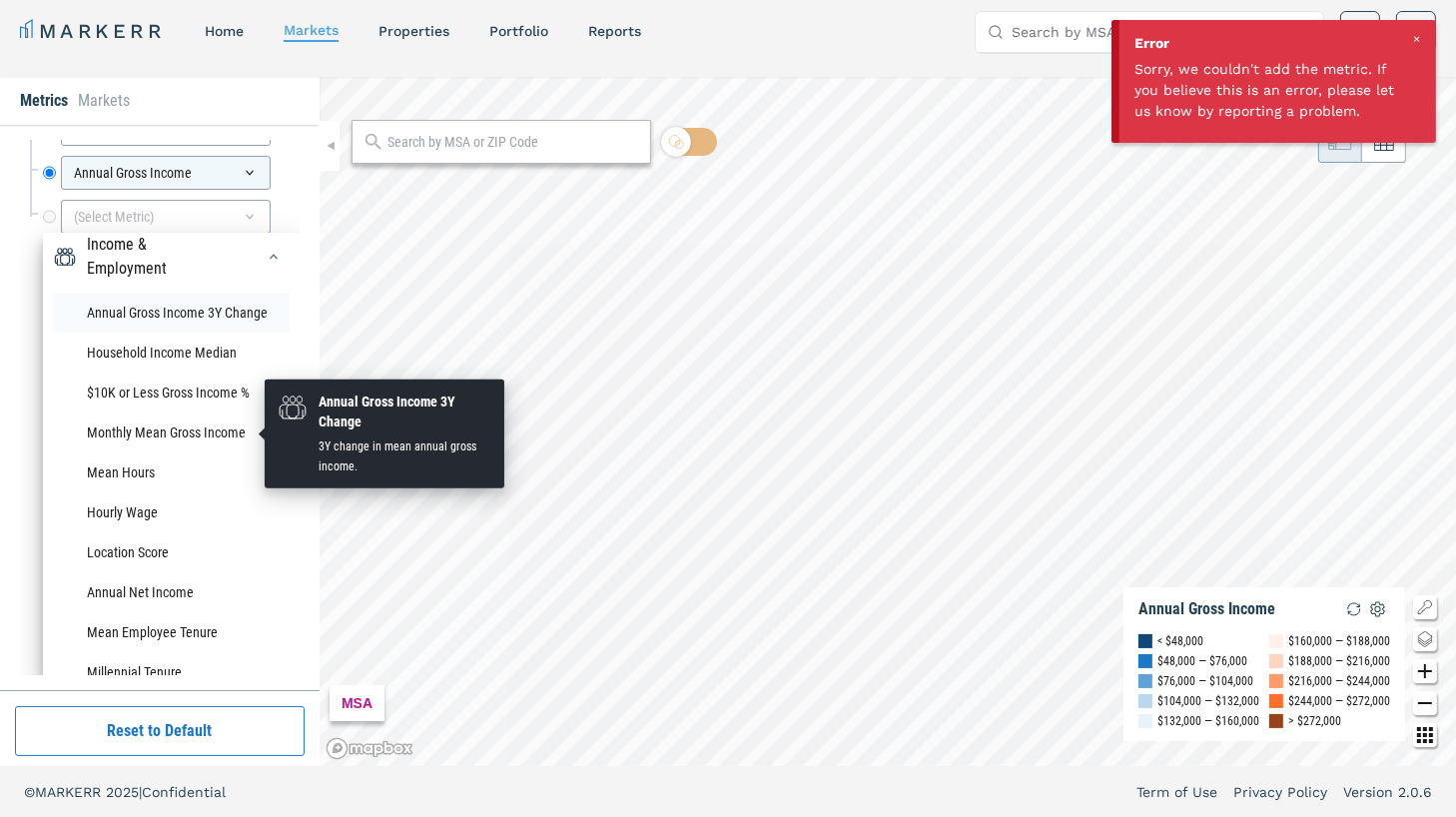 click on "Annual Gross Income 3Y Change" at bounding box center [171, 313] 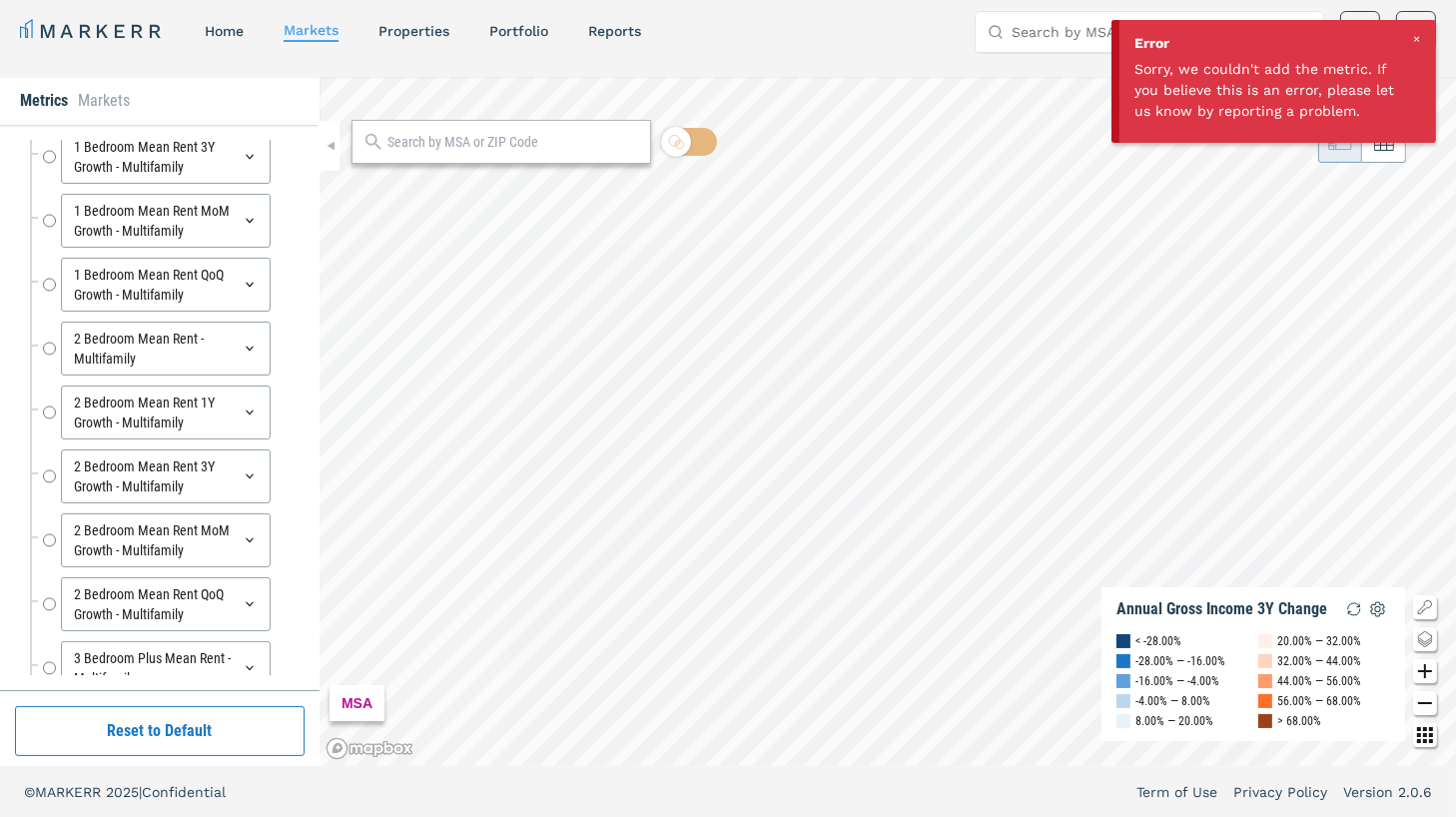 scroll, scrollTop: 7701, scrollLeft: 0, axis: vertical 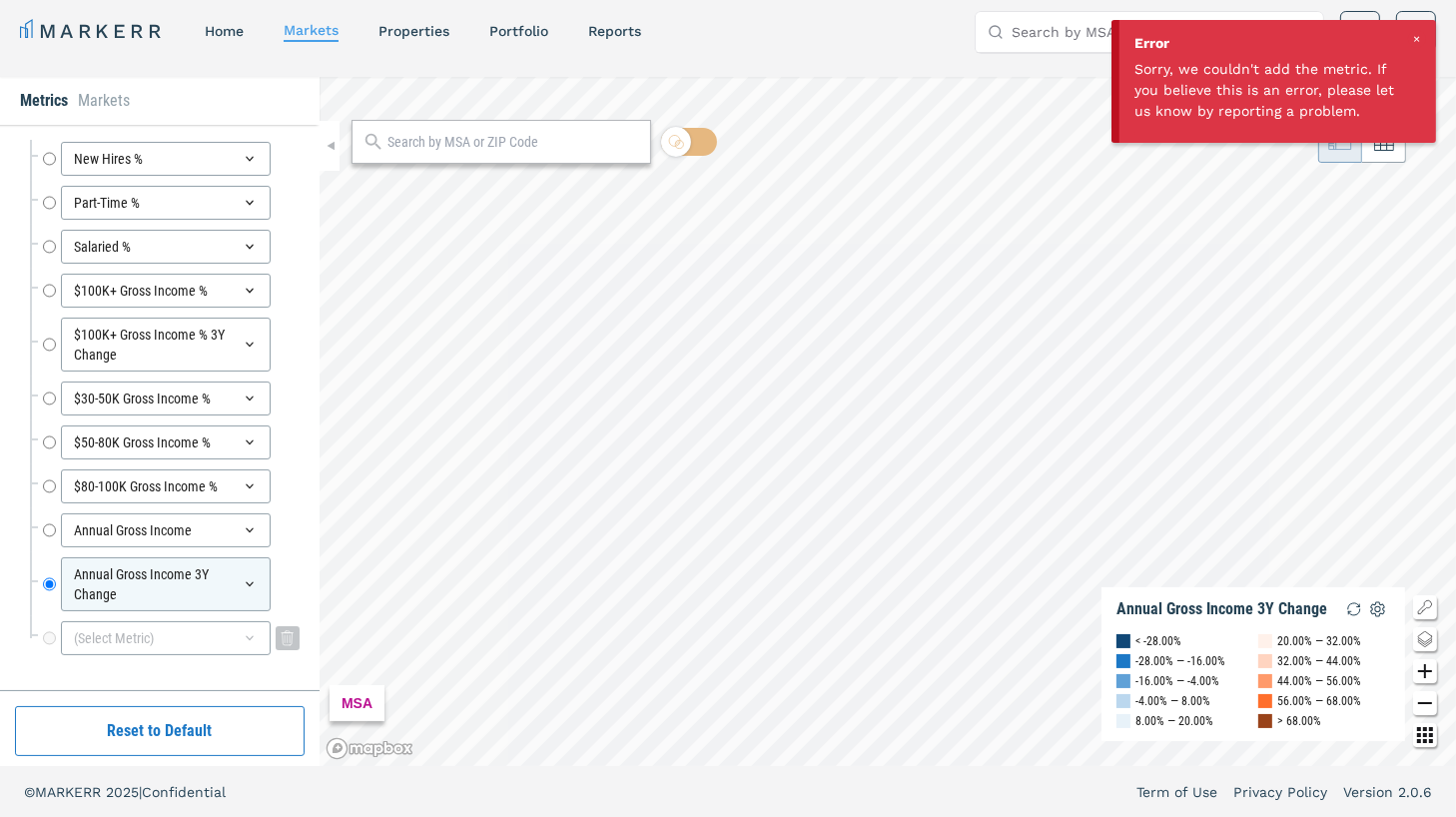 click 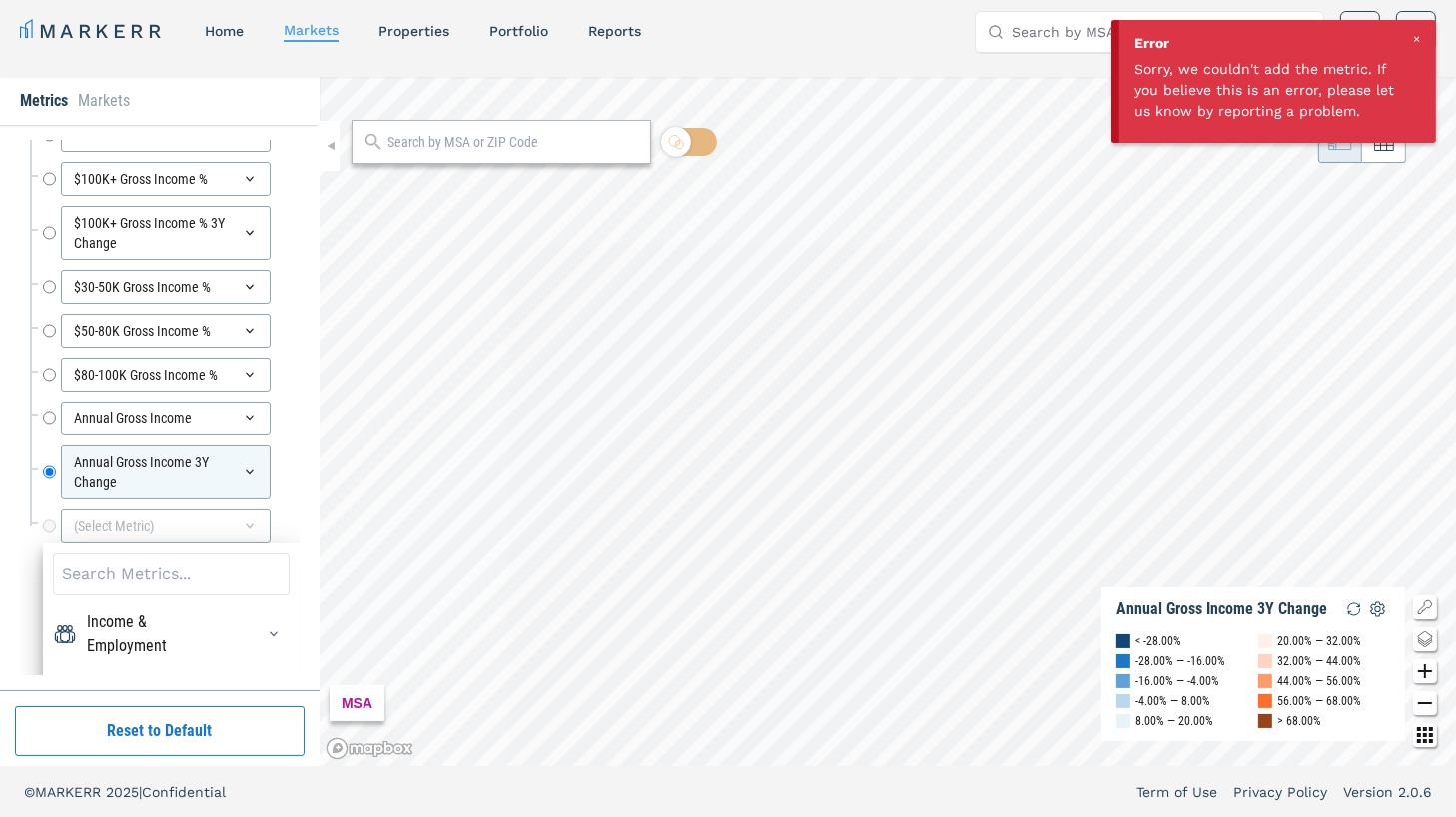scroll, scrollTop: 7852, scrollLeft: 0, axis: vertical 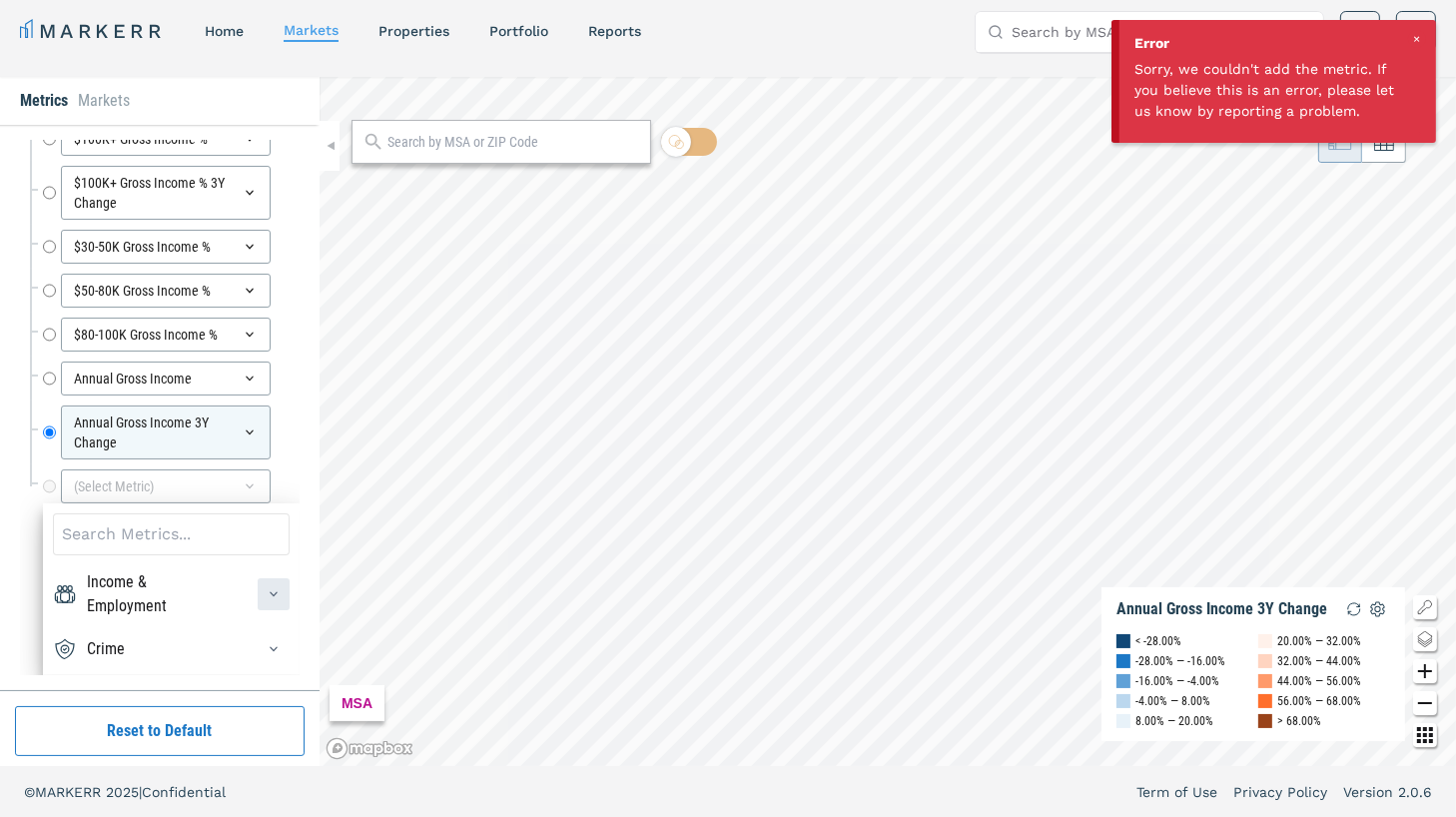 click at bounding box center (274, 594) 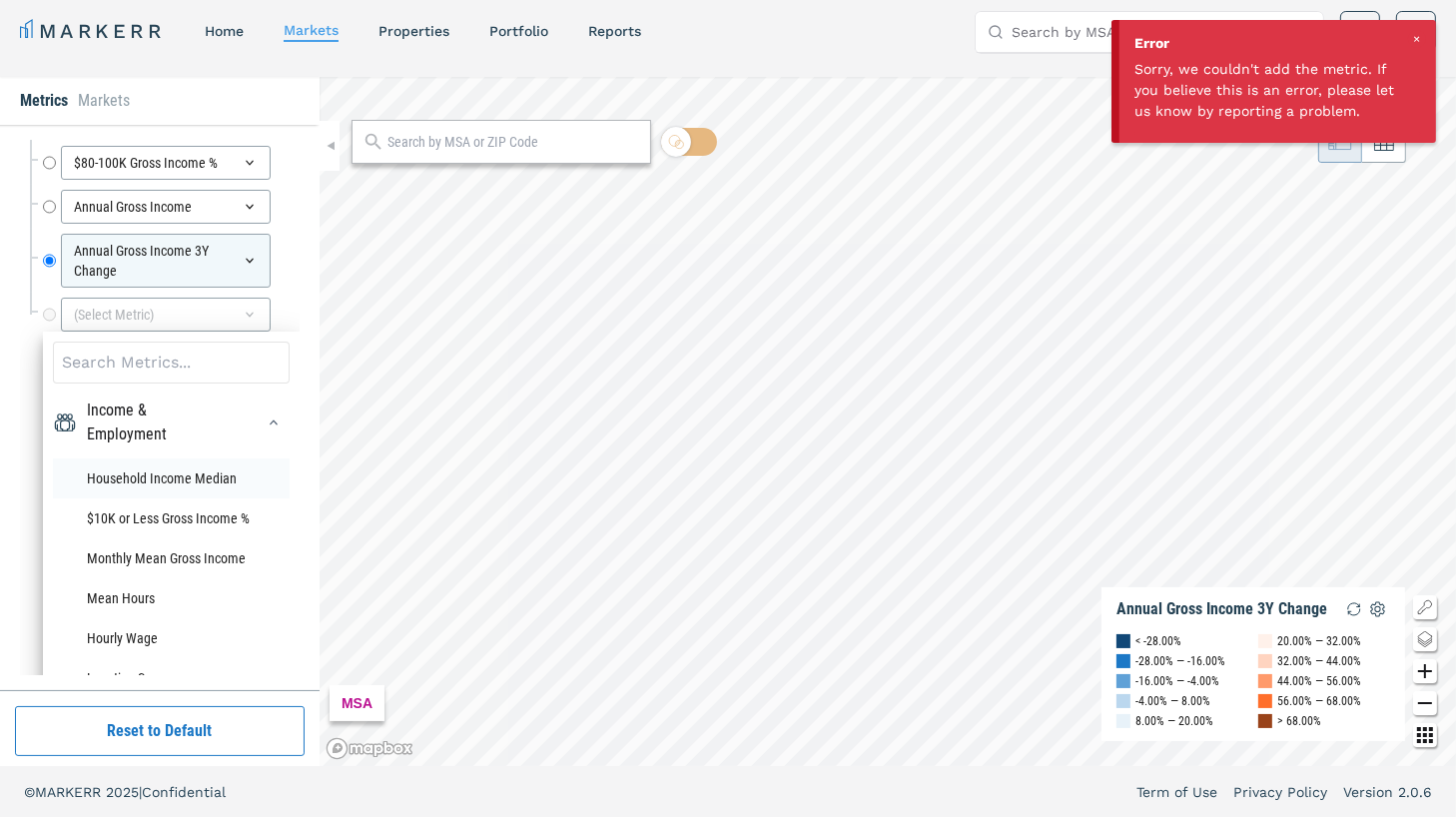 scroll, scrollTop: 7911, scrollLeft: 0, axis: vertical 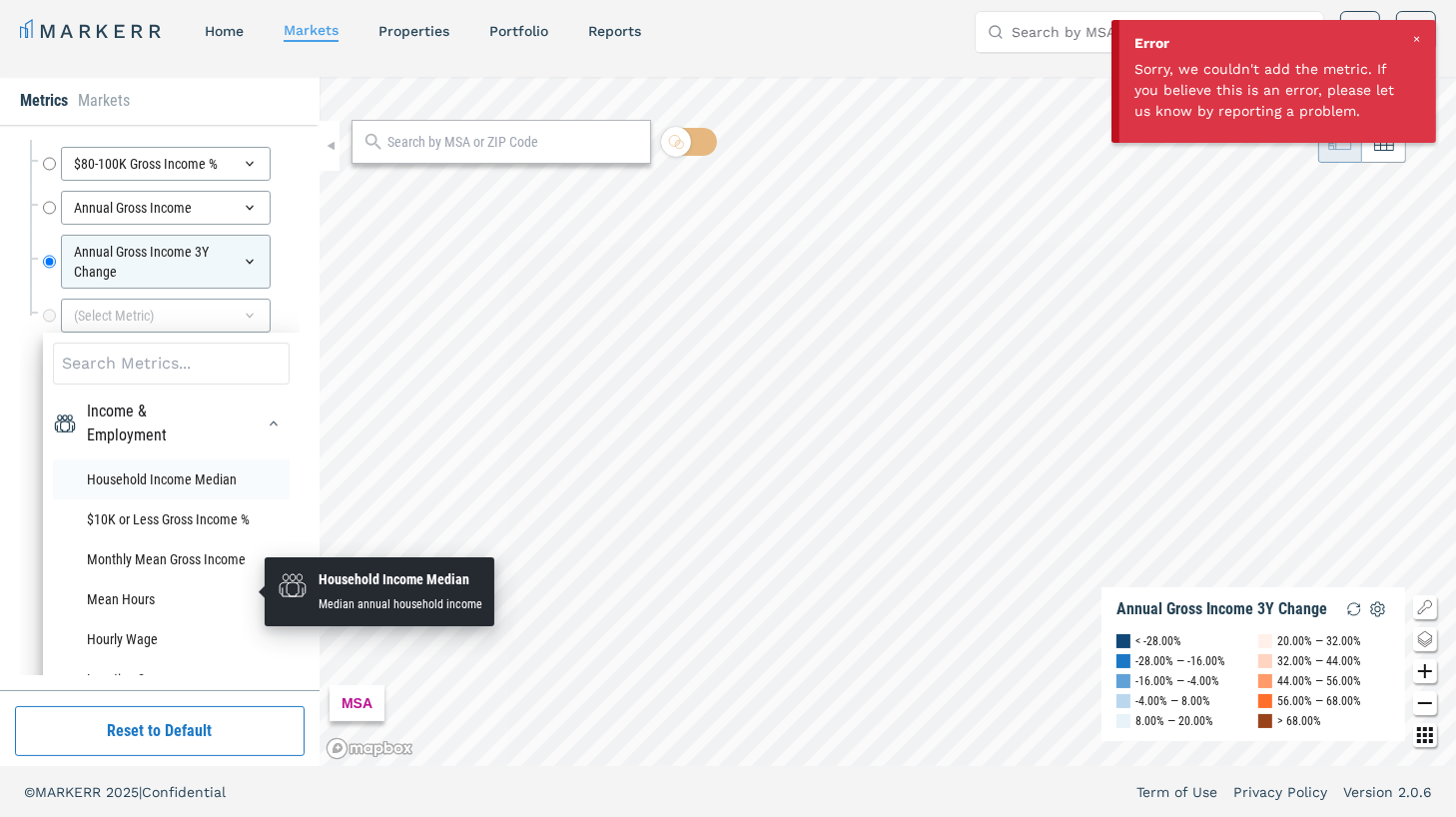 click on "Household Income Median" at bounding box center (171, 479) 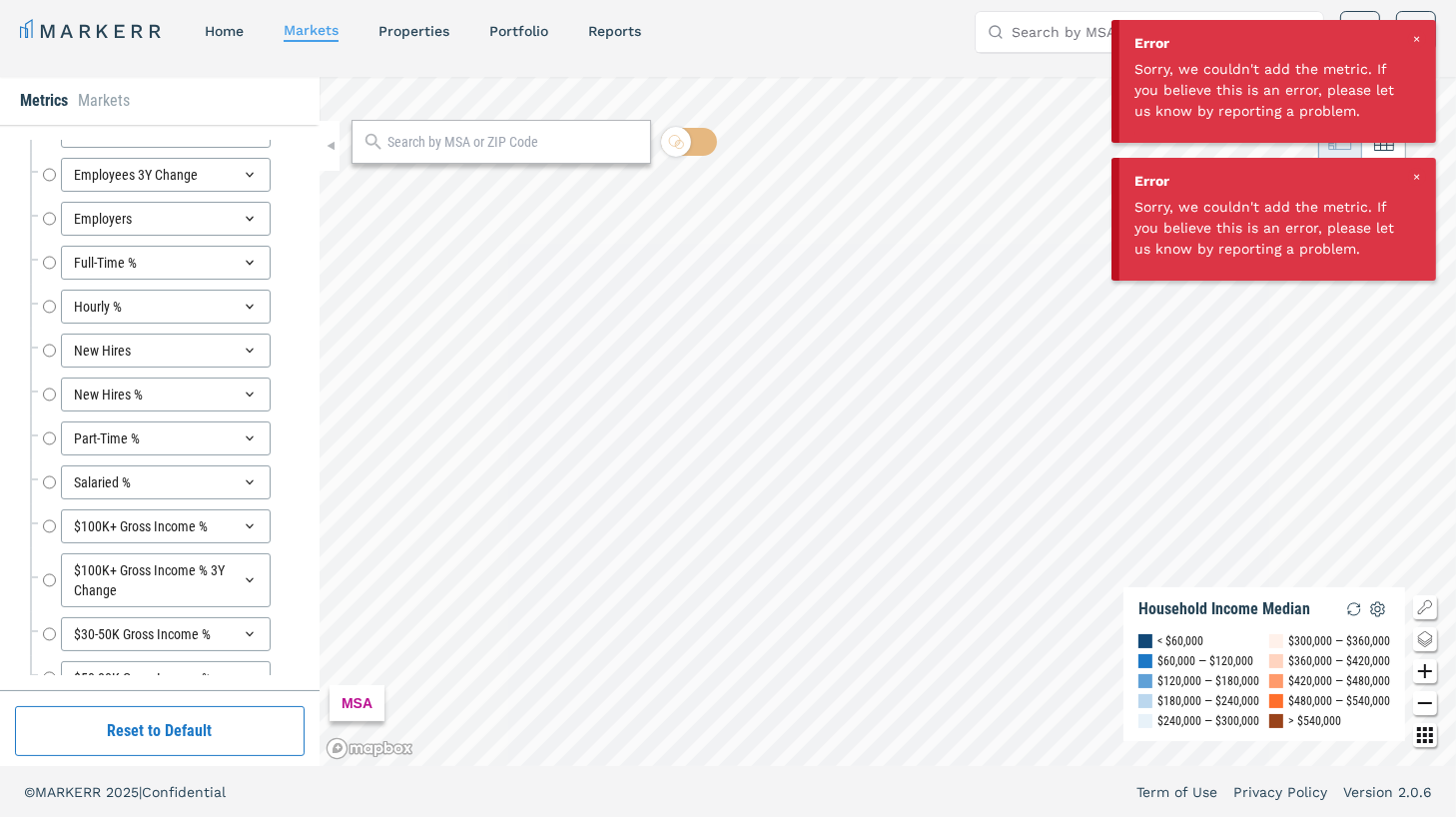 scroll, scrollTop: 7745, scrollLeft: 0, axis: vertical 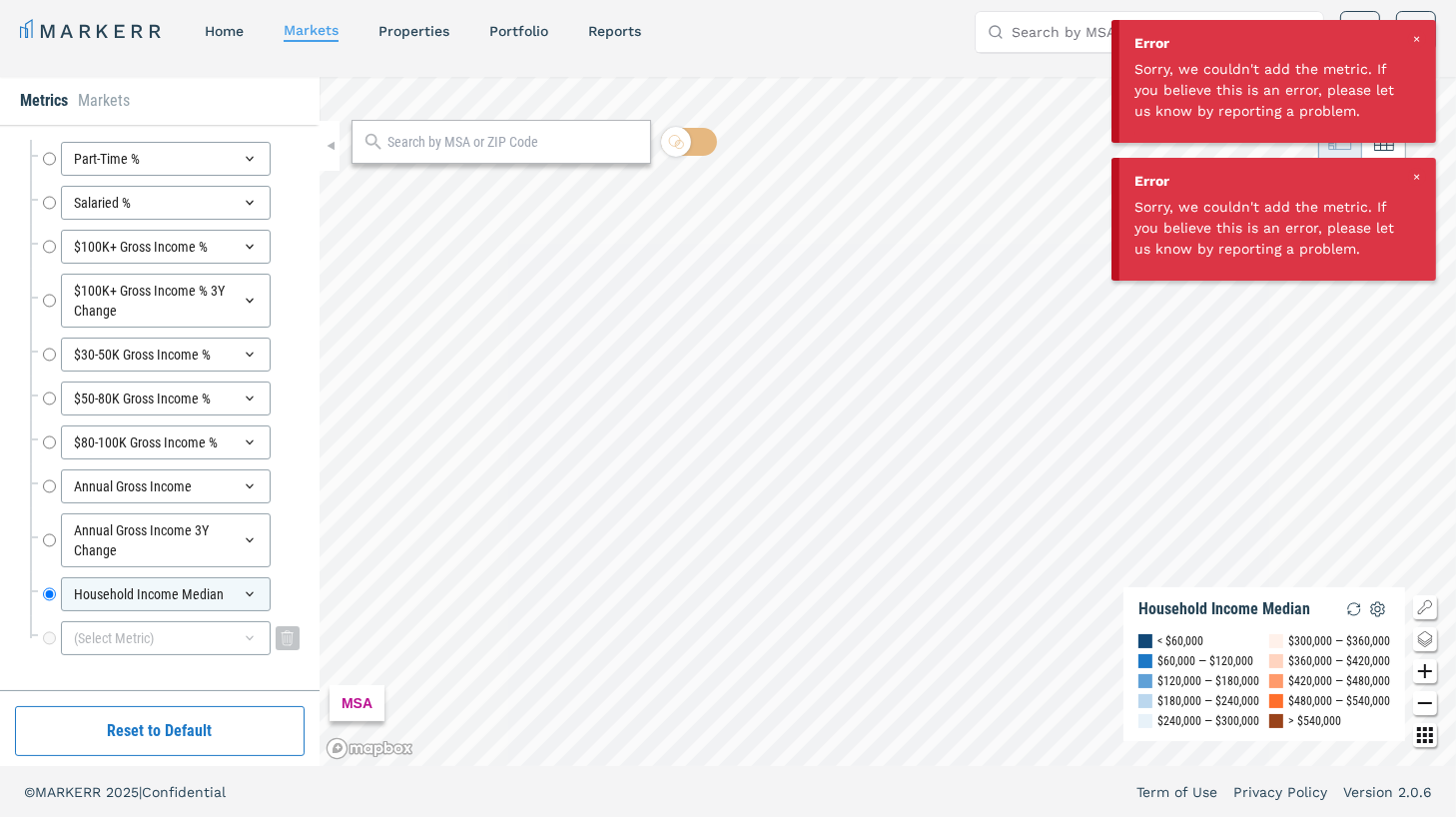 click on "(Select Metric)" at bounding box center [166, 638] 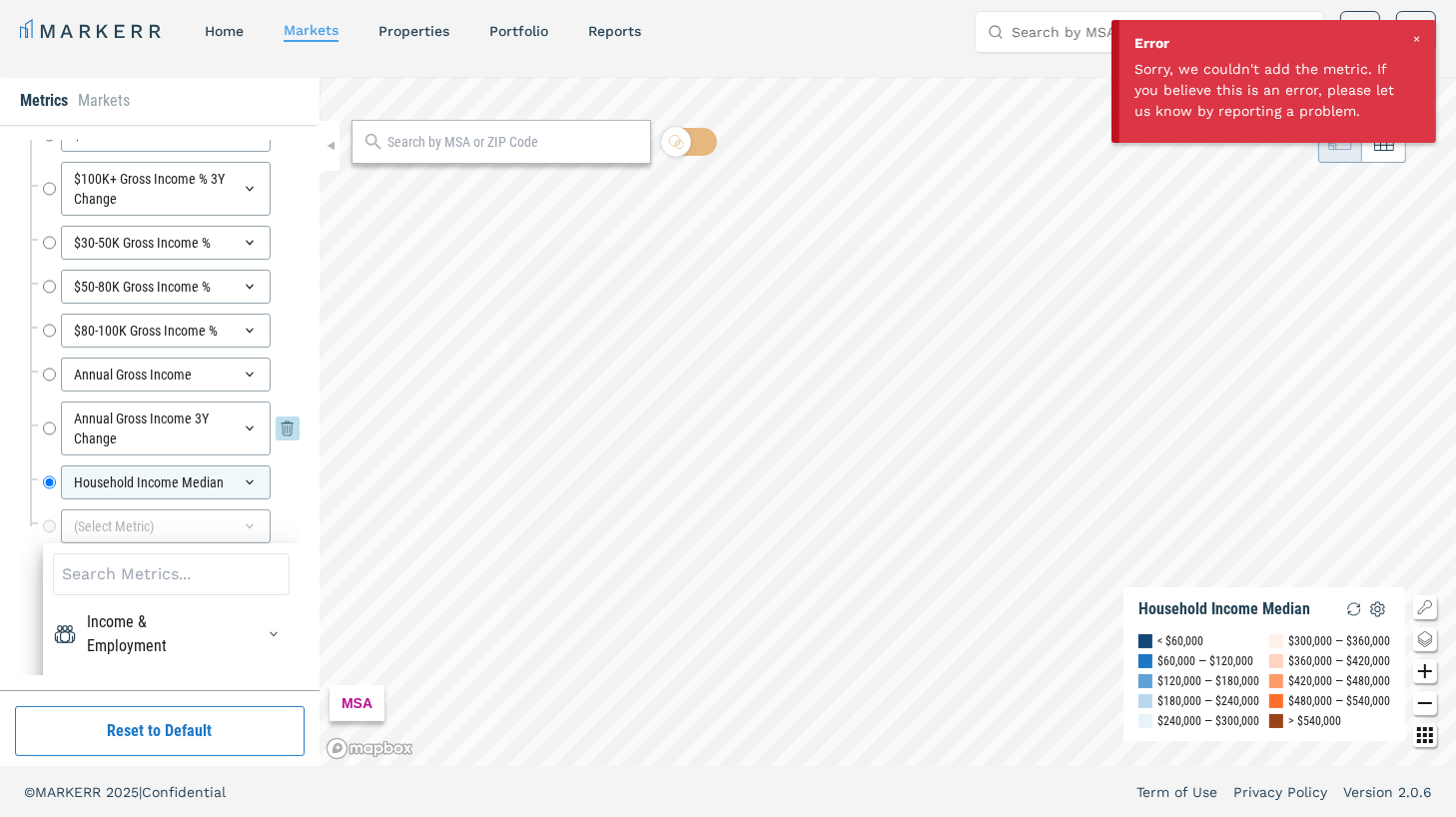 scroll, scrollTop: 7896, scrollLeft: 0, axis: vertical 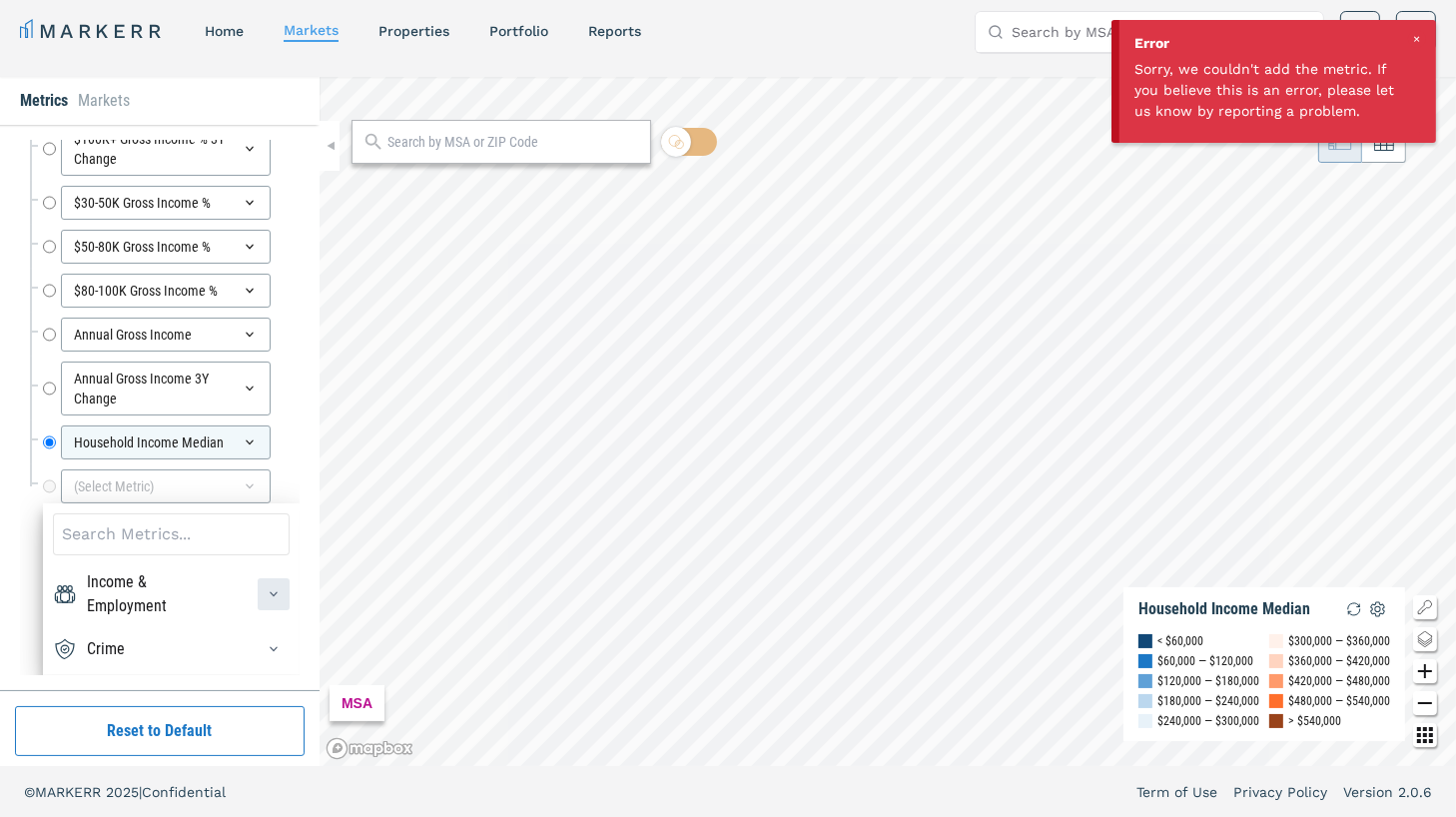 click 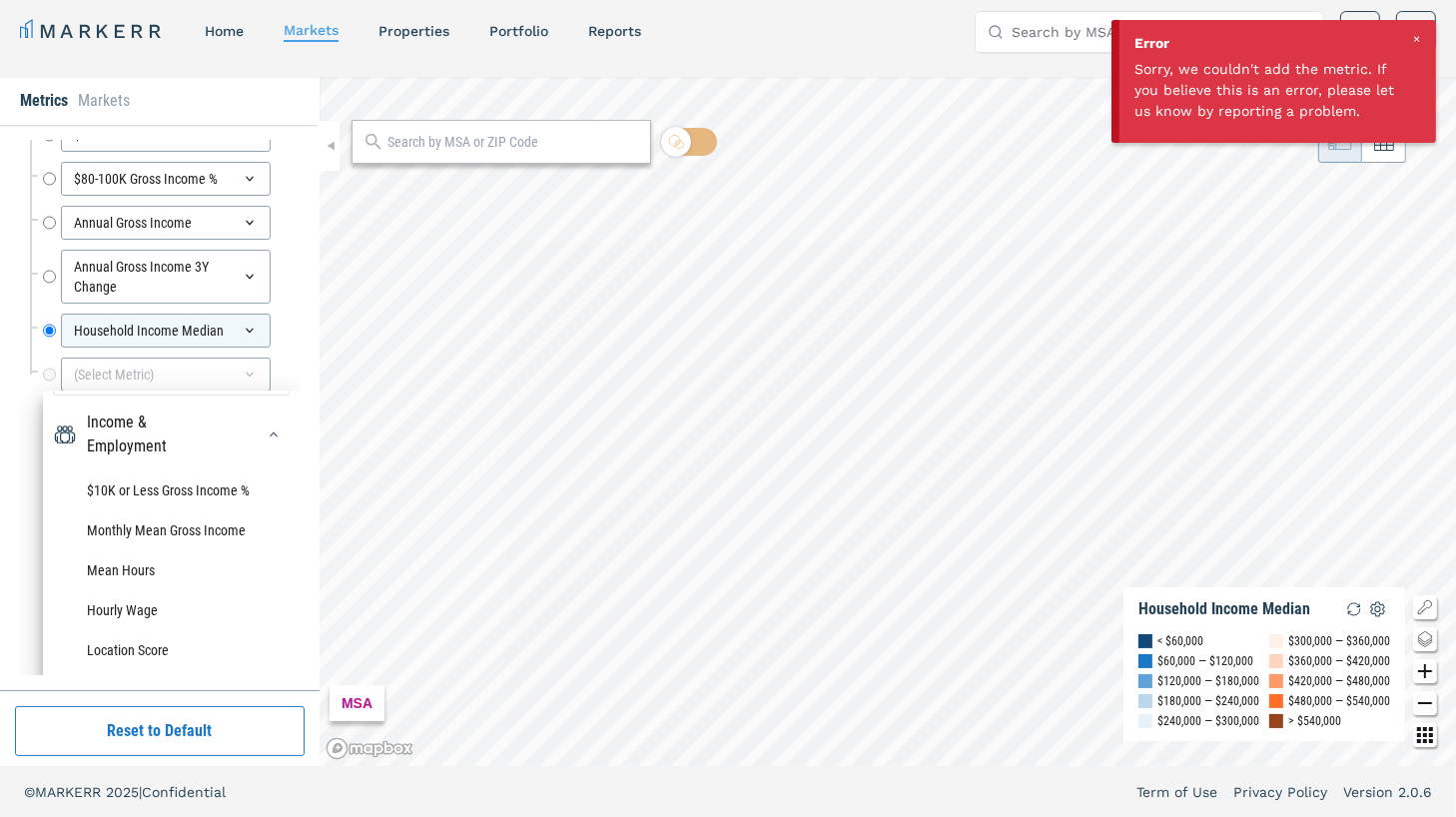 scroll, scrollTop: 53, scrollLeft: 0, axis: vertical 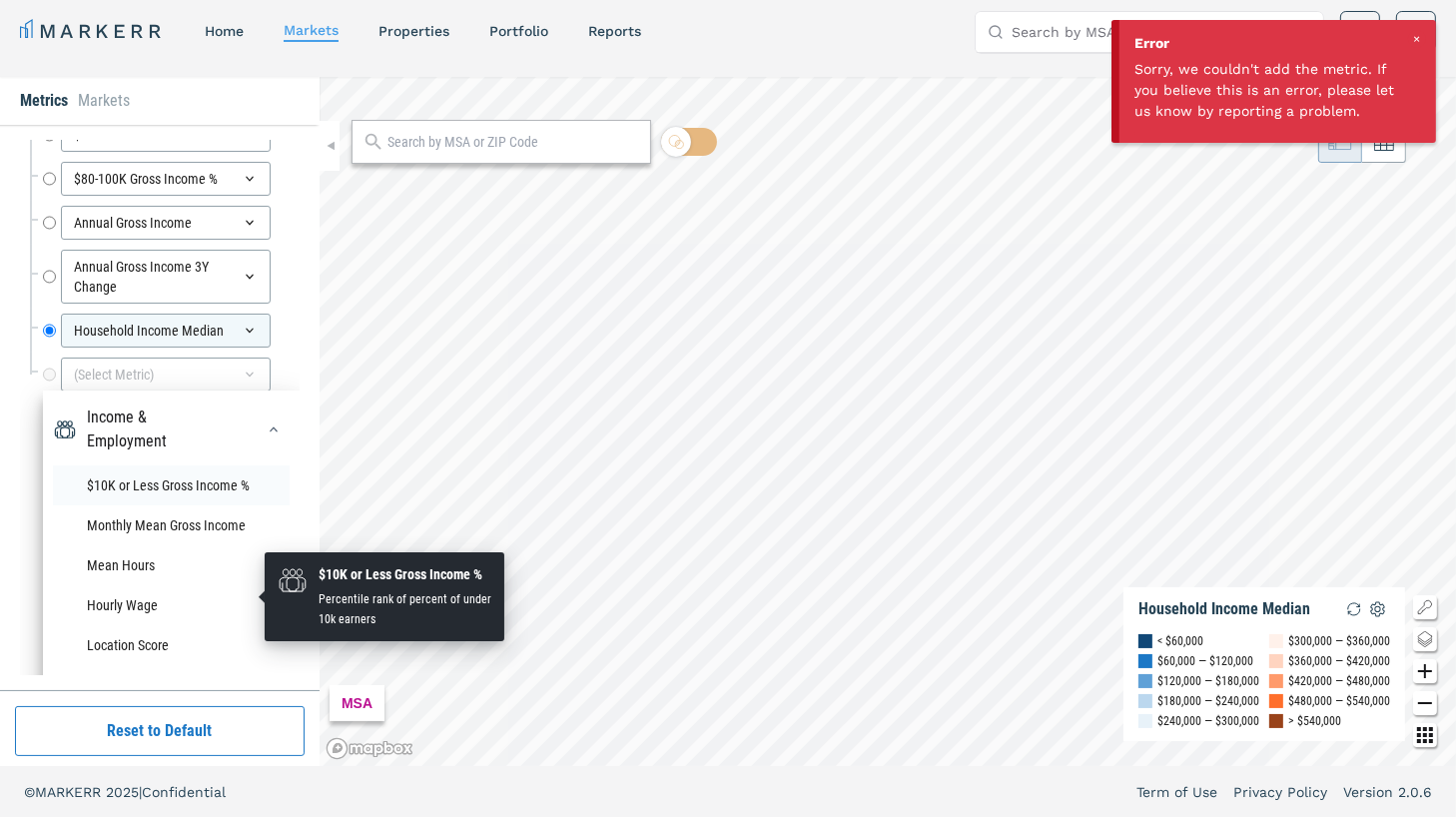 click on "$10K or Less Gross Income %" at bounding box center [171, 485] 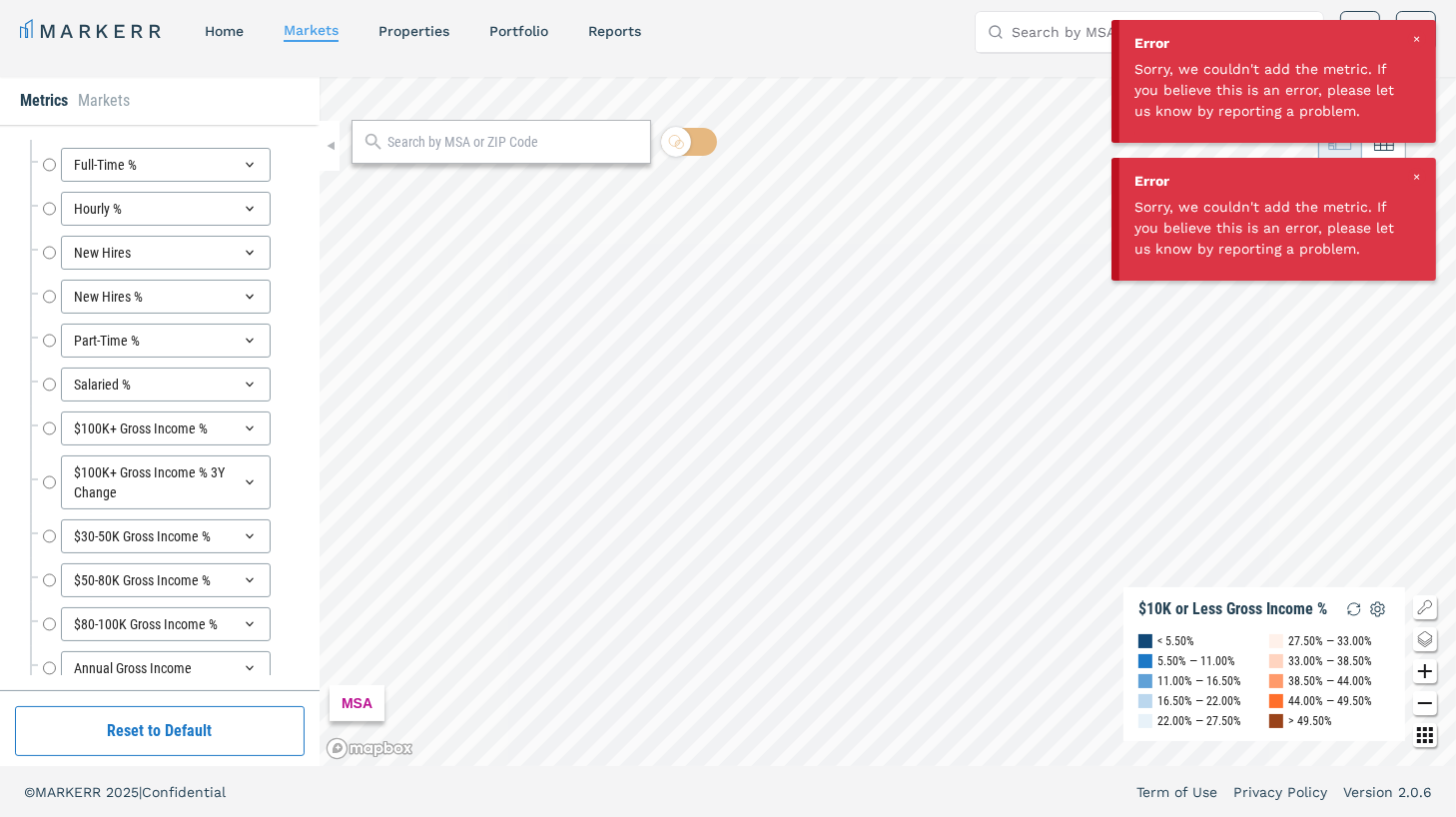 scroll, scrollTop: 7808, scrollLeft: 0, axis: vertical 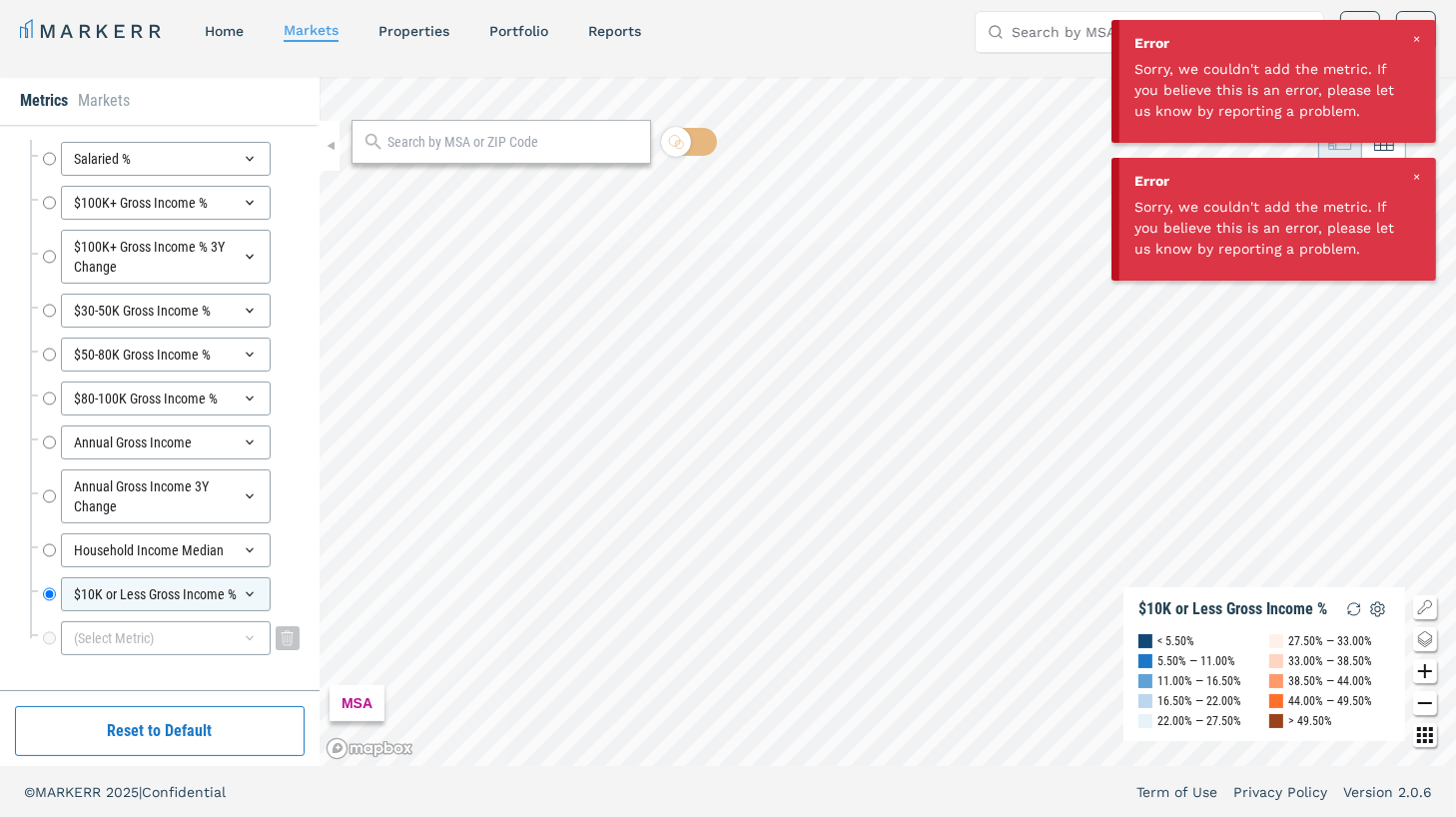 click 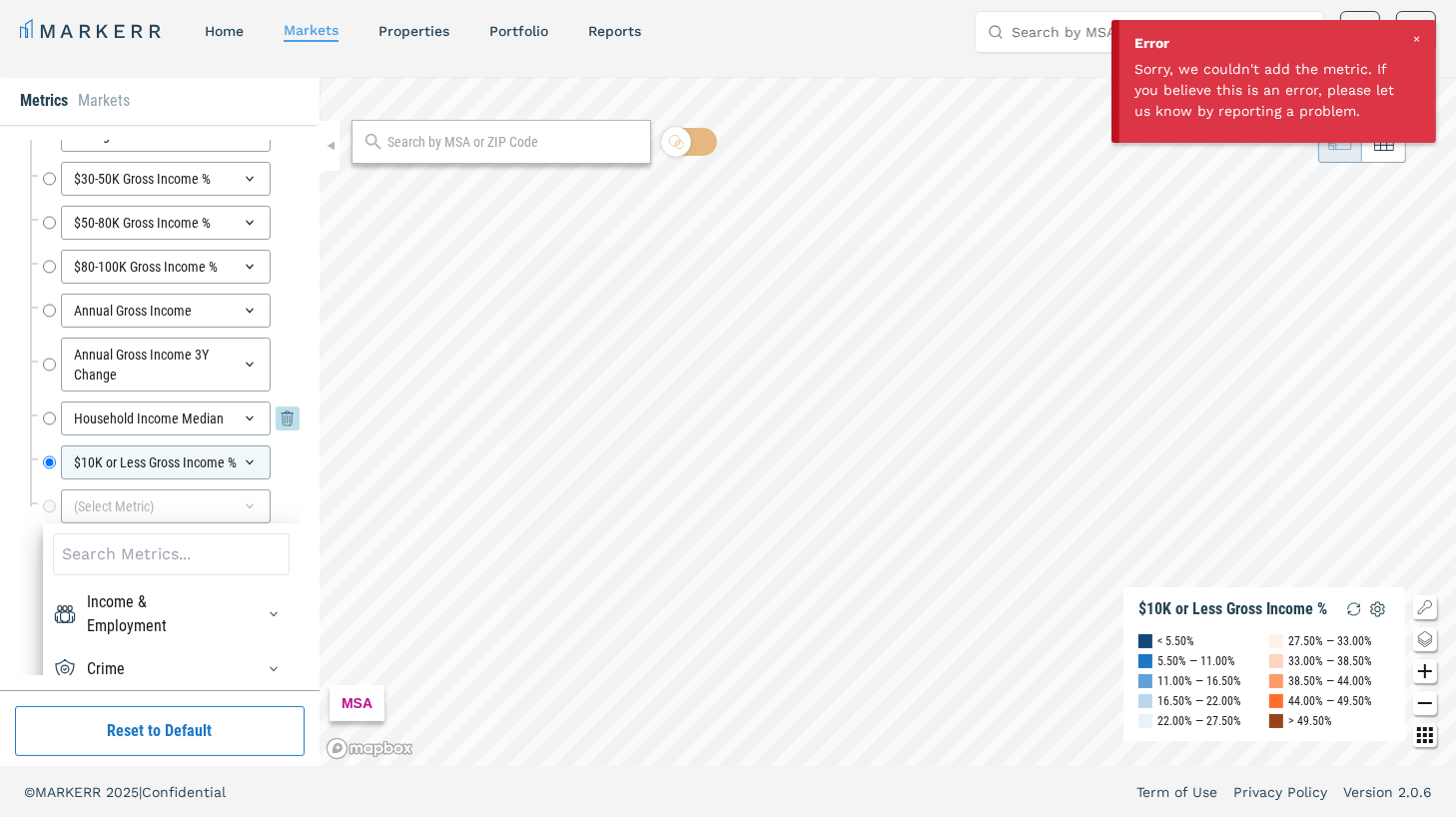 scroll, scrollTop: 7960, scrollLeft: 0, axis: vertical 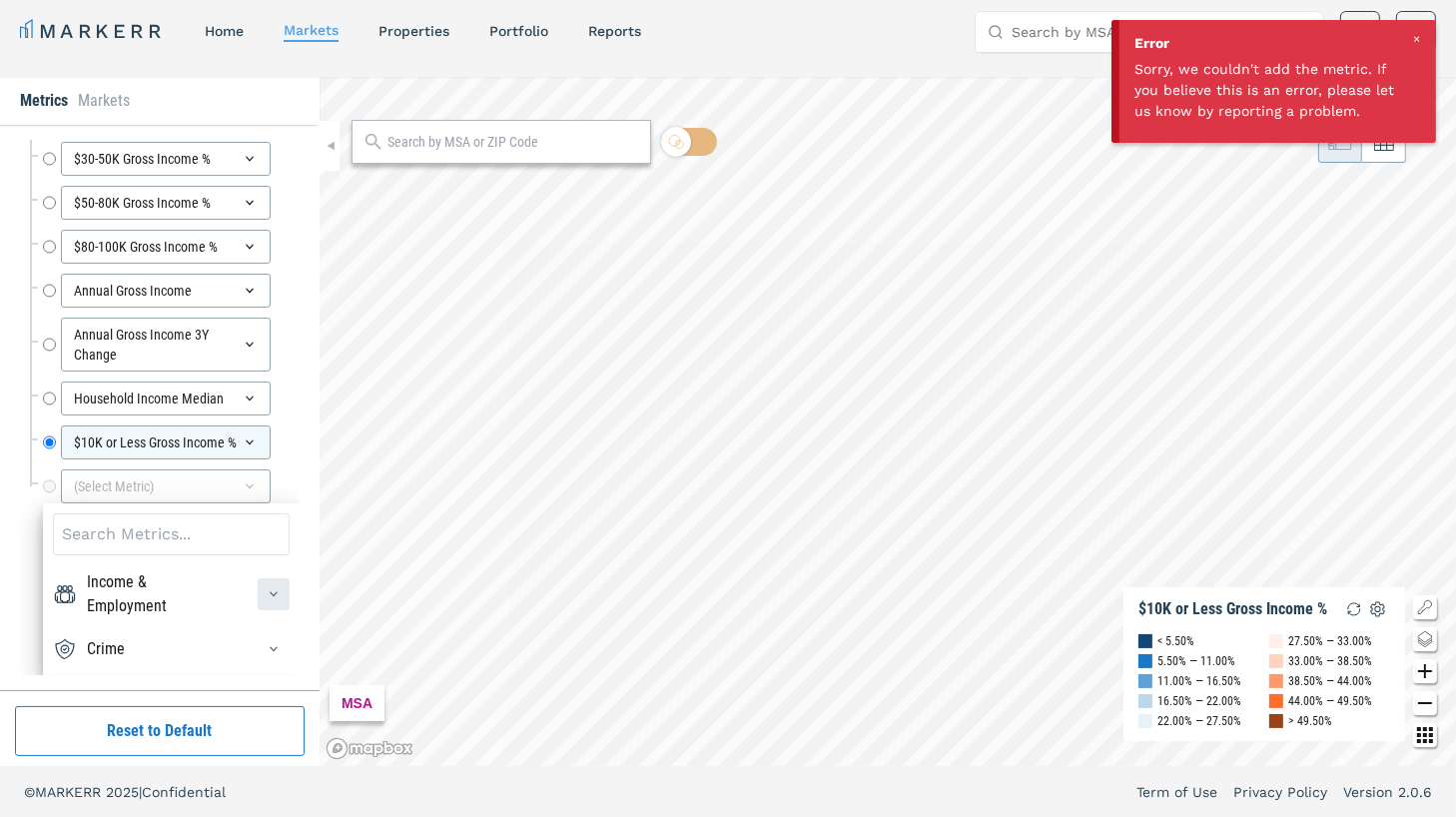 click 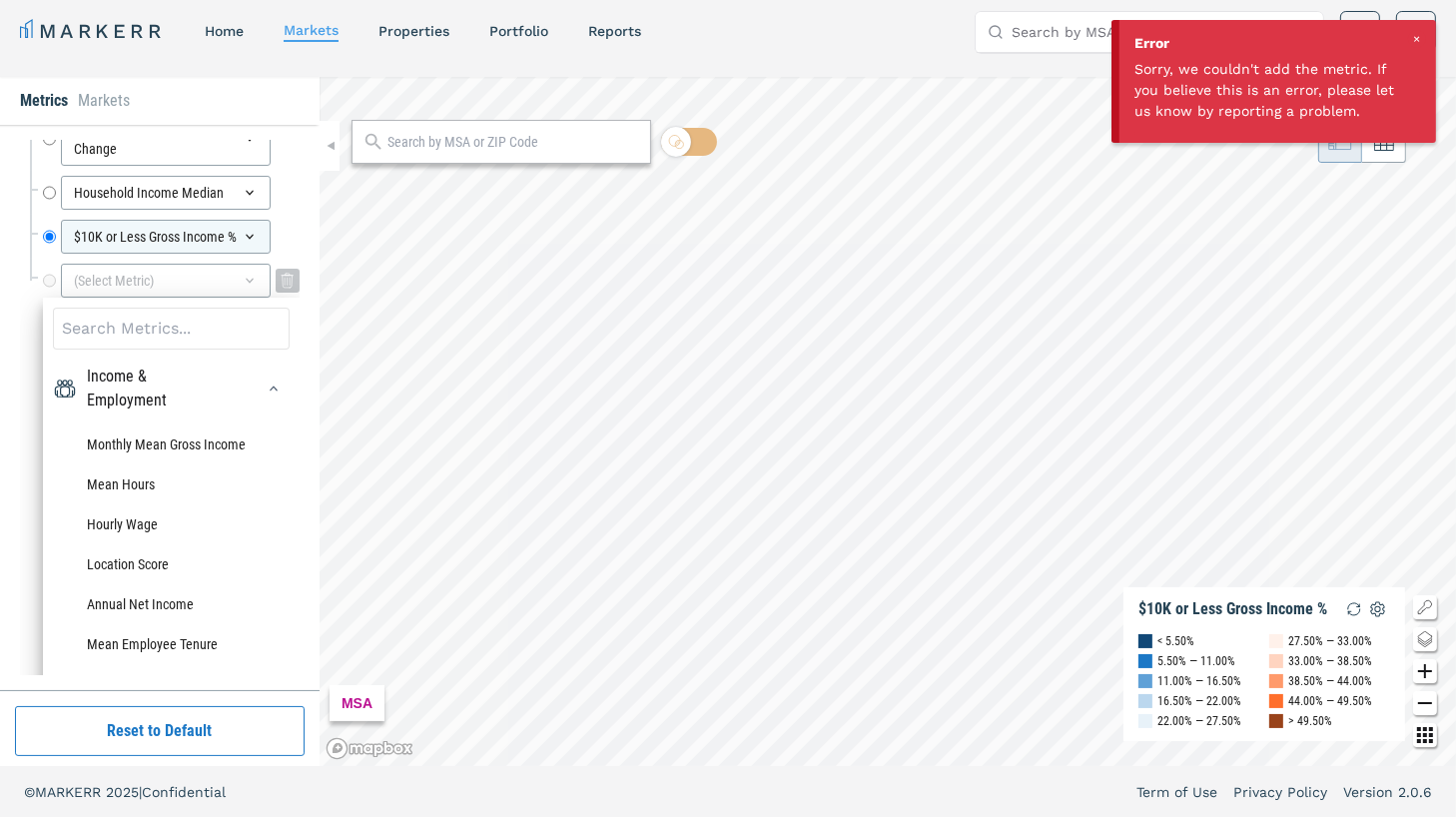 scroll 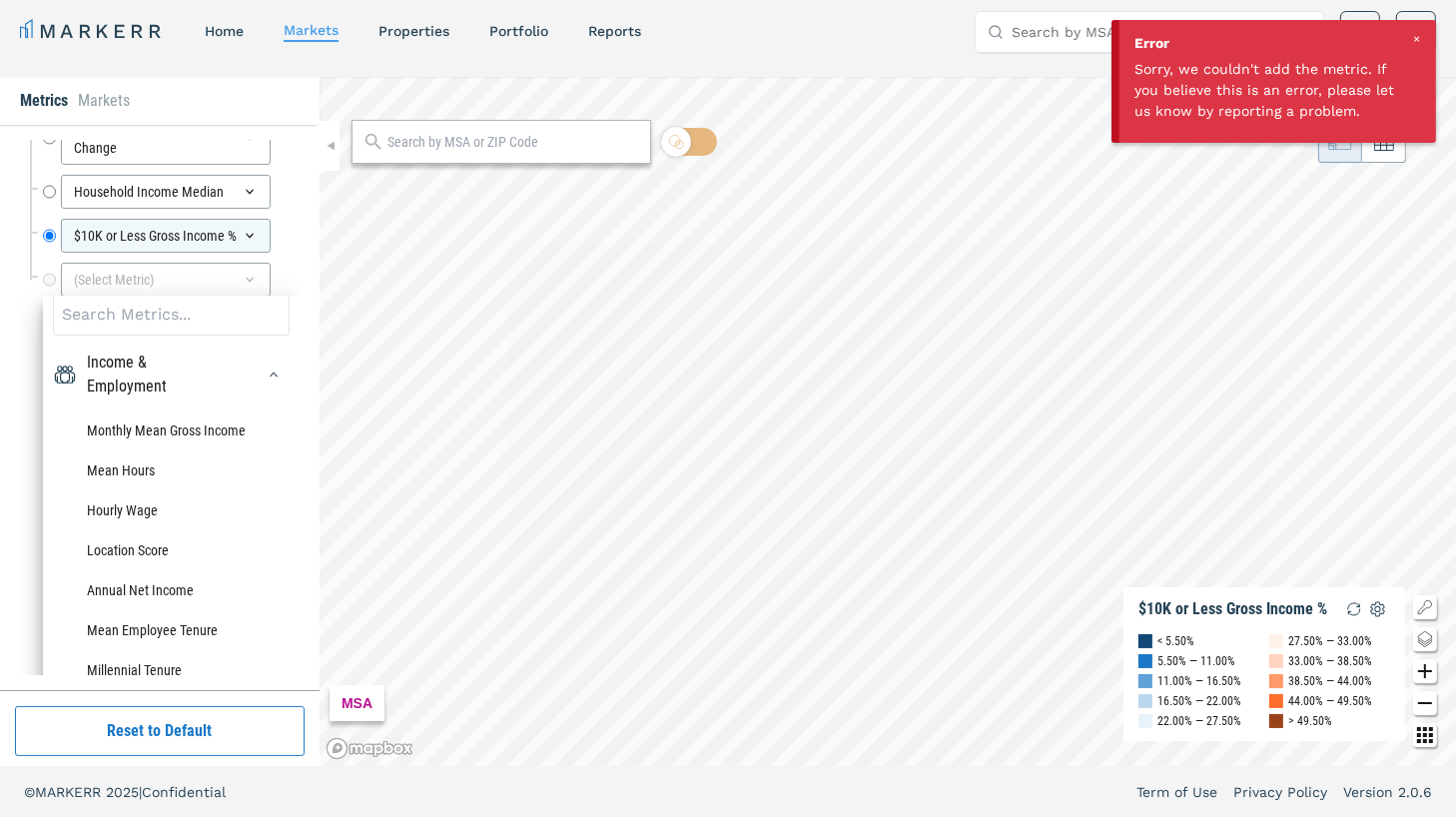 click on "Income & Employment Monthly Mean Gross Income Mean Hours Hourly Wage Location Score Annual Net Income Mean Employee Tenure Millennial Tenure" at bounding box center (171, 520) 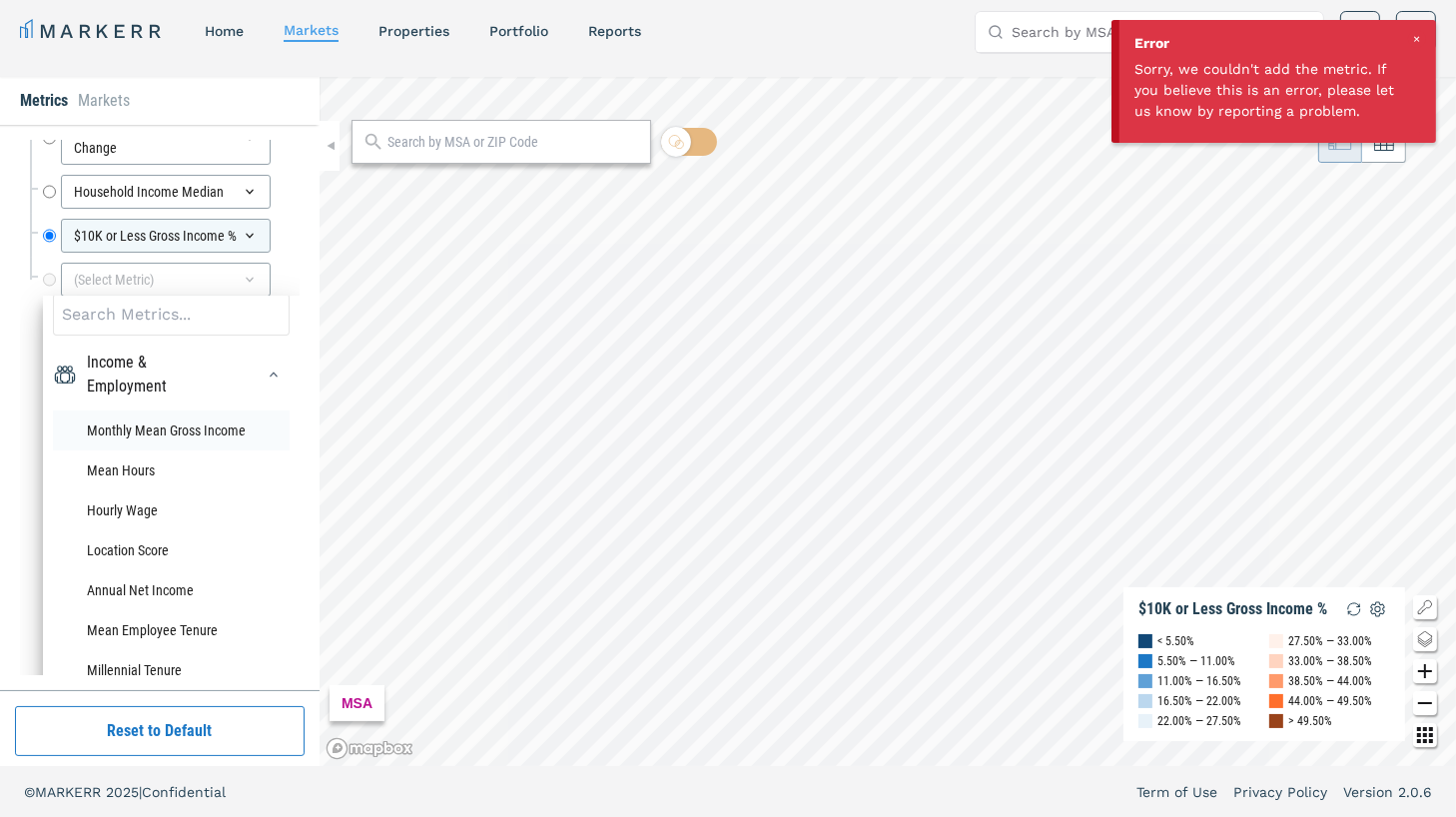 click on "Monthly Mean Gross Income" at bounding box center [171, 430] 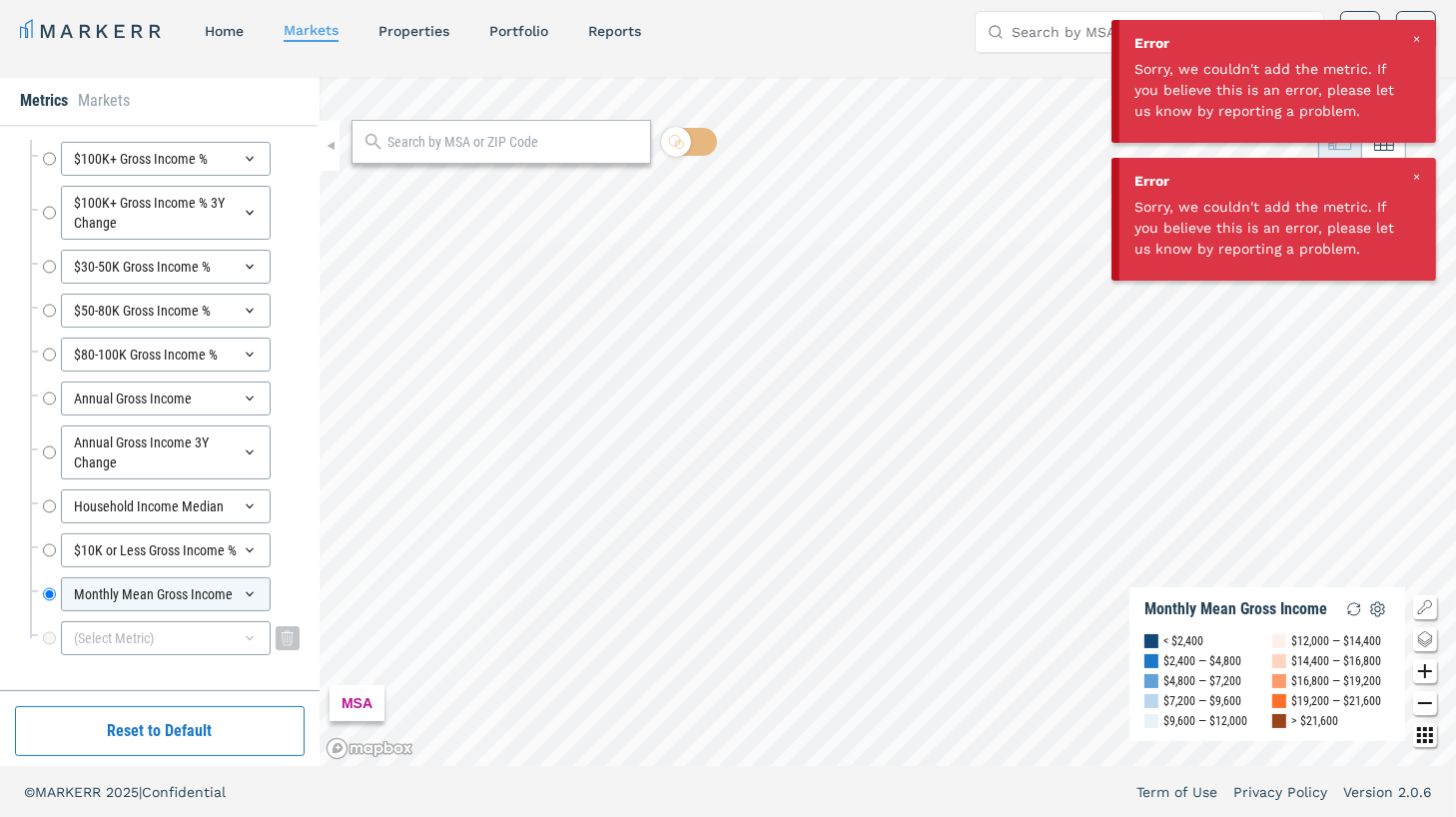 click on "(Select Metric)" at bounding box center (166, 638) 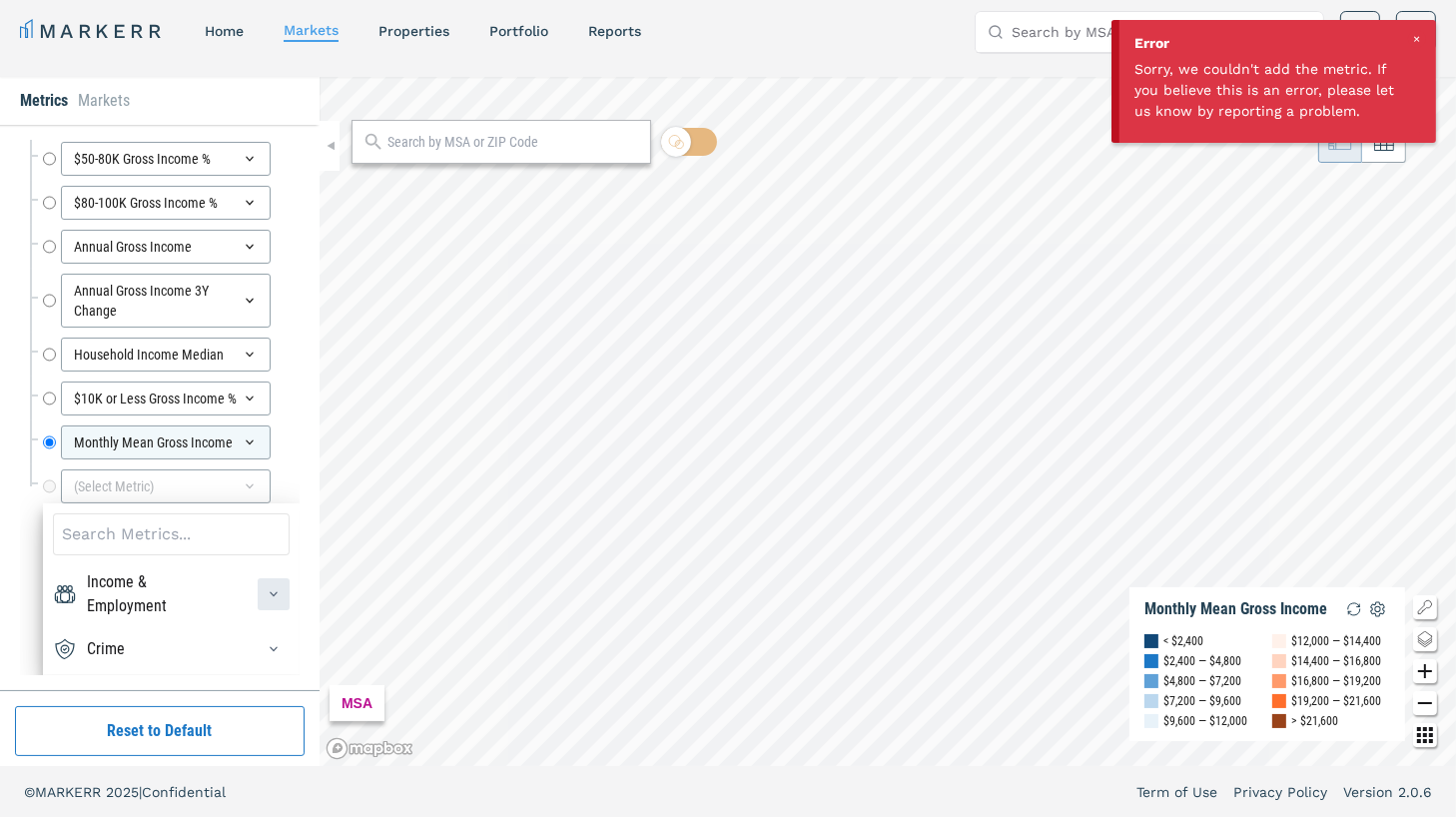 click at bounding box center (274, 594) 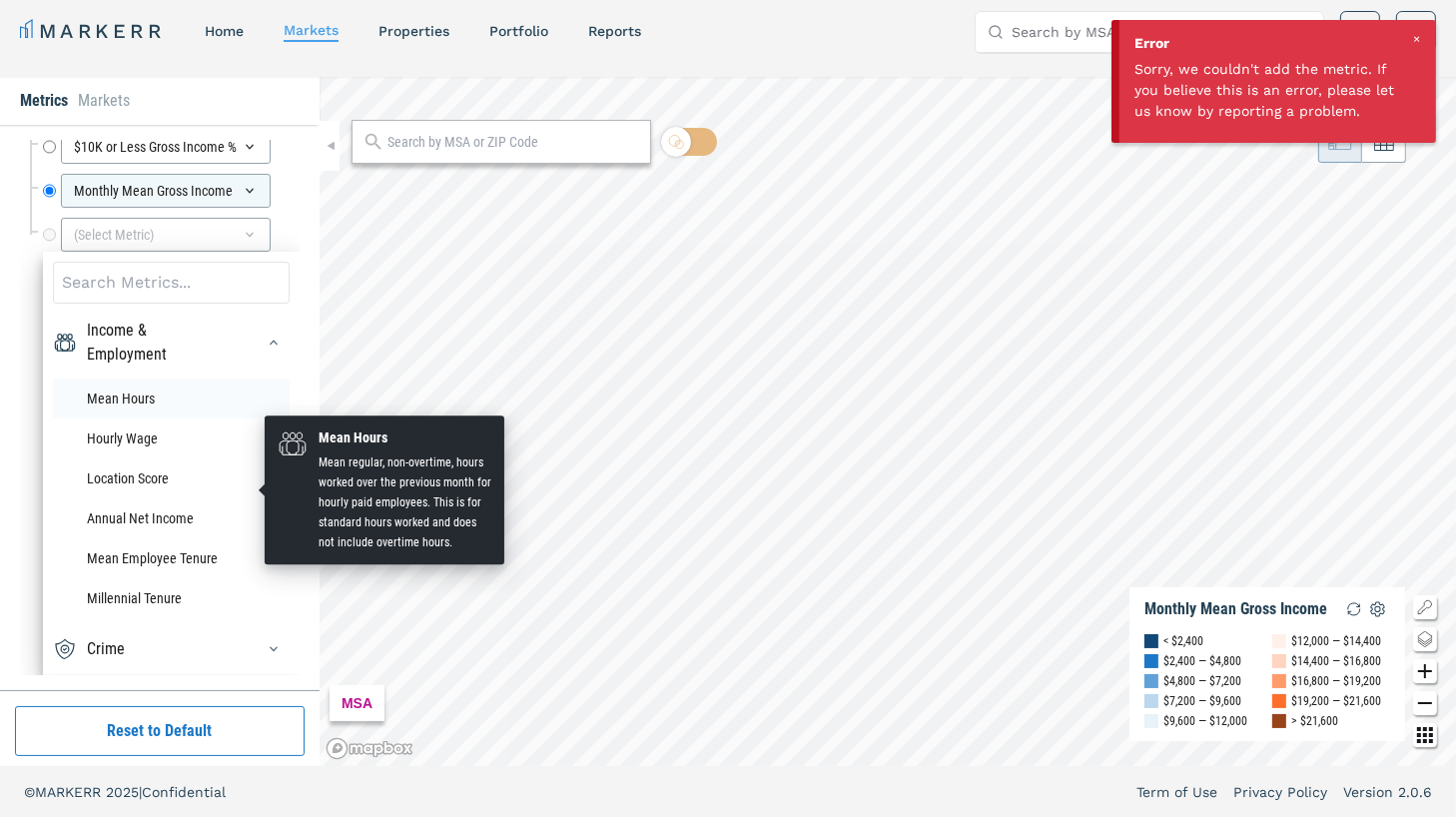 click on "Mean Hours" at bounding box center (171, 399) 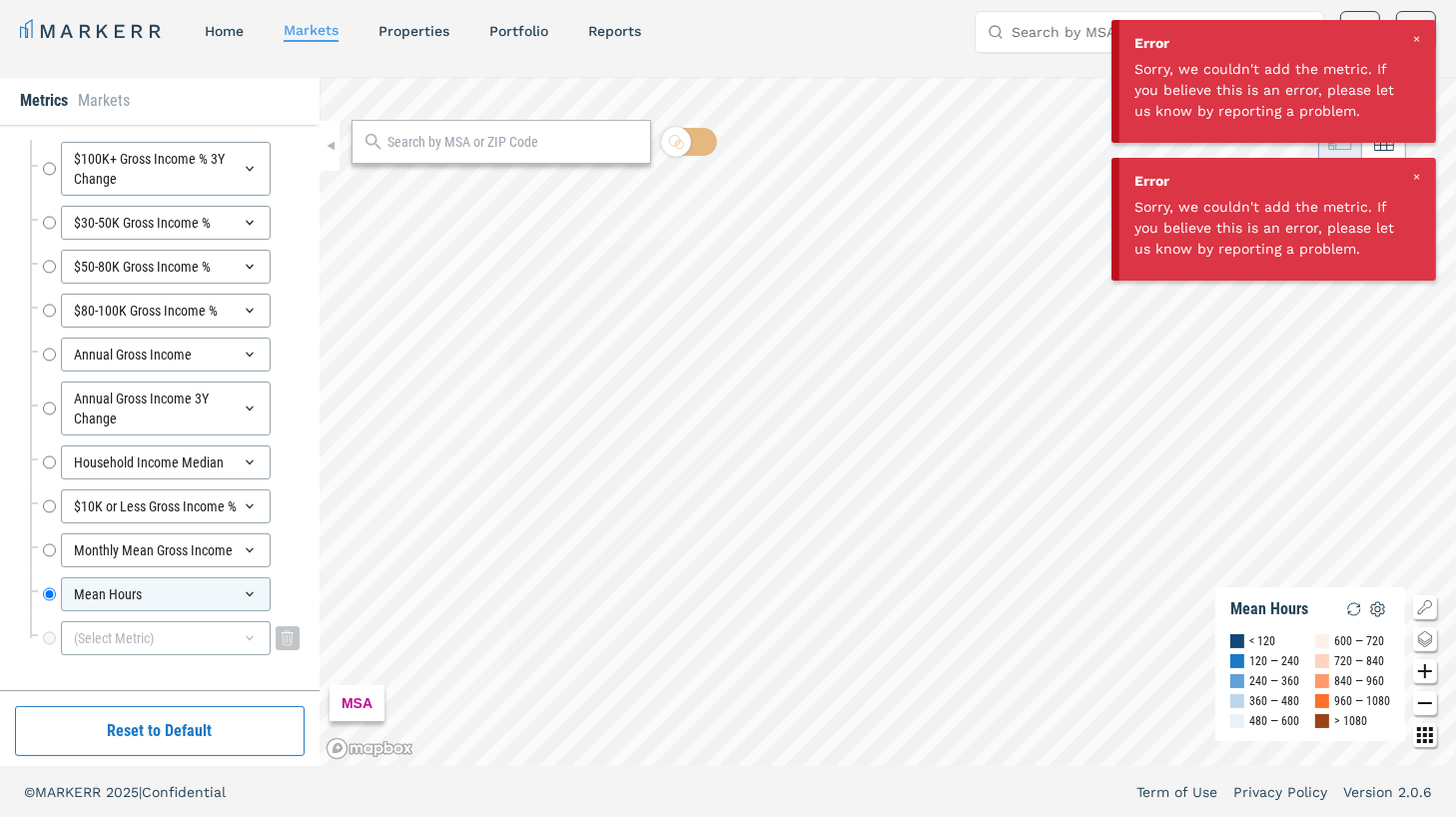 click 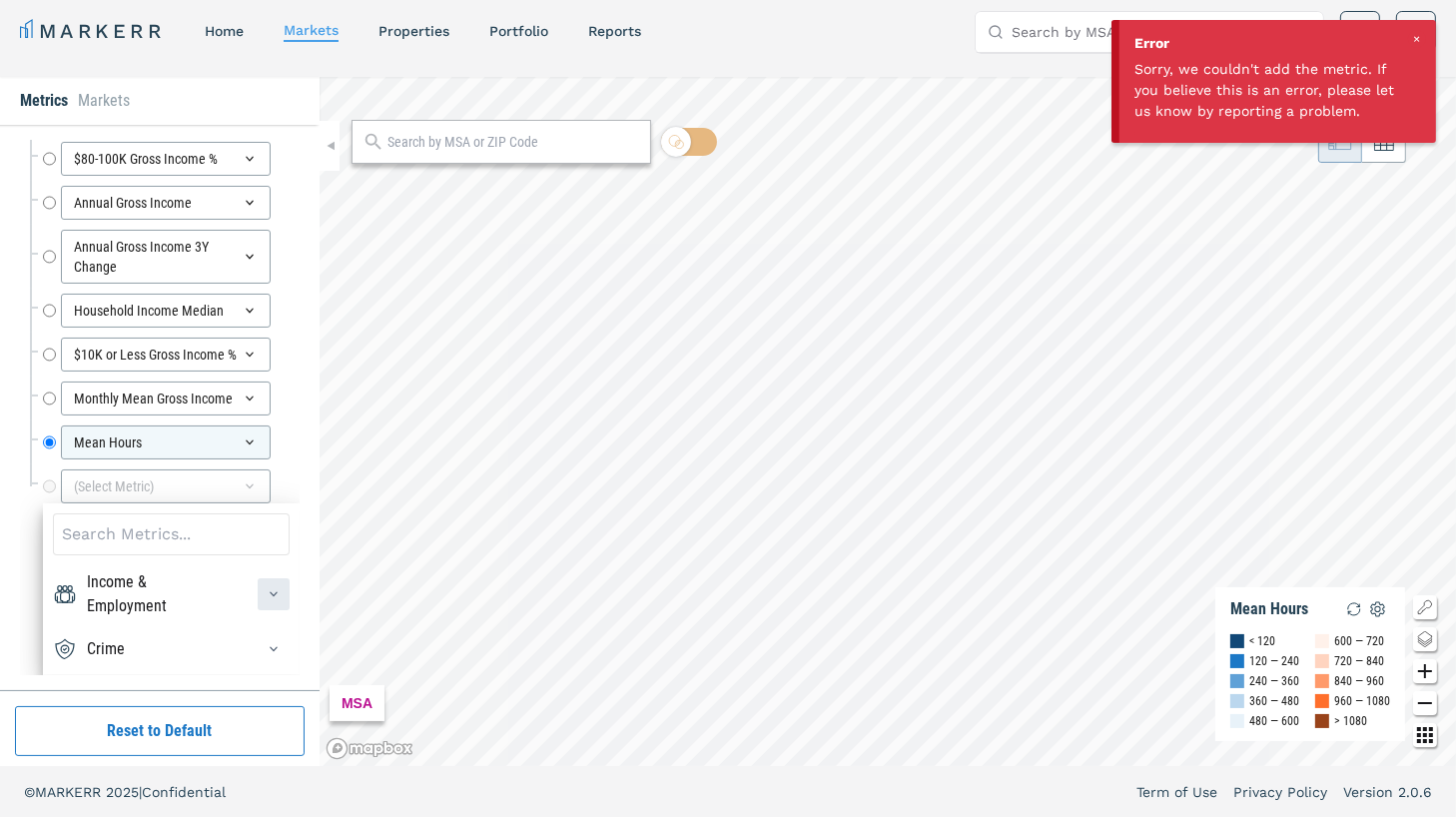 click 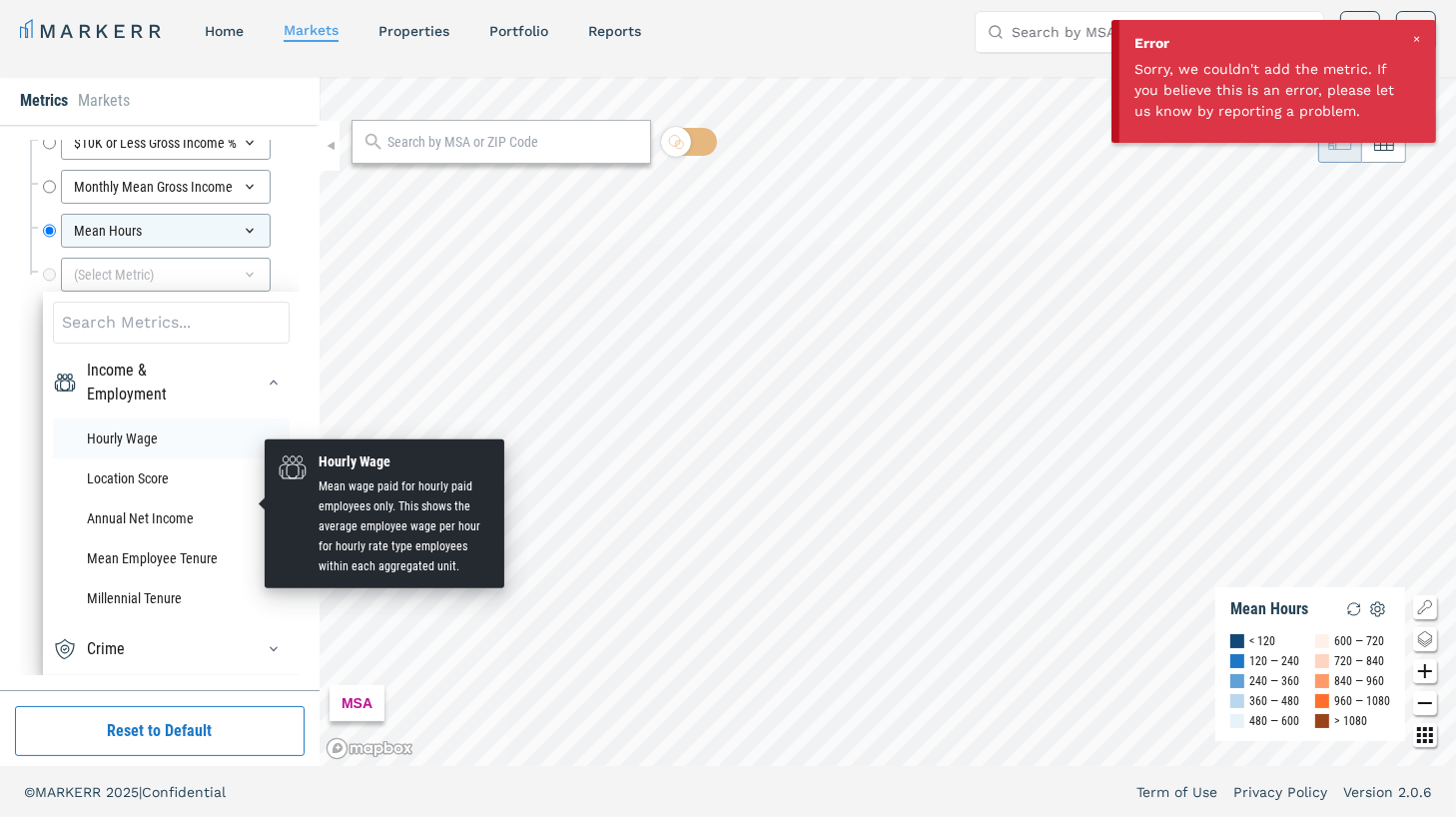 click on "Hourly Wage" at bounding box center [171, 438] 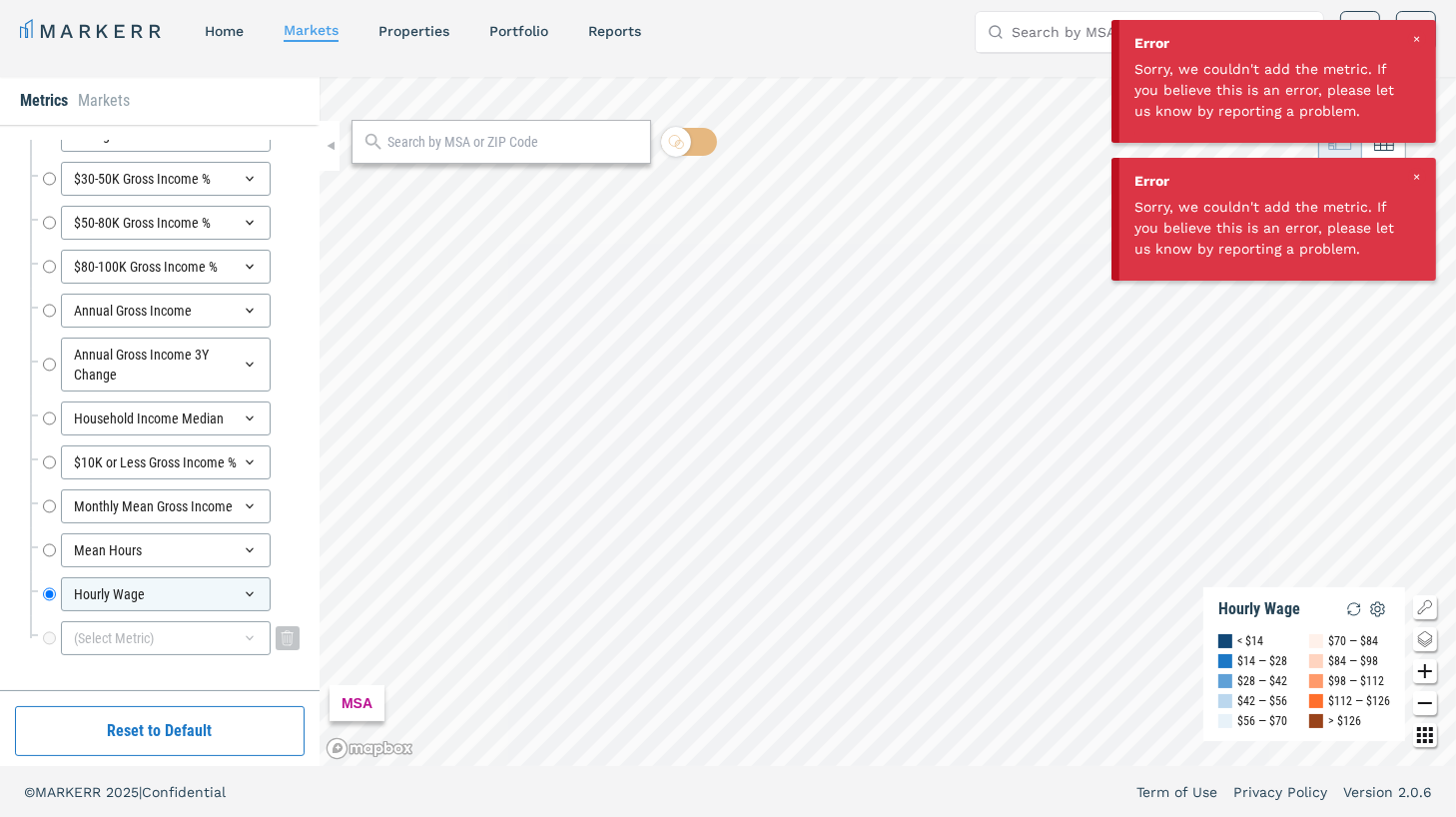 click on "(Select Metric)" at bounding box center [166, 638] 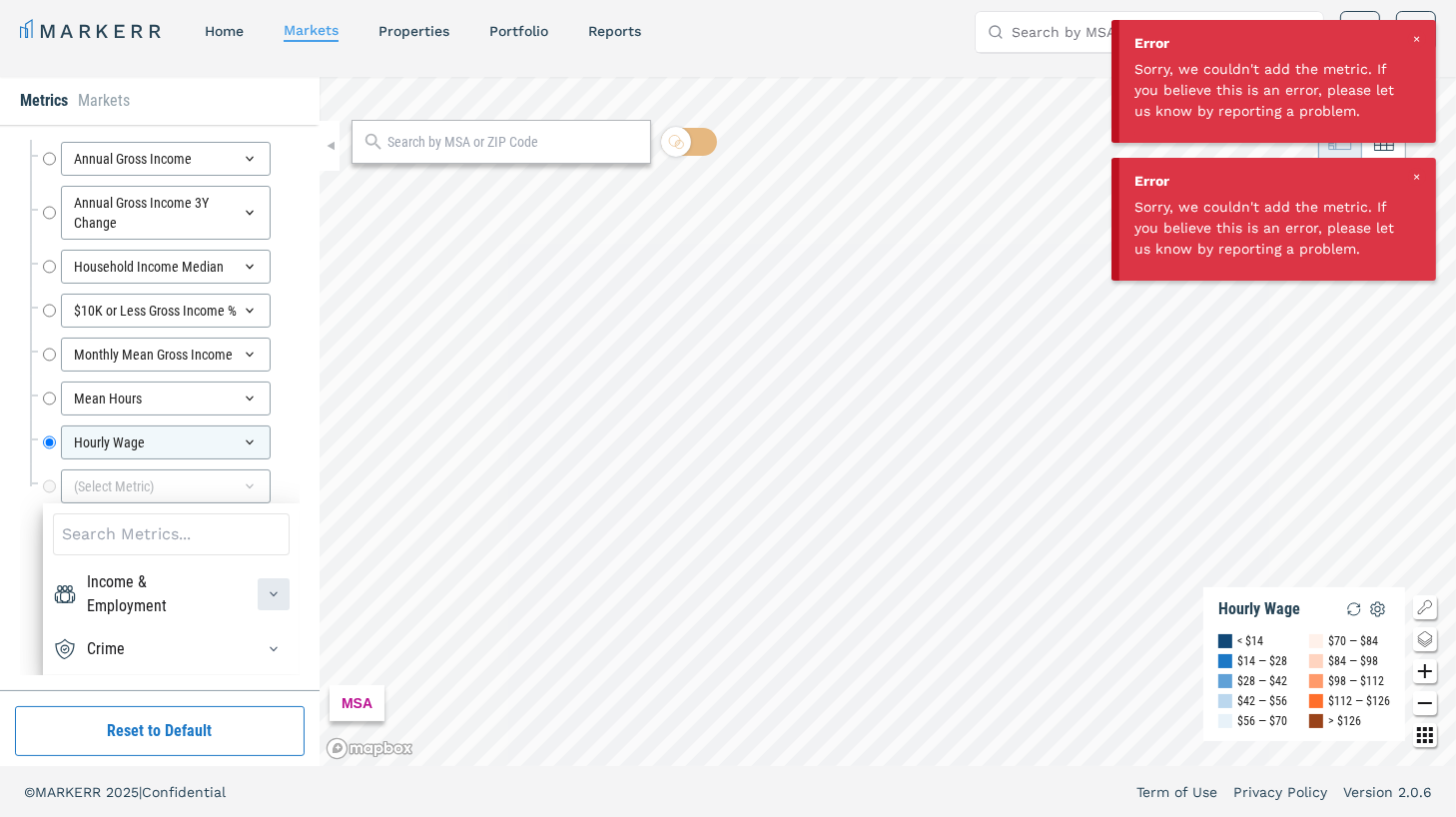 click at bounding box center (274, 594) 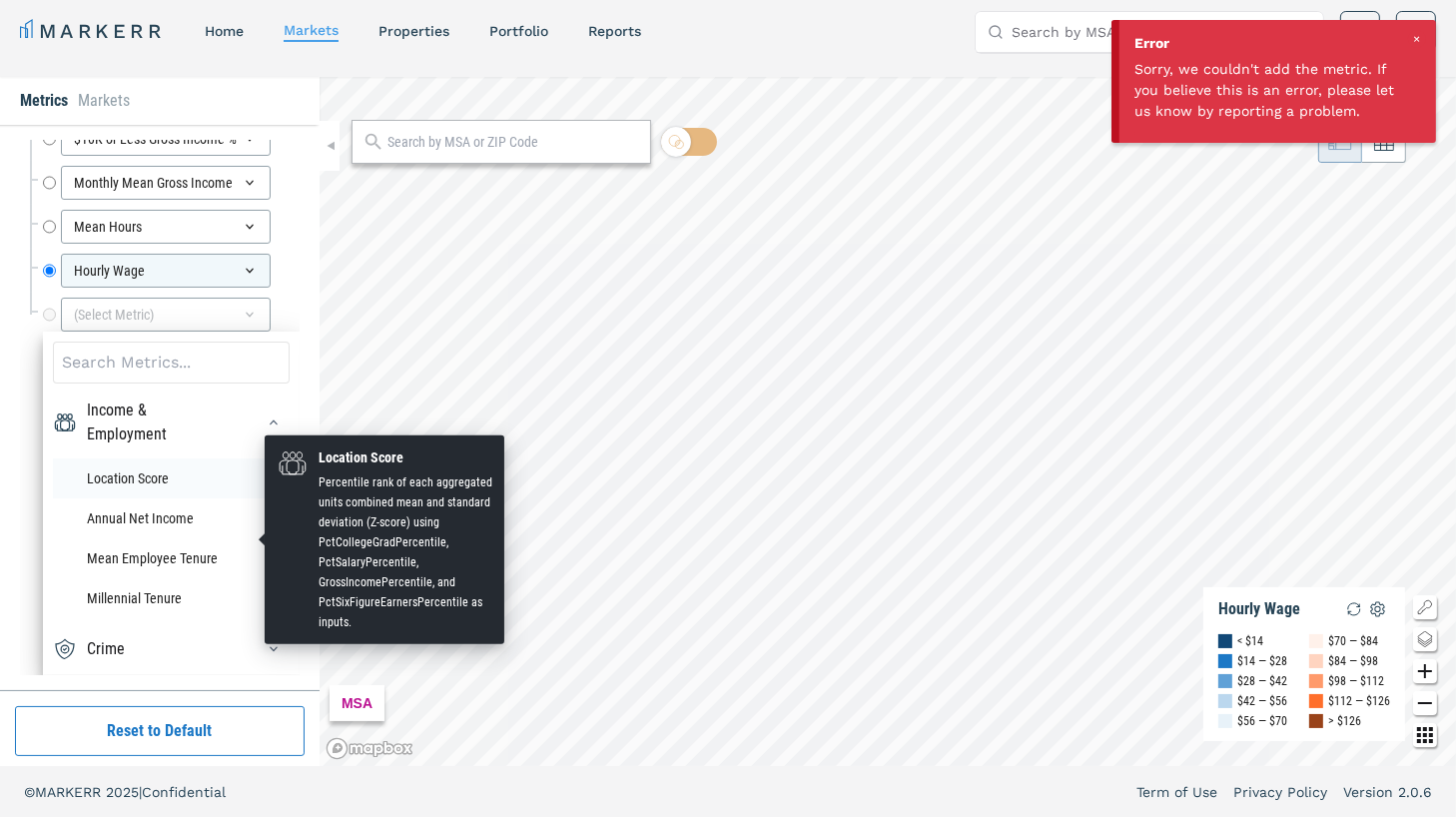 click on "Location Score" at bounding box center (171, 478) 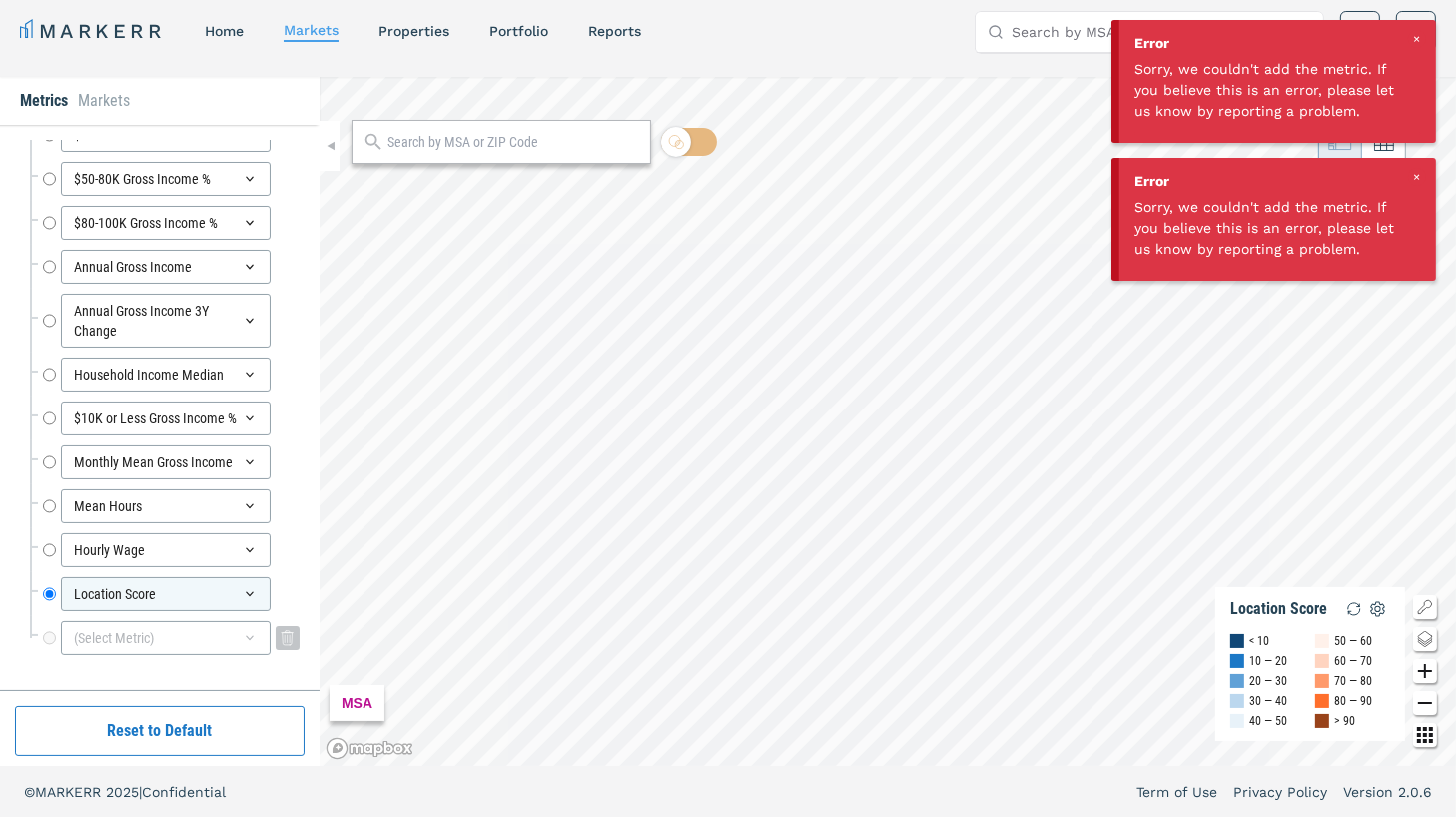 click 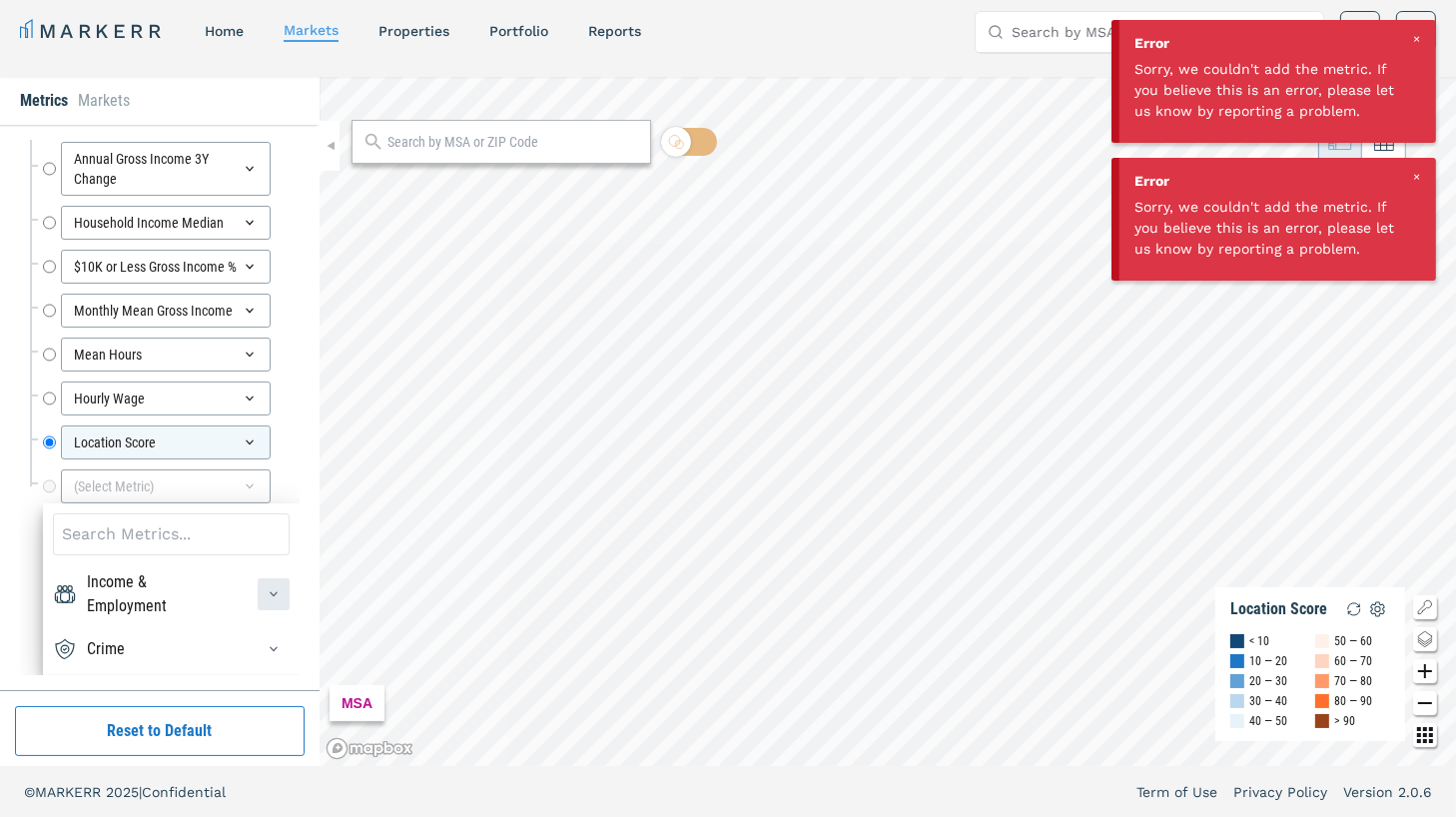 click at bounding box center (274, 594) 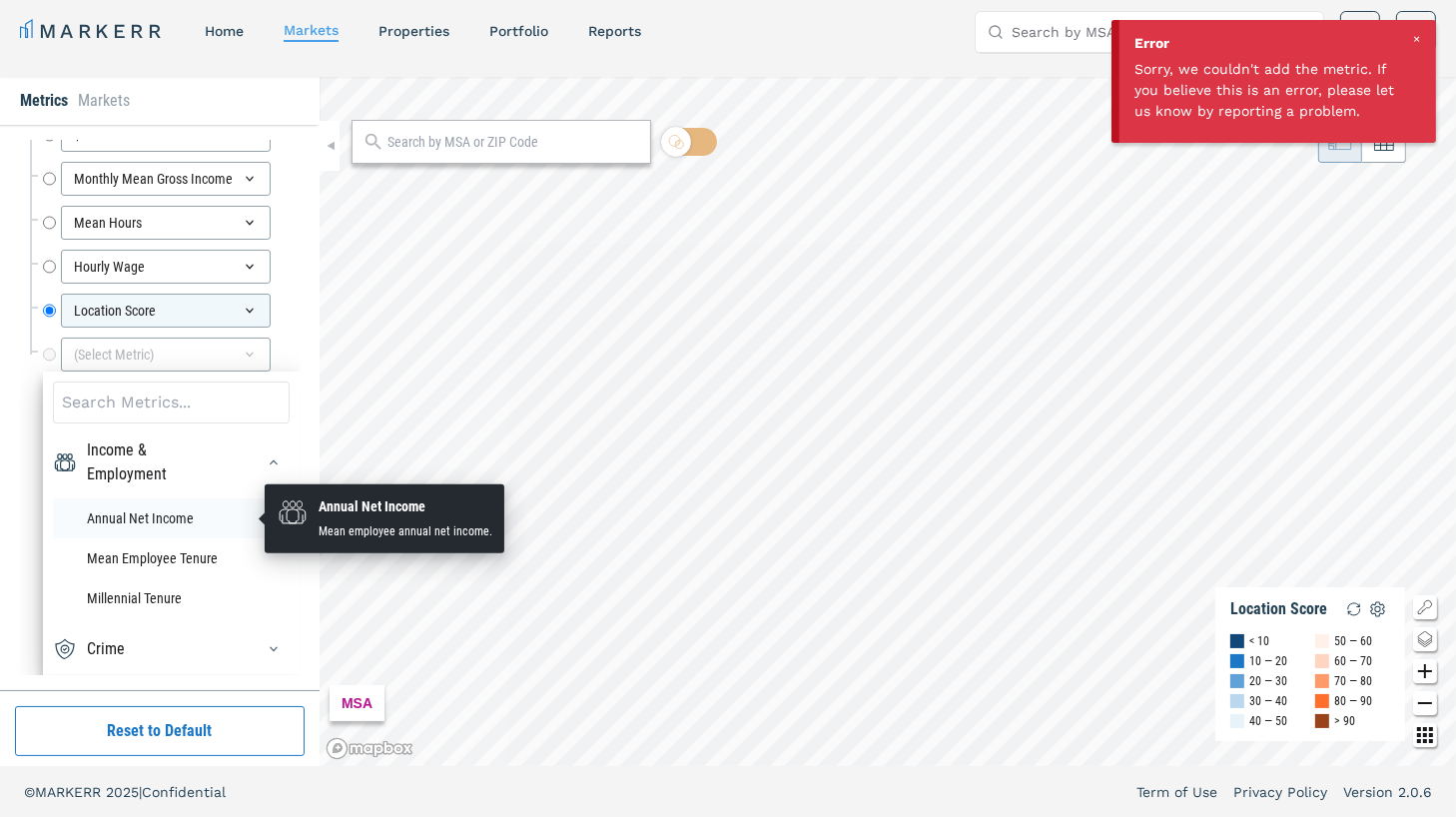 click on "Annual Net Income" at bounding box center [171, 518] 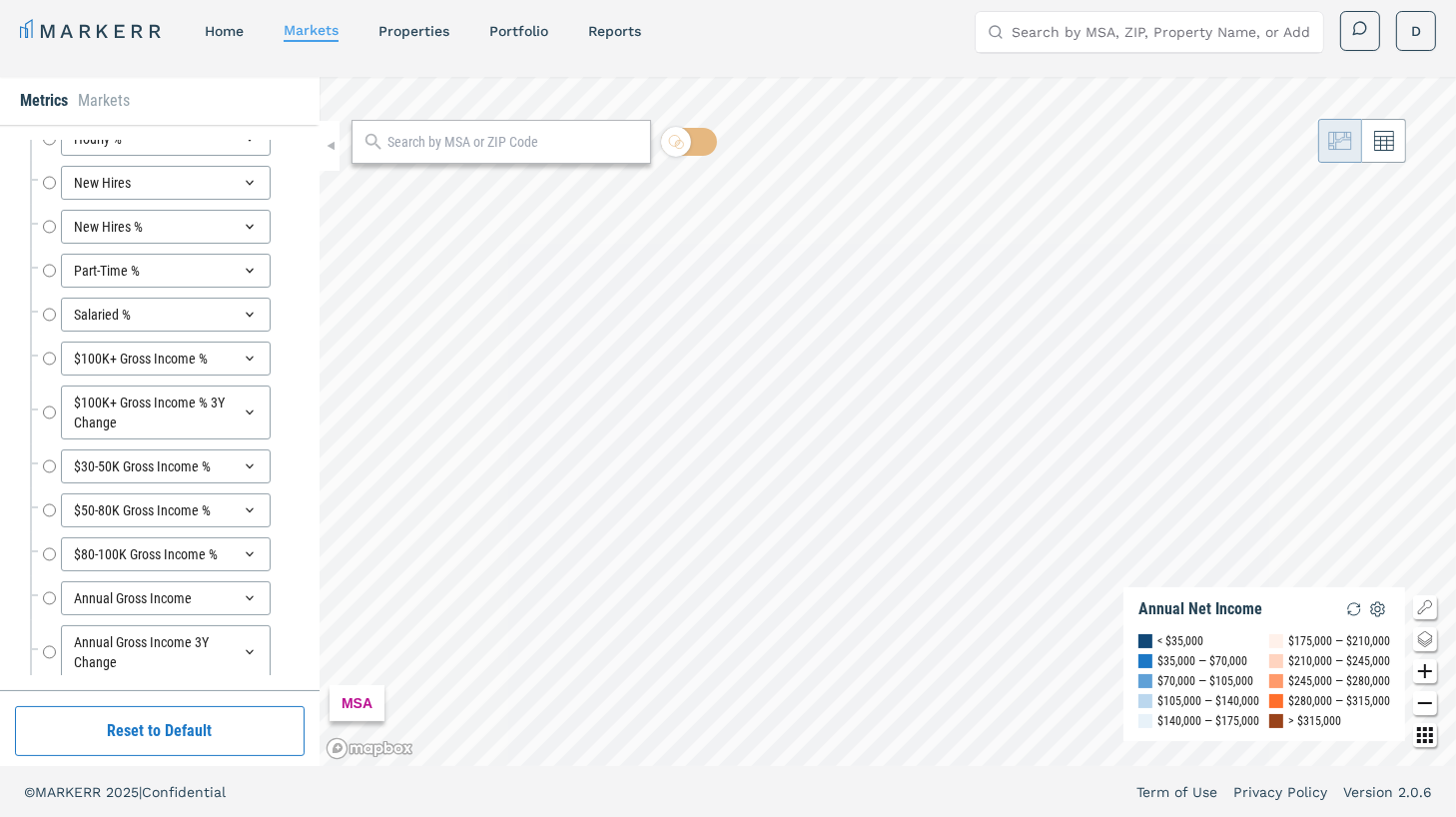 scroll, scrollTop: 8047, scrollLeft: 0, axis: vertical 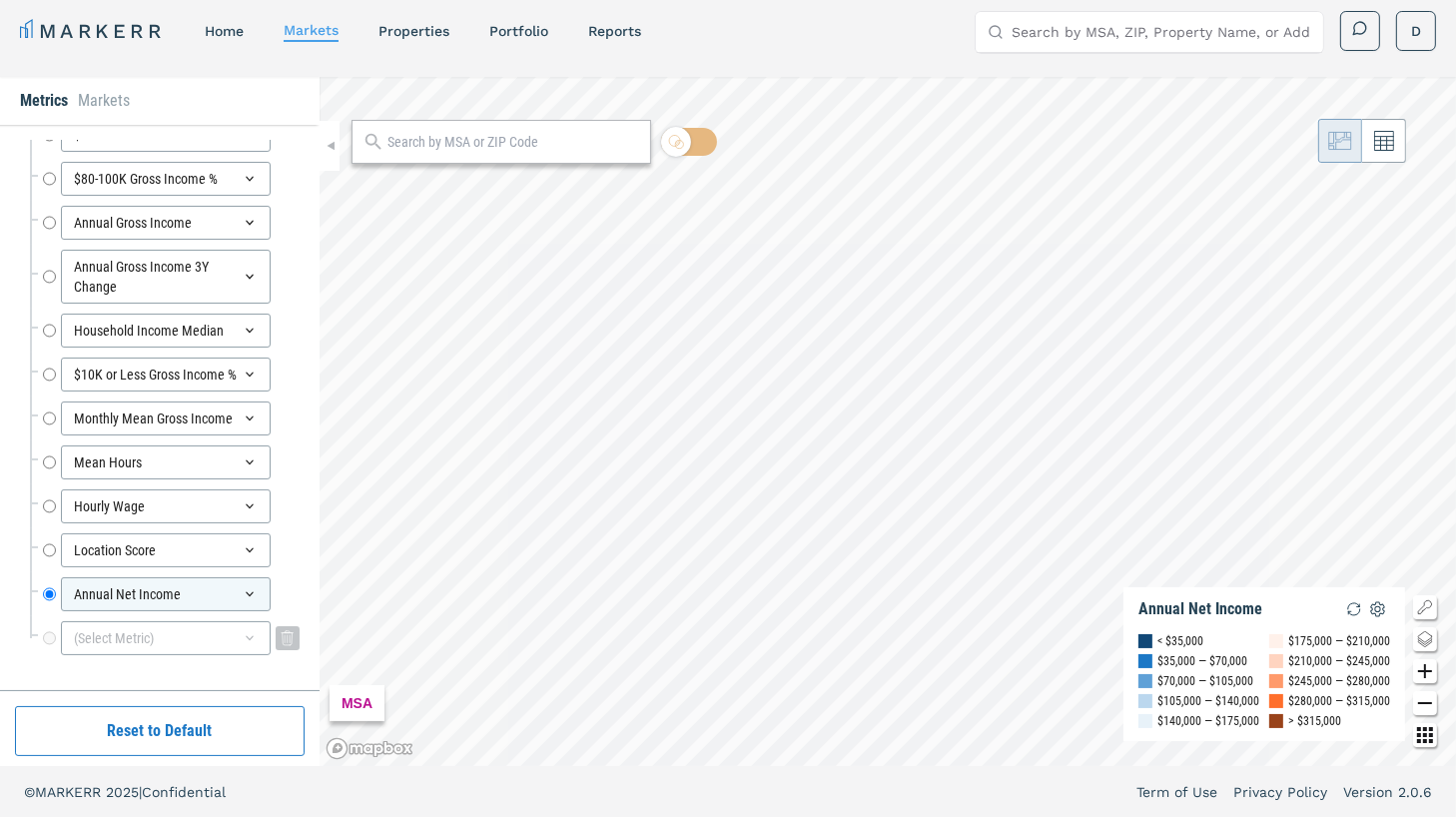 click on "(Select Metric)" at bounding box center (166, 638) 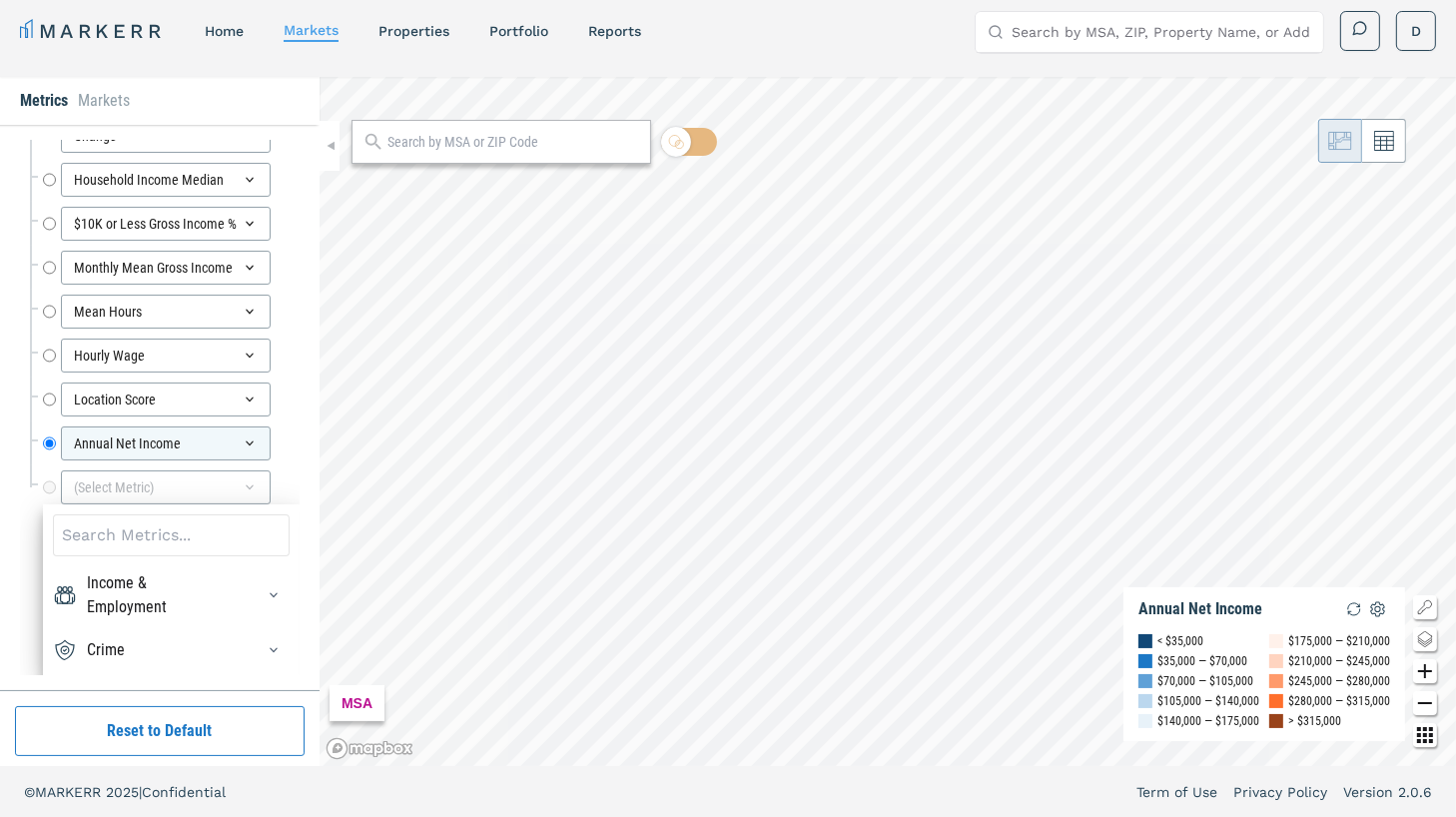 scroll, scrollTop: 8199, scrollLeft: 0, axis: vertical 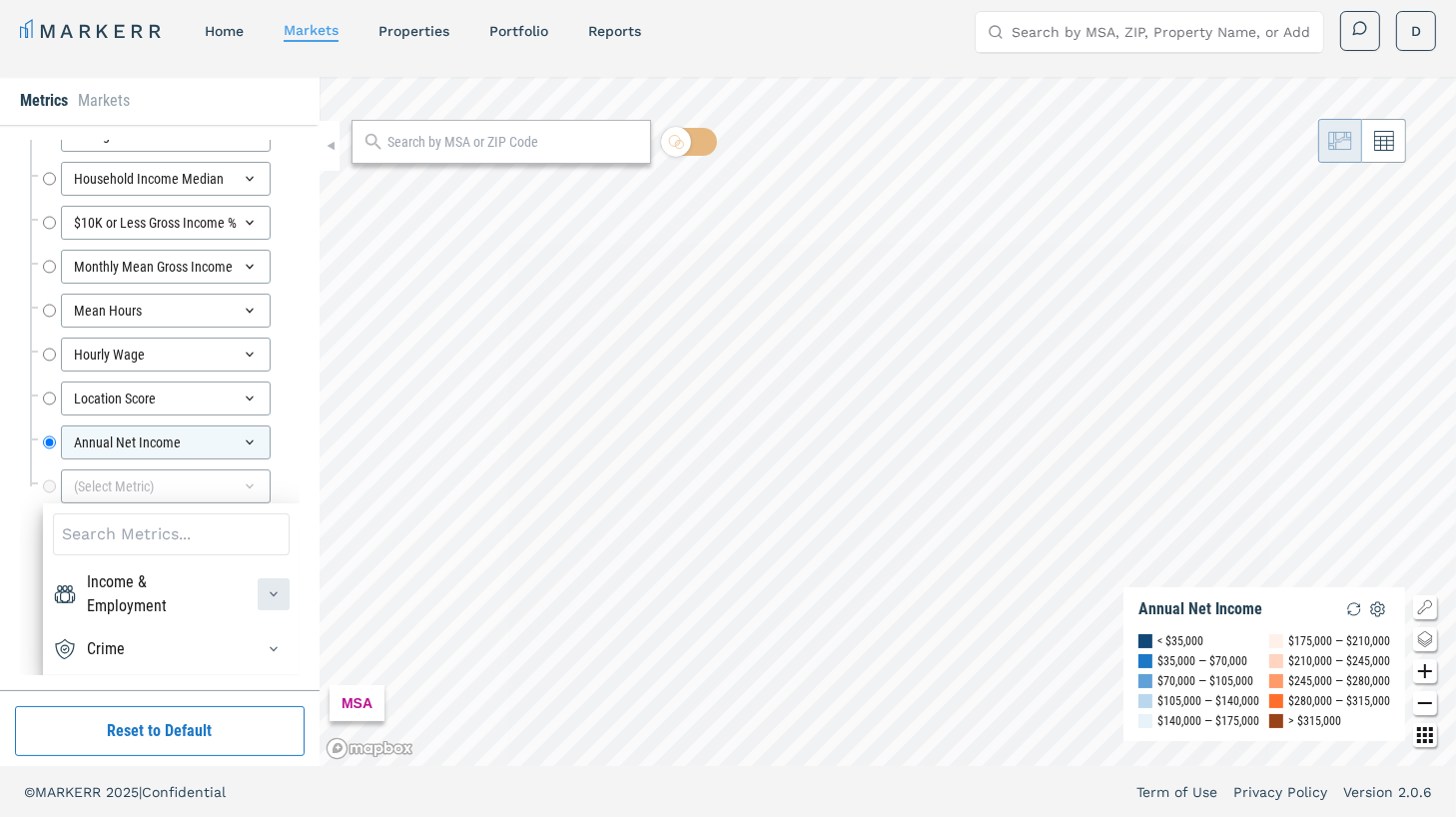 click 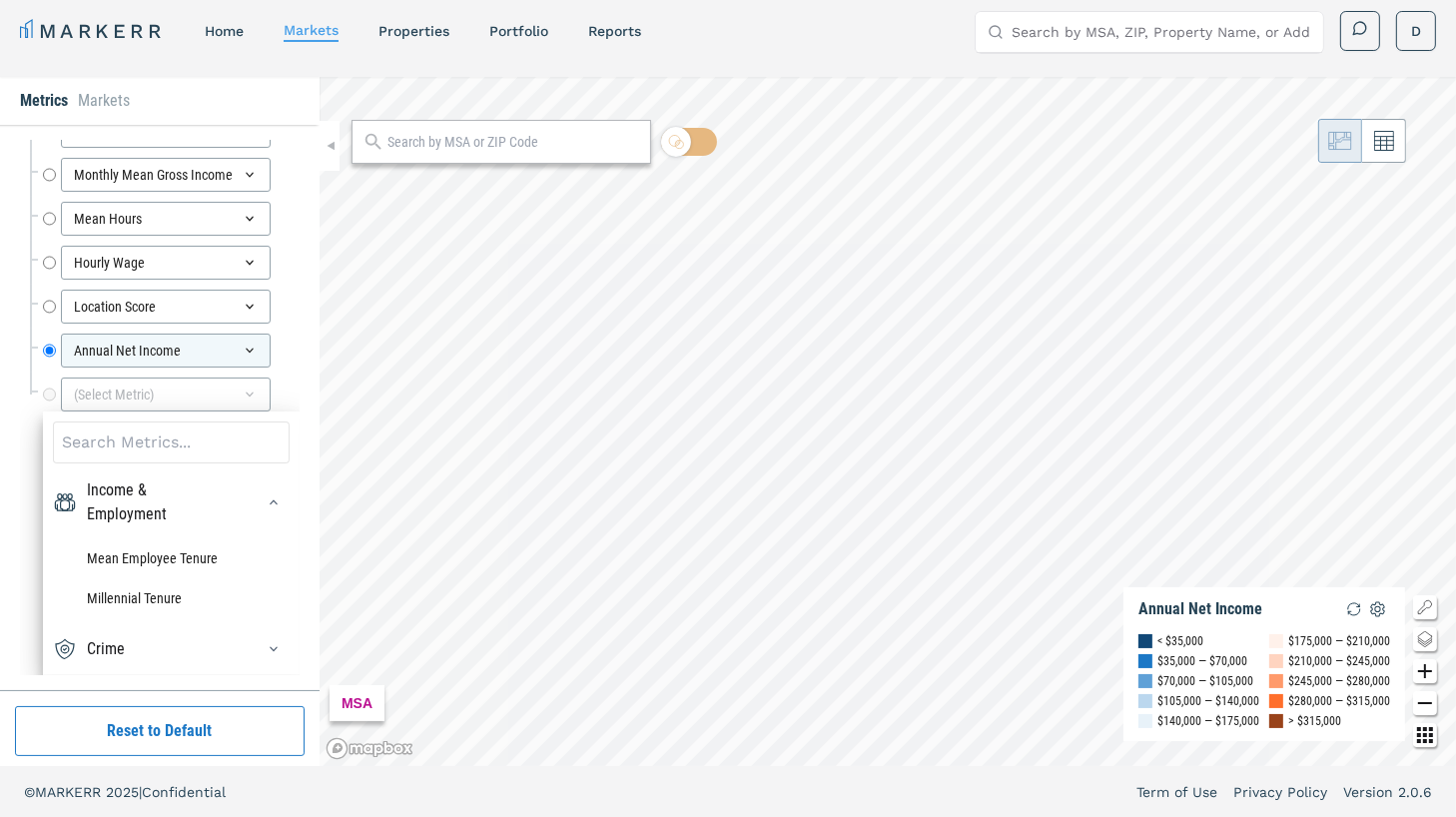 scroll, scrollTop: 8254, scrollLeft: 0, axis: vertical 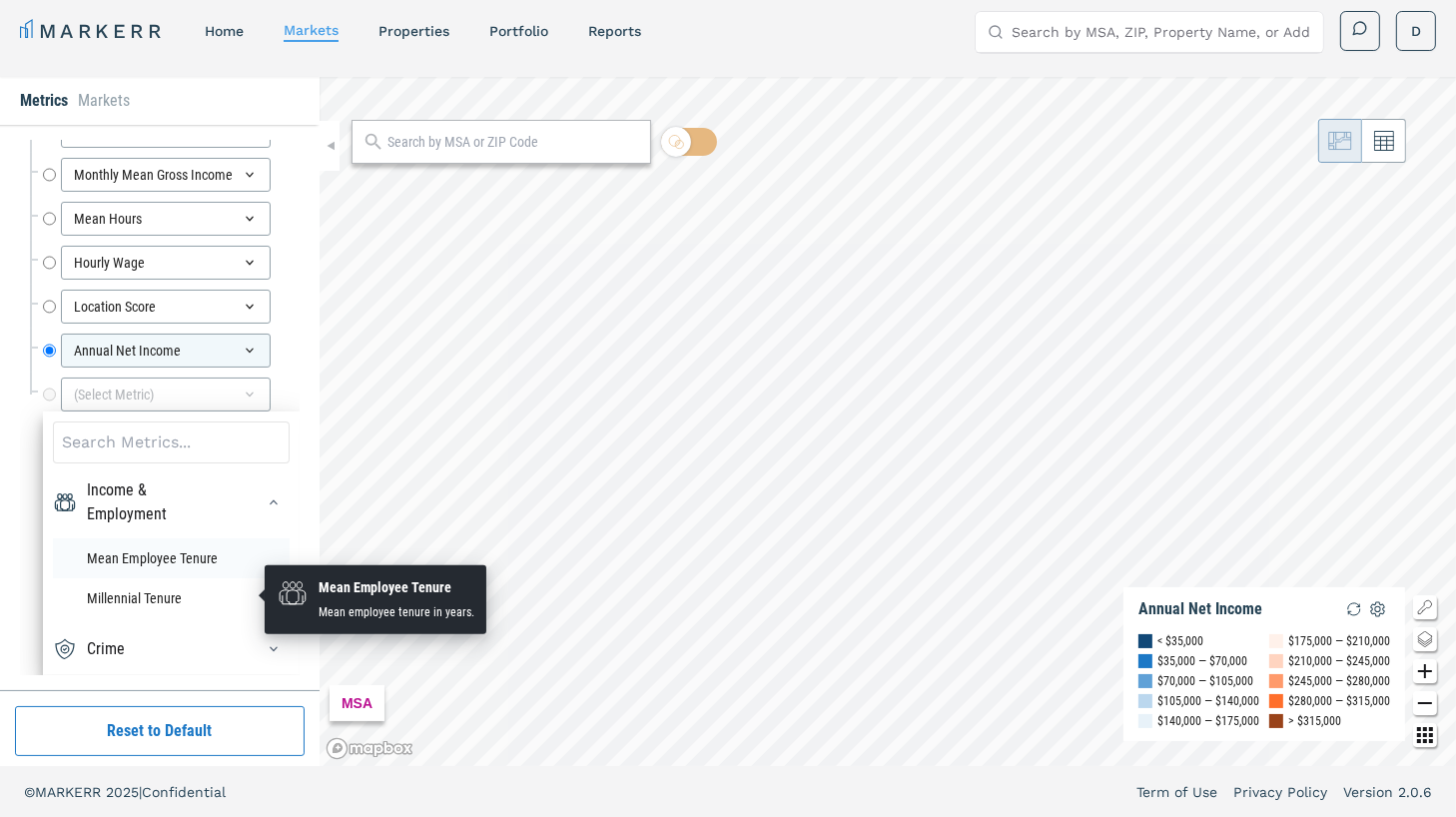 click on "Mean Employee Tenure" at bounding box center [171, 558] 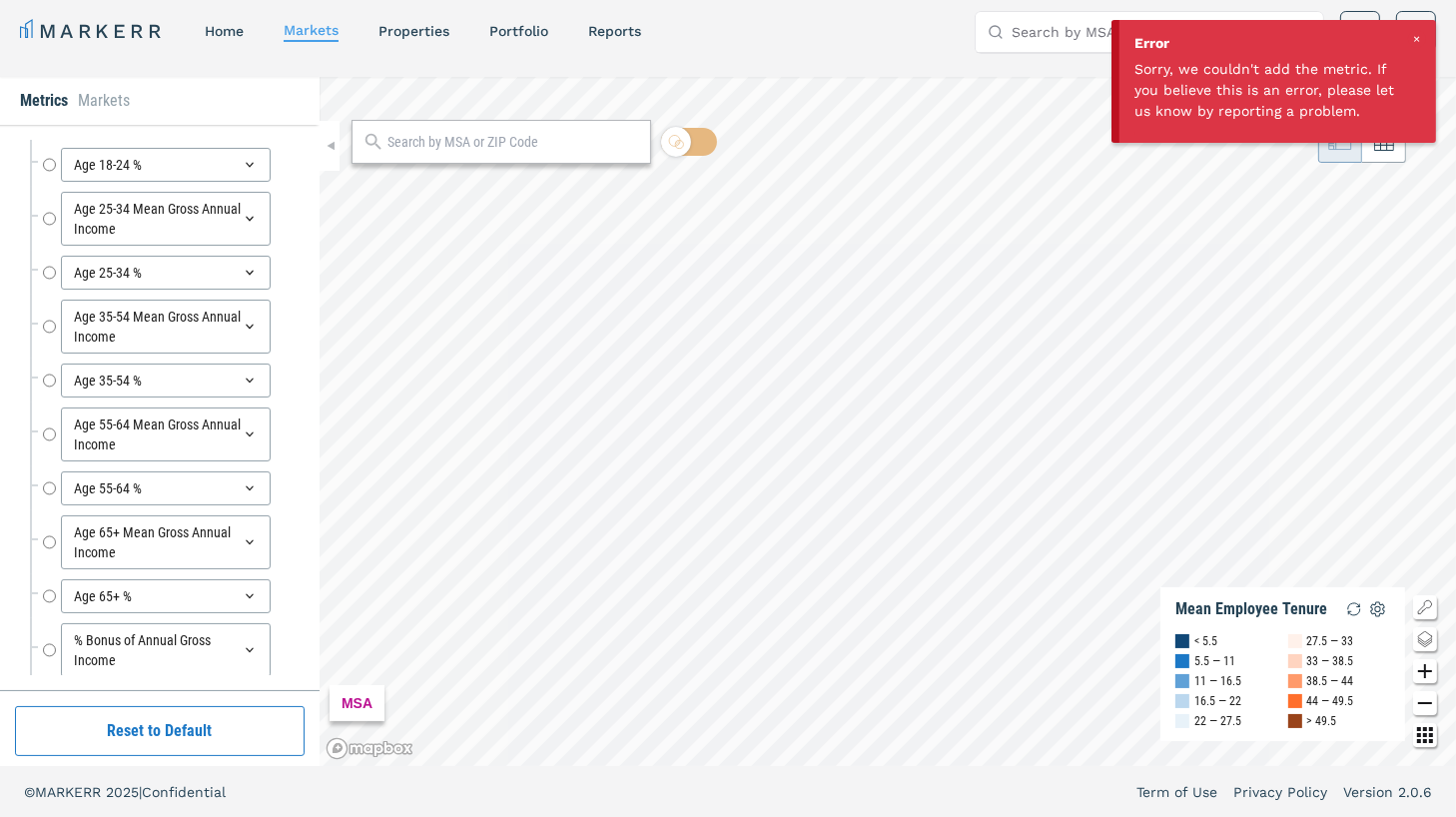 scroll, scrollTop: 8090, scrollLeft: 0, axis: vertical 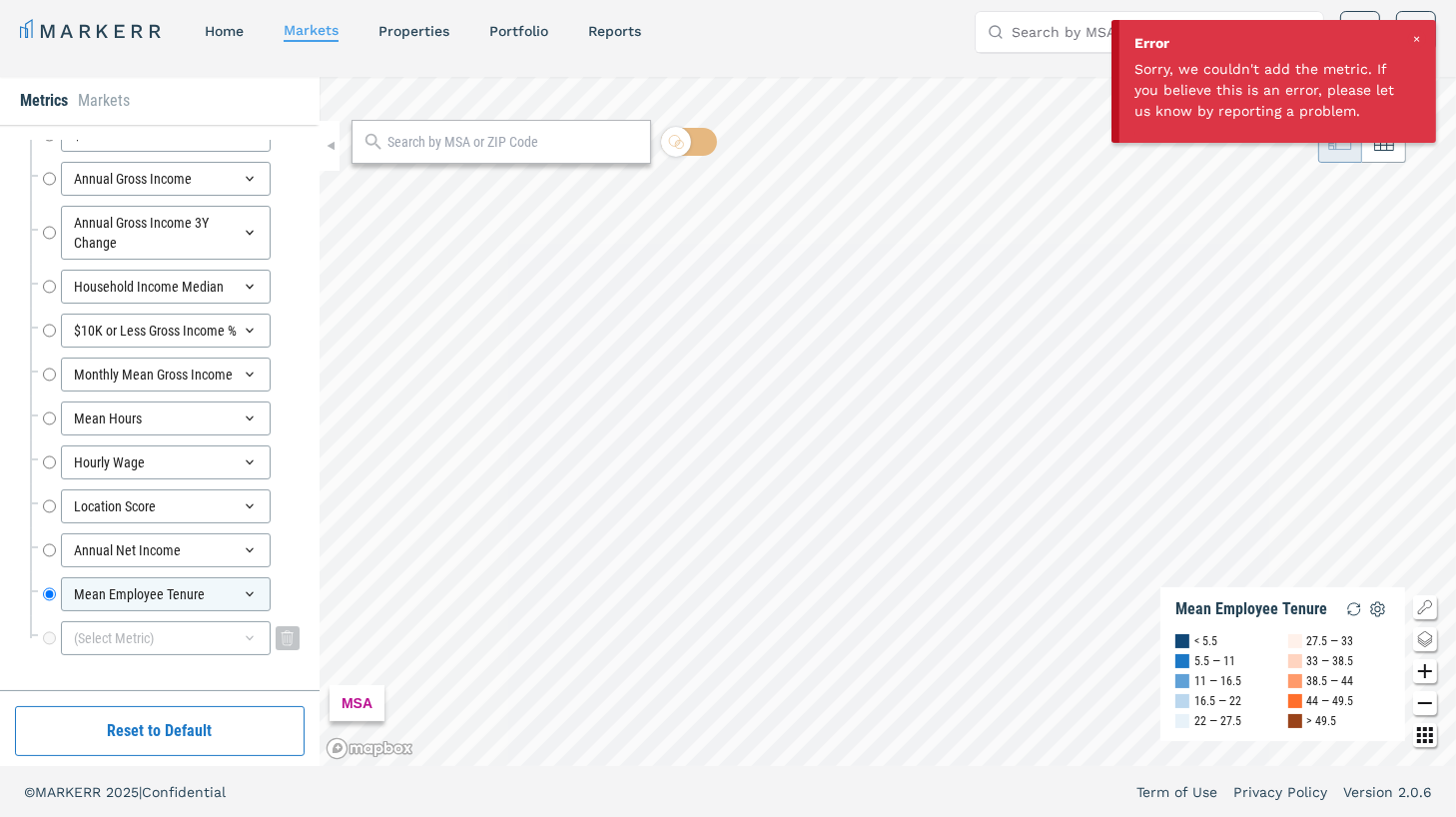 click on "(Select Metric)" at bounding box center (166, 638) 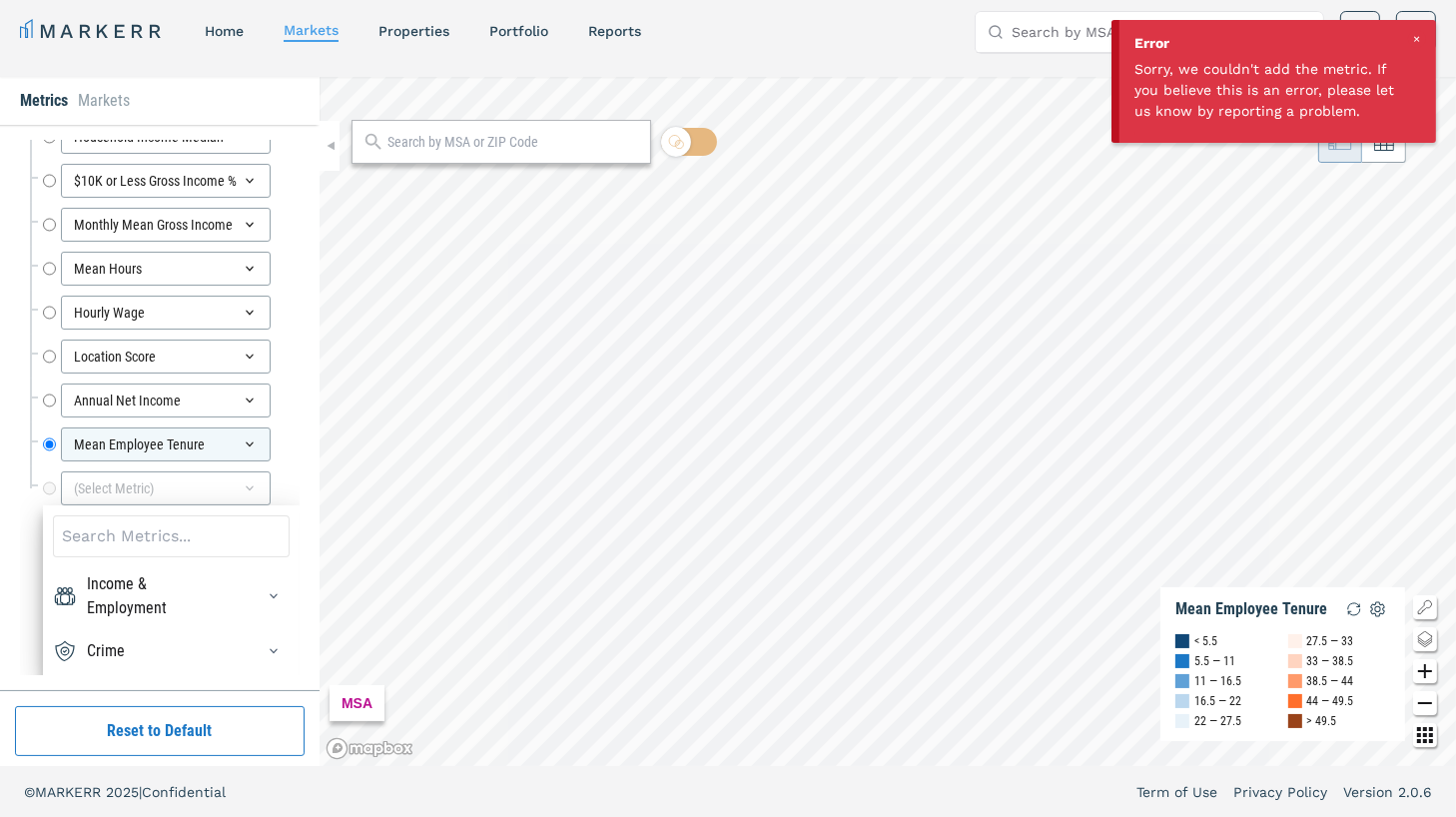 scroll, scrollTop: 8242, scrollLeft: 0, axis: vertical 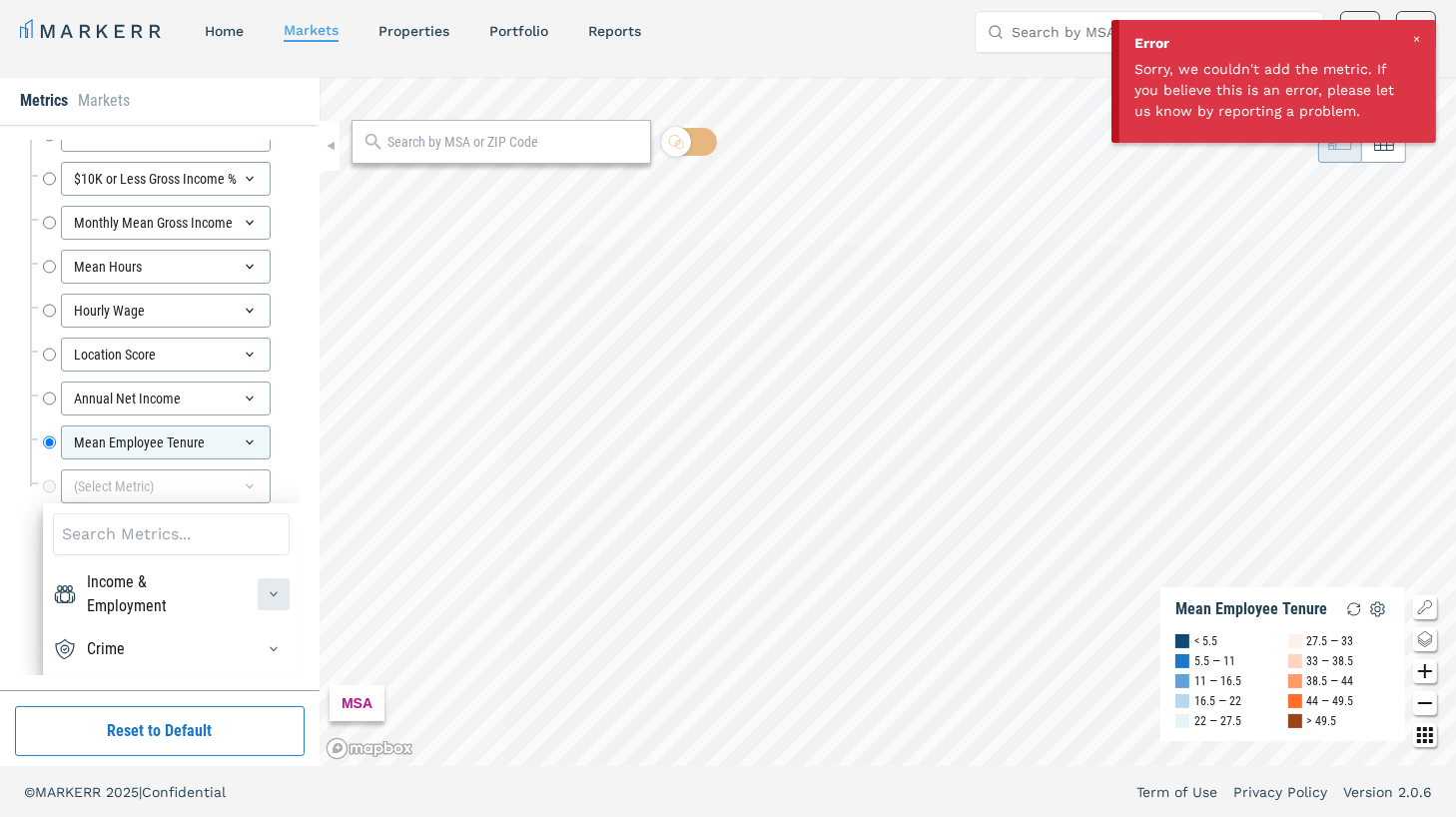 click 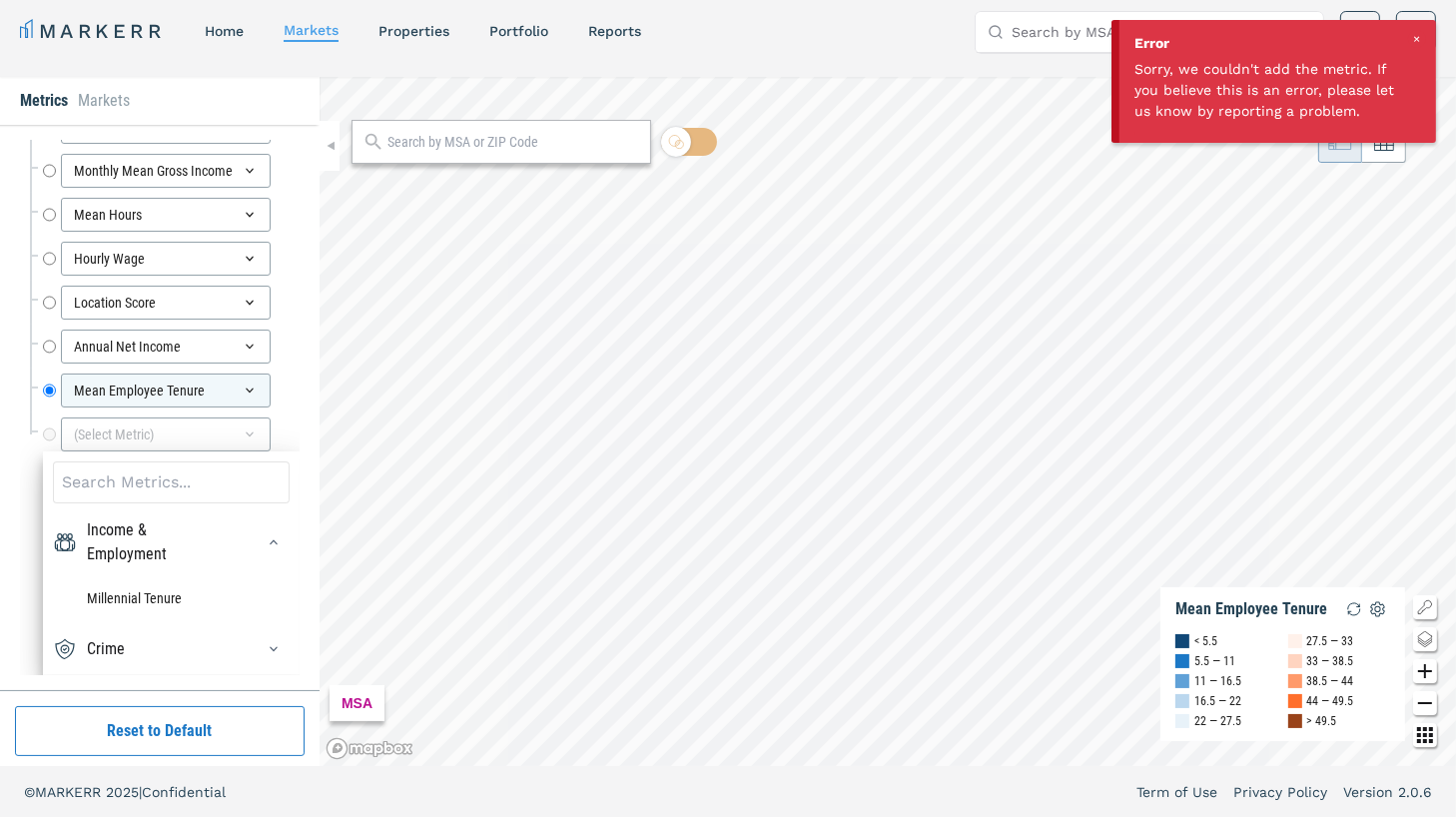 scroll, scrollTop: 8295, scrollLeft: 0, axis: vertical 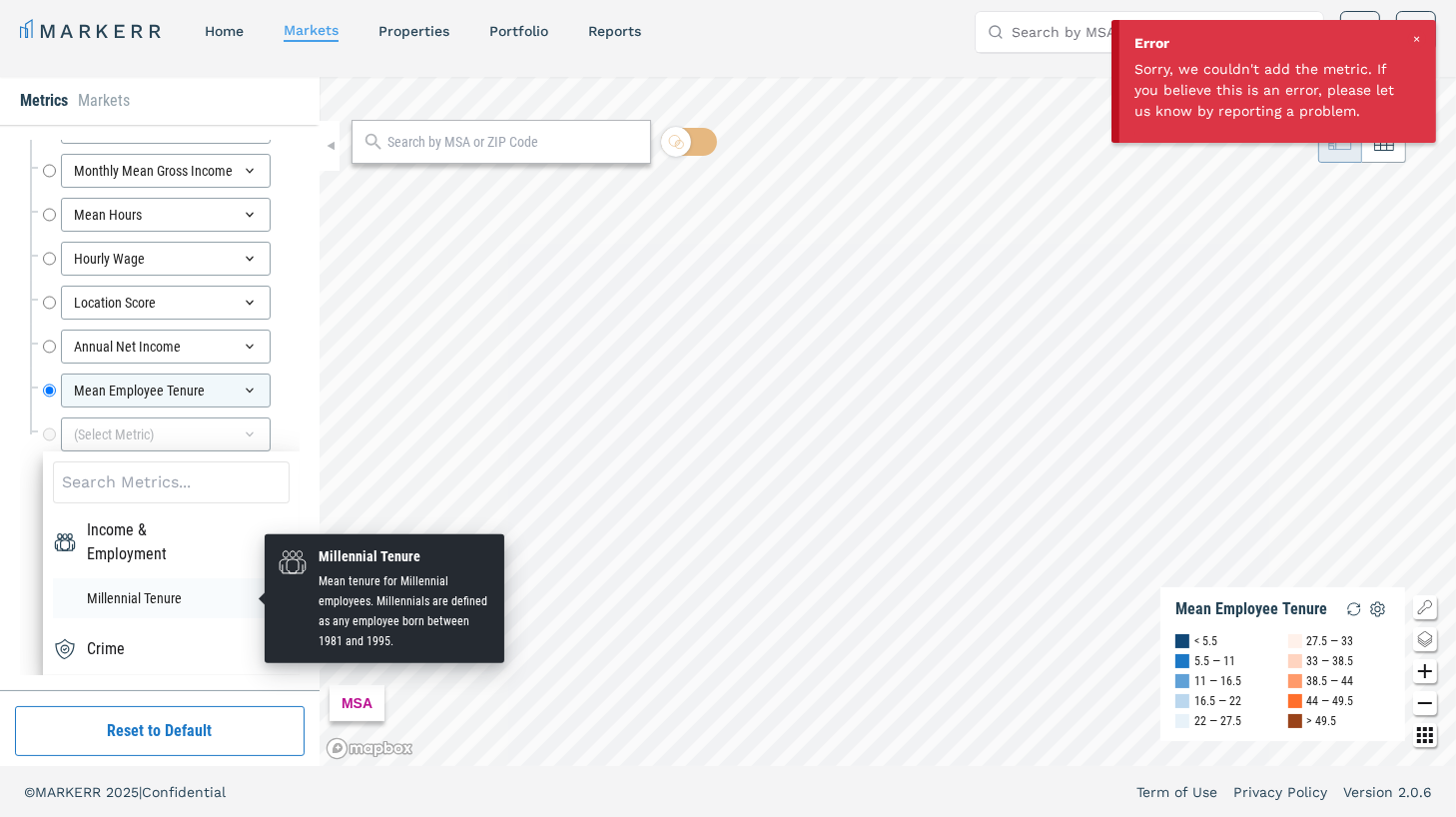 click on "Millennial Tenure" at bounding box center (171, 598) 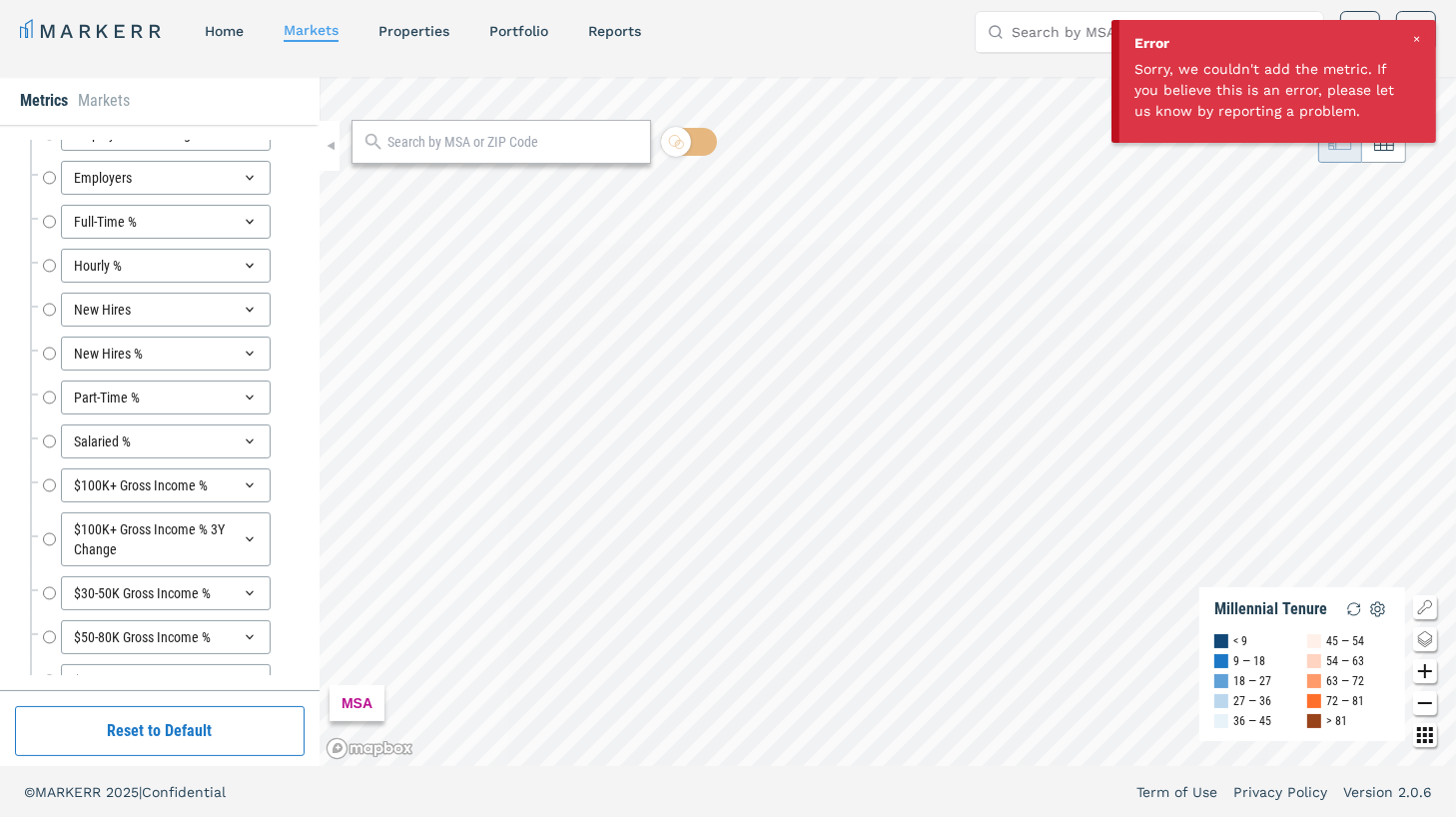 scroll, scrollTop: 8135, scrollLeft: 0, axis: vertical 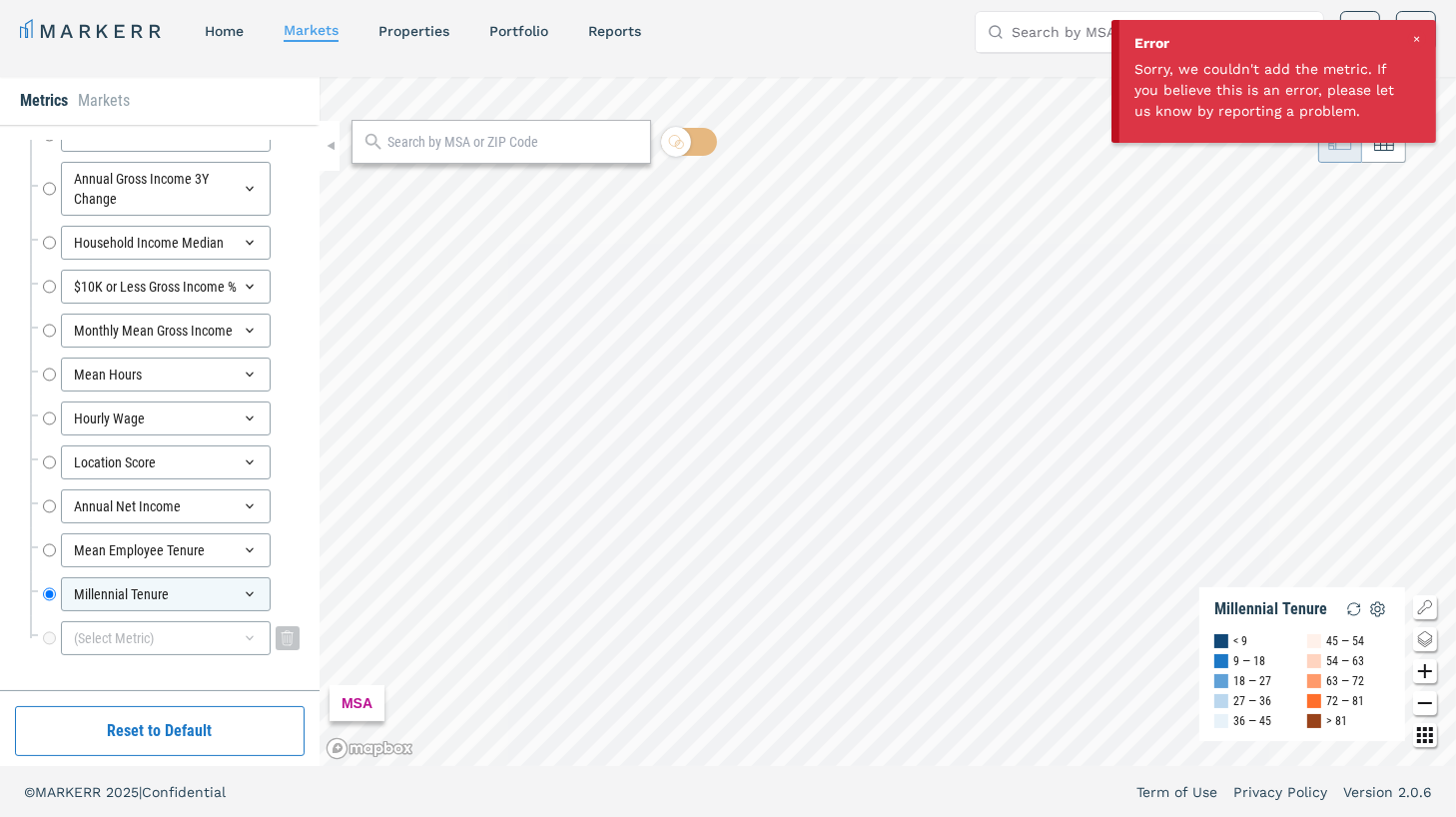 click on "(Select Metric)" at bounding box center [166, 638] 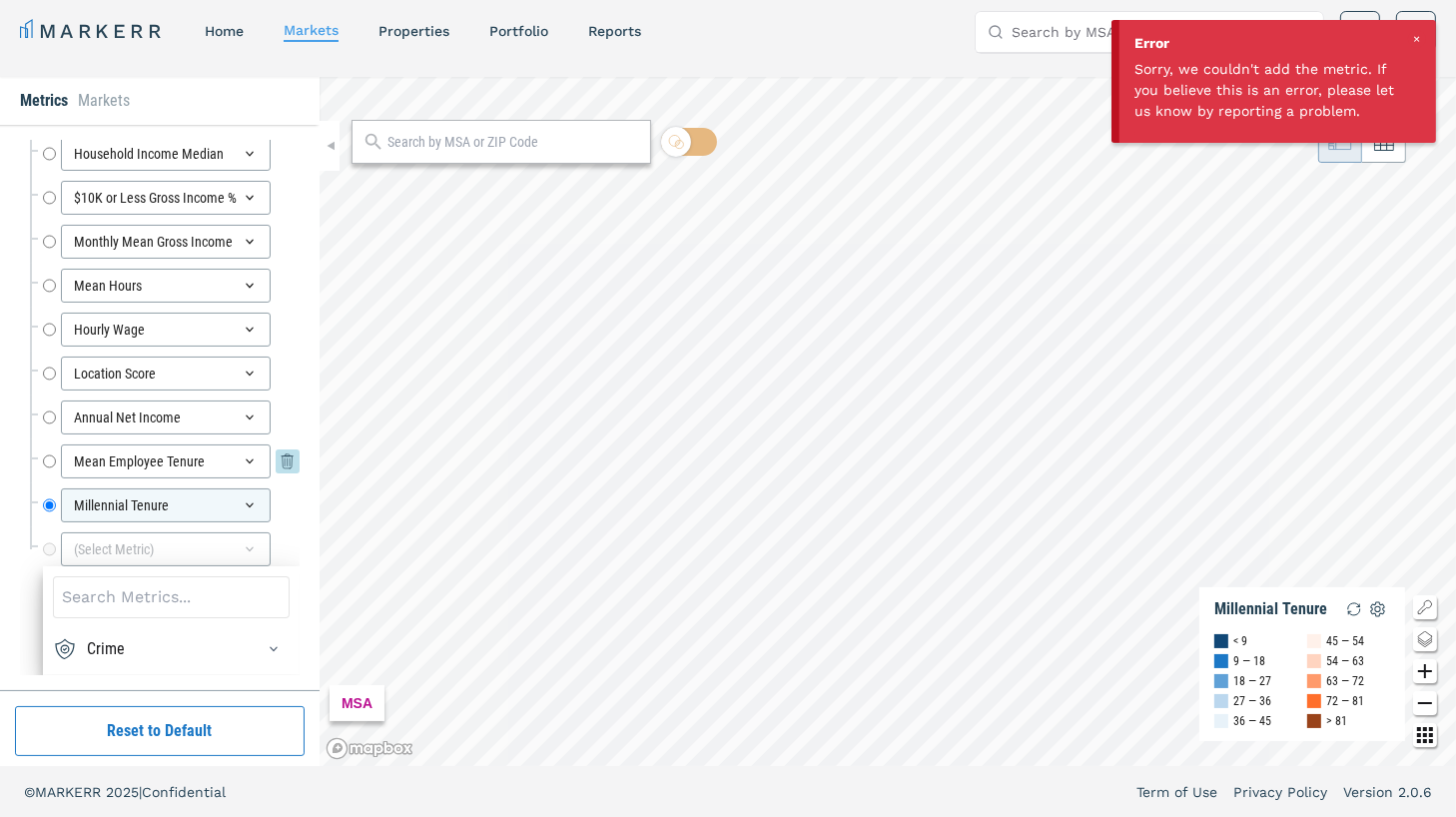 scroll, scrollTop: 8223, scrollLeft: 0, axis: vertical 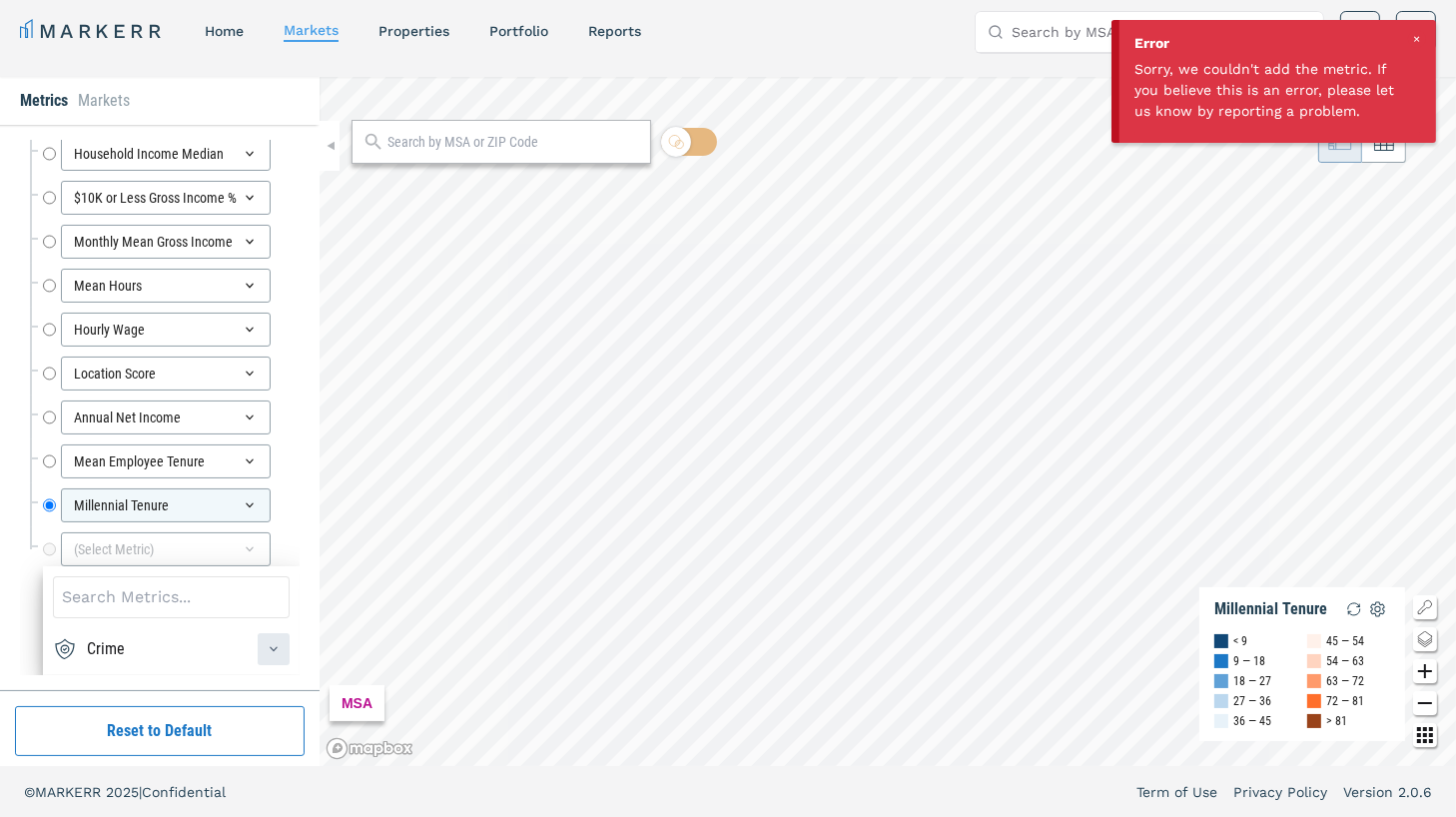 click at bounding box center [274, 649] 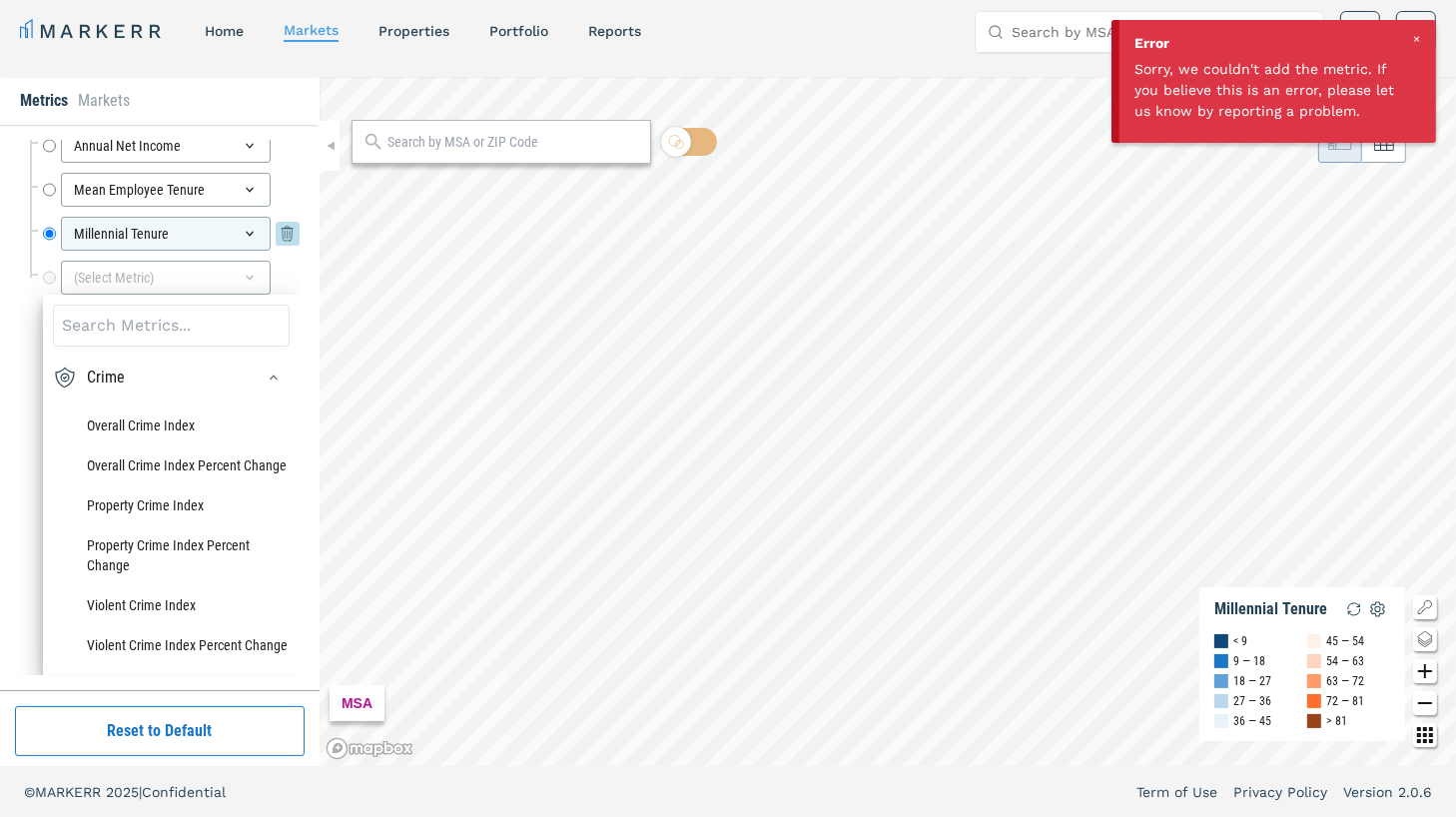 scroll, scrollTop: 8488, scrollLeft: 0, axis: vertical 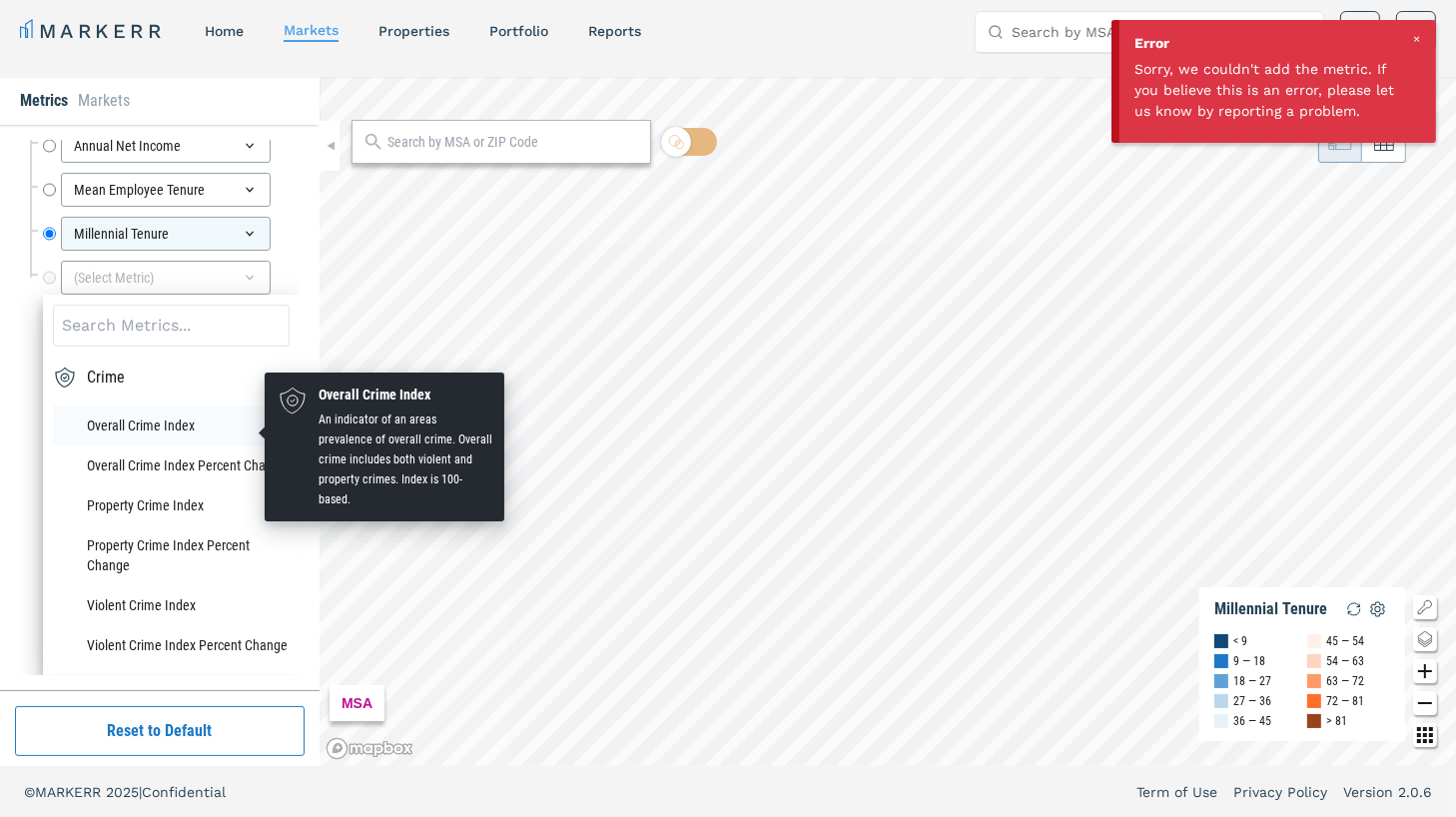 click on "Overall Crime Index" at bounding box center [171, 425] 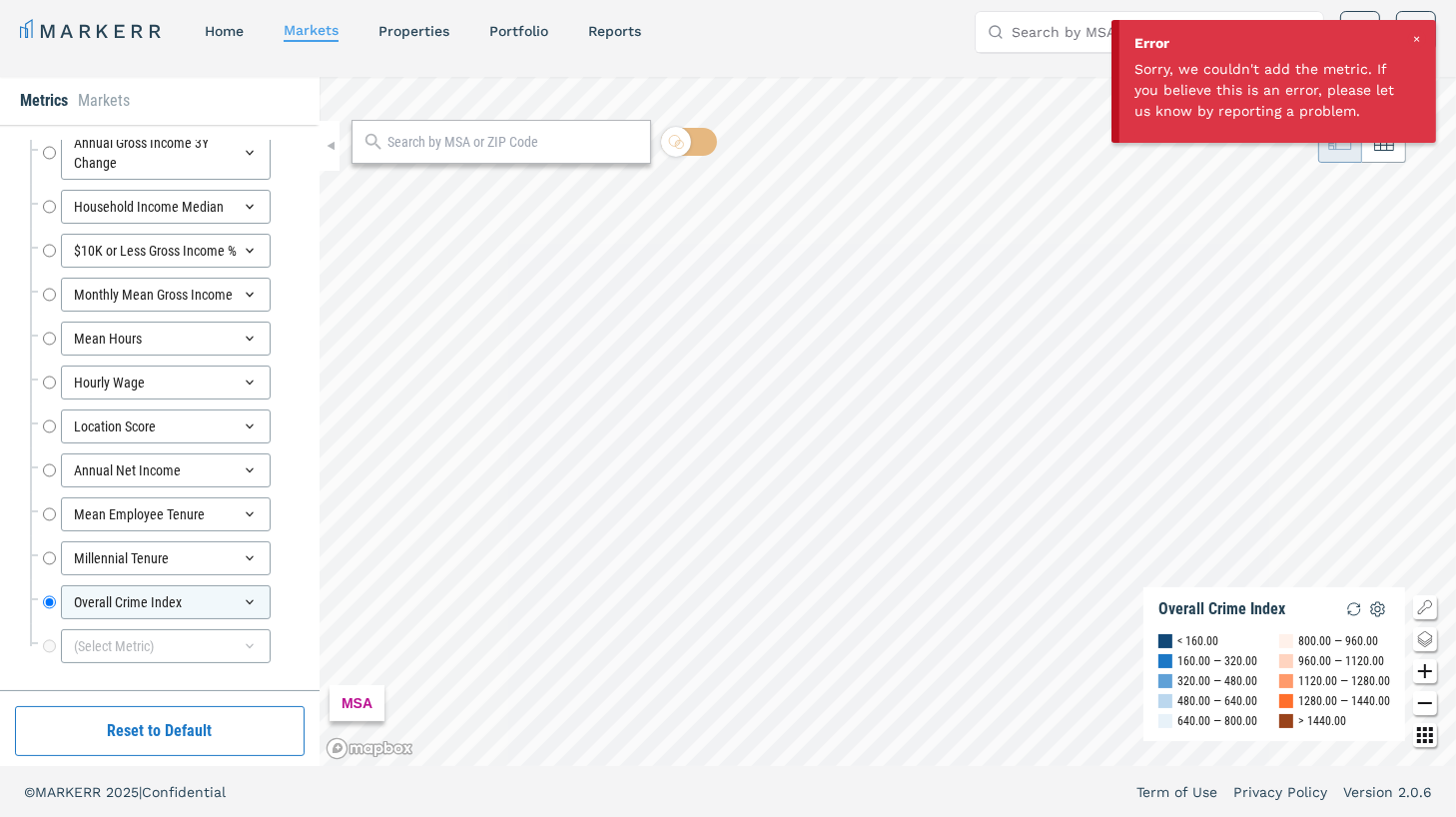 scroll, scrollTop: 8131, scrollLeft: 0, axis: vertical 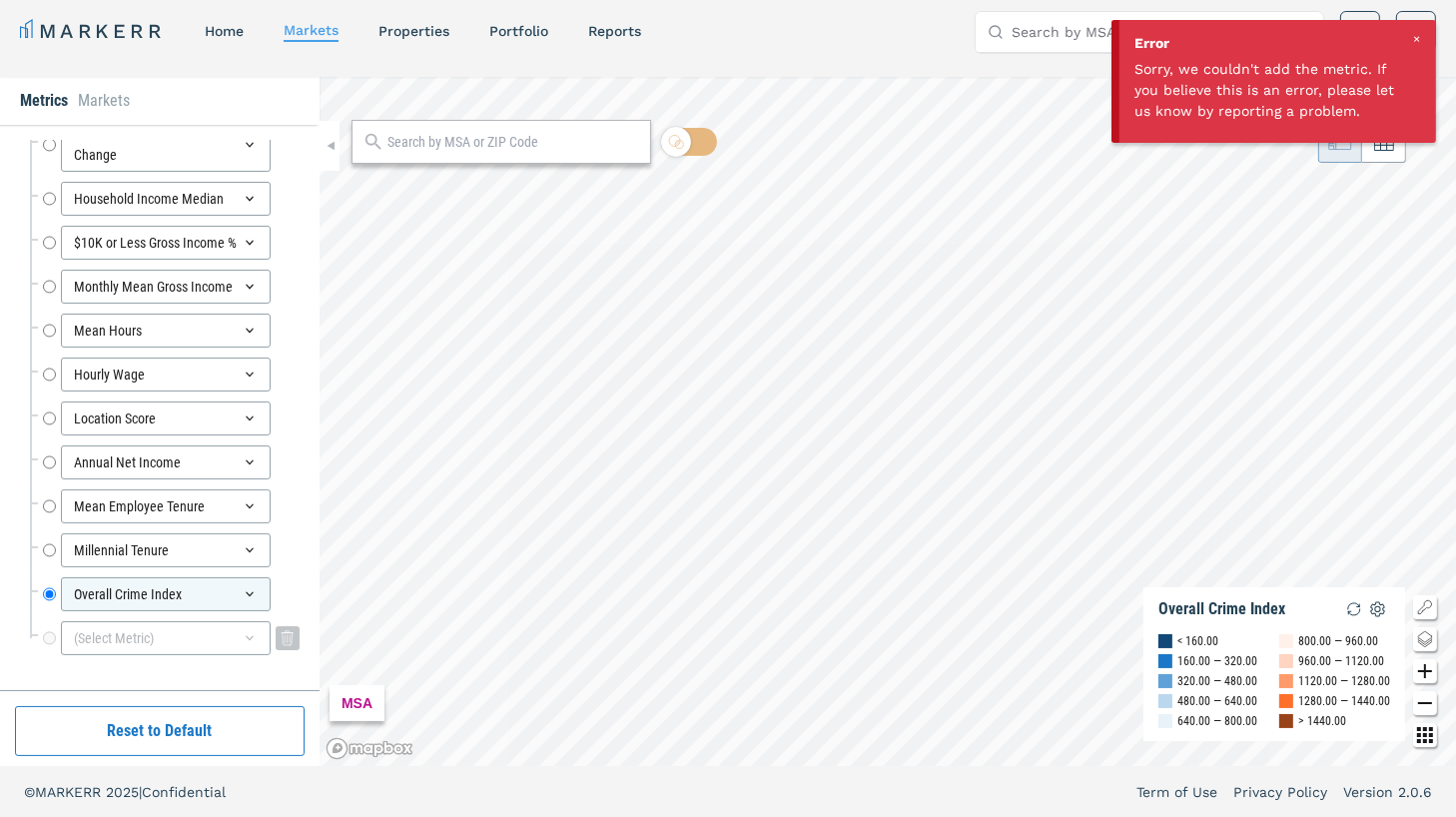 click on "(Select Metric)" at bounding box center (166, 638) 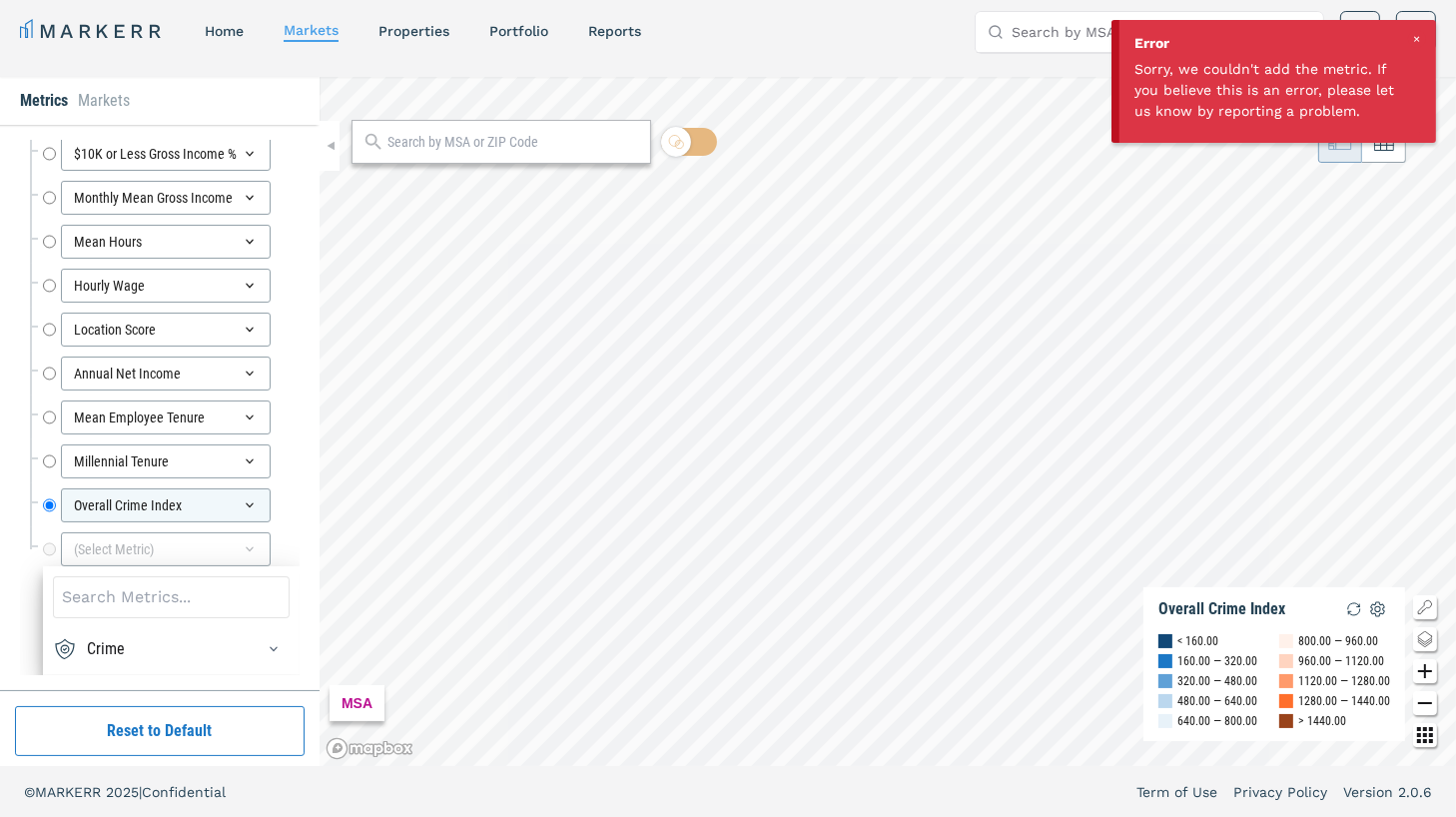 scroll, scrollTop: 8267, scrollLeft: 0, axis: vertical 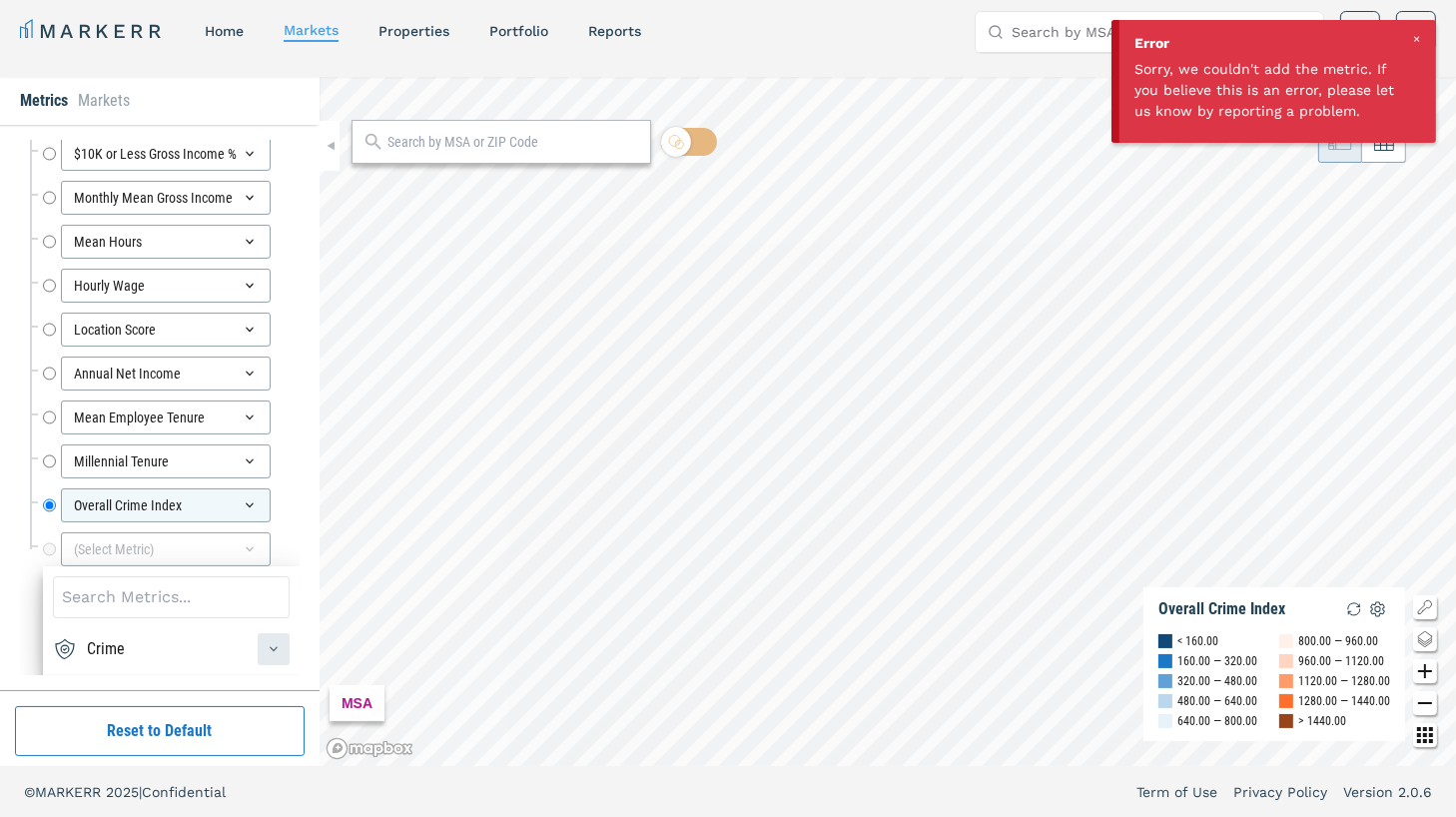 click 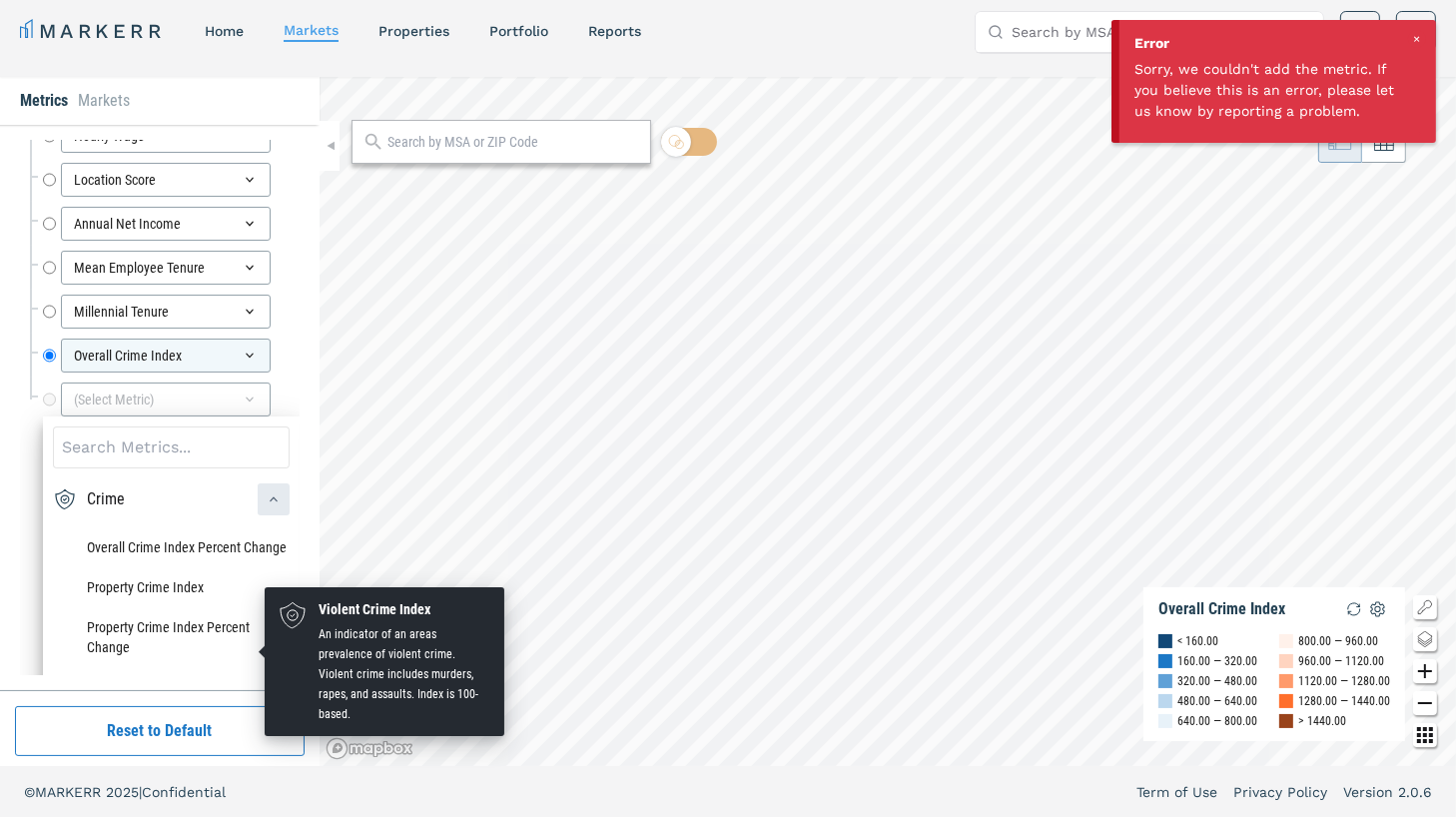 scroll, scrollTop: 8474, scrollLeft: 0, axis: vertical 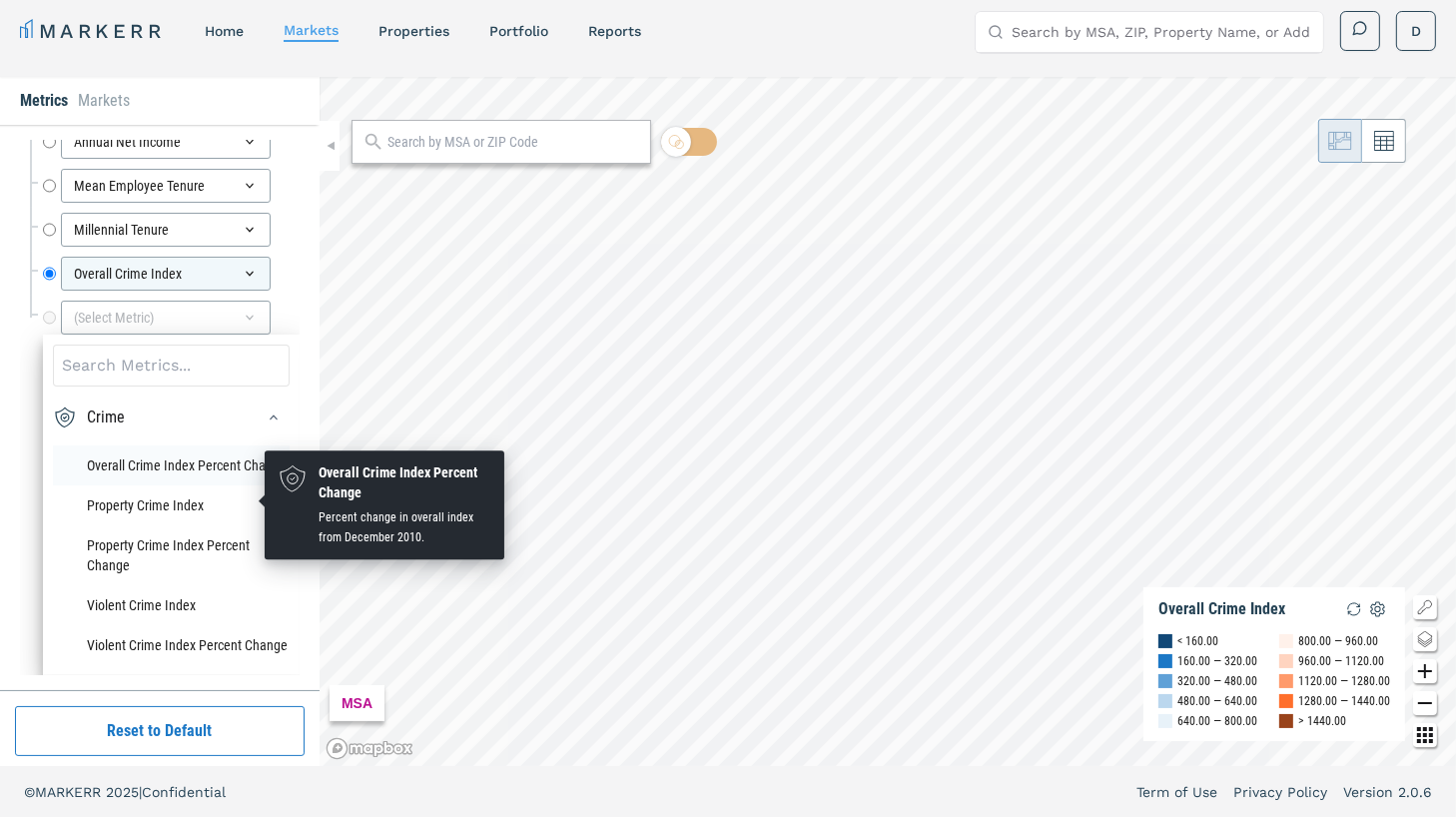 click on "Overall Crime Index Percent Change" at bounding box center (171, 465) 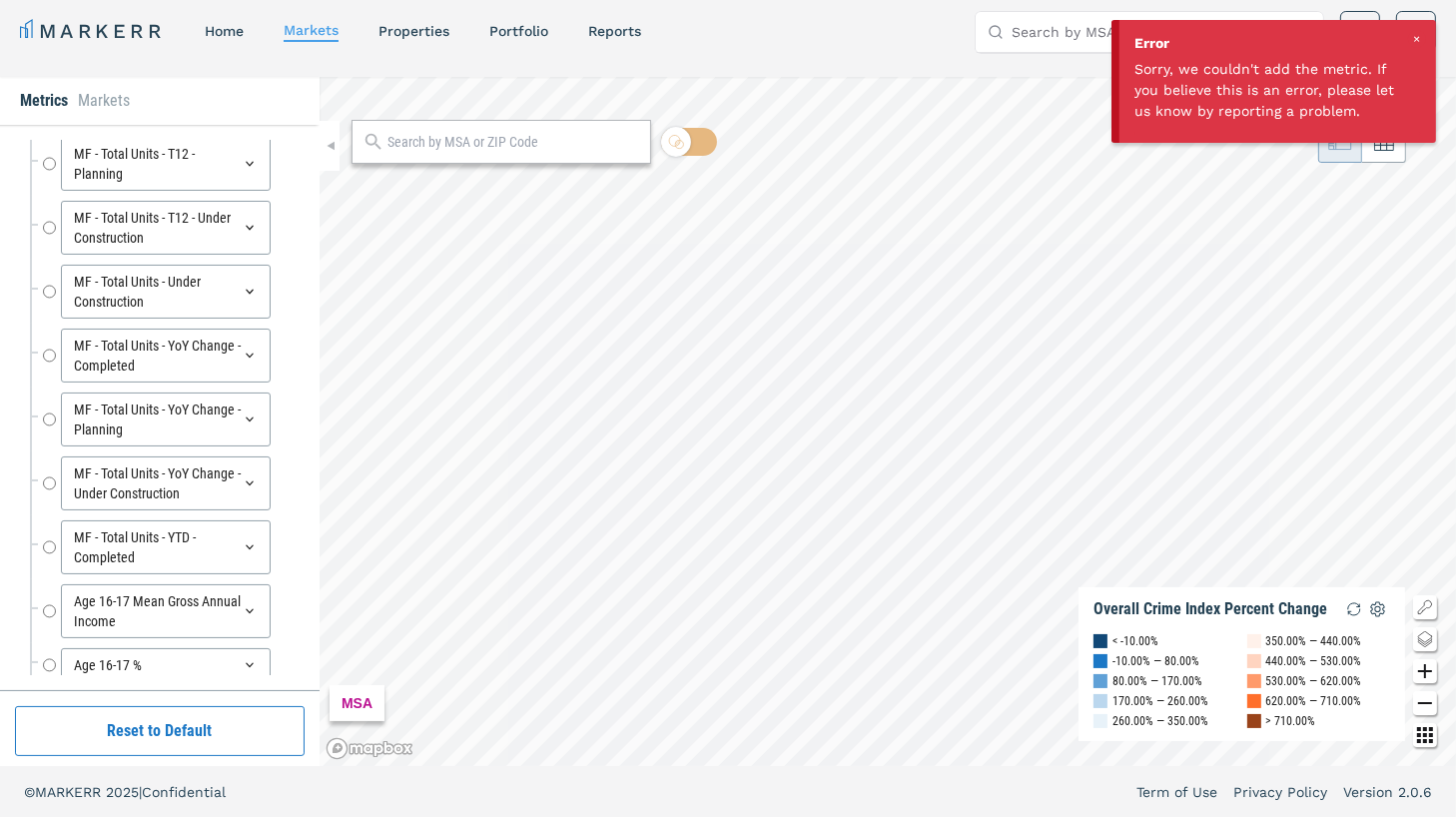 scroll, scrollTop: 8242, scrollLeft: 0, axis: vertical 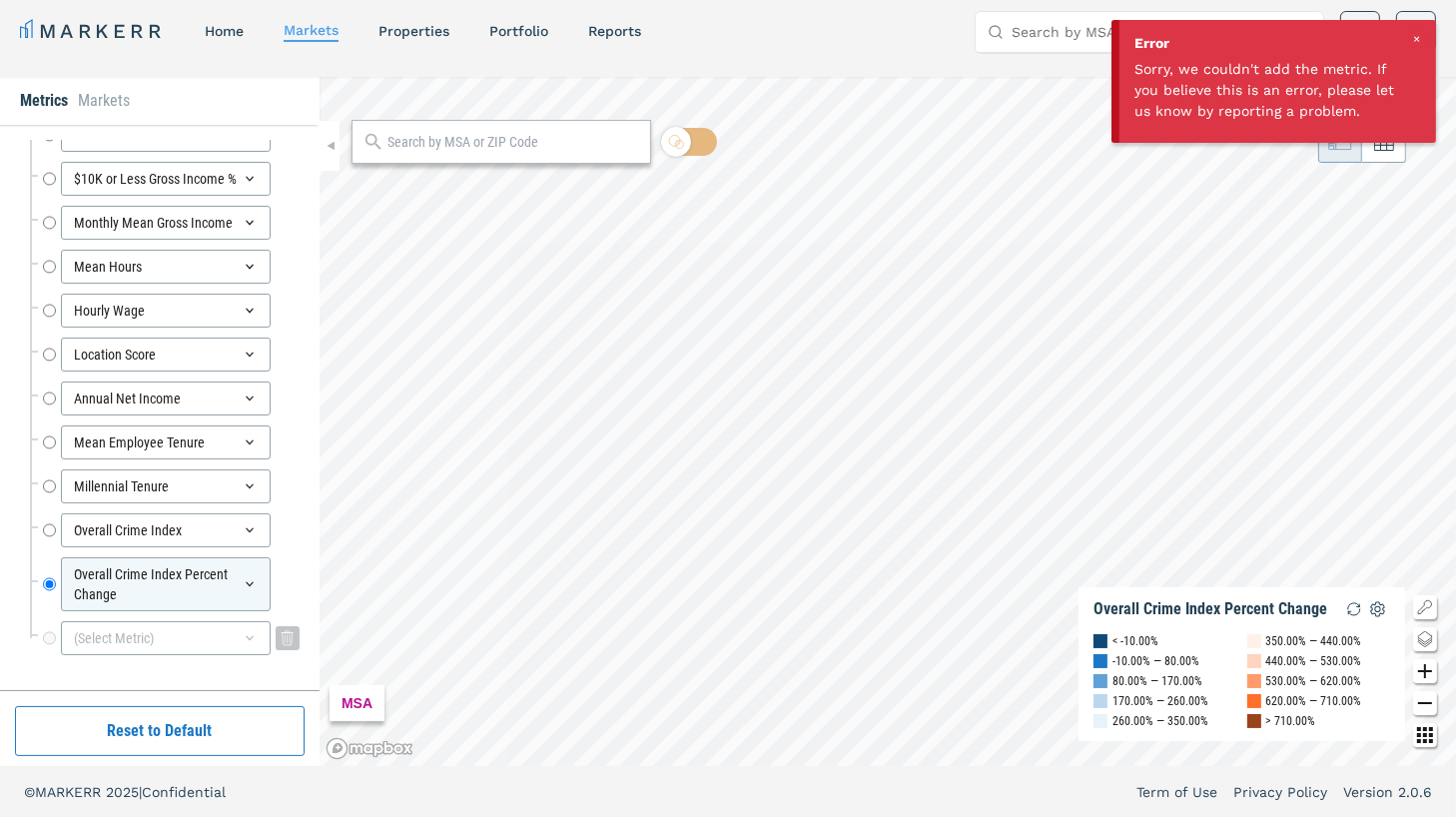 click 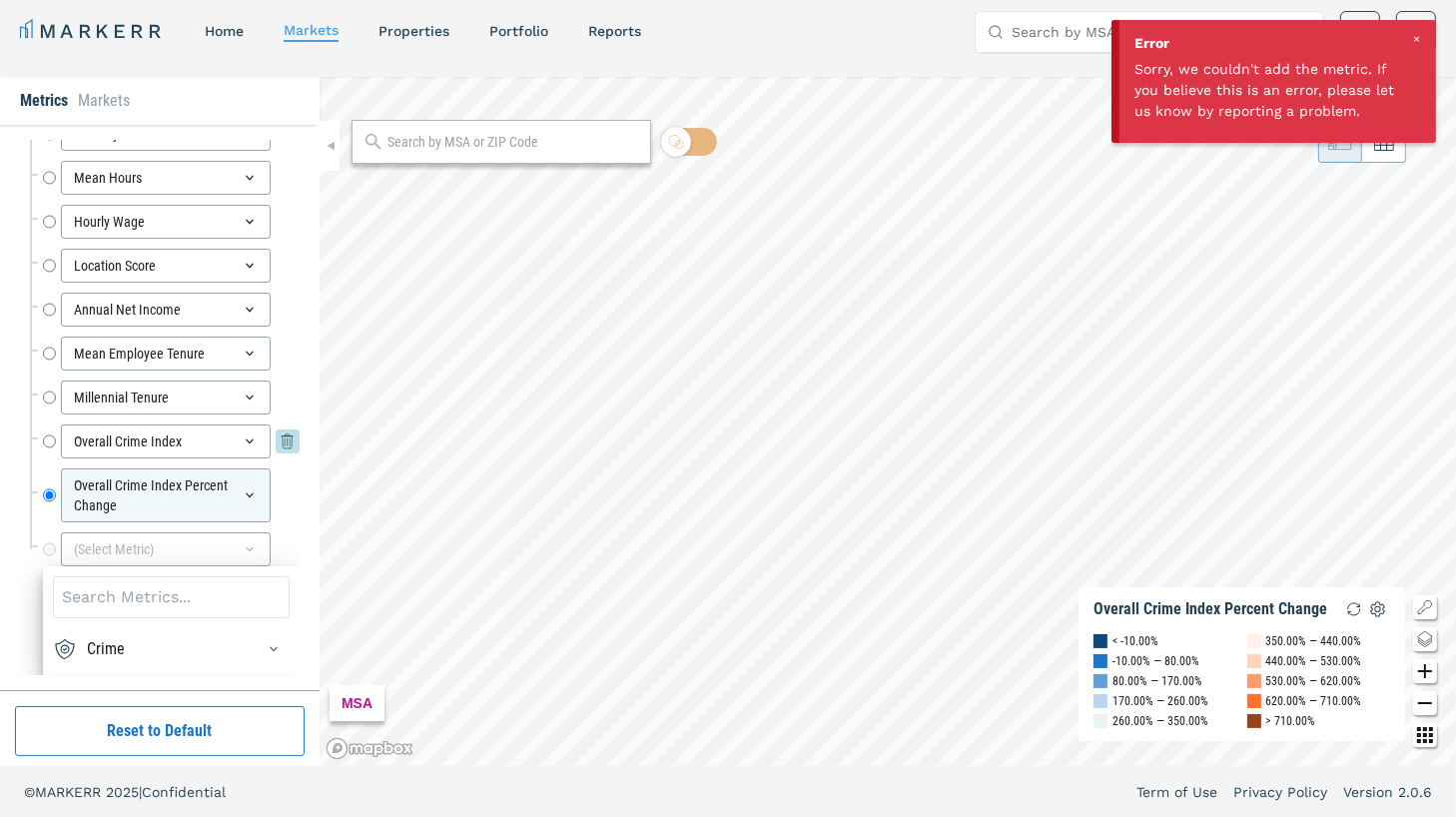 scroll, scrollTop: 8331, scrollLeft: 0, axis: vertical 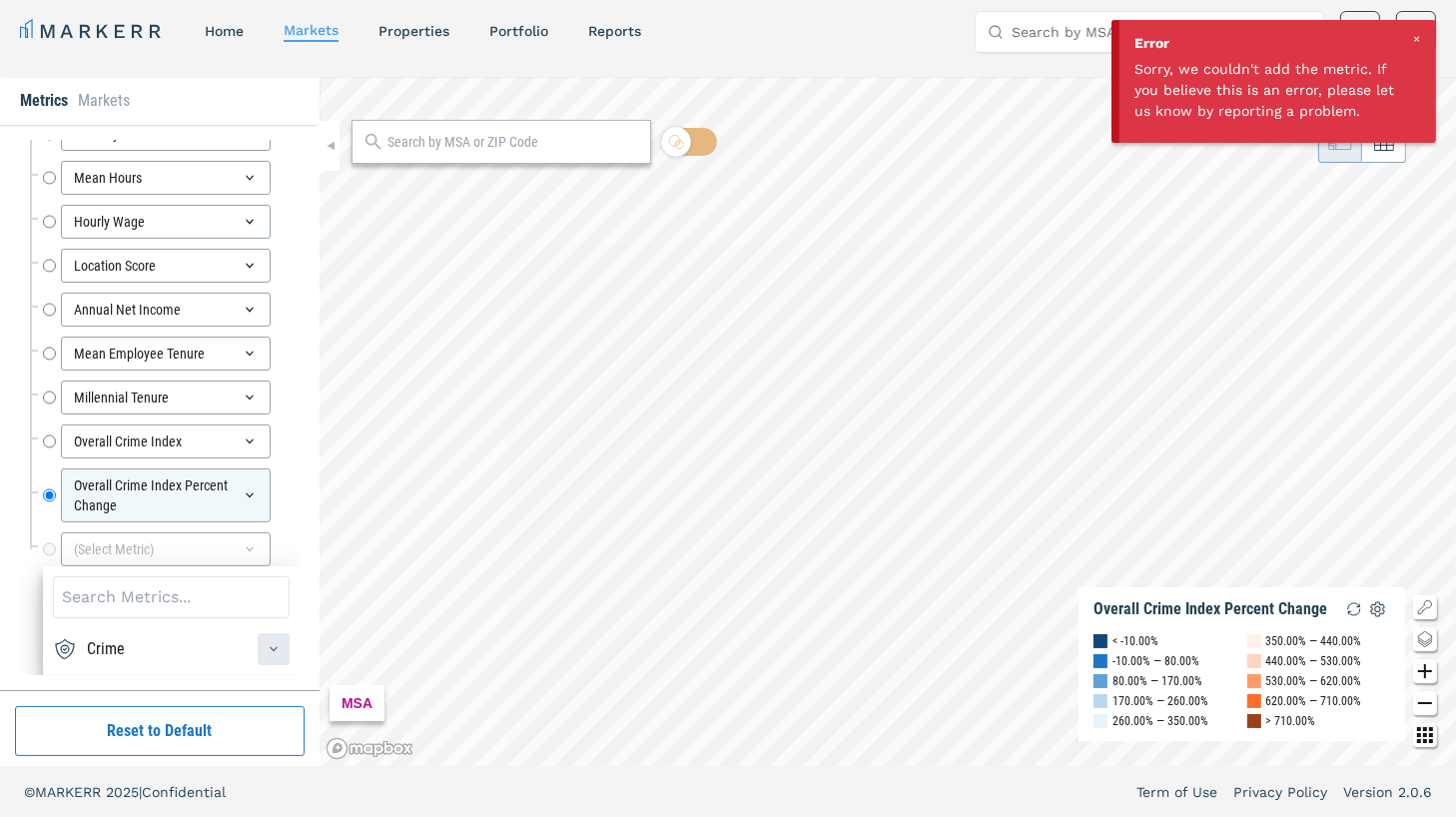 click at bounding box center [274, 649] 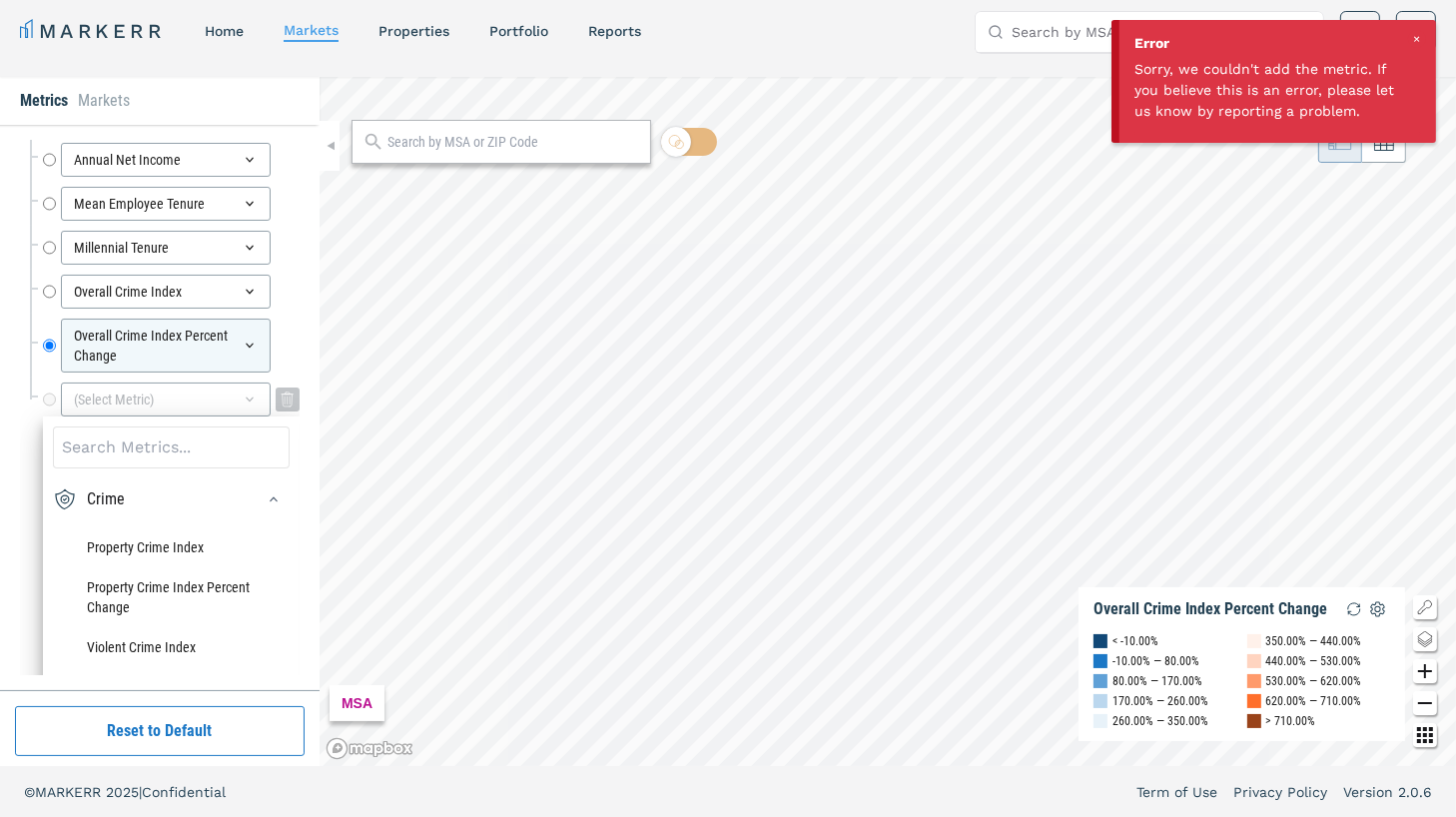 scroll, scrollTop: 8543, scrollLeft: 0, axis: vertical 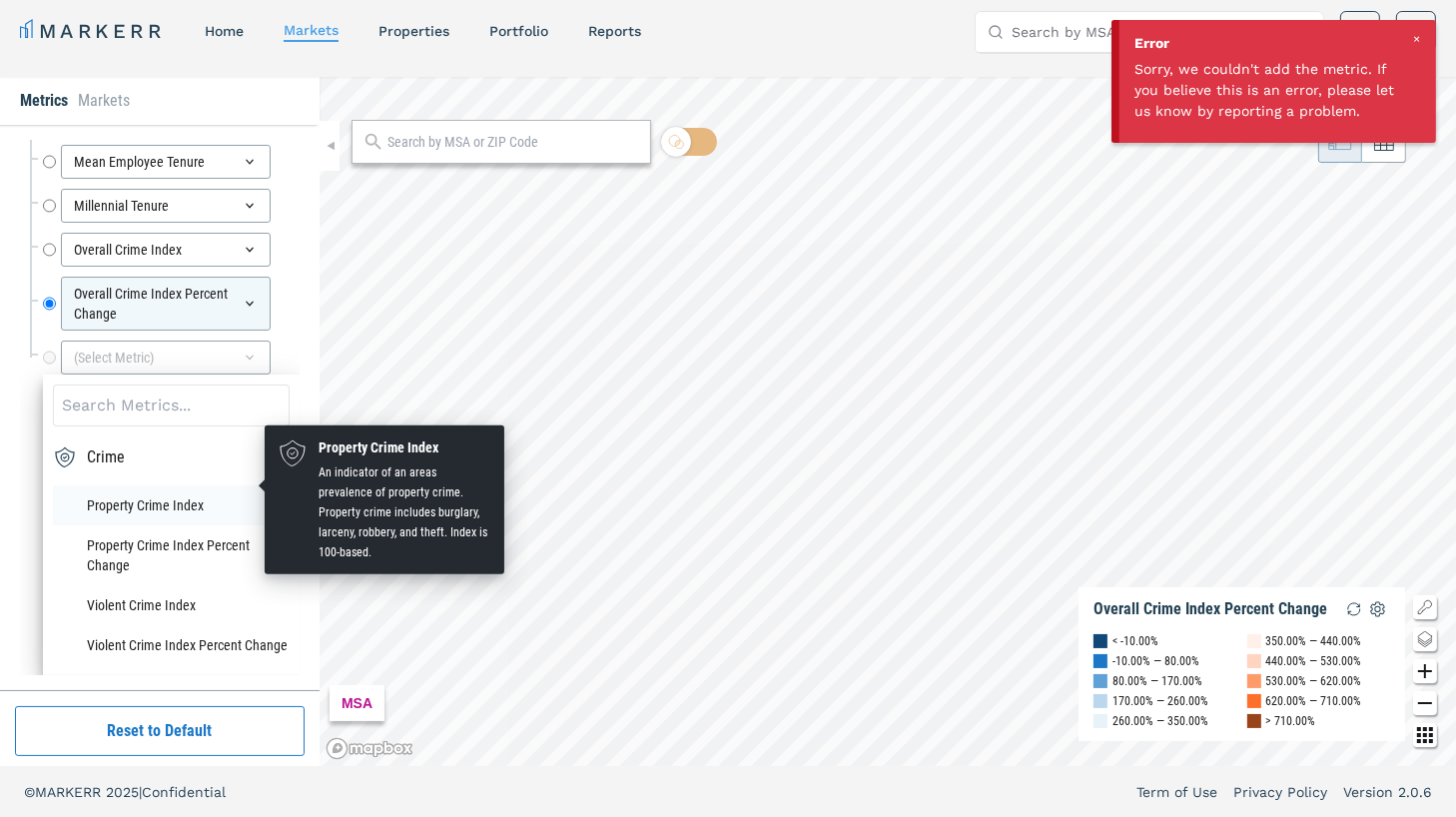 click on "Property Crime Index" at bounding box center [171, 505] 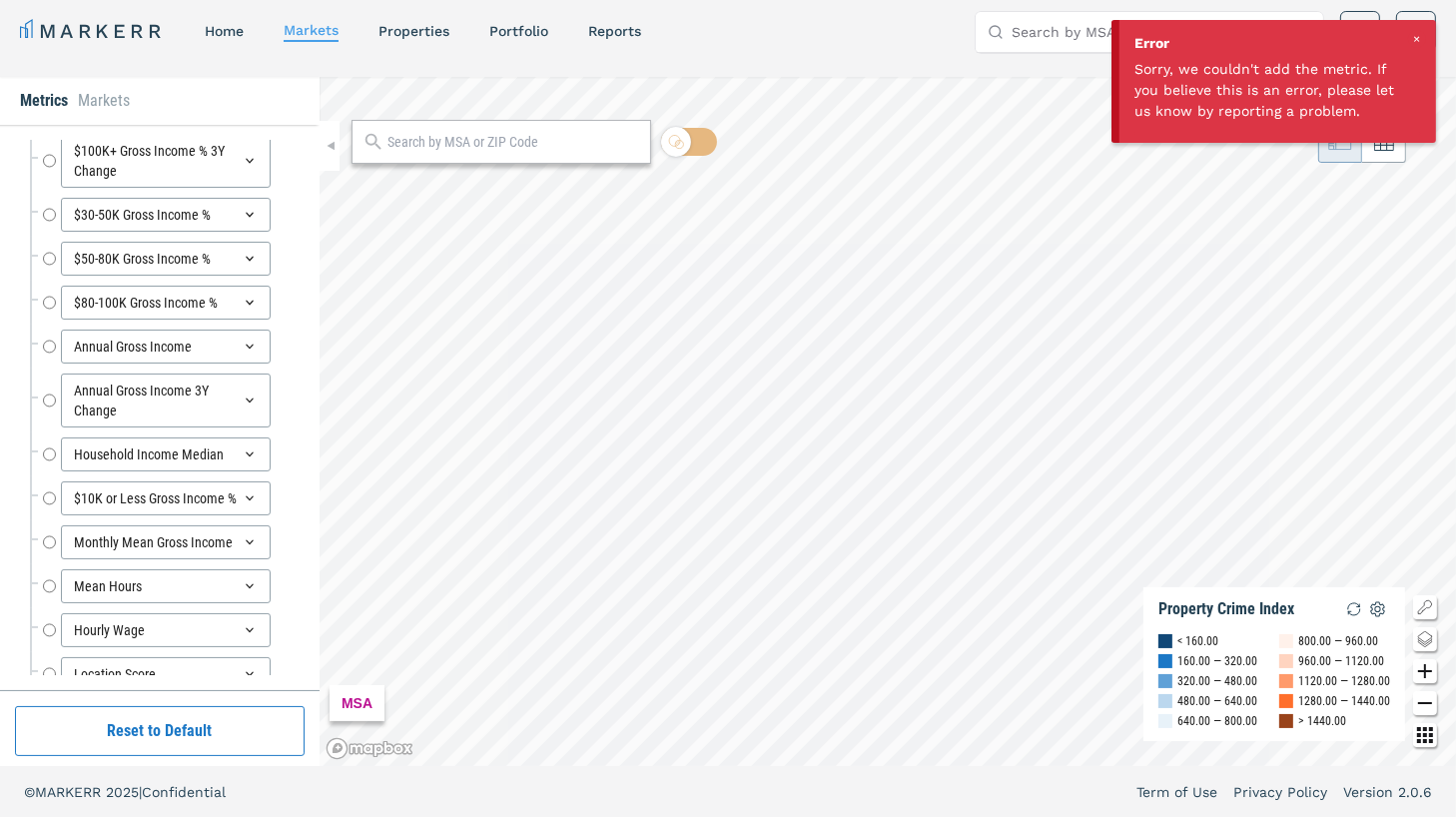 scroll, scrollTop: 8286, scrollLeft: 0, axis: vertical 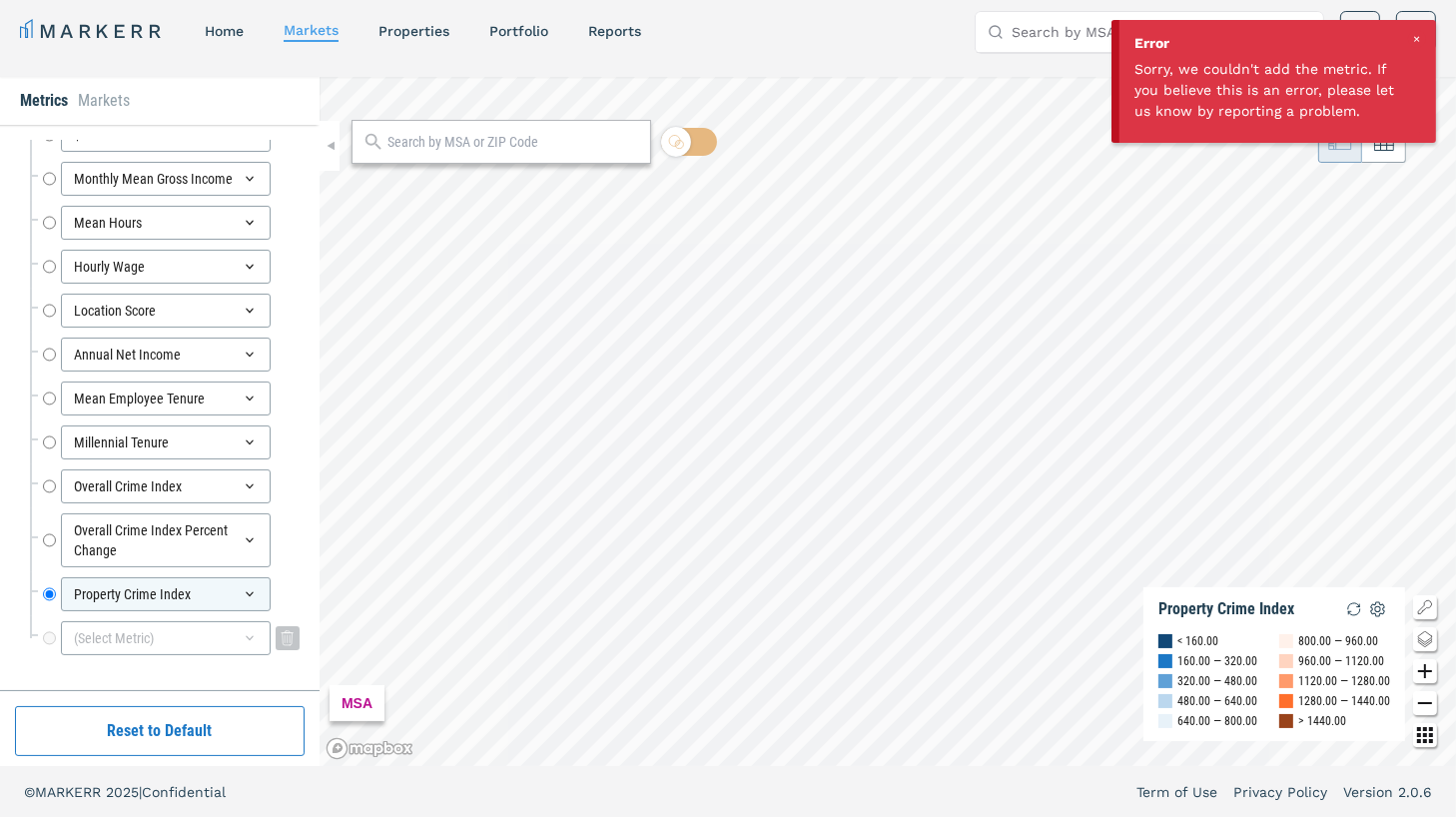 click on "(Select Metric)" at bounding box center [166, 638] 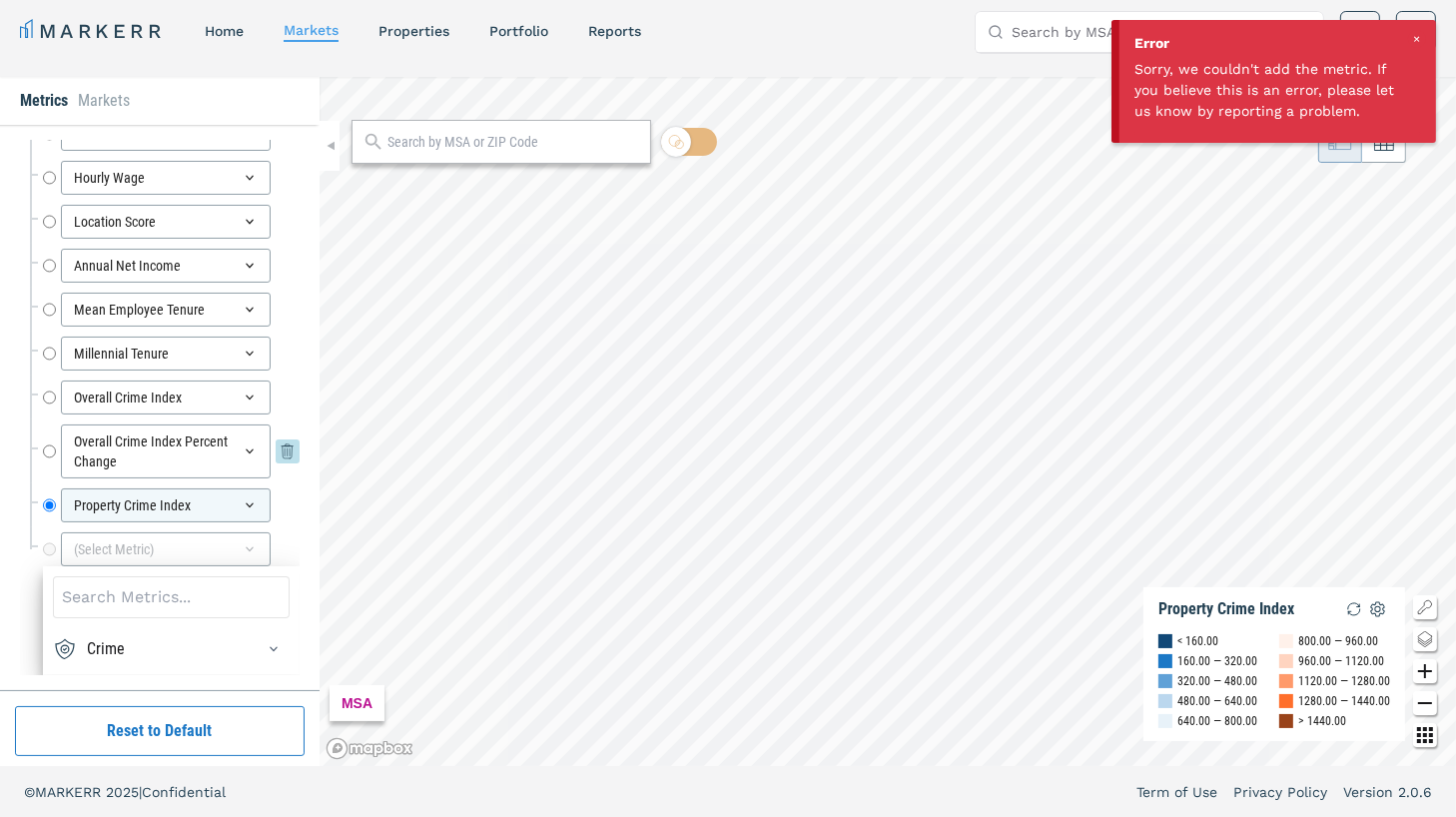 scroll, scrollTop: 8375, scrollLeft: 0, axis: vertical 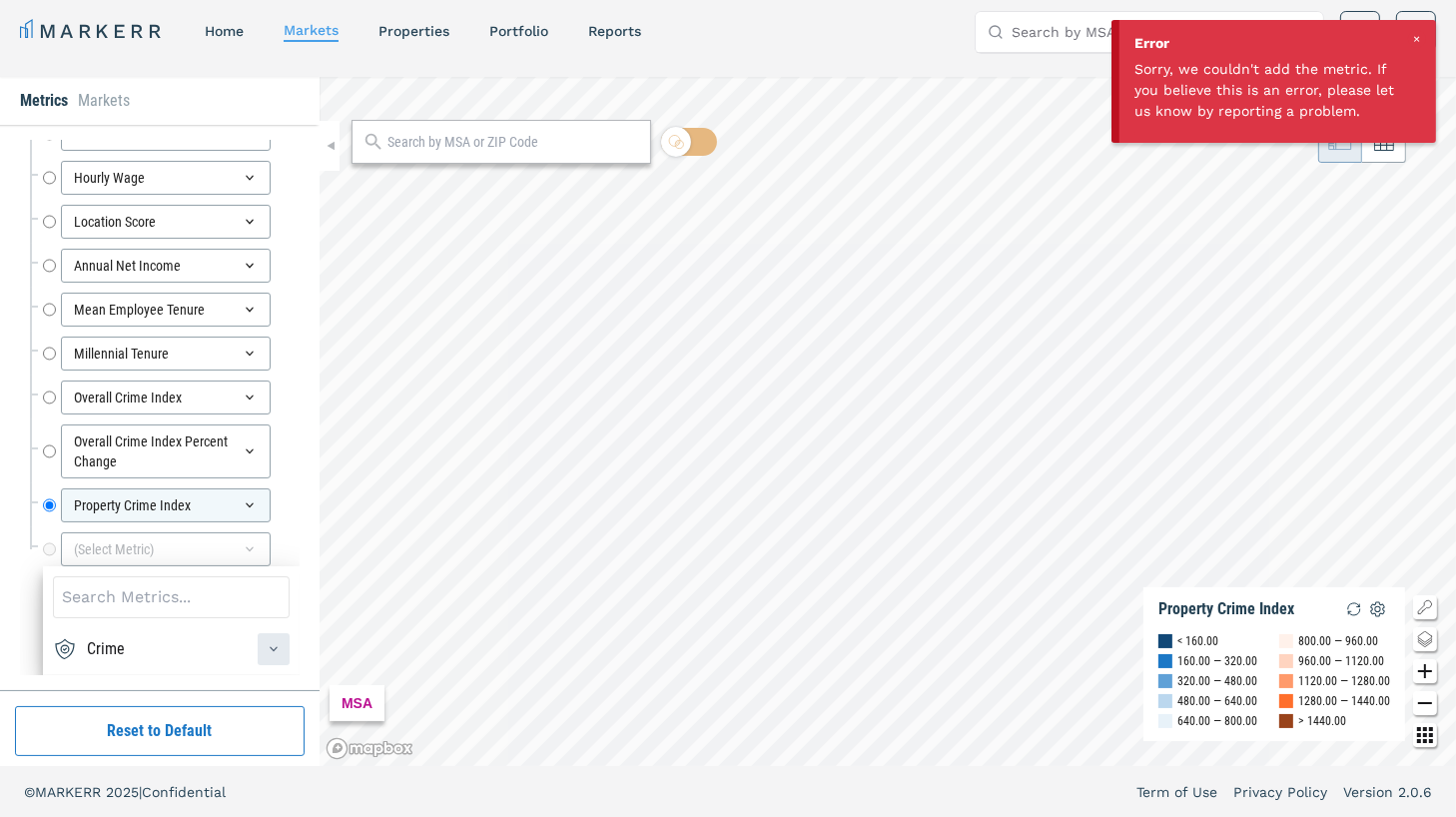 click at bounding box center [274, 649] 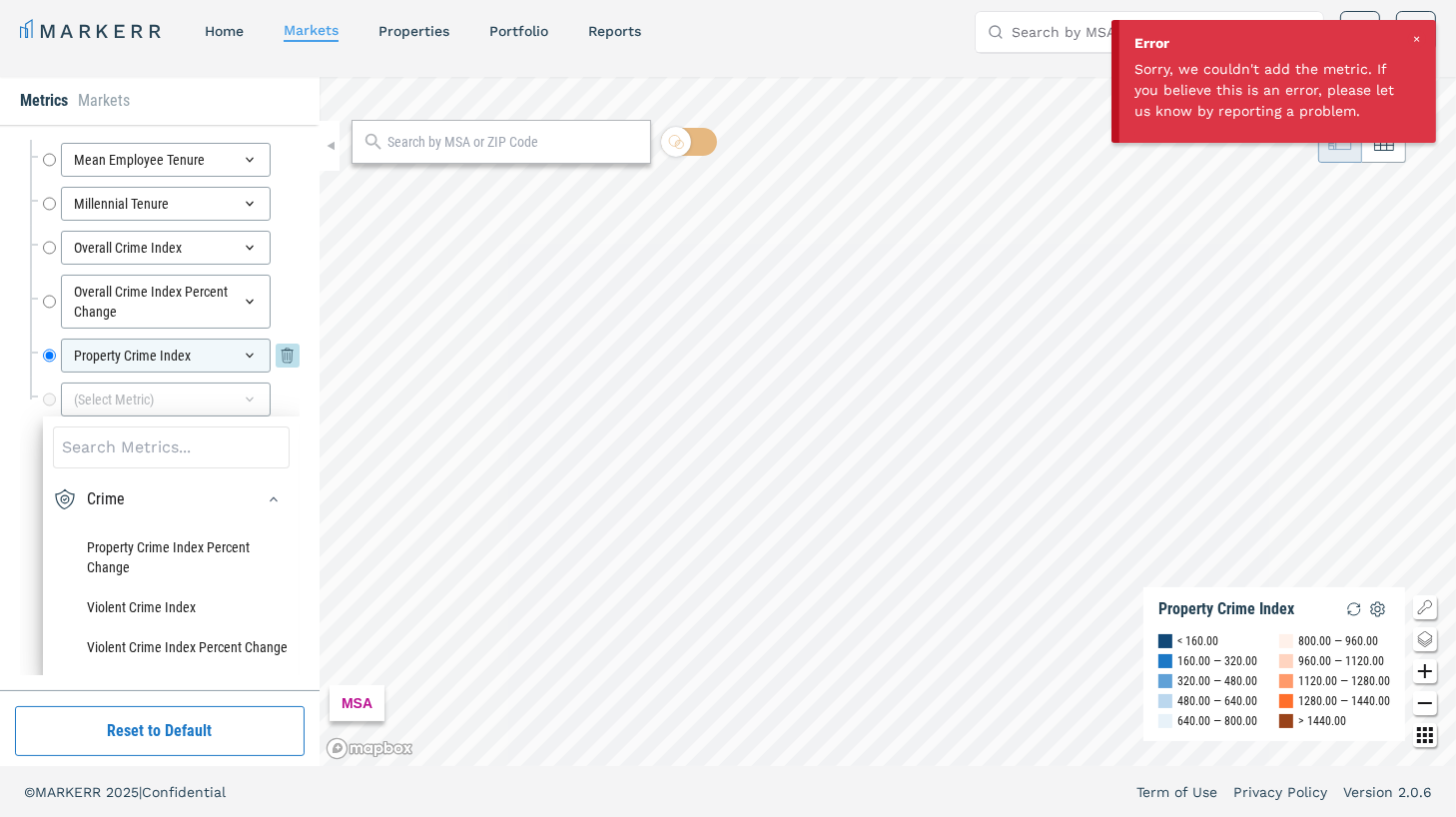 scroll, scrollTop: 8547, scrollLeft: 0, axis: vertical 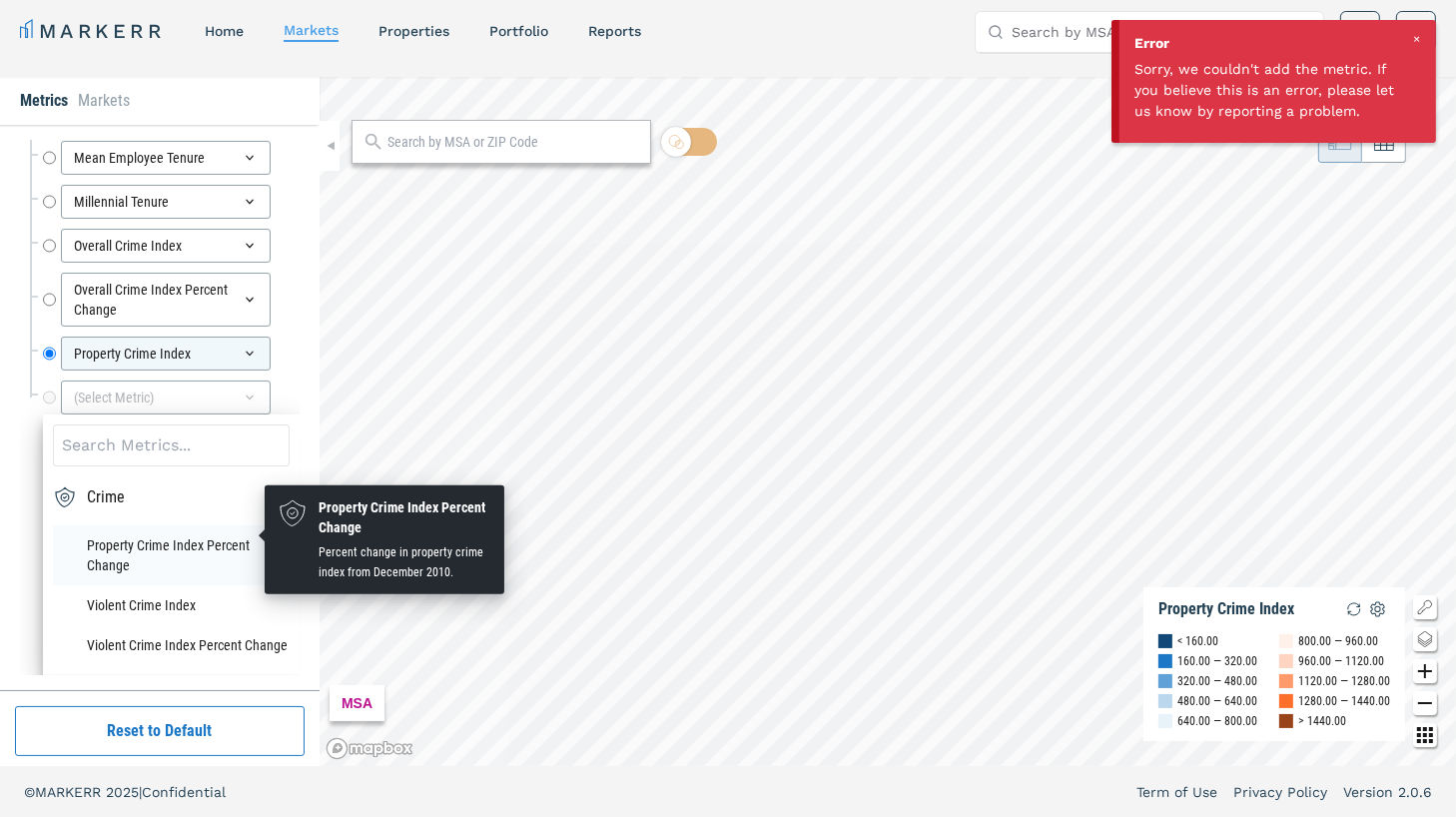 click on "Property Crime Index Percent Change" at bounding box center (171, 555) 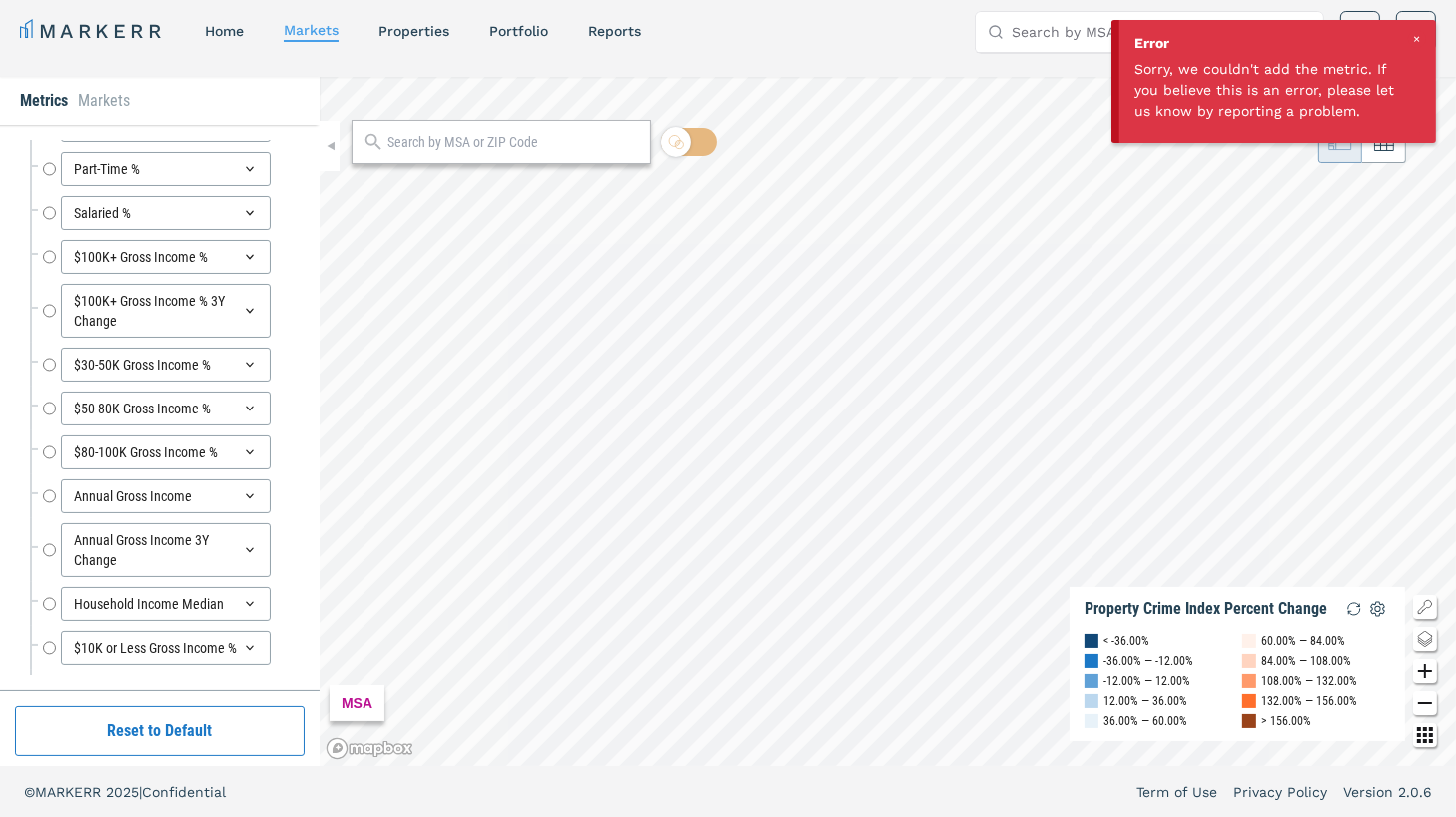scroll, scrollTop: 8350, scrollLeft: 0, axis: vertical 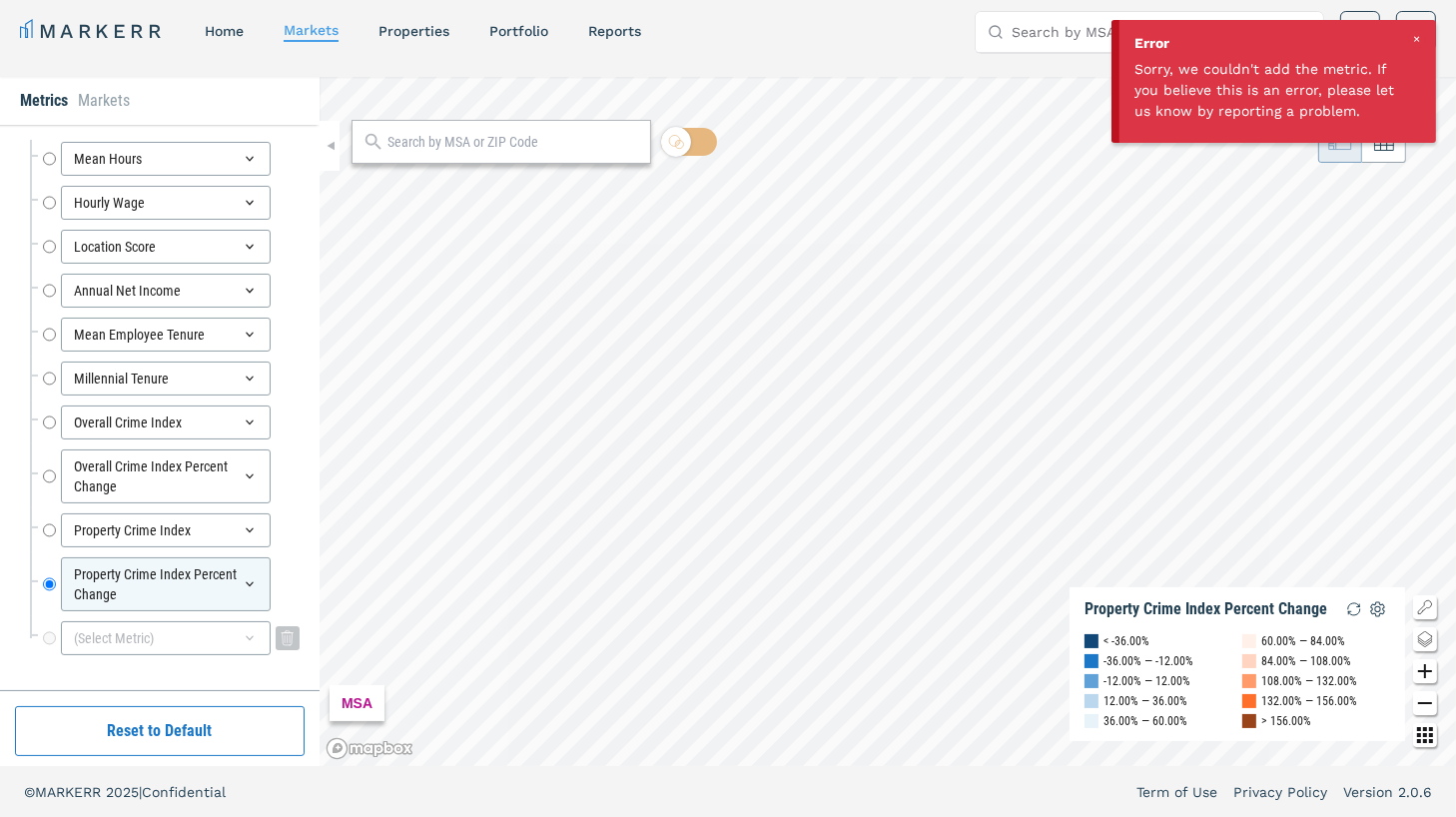 click on "(Select Metric)" at bounding box center (171, 638) 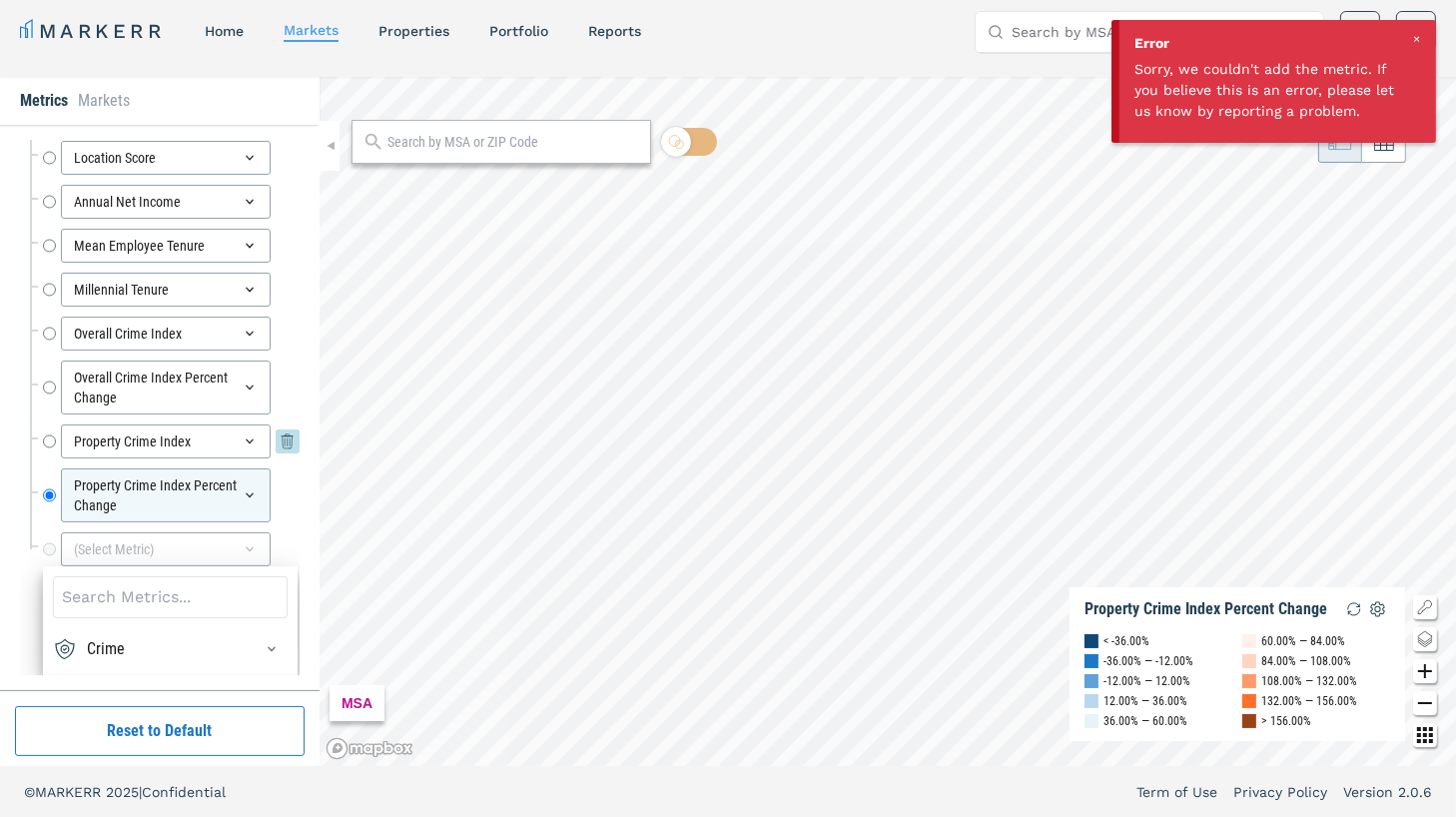 scroll, scrollTop: 8439, scrollLeft: 0, axis: vertical 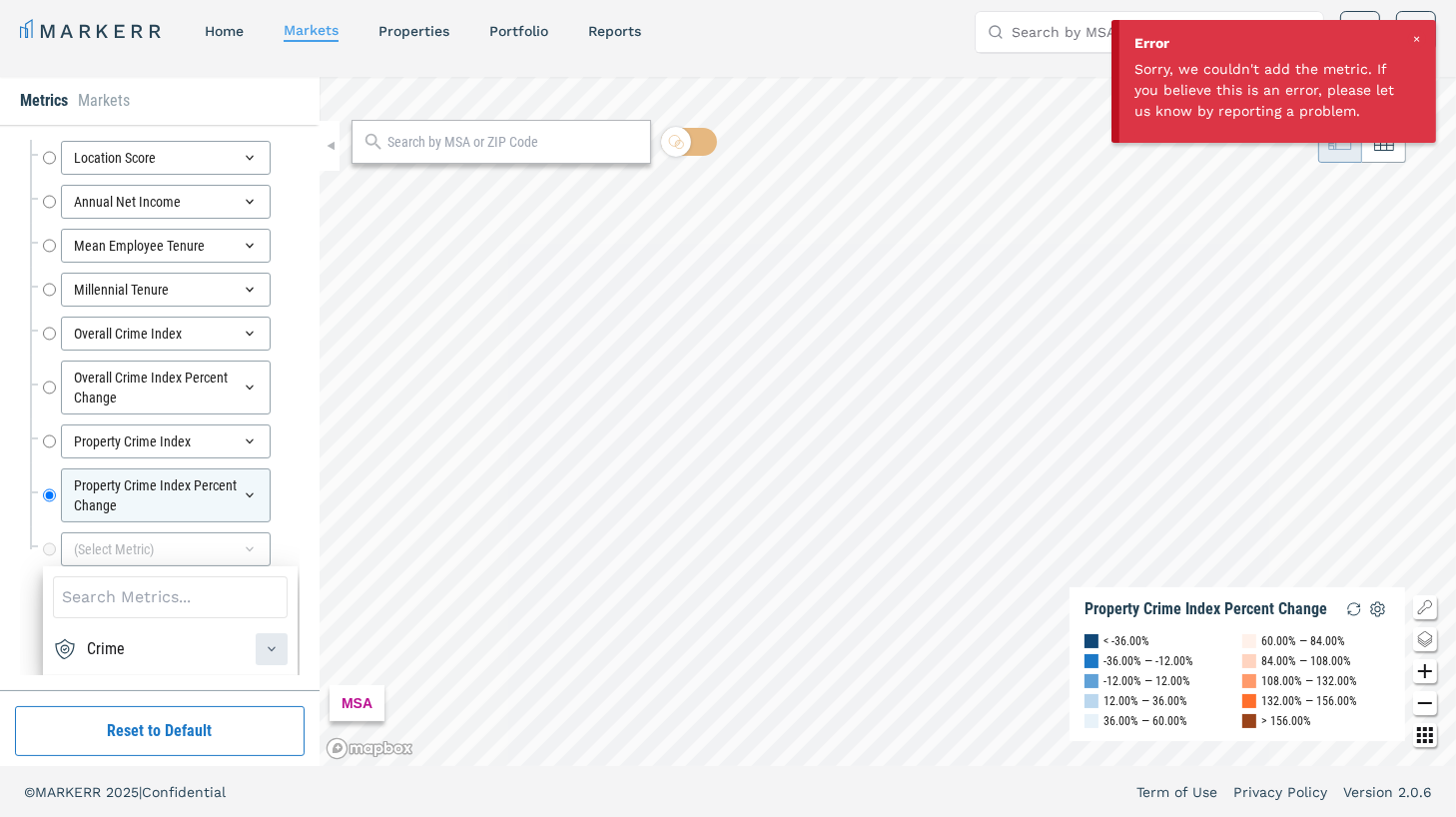 click at bounding box center [272, 649] 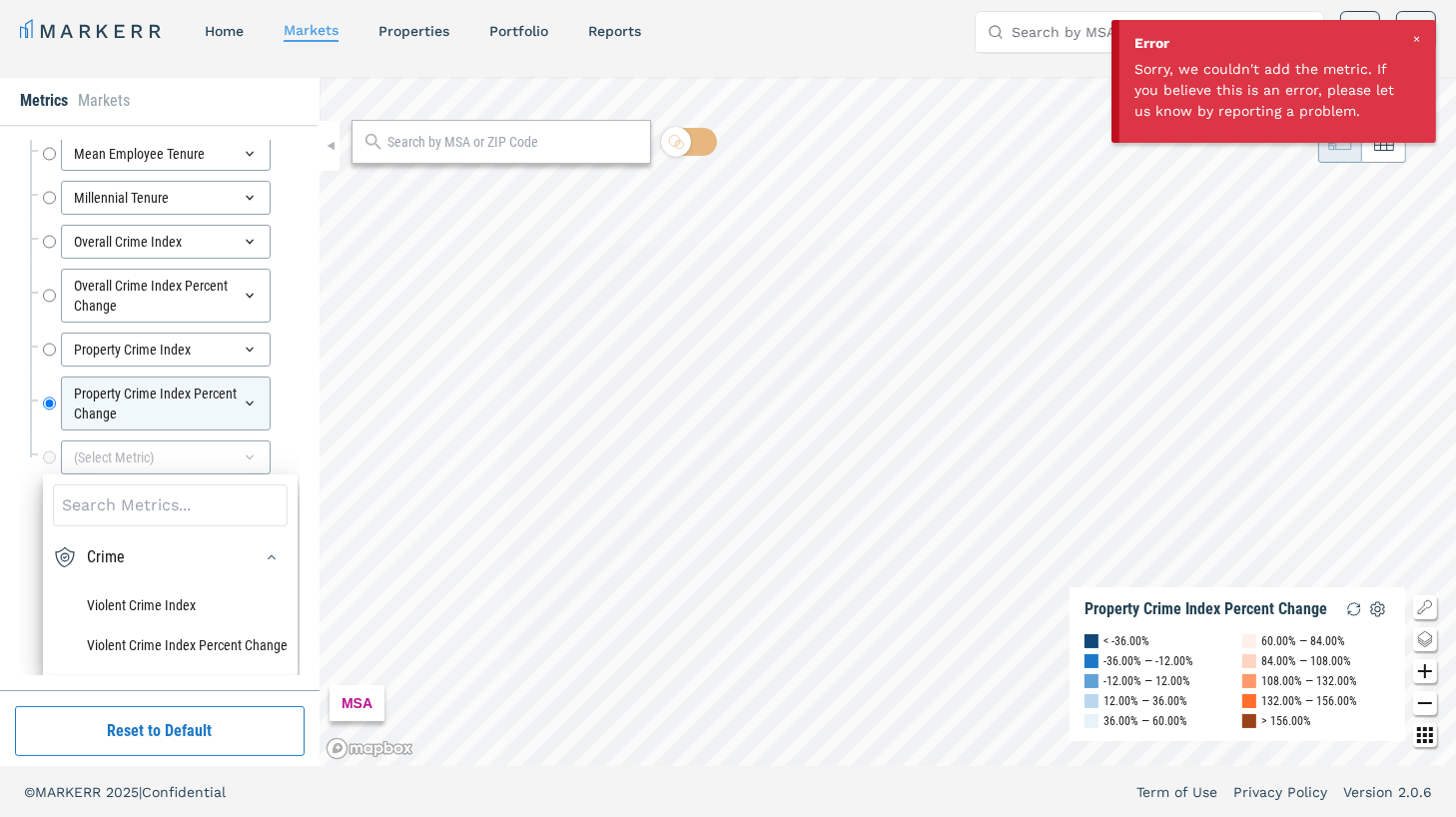 scroll, scrollTop: 8550, scrollLeft: 0, axis: vertical 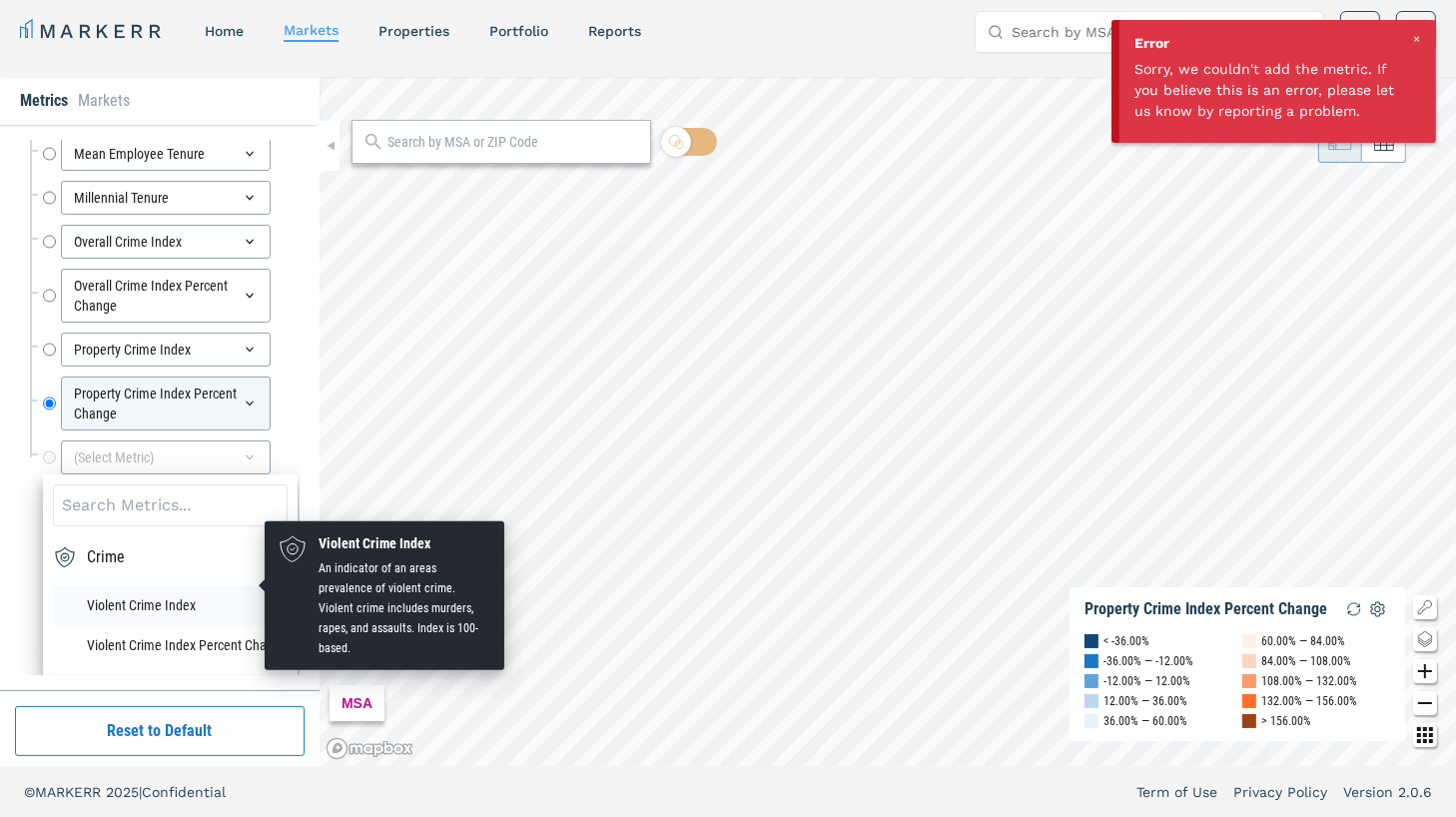 click on "Violent Crime Index" at bounding box center (170, 605) 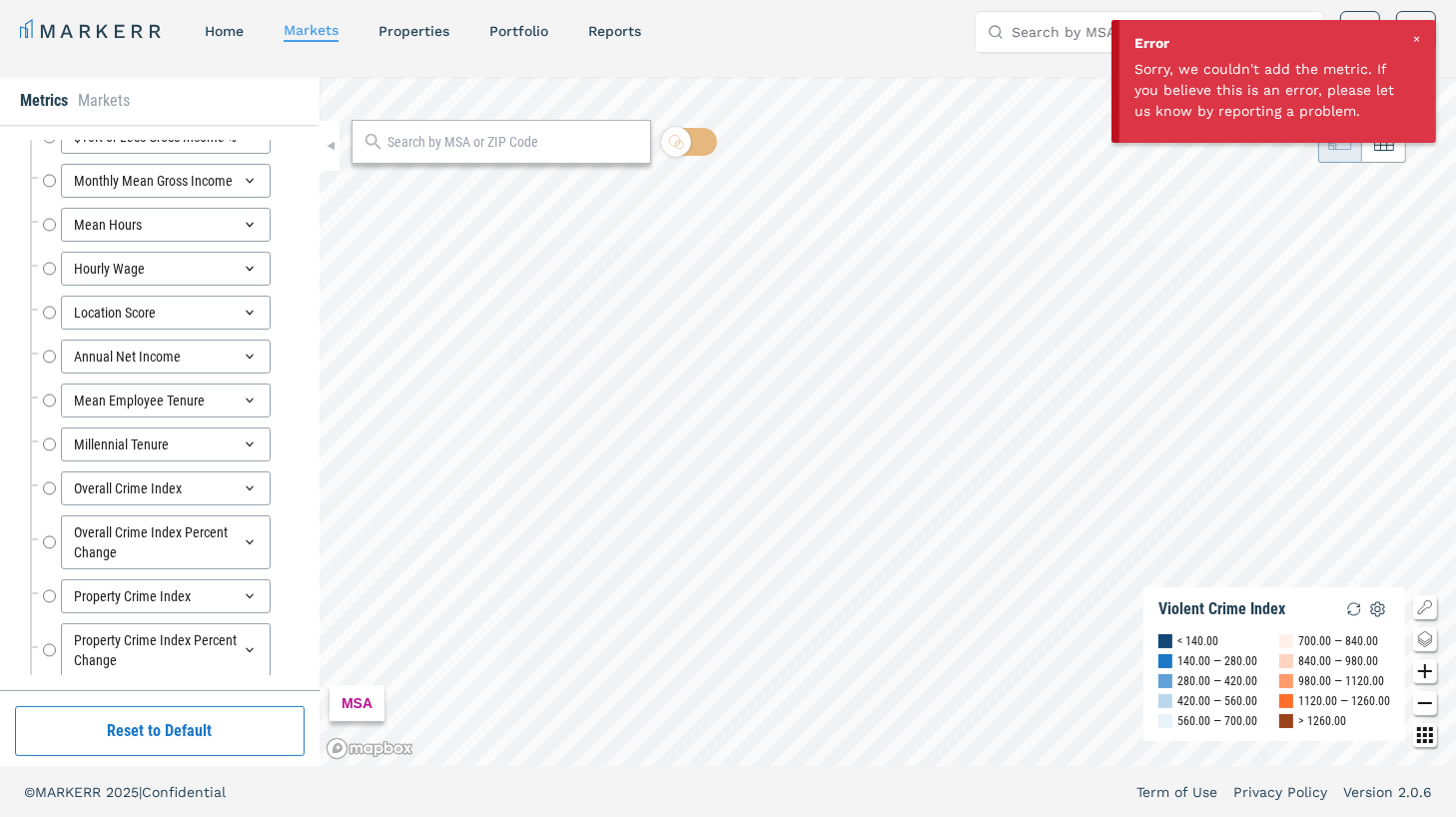 scroll, scrollTop: 8394, scrollLeft: 0, axis: vertical 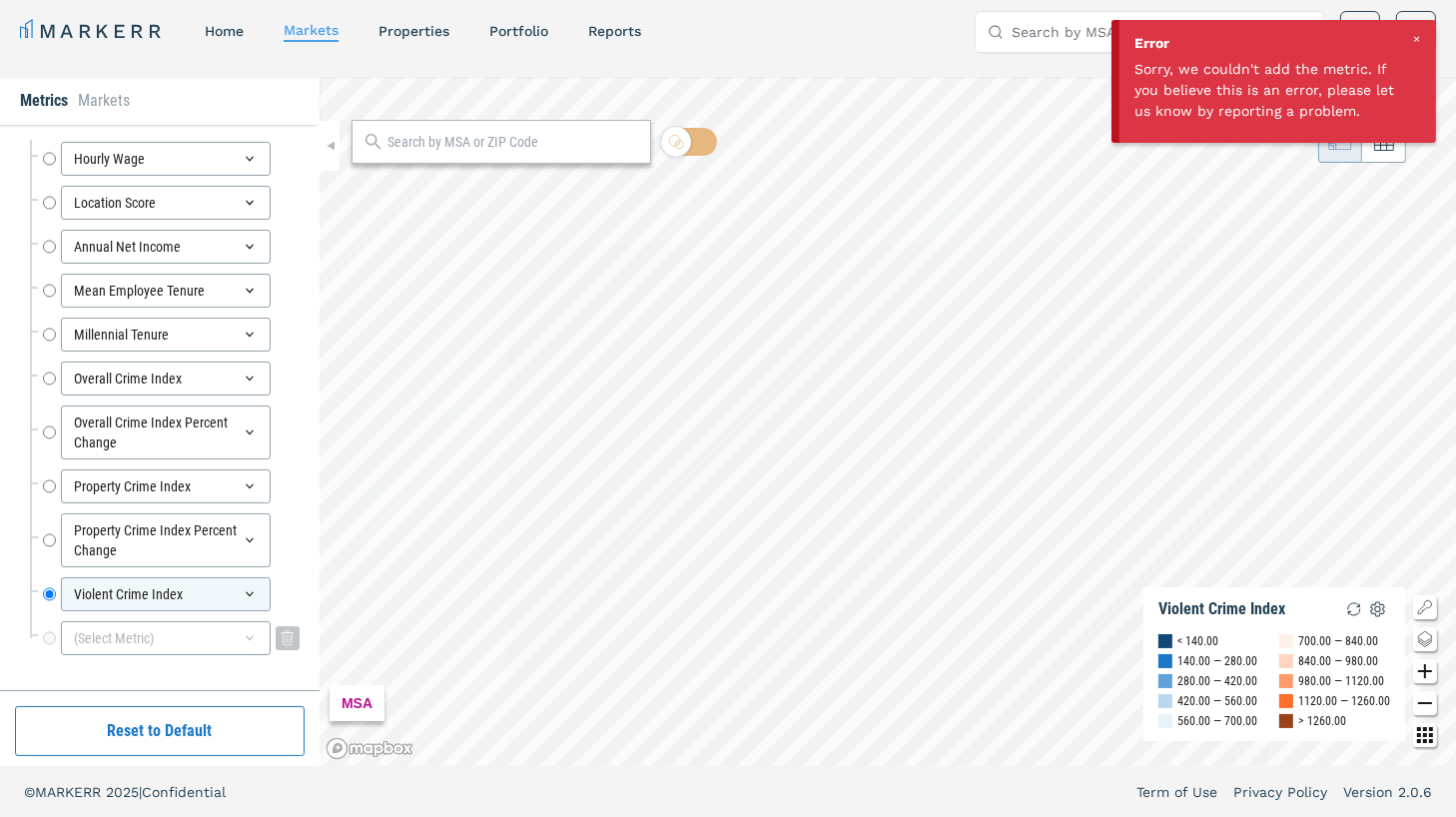 click on "(Select Metric)" at bounding box center [166, 638] 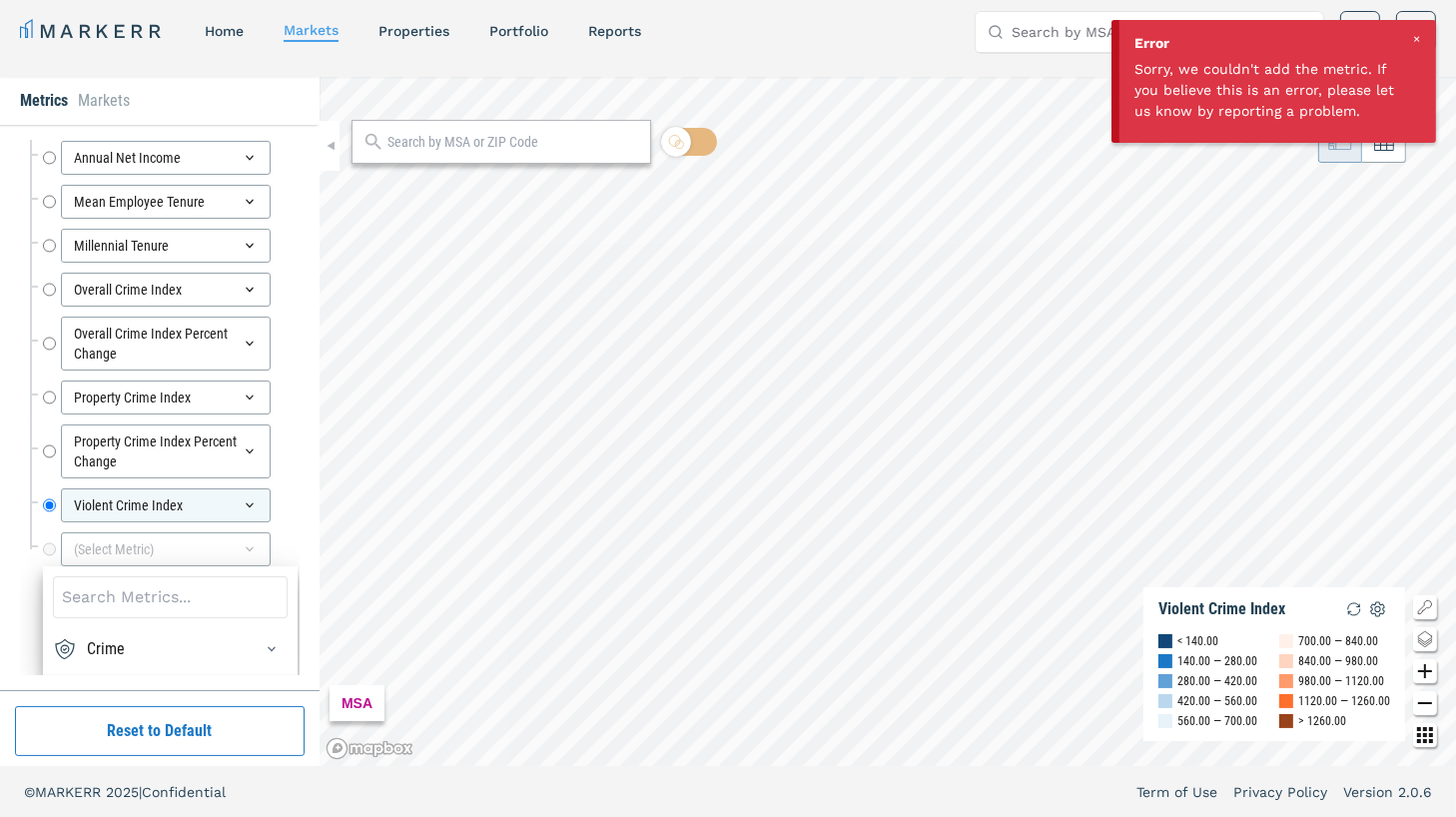 scroll, scrollTop: 8482, scrollLeft: 0, axis: vertical 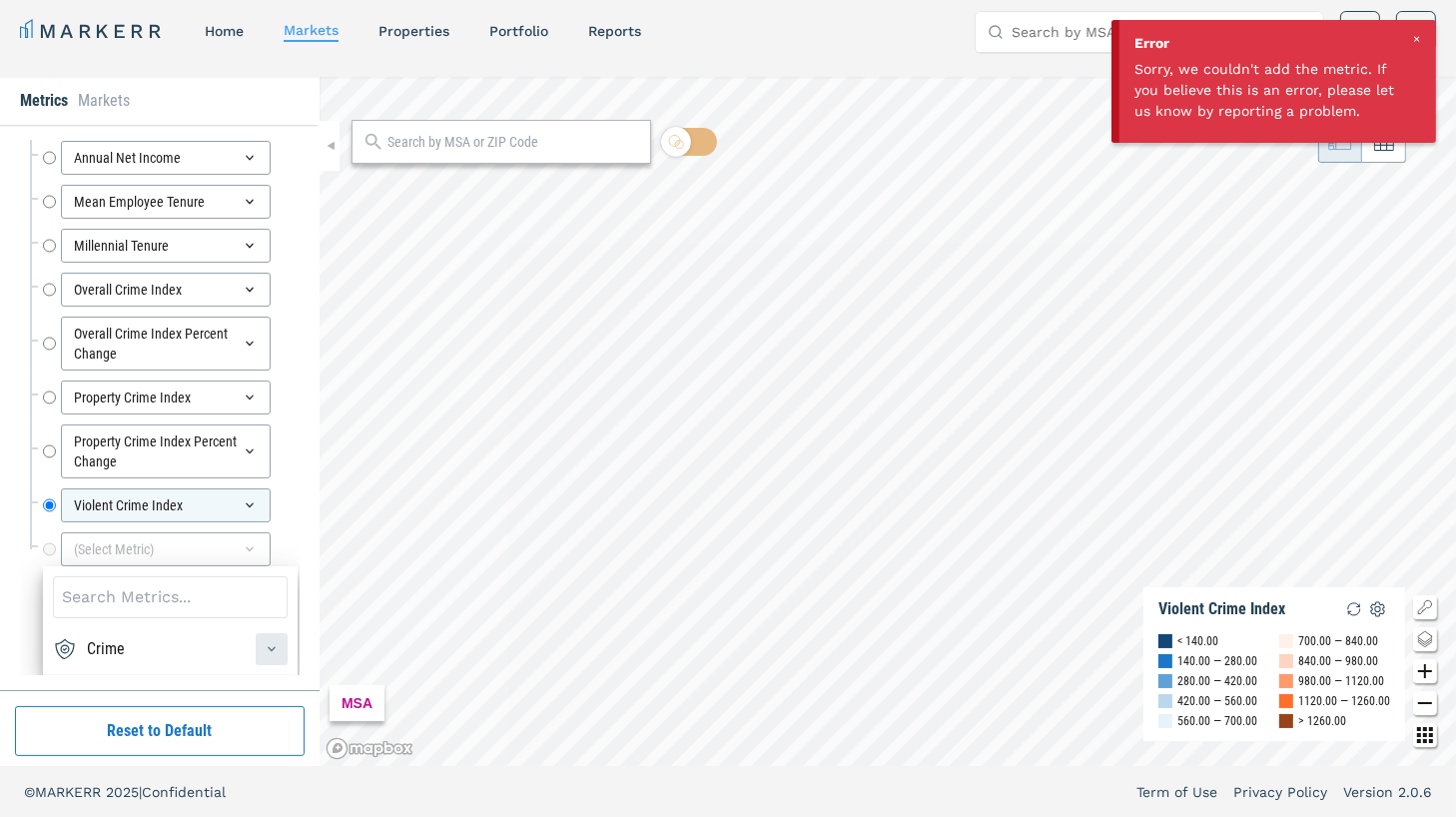 click 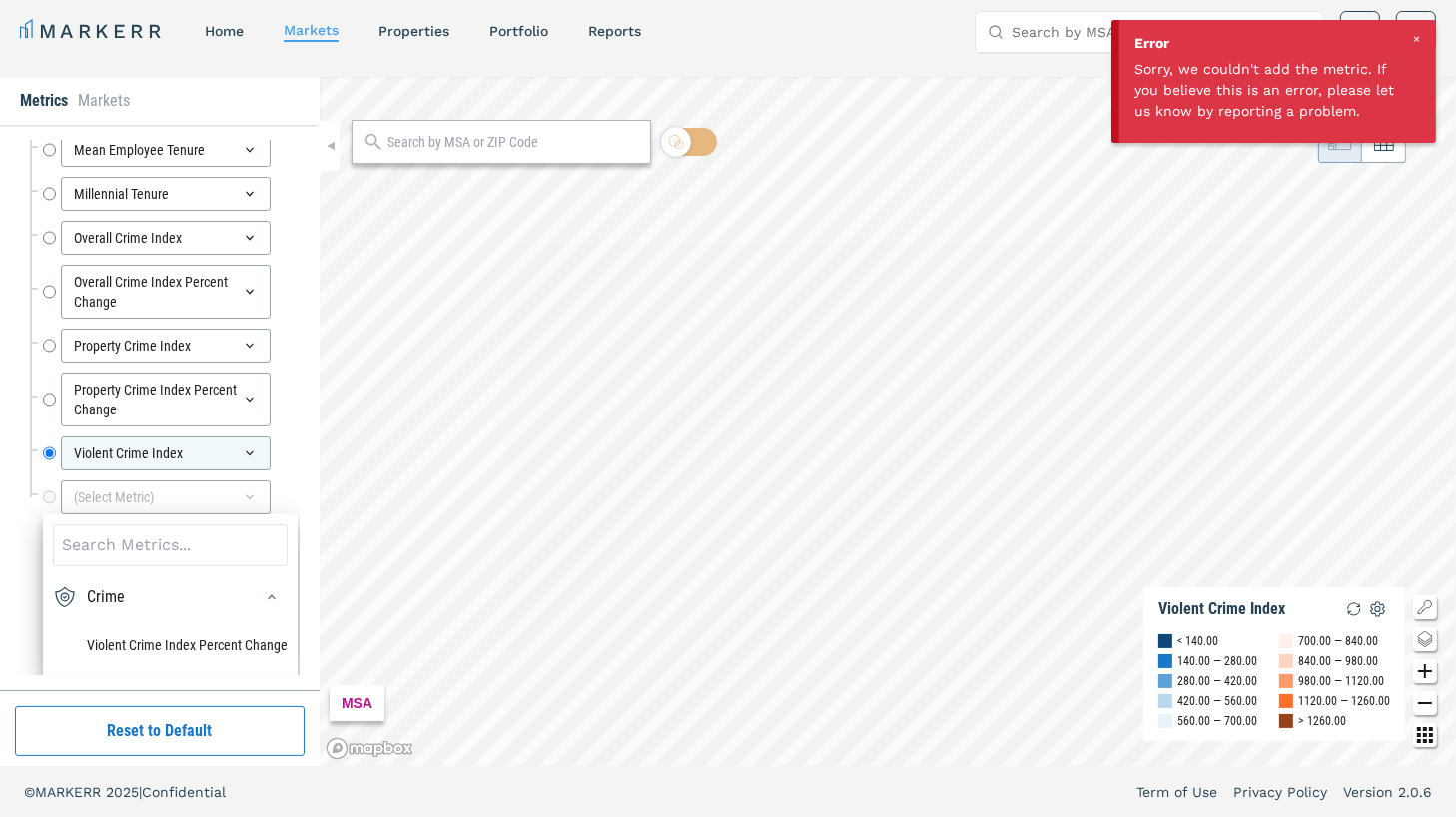 scroll, scrollTop: 8554, scrollLeft: 0, axis: vertical 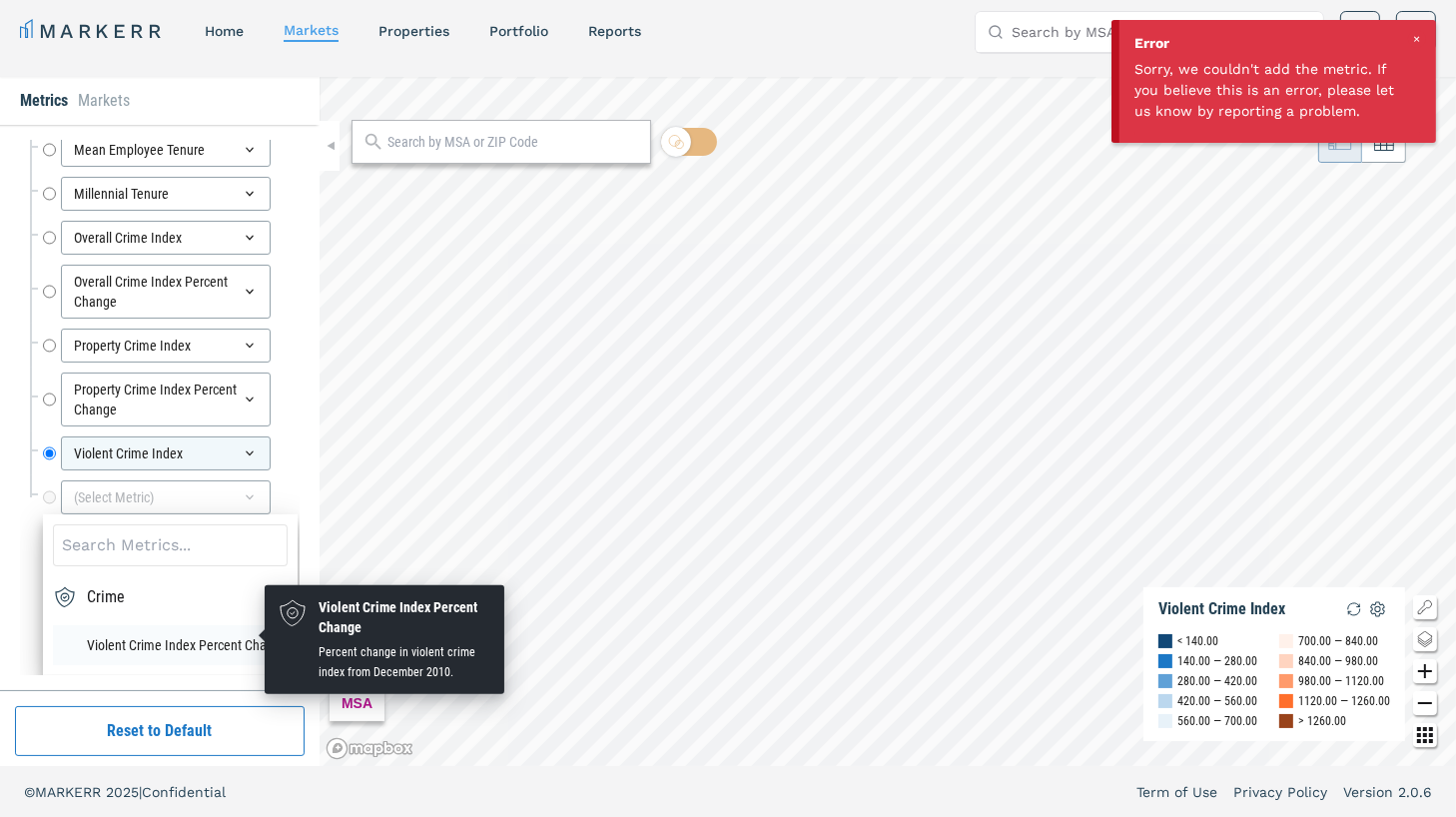 click on "Violent Crime Index Percent Change" at bounding box center (170, 645) 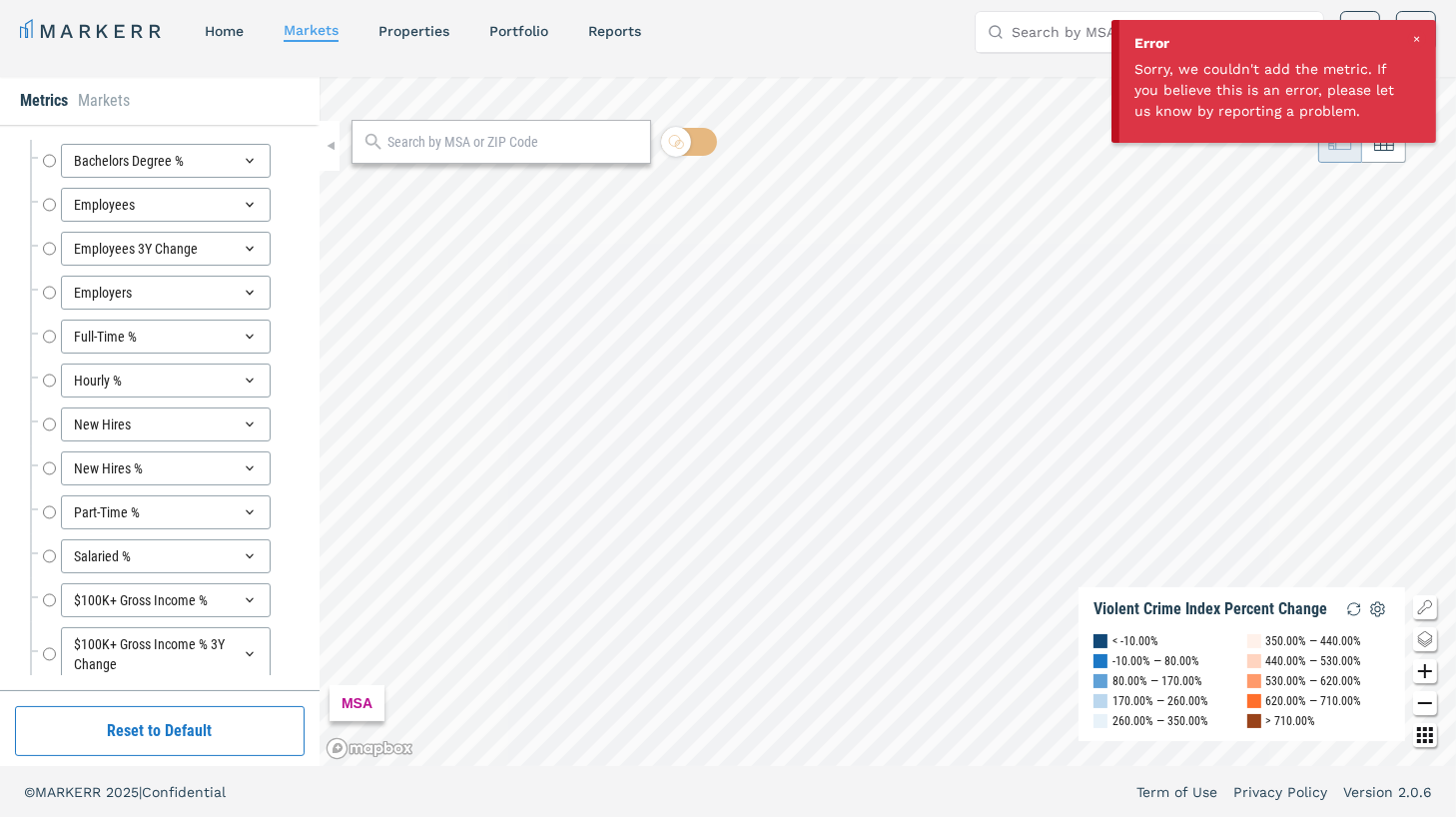 scroll, scrollTop: 8457, scrollLeft: 0, axis: vertical 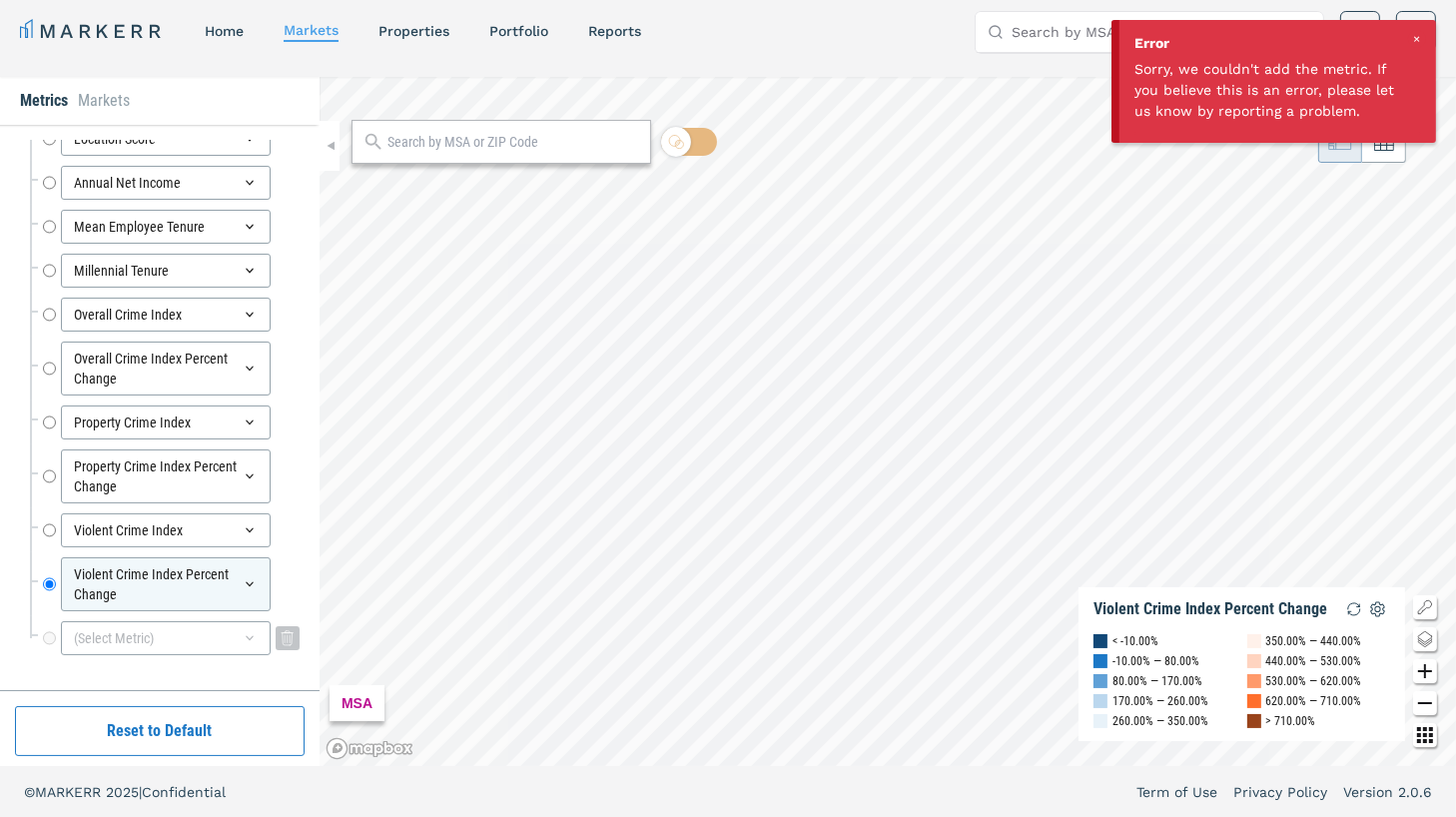 click on "(Select Metric)" at bounding box center [166, 638] 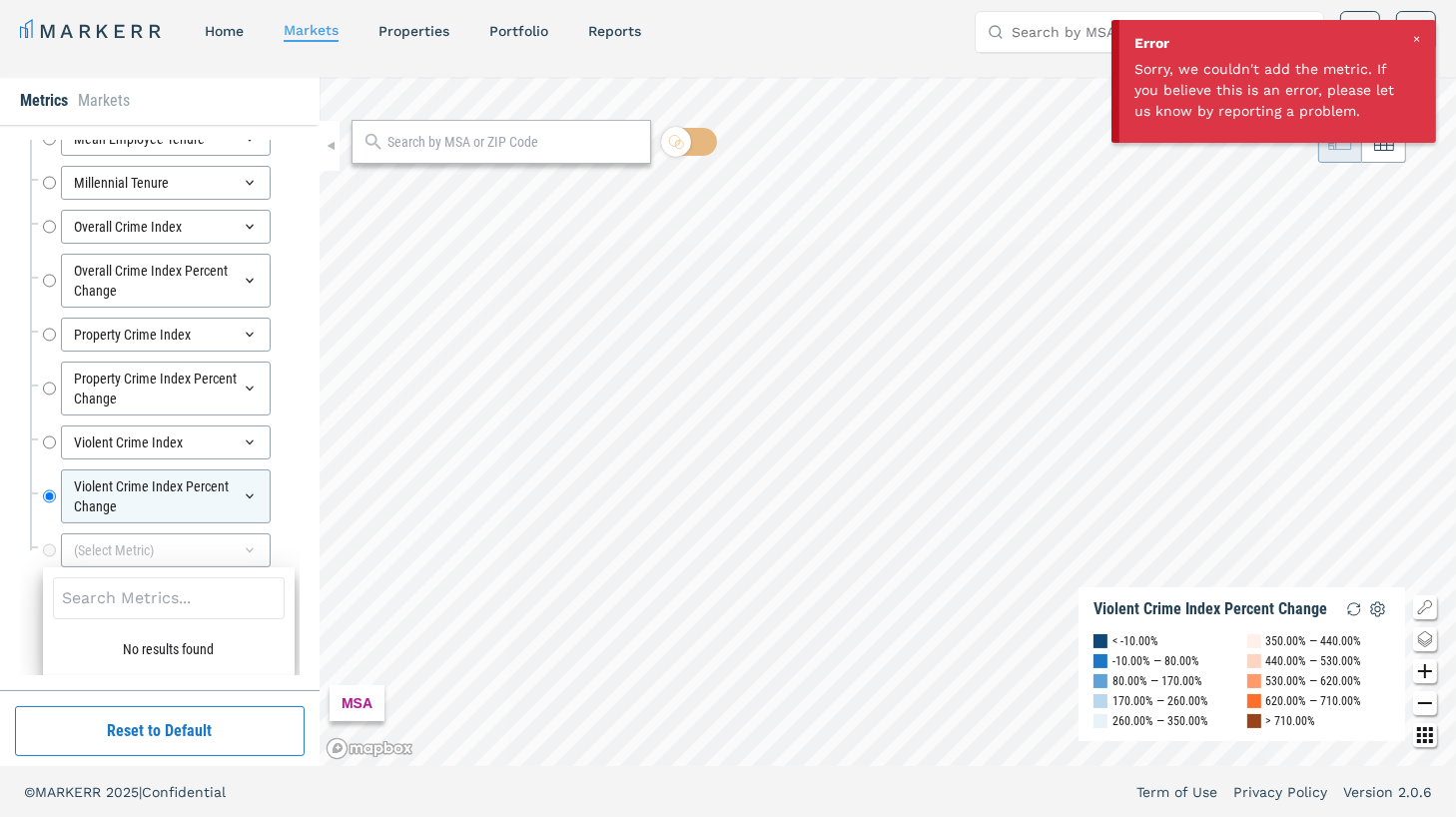 scroll, scrollTop: 8545, scrollLeft: 0, axis: vertical 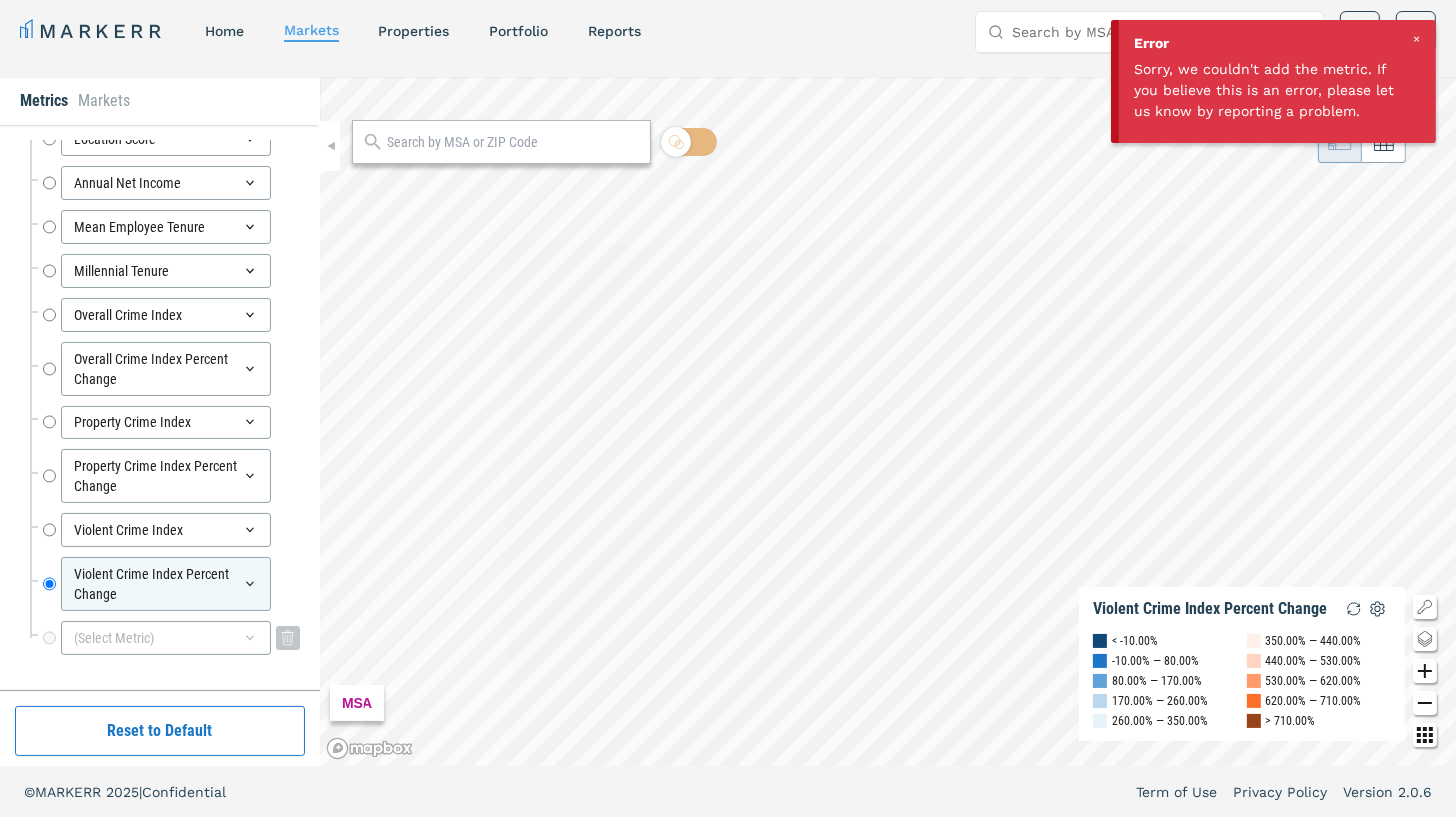 click on "Rent Mean Forecast 5 Year CAGR Rent Mean Forecast 5 Year CAGR Rent Mean Forecast 5 Year Percentile Rent Mean Forecast 5 Year Percentile Rent Mean Forecast 5 Year Rank Rent Mean Forecast 5 Year Rank Population Population Population YoY Growth Population YoY Growth Population Change Population Change SF - Forecasted YoY Units Change - Completed SF - Forecasted YoY Units Change - Completed SF - Forecasted 12M Units - Completed SF - Forecasted 12M Units - Completed SF - Forecasted 12M Units - Planning SF - Forecasted 12M Units - Planning SF - Forecasted 12M Units - Under Construction SF - Forecasted 12M Units - Under Construction SF - Forecasted YoY Units Change - Planning SF - Forecasted YoY Units Change - Planning SF - Forecasted YoY Units Change - Under Construction SF - Forecasted YoY Units Change - Under Construction SF - Total Units - Planning SF - Total Units - Planning SF - Total Units - T12 - Completed SF - Total Units - T12 - Completed SF - Total Units - T12 - Planning SF - Total Units - T12 - Planning" at bounding box center (165, -3742) 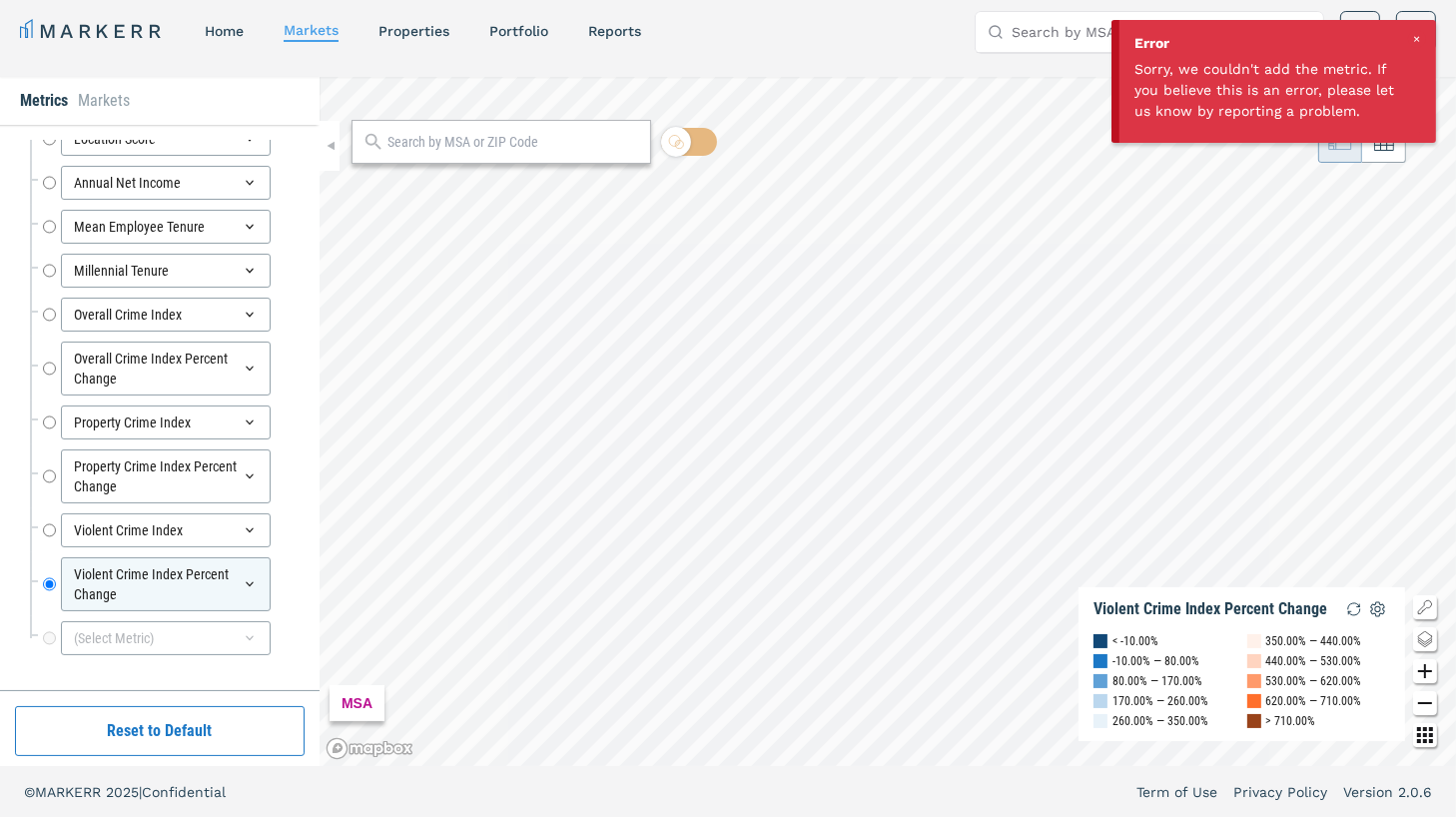 click at bounding box center [1417, 39] 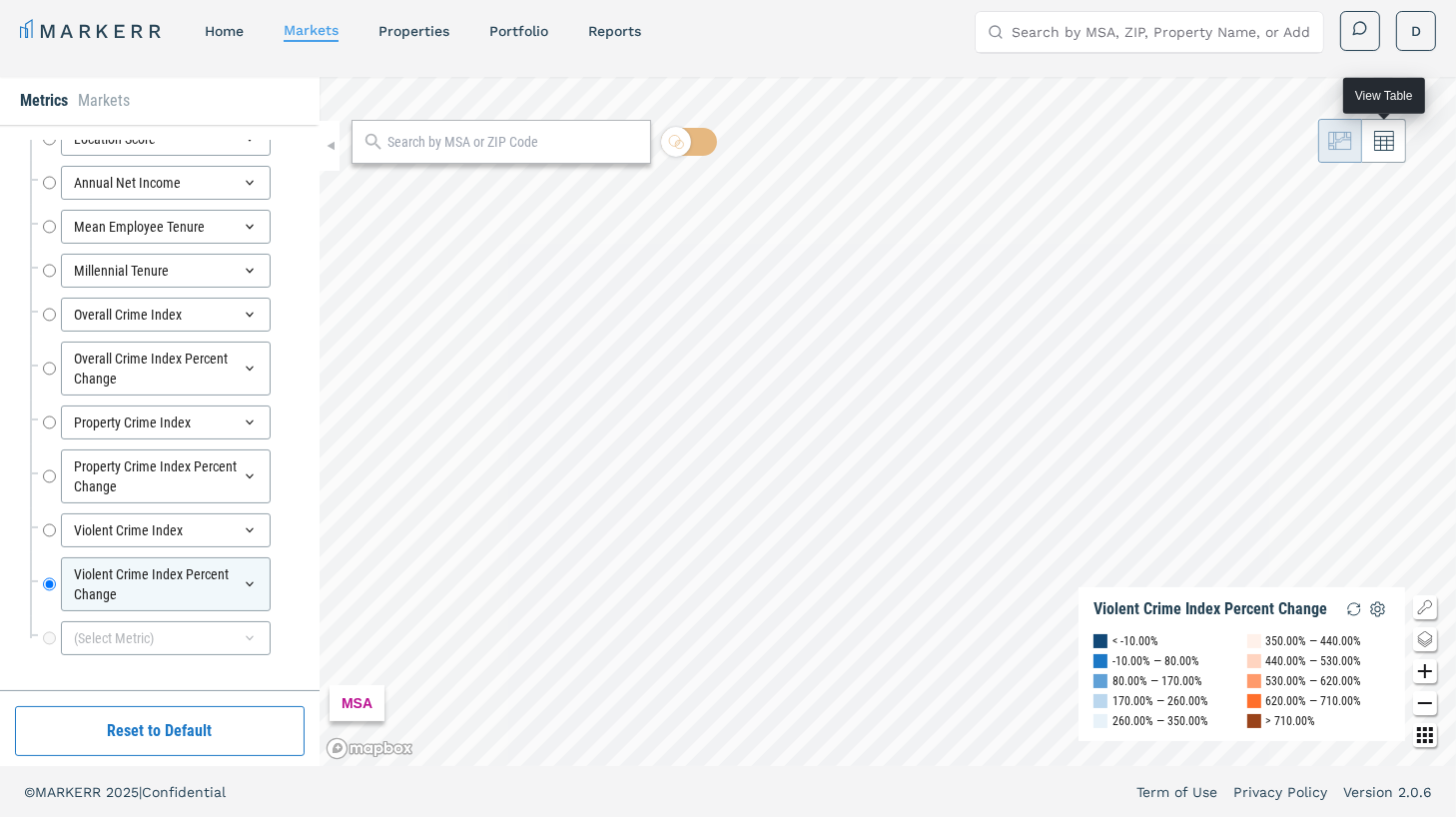 click at bounding box center [1384, 141] 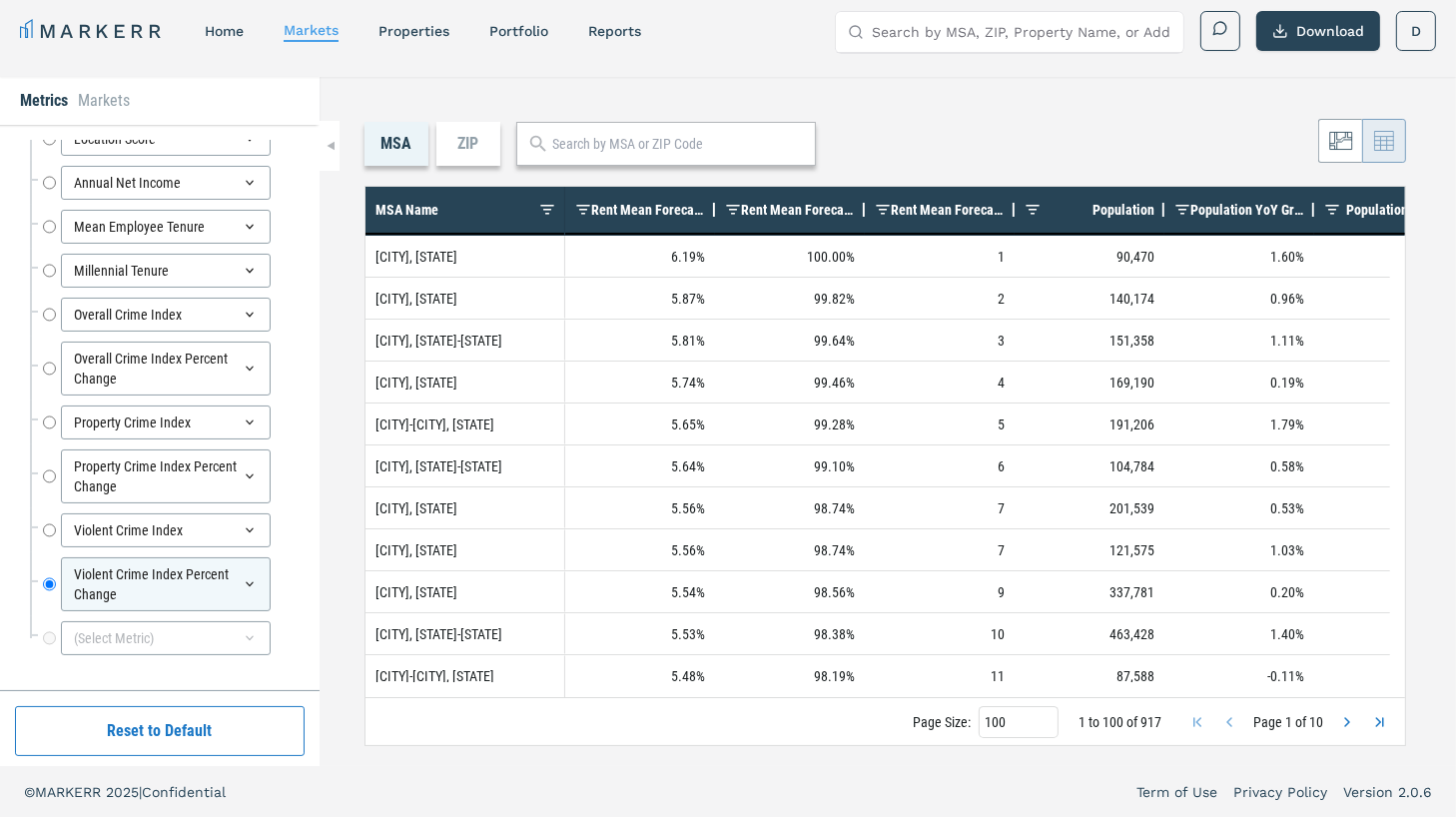 click on "ZIP" at bounding box center (468, 144) 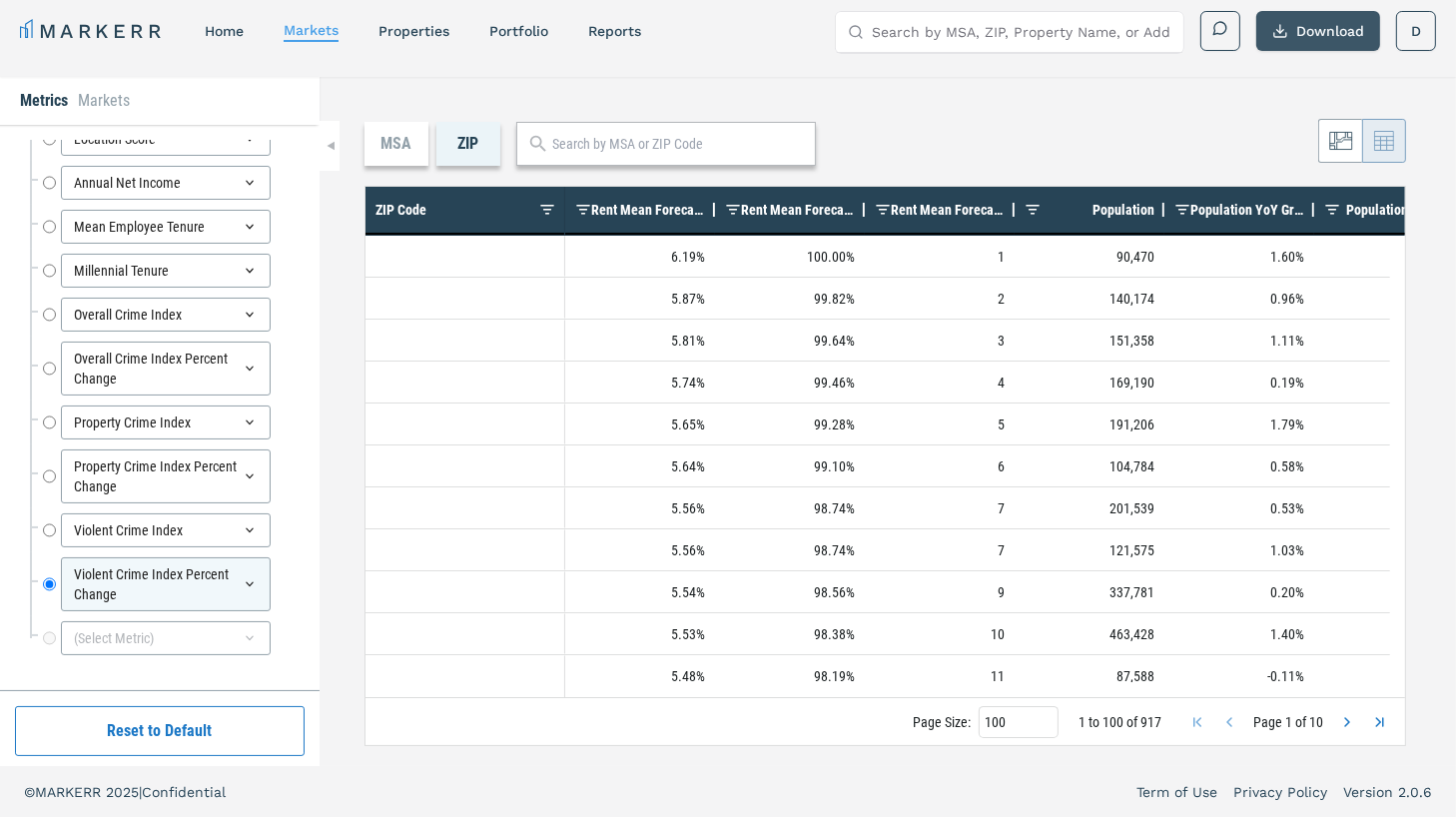 click on "Download" at bounding box center (1318, 31) 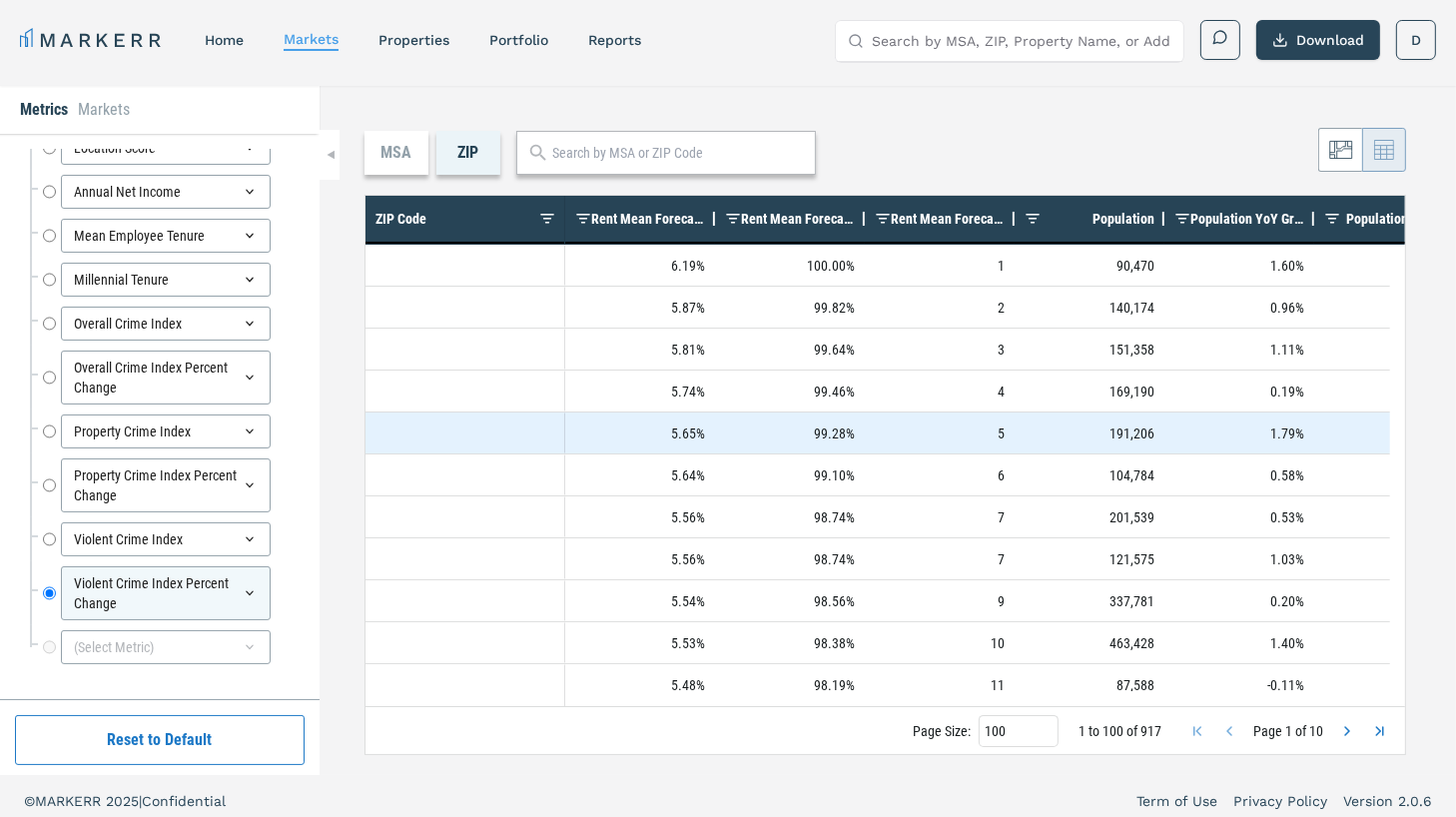 scroll, scrollTop: 0, scrollLeft: 0, axis: both 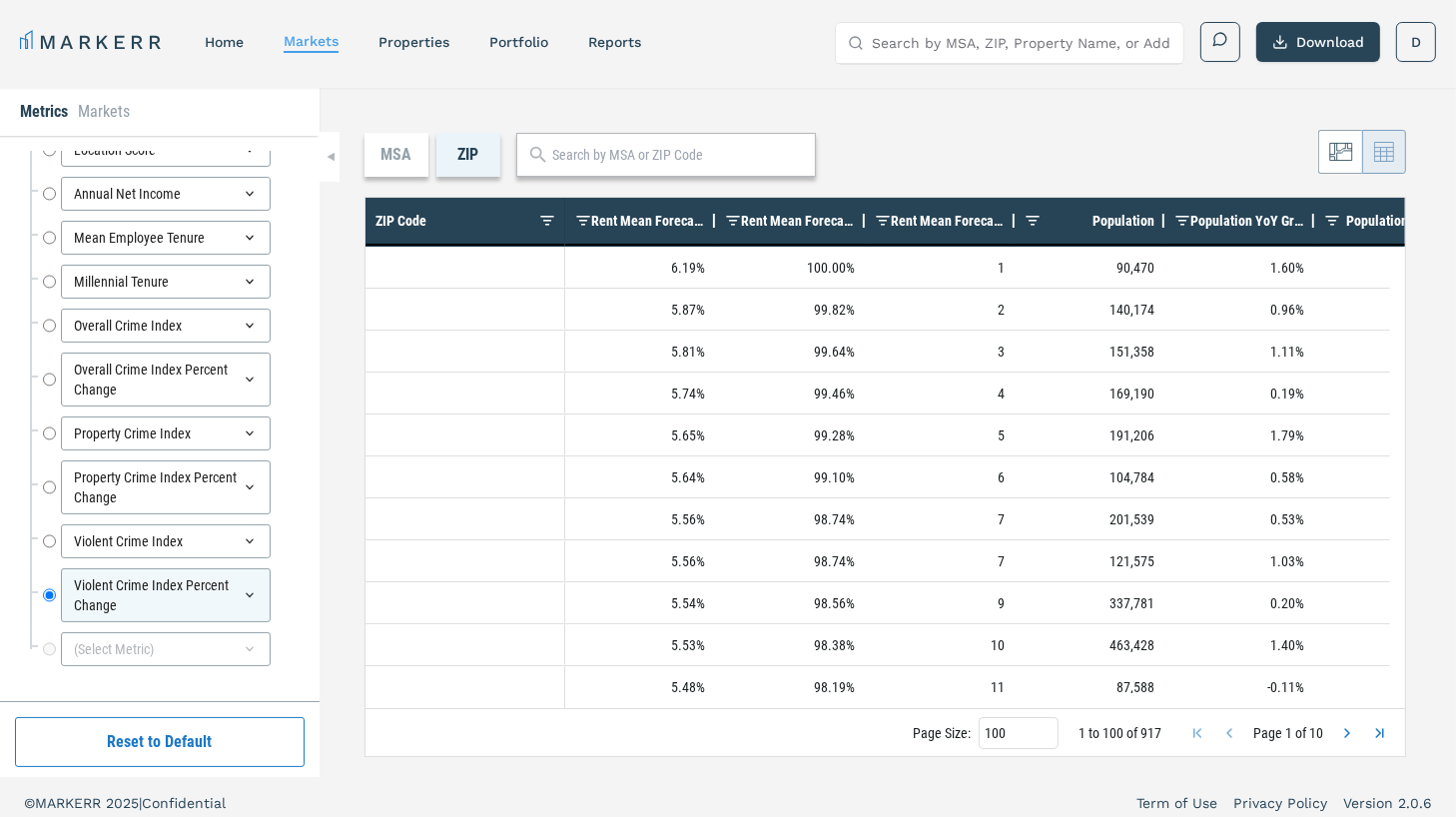 click on "MSA" at bounding box center [396, 155] 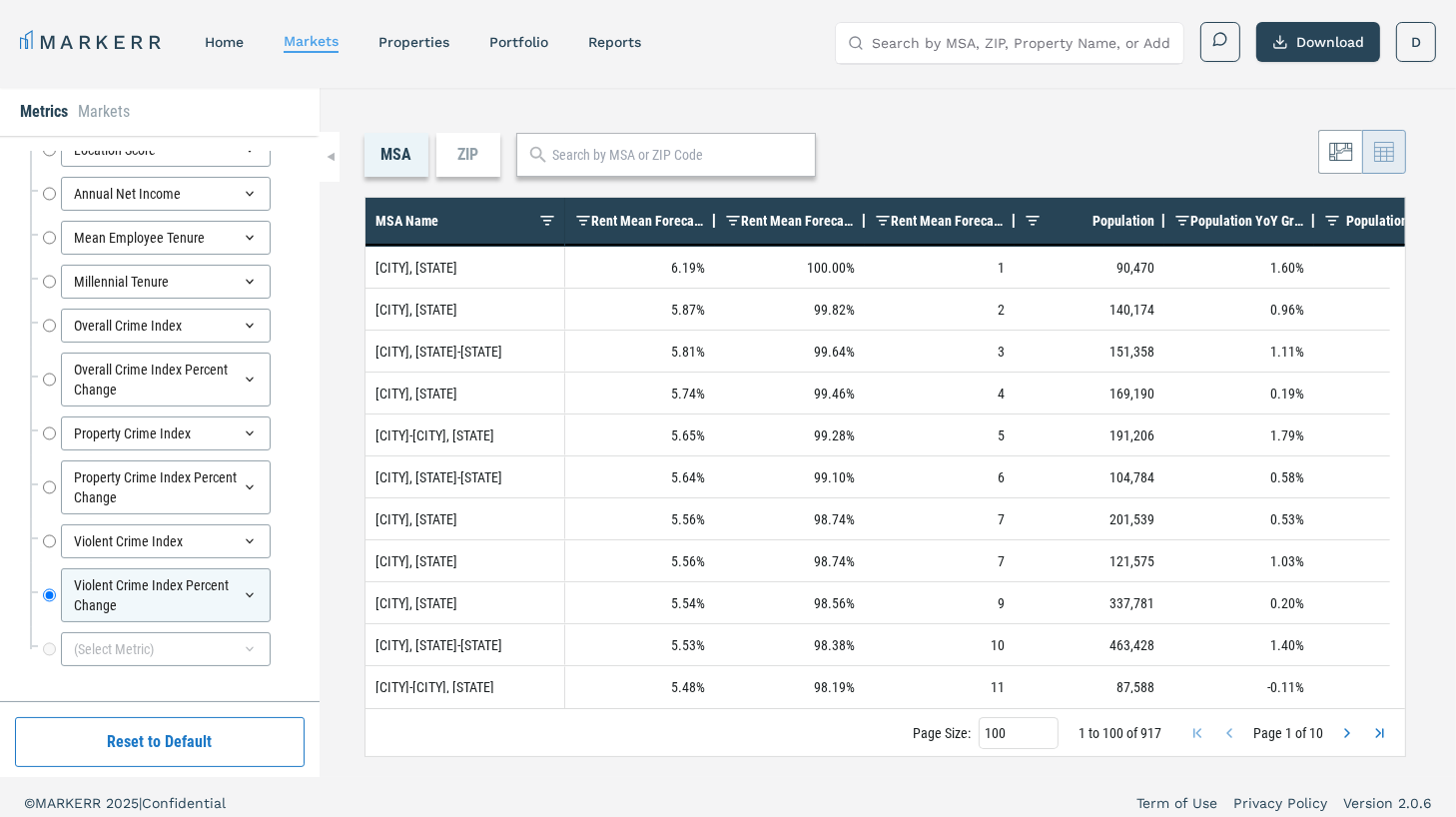 click on "ZIP" at bounding box center [468, 155] 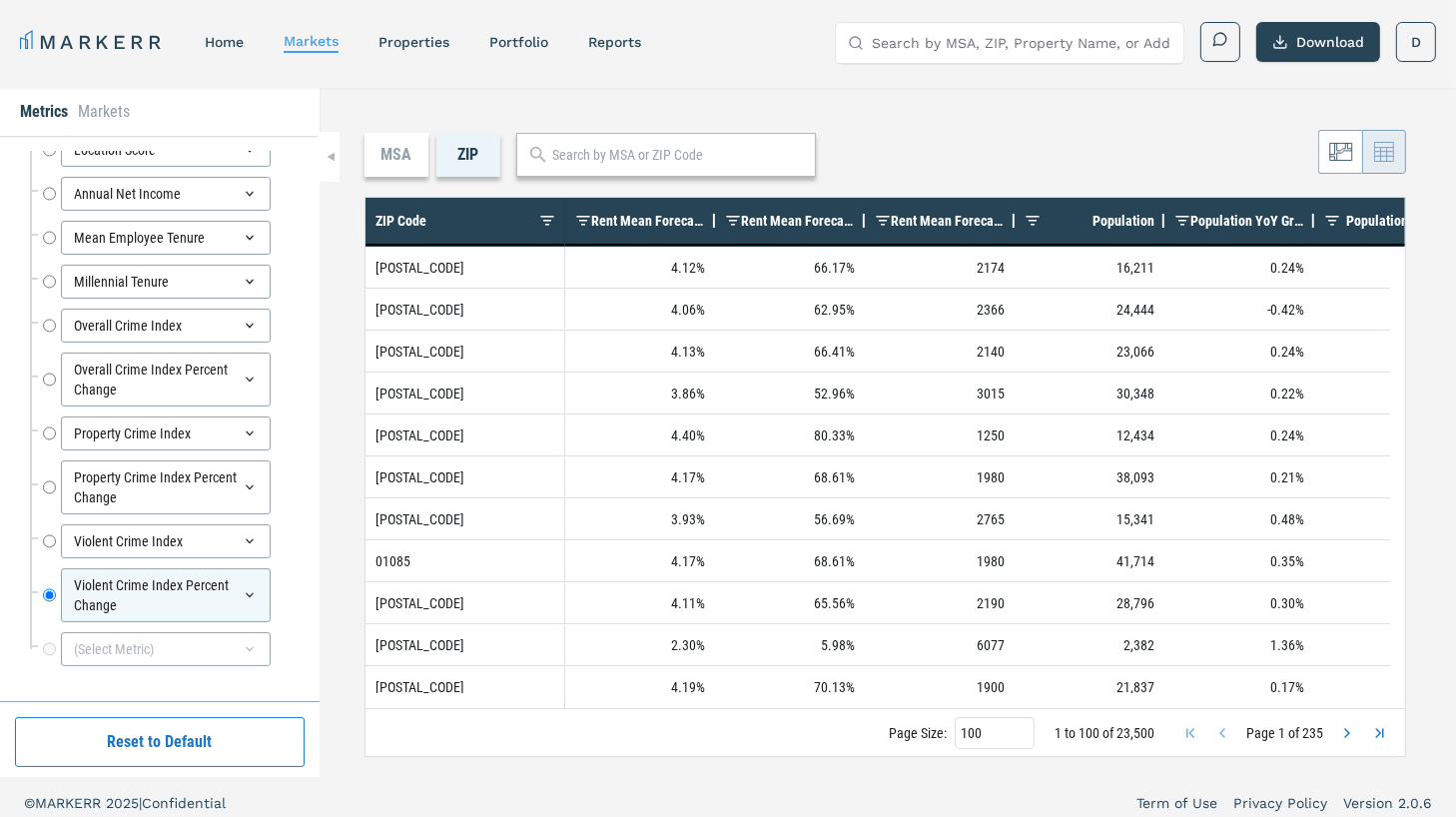 scroll, scrollTop: 11, scrollLeft: 0, axis: vertical 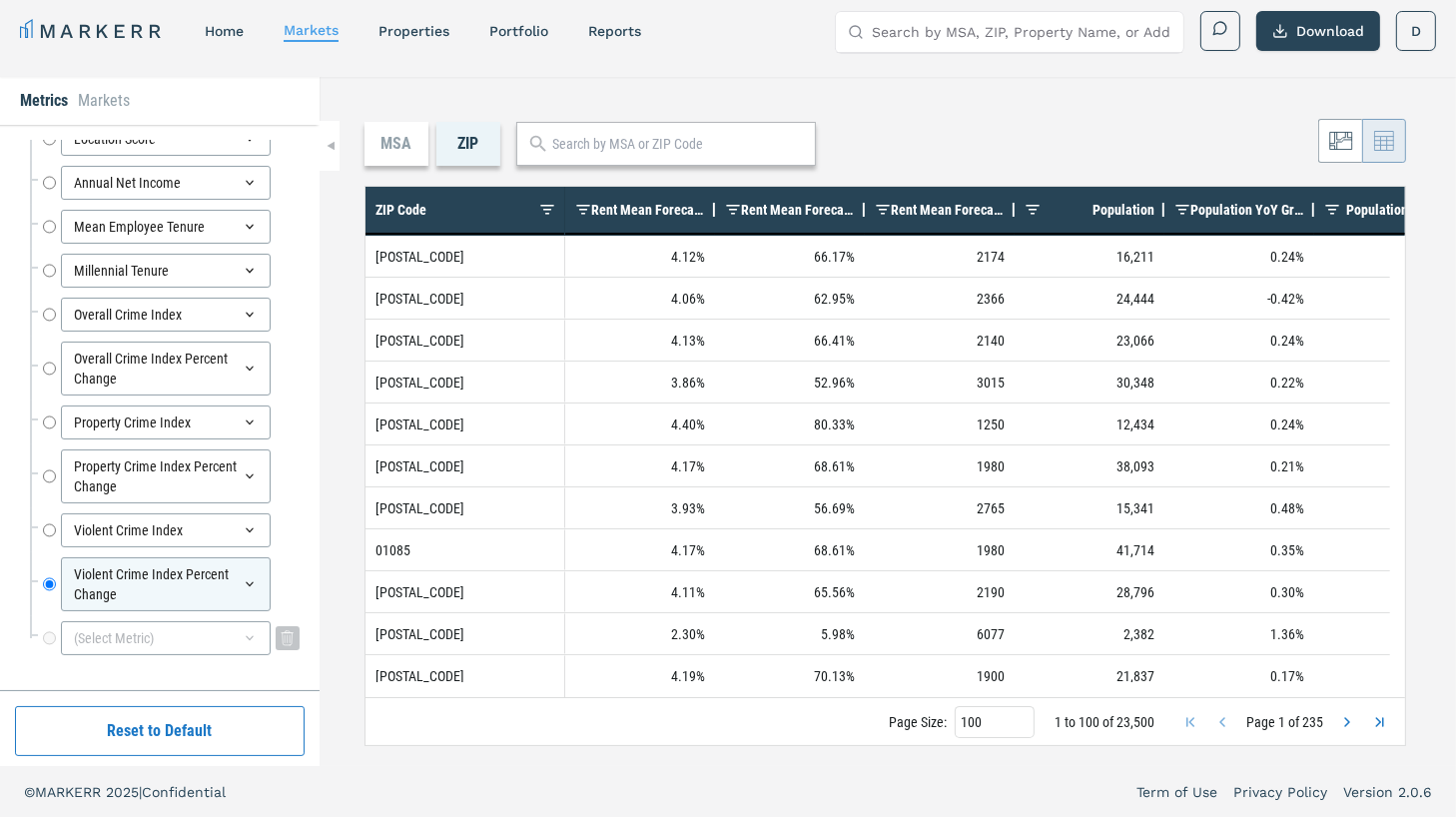 click 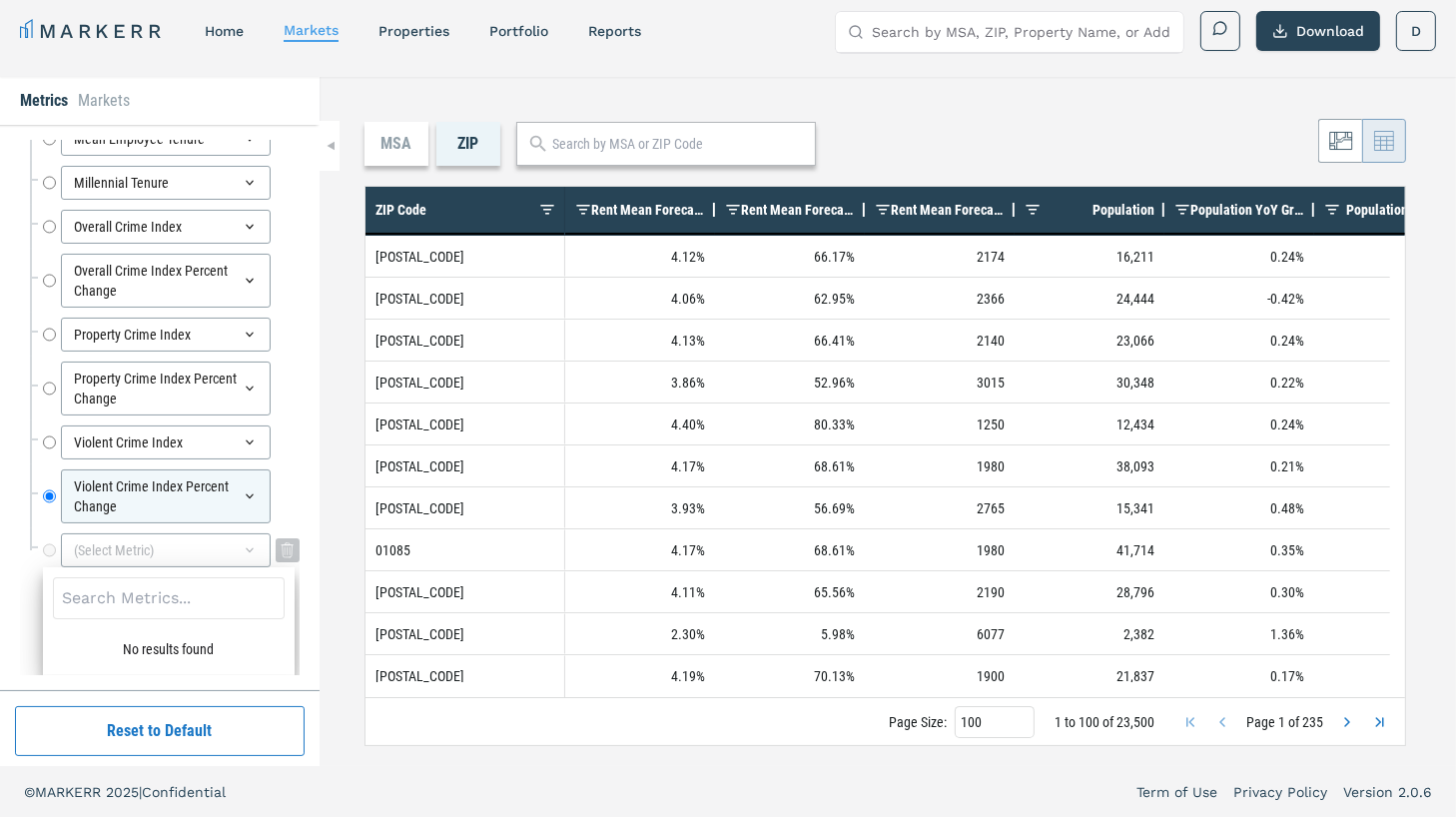 scroll, scrollTop: 8545, scrollLeft: 0, axis: vertical 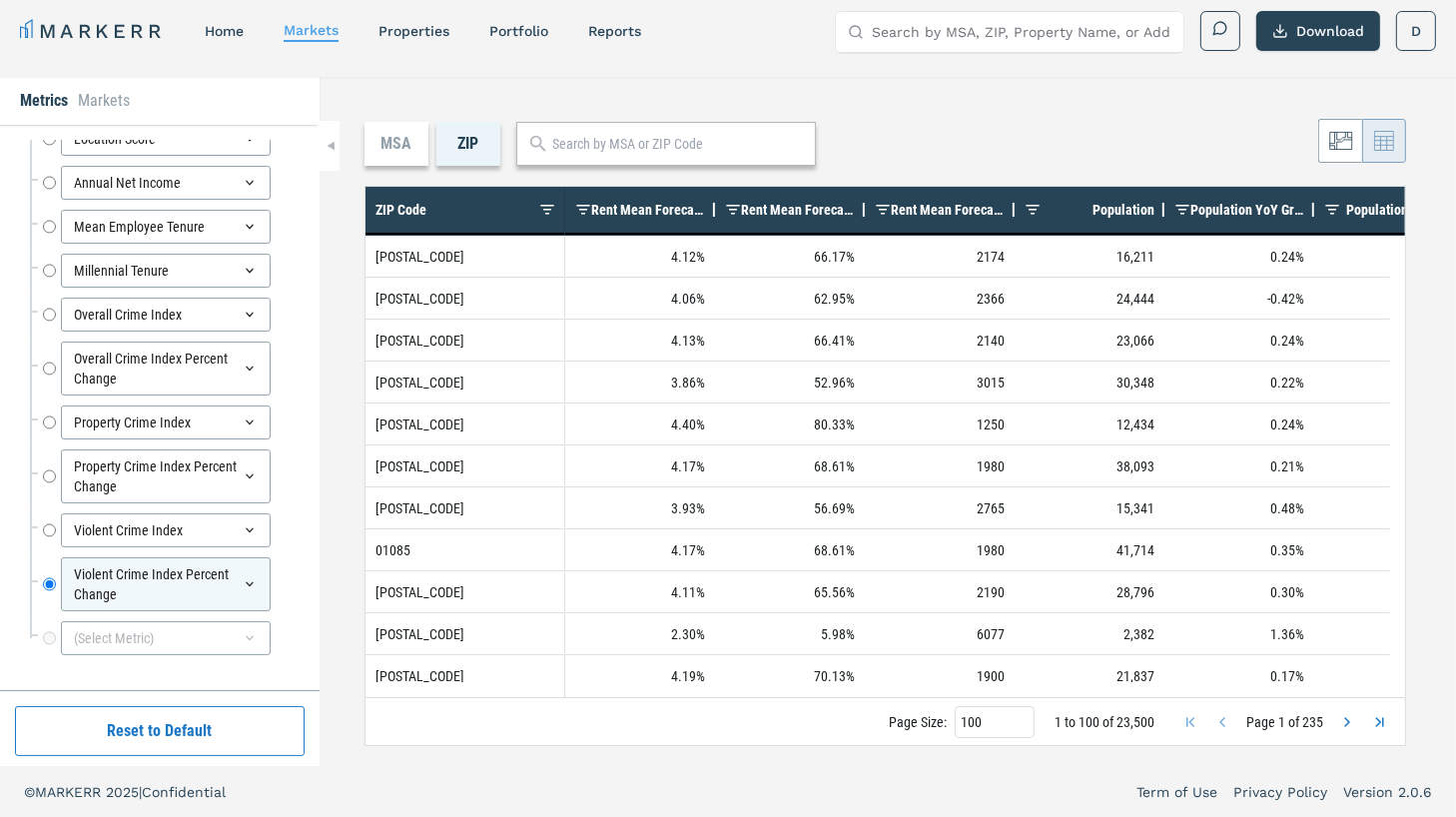 click on "research Rent Mean Forecast 5 Year CAGR Rent Mean Forecast 5 Year CAGR Rent Mean Forecast 5 Year Percentile Rent Mean Forecast 5 Year Percentile Rent Mean Forecast 5 Year Rank Rent Mean Forecast 5 Year Rank Population Population Population YoY Growth Population YoY Growth Population Change Population Change SF - Forecasted YoY Units Change - Completed SF - Forecasted YoY Units Change - Completed SF - Forecasted 12M Units - Completed SF - Forecasted 12M Units - Completed SF - Forecasted 12M Units - Planning SF - Forecasted 12M Units - Planning SF - Forecasted 12M Units - Under Construction SF - Forecasted 12M Units - Under Construction SF - Forecasted YoY Units Change - Planning SF - Forecasted YoY Units Change - Planning SF - Forecasted YoY Units Change - Under Construction SF - Forecasted YoY Units Change - Under Construction SF - Total Units - Planning SF - Total Units - Planning SF - Total Units - T12 - Completed SF - Total Units - T12 - Completed SF - Total Units - T12 - Planning Mean Rent - Multifamily" at bounding box center [160, 408] 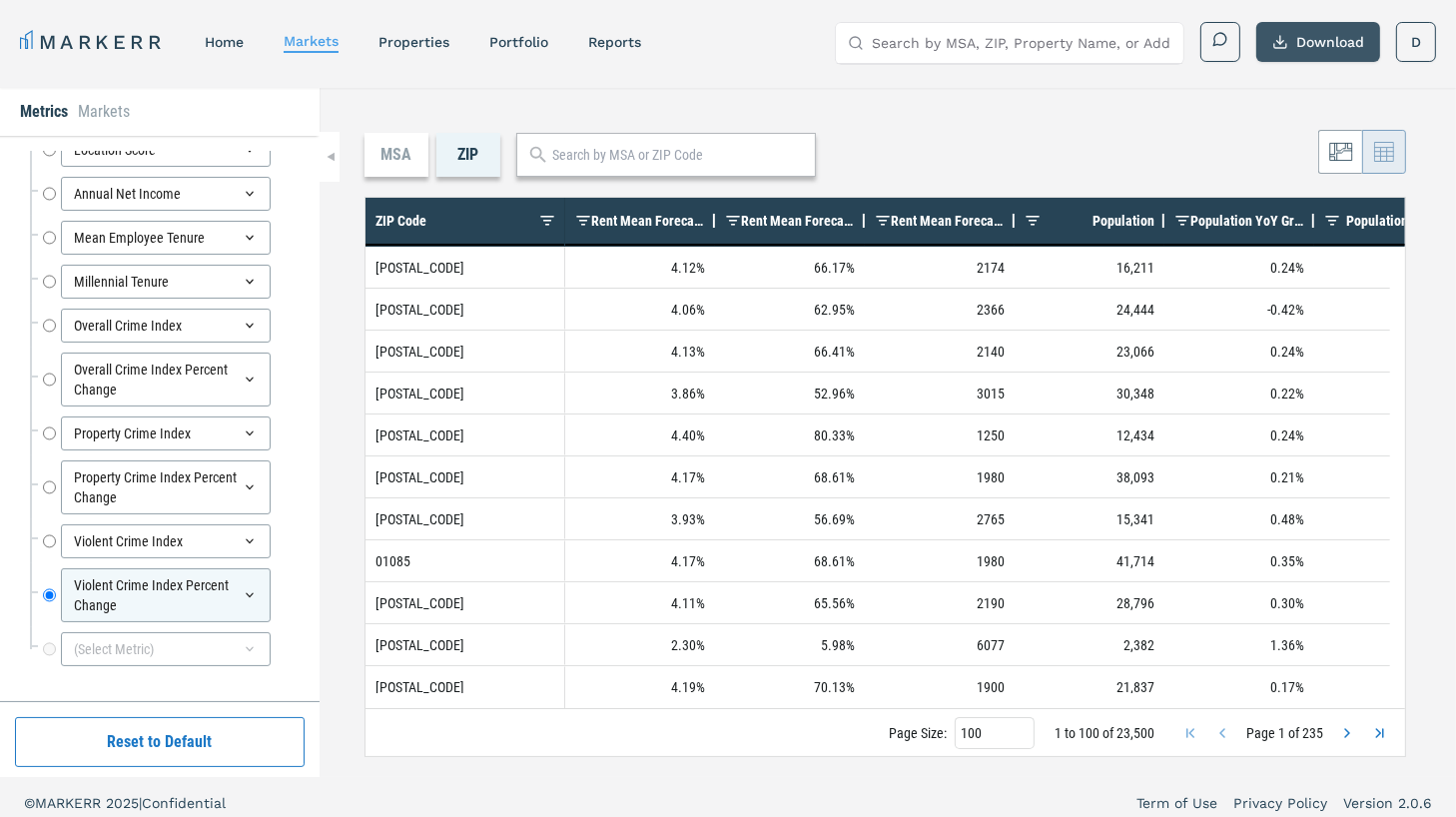 click on "Download" at bounding box center (1318, 42) 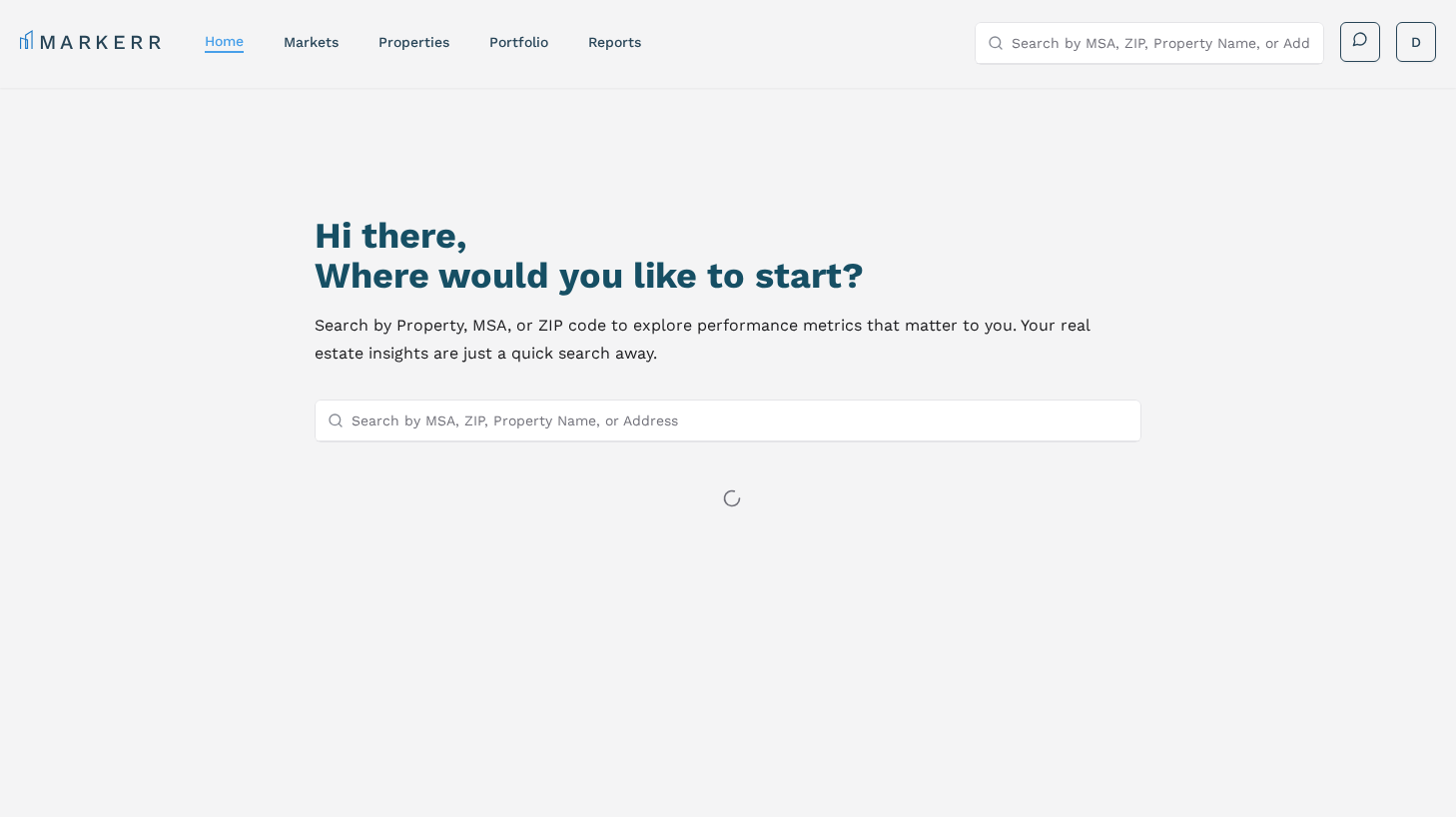 scroll, scrollTop: 0, scrollLeft: 0, axis: both 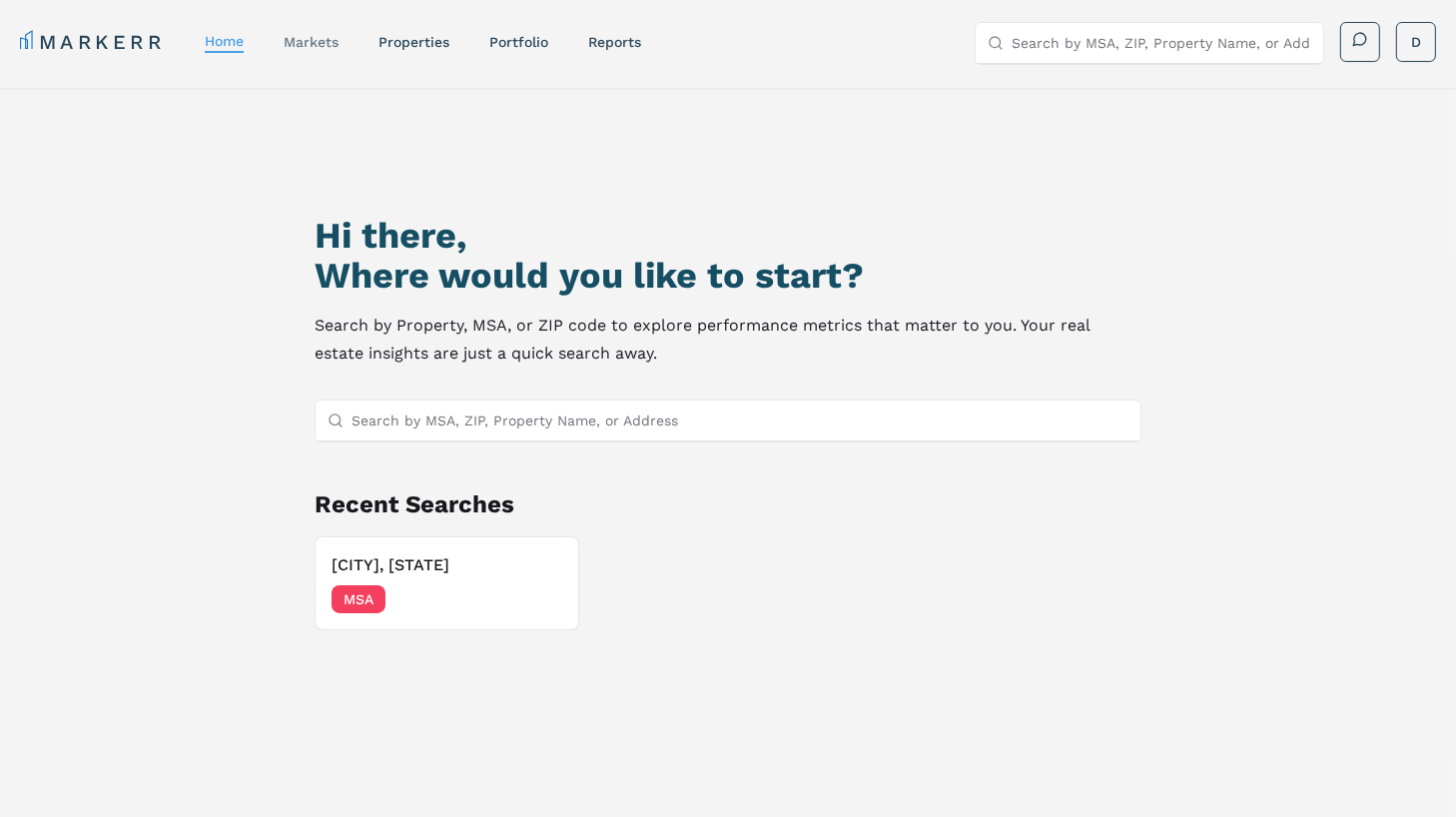 click on "markets" at bounding box center (311, 42) 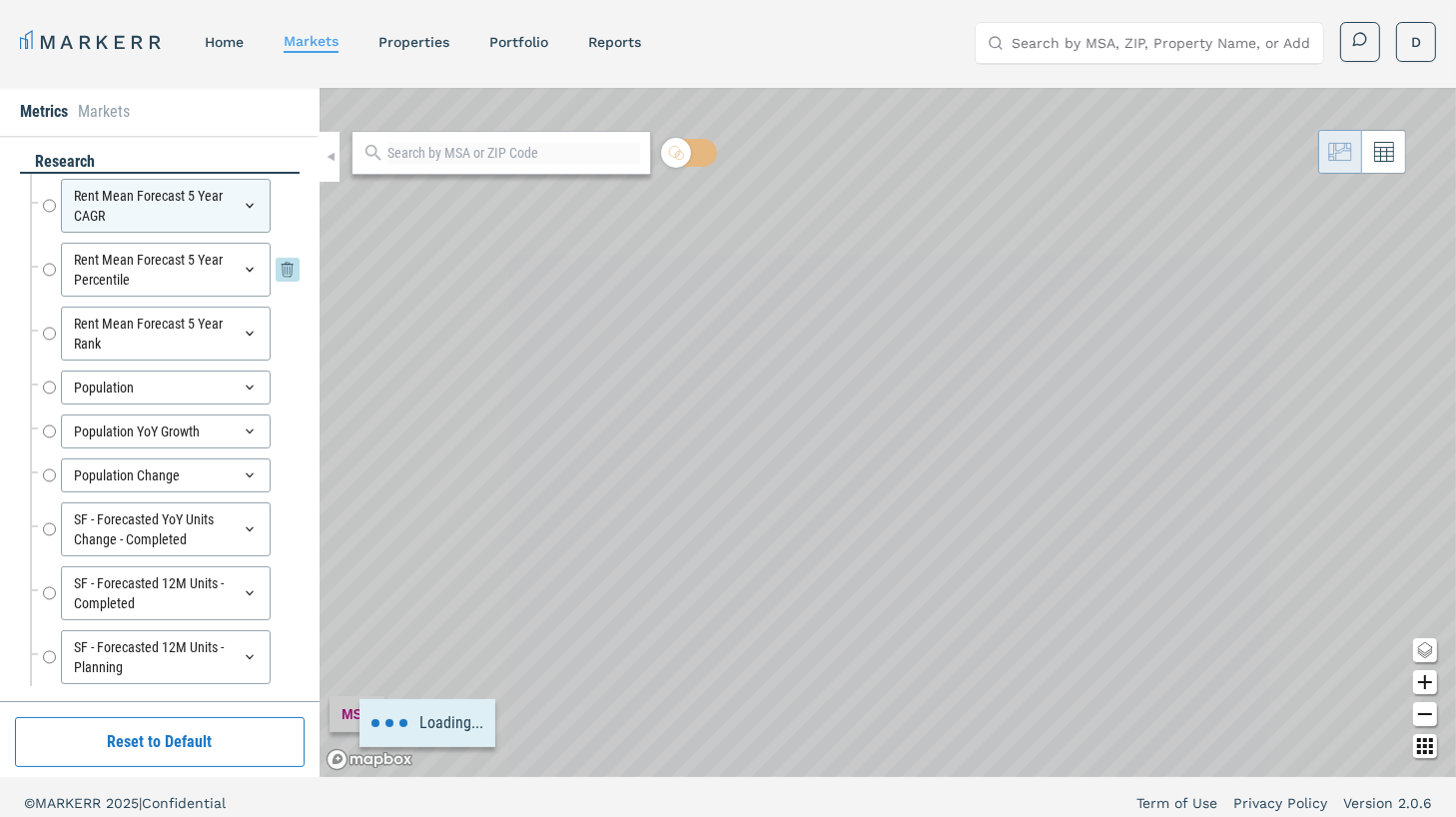 radio on "true" 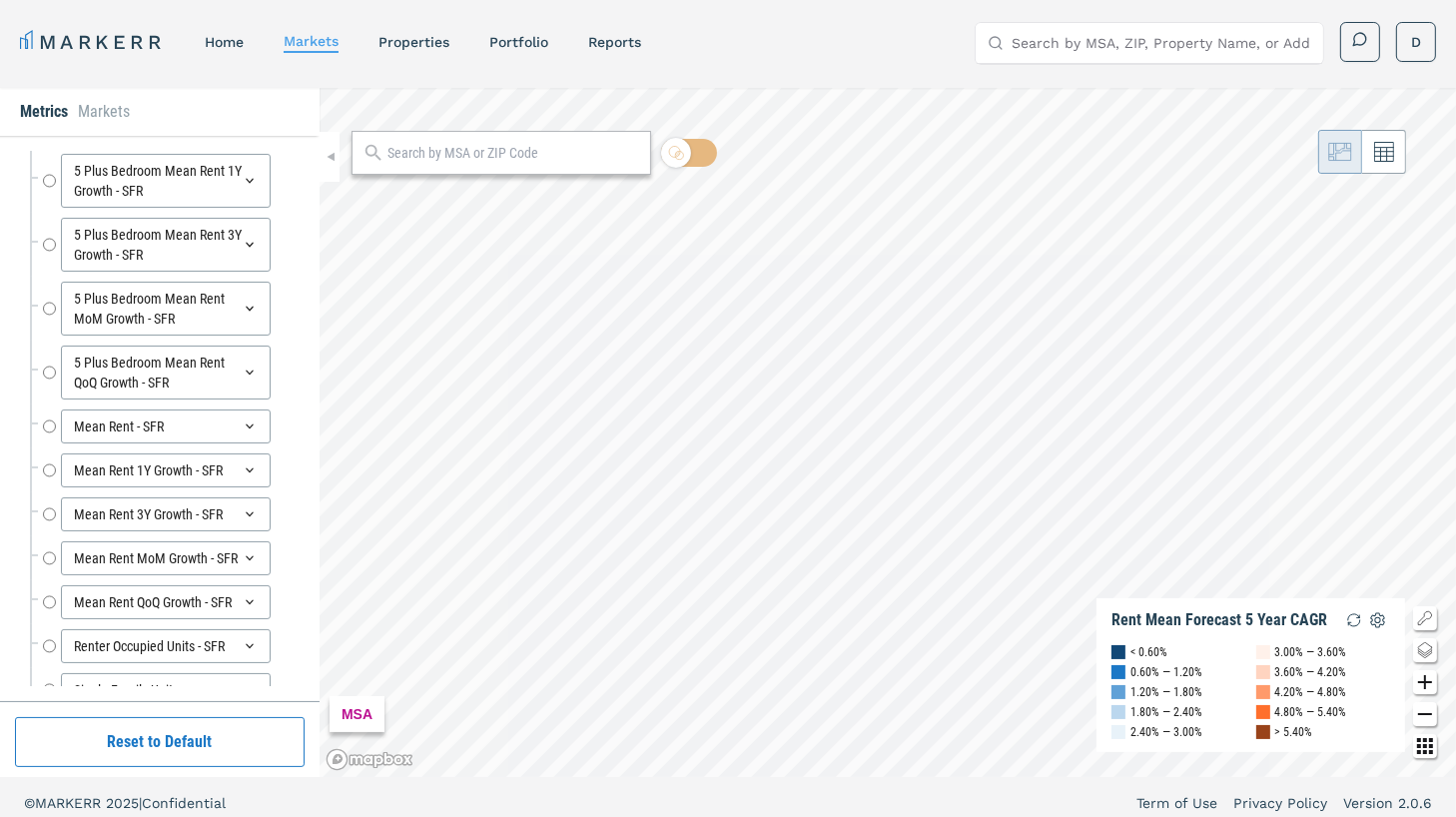 scroll, scrollTop: 6208, scrollLeft: 0, axis: vertical 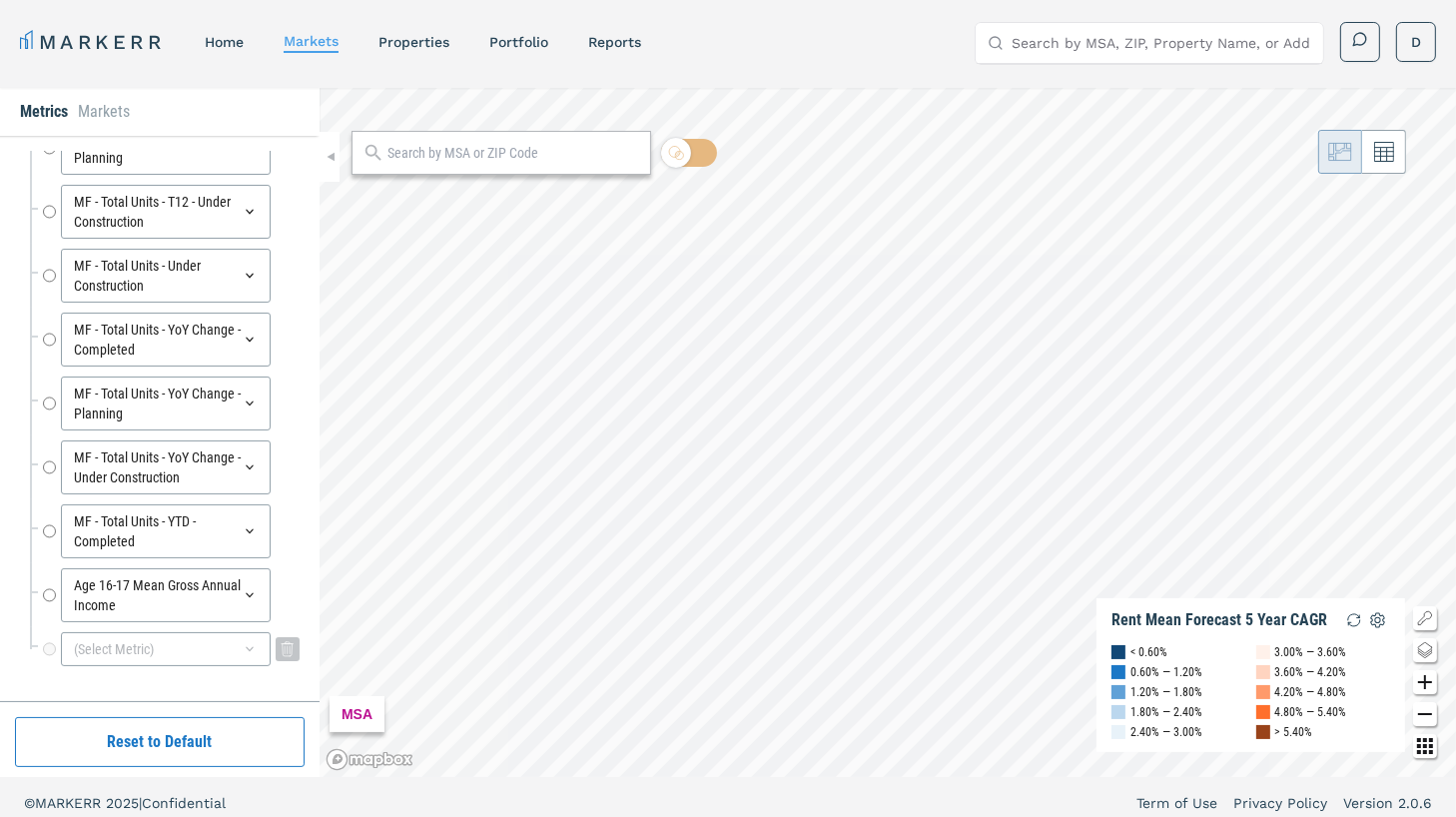 click 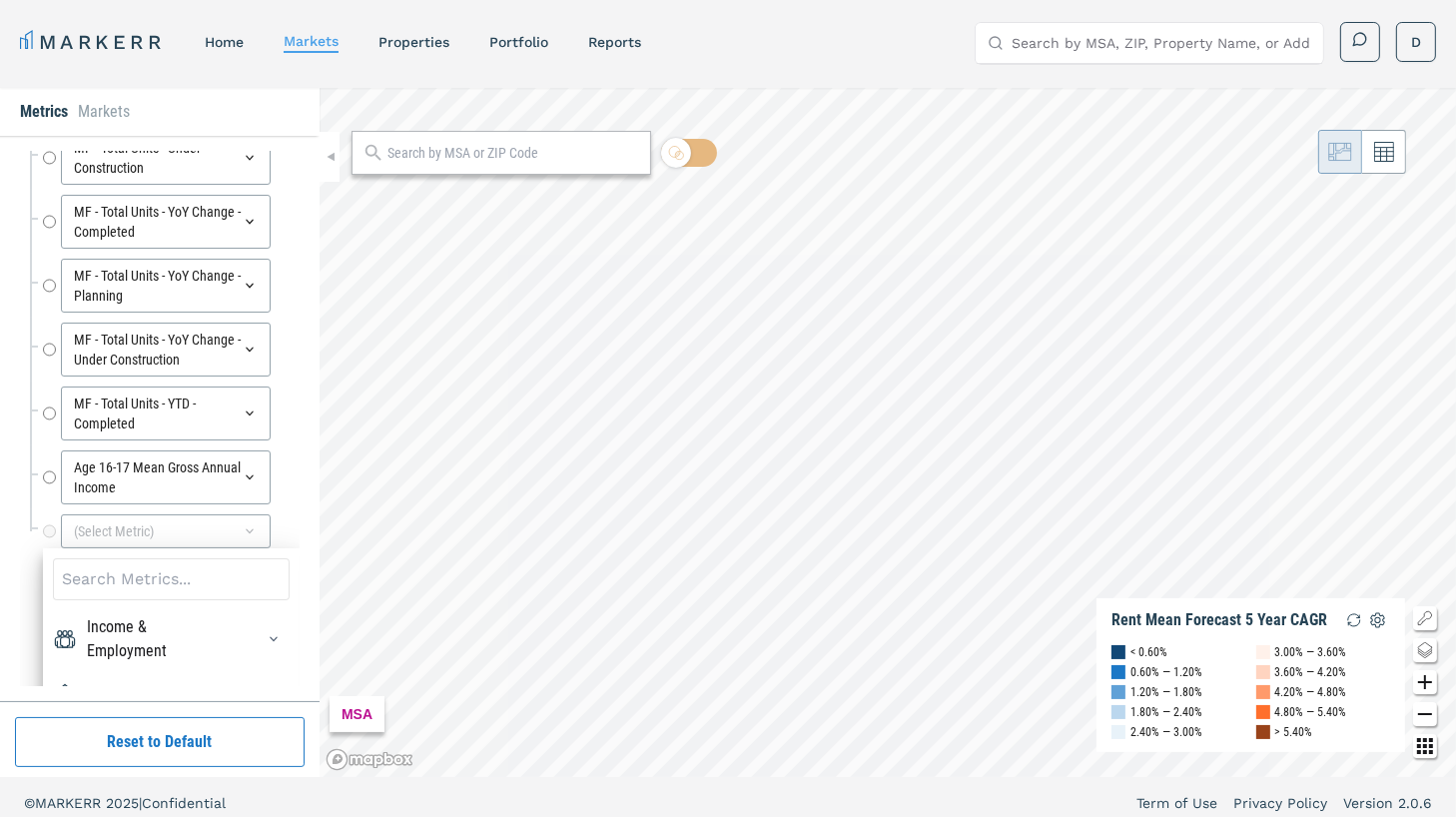scroll, scrollTop: 6360, scrollLeft: 0, axis: vertical 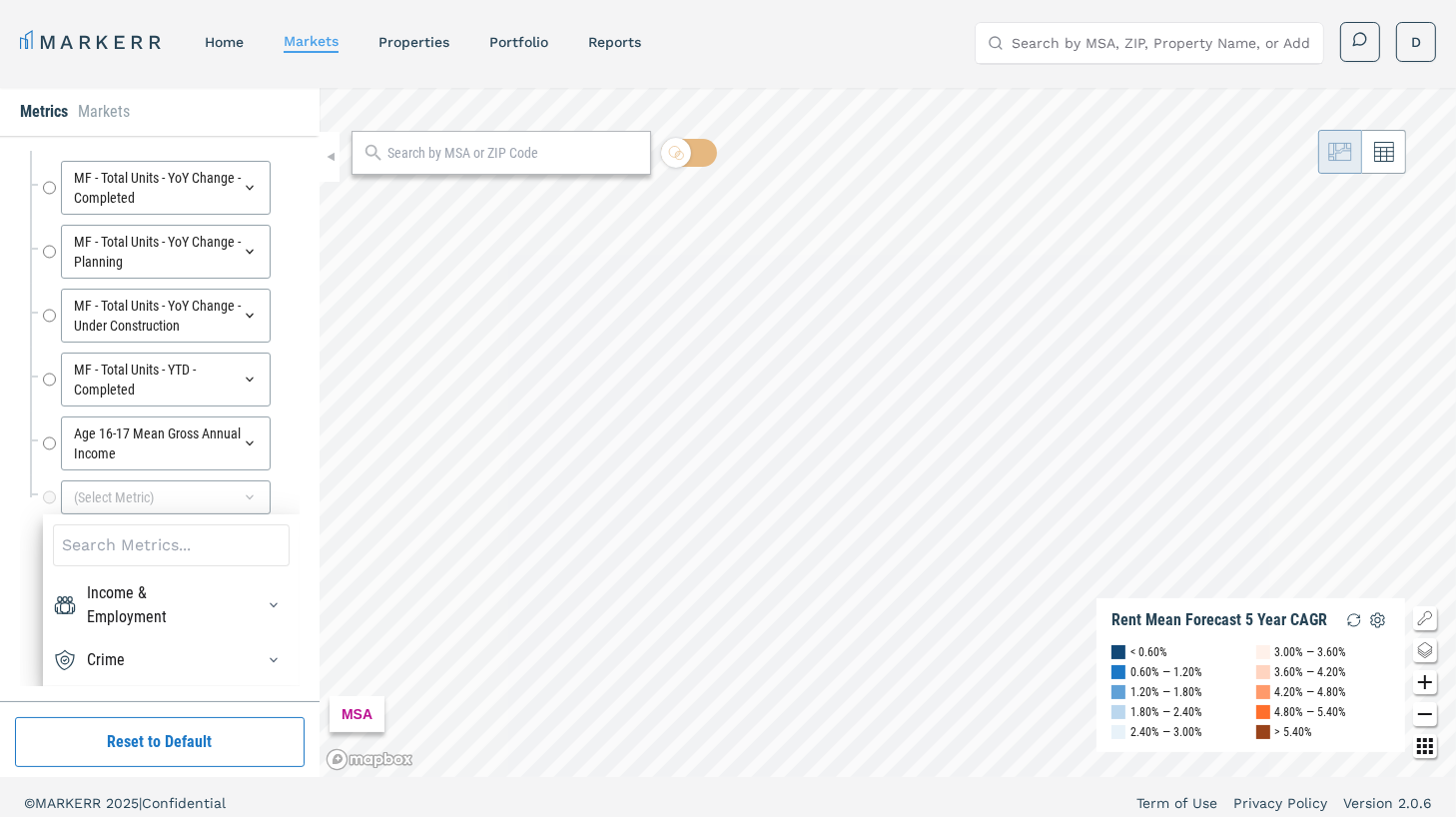 click on "Income & Employment Age 16-17 % Age 18-24 Mean Gross Annual Income Age 18-24 % Age 25-34 Mean Gross Annual Income Age 25-34 % Age 35-54 Mean Gross Annual Income Age 35-54 % Age 55-64 Mean Gross Annual Income Age 55-64 % Age 65+ Mean Gross Annual Income Age 65+ % % Bonus of Annual Gross Income % Bonus of Monthly Gross Income Bachelors Degree % Employees Employees 3Y Change Employers Full-Time % Hourly % New Hires New Hires % Part-Time % Salaried % $100K+ Gross Income % $100K+ Gross Income % 3Y Change $30-50K Gross Income % $50-80K Gross Income % $80-100K Gross Income % Annual Gross Income Annual Gross Income 3Y Change Household Income Median $10K or Less Gross Income % Monthly Mean Gross Income Mean Hours Hourly Wage Location Score Annual Net Income Mean Employee Tenure Millennial Tenure Crime Overall Crime Index Overall Crime Index Percent Change Property Crime Index Property Crime Index Percent Change Violent Crime Index Violent Crime Index Percent Change" at bounding box center (171, 600) 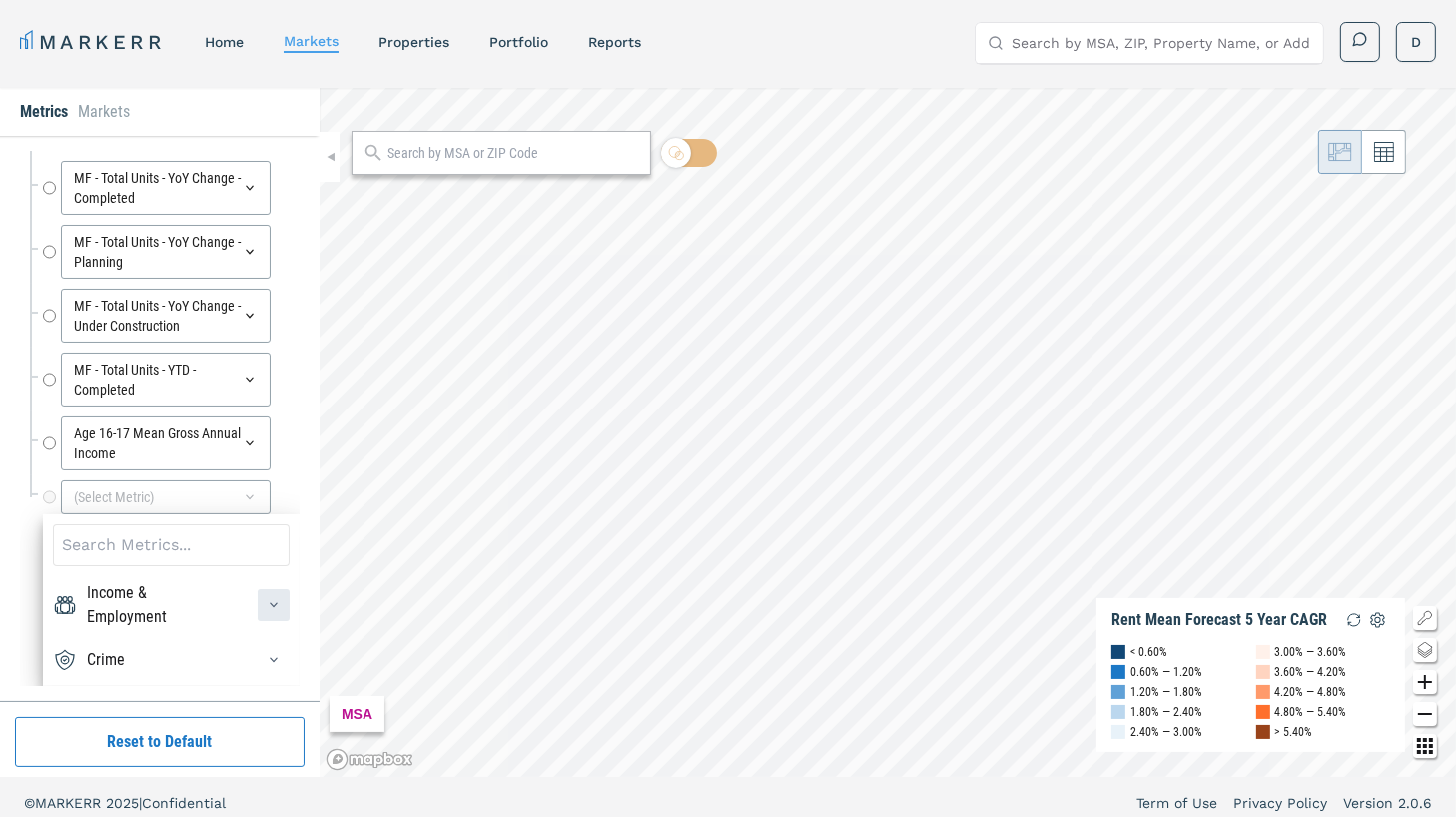 click 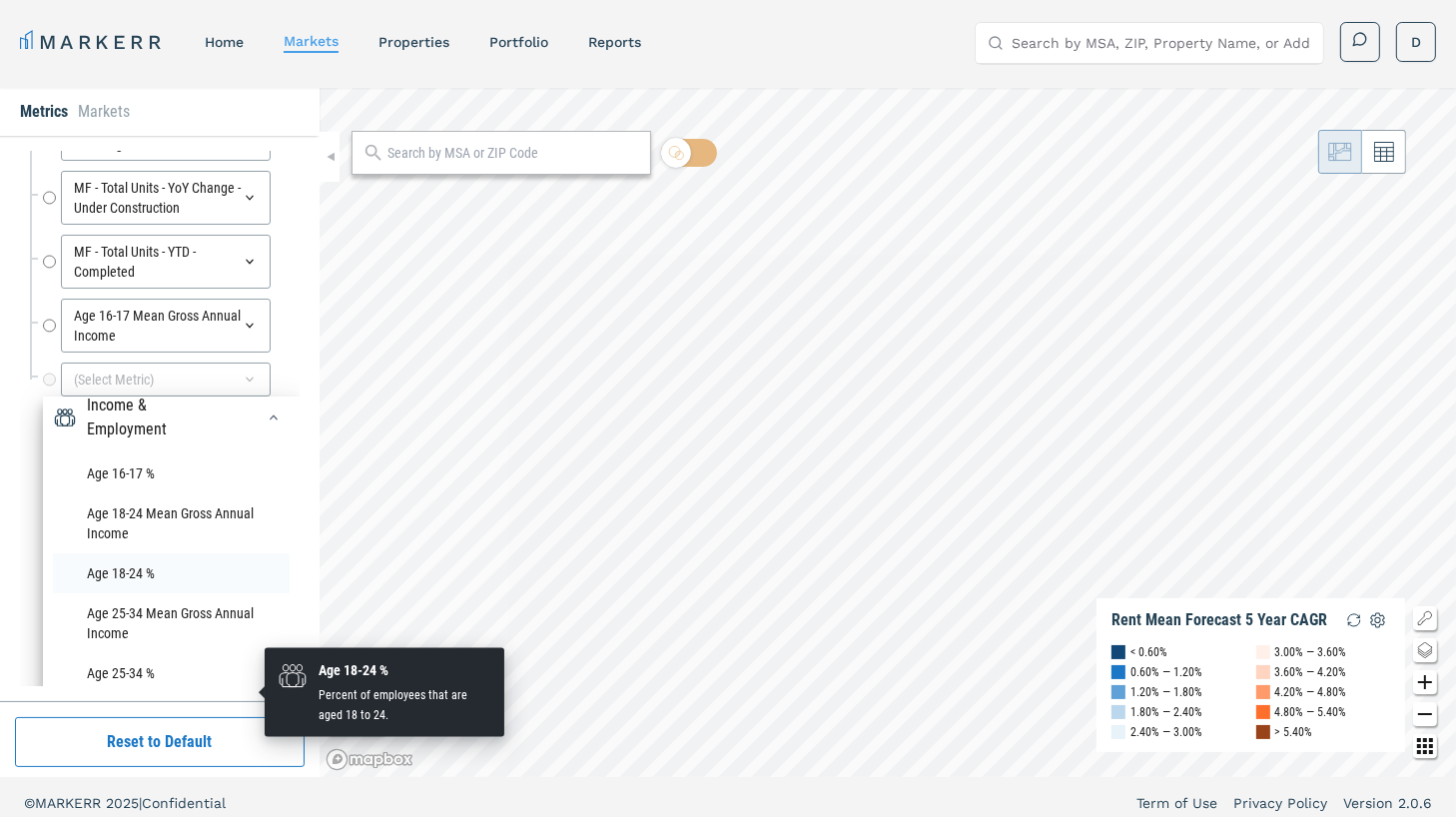 scroll, scrollTop: 68, scrollLeft: 0, axis: vertical 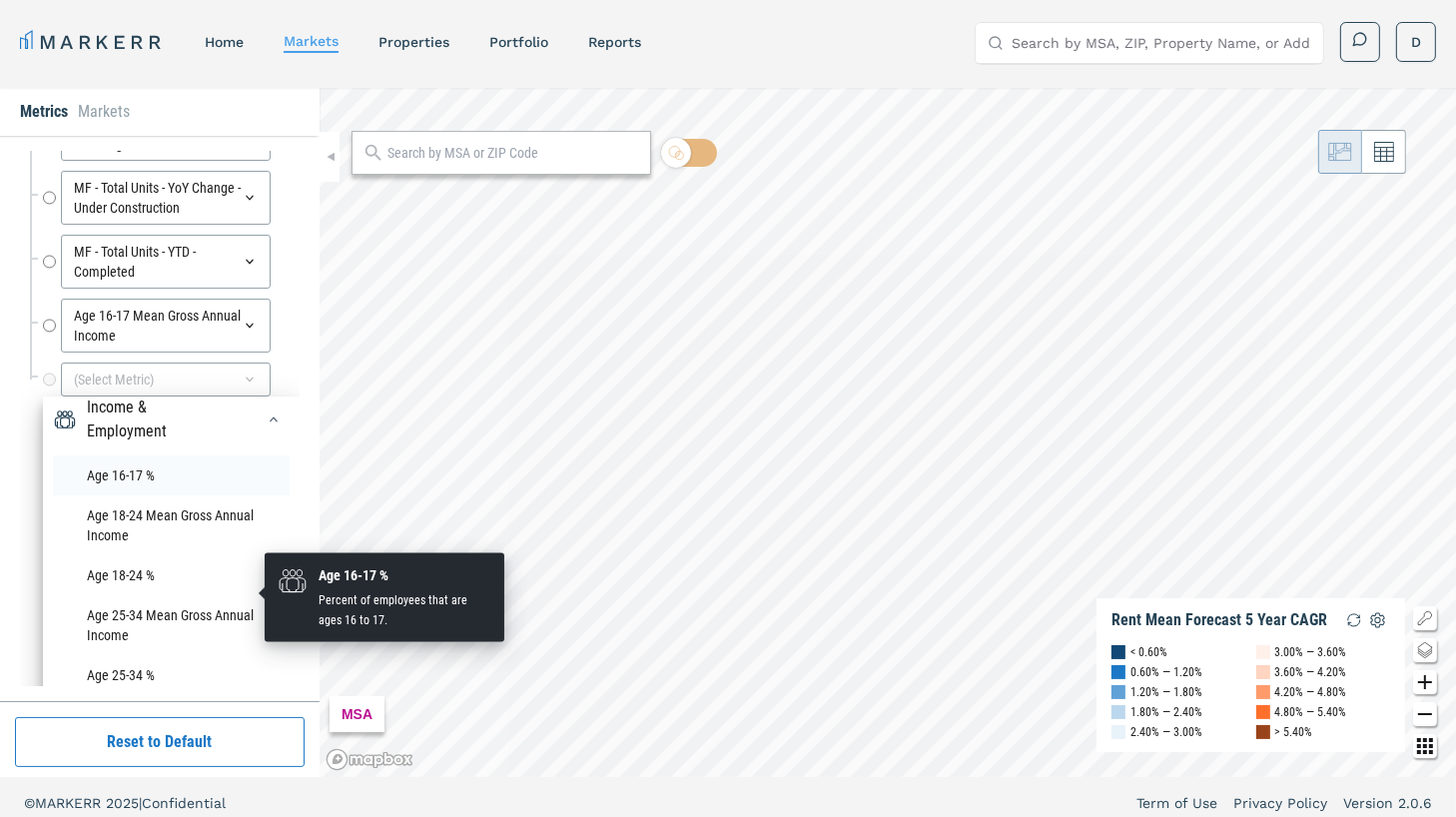 click on "Age 16-17 %" at bounding box center [171, 475] 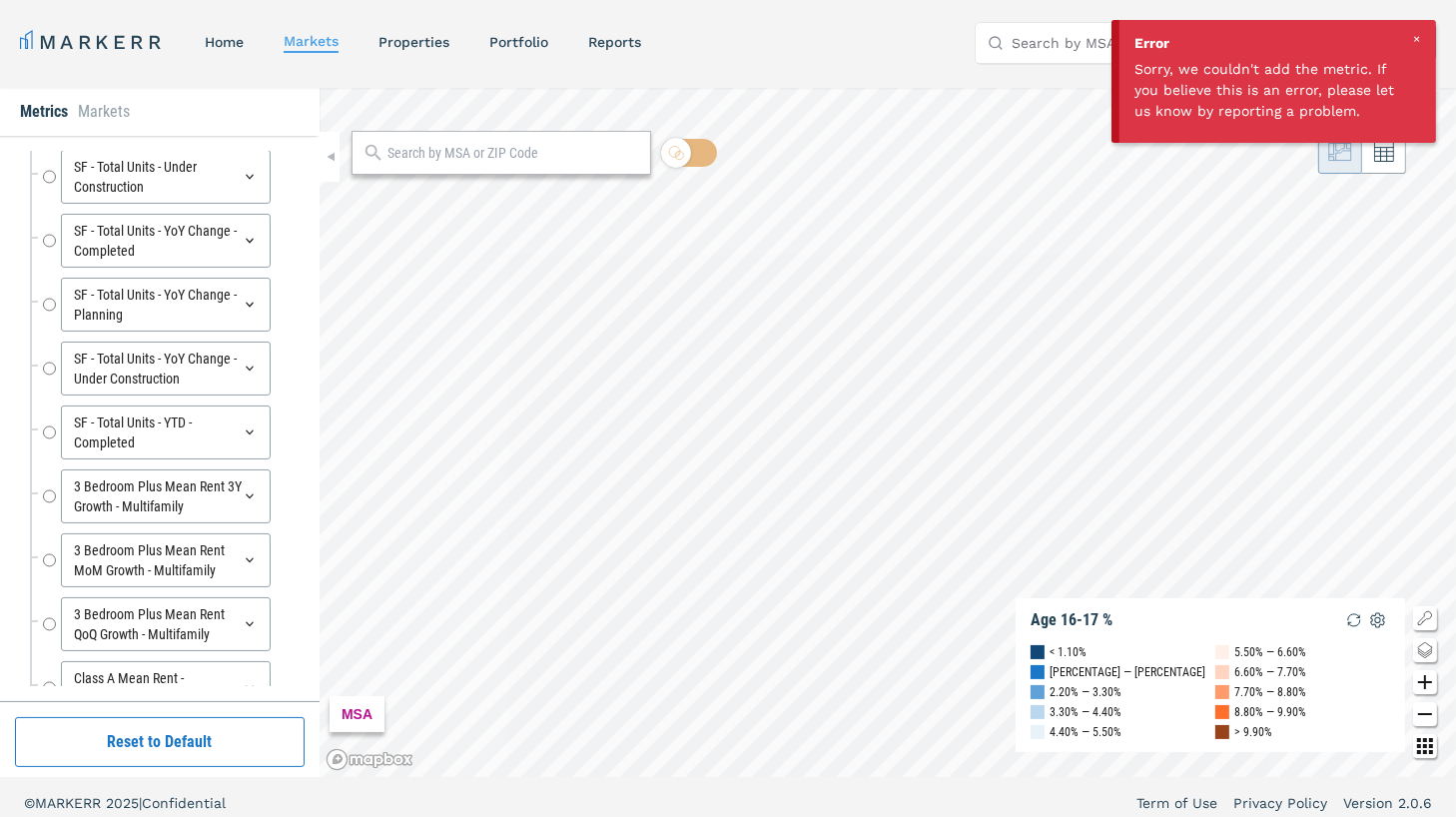 scroll, scrollTop: 1134, scrollLeft: 0, axis: vertical 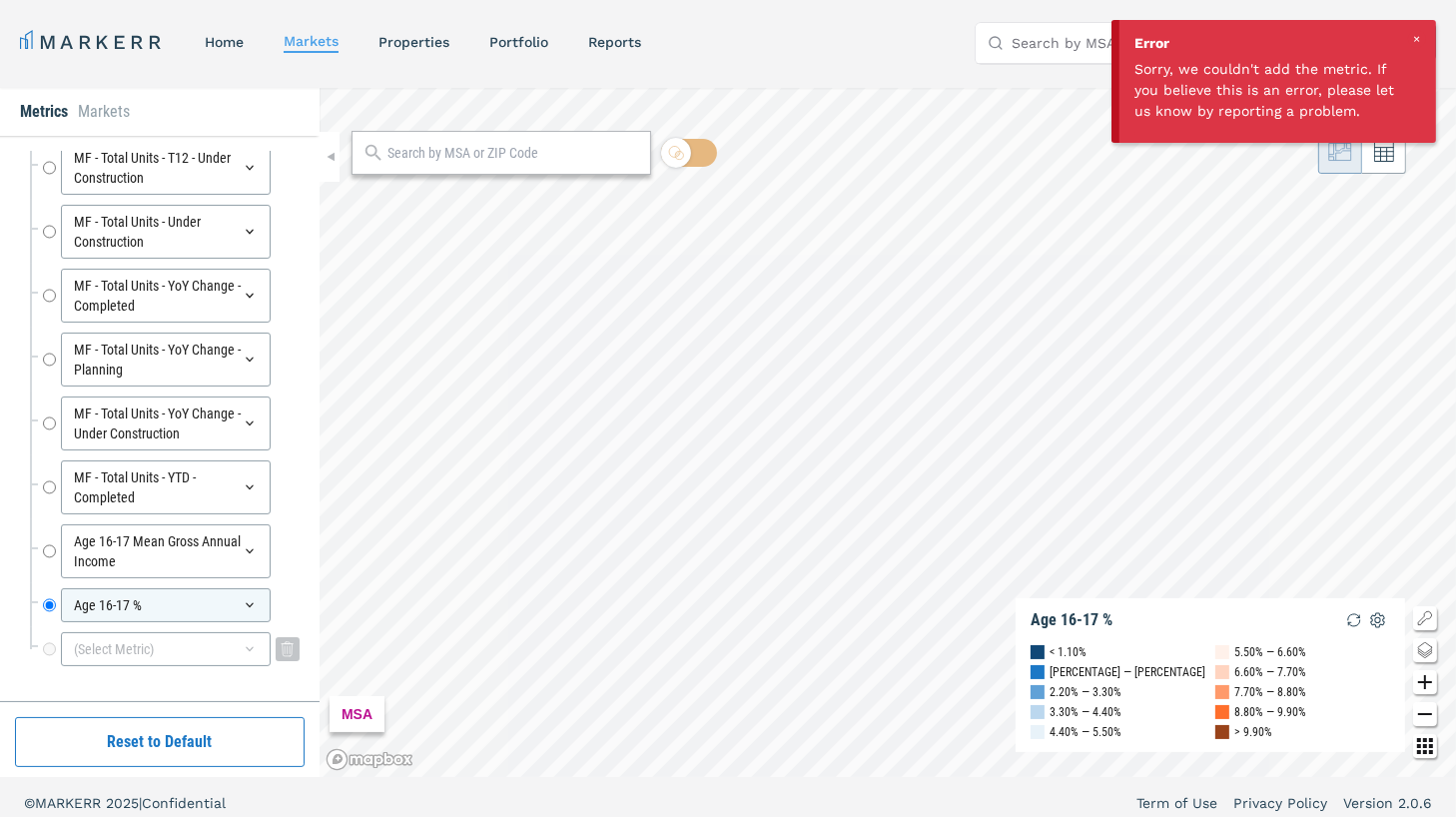 click on "(Select Metric)" at bounding box center (166, 649) 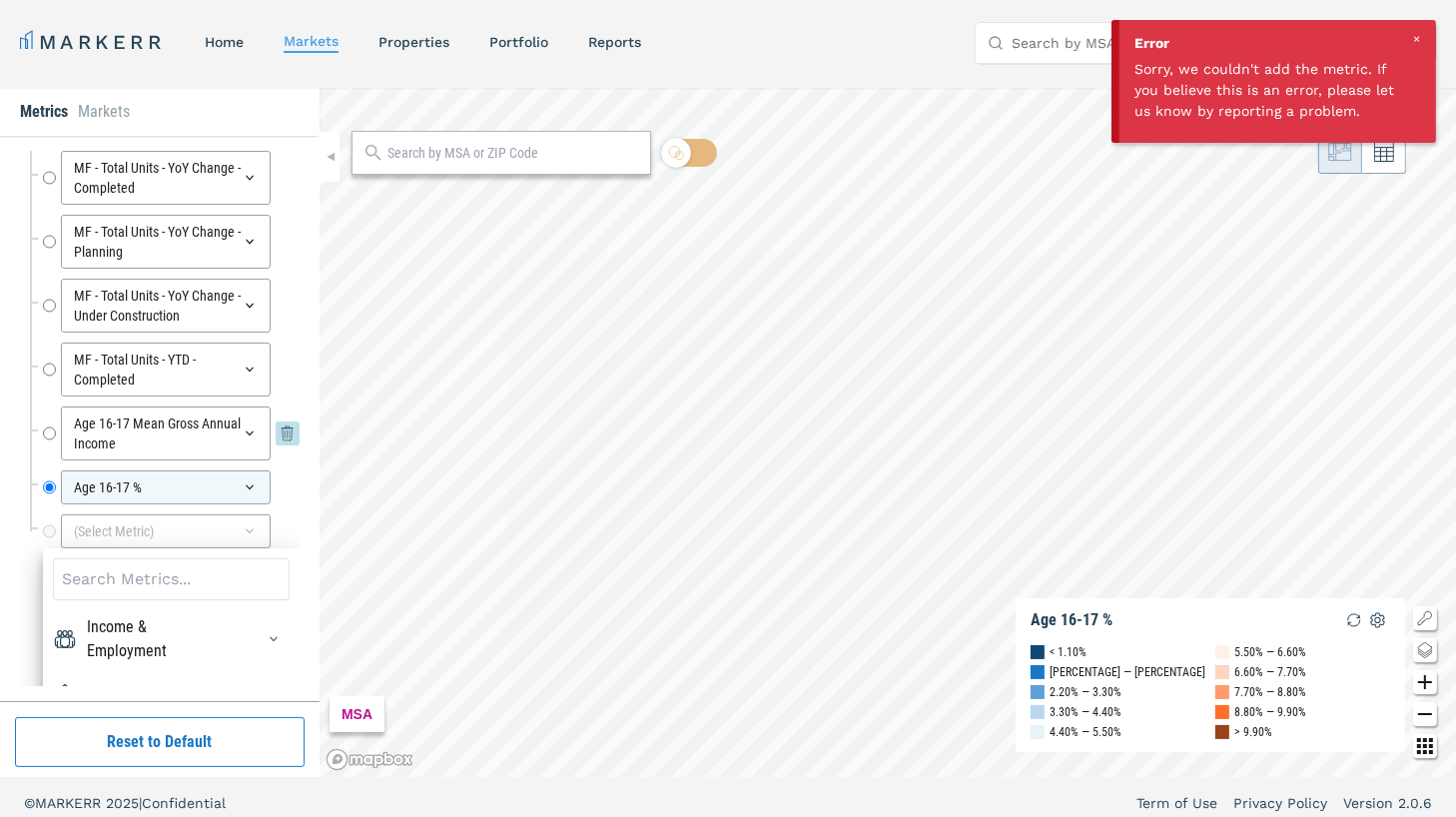 scroll, scrollTop: 6403, scrollLeft: 0, axis: vertical 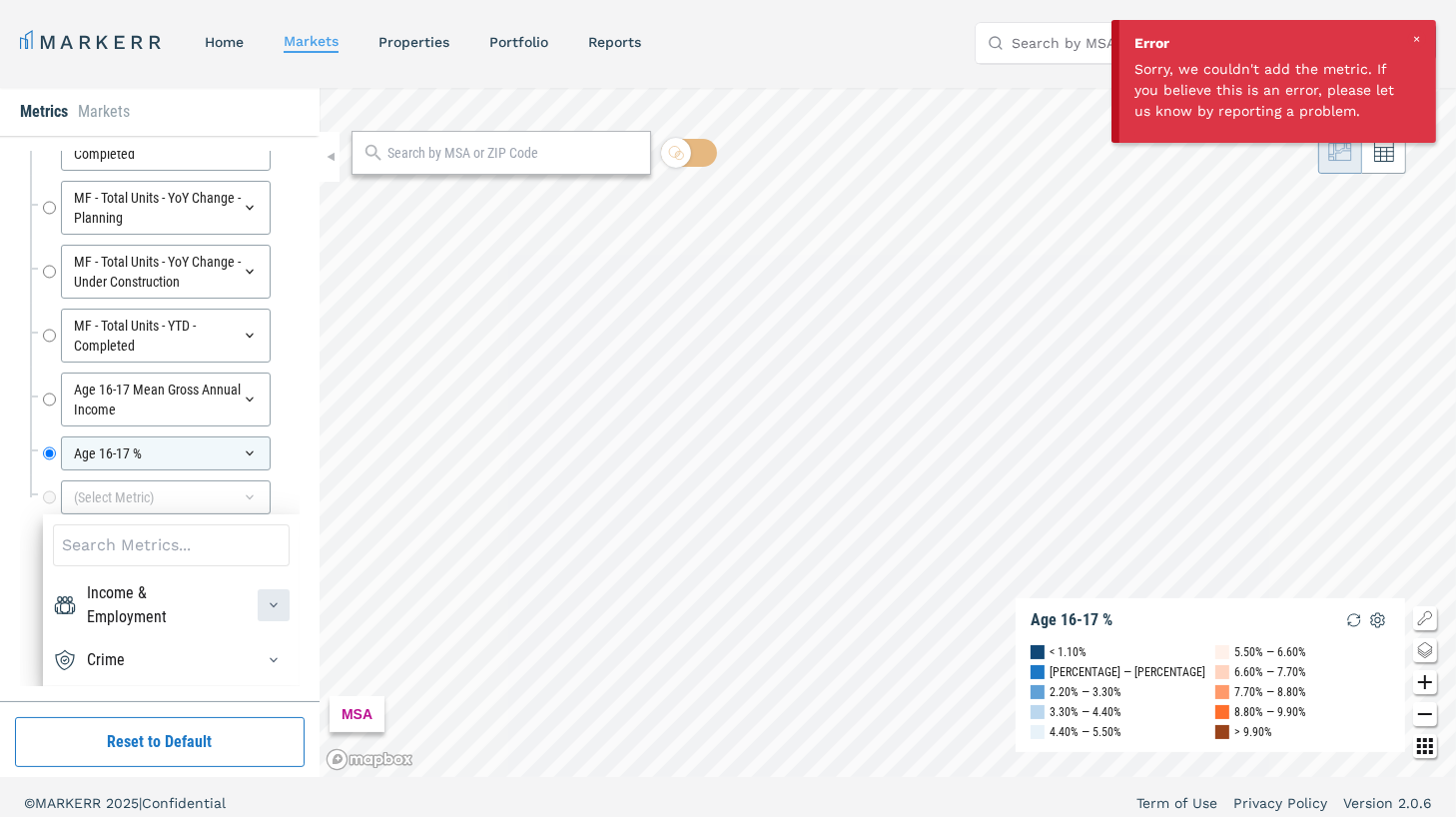 click 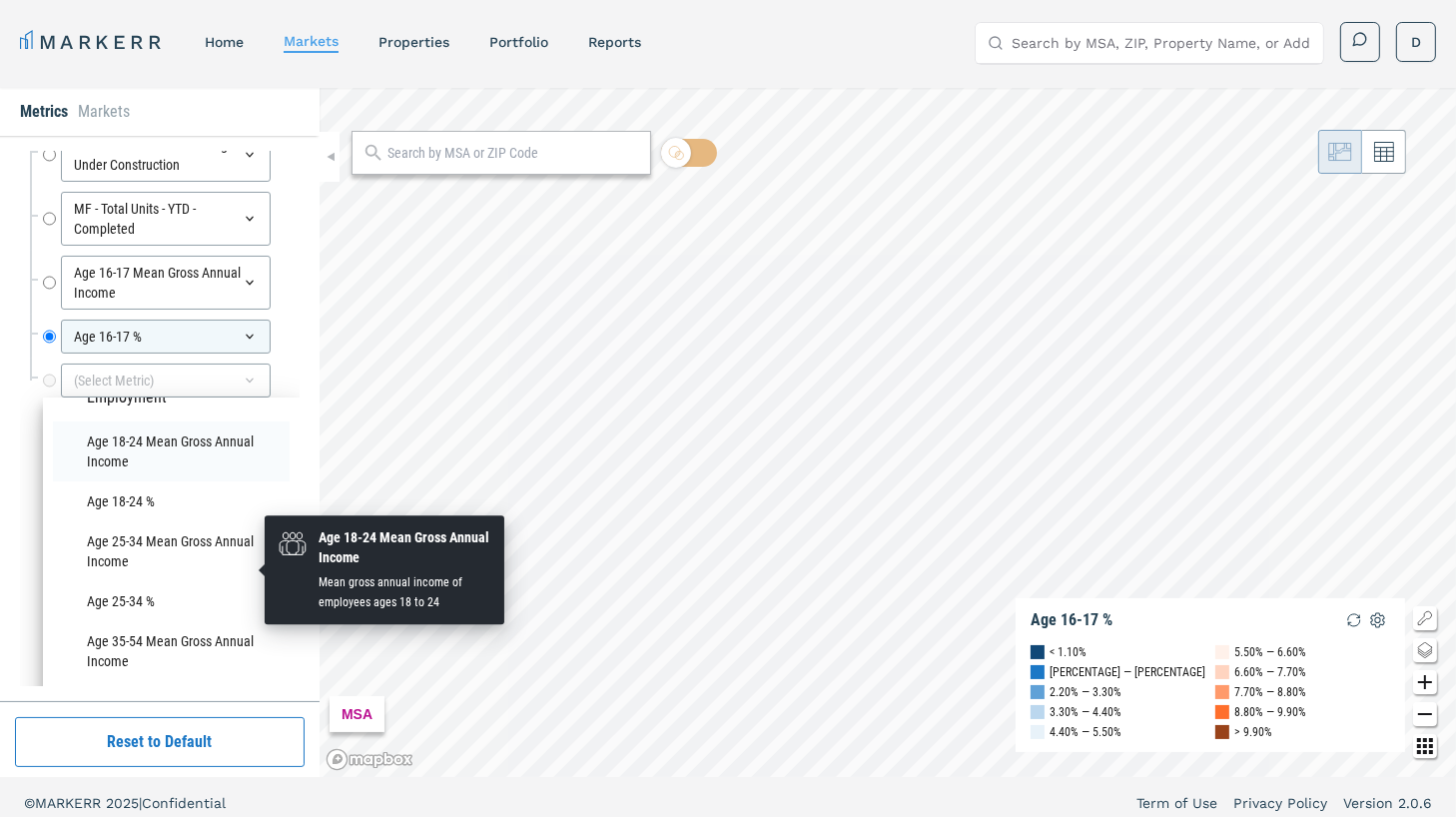 scroll, scrollTop: 100, scrollLeft: 0, axis: vertical 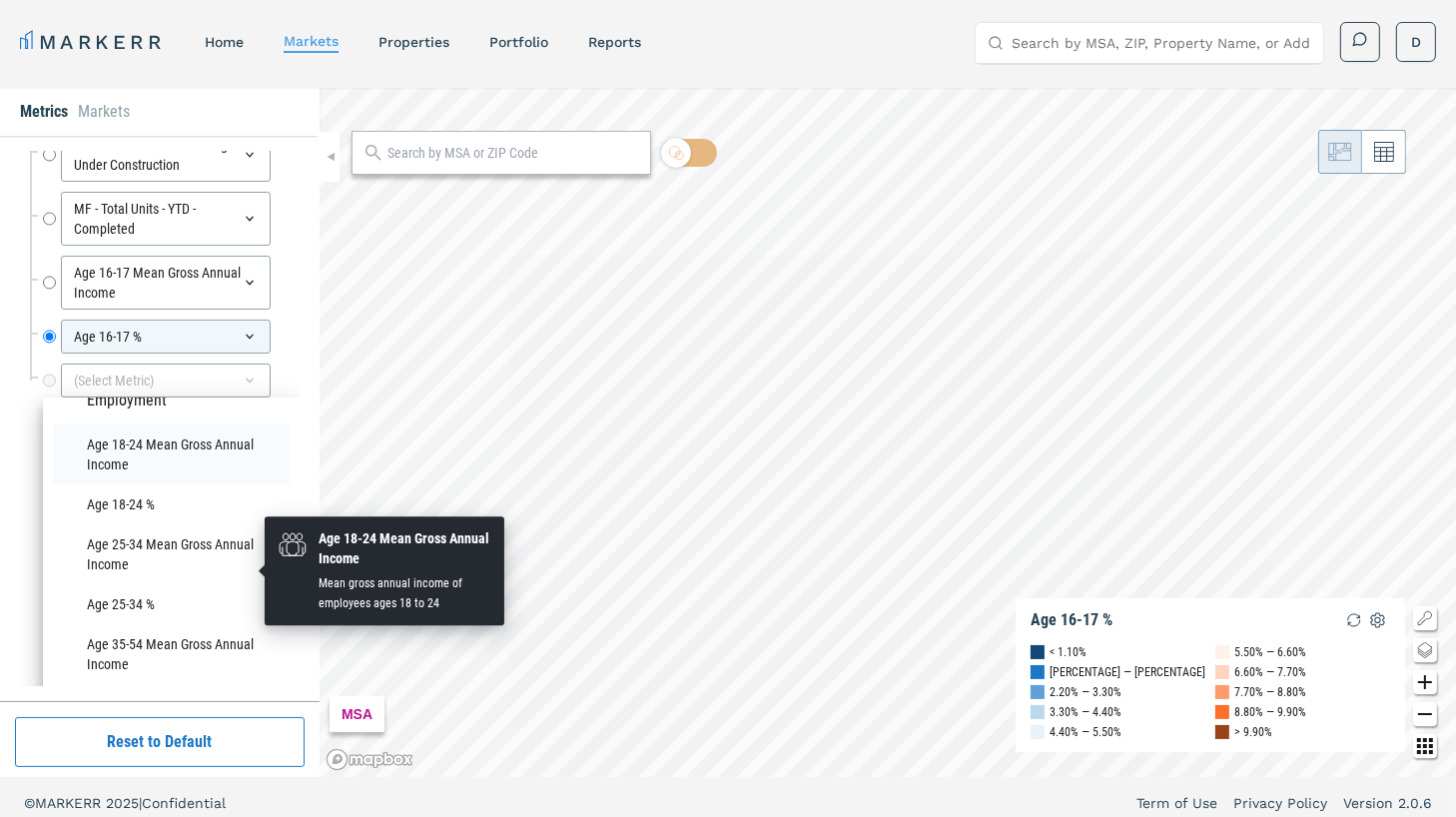 click on "Age 18-24 Mean Gross Annual Income" at bounding box center [171, 454] 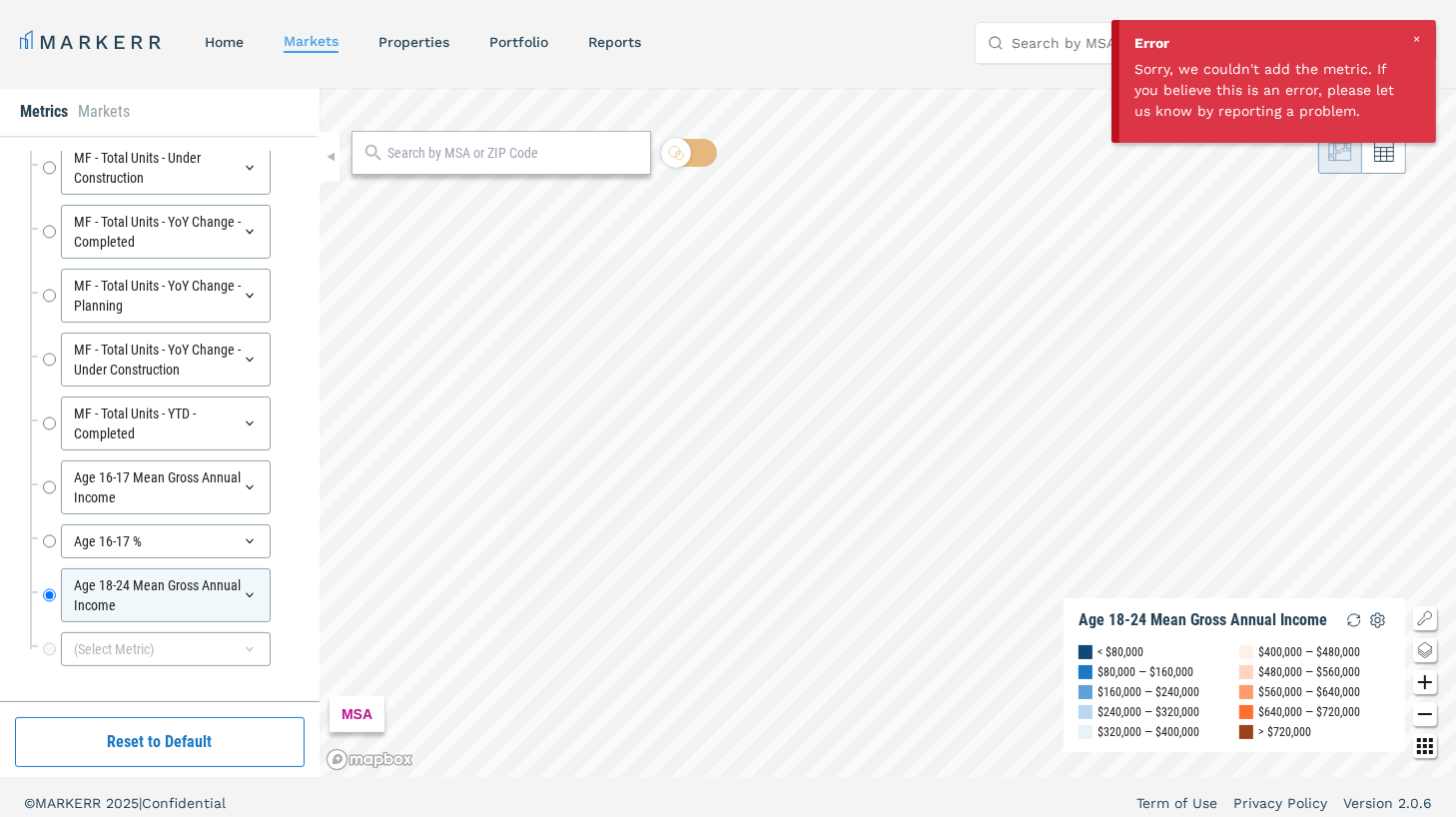 scroll, scrollTop: 6316, scrollLeft: 0, axis: vertical 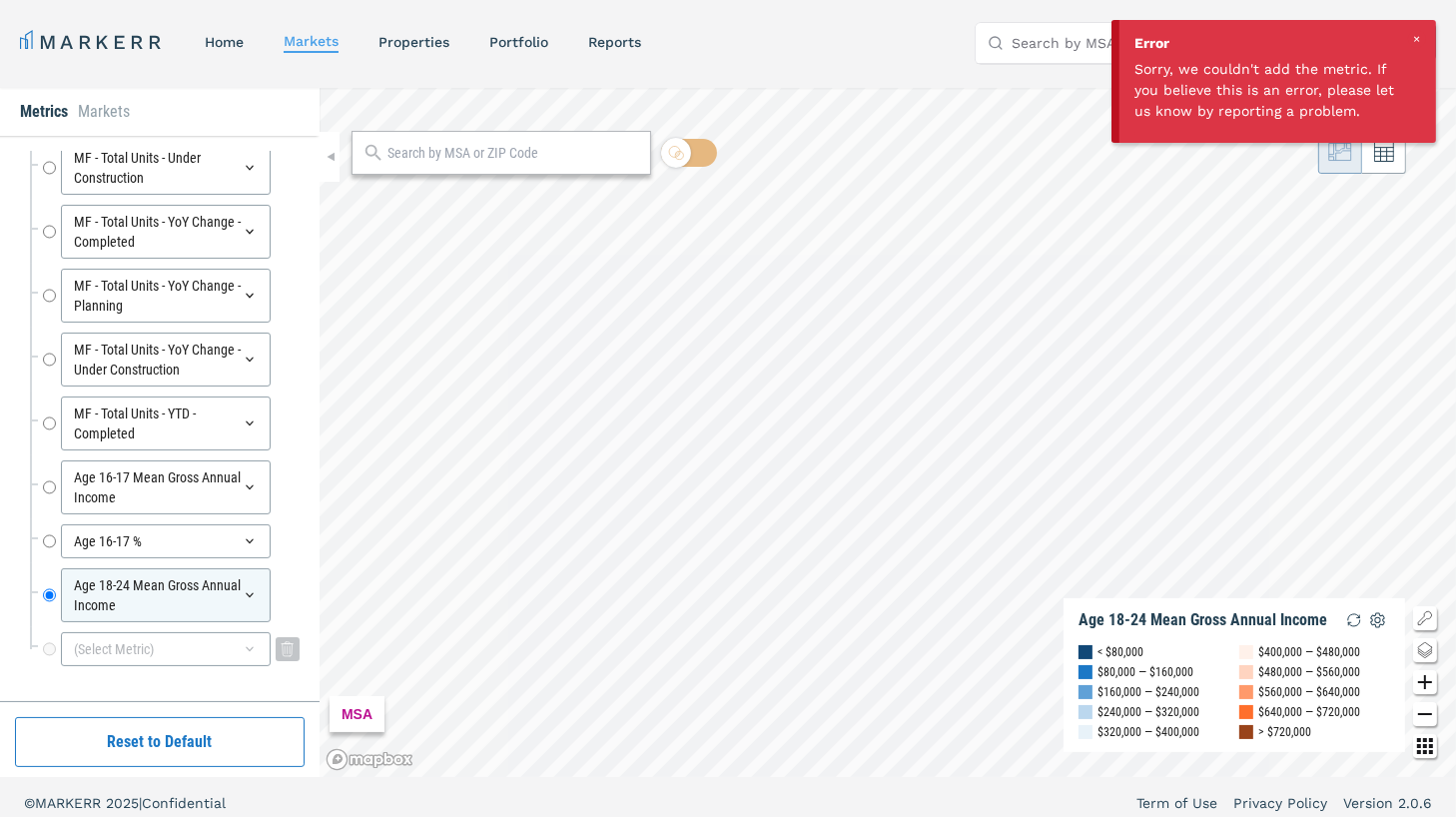 click 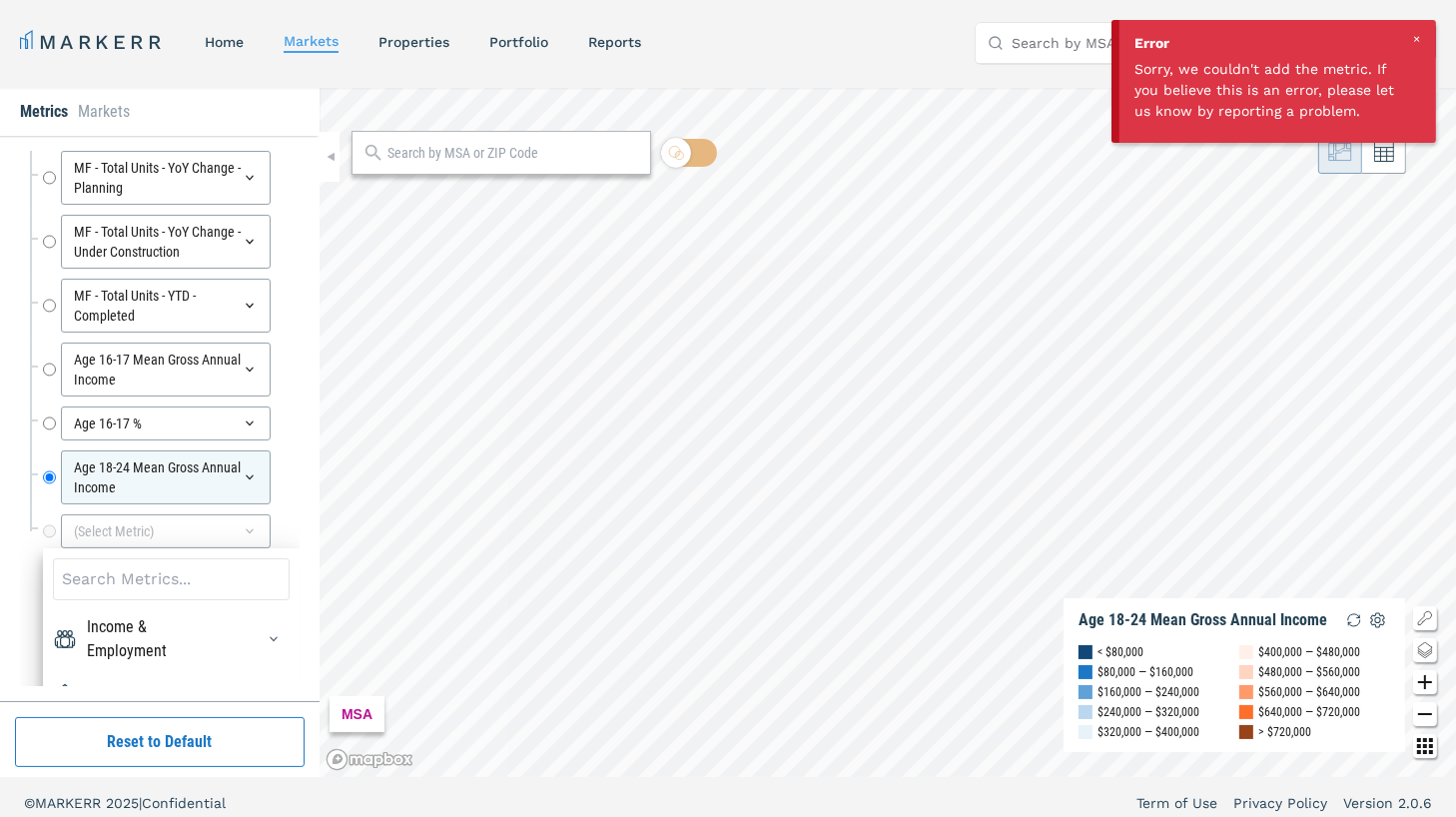 scroll, scrollTop: 6467, scrollLeft: 0, axis: vertical 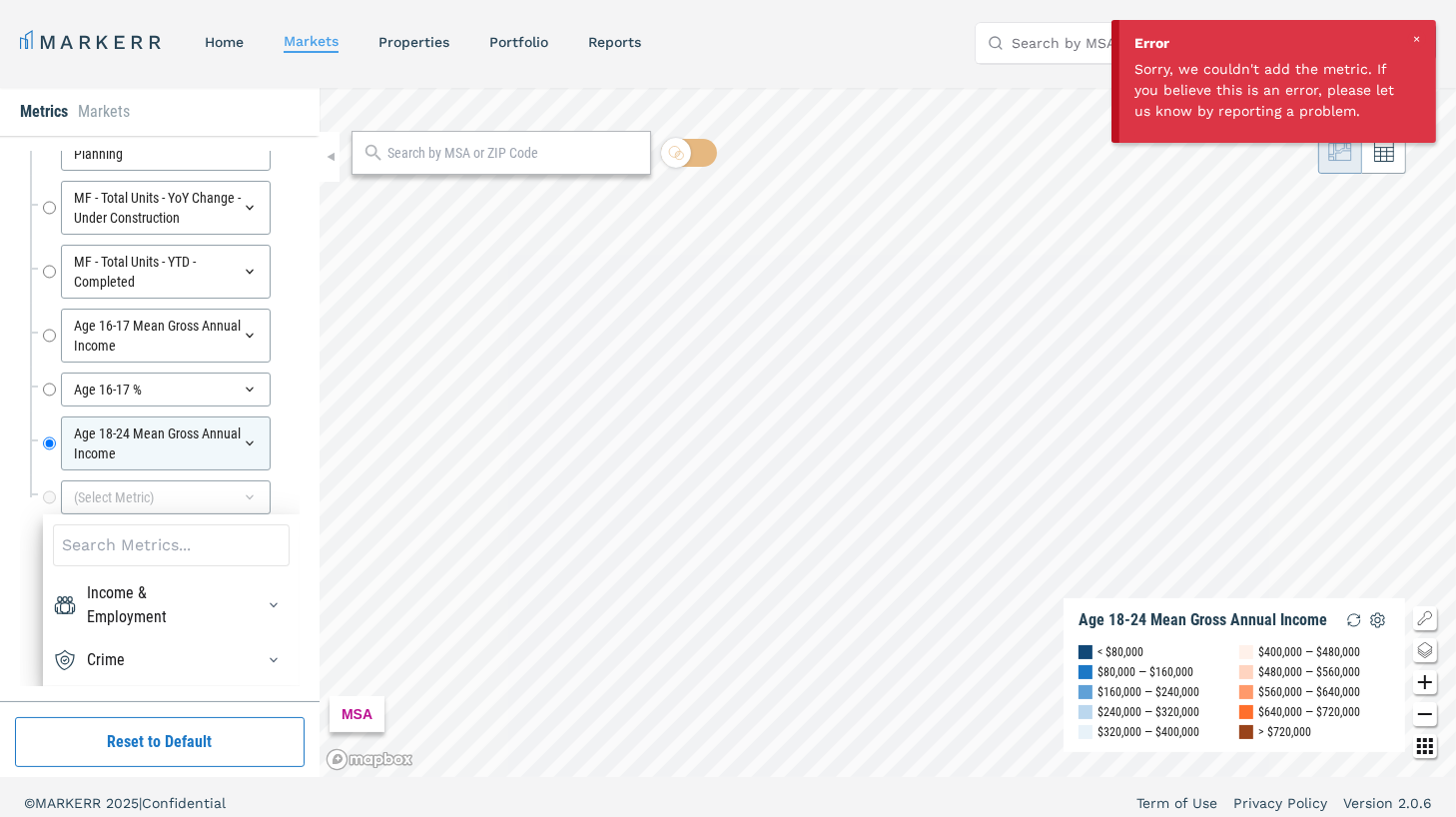 click on "Income & Employment Age 18-24 % Age 25-34 Mean Gross Annual Income Age 25-34 % Age 35-54 Mean Gross Annual Income Age 35-54 % Age 55-64 Mean Gross Annual Income Age 55-64 % Age 65+ Mean Gross Annual Income Age 65+ % % Bonus of Annual Gross Income % Bonus of Monthly Gross Income Bachelors Degree % Employees Employees 3Y Change Employers Full-Time % Hourly % New Hires New Hires % Part-Time % Salaried % $100K+ Gross Income % $100K+ Gross Income % 3Y Change $30-50K Gross Income % $50-80K Gross Income % $80-100K Gross Income % Annual Gross Income Annual Gross Income 3Y Change Household Income Median $10K or Less Gross Income % Monthly Mean Gross Income Mean Hours Hourly Wage Location Score Annual Net Income Mean Employee Tenure Millennial Tenure Crime Overall Crime Index Overall Crime Index Percent Change Property Crime Index Property Crime Index Percent Change Violent Crime Index Violent Crime Index Percent Change" at bounding box center (171, 600) 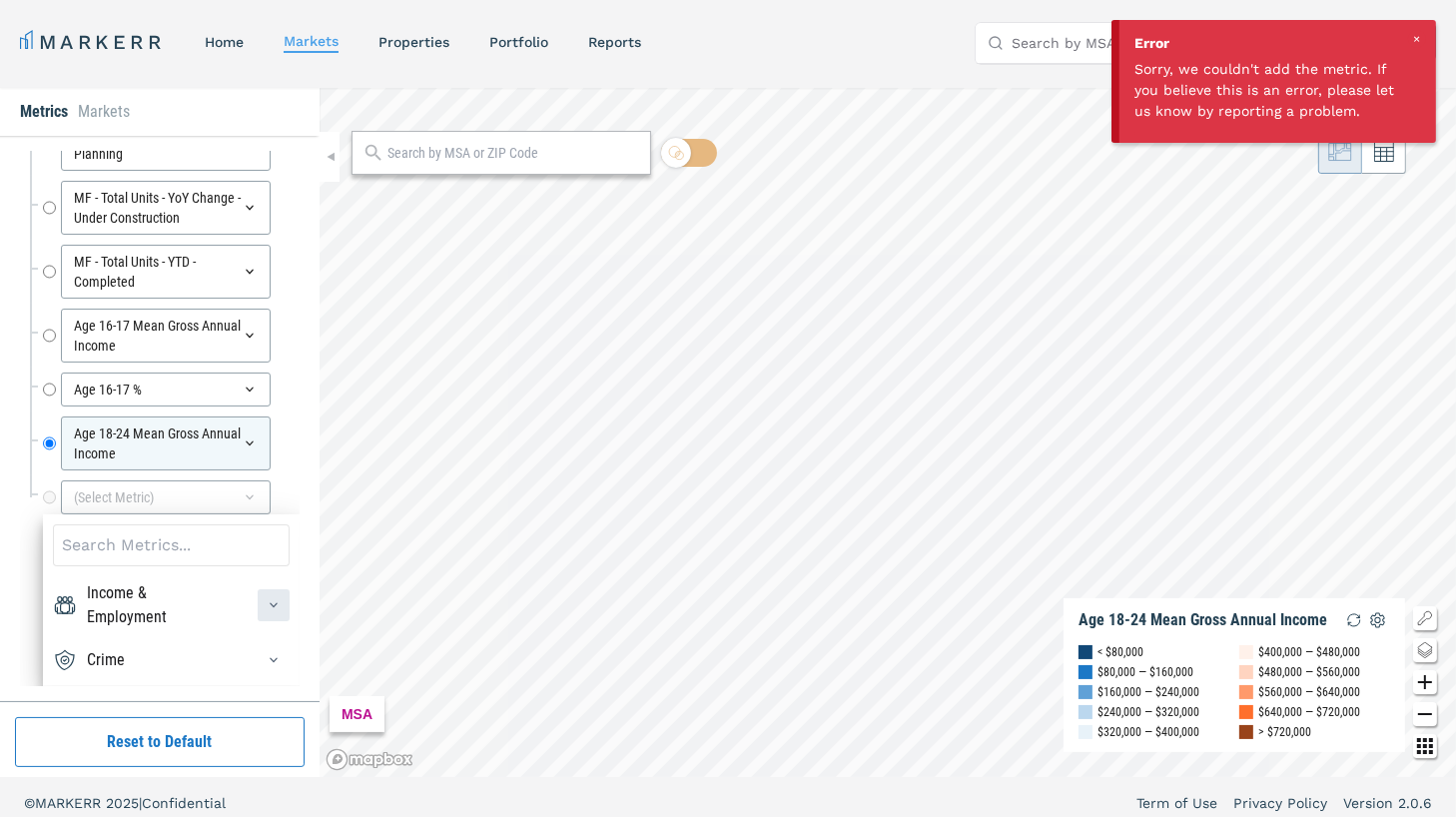 click 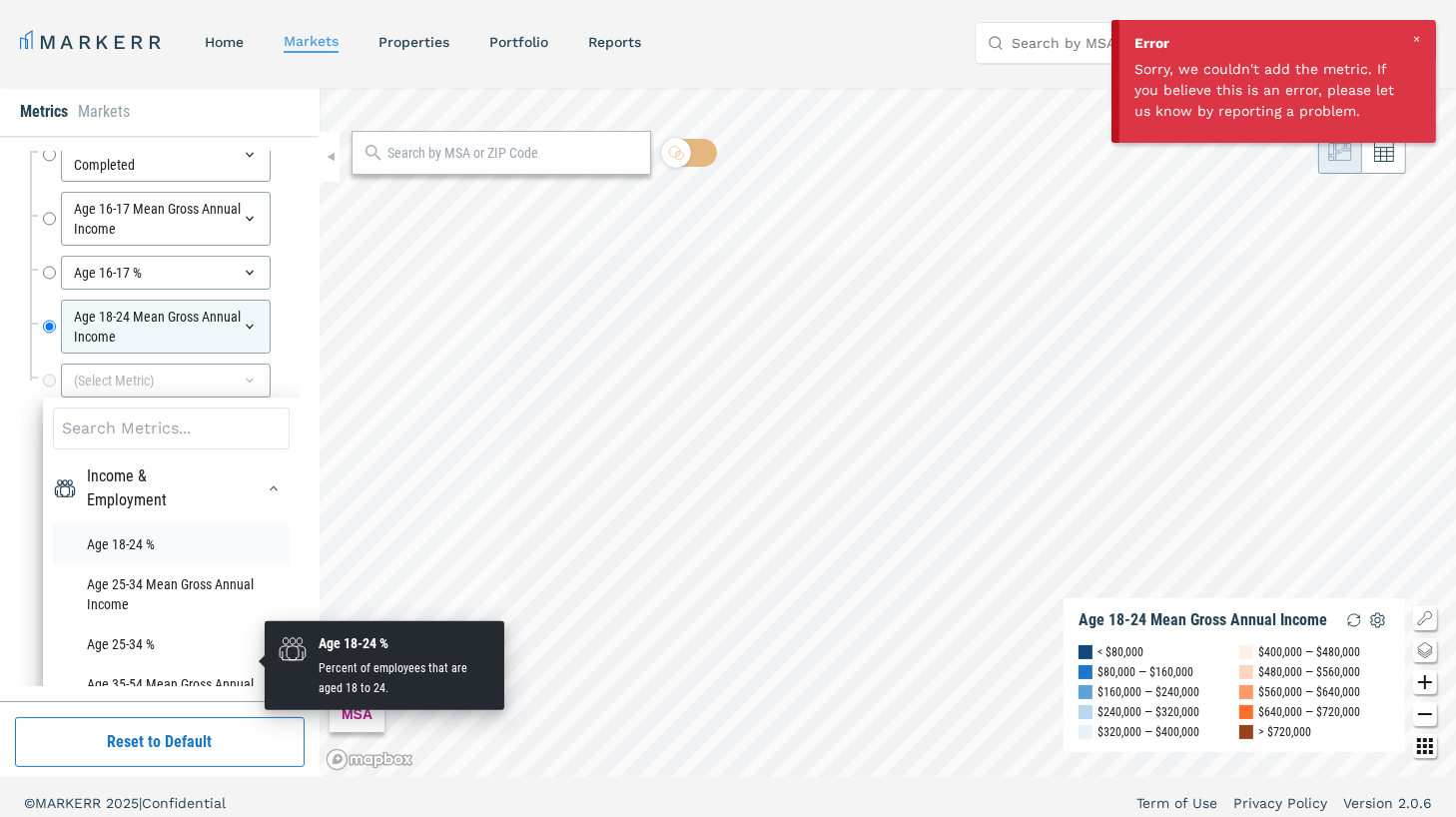 click on "Age 18-24 %" at bounding box center (171, 544) 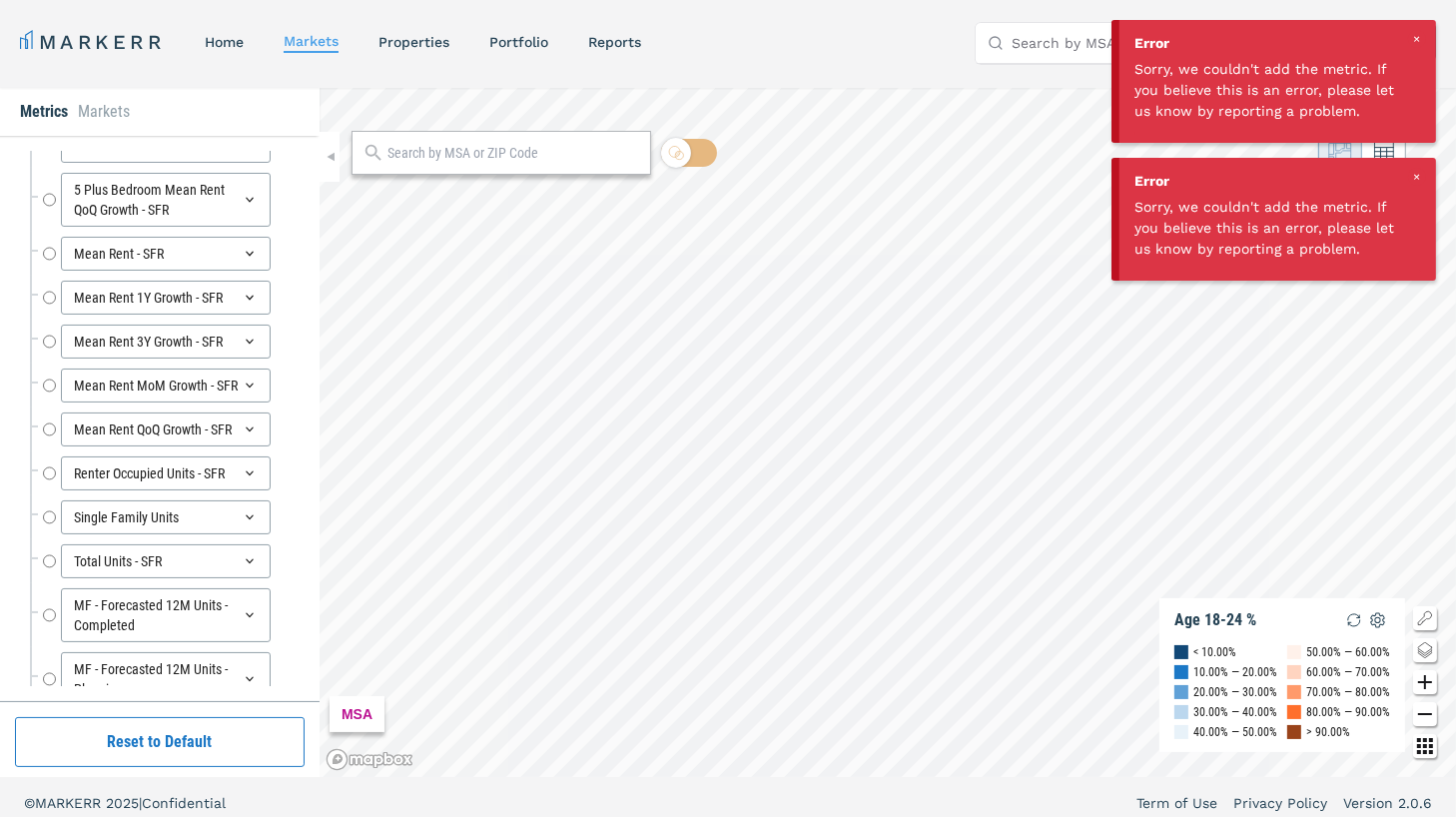 scroll, scrollTop: 6359, scrollLeft: 0, axis: vertical 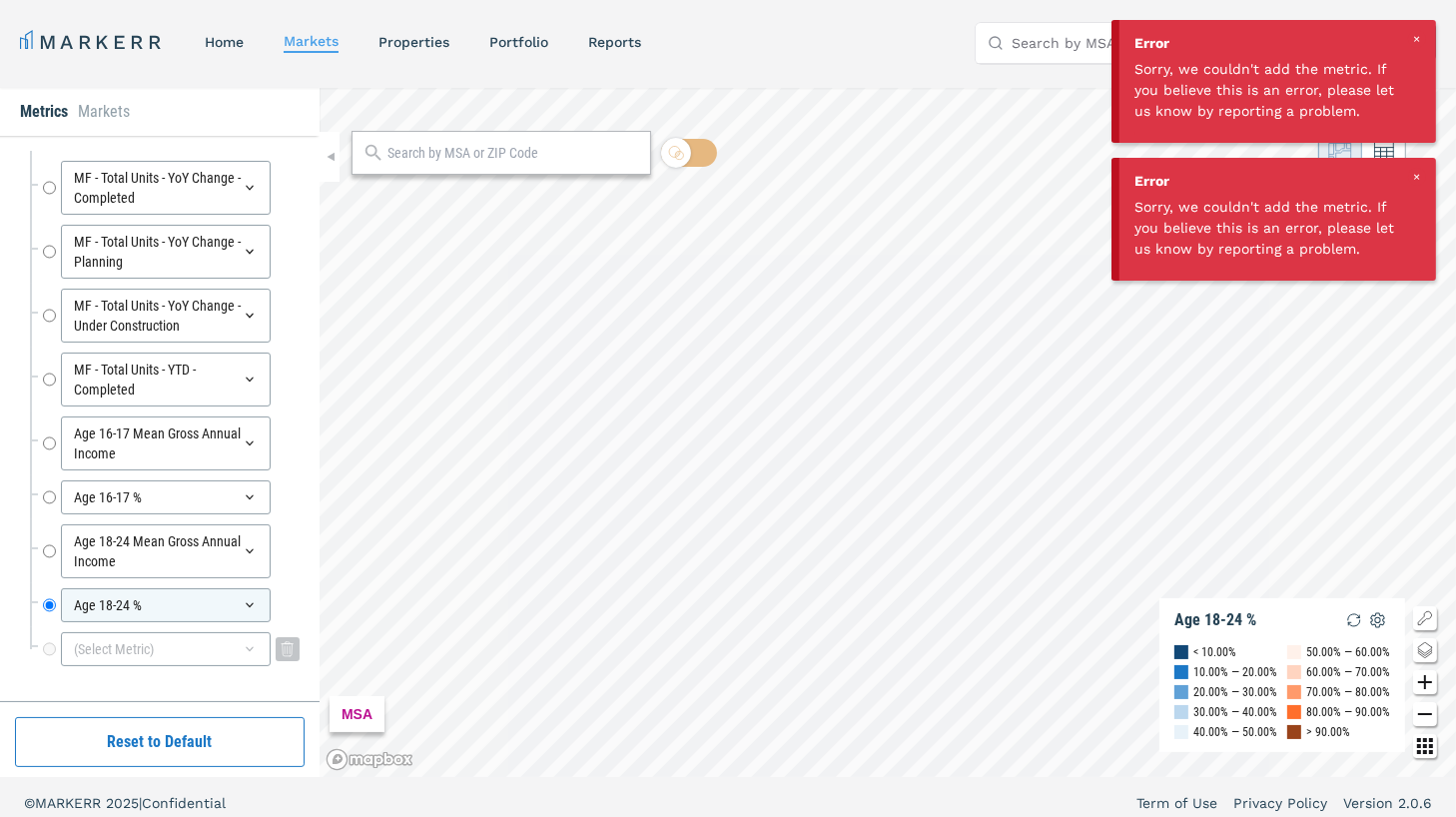 click on "(Select Metric)" at bounding box center [166, 649] 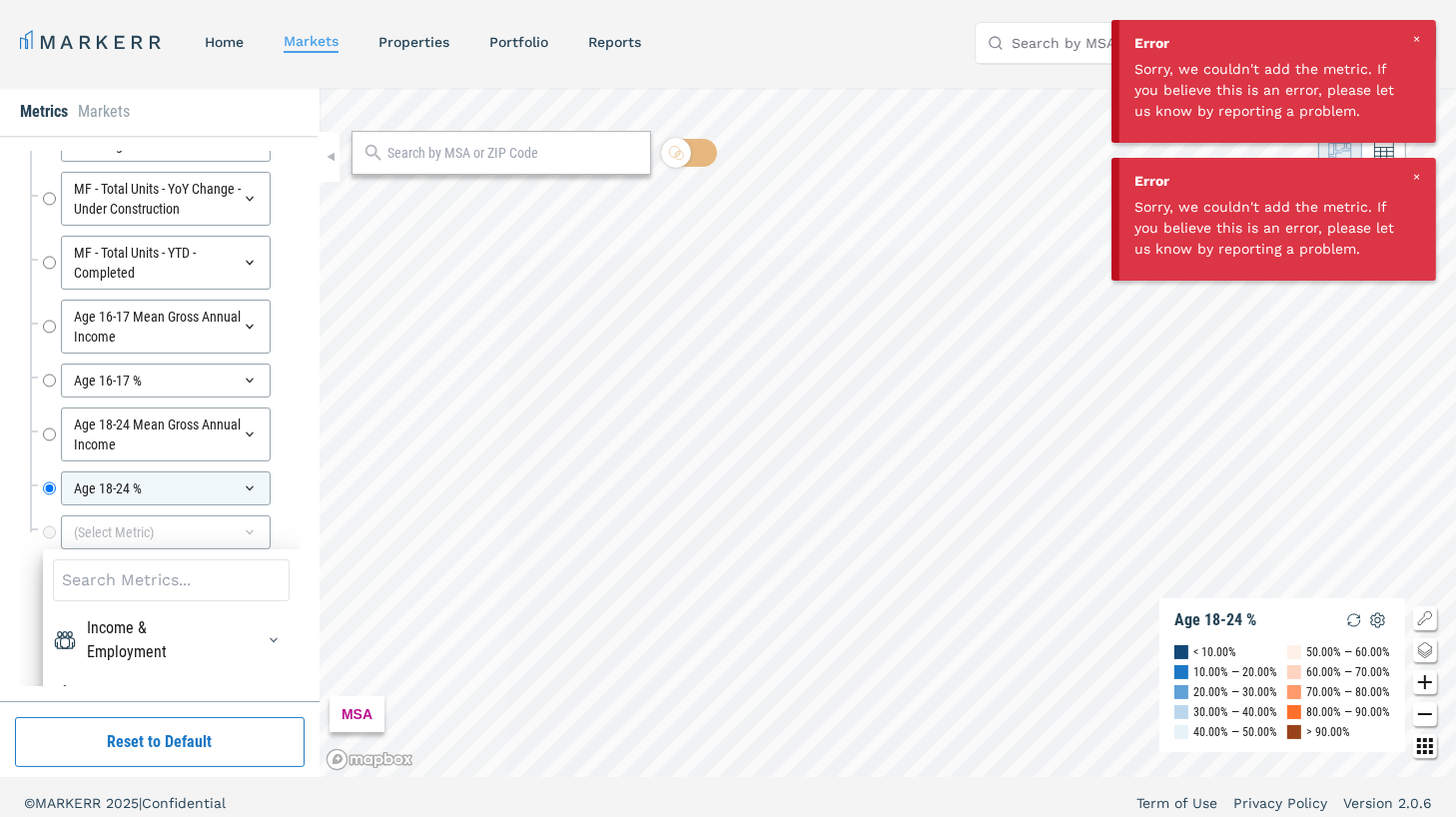 scroll, scrollTop: 6511, scrollLeft: 0, axis: vertical 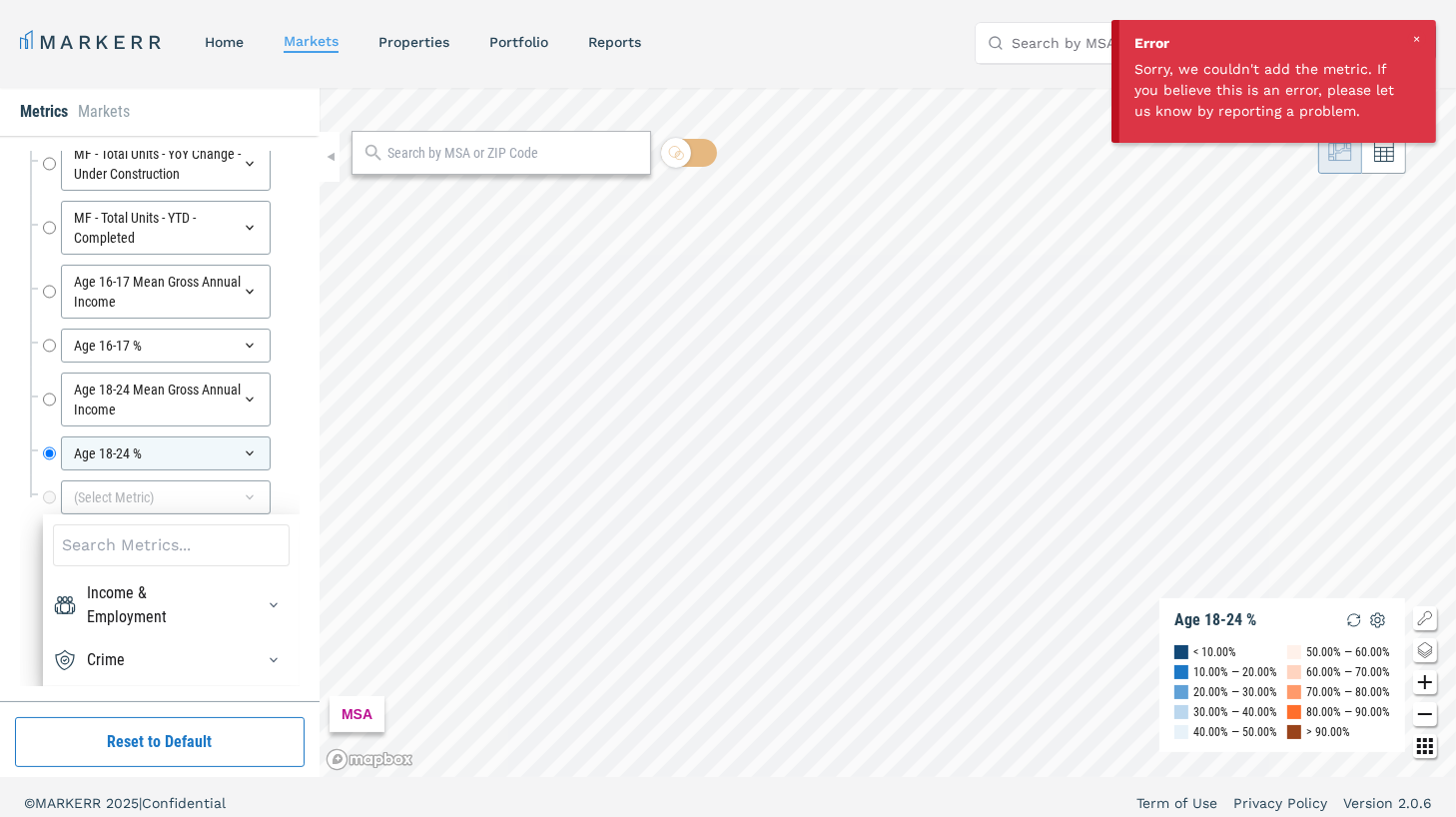click on "Income & Employment" at bounding box center [171, 605] 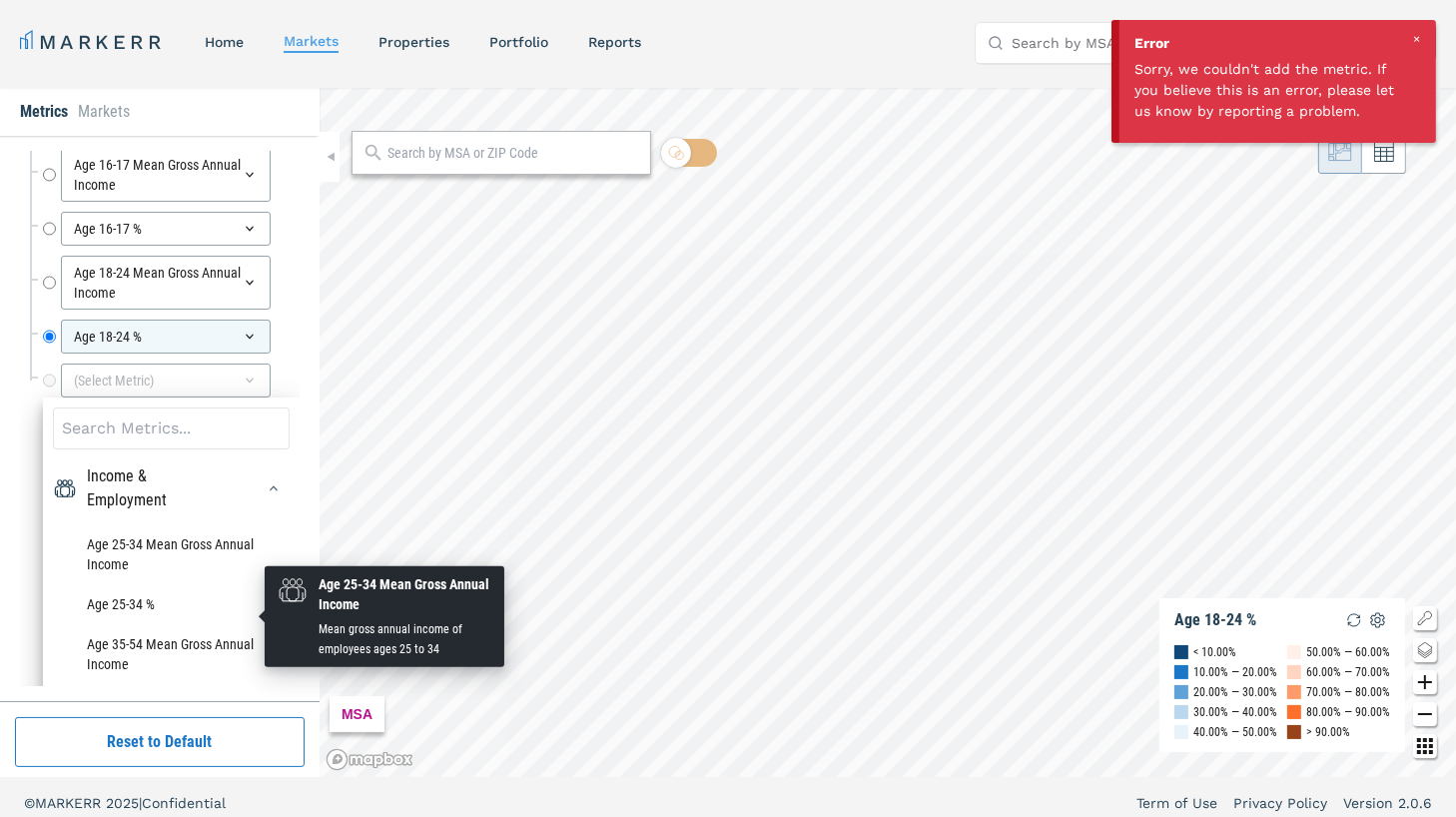 scroll, scrollTop: 63, scrollLeft: 0, axis: vertical 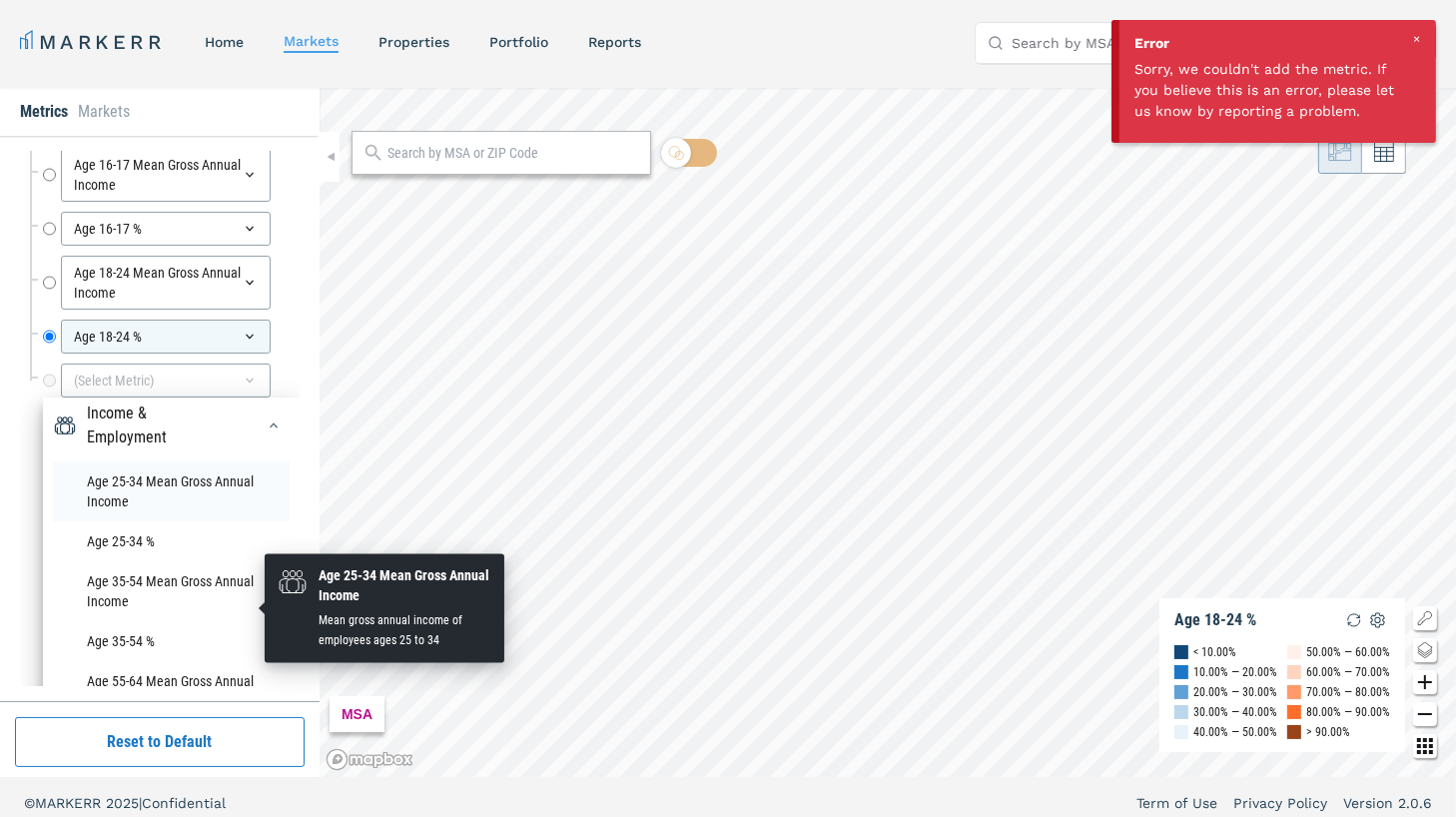 click on "Age 25-34 Mean Gross Annual Income" at bounding box center [171, 491] 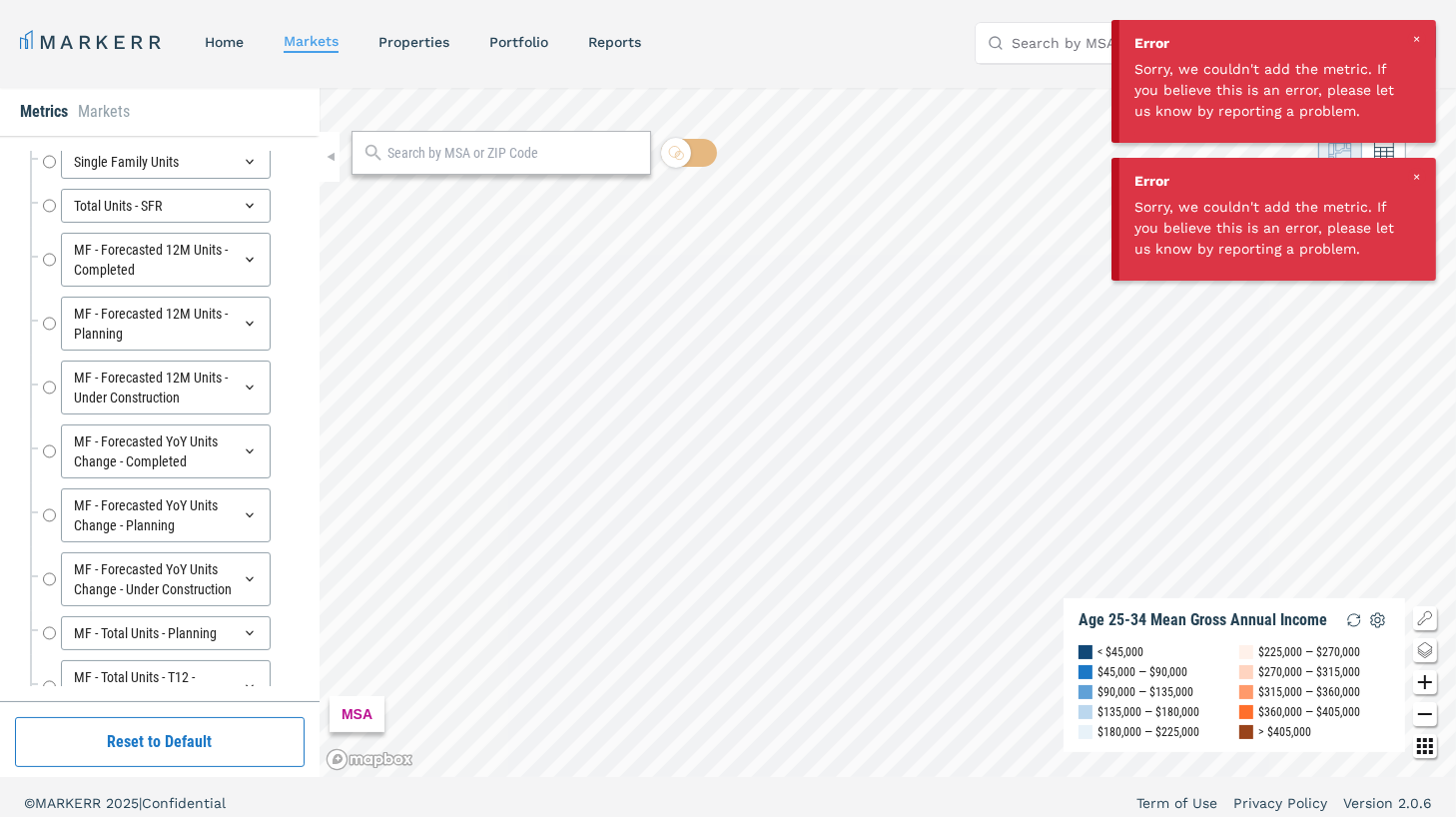 scroll, scrollTop: 6423, scrollLeft: 0, axis: vertical 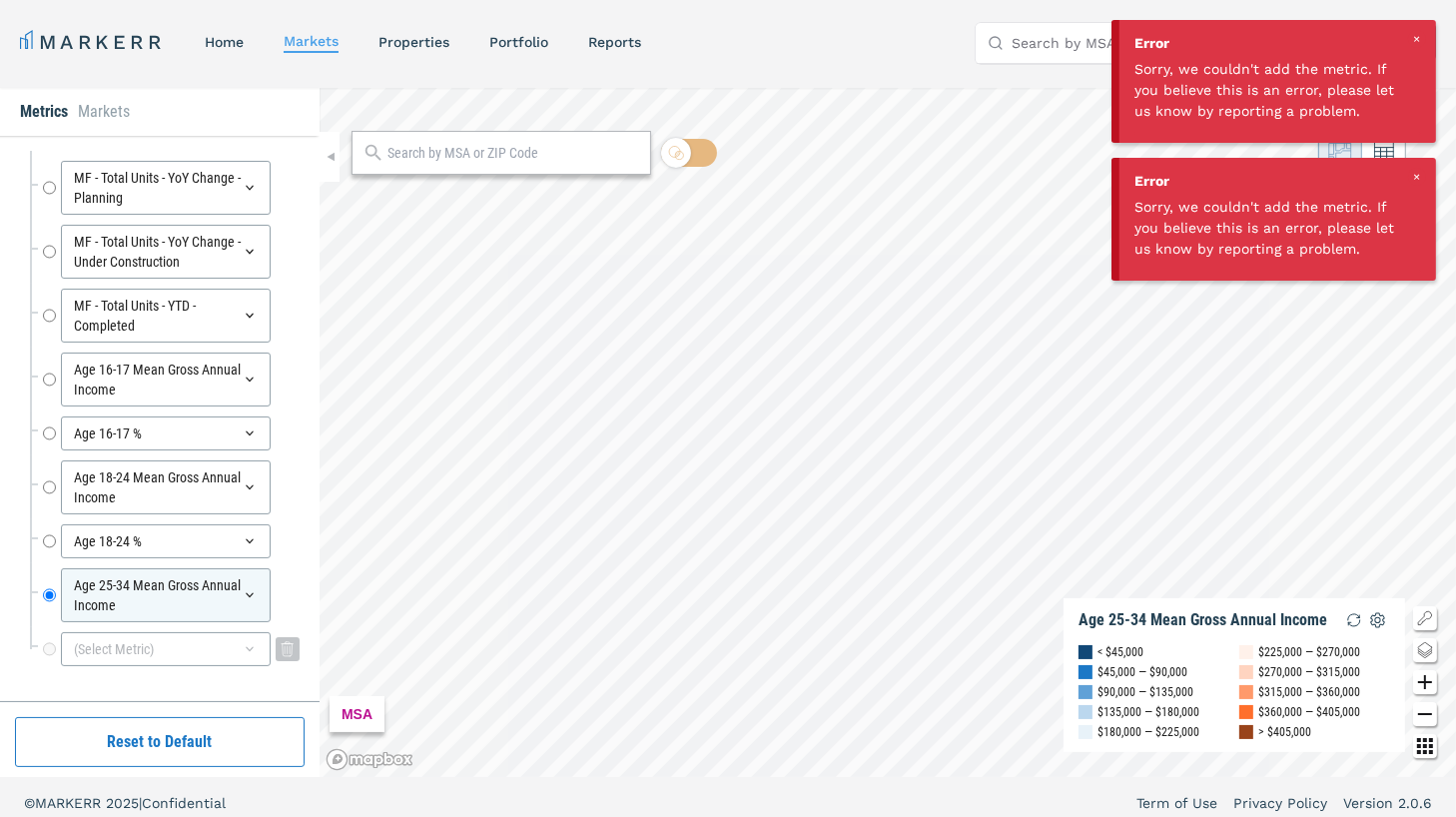 click on "(Select Metric)" at bounding box center (166, 649) 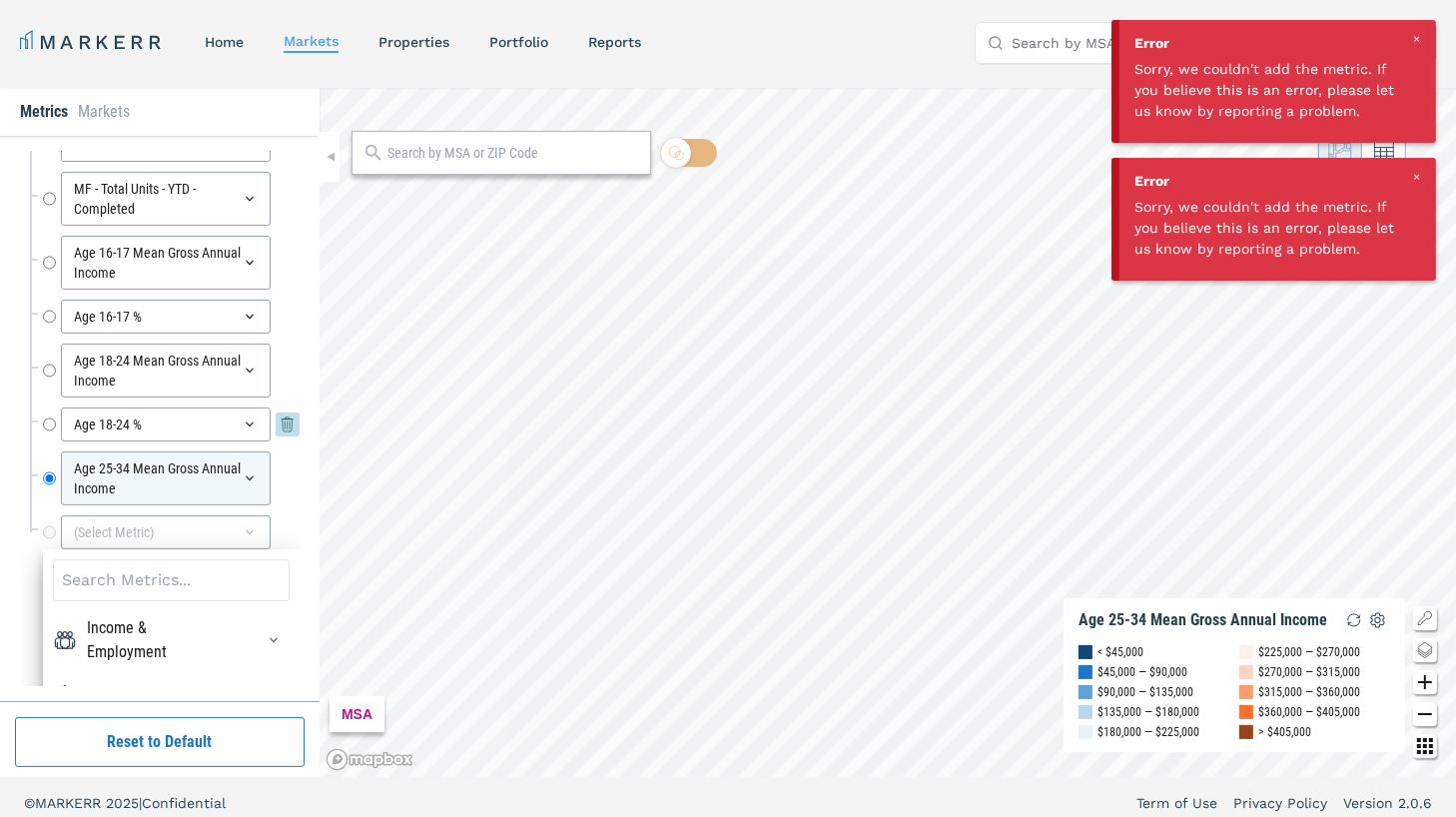 scroll, scrollTop: 6575, scrollLeft: 0, axis: vertical 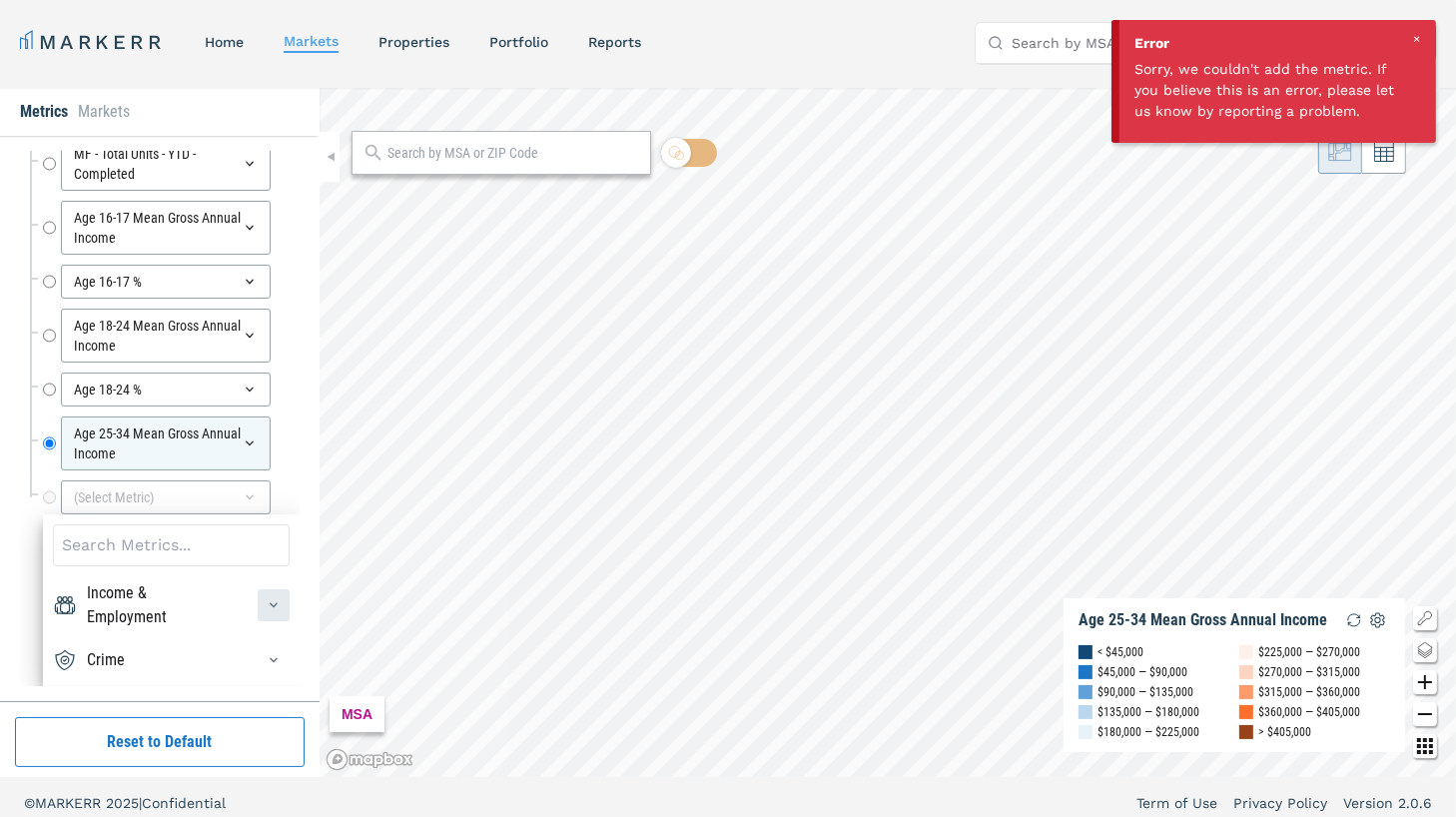 click 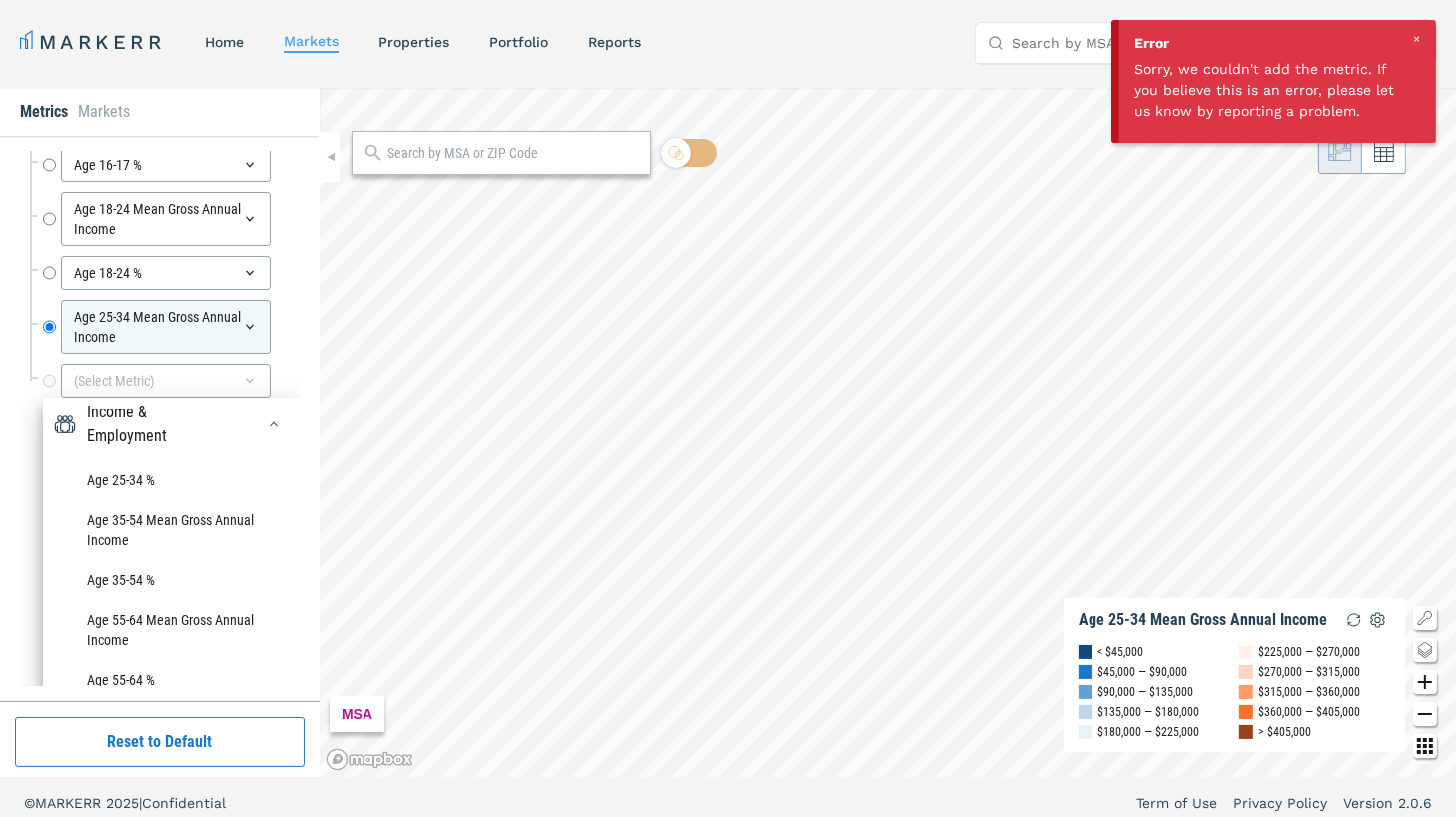scroll, scrollTop: 120, scrollLeft: 0, axis: vertical 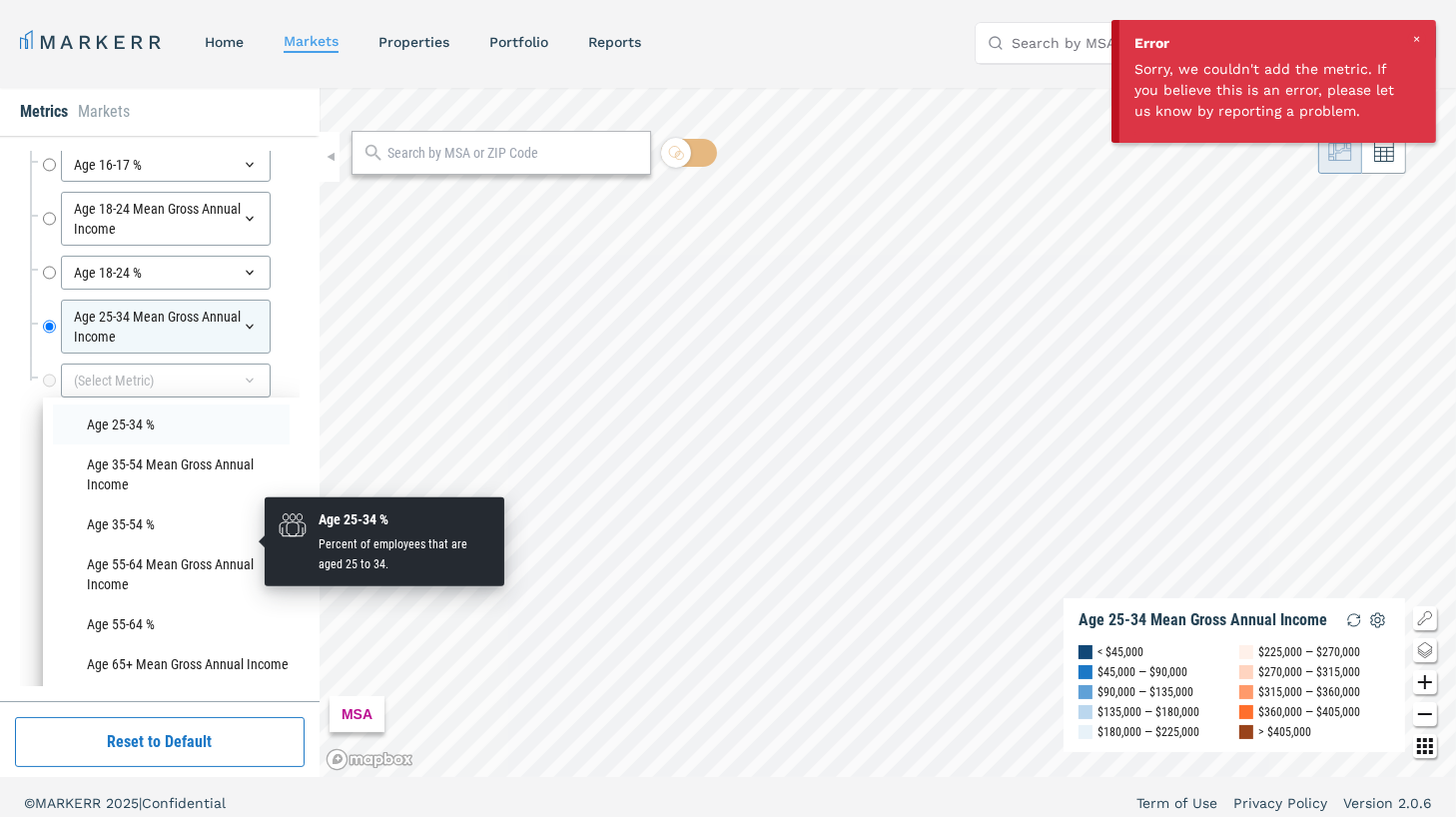 click on "Age 25-34 %" at bounding box center (171, 424) 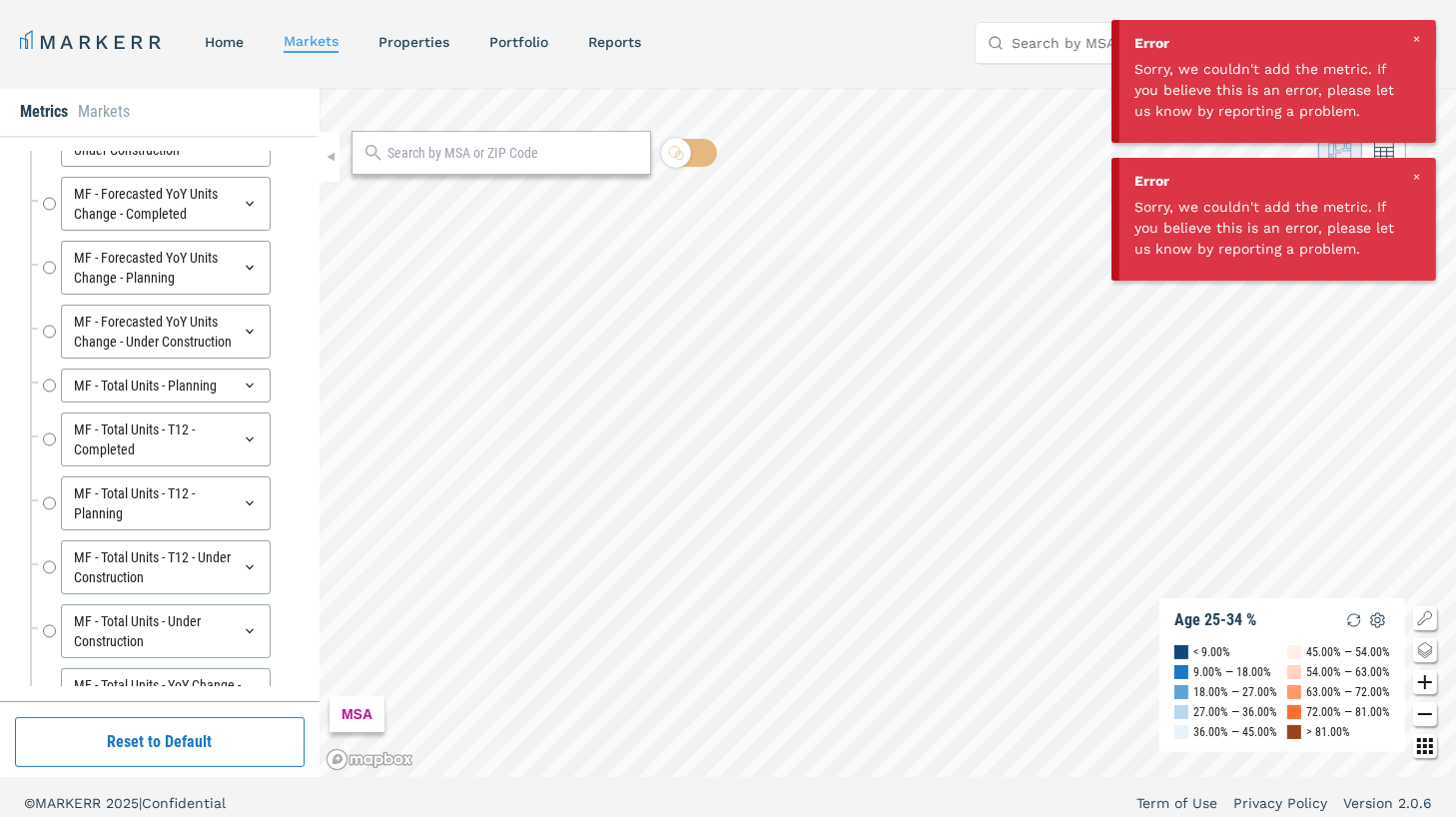 scroll, scrollTop: 6467, scrollLeft: 0, axis: vertical 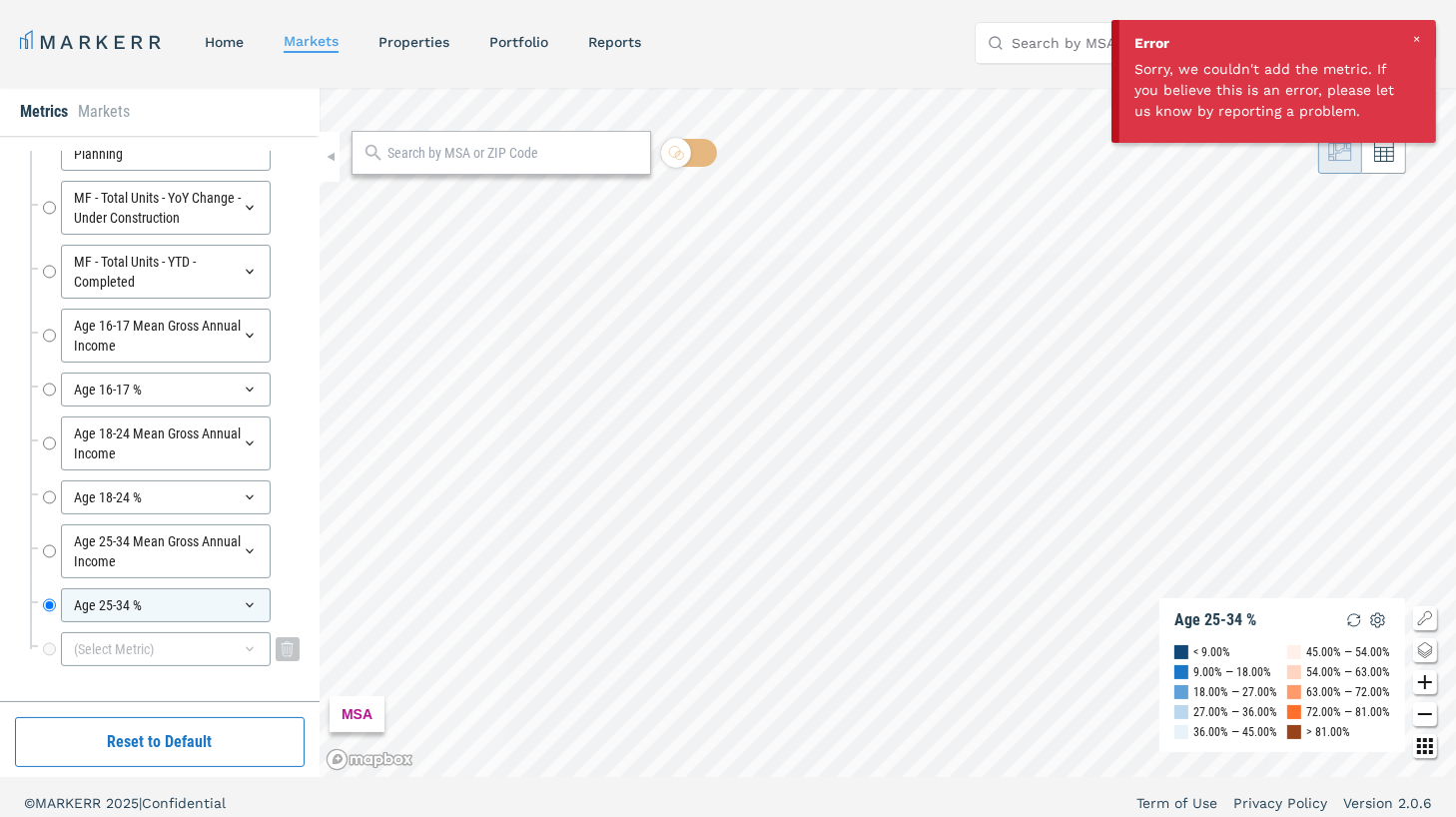 click on "(Select Metric)" at bounding box center [166, 649] 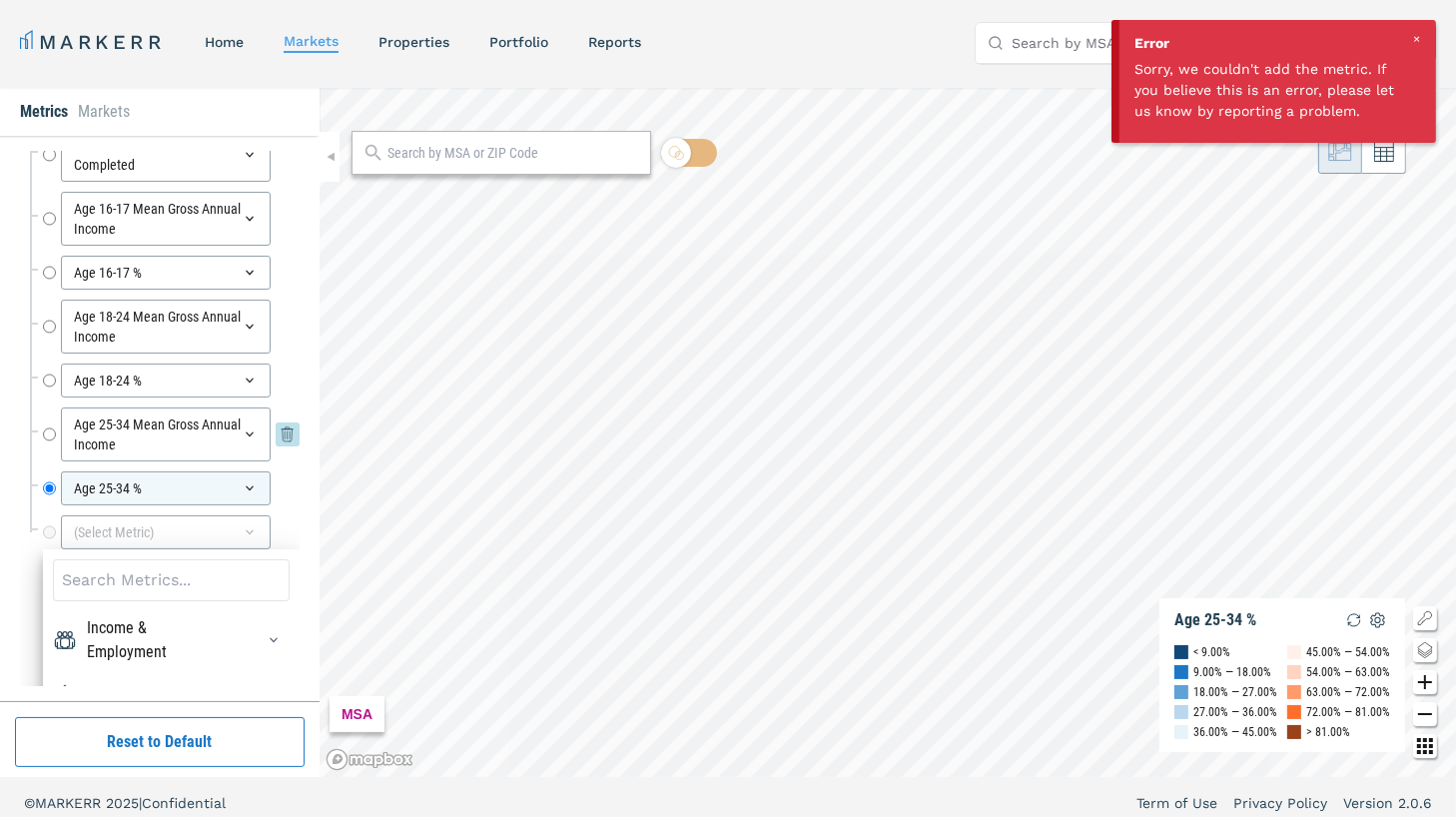 scroll, scrollTop: 6619, scrollLeft: 0, axis: vertical 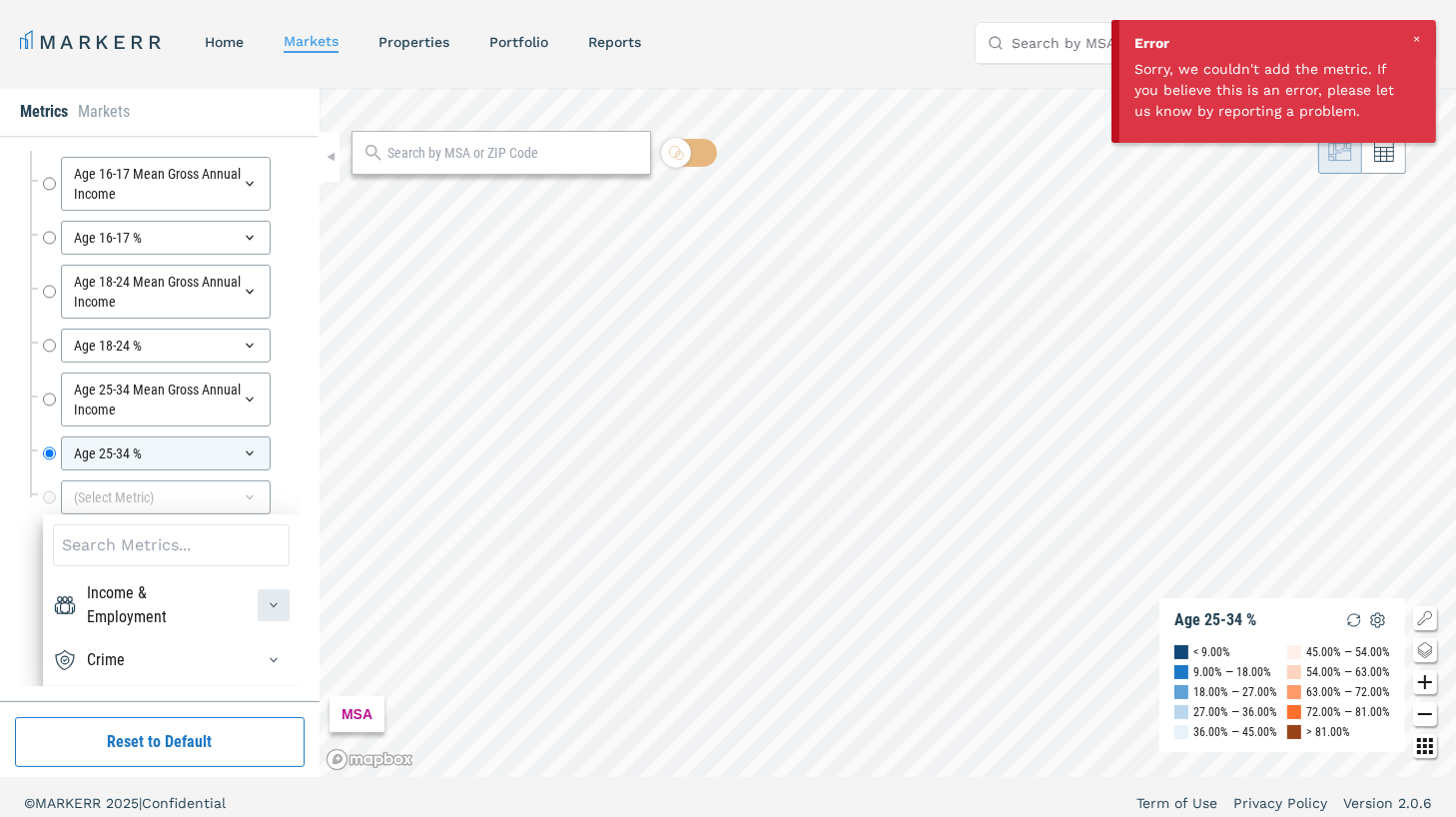 click 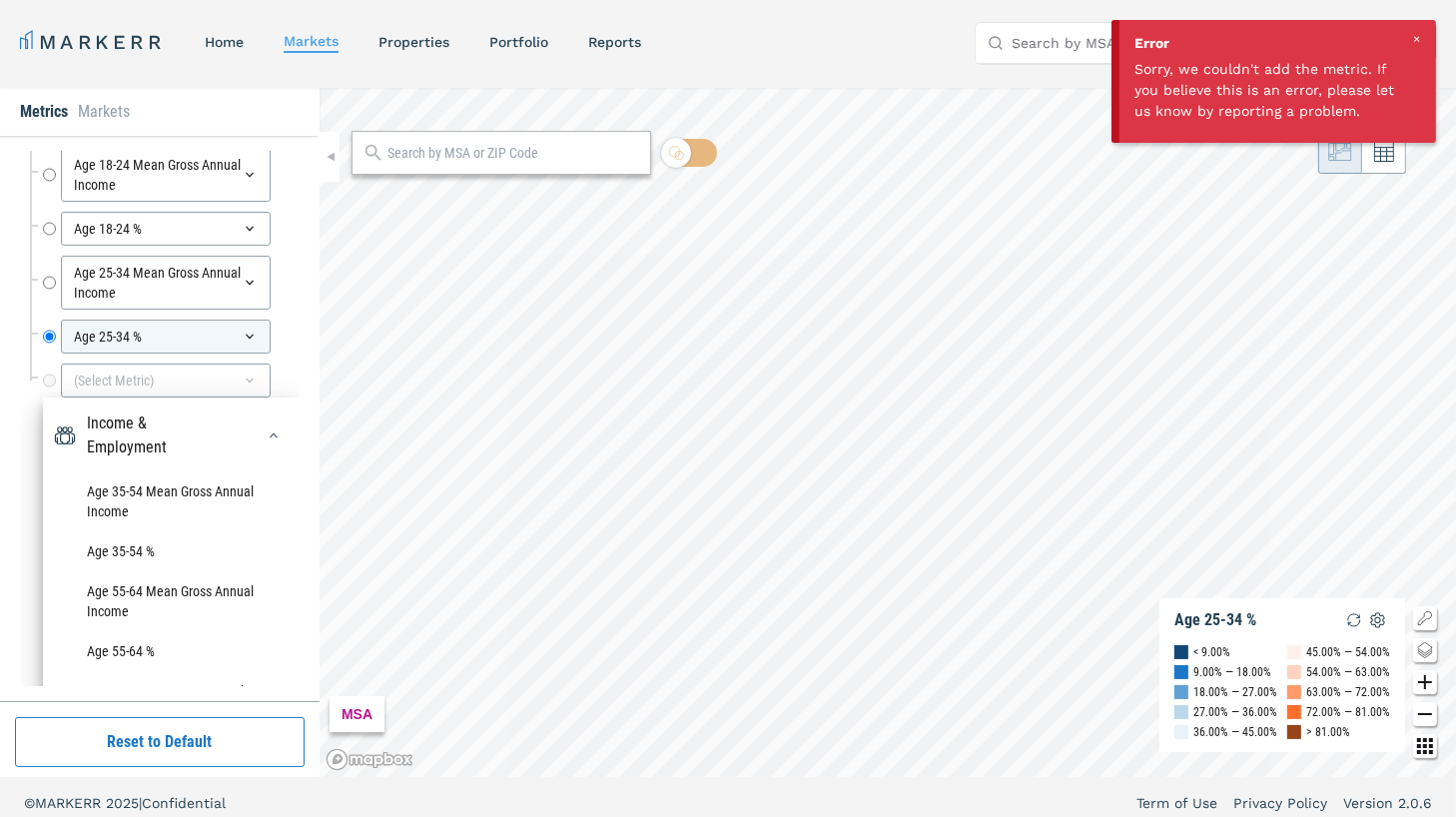 scroll, scrollTop: 64, scrollLeft: 0, axis: vertical 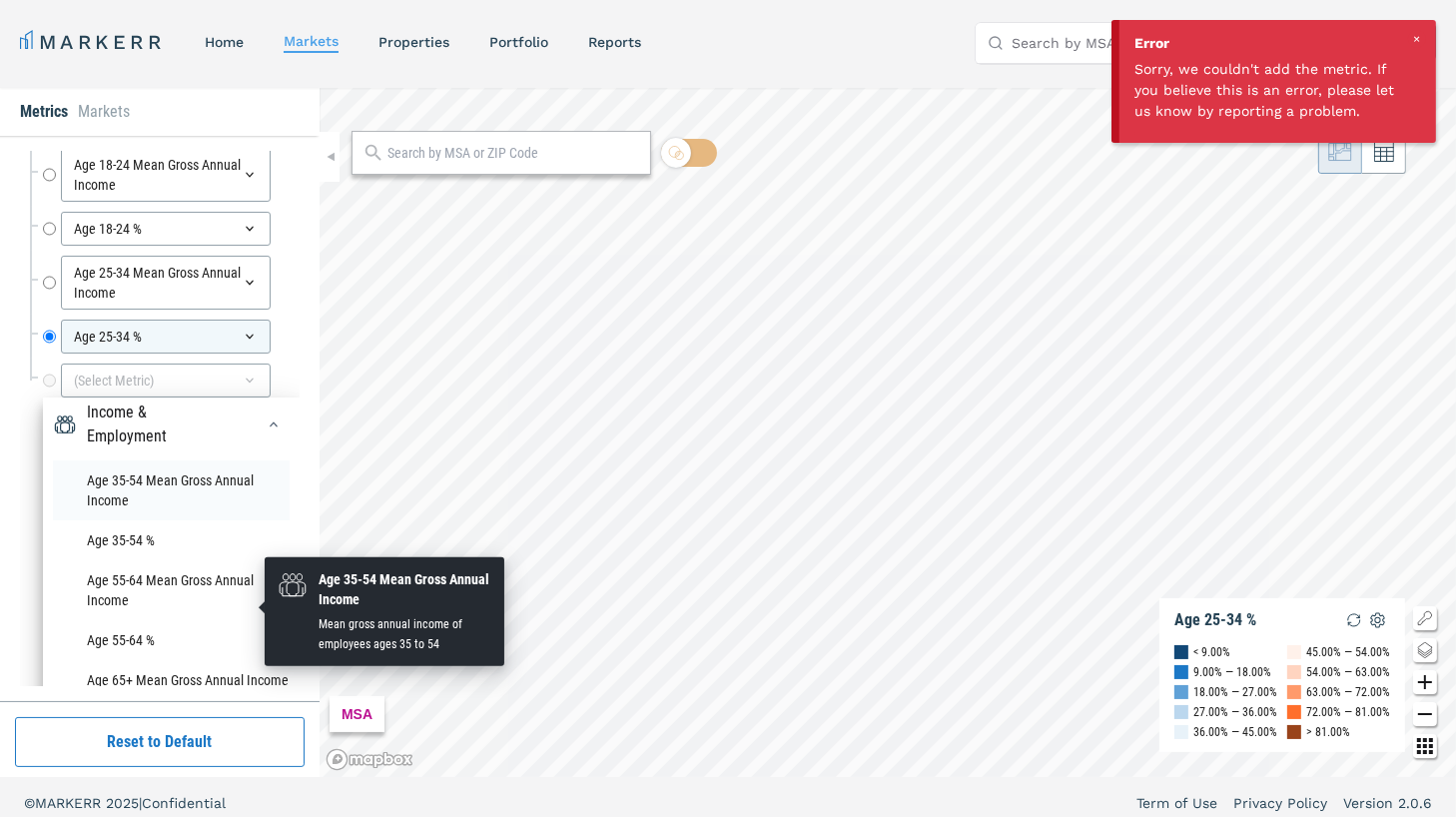 click on "Age 35-54 Mean Gross Annual Income" at bounding box center (171, 490) 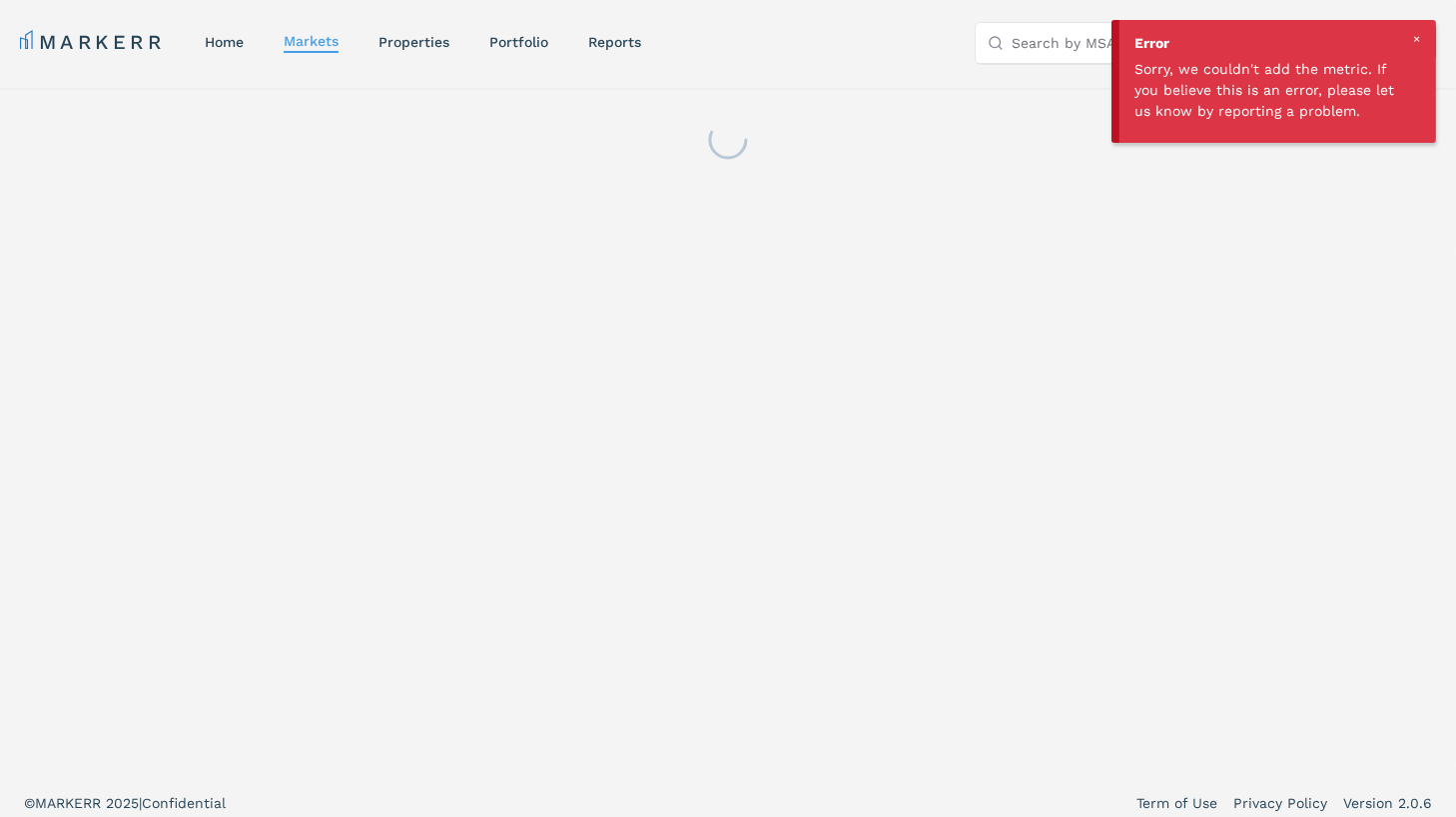 click at bounding box center [728, 432] 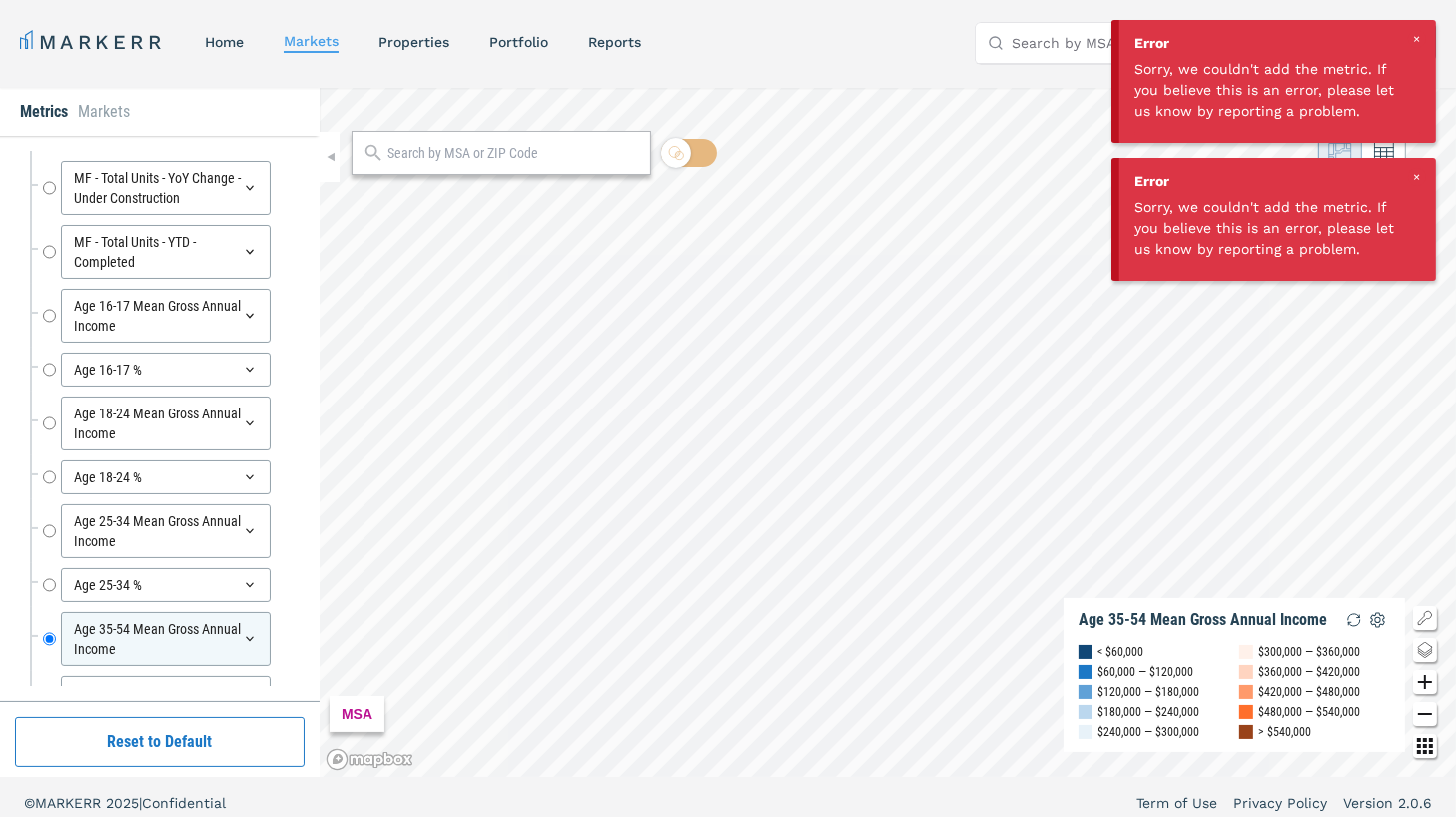 scroll, scrollTop: 6531, scrollLeft: 0, axis: vertical 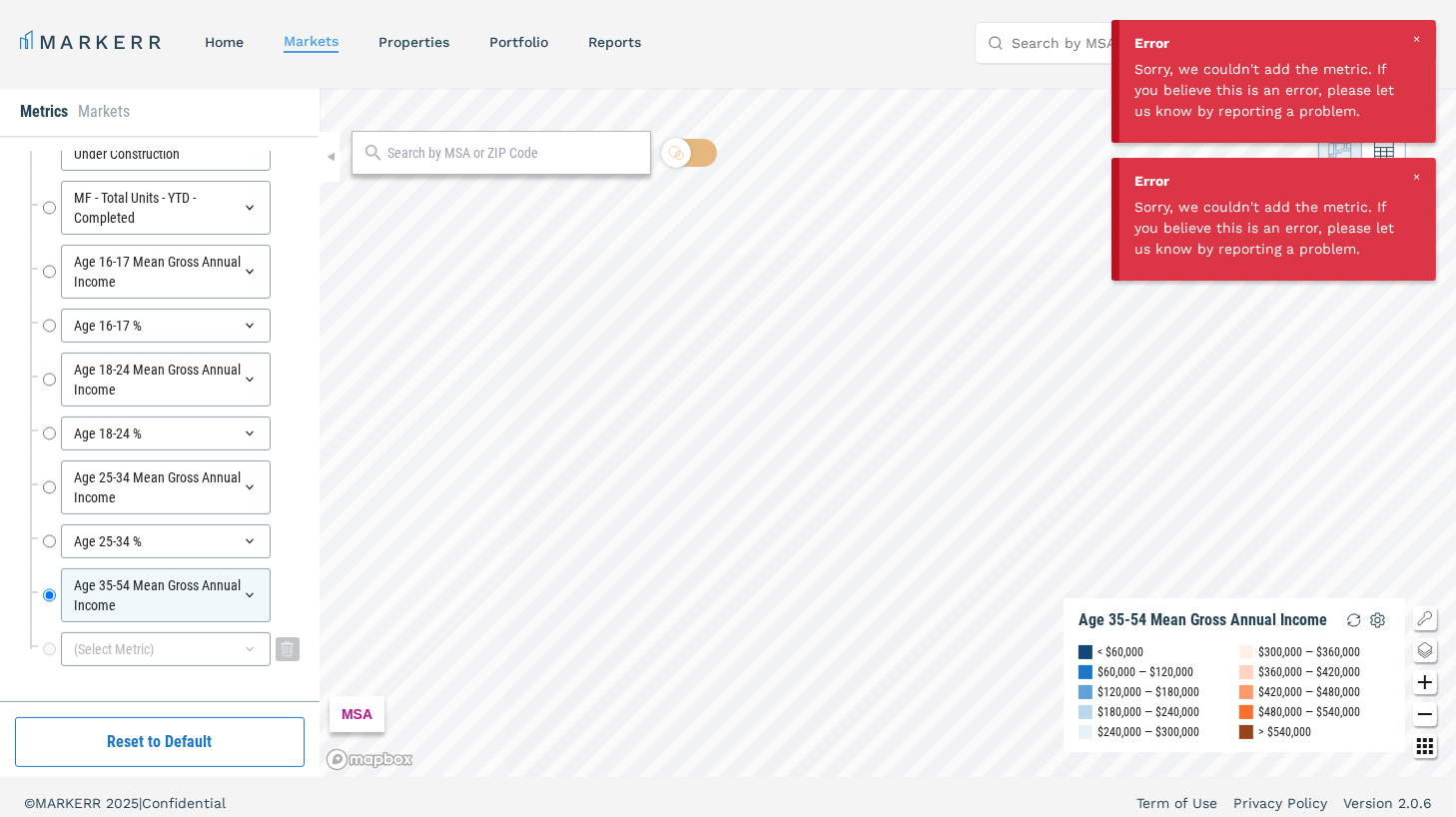 click 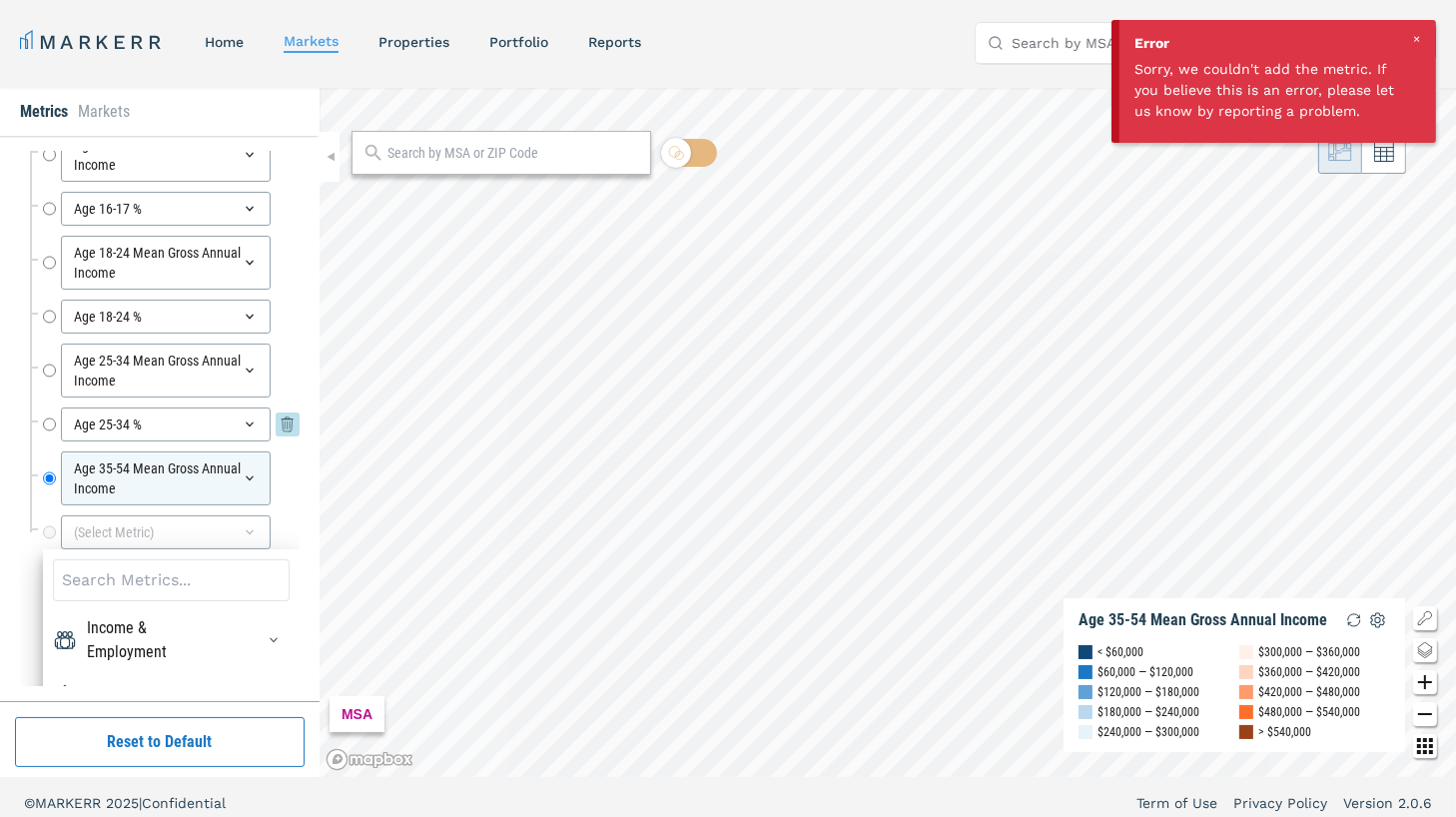 scroll, scrollTop: 6682, scrollLeft: 0, axis: vertical 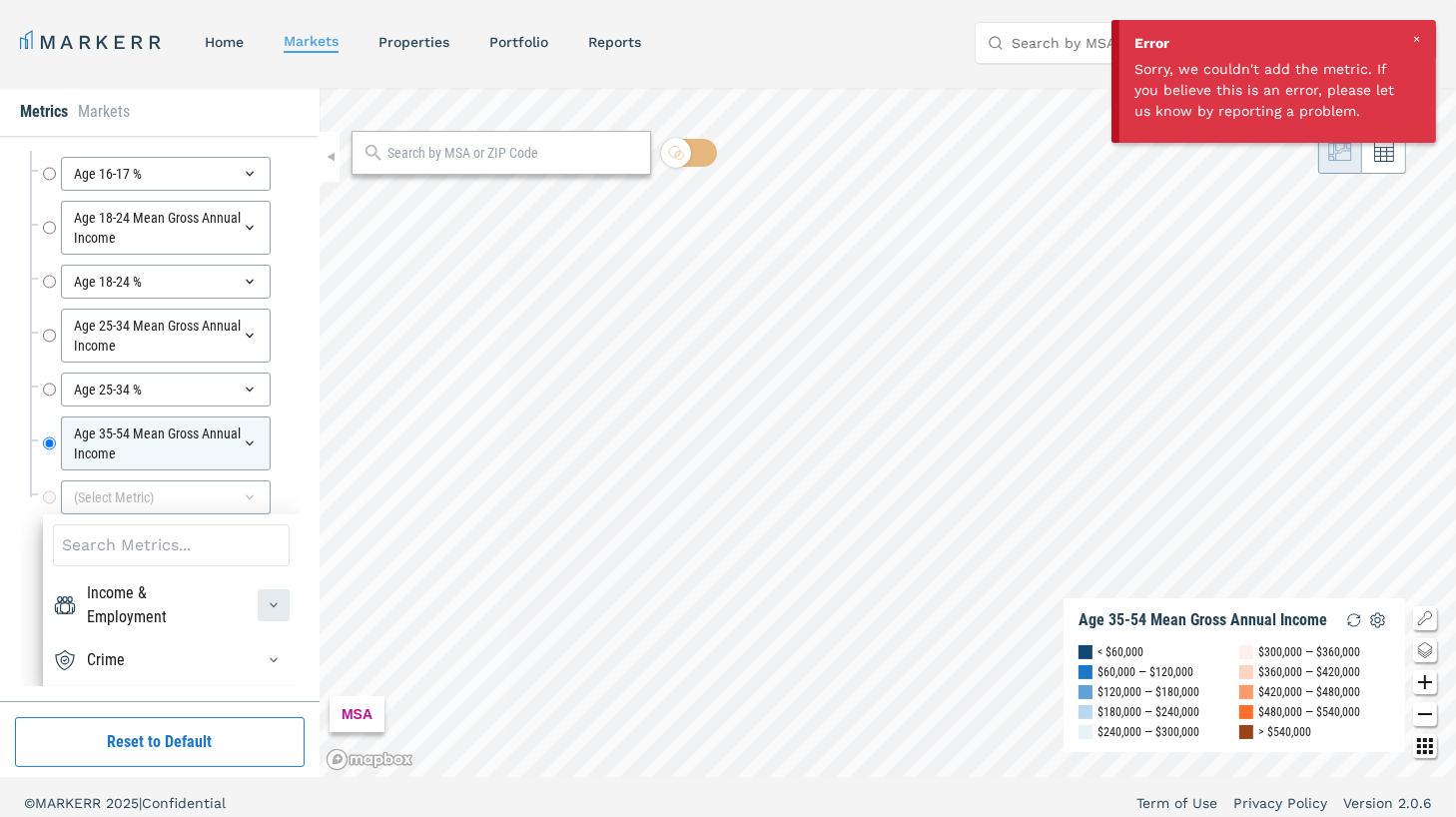 click 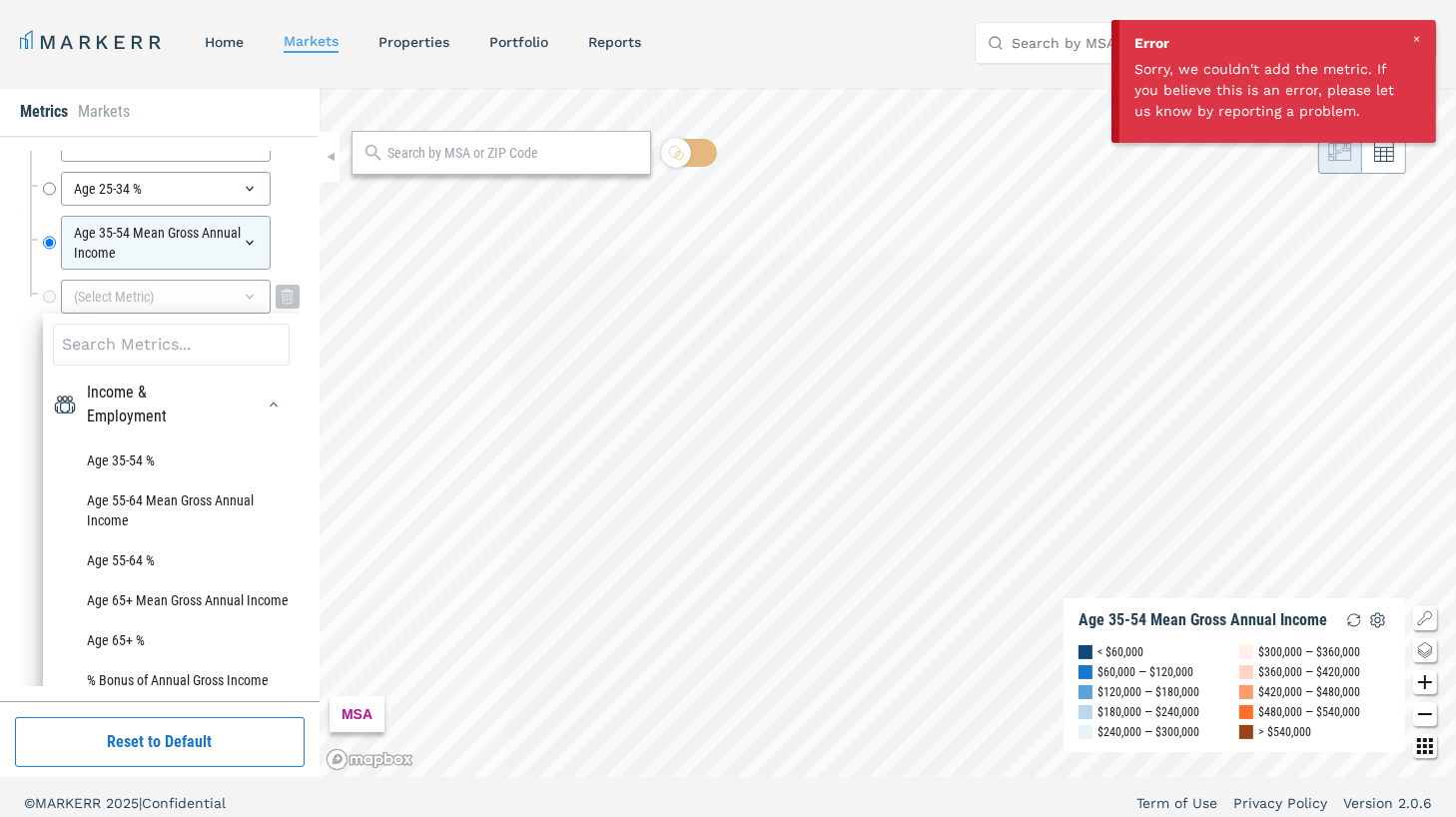 scroll, scrollTop: 6767, scrollLeft: 0, axis: vertical 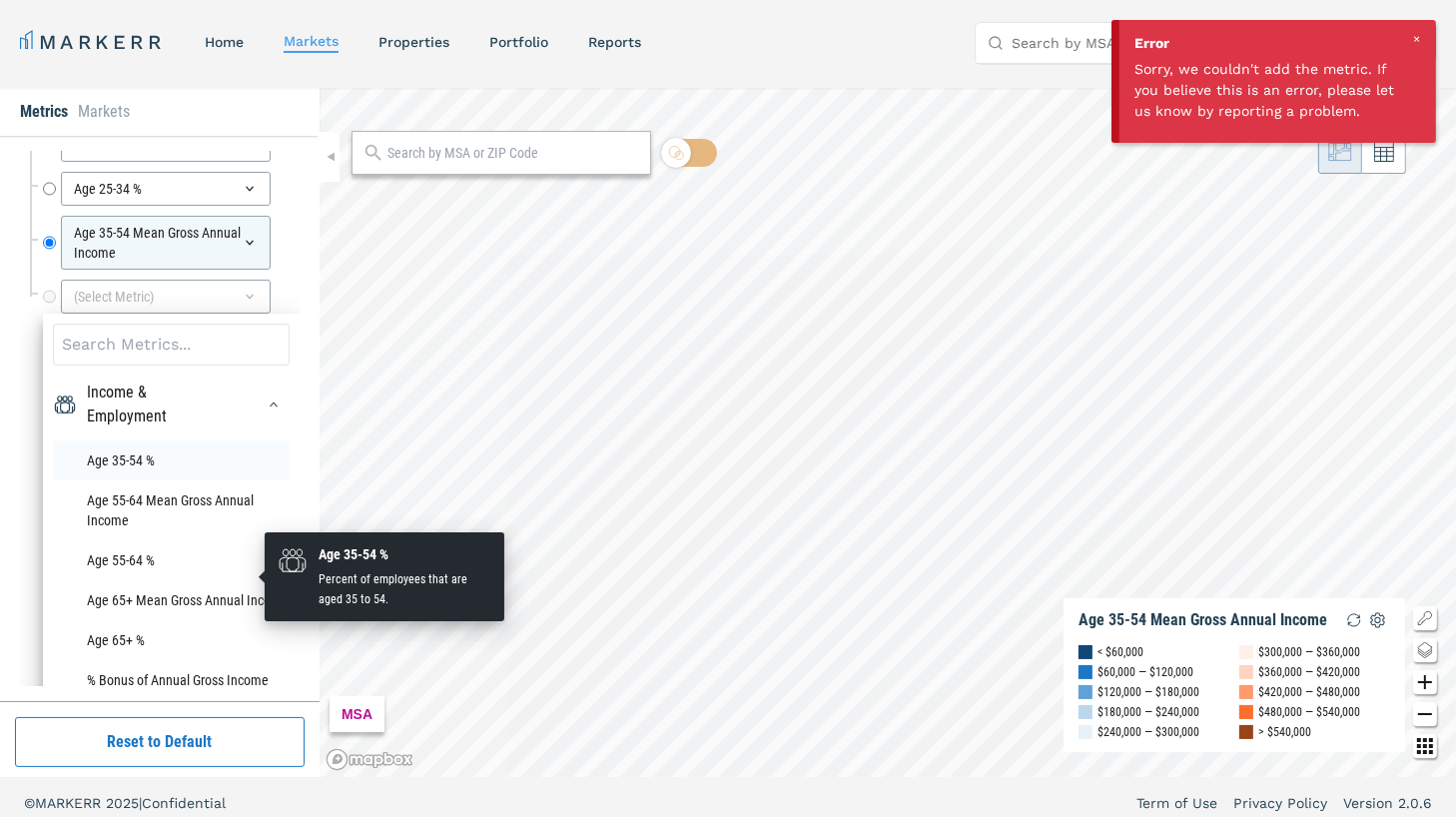 click on "Age 35-54 %" at bounding box center (171, 460) 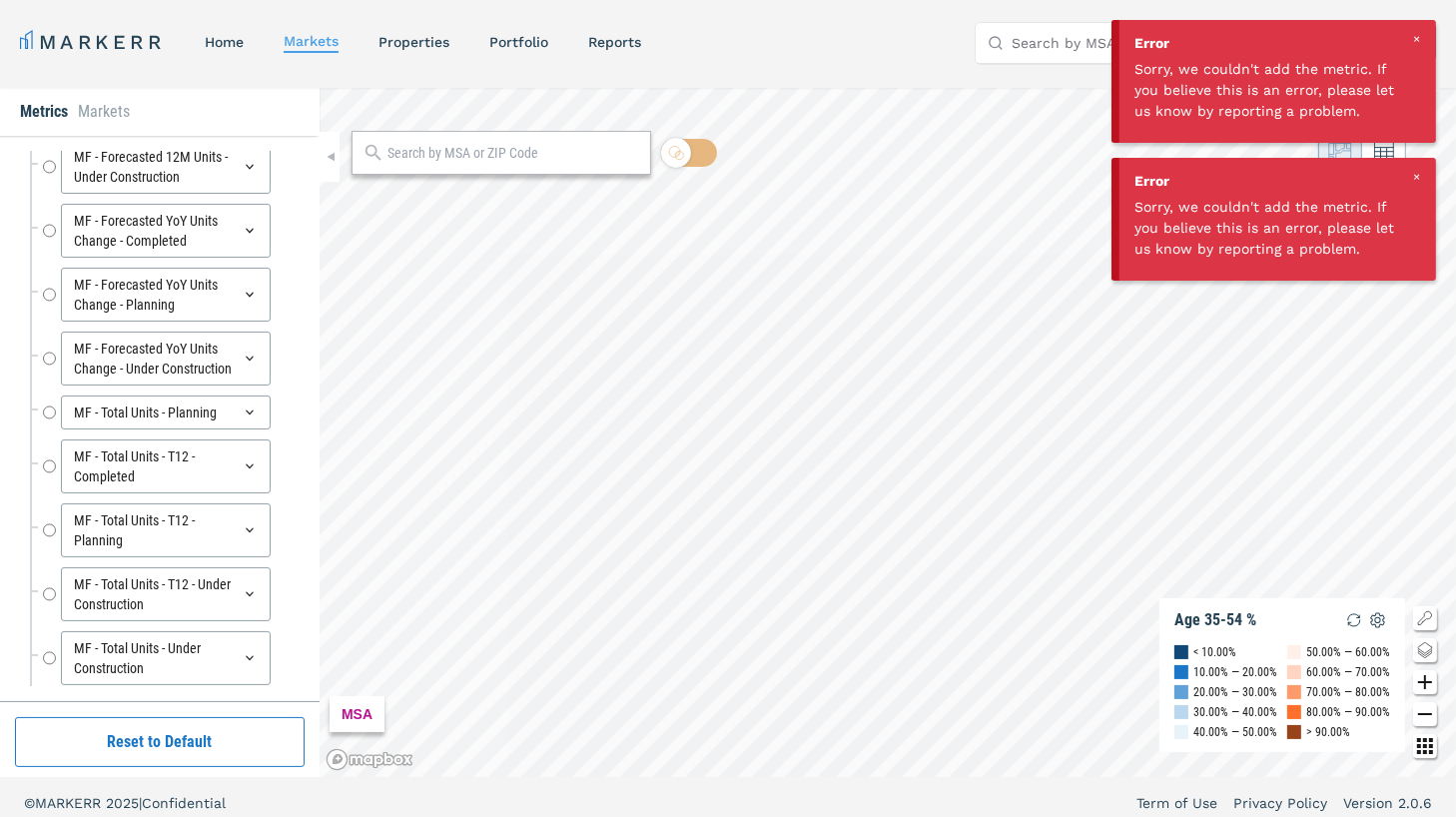 scroll, scrollTop: 6575, scrollLeft: 0, axis: vertical 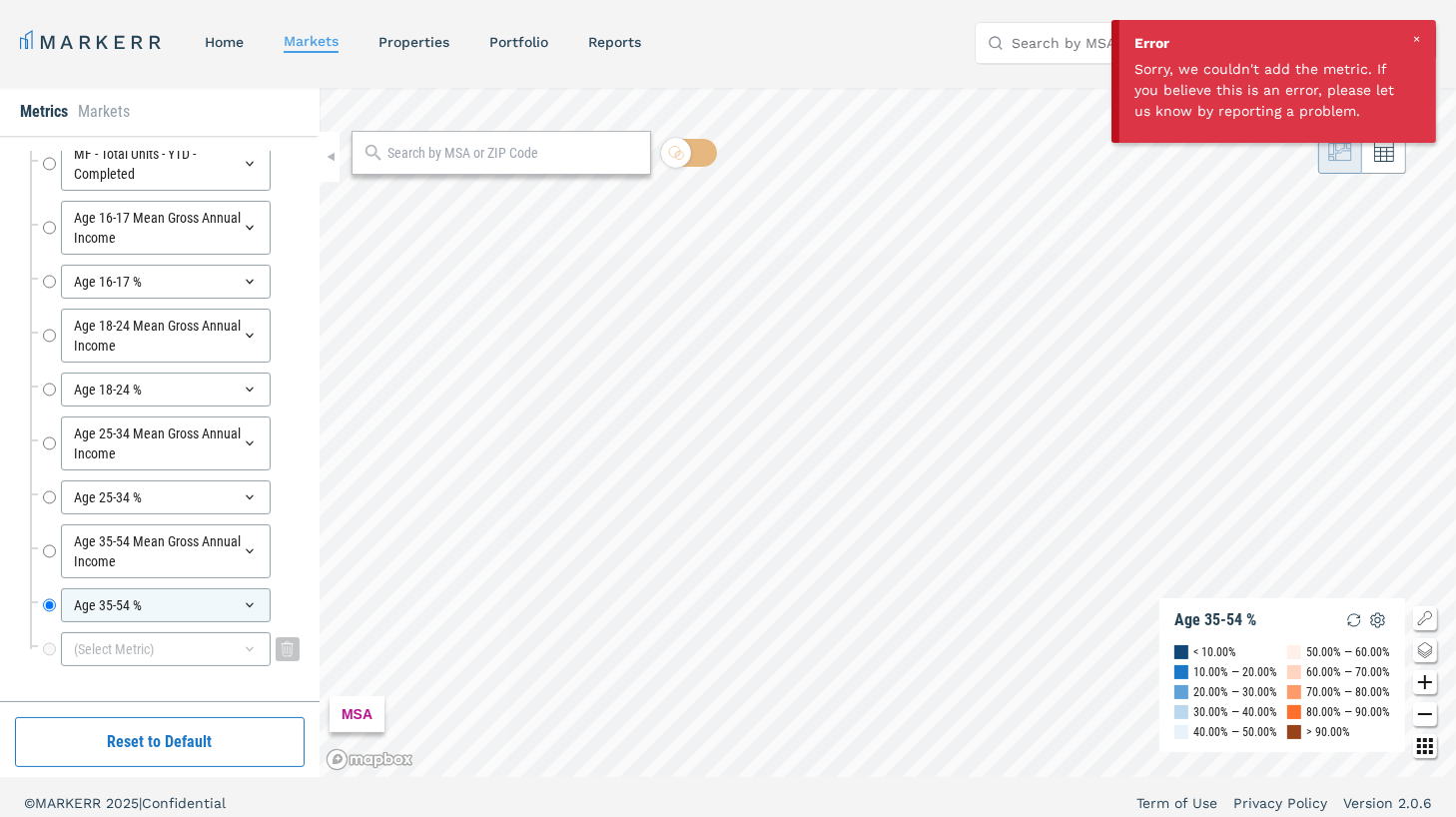 click on "(Select Metric)" at bounding box center [166, 649] 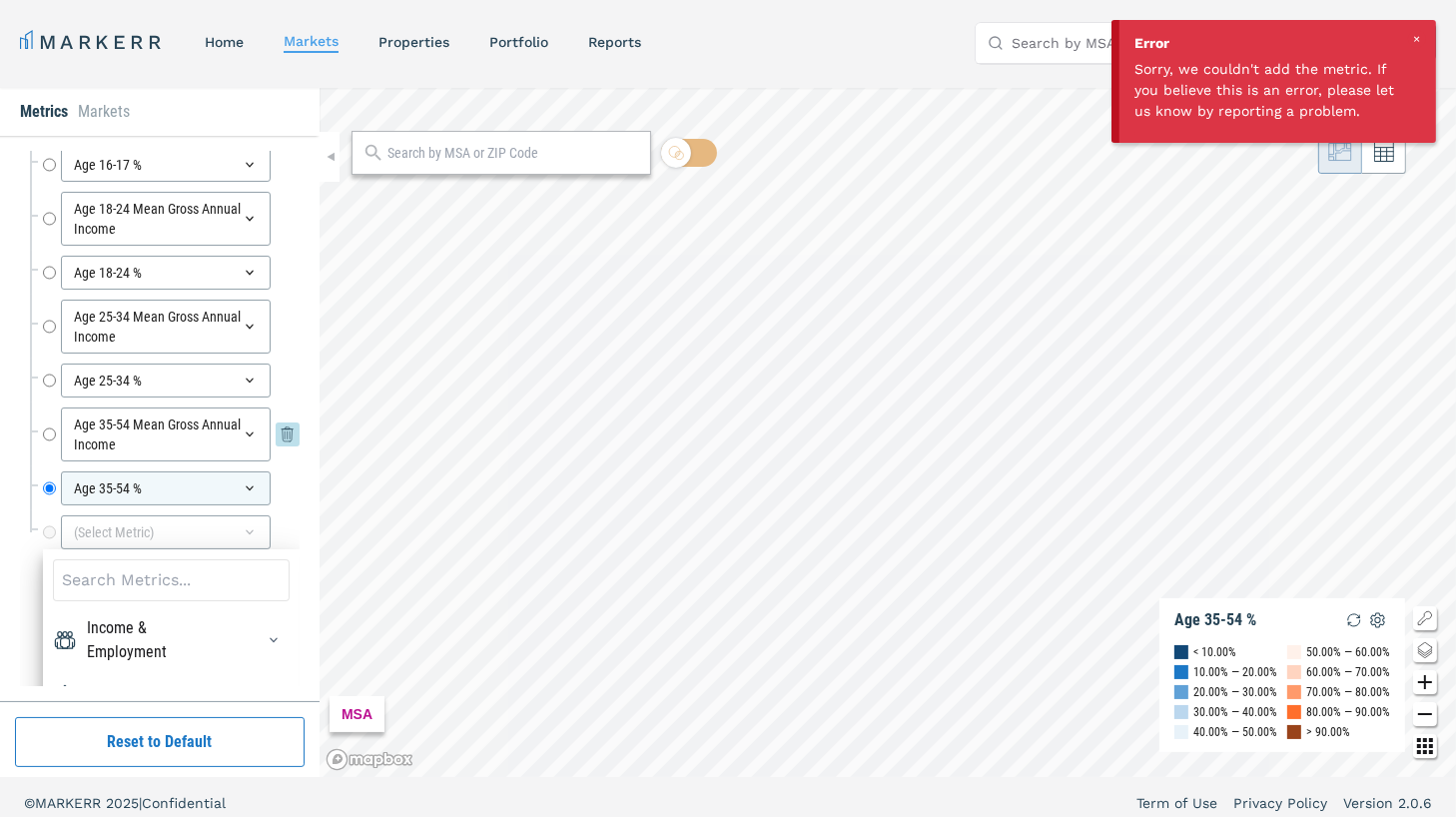 scroll, scrollTop: 6727, scrollLeft: 0, axis: vertical 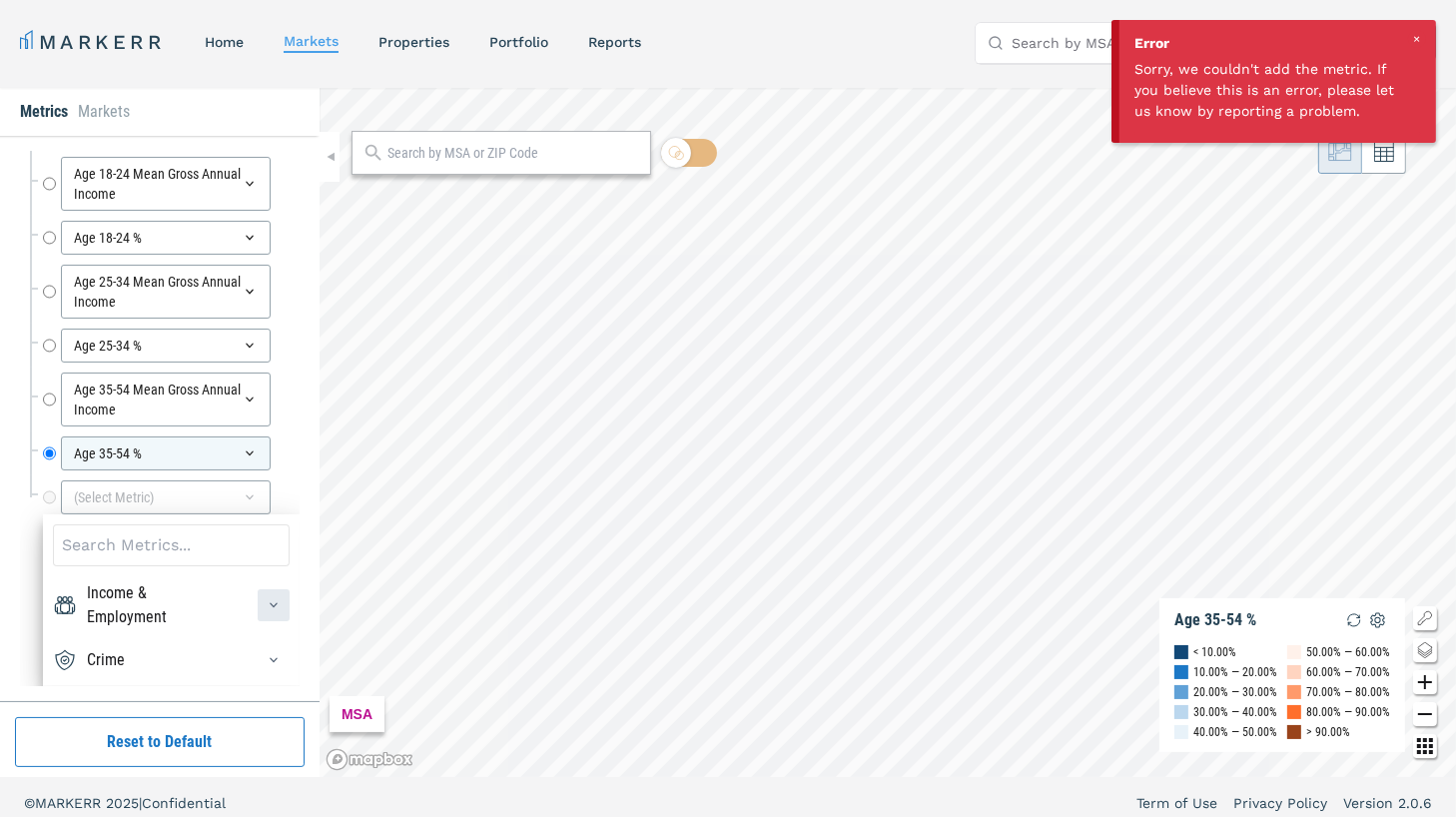 click at bounding box center [274, 605] 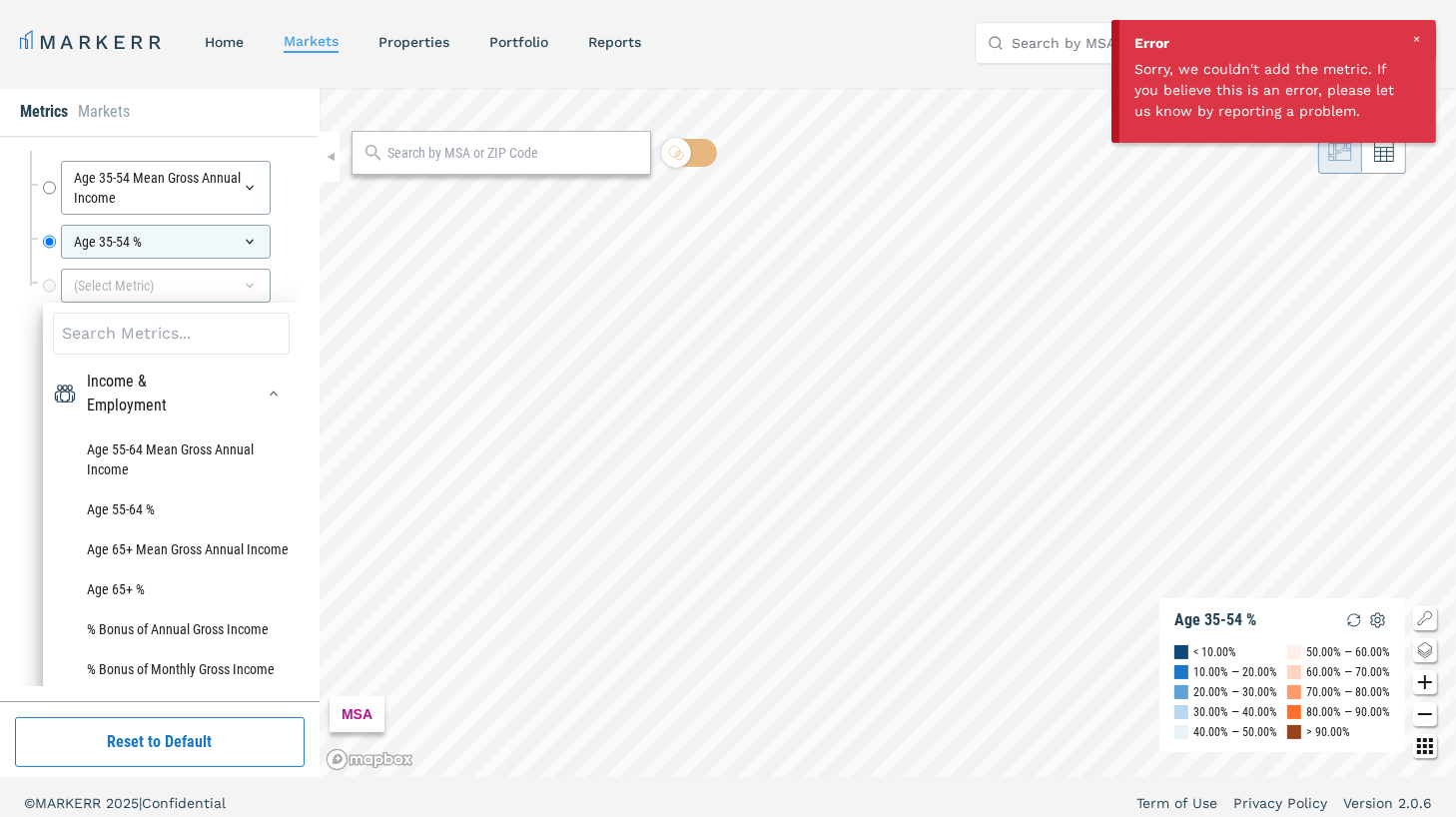 scroll, scrollTop: 6831, scrollLeft: 0, axis: vertical 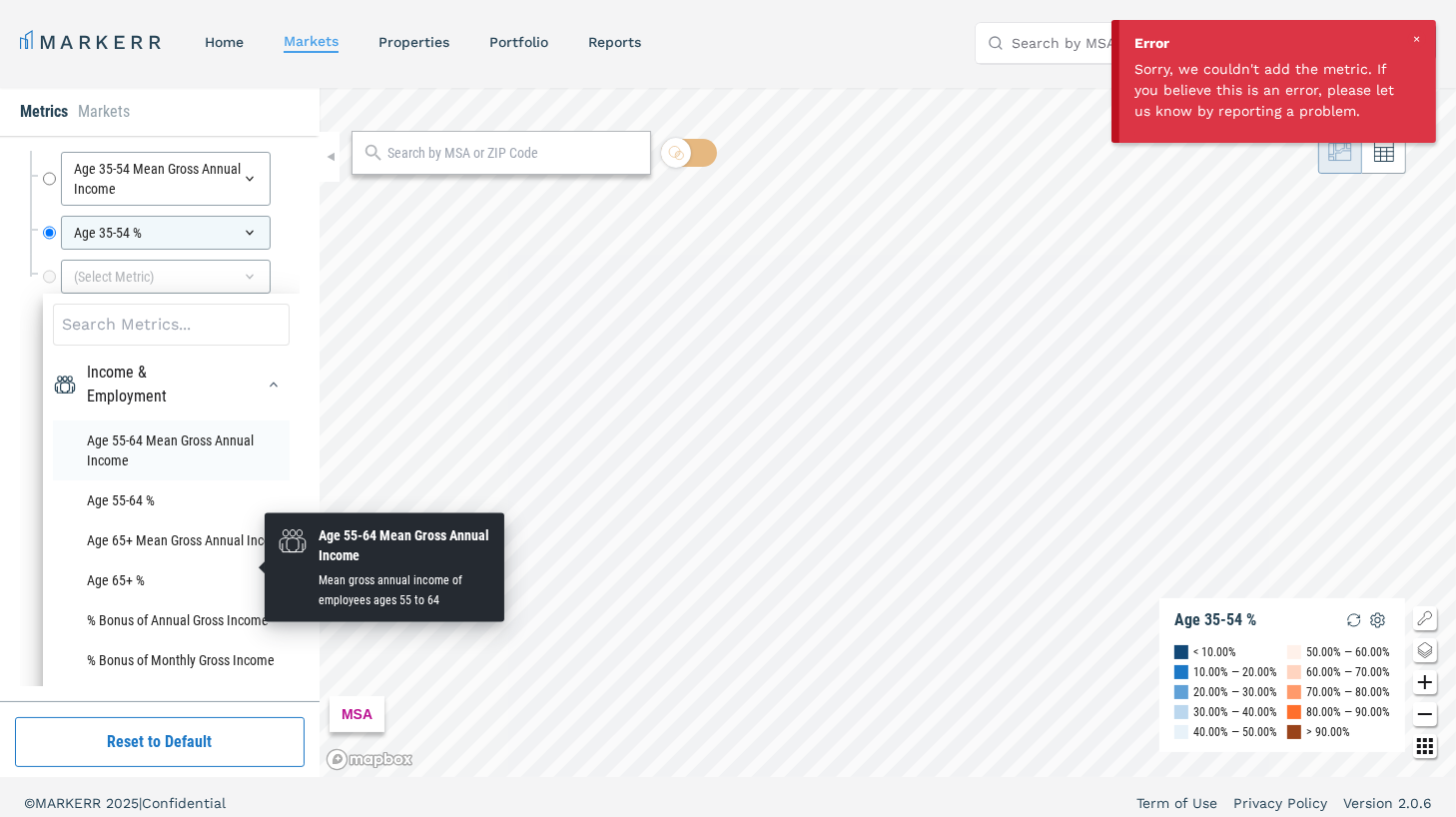 click on "Age 55-64 Mean Gross Annual Income" at bounding box center (171, 450) 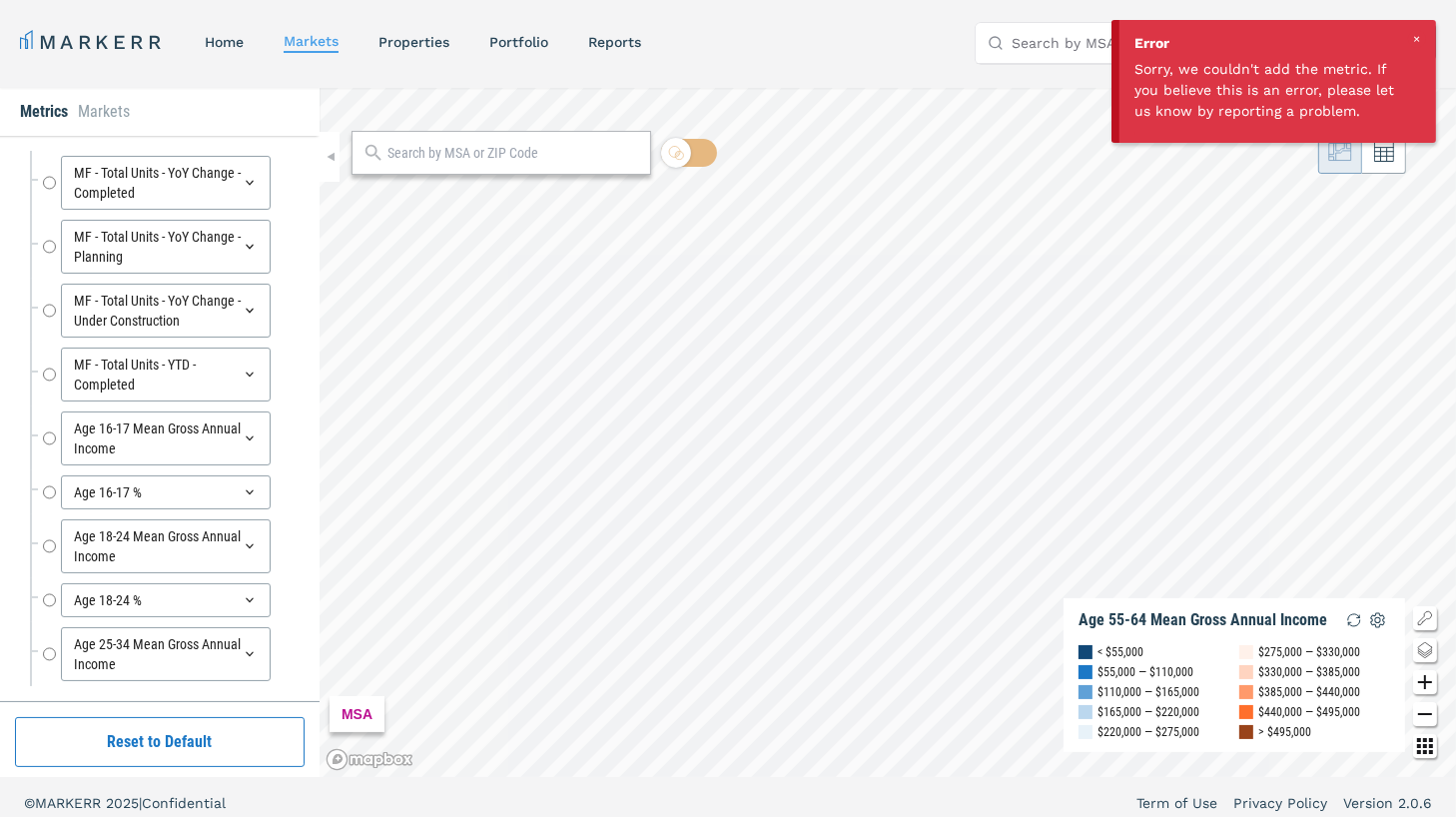 scroll, scrollTop: 6638, scrollLeft: 0, axis: vertical 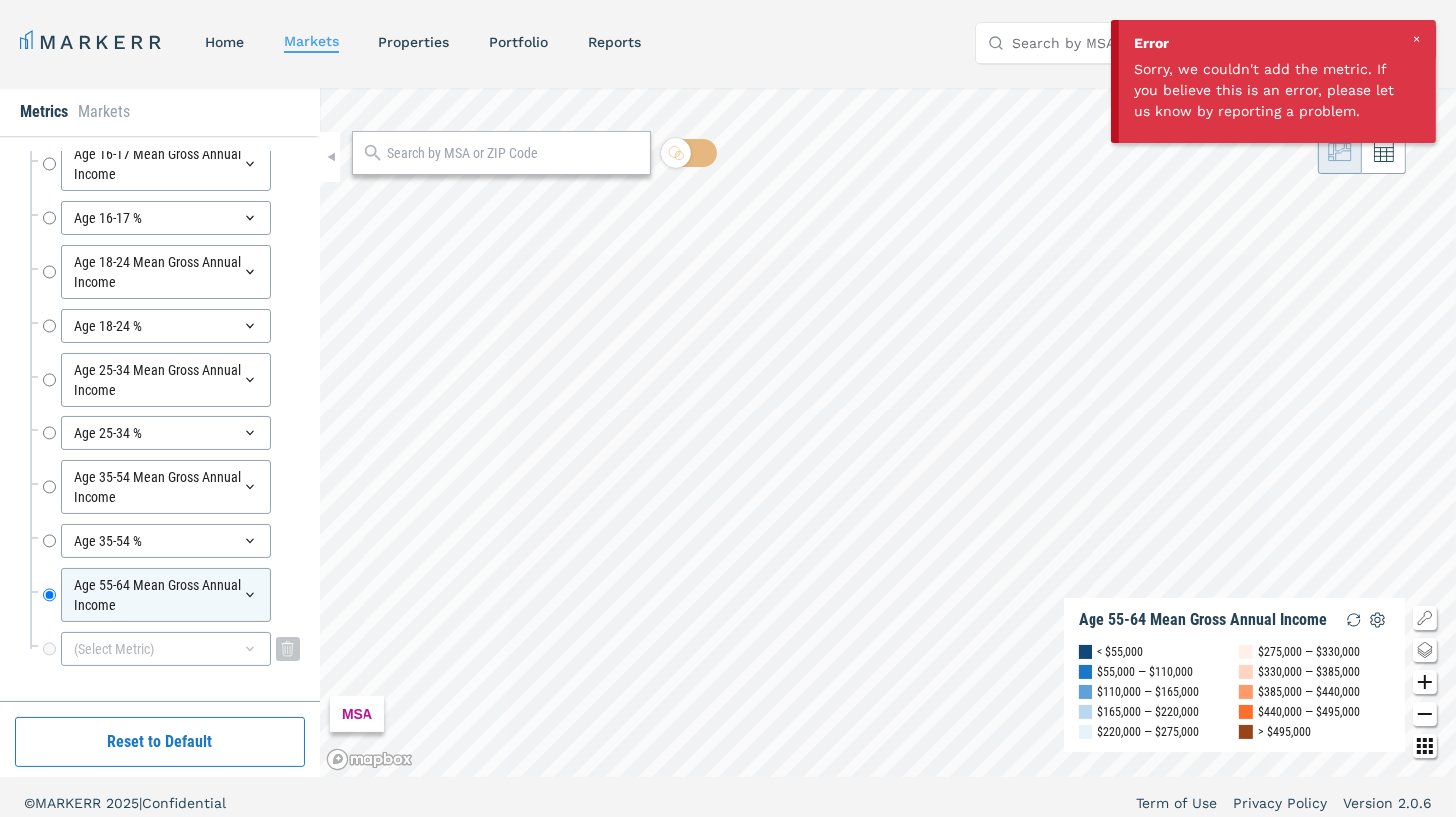 click on "(Select Metric)" at bounding box center [166, 649] 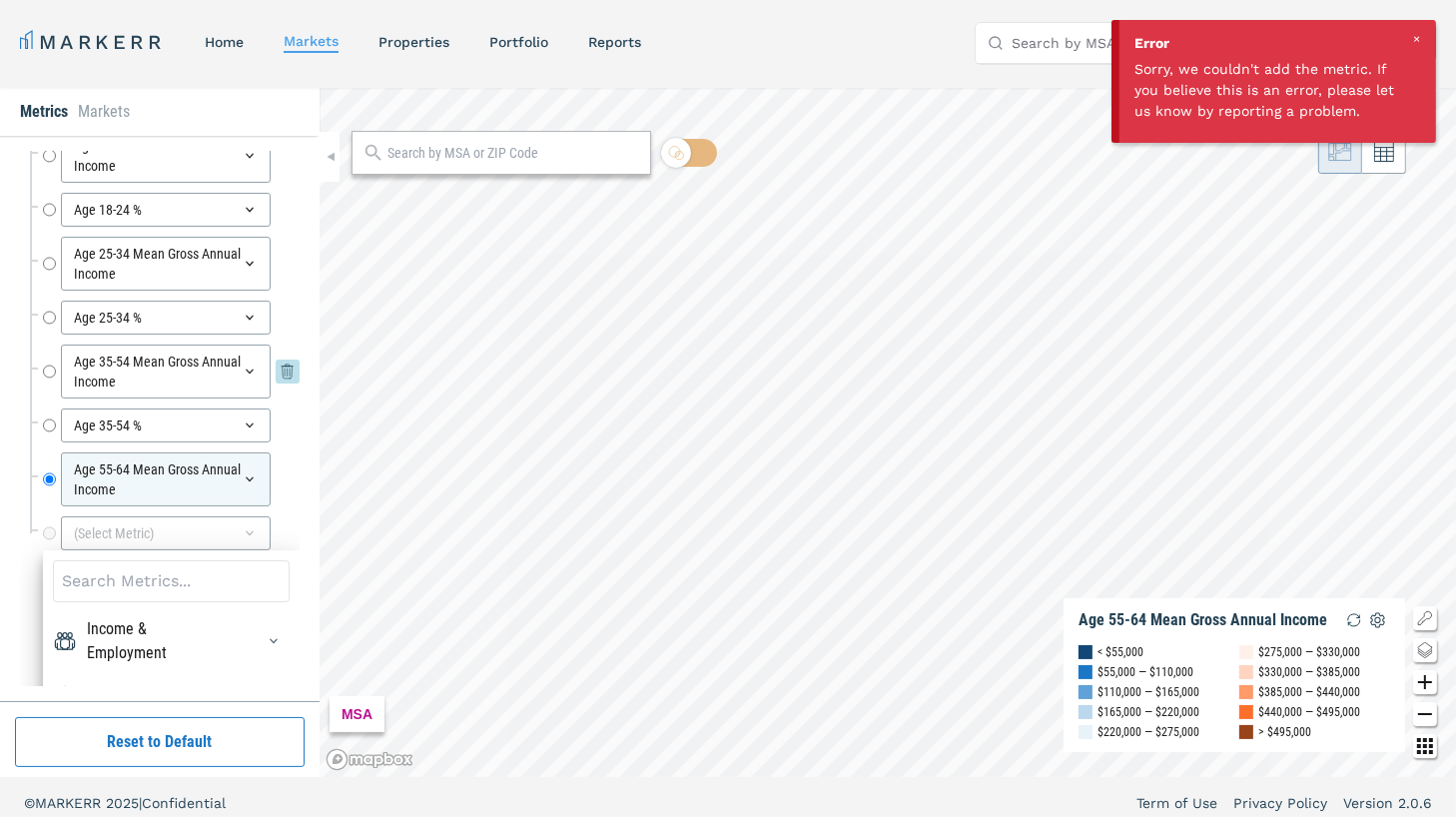 scroll, scrollTop: 6790, scrollLeft: 0, axis: vertical 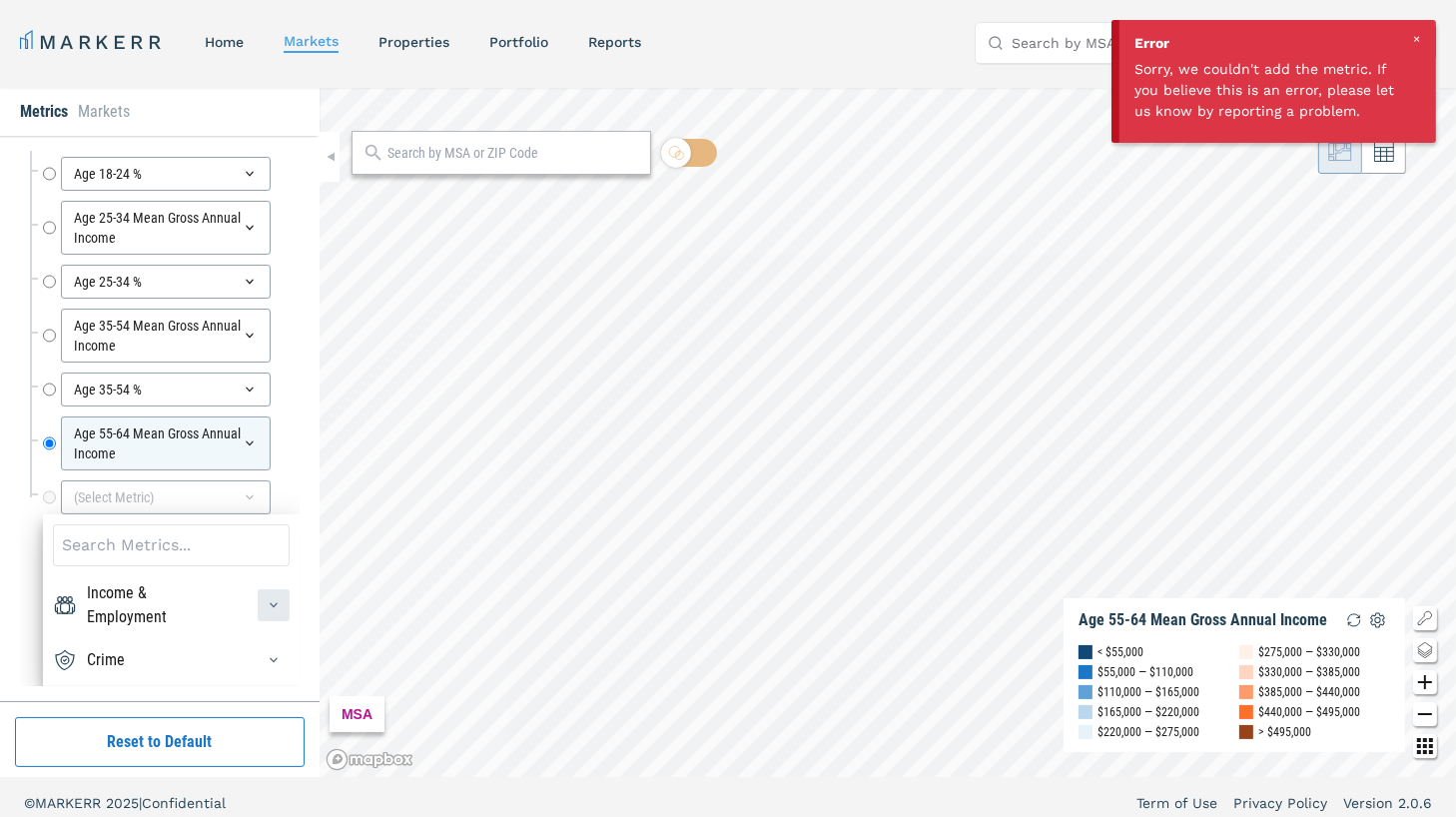 click 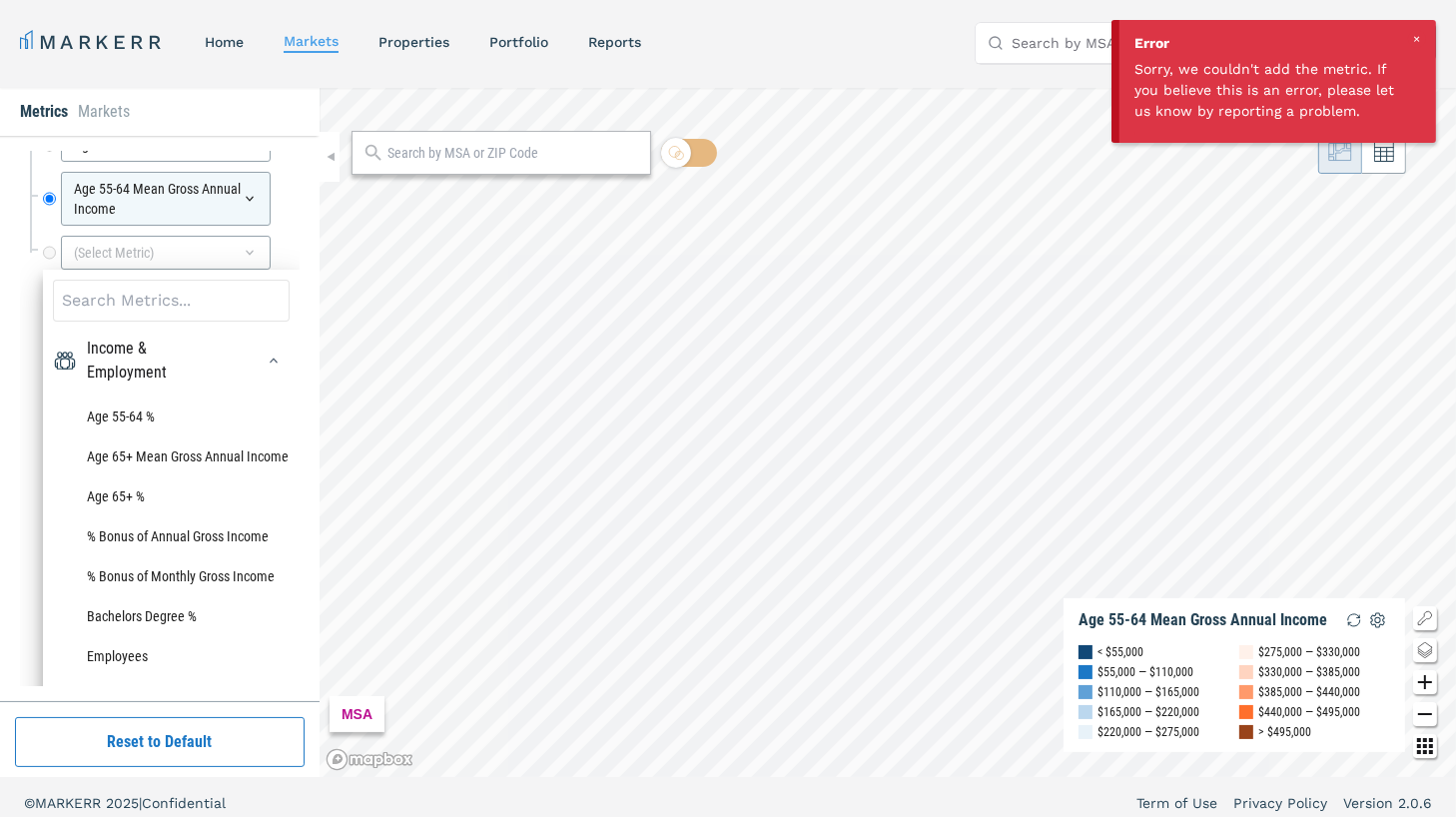 scroll, scrollTop: 6922, scrollLeft: 0, axis: vertical 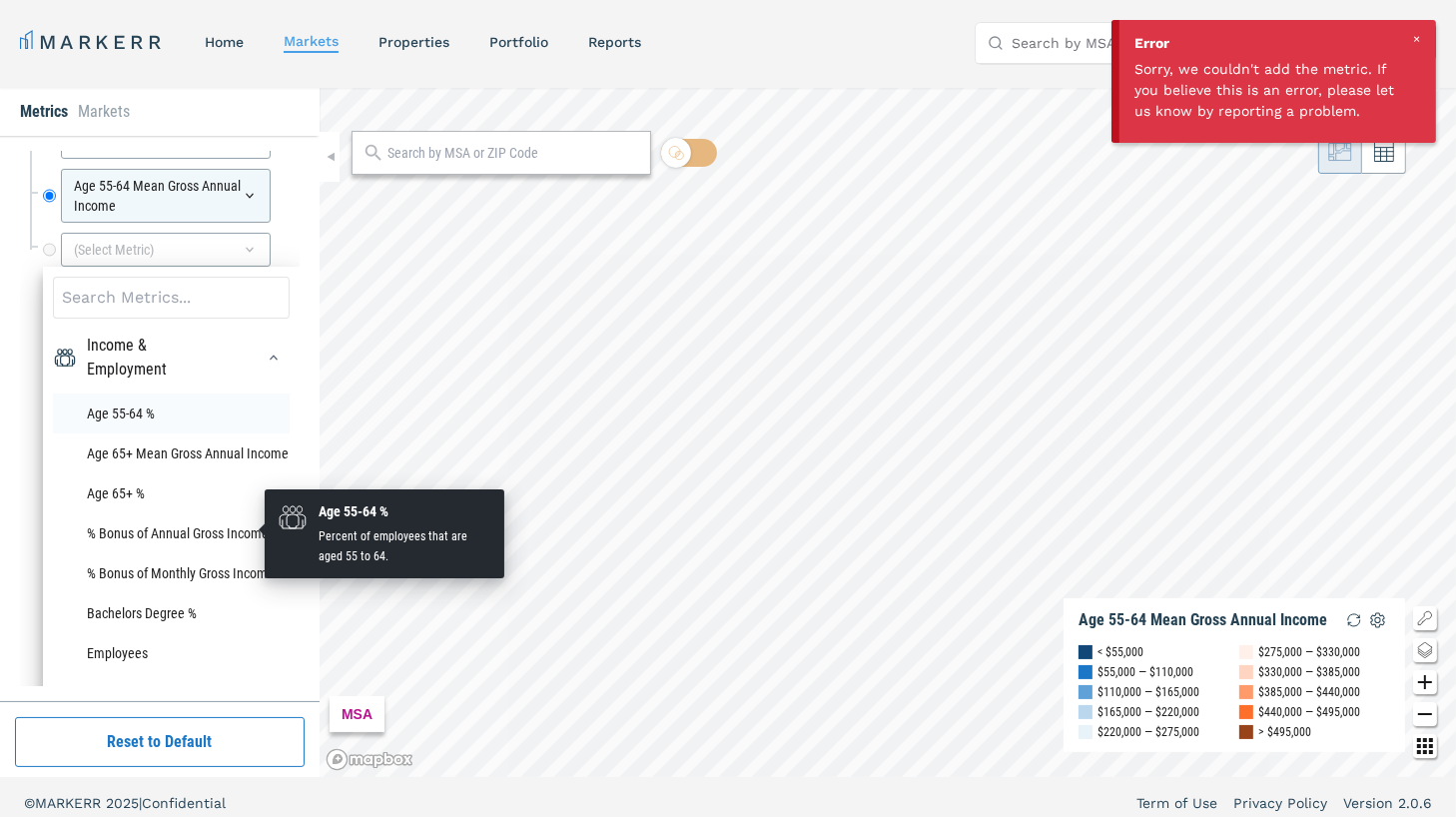 click on "Age 55-64 %" at bounding box center (171, 413) 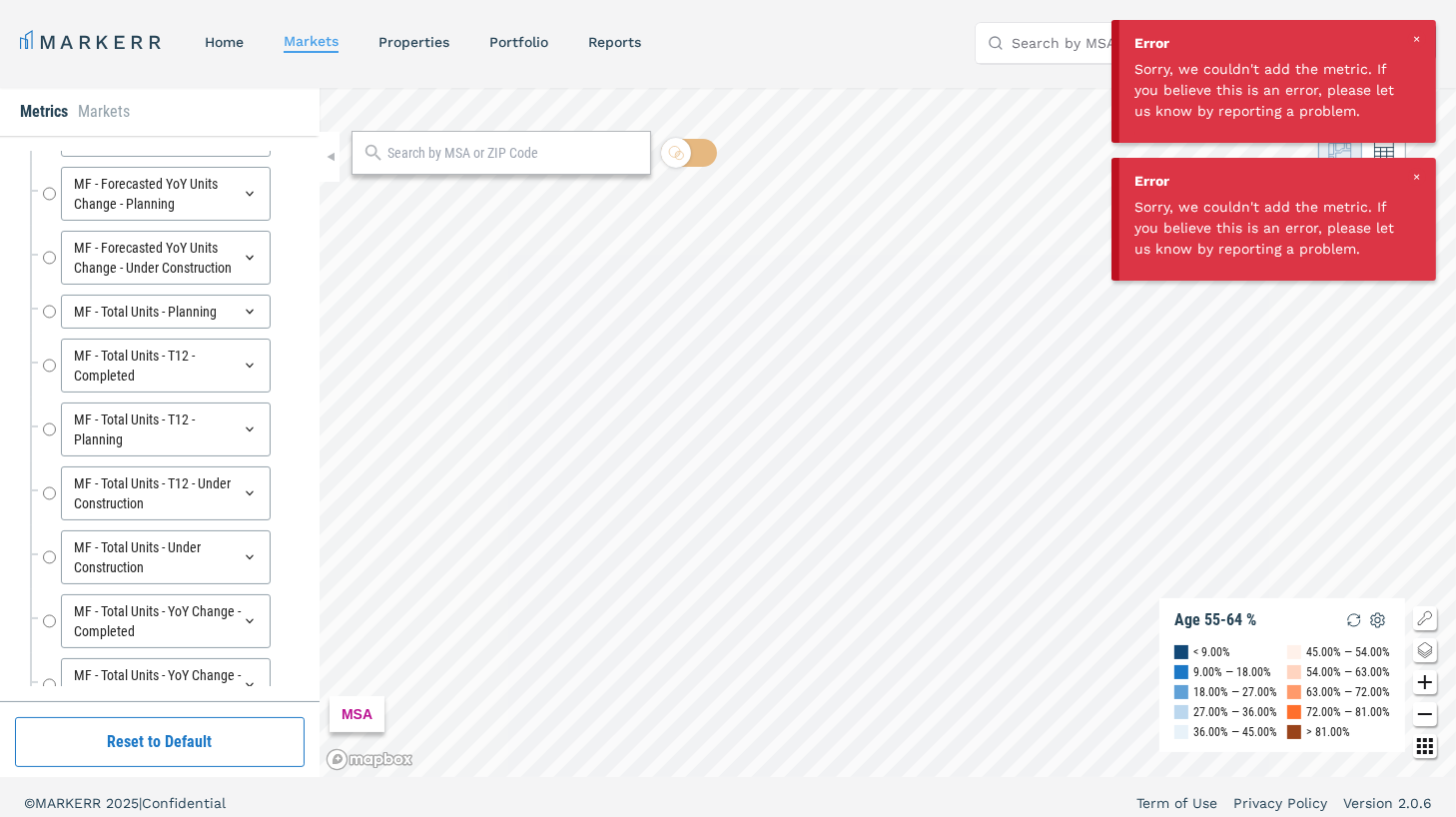 scroll, scrollTop: 6682, scrollLeft: 0, axis: vertical 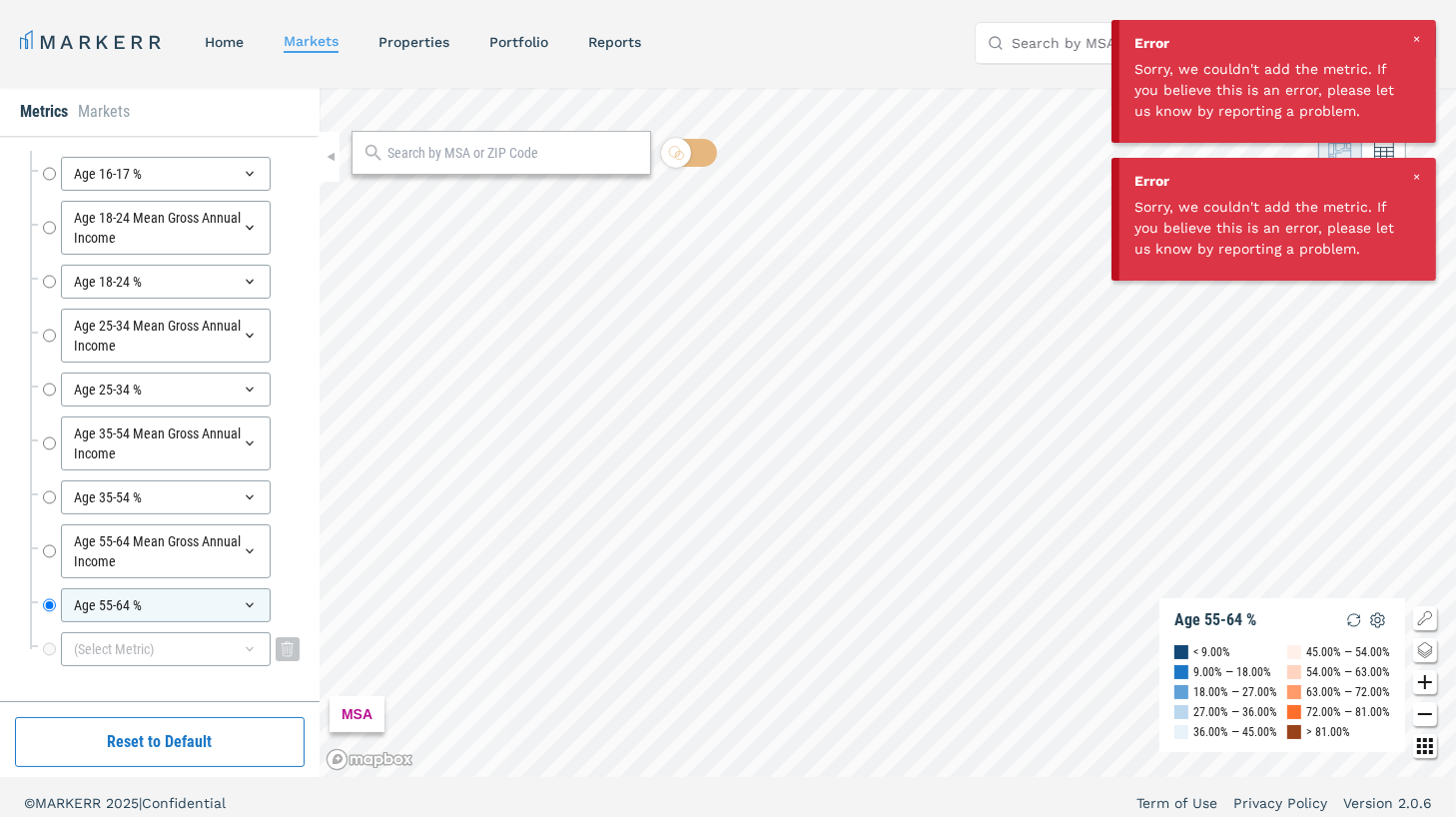 click 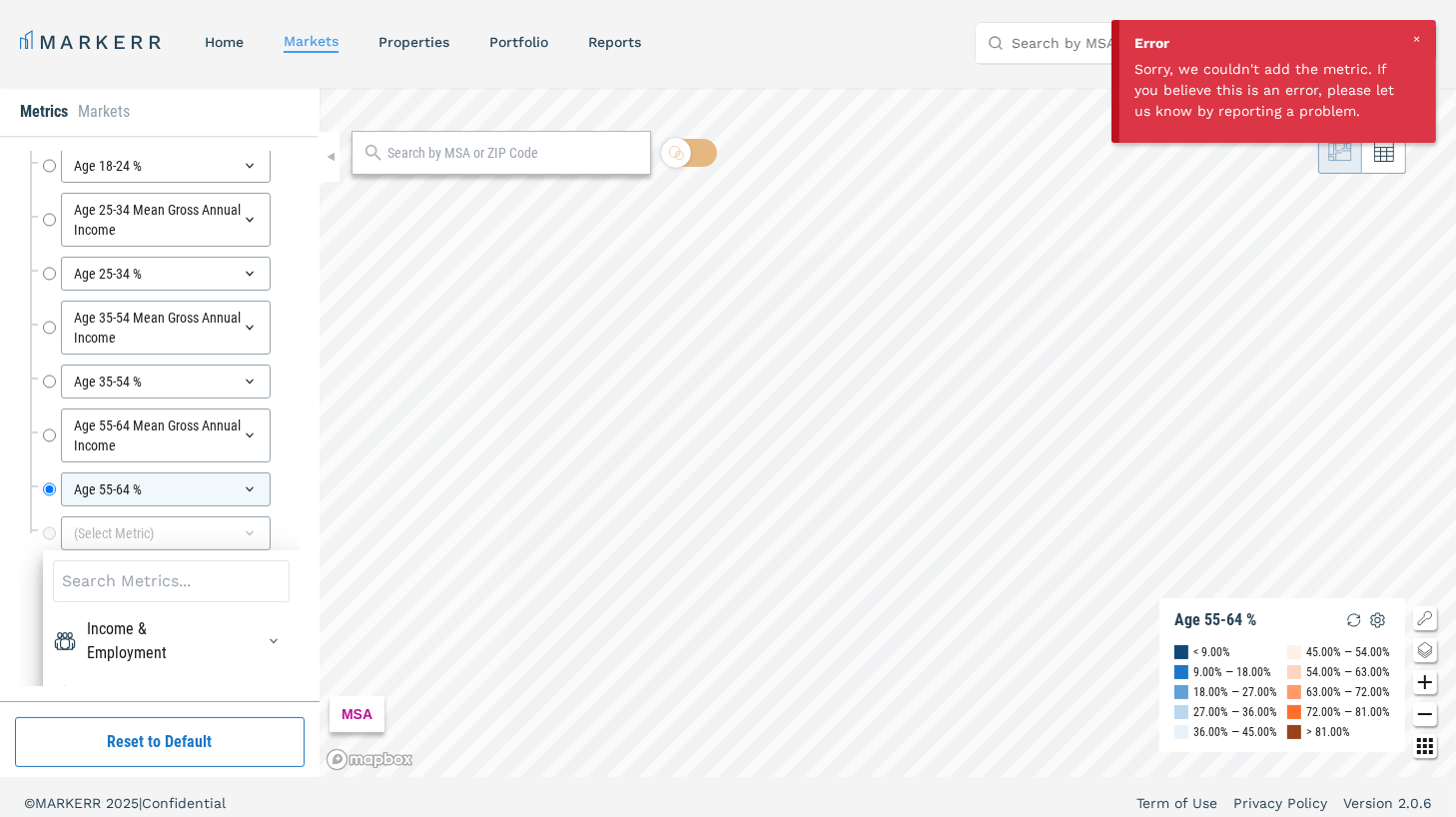 scroll, scrollTop: 6834, scrollLeft: 0, axis: vertical 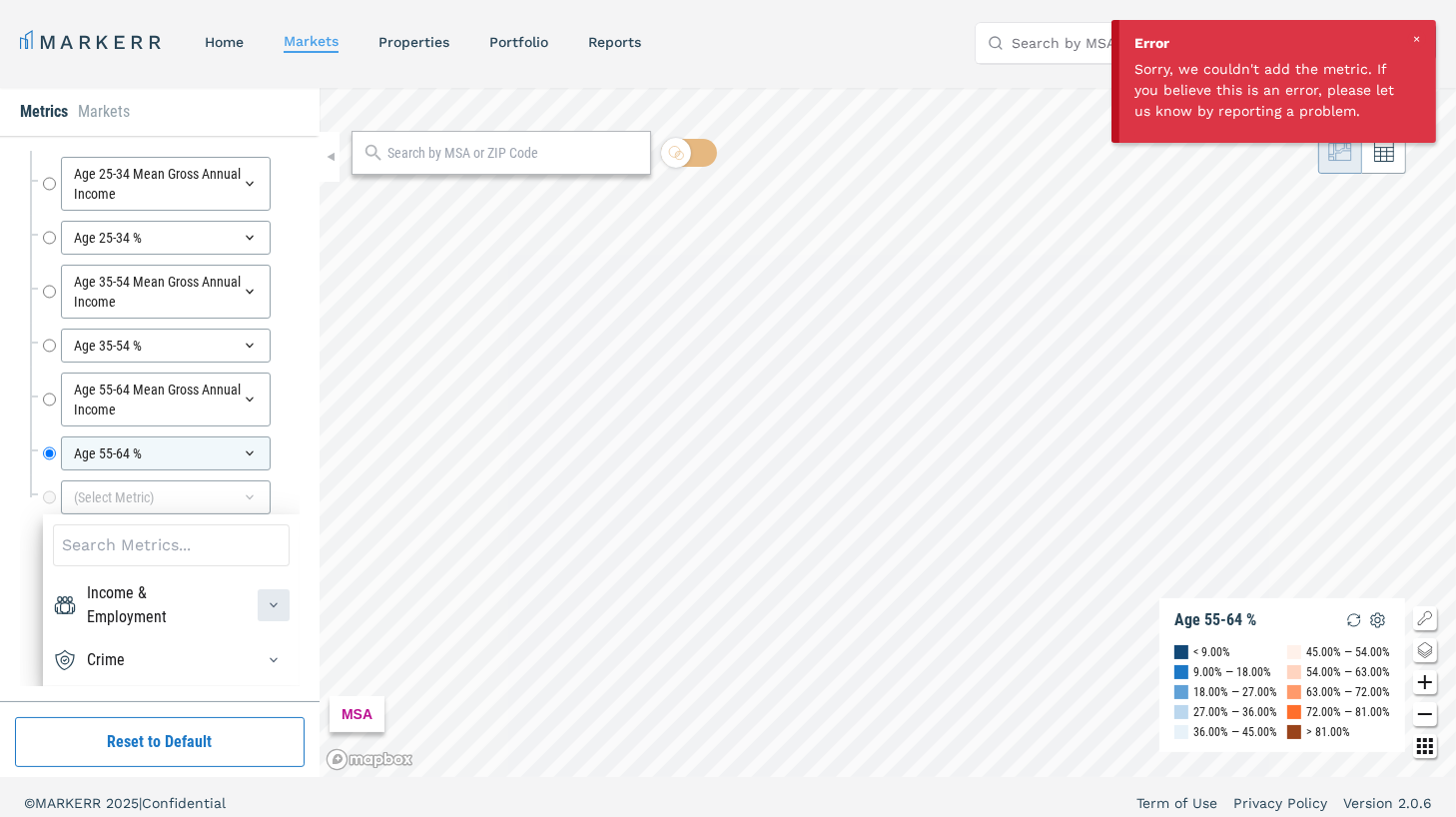 click 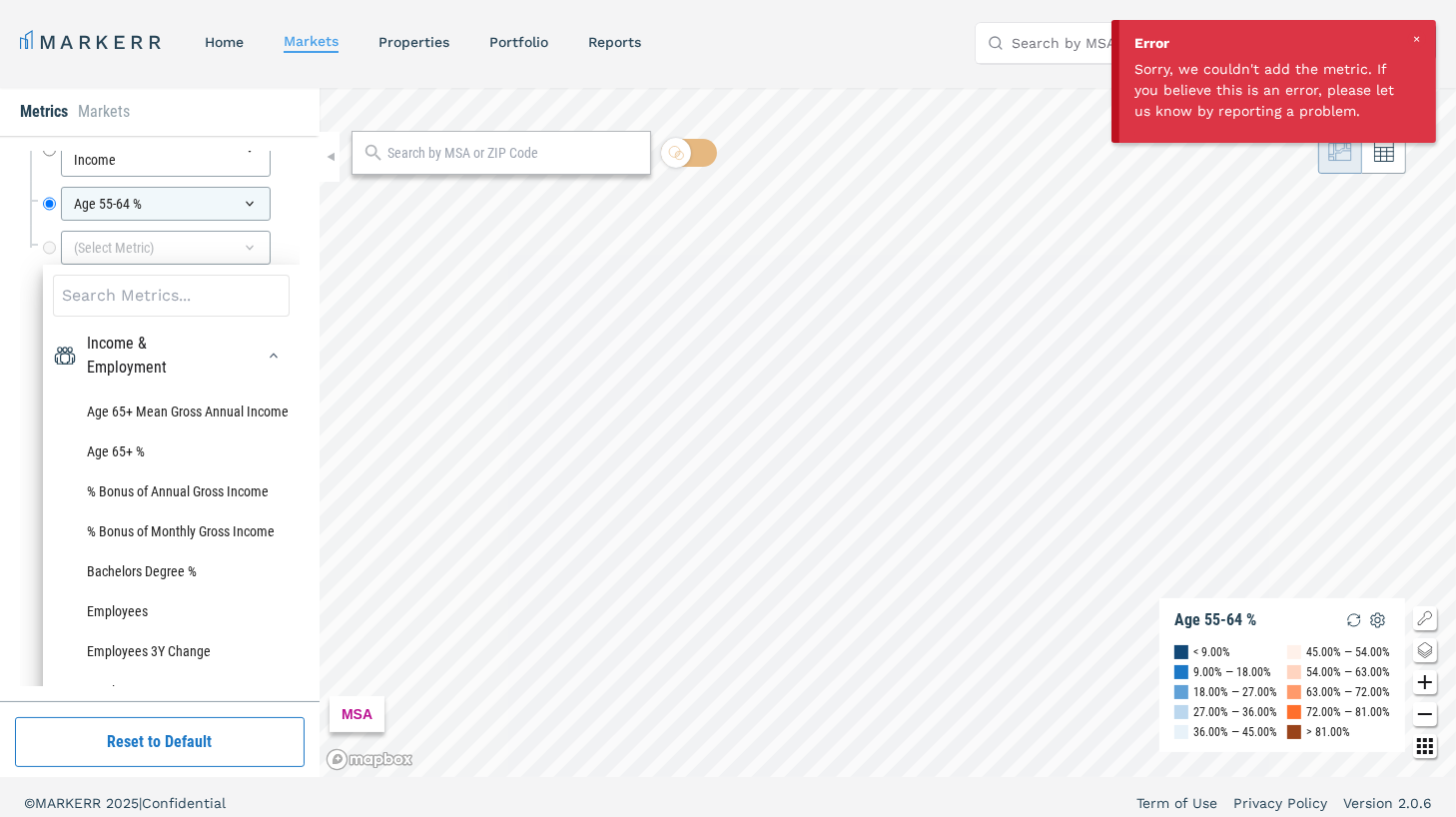 scroll, scrollTop: 6968, scrollLeft: 0, axis: vertical 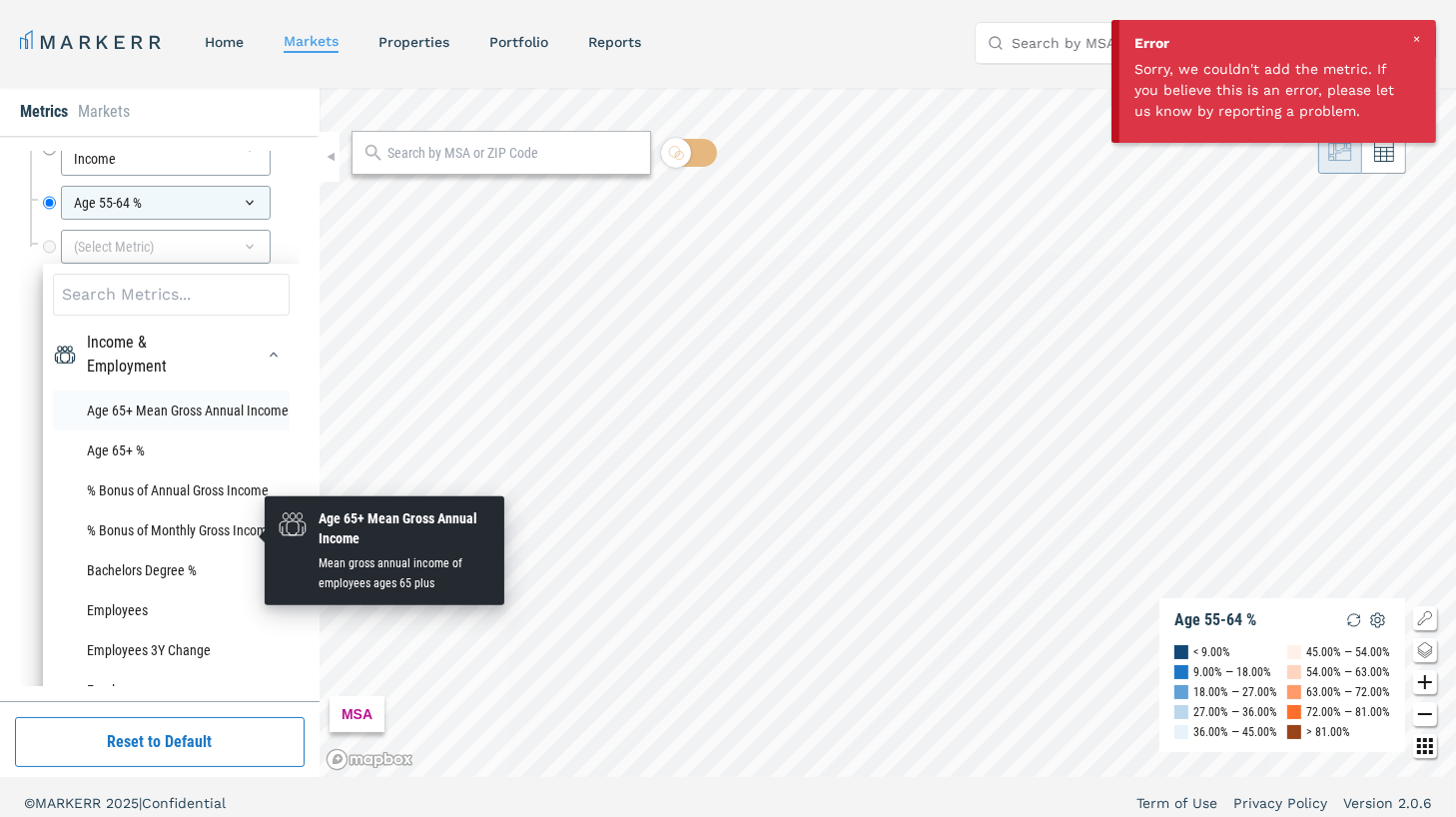 click on "Age 65+ Mean Gross Annual Income" at bounding box center (171, 410) 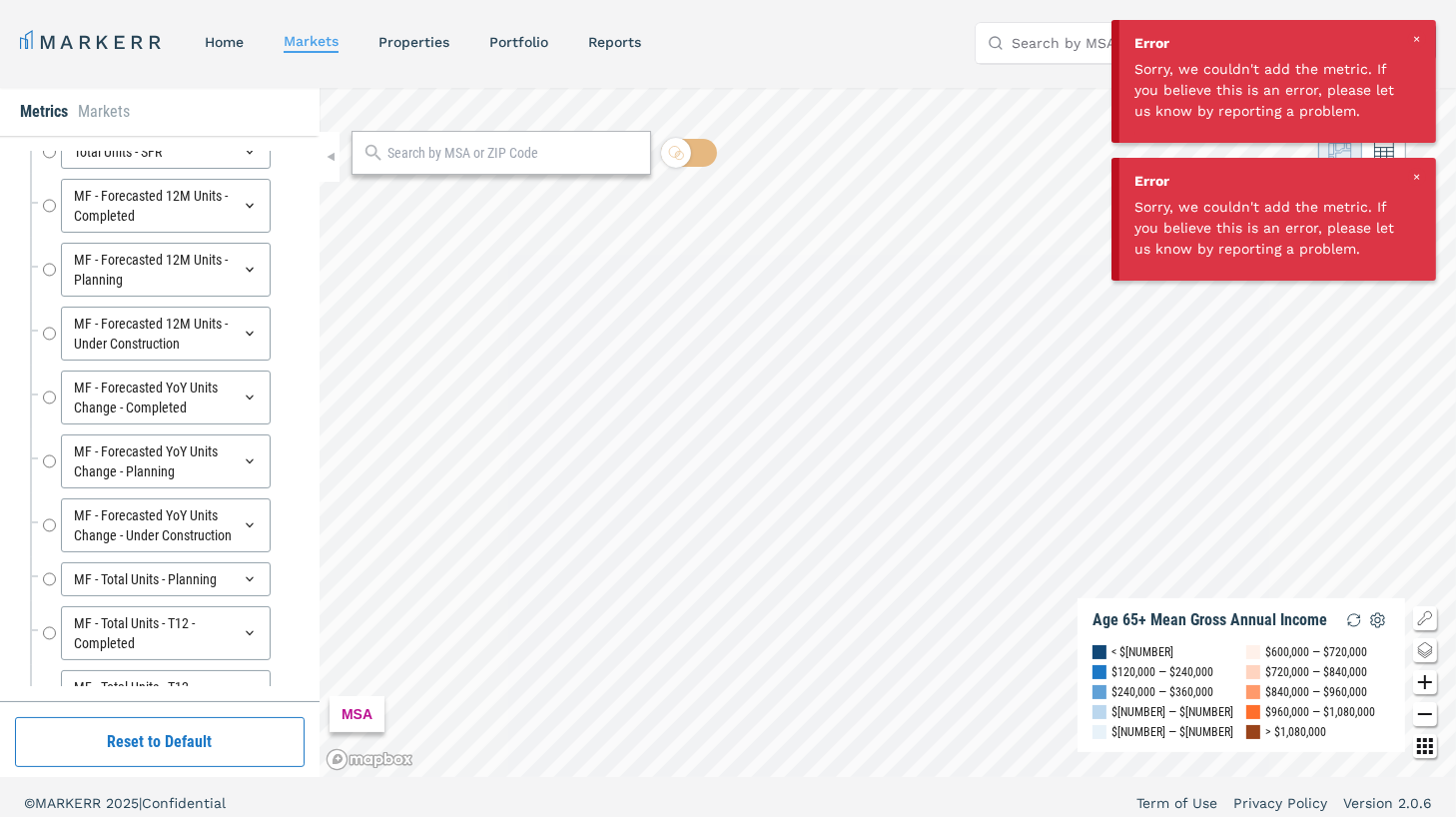 scroll, scrollTop: 6746, scrollLeft: 0, axis: vertical 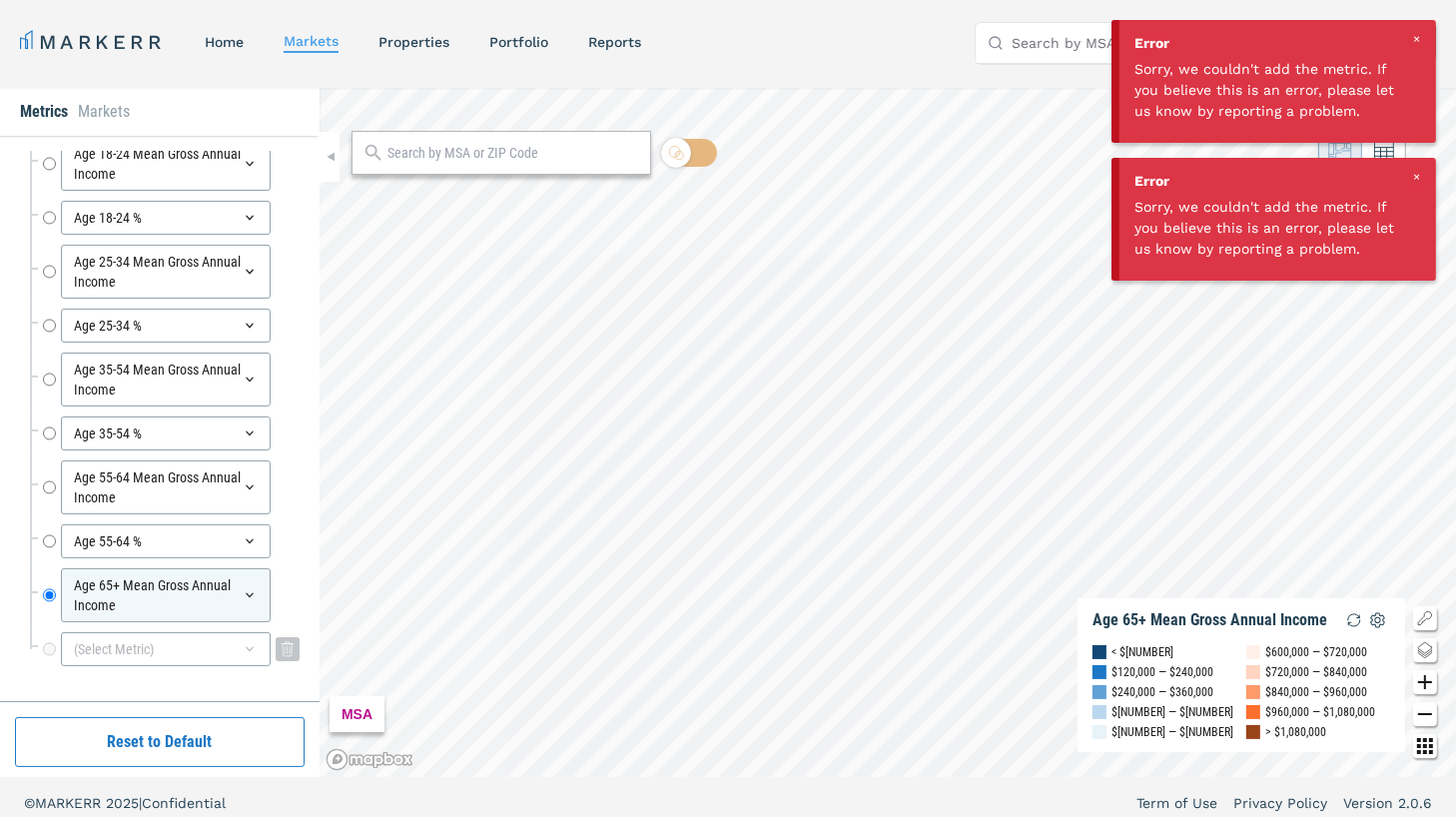 click 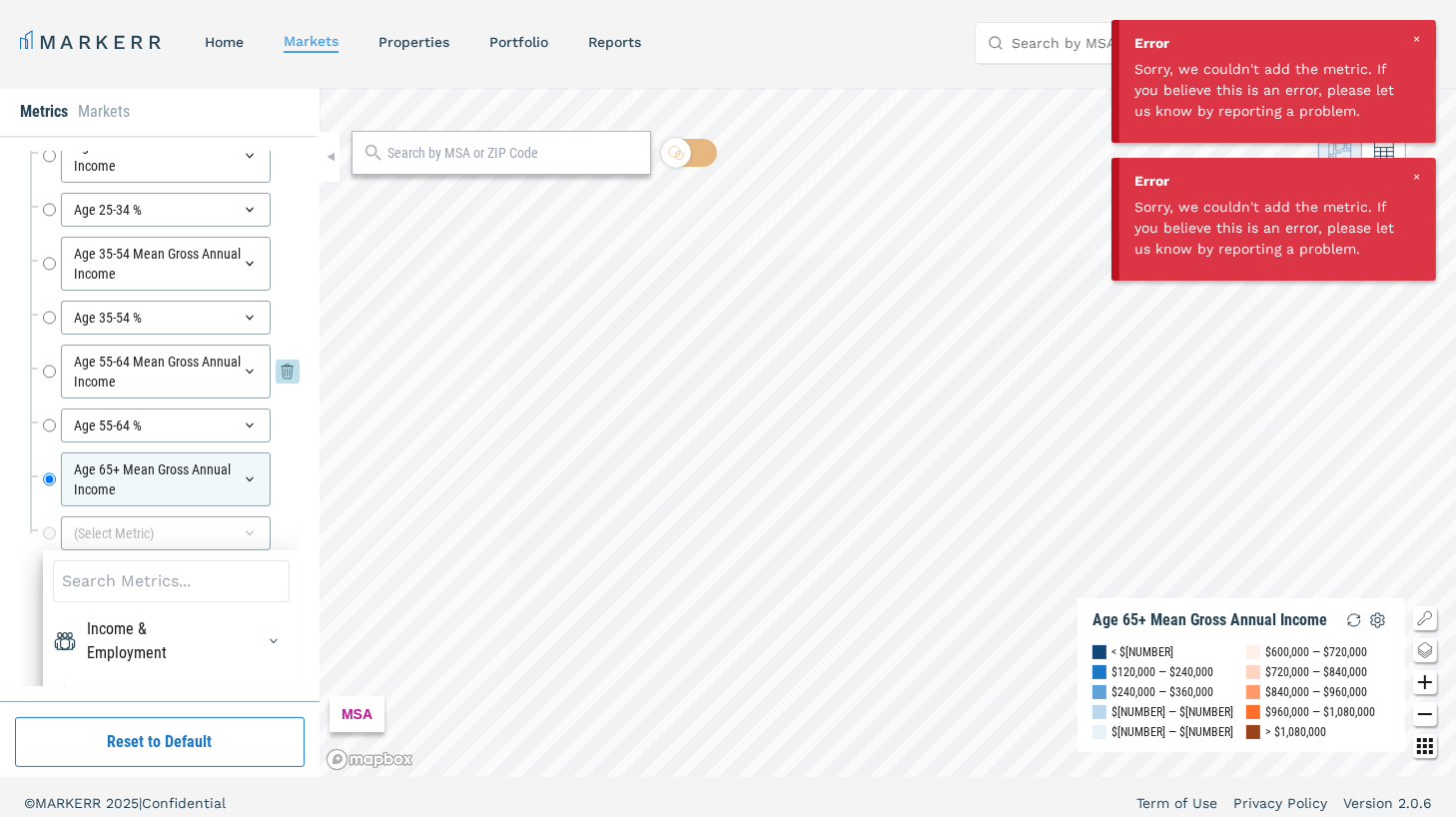 scroll, scrollTop: 6898, scrollLeft: 0, axis: vertical 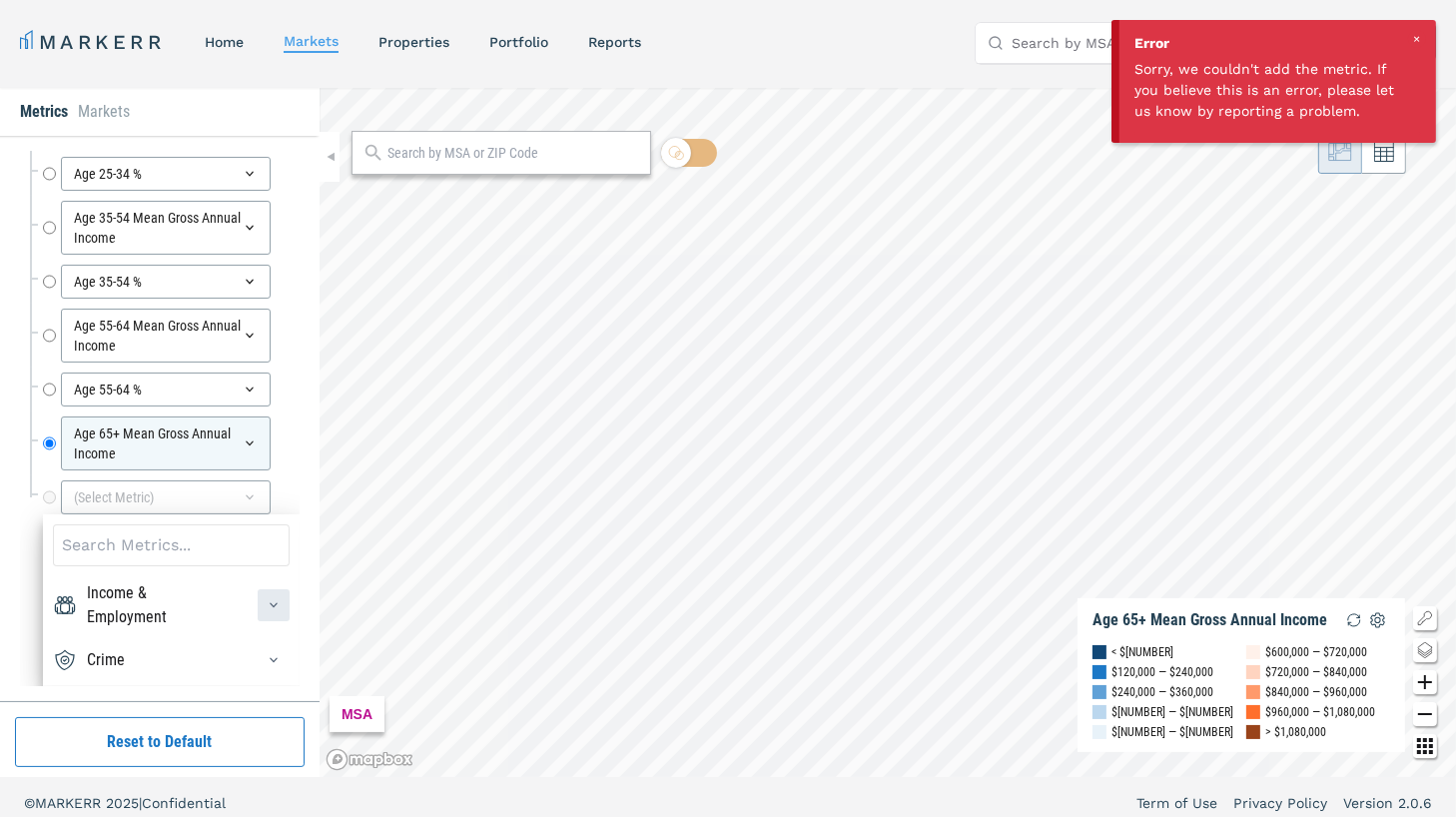 click 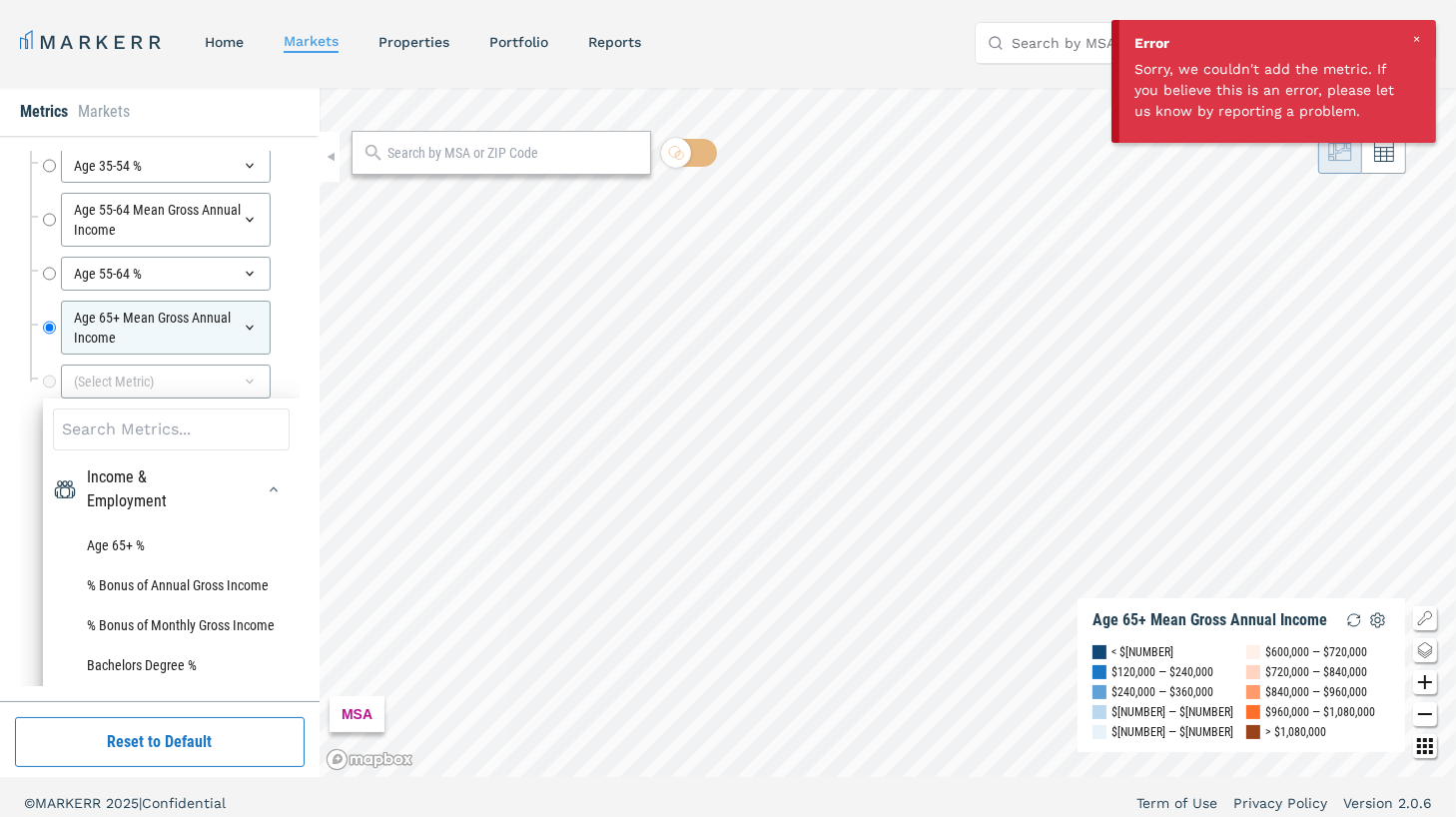 scroll, scrollTop: 11, scrollLeft: 0, axis: vertical 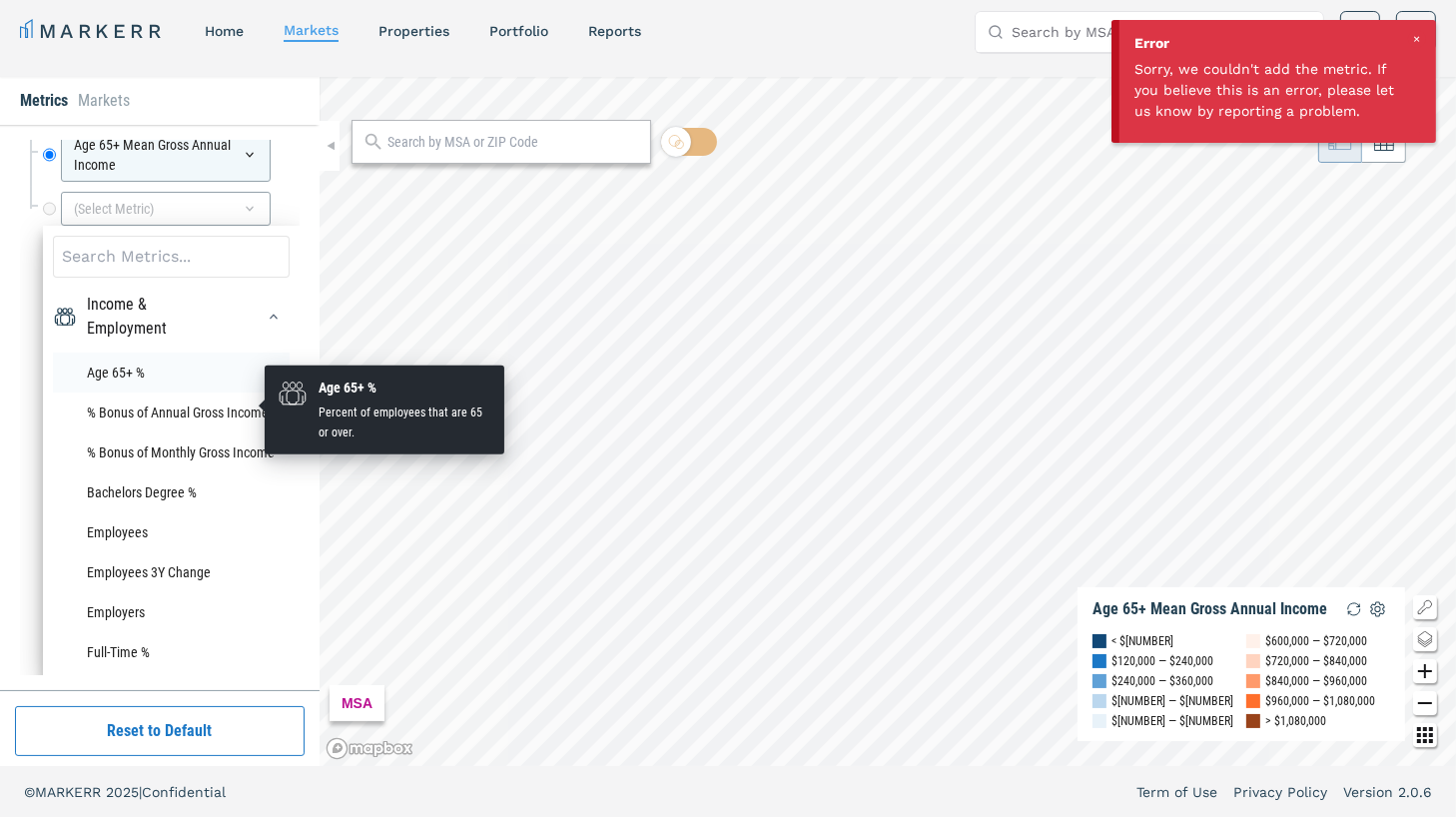 click on "Age 65+ %" at bounding box center (171, 373) 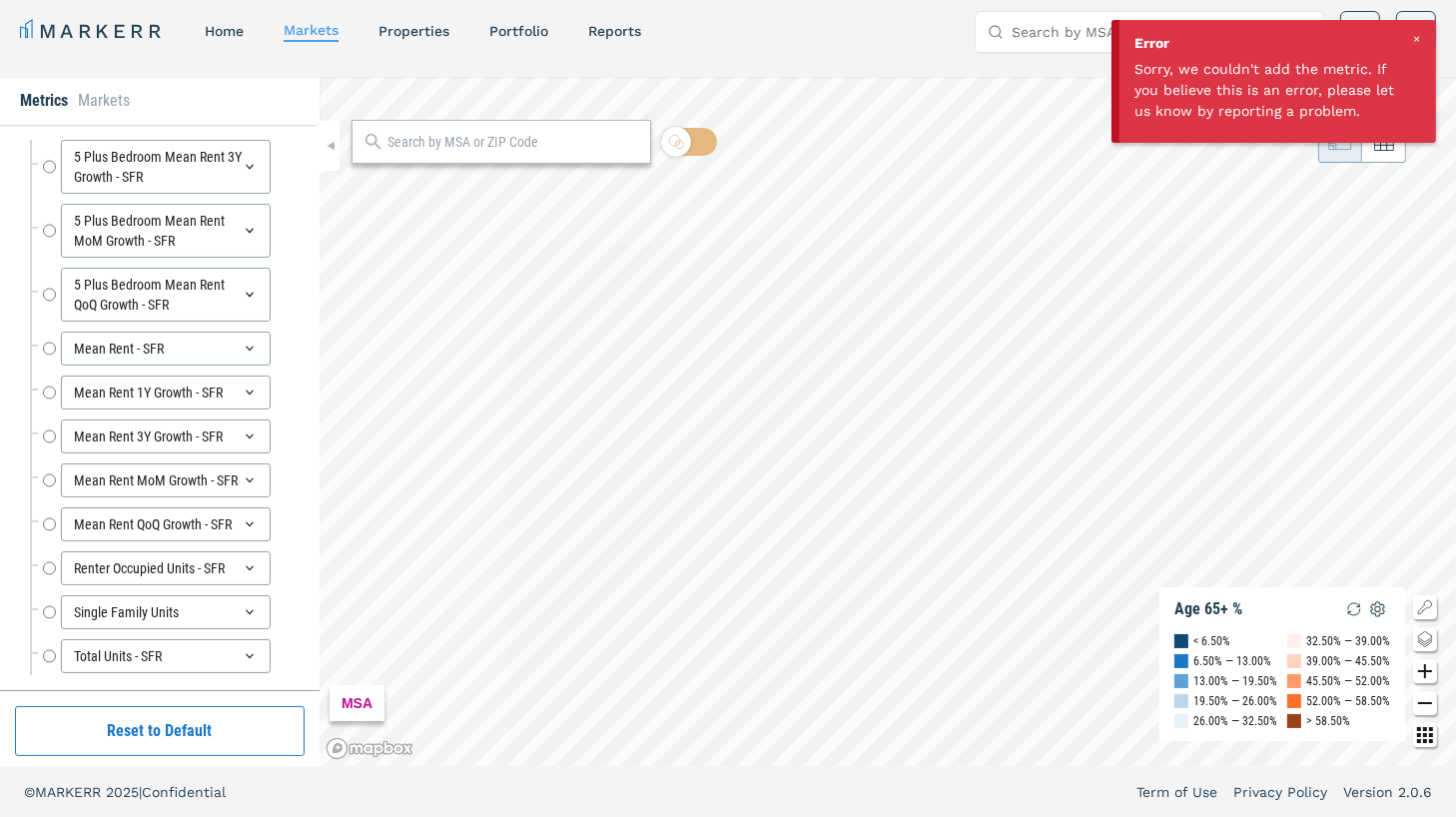 scroll, scrollTop: 6790, scrollLeft: 0, axis: vertical 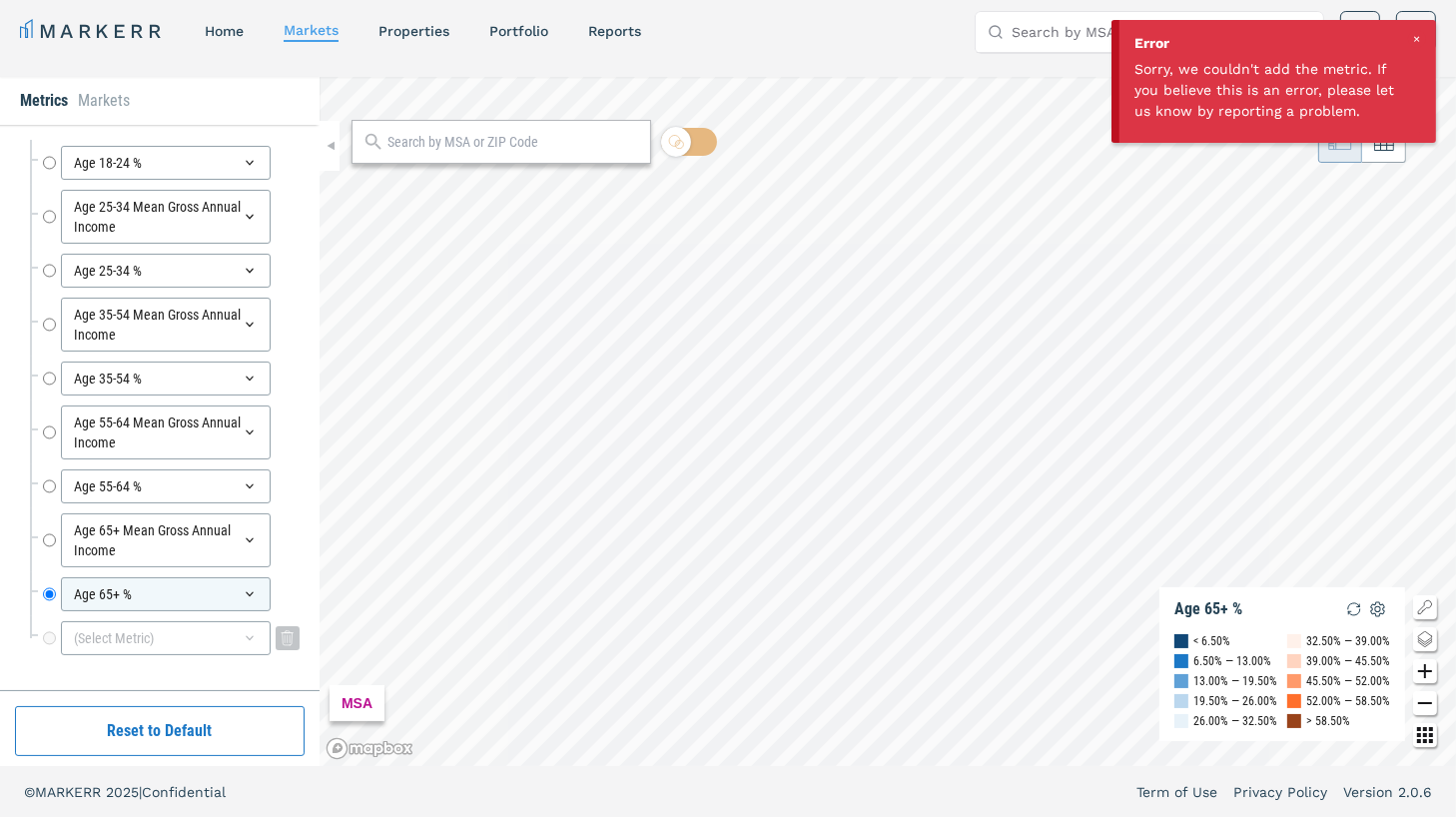 click 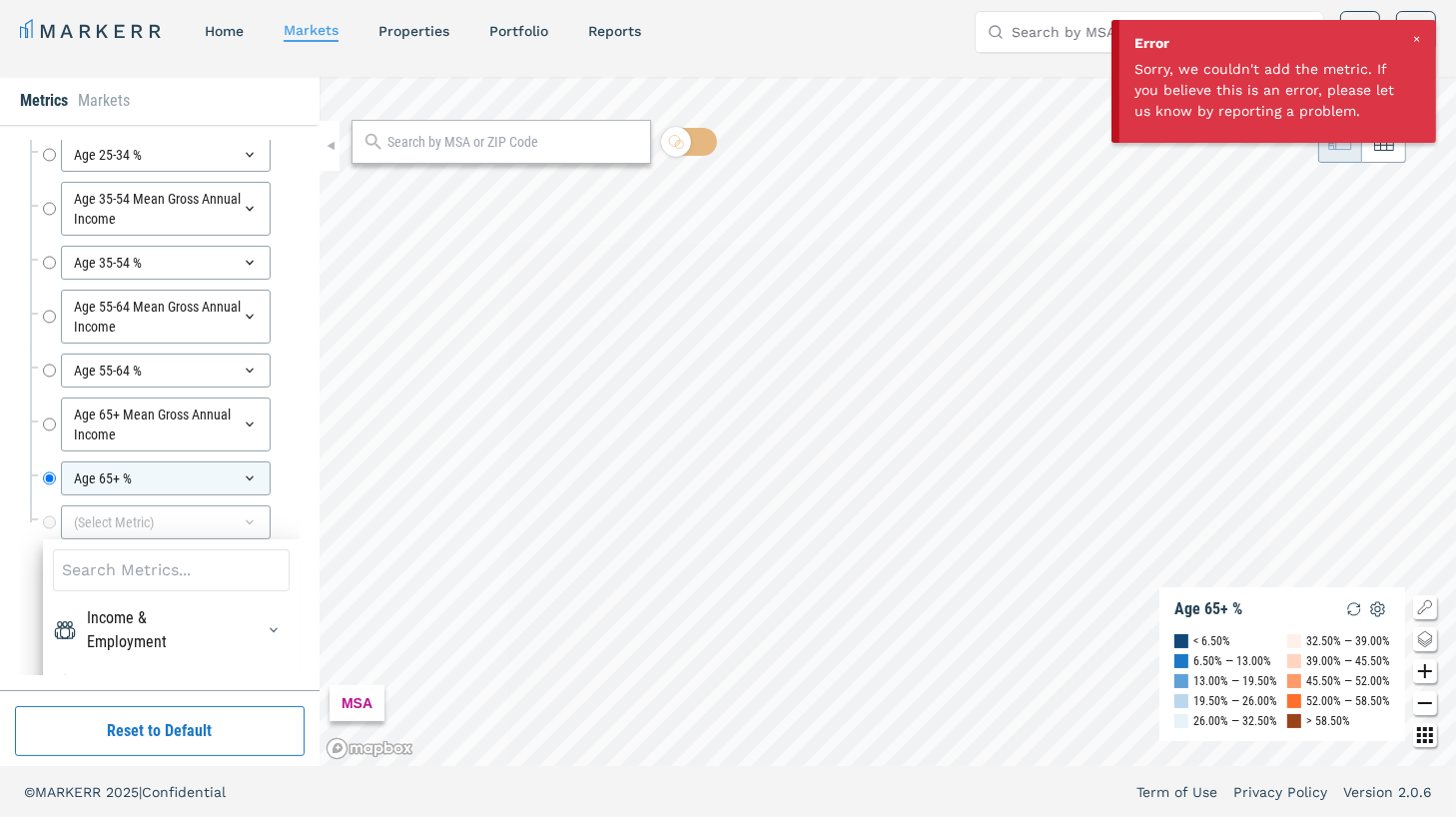 scroll, scrollTop: 6942, scrollLeft: 0, axis: vertical 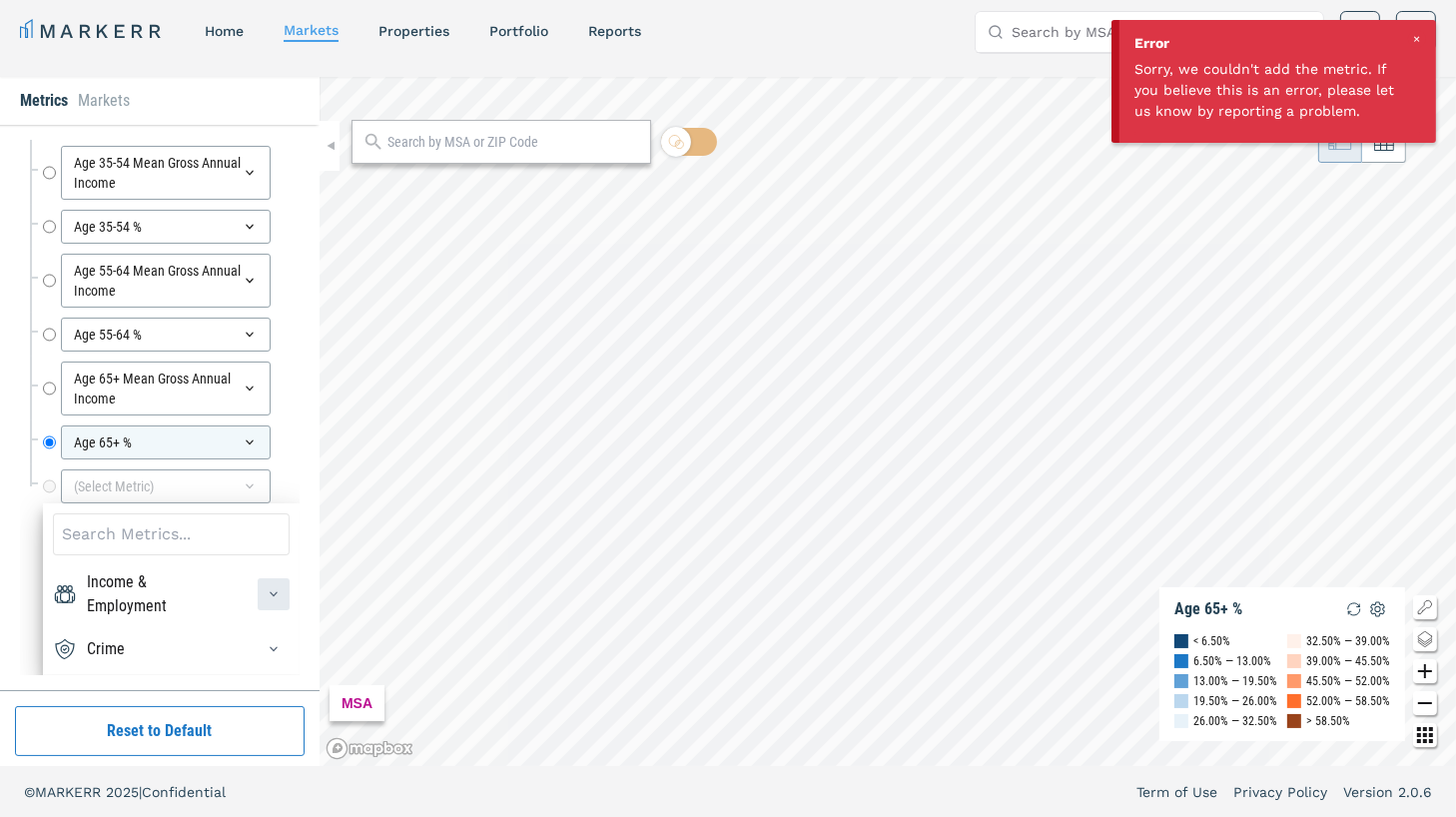 click 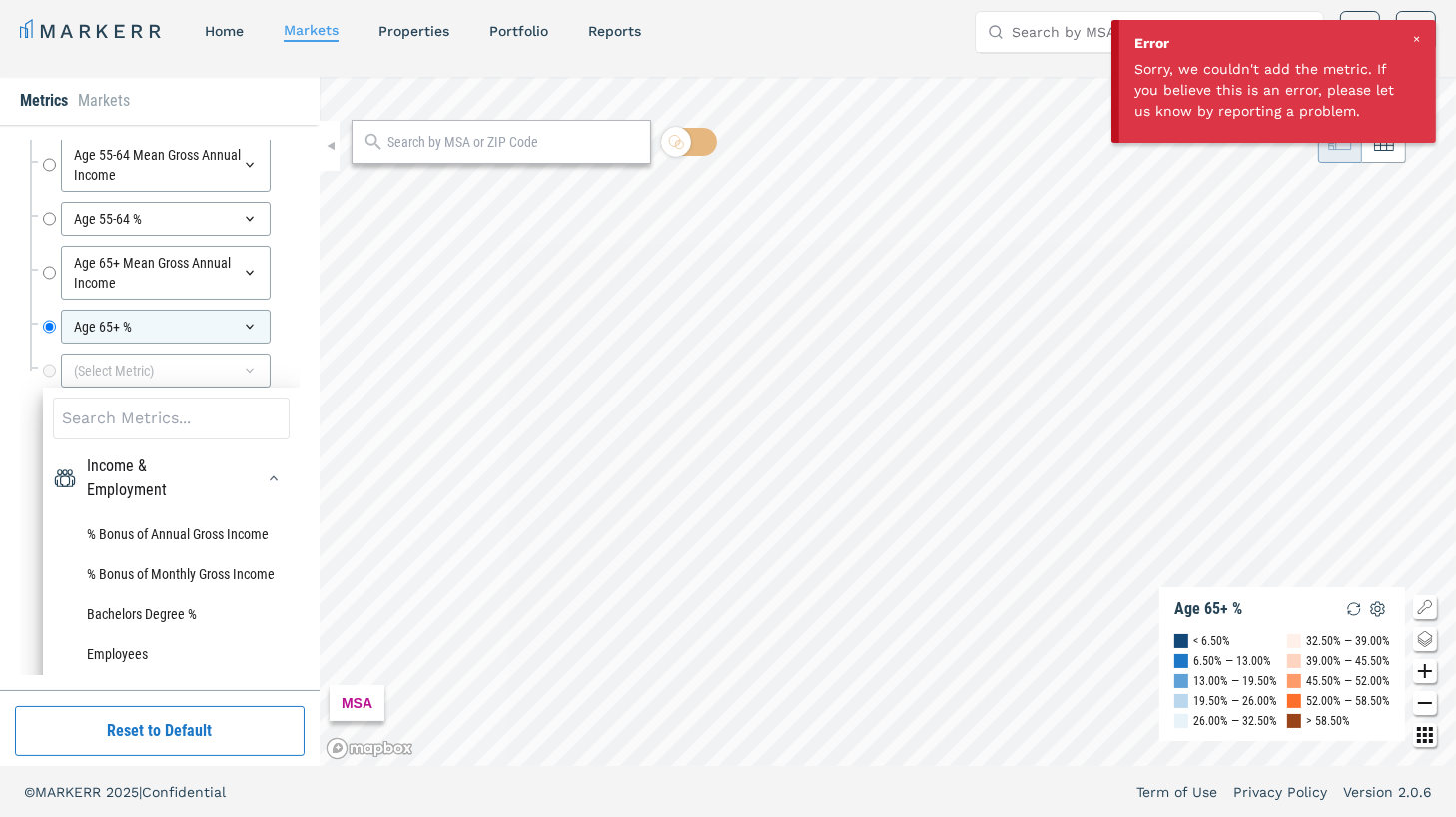 scroll, scrollTop: 7112, scrollLeft: 0, axis: vertical 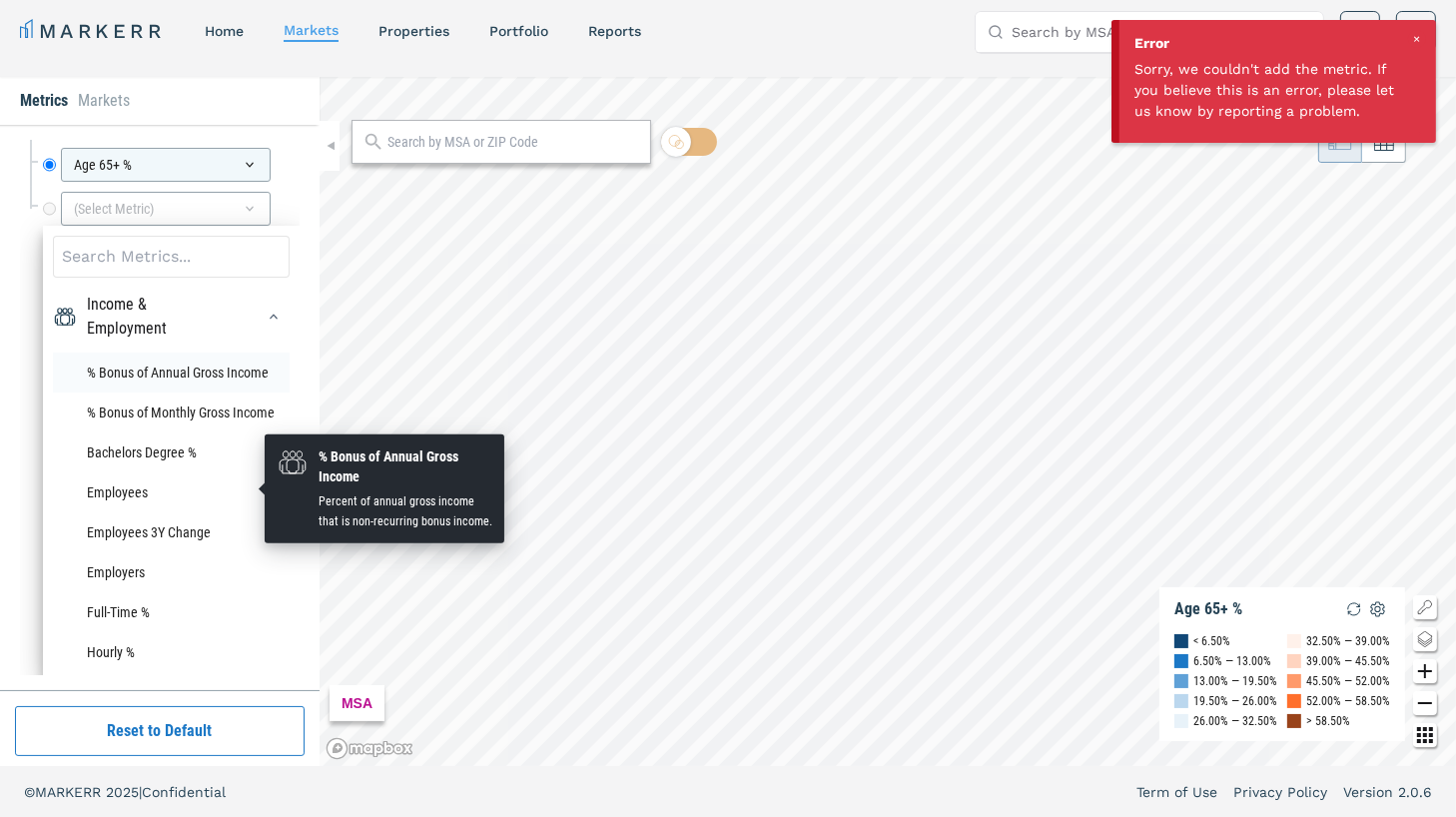 click on "% Bonus of Annual Gross Income" at bounding box center [171, 373] 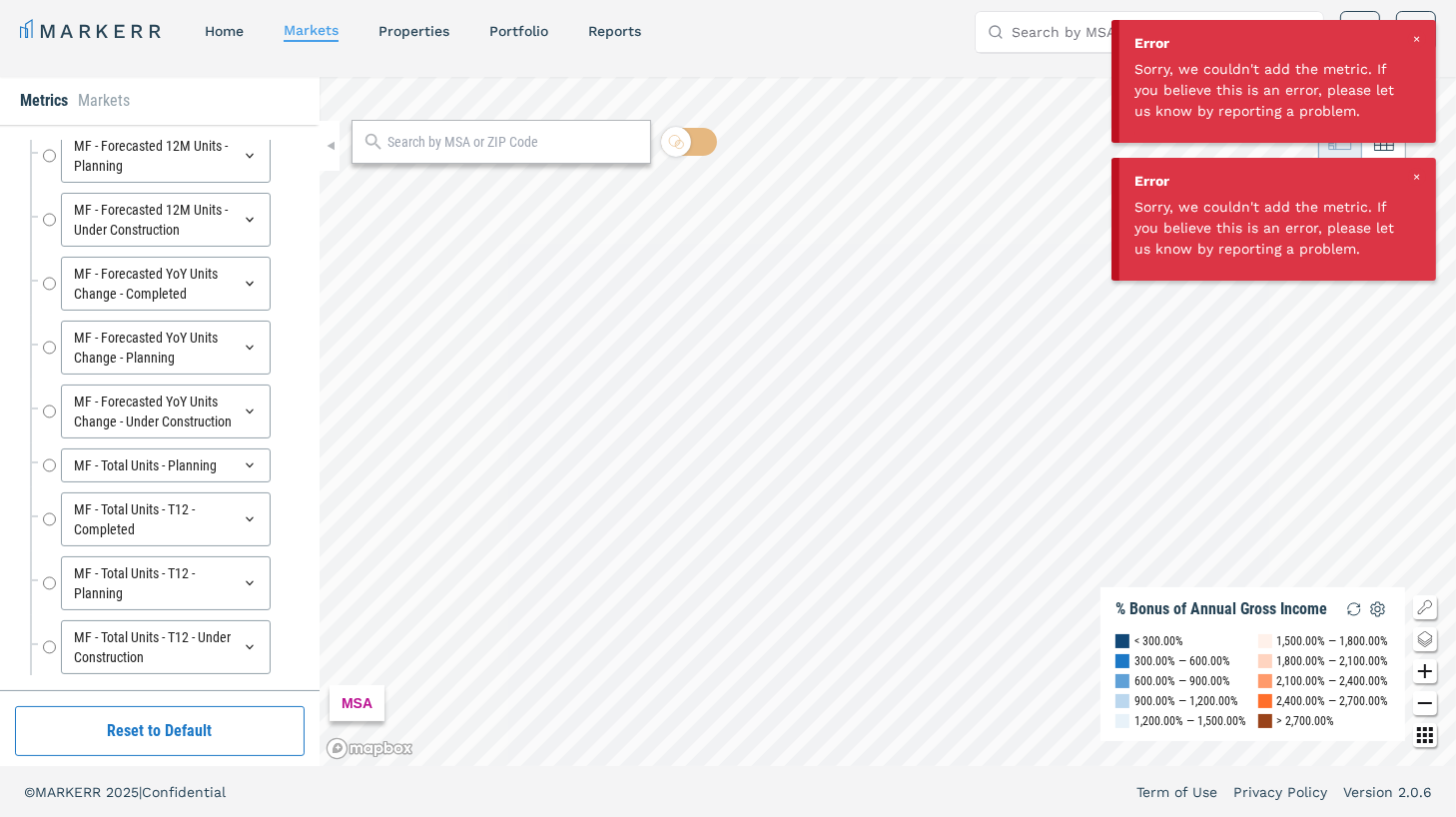 scroll, scrollTop: 6854, scrollLeft: 0, axis: vertical 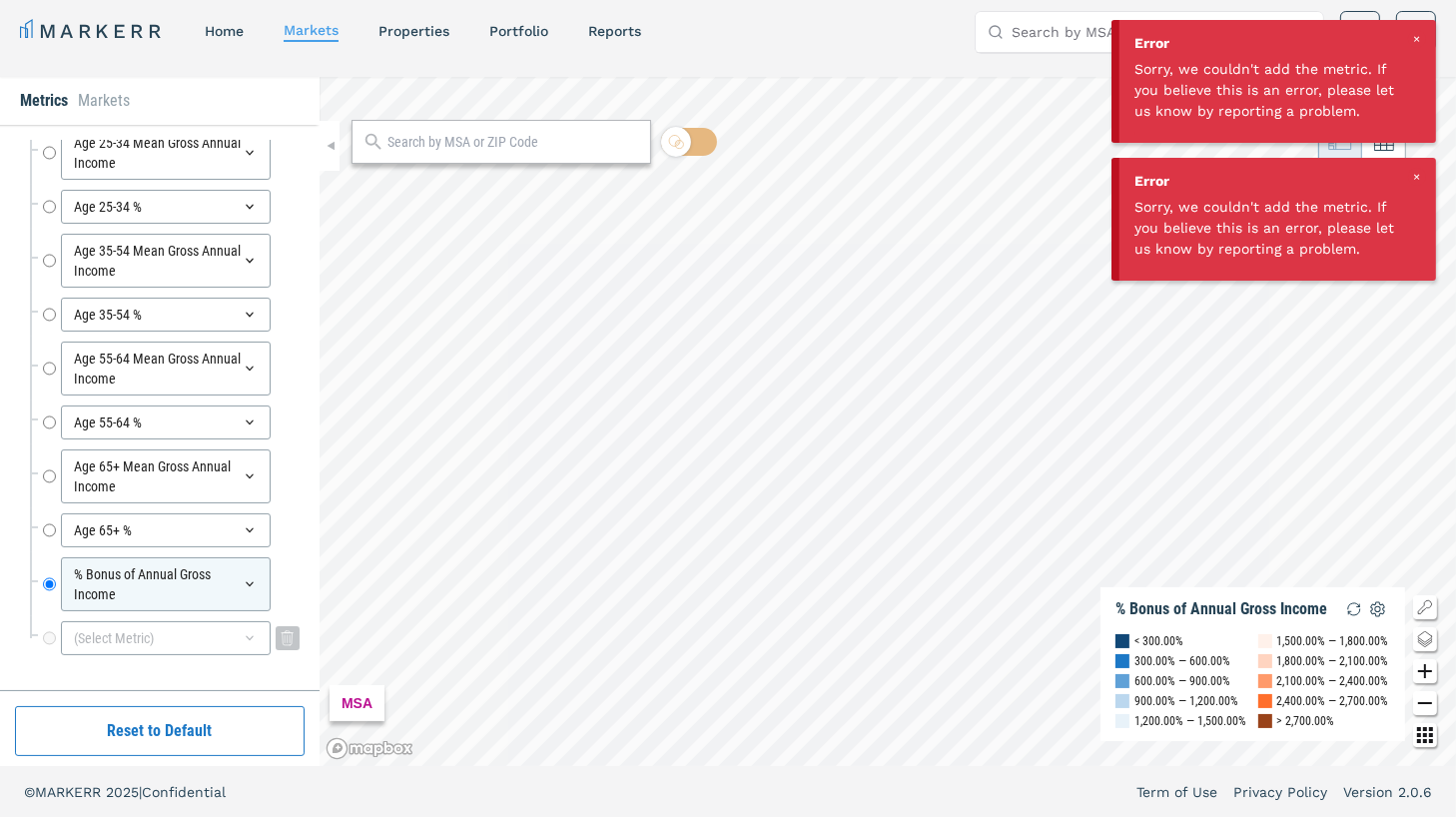 click on "(Select Metric)" at bounding box center [166, 638] 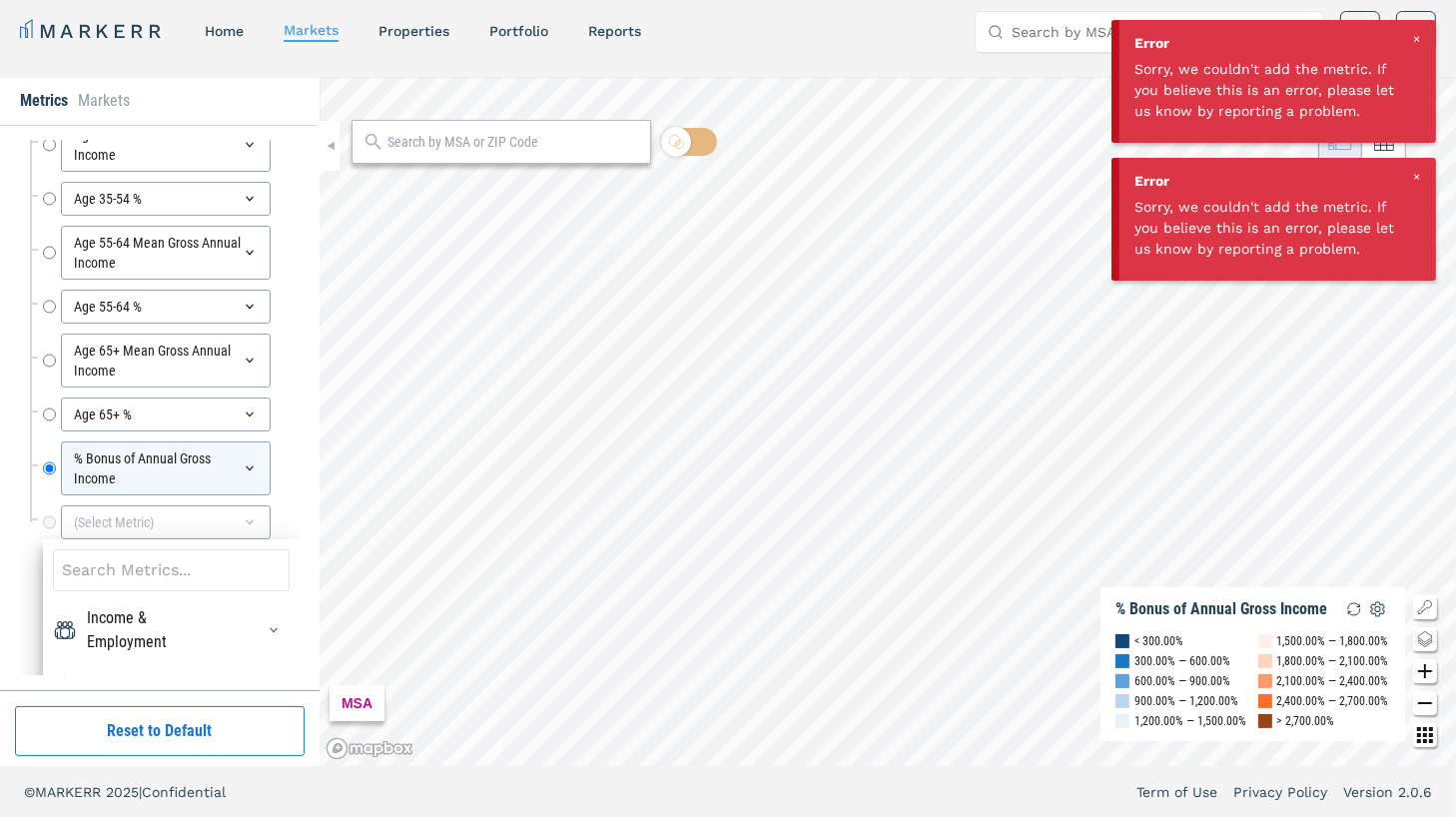 scroll, scrollTop: 7005, scrollLeft: 0, axis: vertical 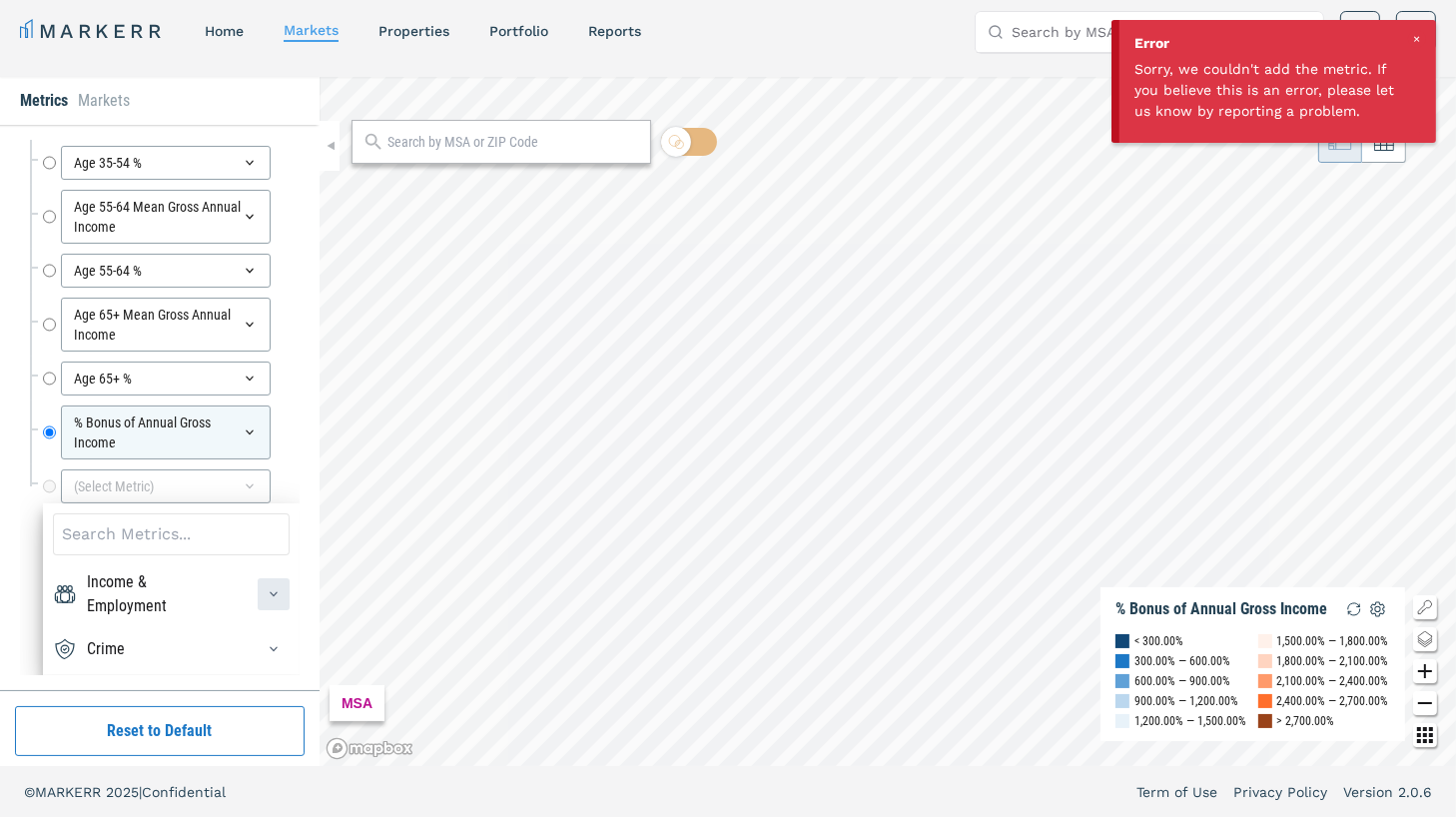 click 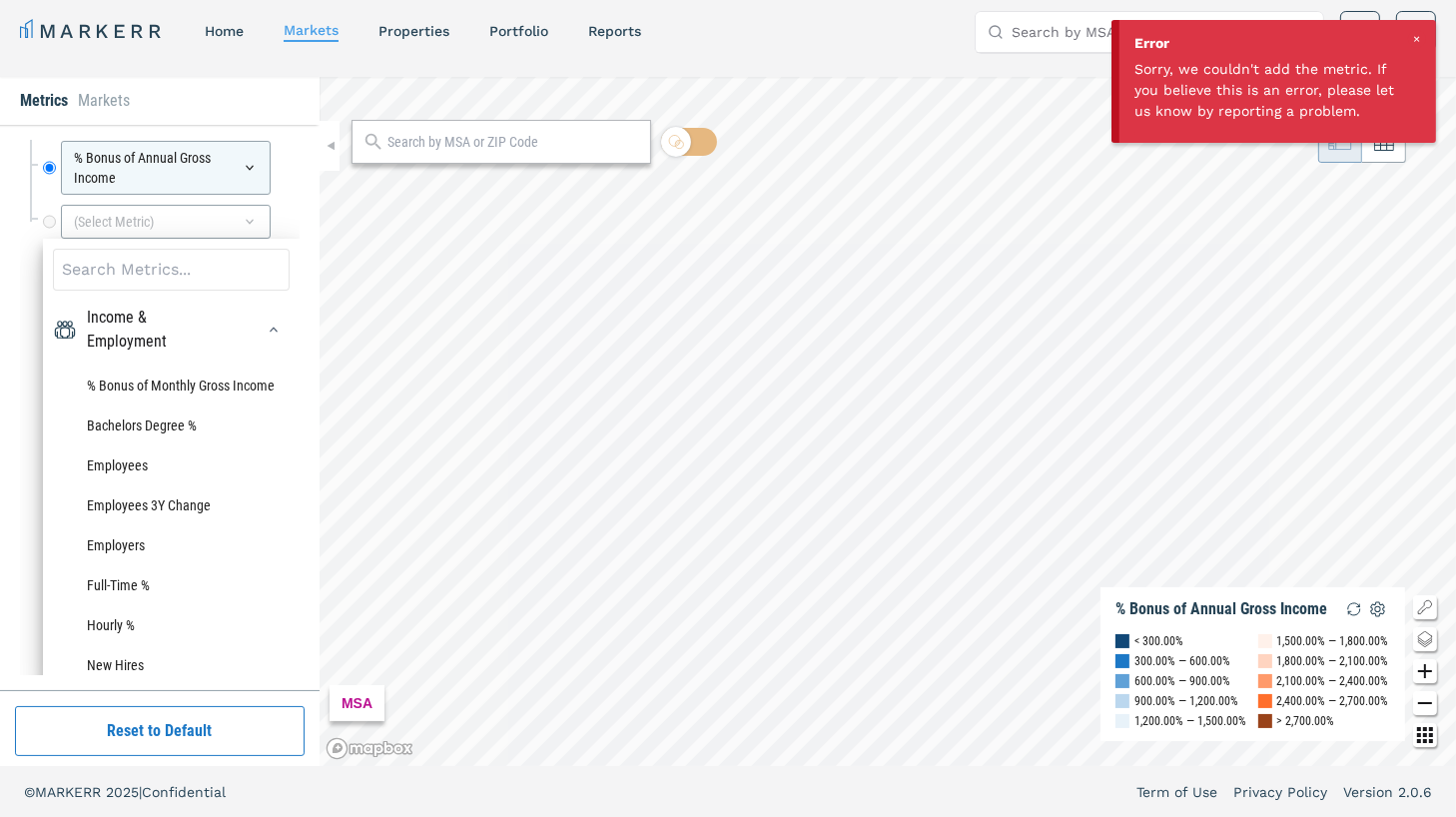 scroll, scrollTop: 7155, scrollLeft: 0, axis: vertical 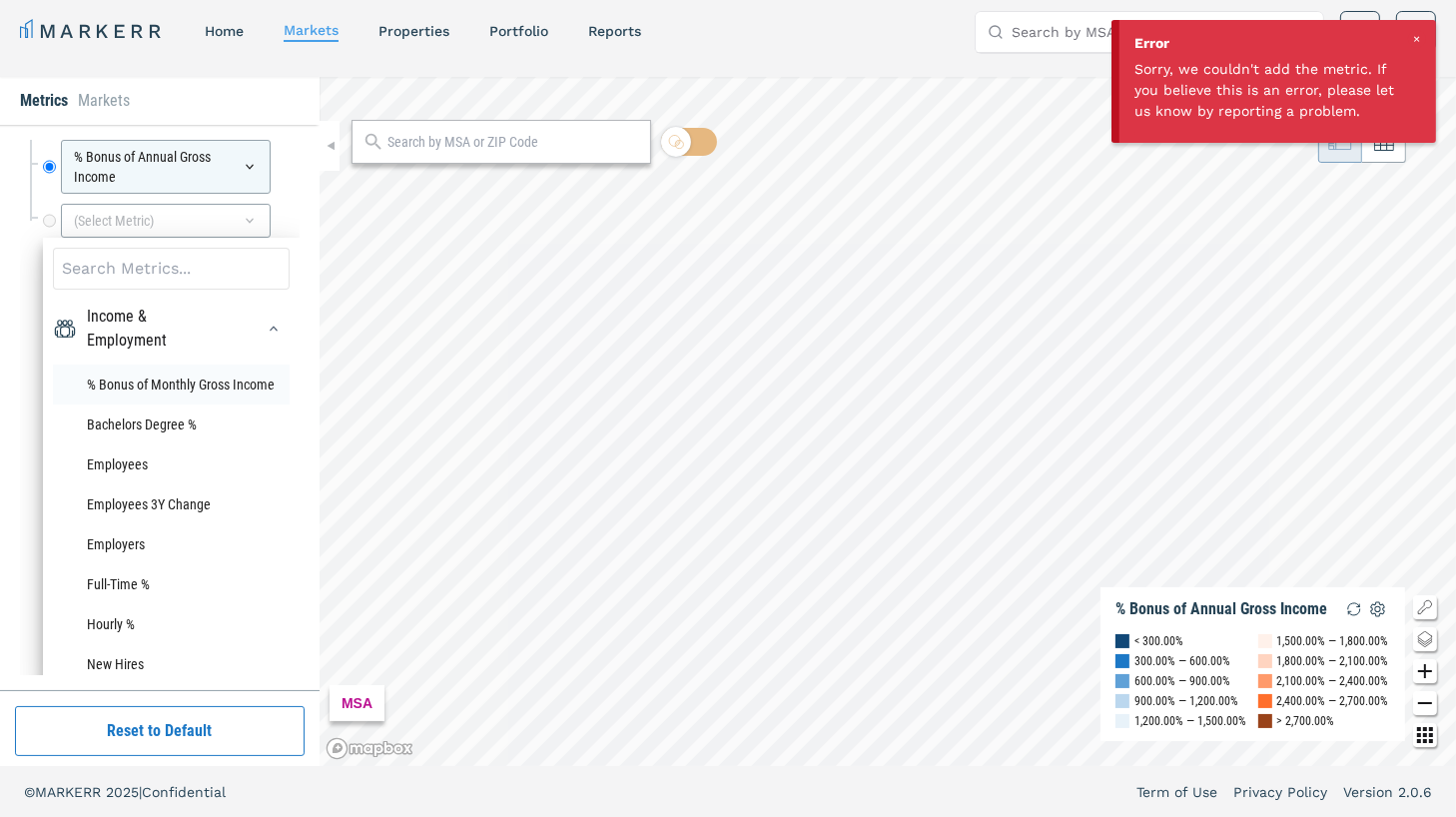 click on "% Bonus of Monthly Gross Income" at bounding box center (171, 385) 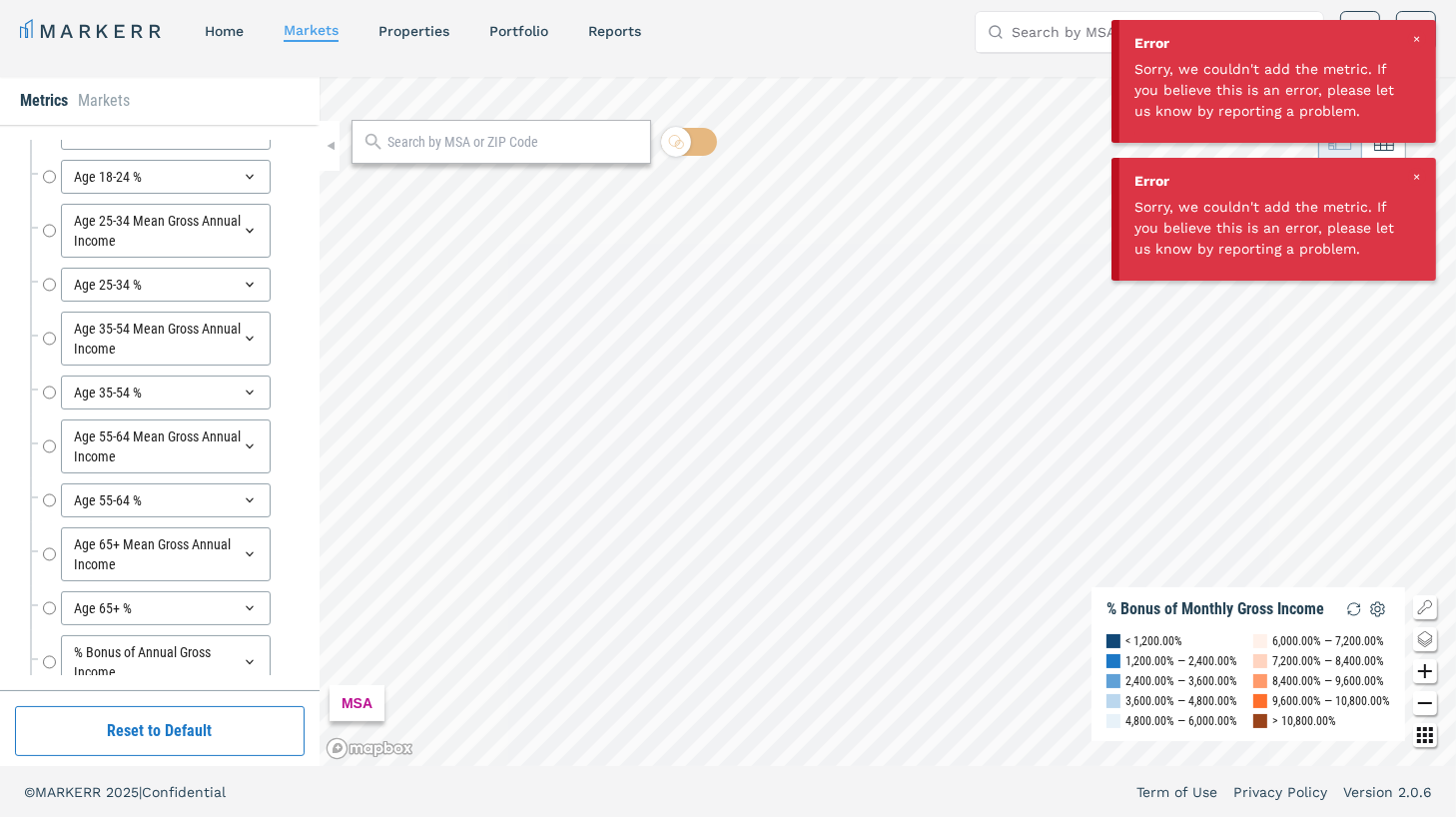 scroll, scrollTop: 6917, scrollLeft: 0, axis: vertical 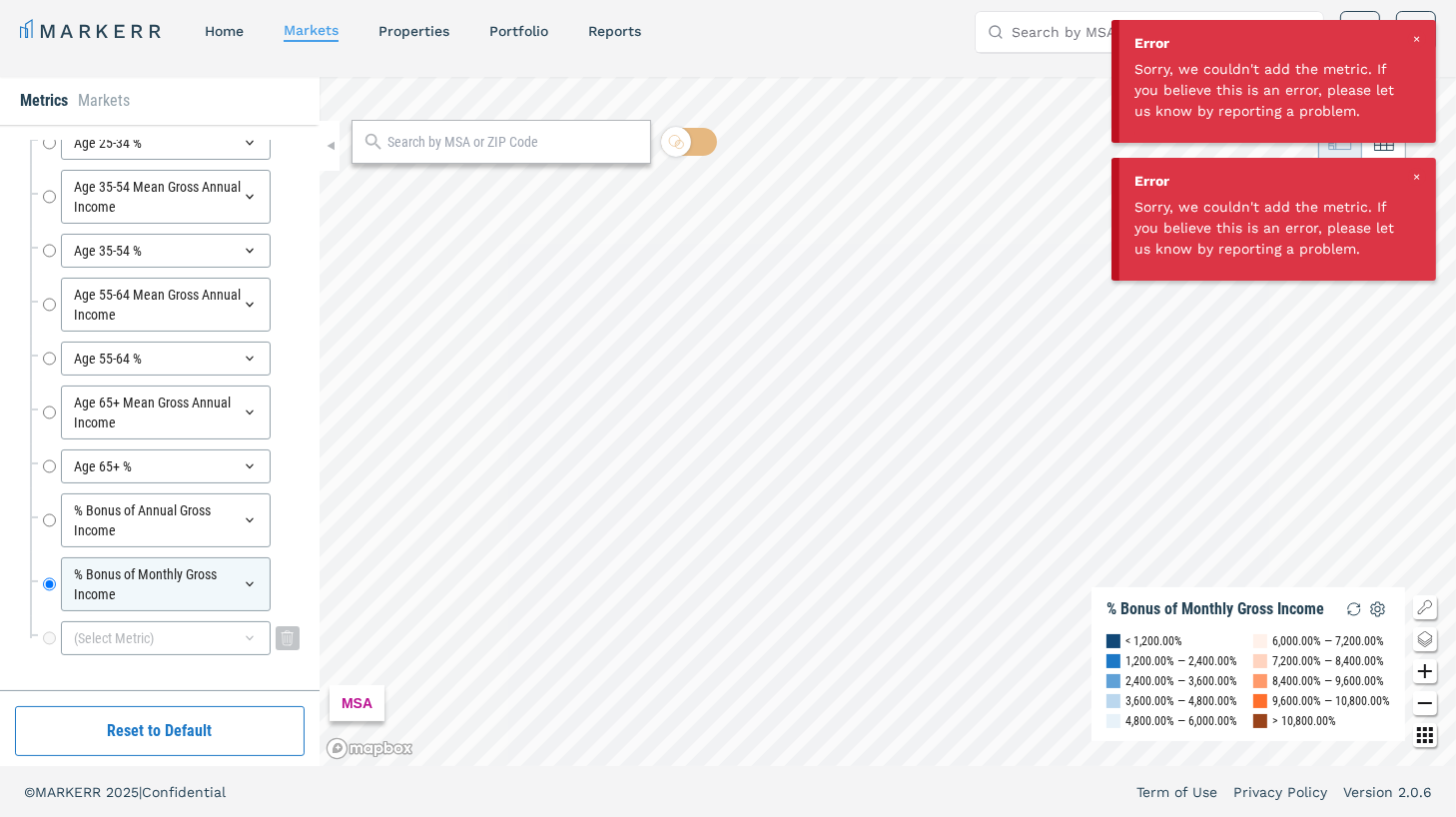 click 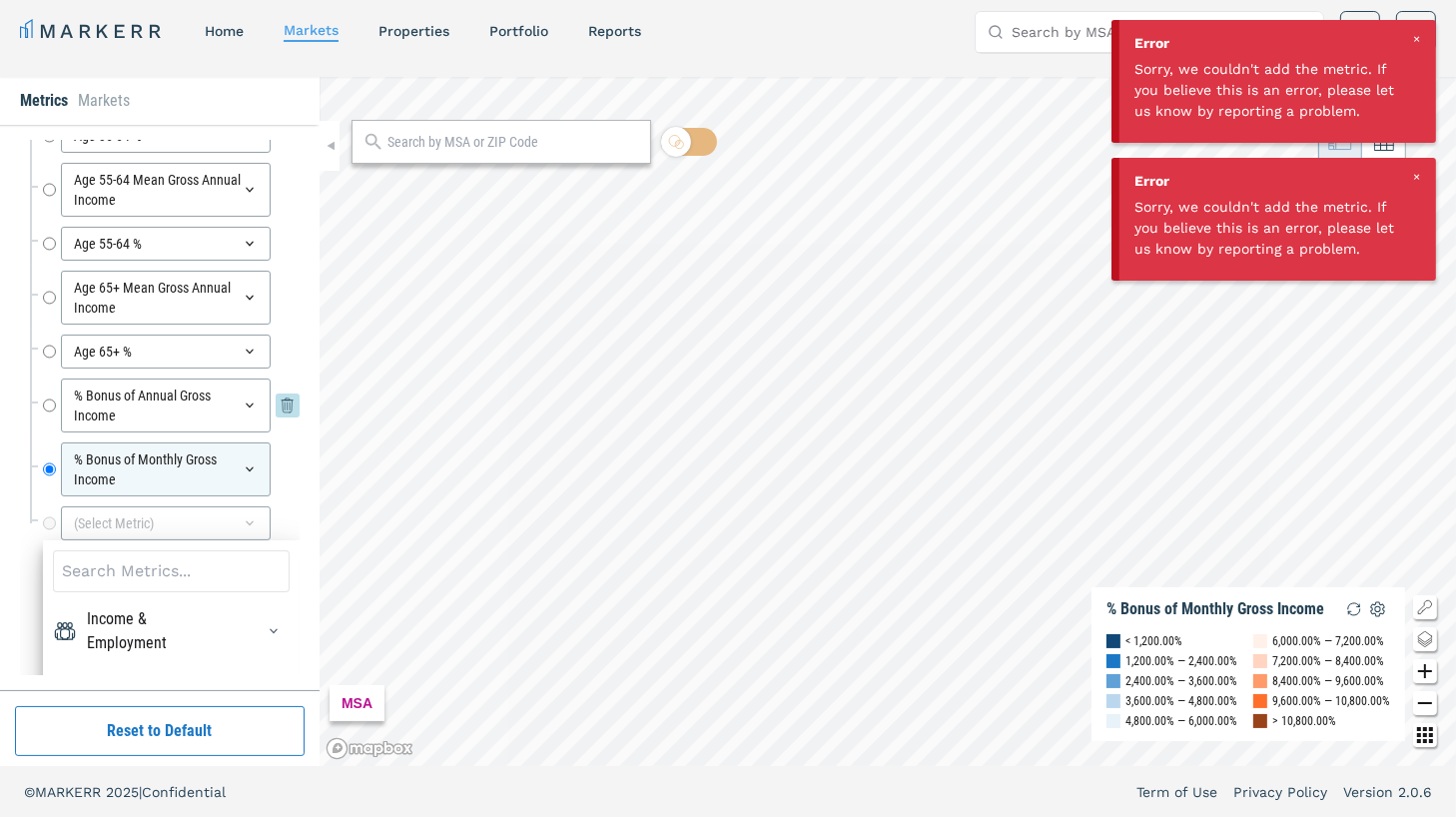 scroll, scrollTop: 7068, scrollLeft: 0, axis: vertical 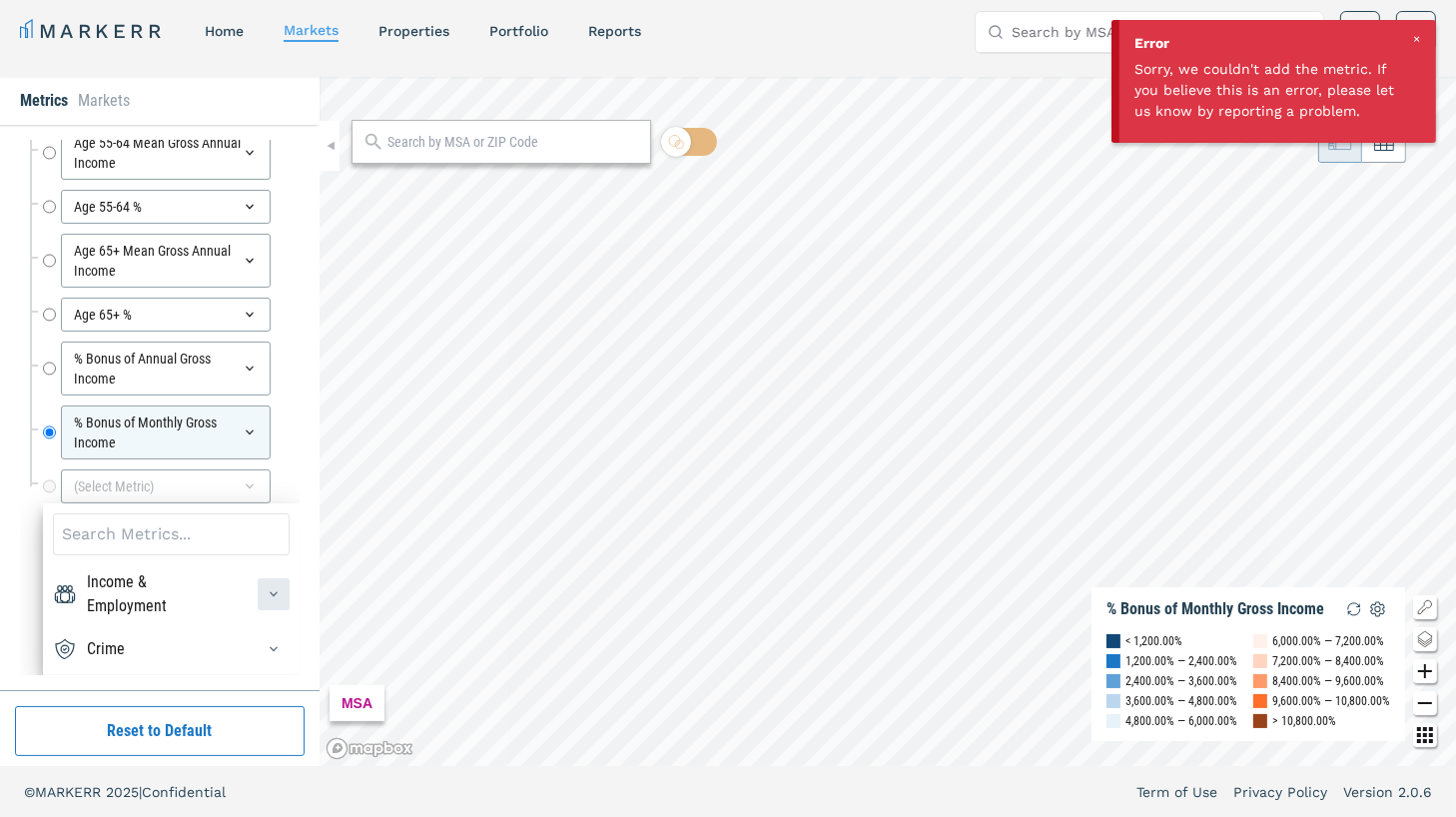 click 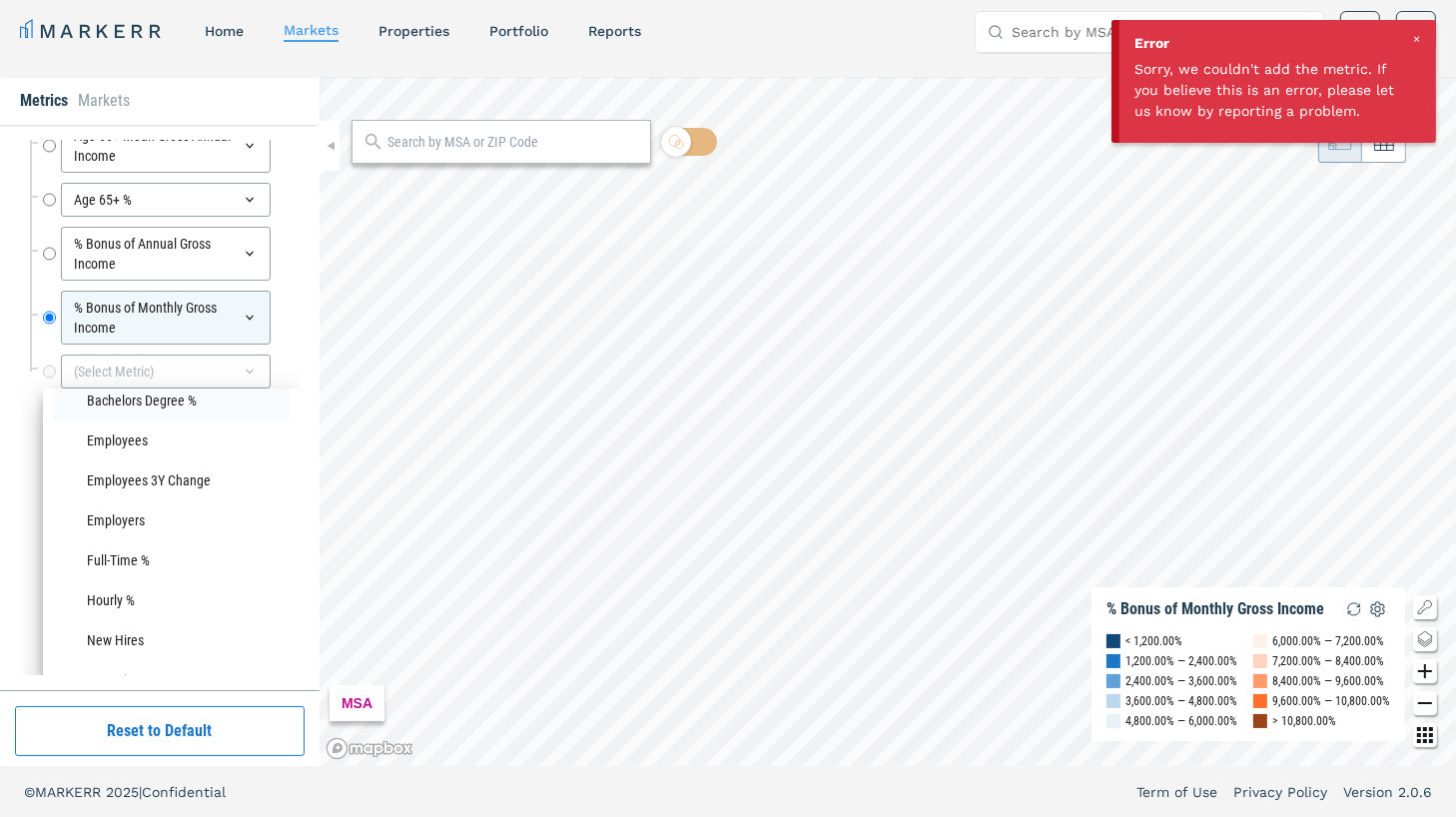 scroll, scrollTop: 90, scrollLeft: 0, axis: vertical 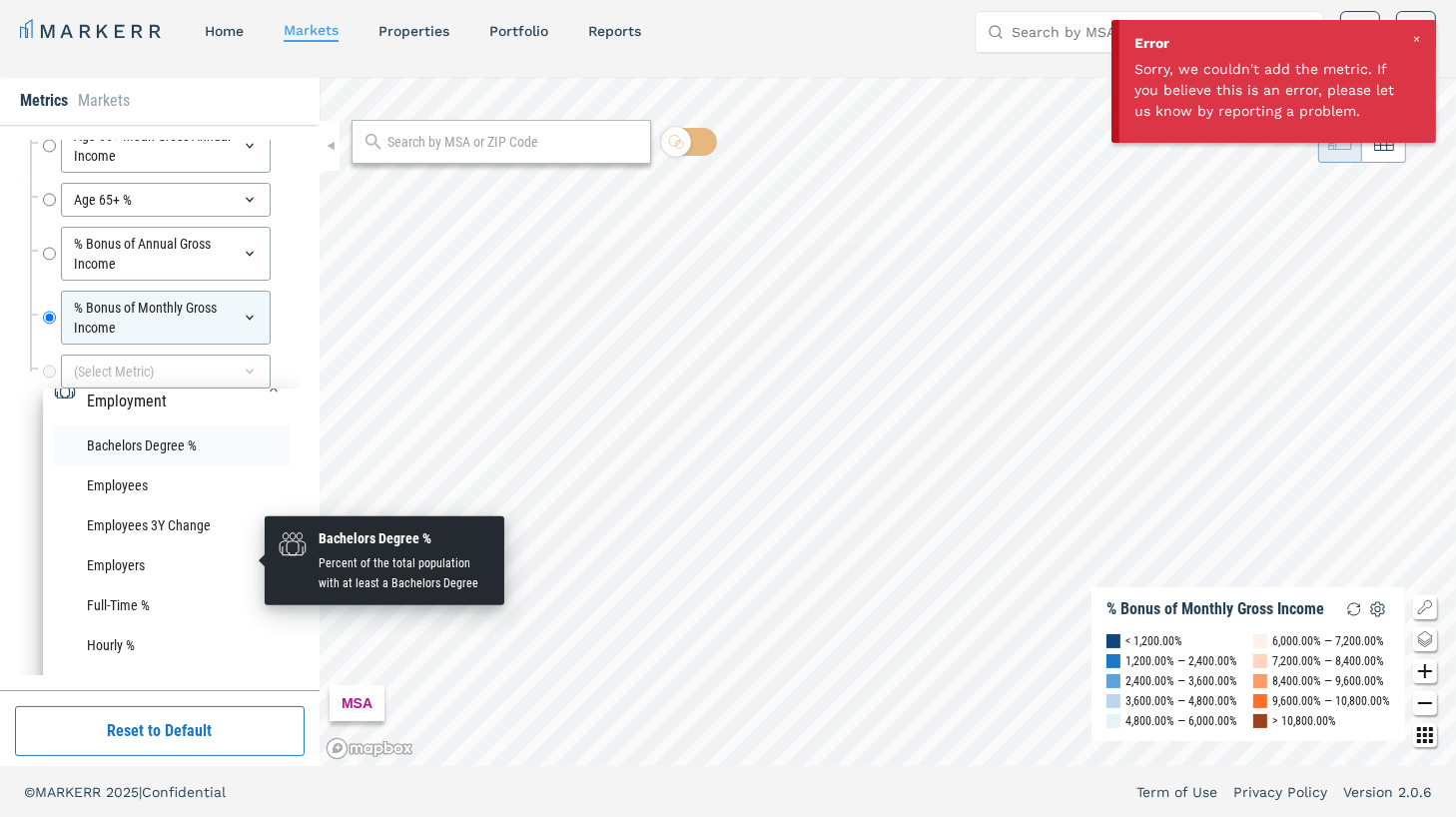 click on "Bachelors Degree %" at bounding box center (171, 445) 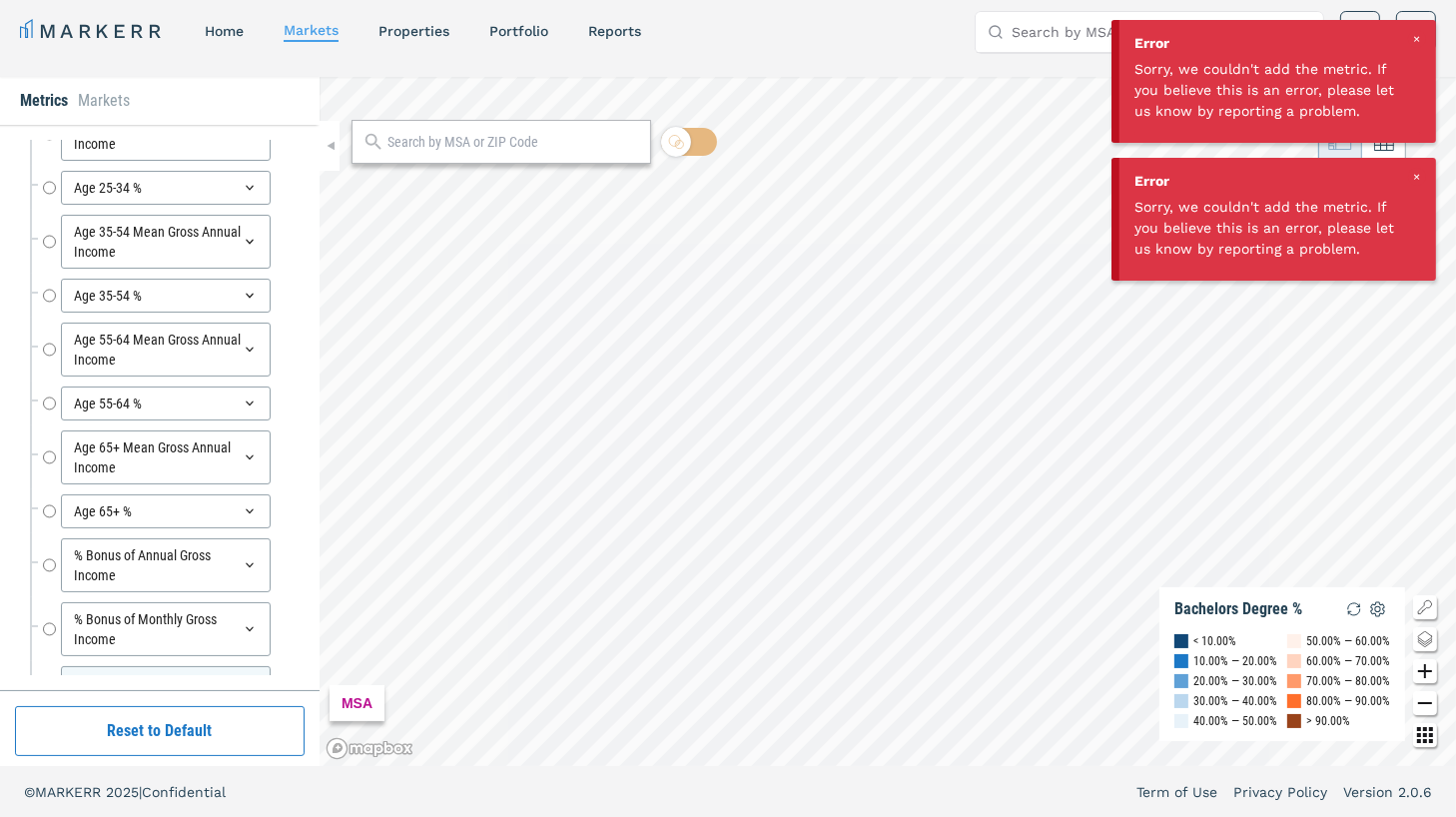 scroll, scrollTop: 6960, scrollLeft: 0, axis: vertical 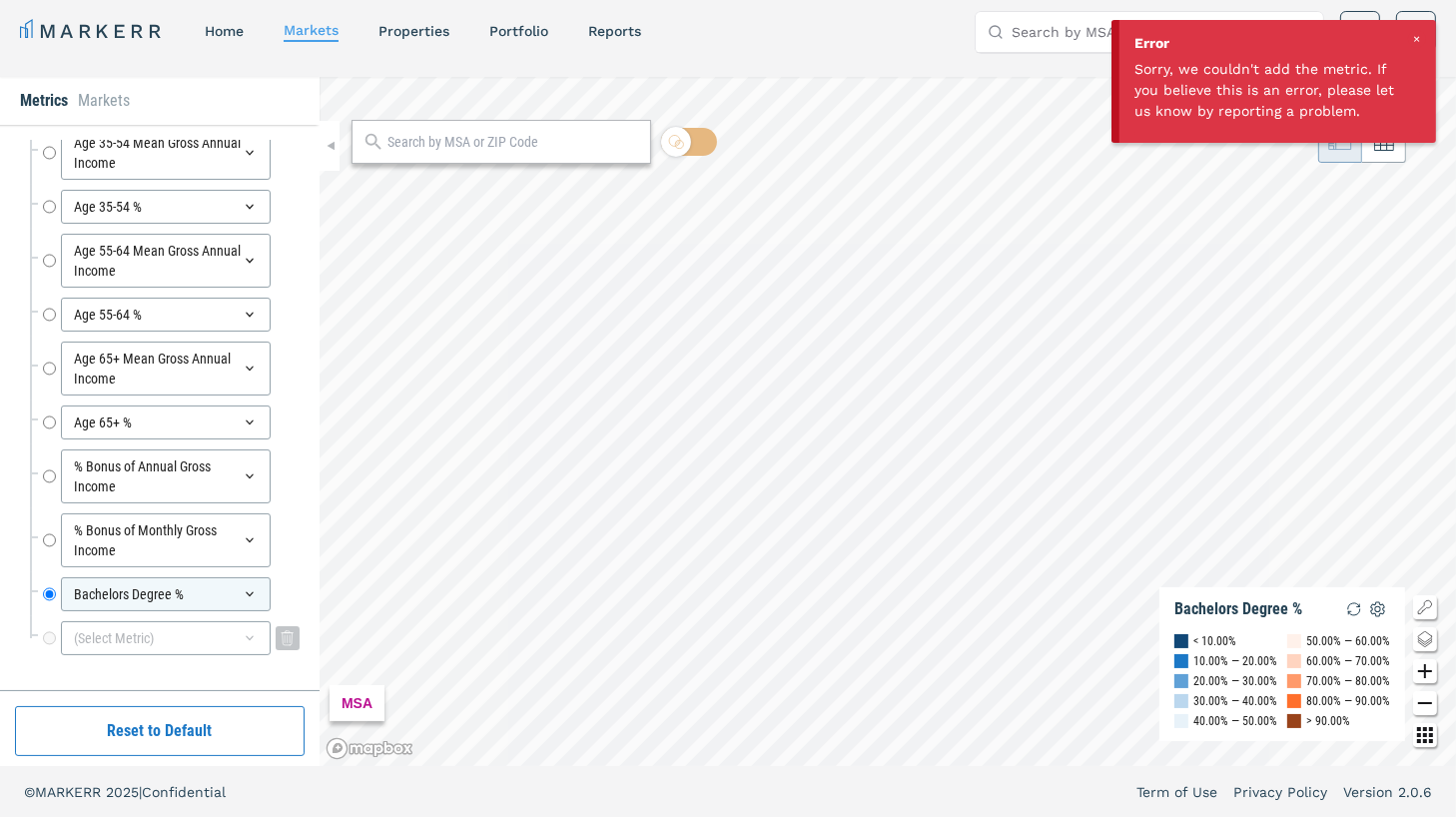 click 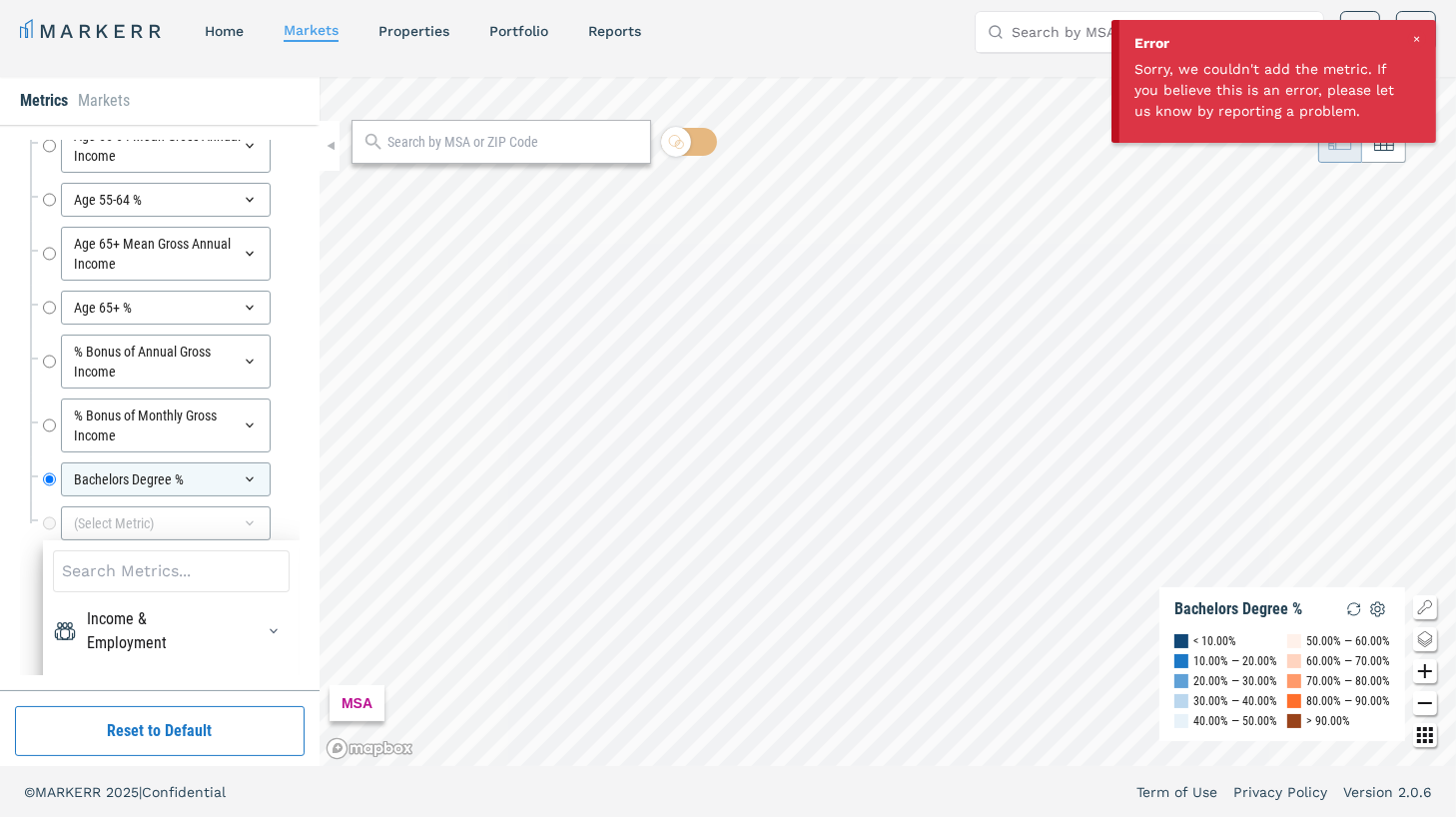 scroll, scrollTop: 7112, scrollLeft: 0, axis: vertical 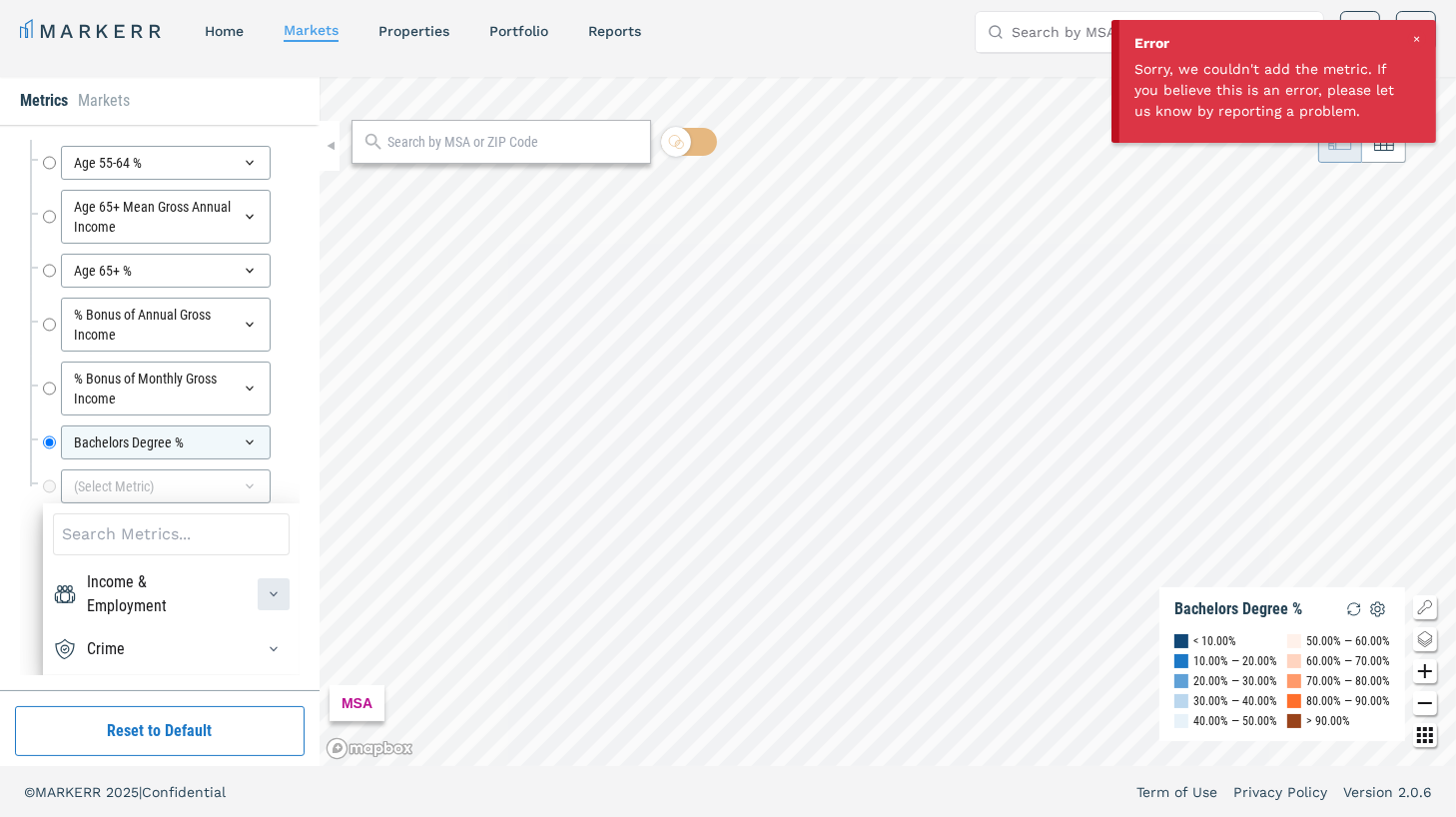 click at bounding box center [274, 594] 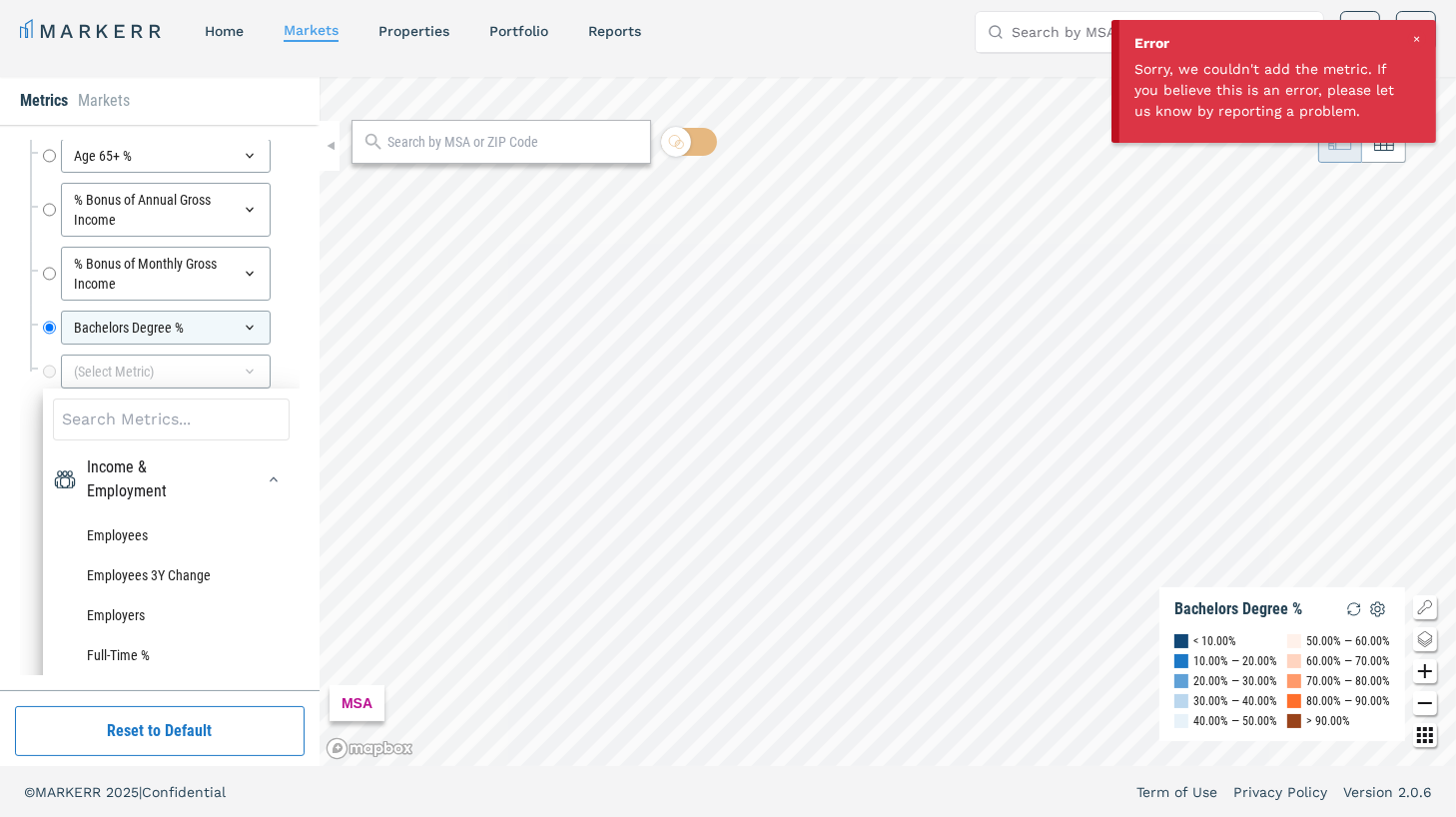 scroll, scrollTop: 7255, scrollLeft: 0, axis: vertical 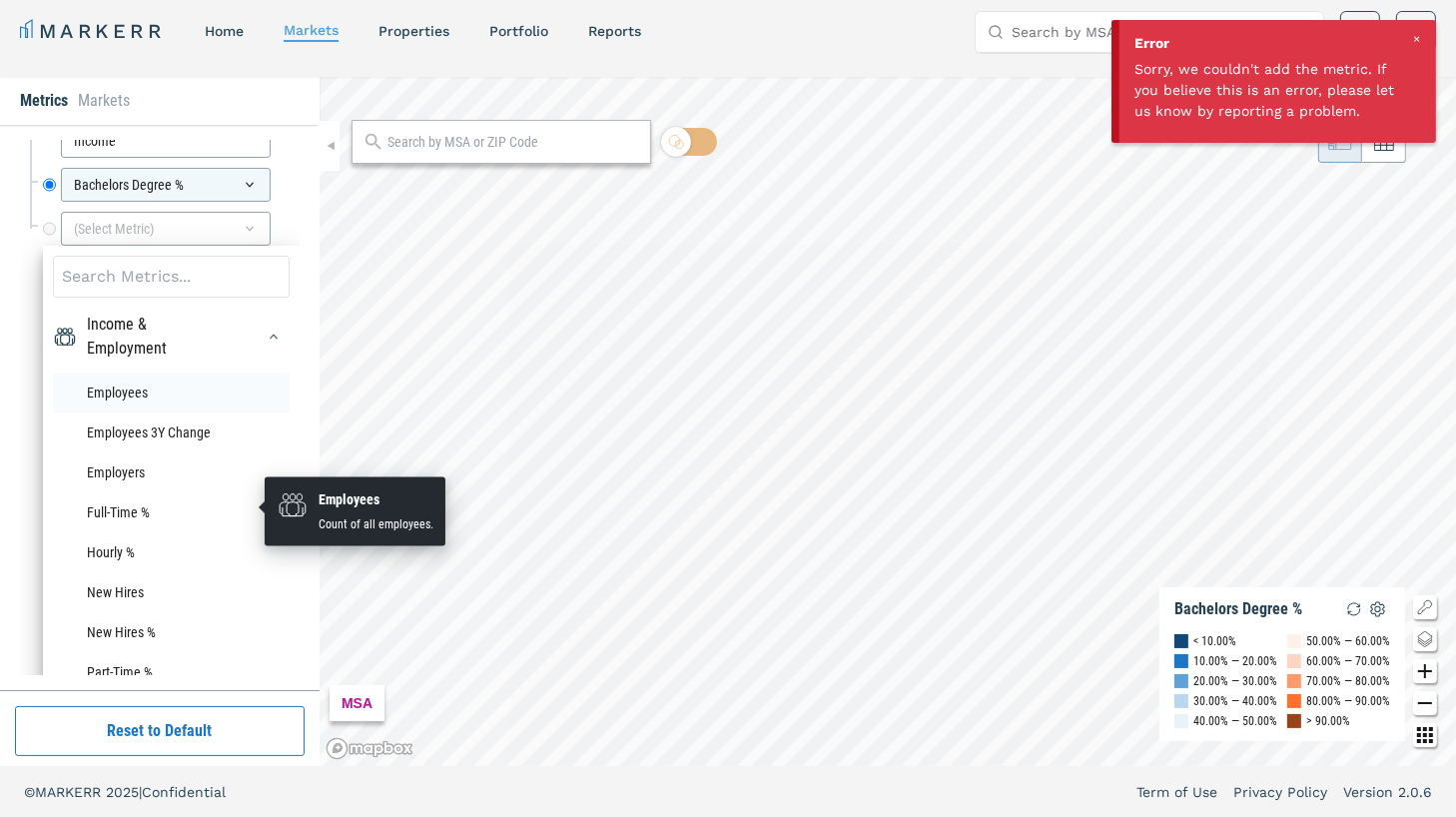 click on "Employees" at bounding box center (171, 393) 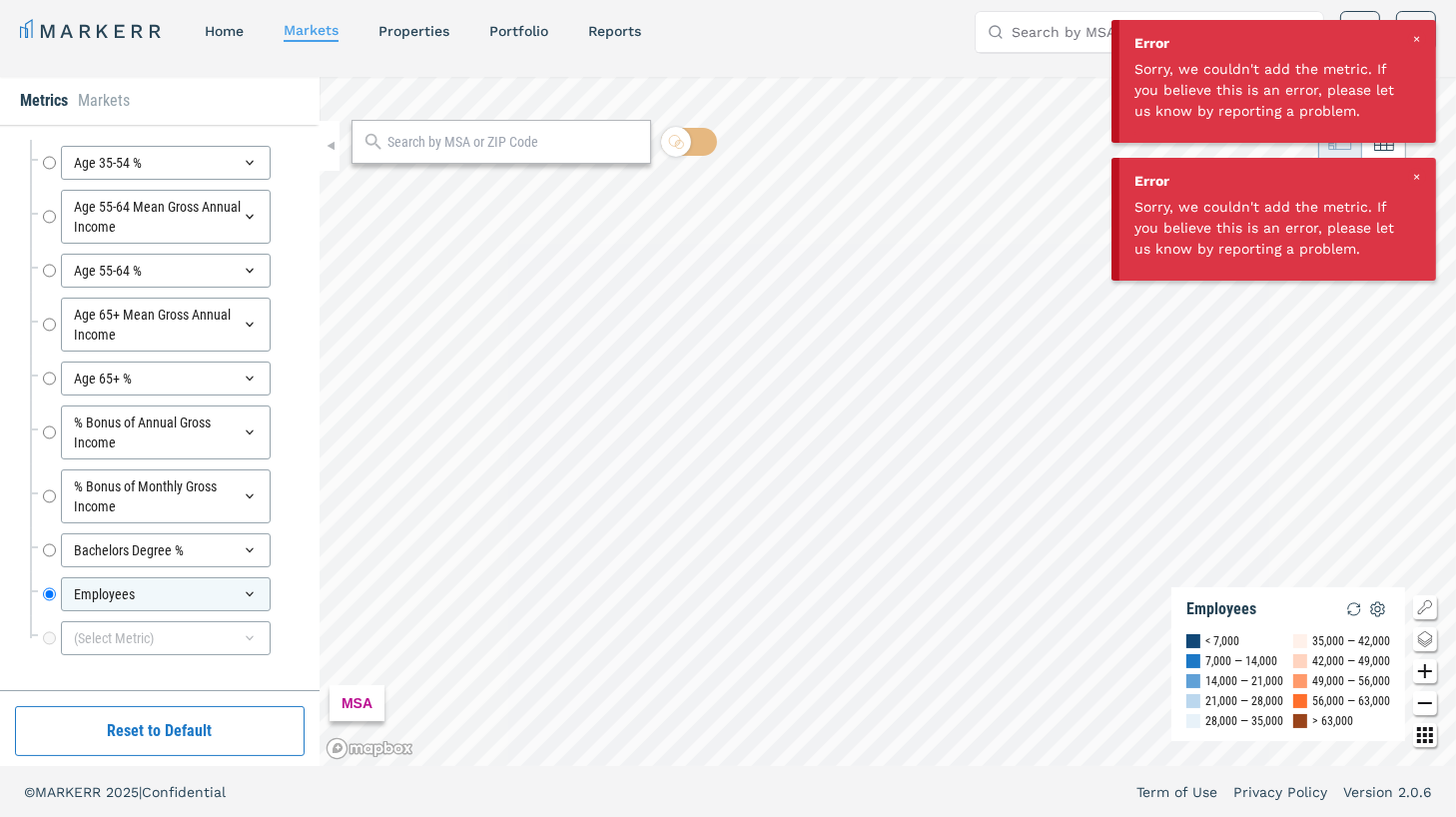 scroll, scrollTop: 7004, scrollLeft: 0, axis: vertical 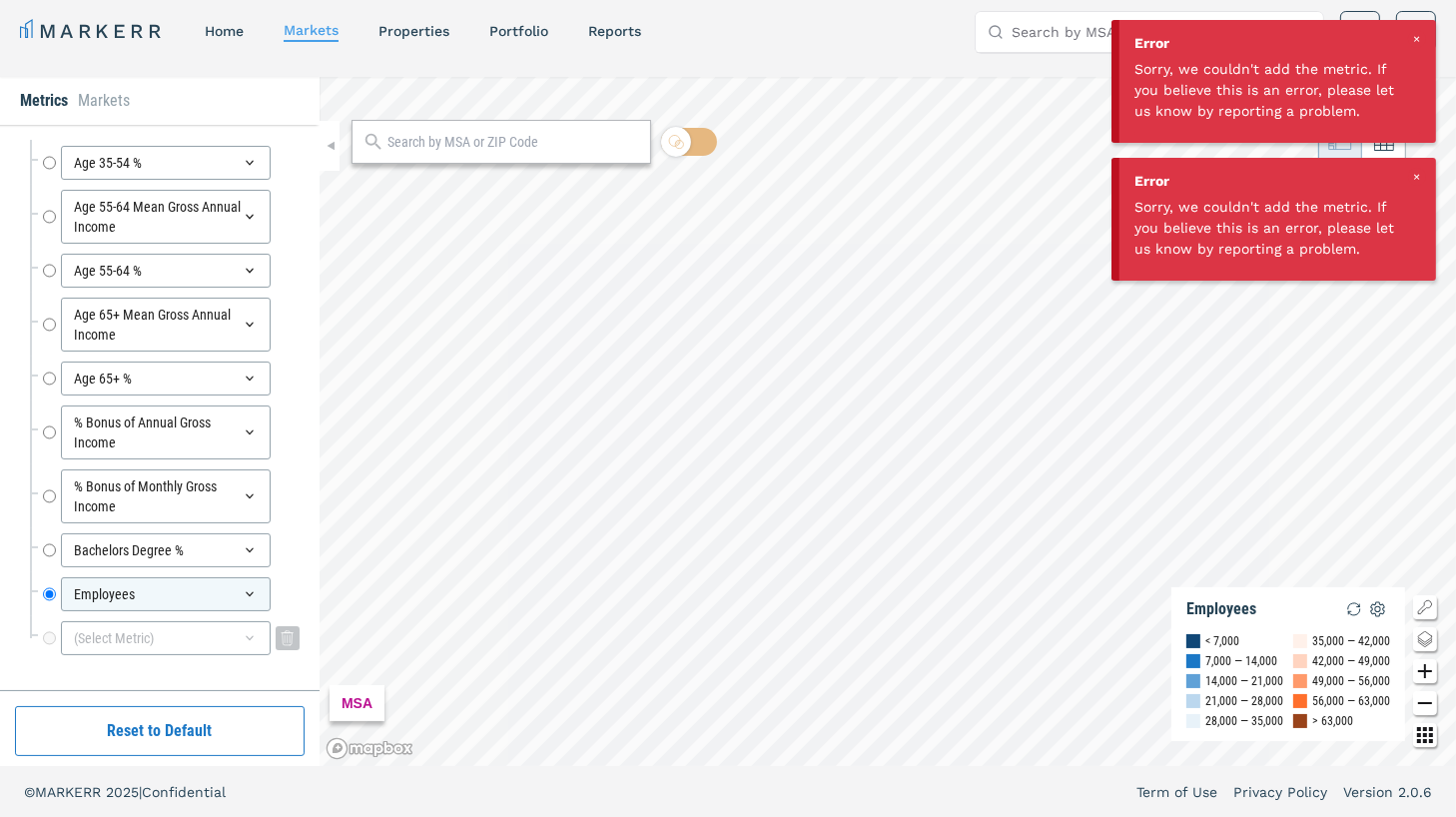 click on "(Select Metric)" at bounding box center [166, 638] 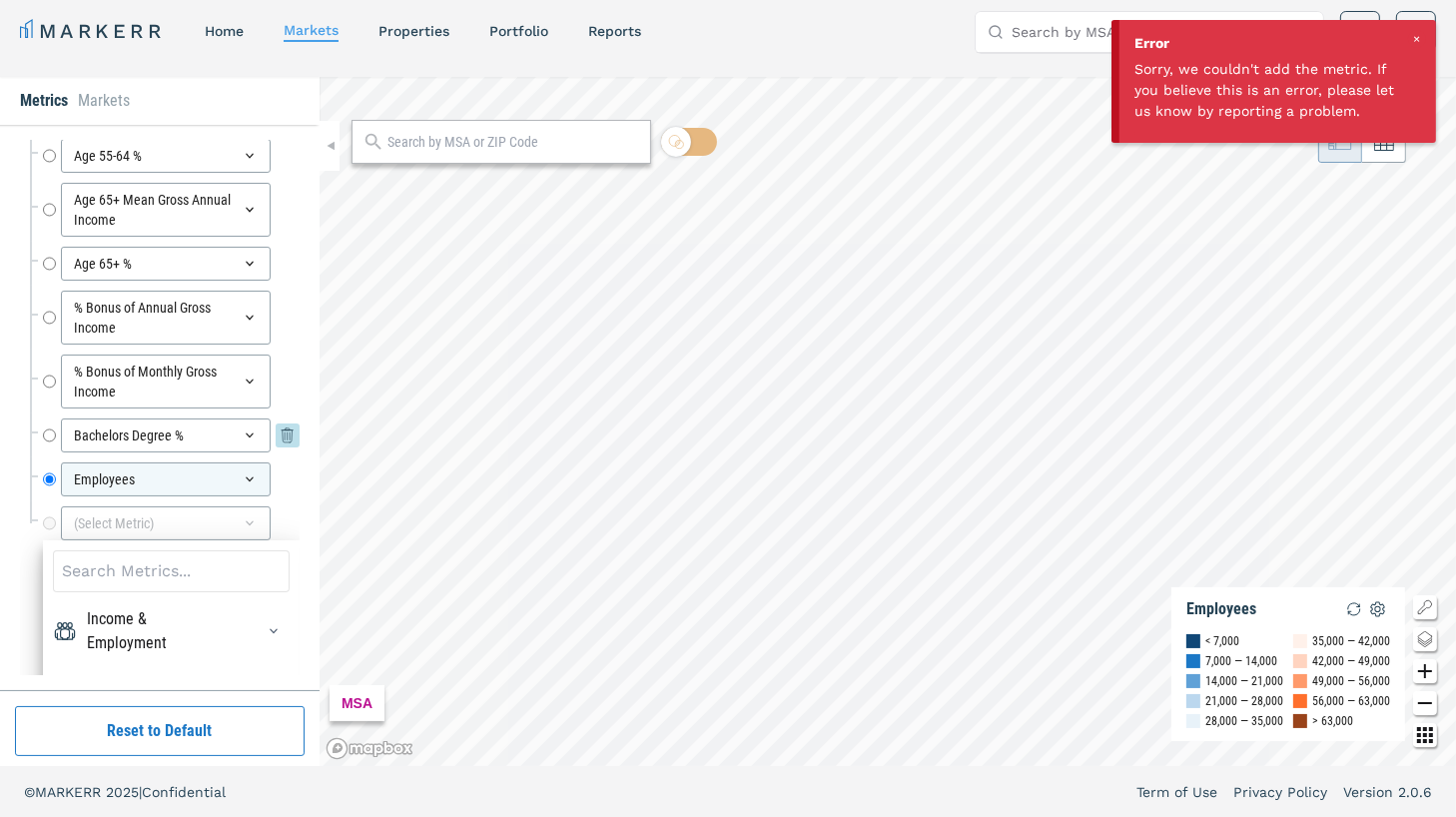 scroll, scrollTop: 7156, scrollLeft: 0, axis: vertical 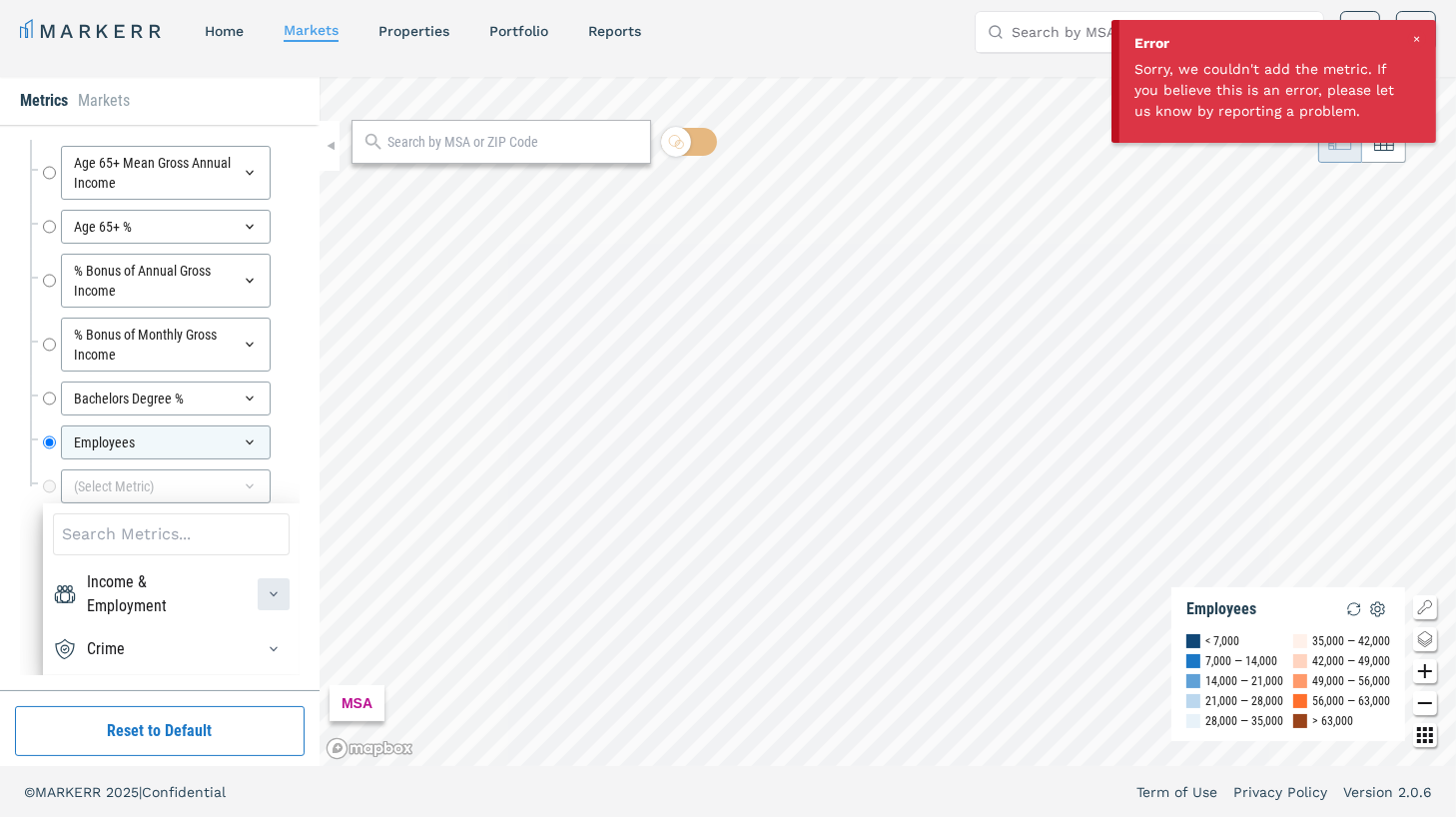 click at bounding box center (274, 594) 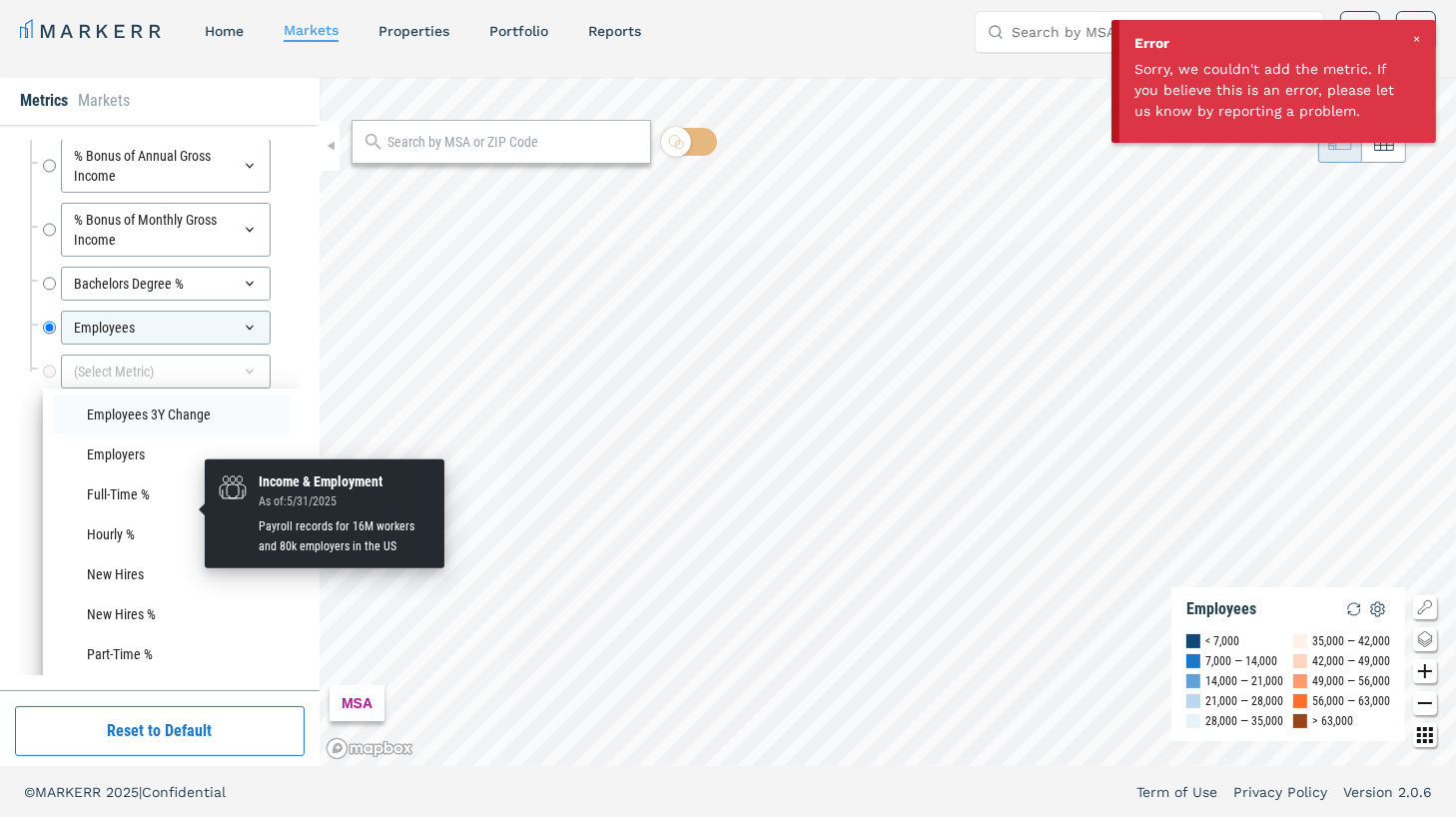 scroll, scrollTop: 85, scrollLeft: 0, axis: vertical 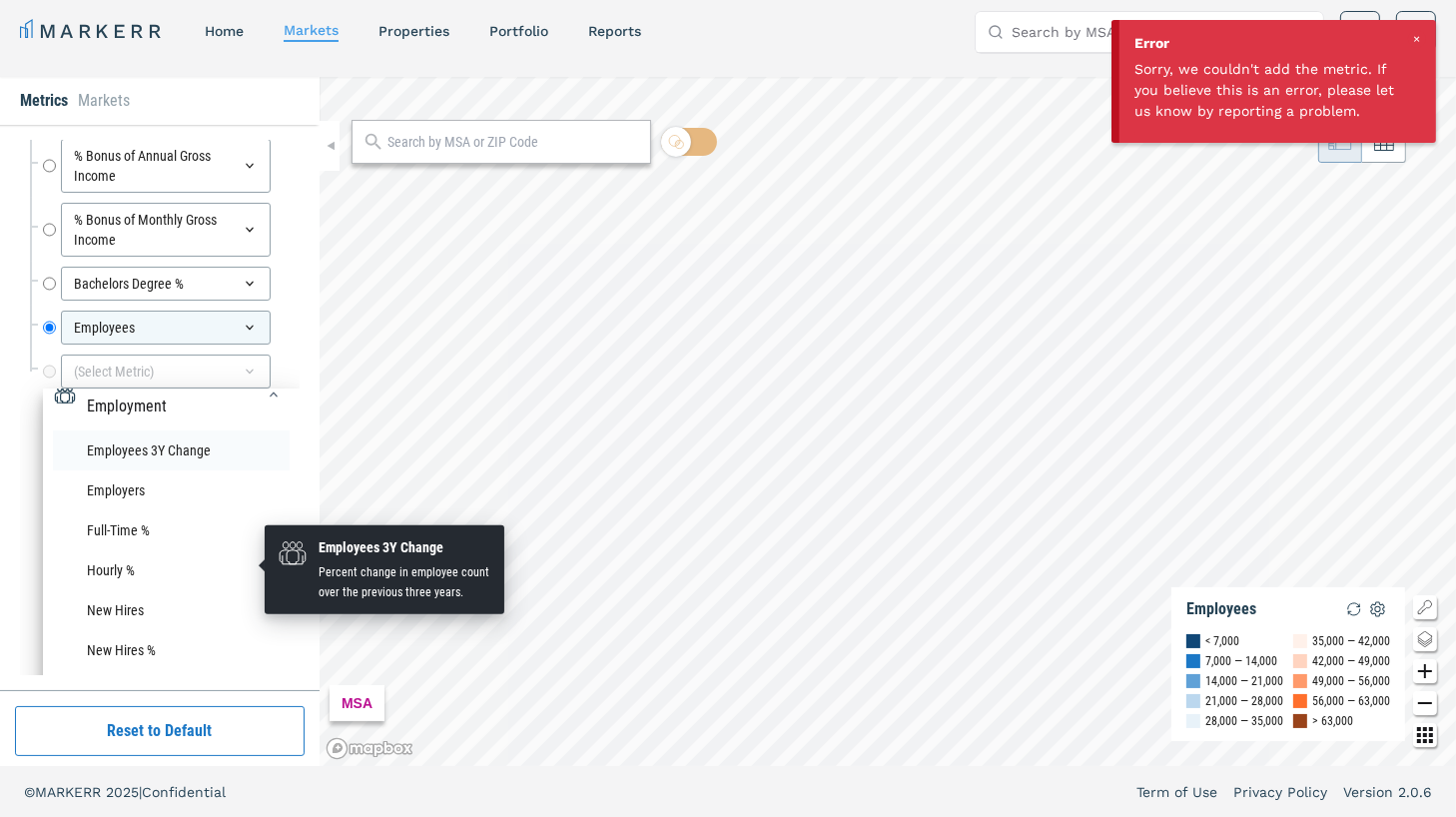 click on "Employees 3Y Change" at bounding box center [171, 450] 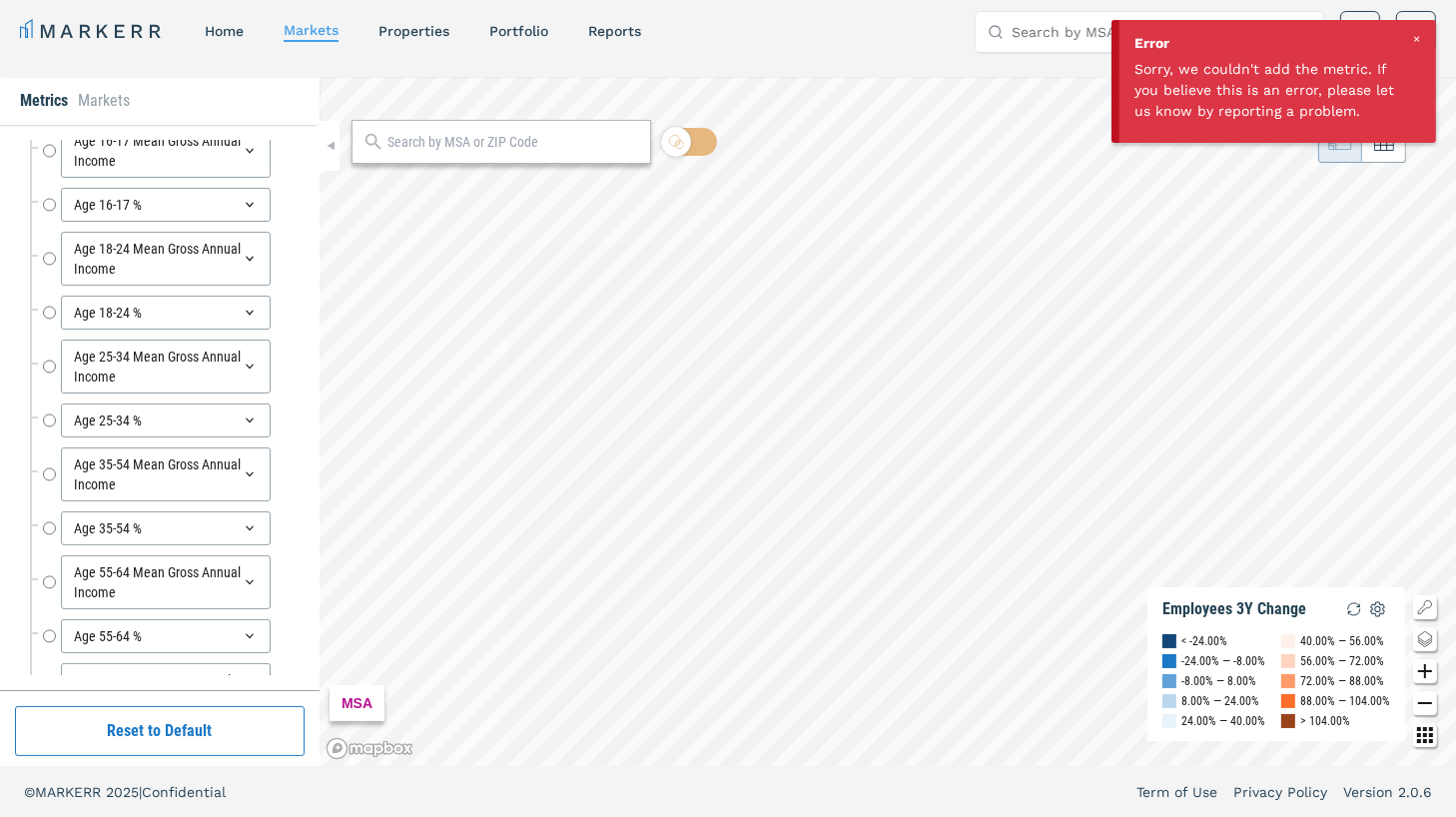scroll, scrollTop: 7048, scrollLeft: 0, axis: vertical 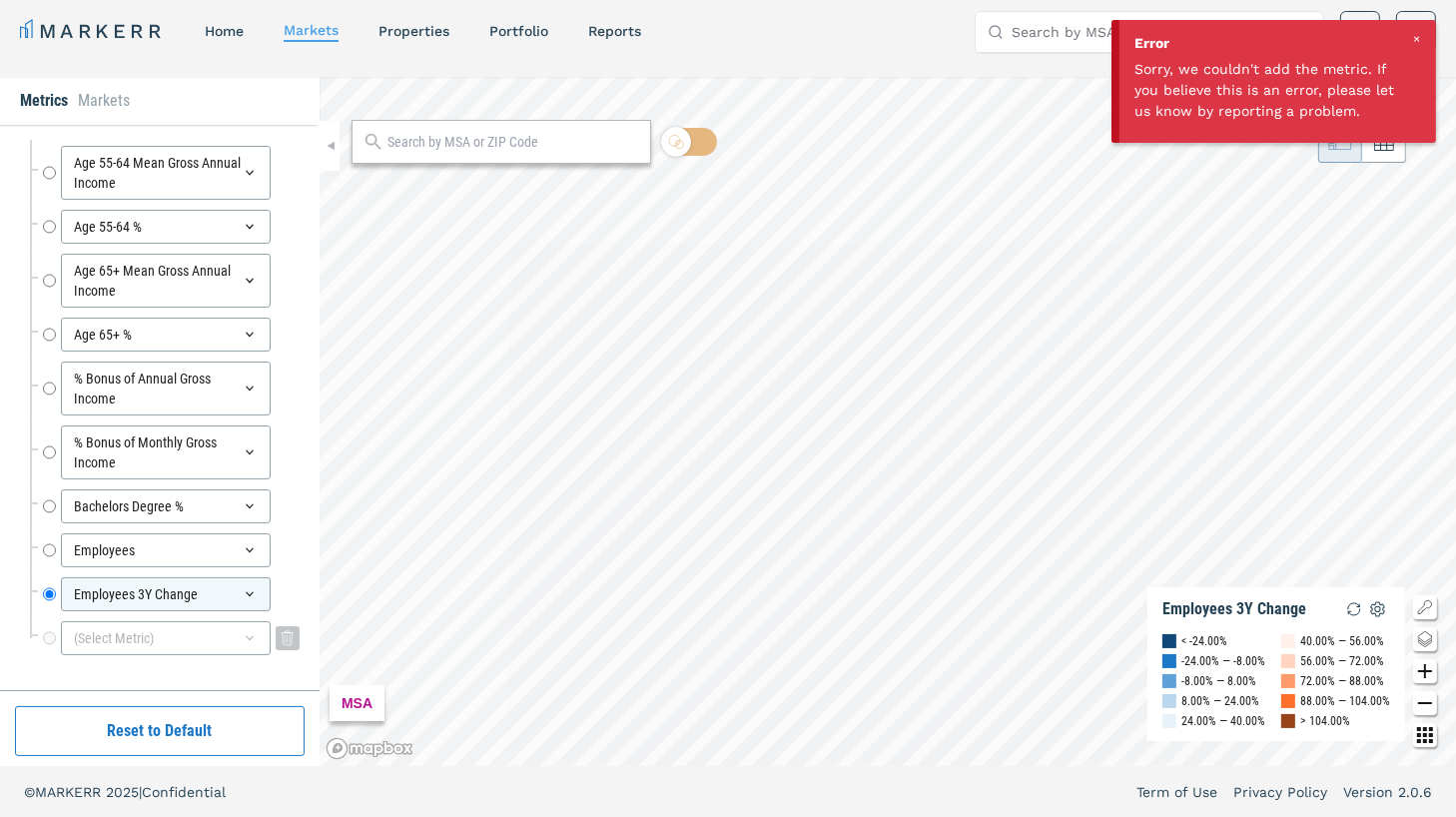 click on "(Select Metric)" at bounding box center (166, 638) 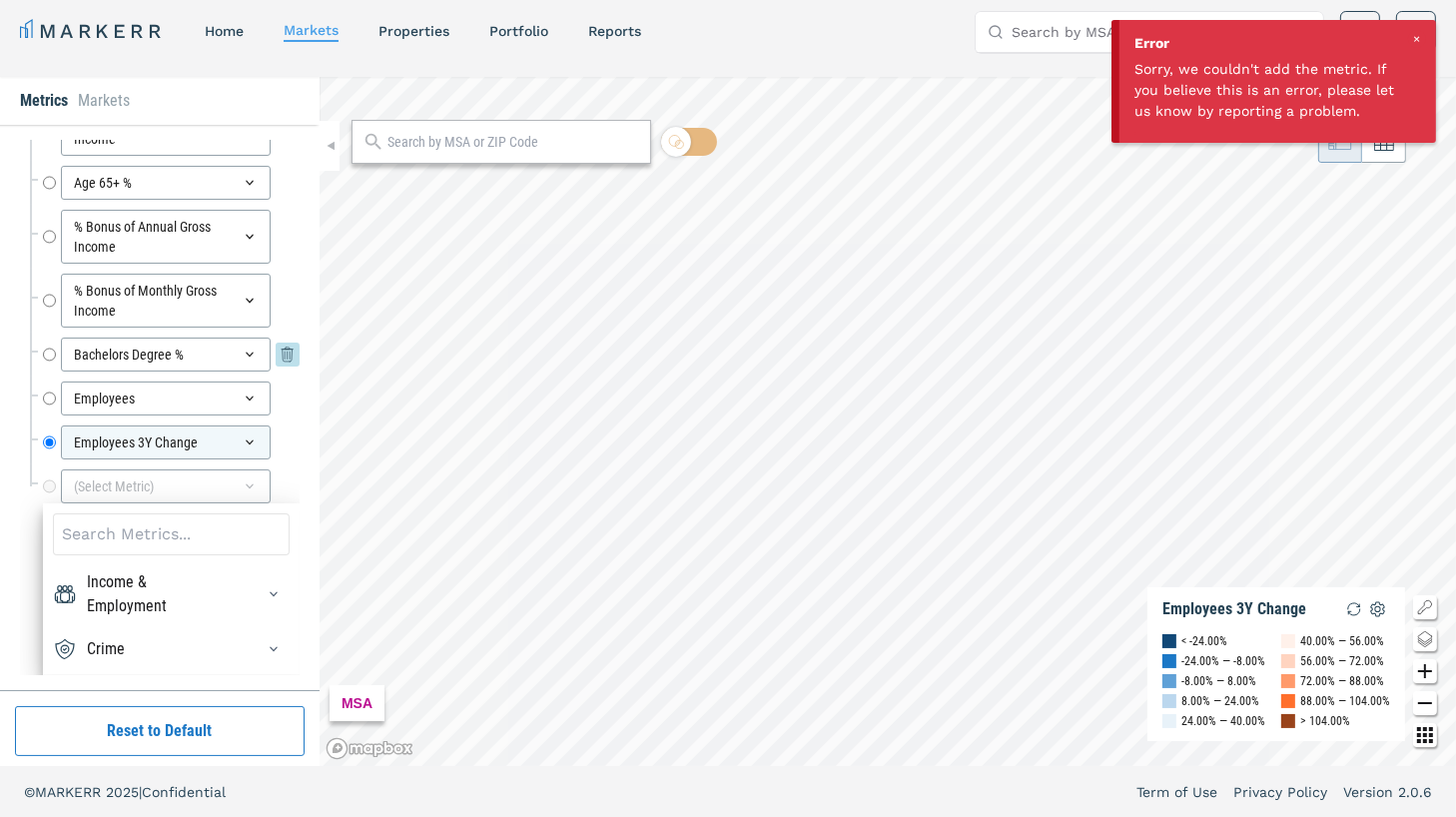 scroll, scrollTop: 7198, scrollLeft: 0, axis: vertical 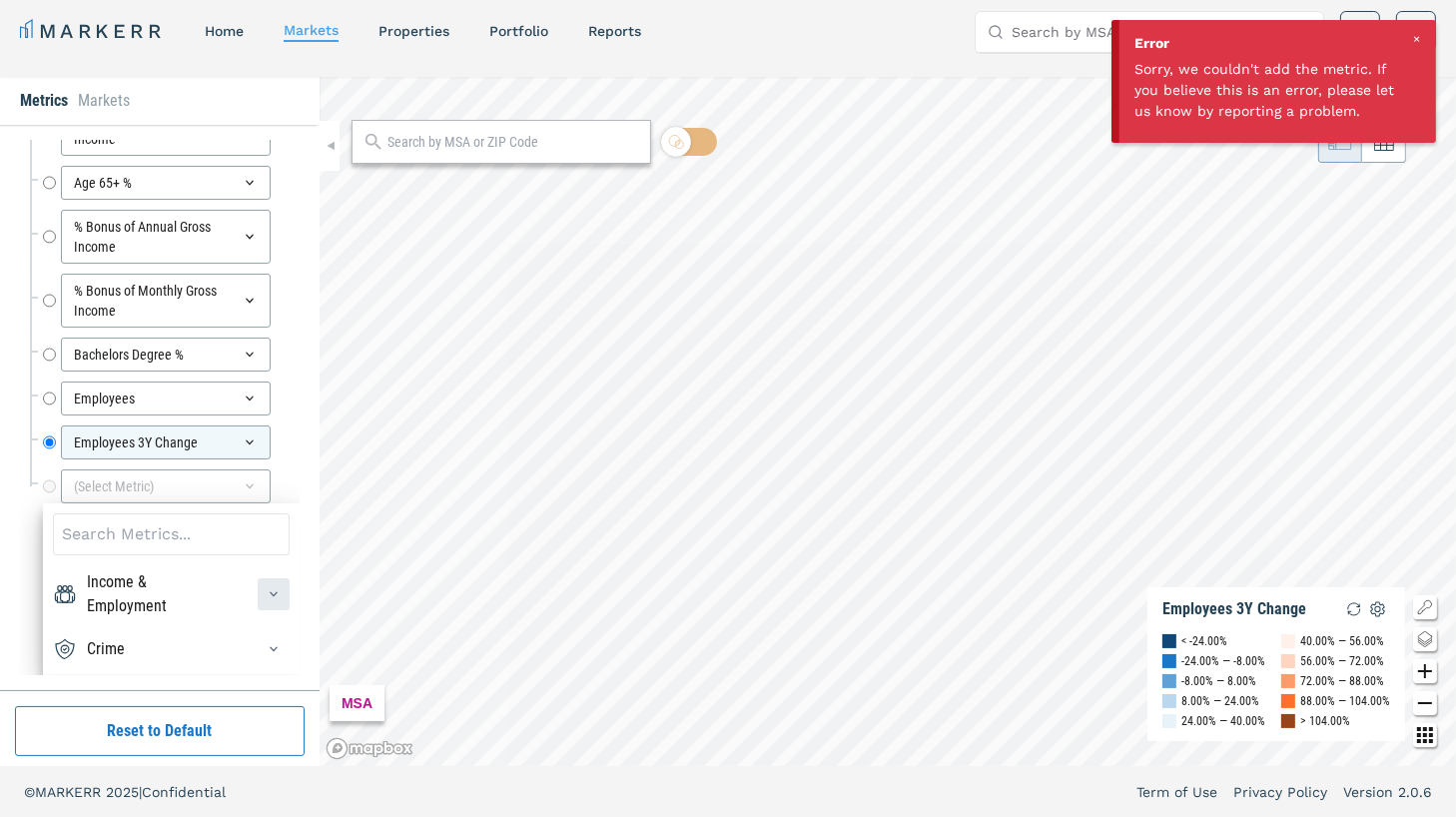click 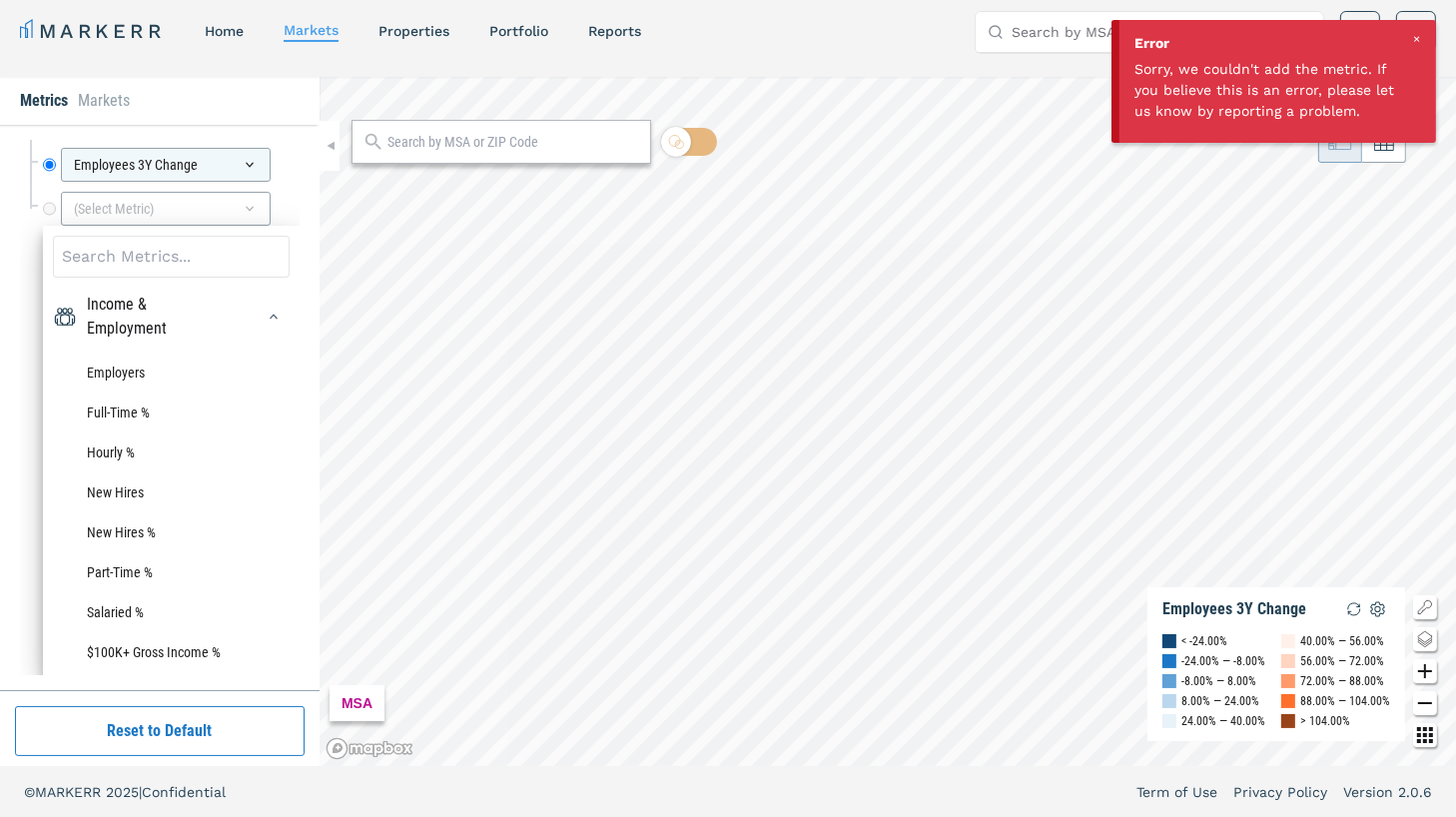 scroll, scrollTop: 7395, scrollLeft: 0, axis: vertical 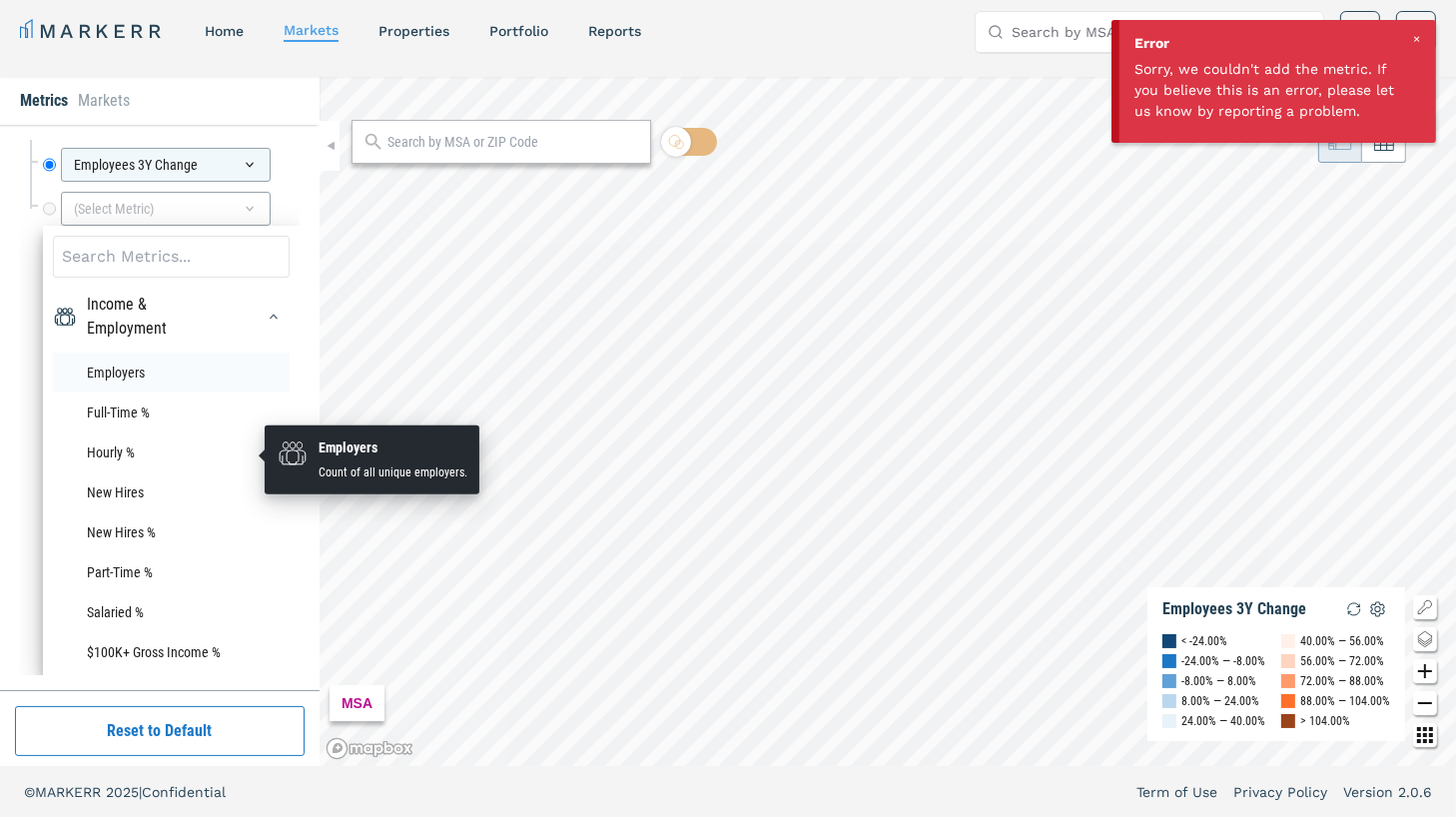 click on "Employers" at bounding box center (171, 373) 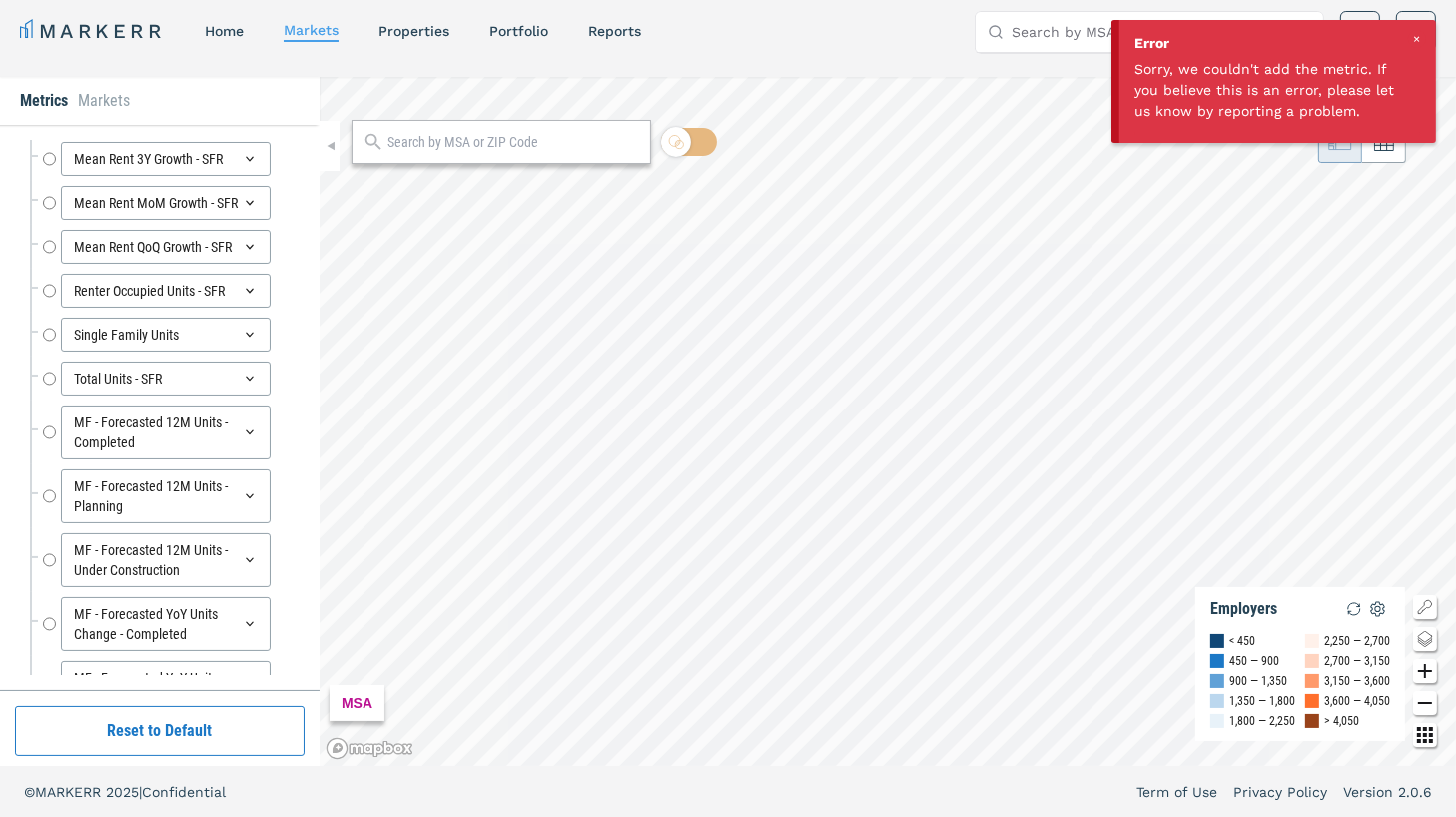 scroll, scrollTop: 7091, scrollLeft: 0, axis: vertical 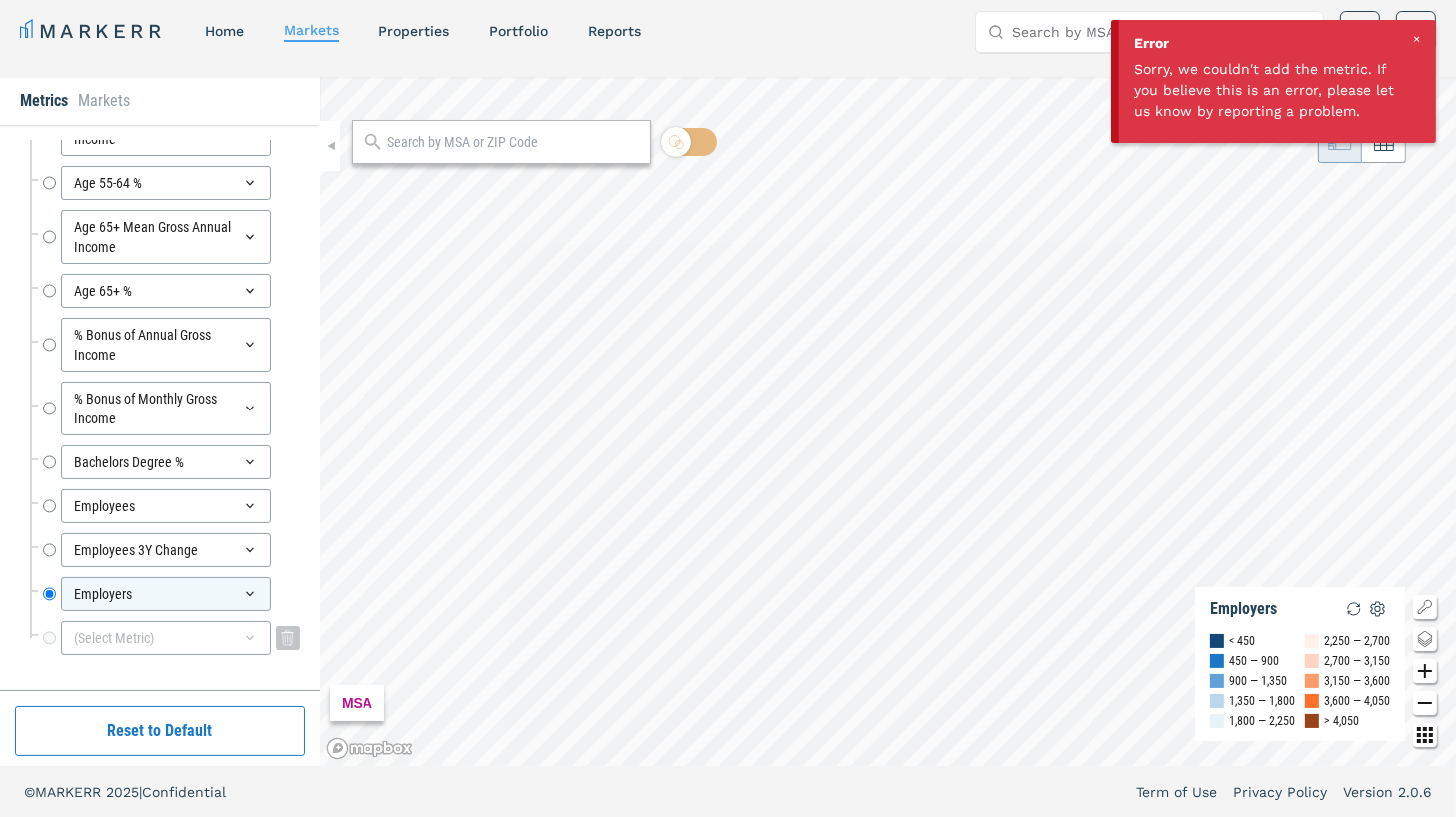 click on "(Select Metric)" at bounding box center (166, 638) 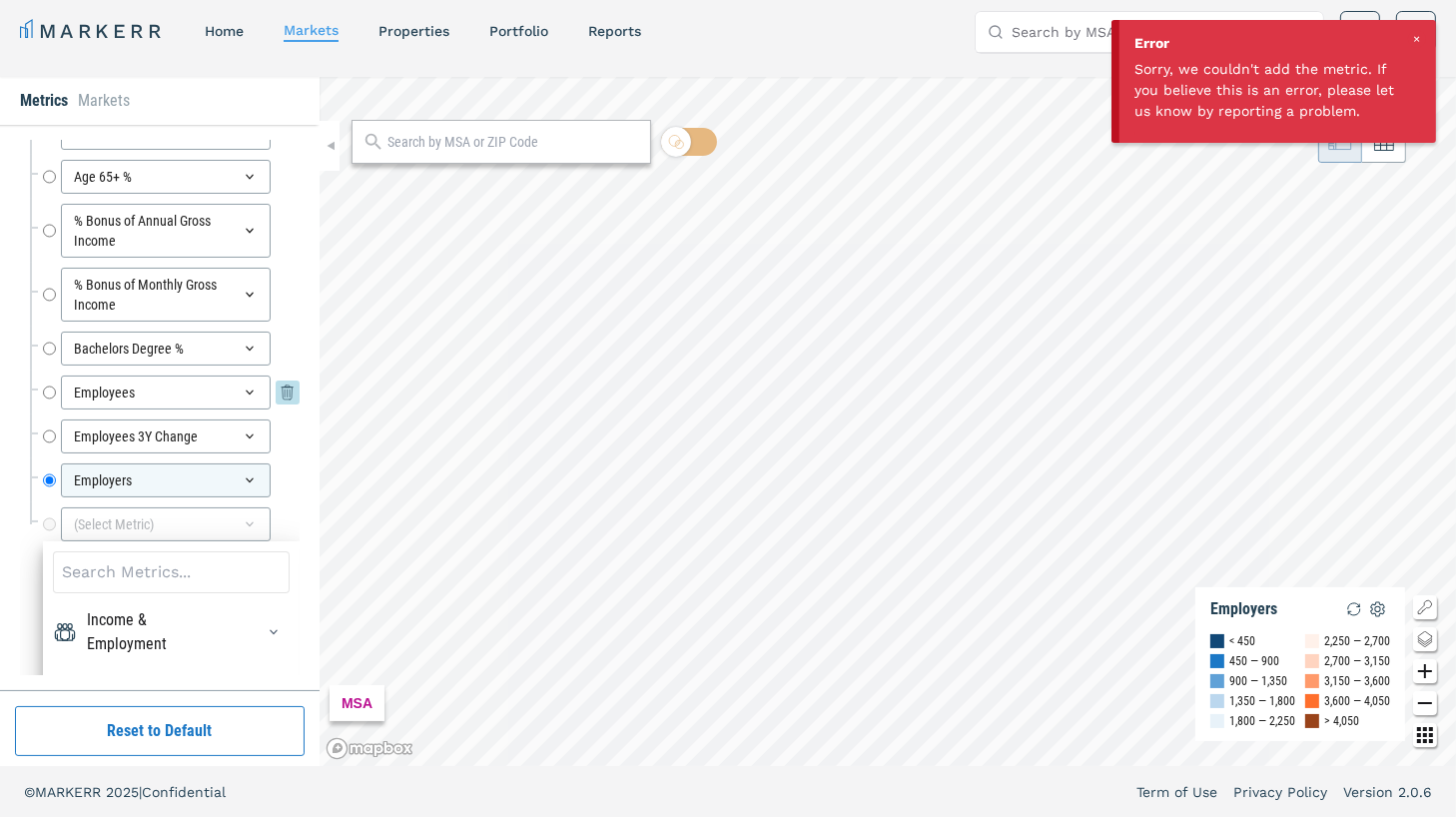 scroll, scrollTop: 7243, scrollLeft: 0, axis: vertical 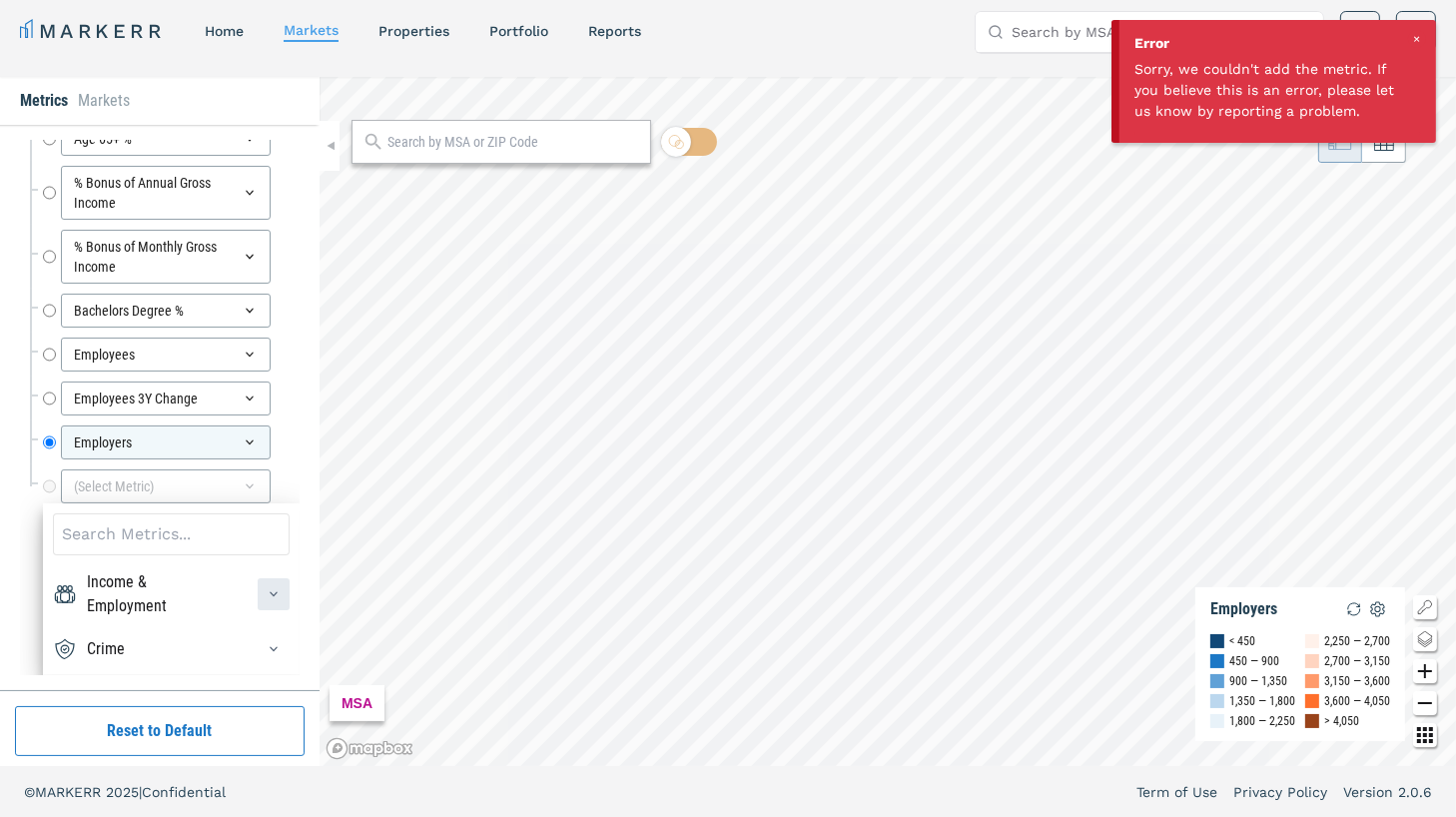 click 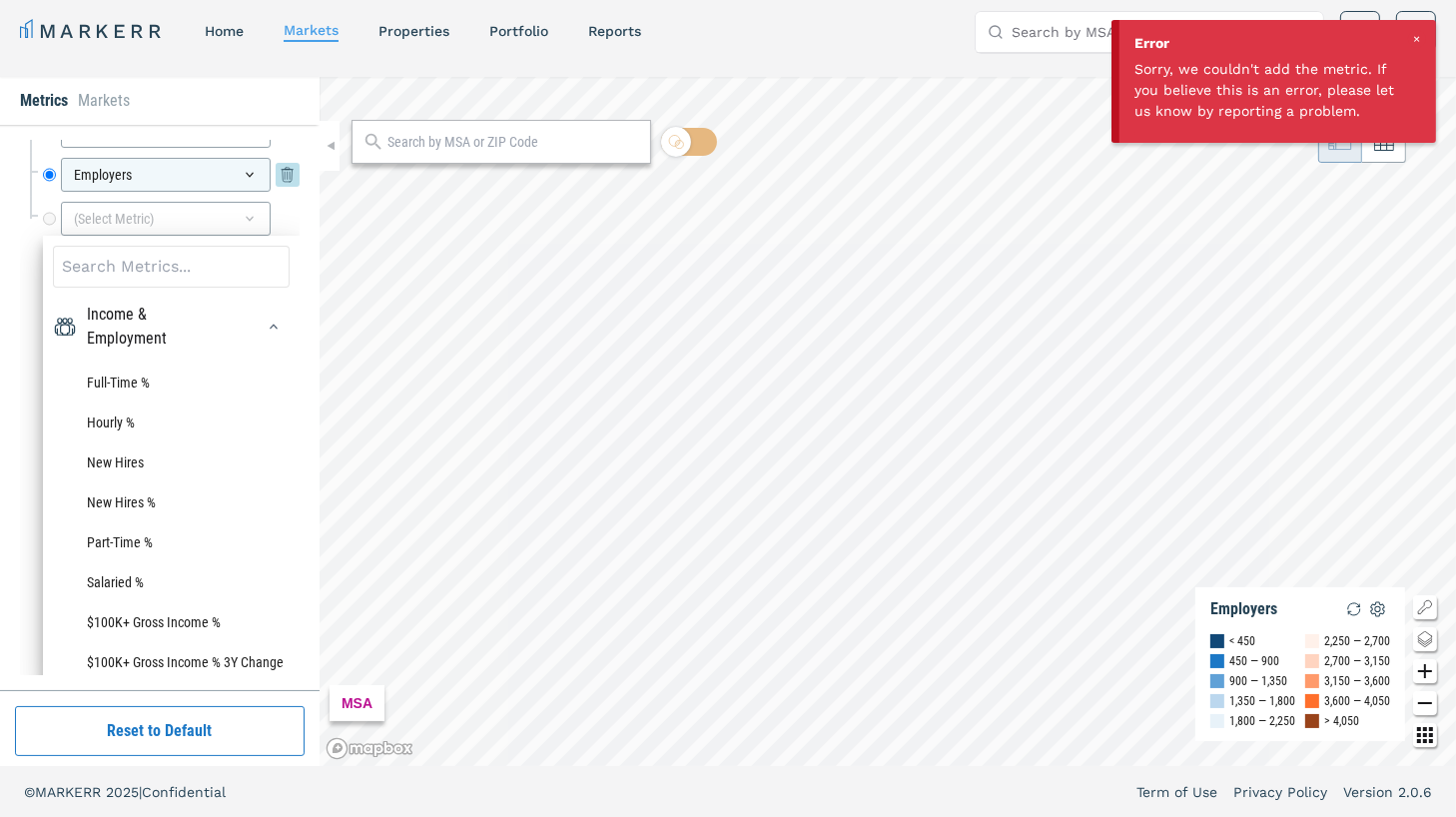 scroll, scrollTop: 7398, scrollLeft: 0, axis: vertical 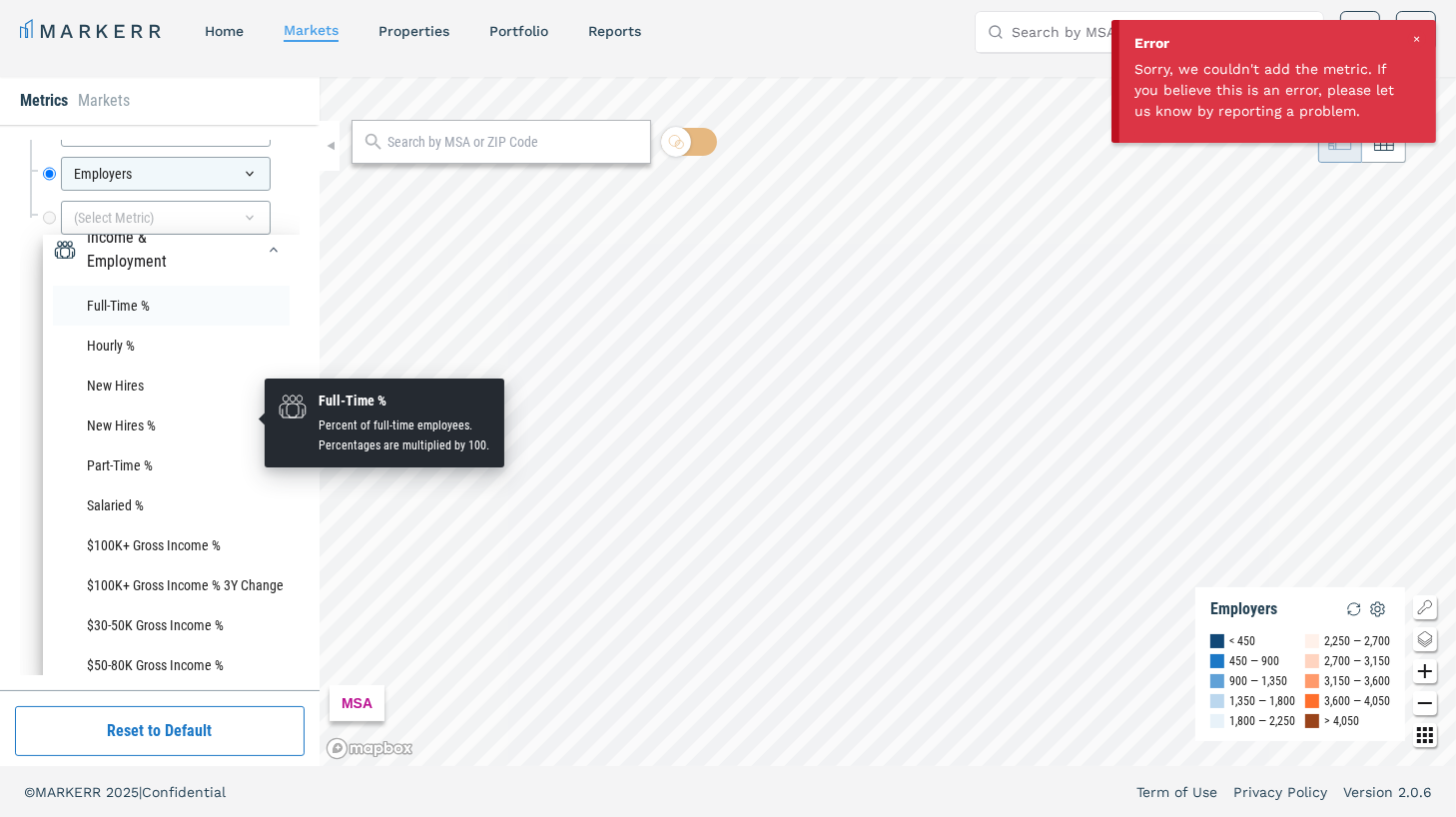 click on "Full-Time %" at bounding box center [171, 306] 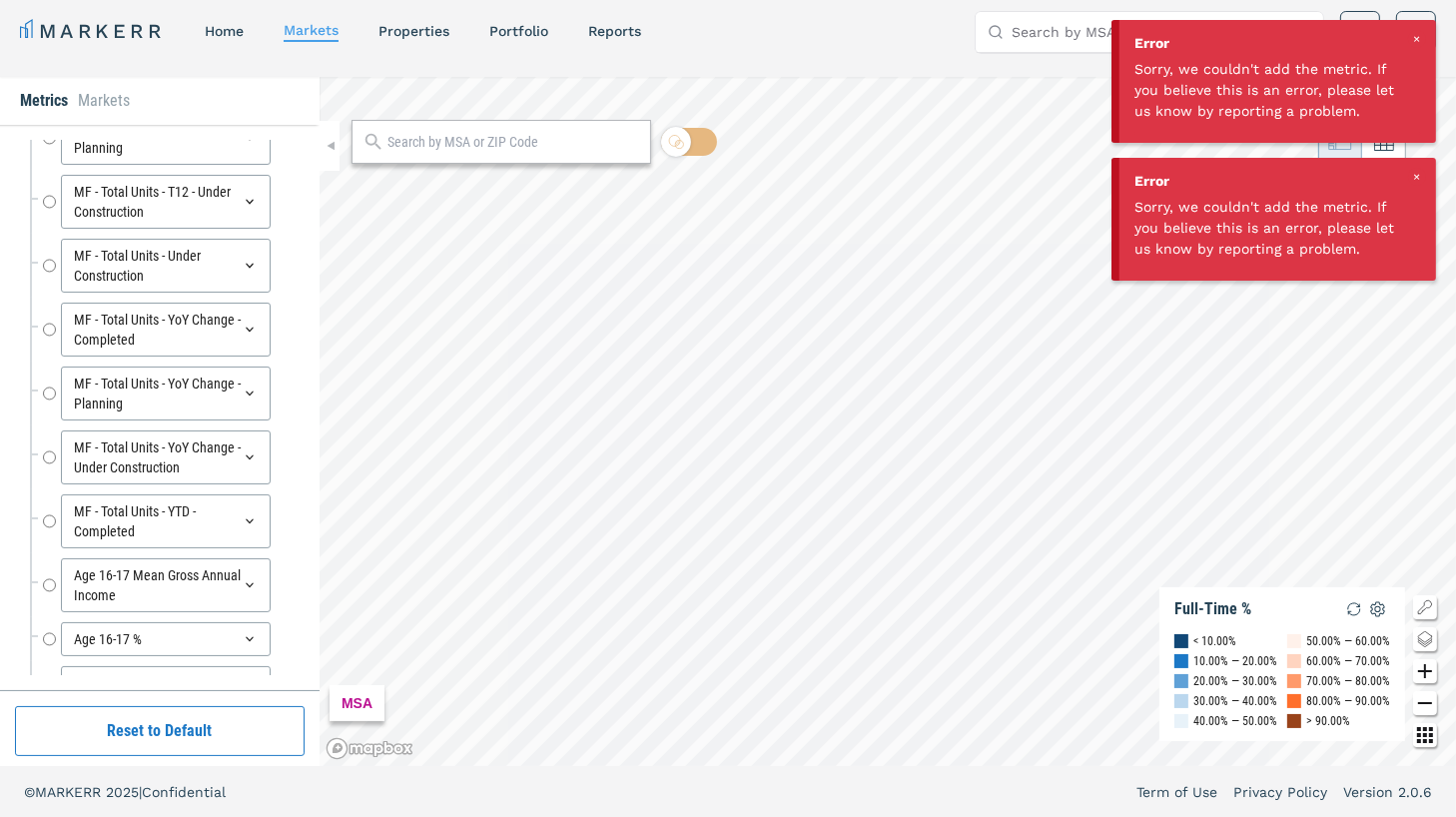 scroll, scrollTop: 7136, scrollLeft: 0, axis: vertical 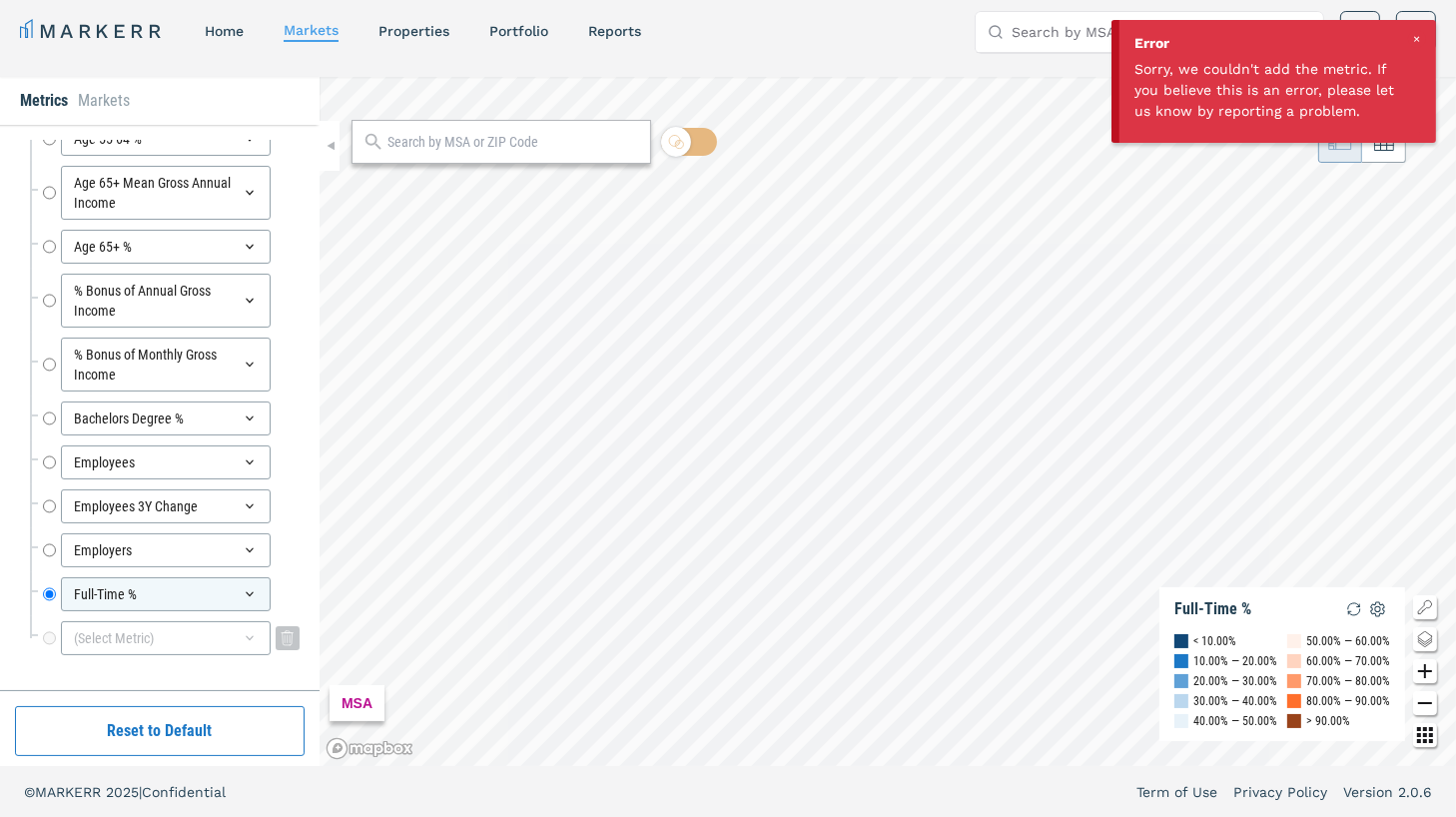 click 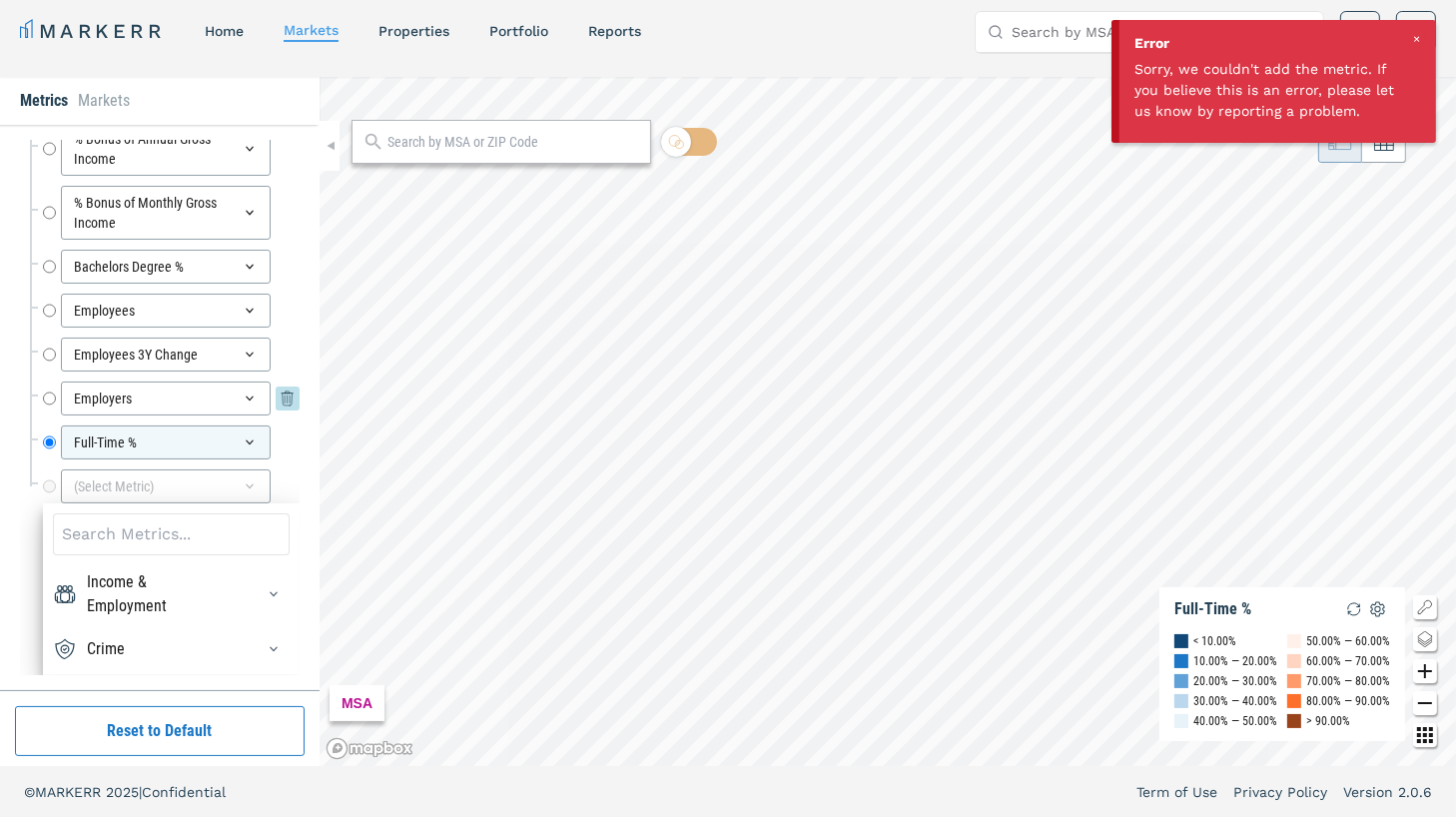 scroll, scrollTop: 7287, scrollLeft: 0, axis: vertical 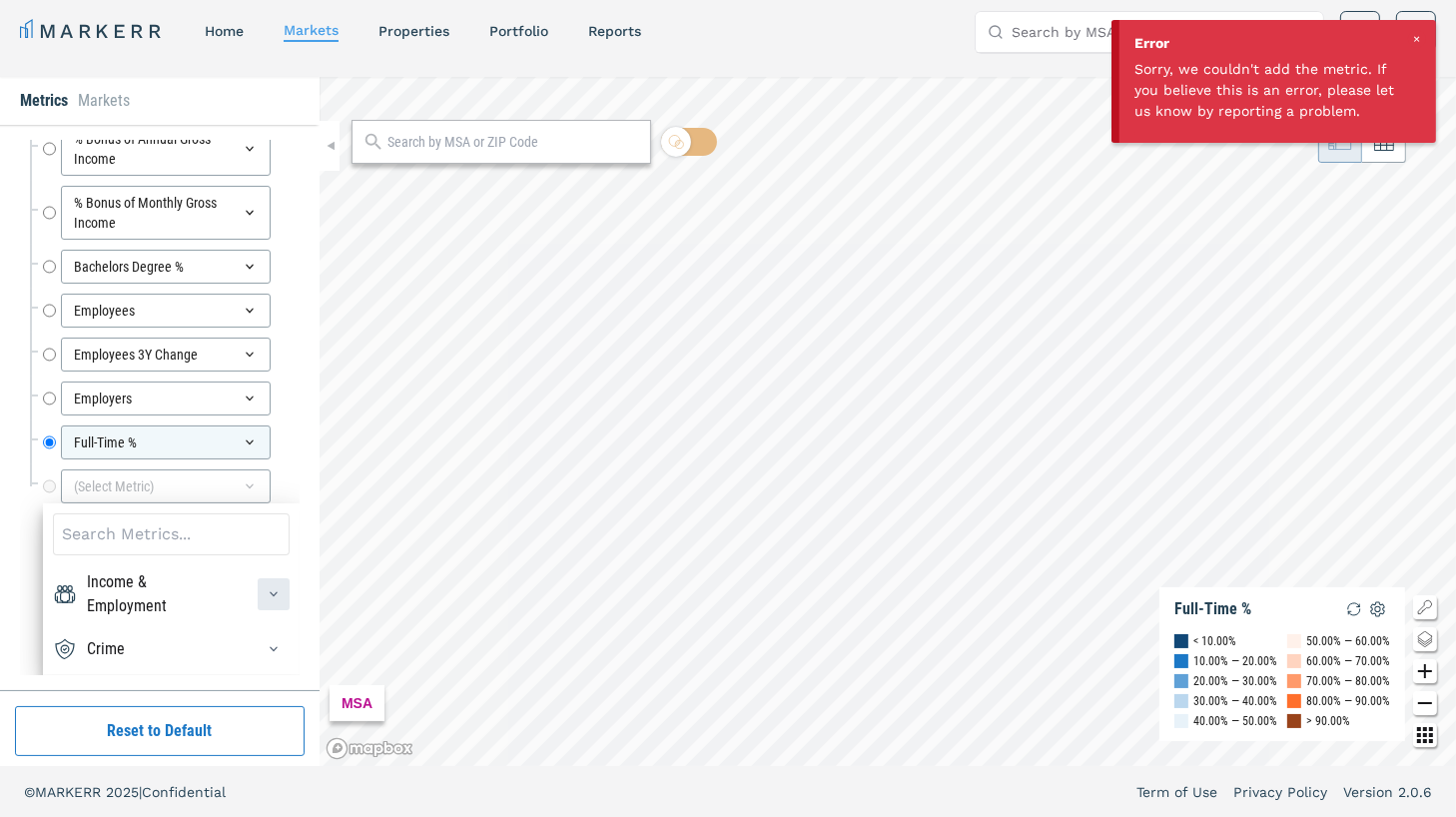click 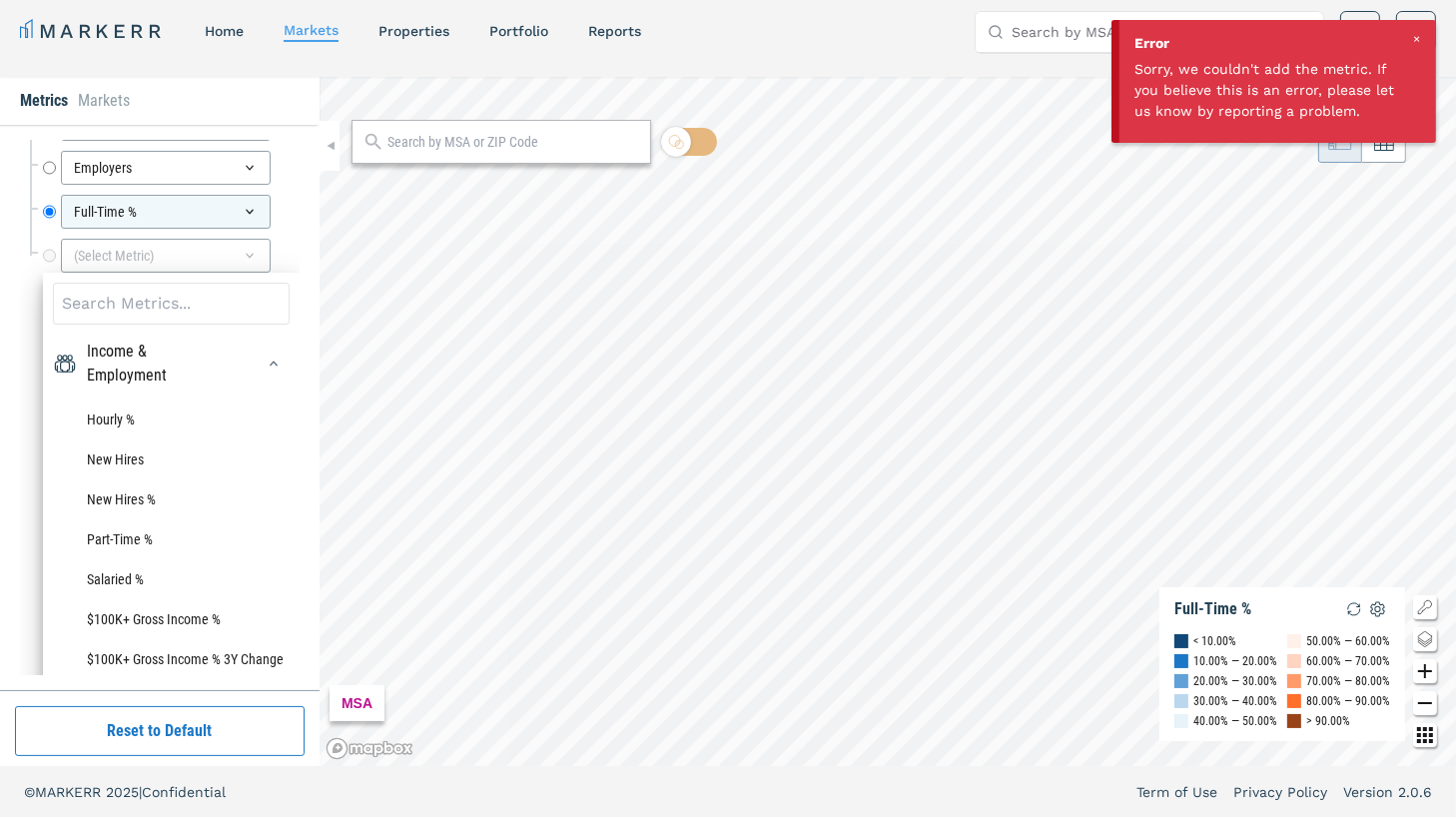 scroll, scrollTop: 7561, scrollLeft: 0, axis: vertical 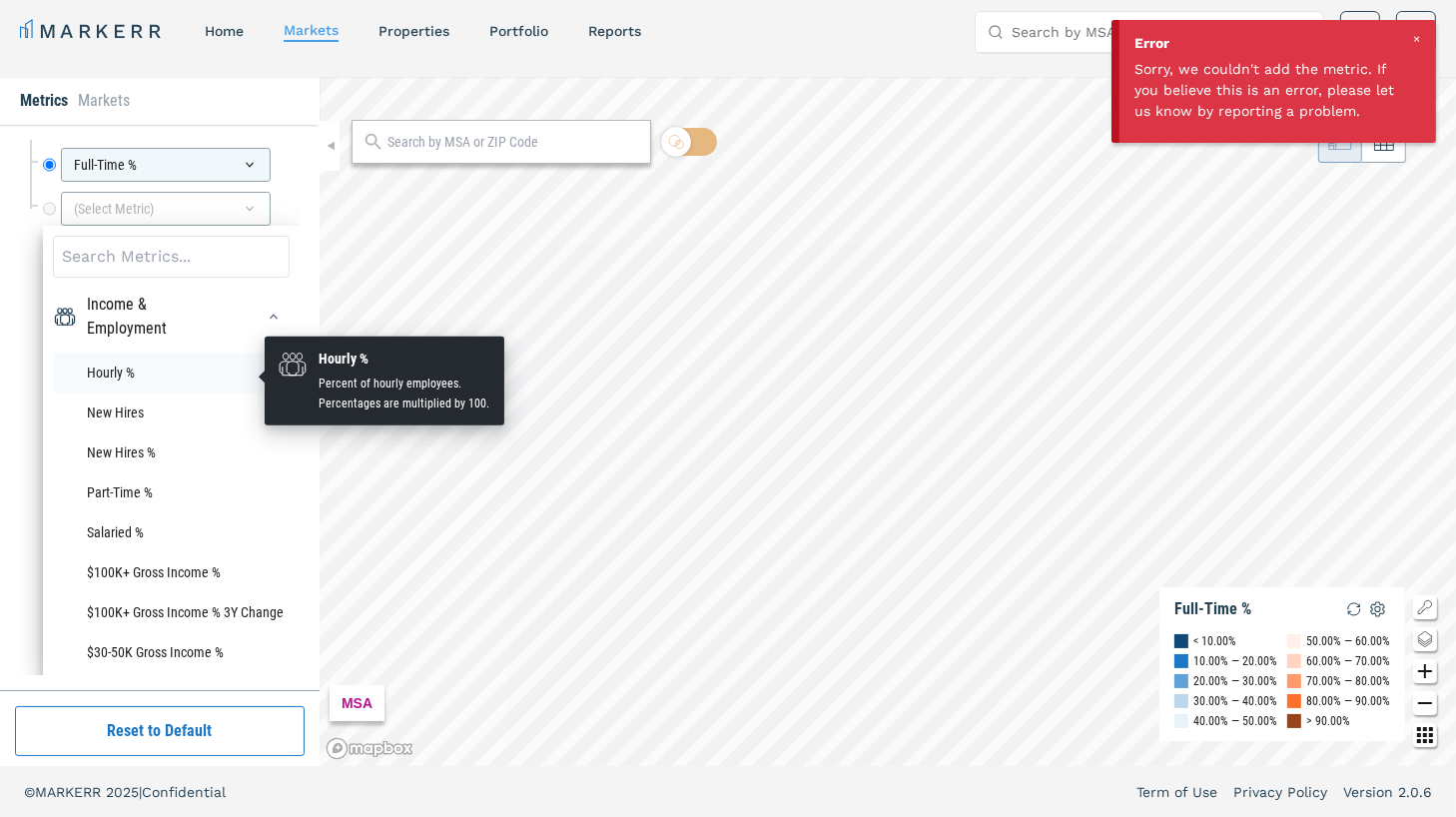 click on "Hourly %" at bounding box center (171, 373) 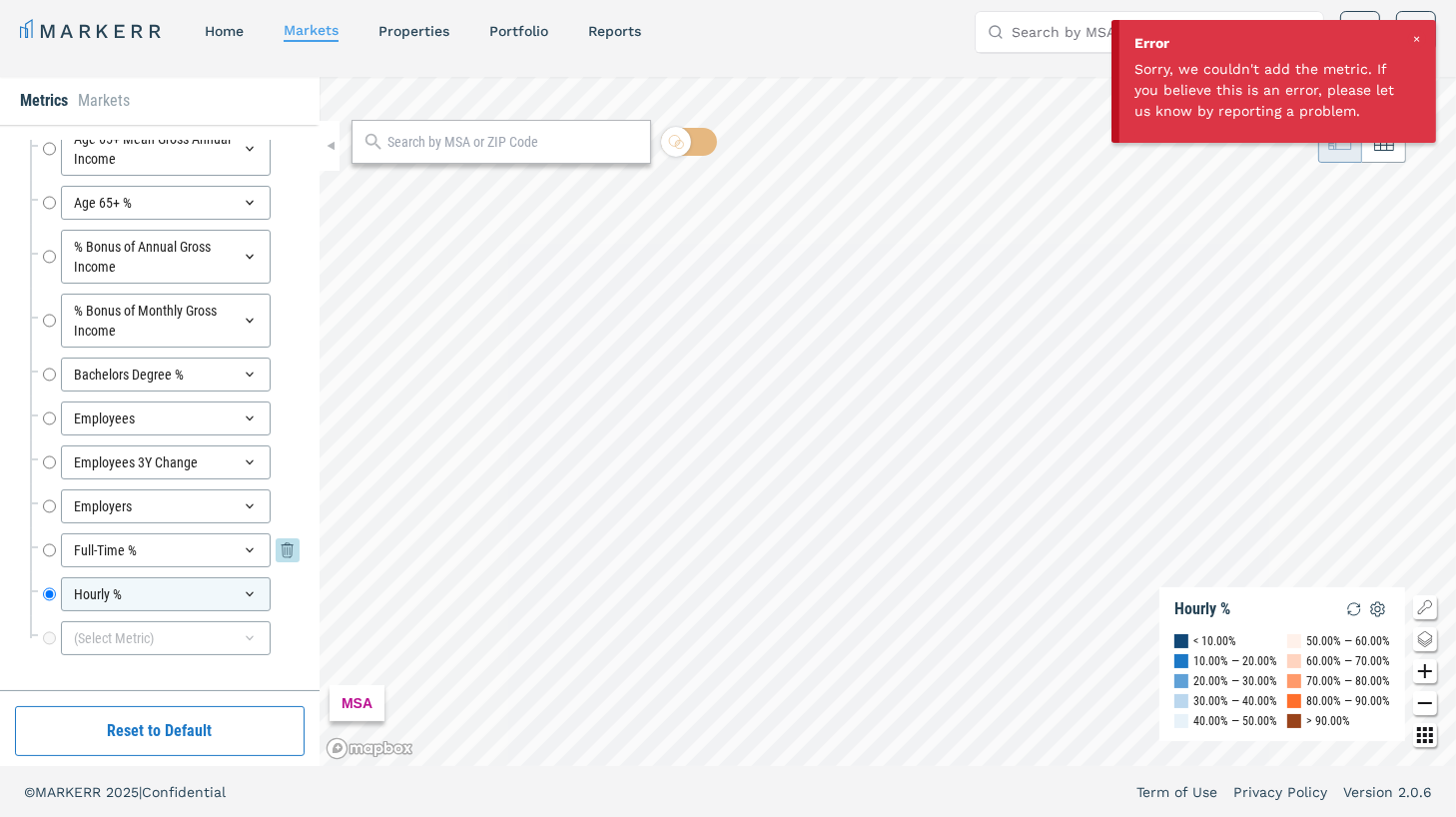 scroll, scrollTop: 7179, scrollLeft: 0, axis: vertical 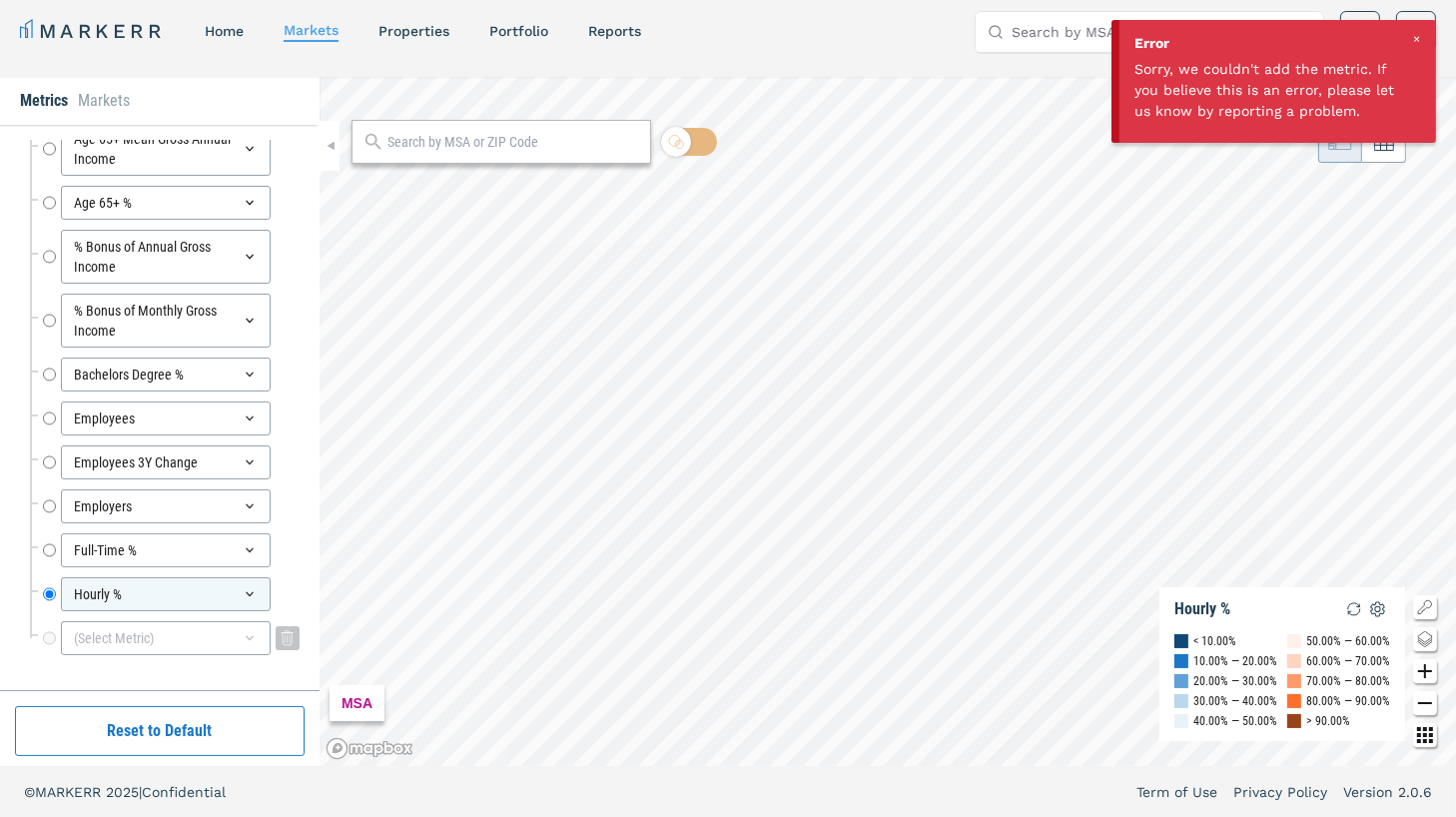click on "(Select Metric)" at bounding box center [166, 638] 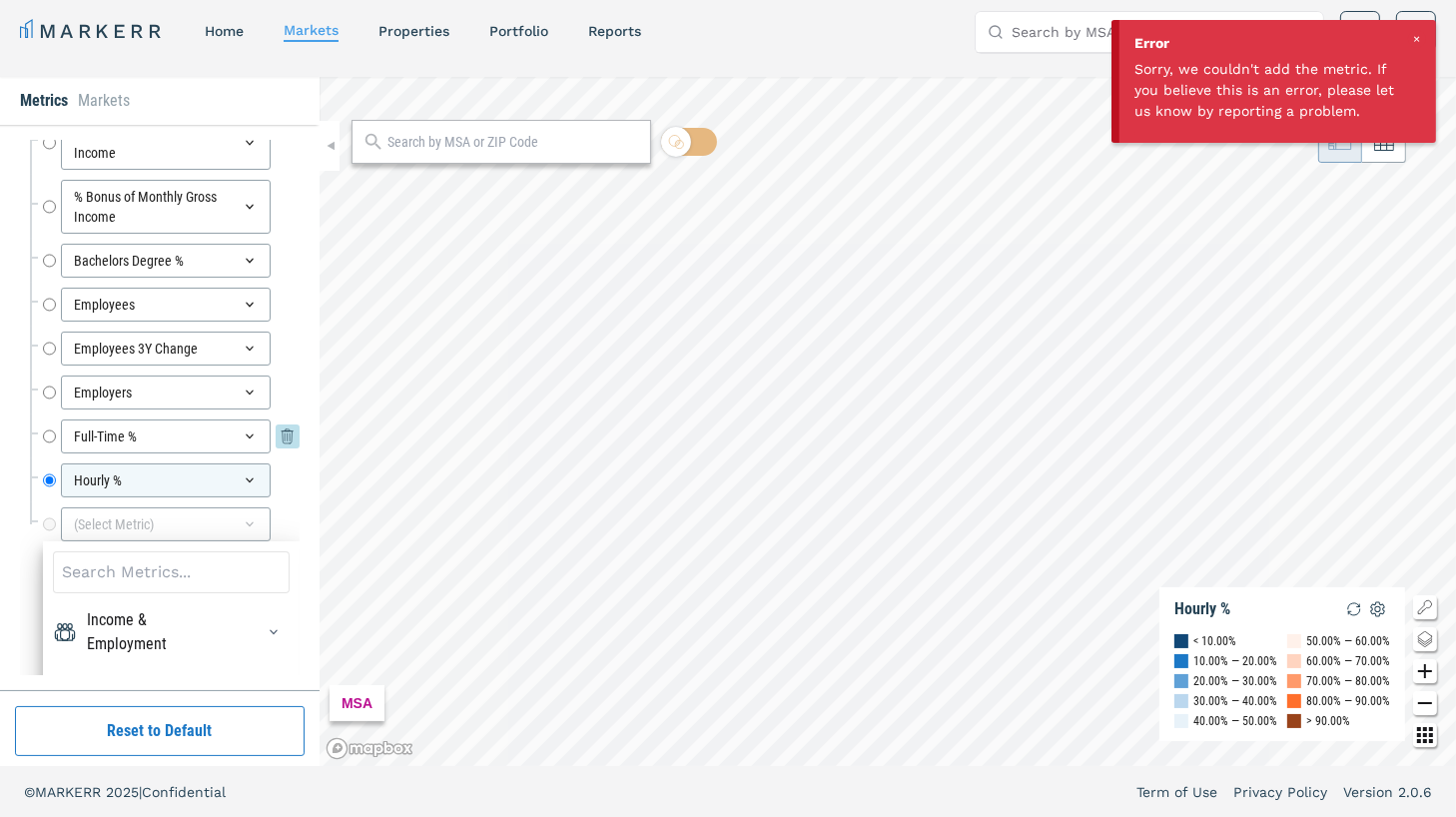 scroll, scrollTop: 7331, scrollLeft: 0, axis: vertical 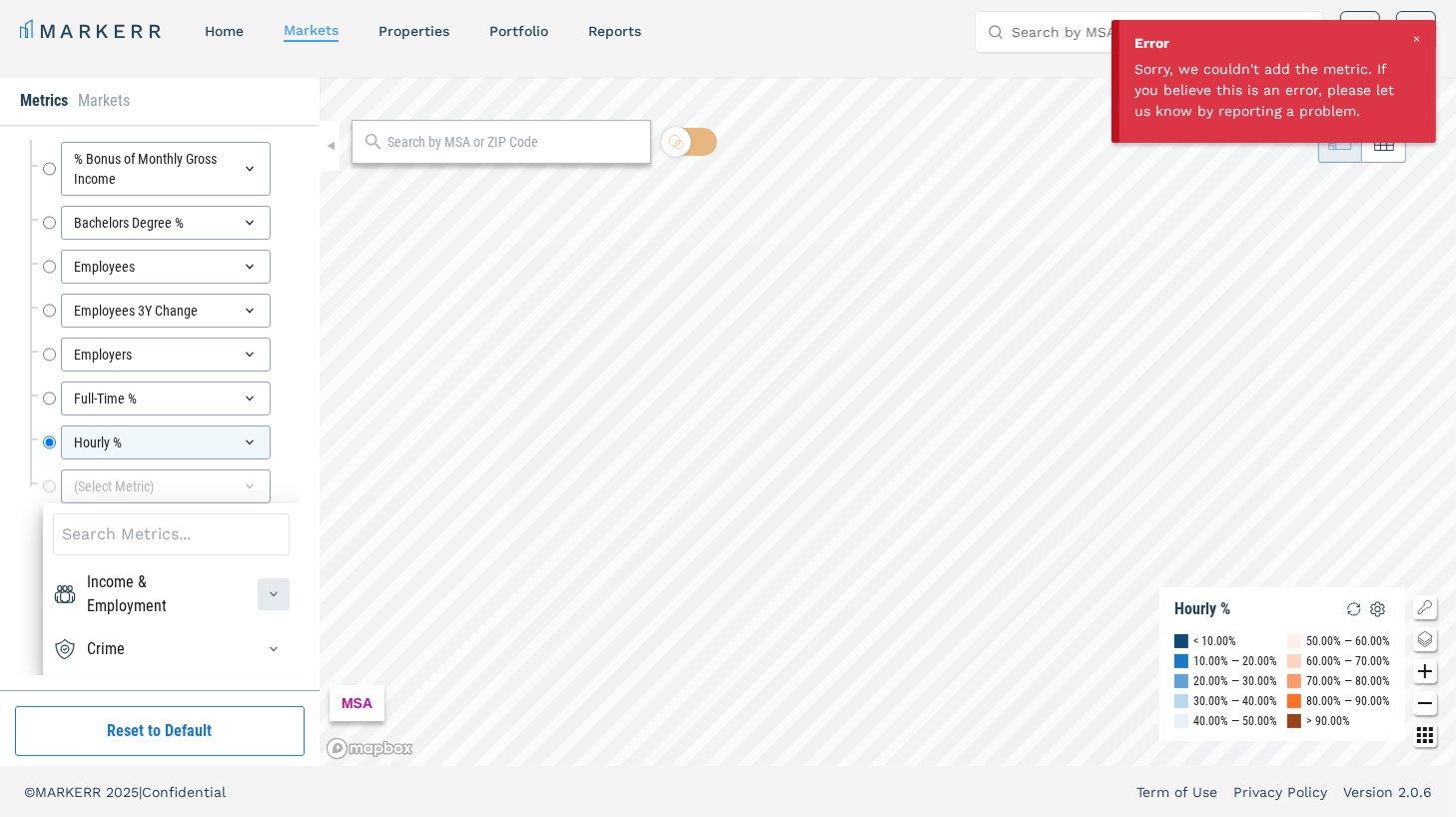 click 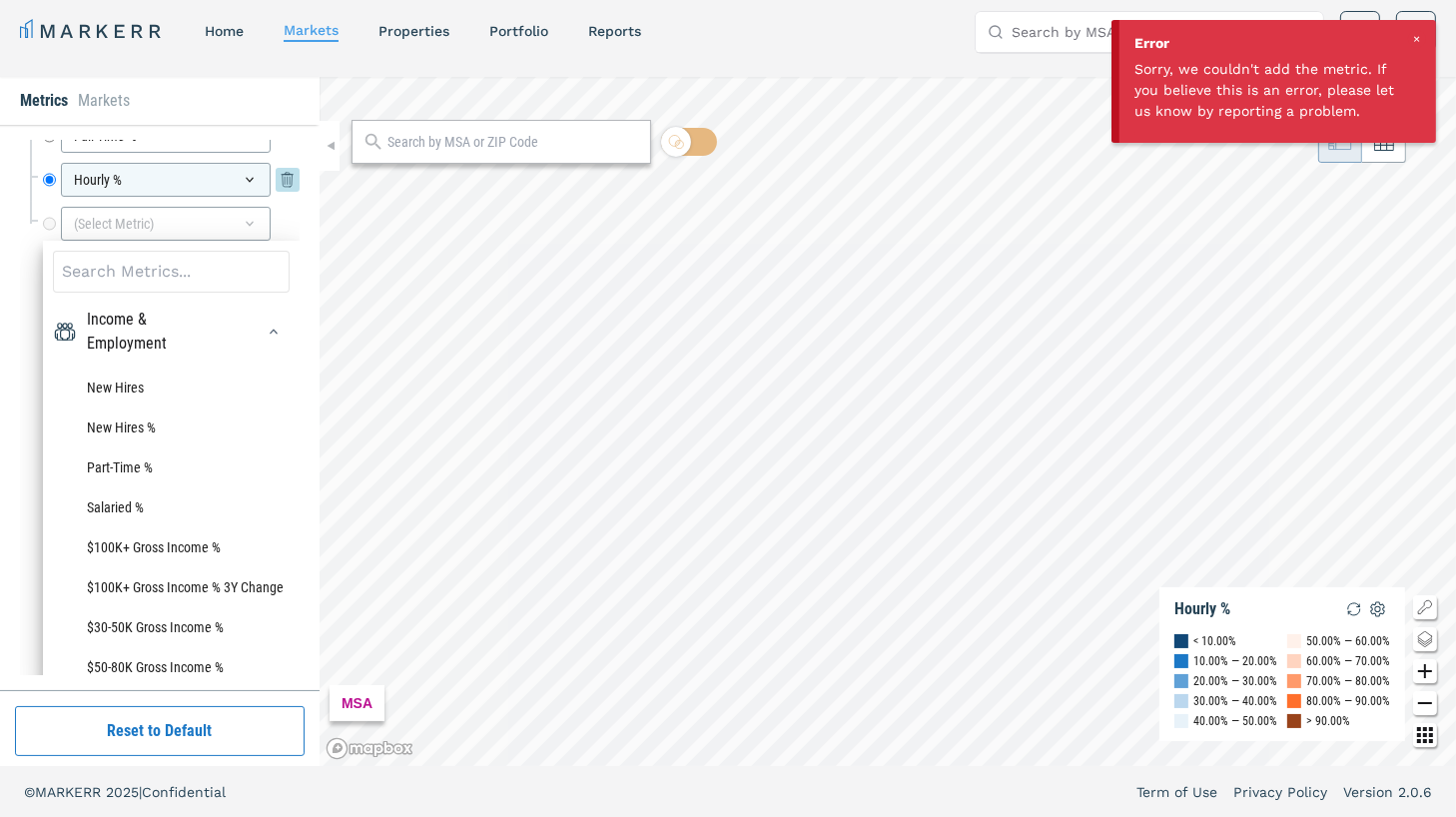 scroll, scrollTop: 7503, scrollLeft: 0, axis: vertical 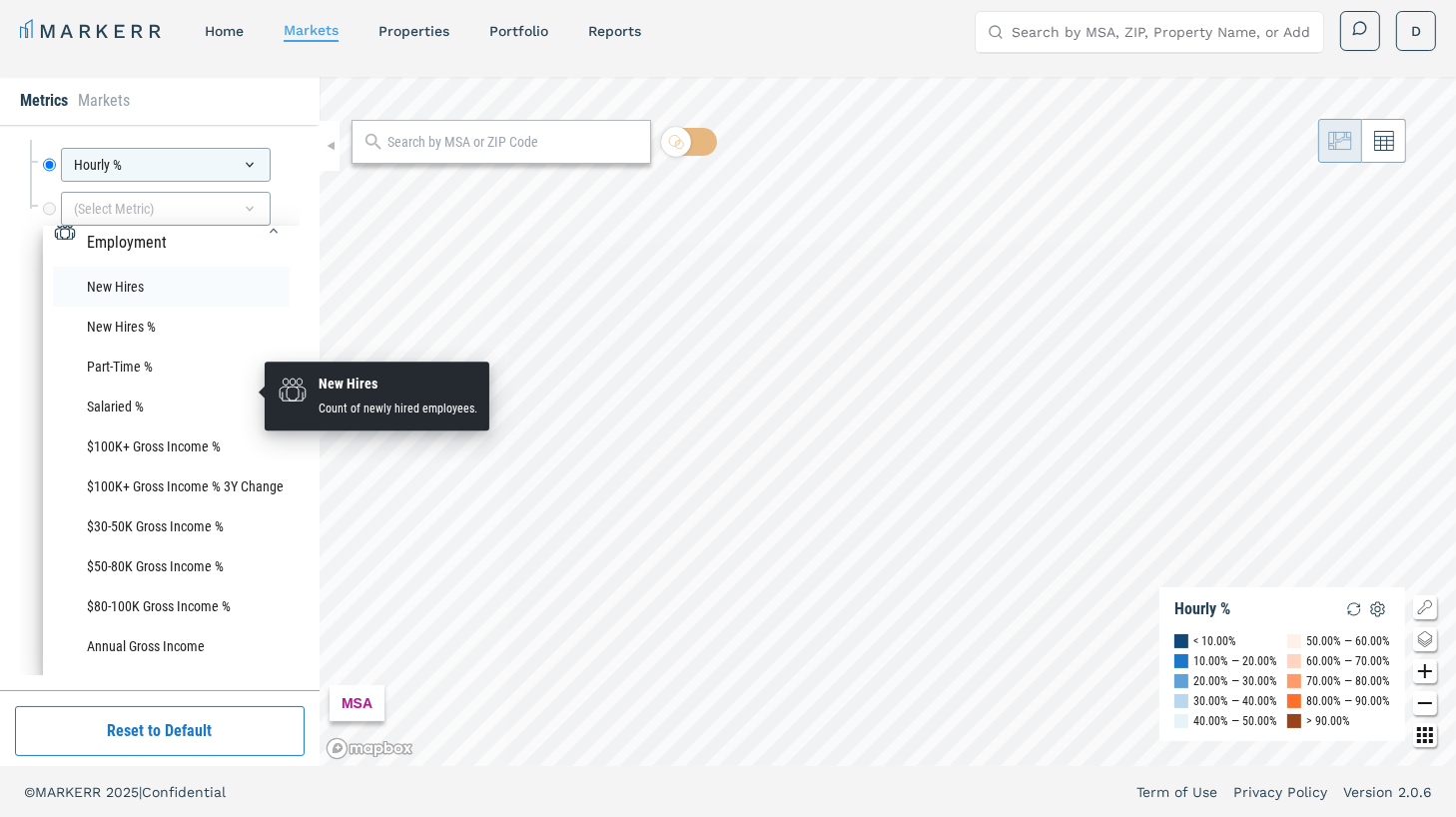 click on "New Hires" at bounding box center [171, 287] 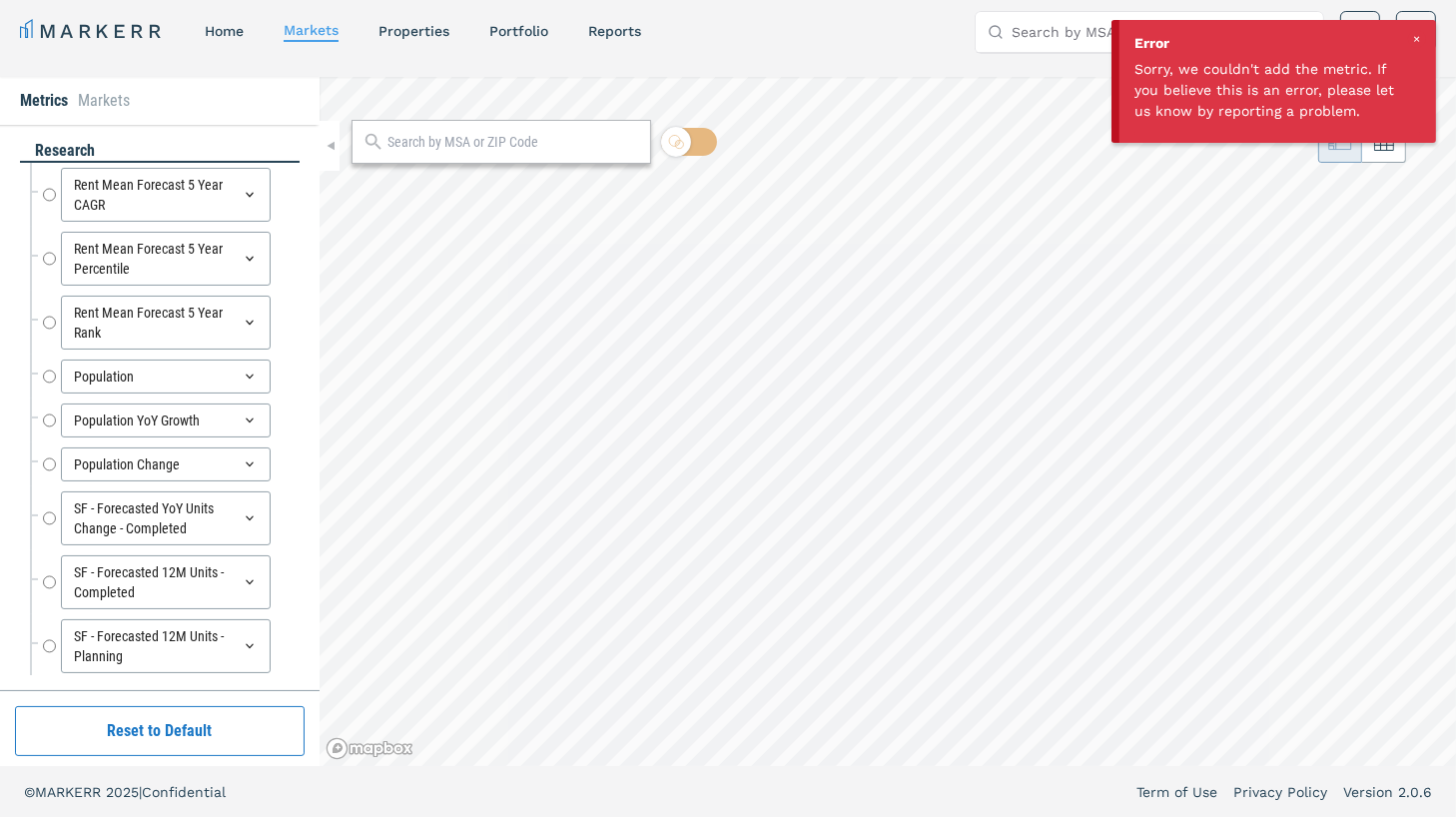 radio on "true" 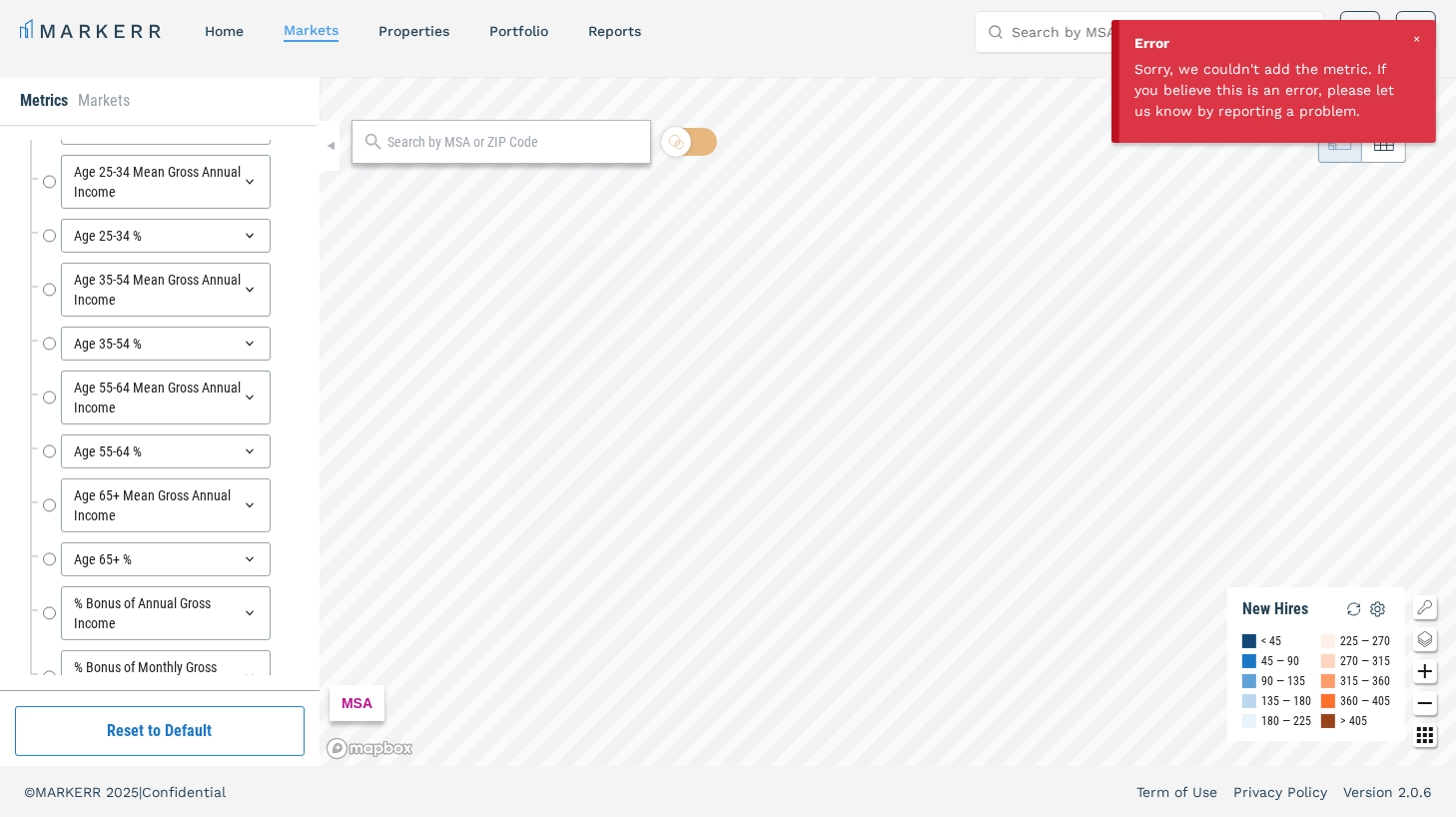 scroll, scrollTop: 7223, scrollLeft: 0, axis: vertical 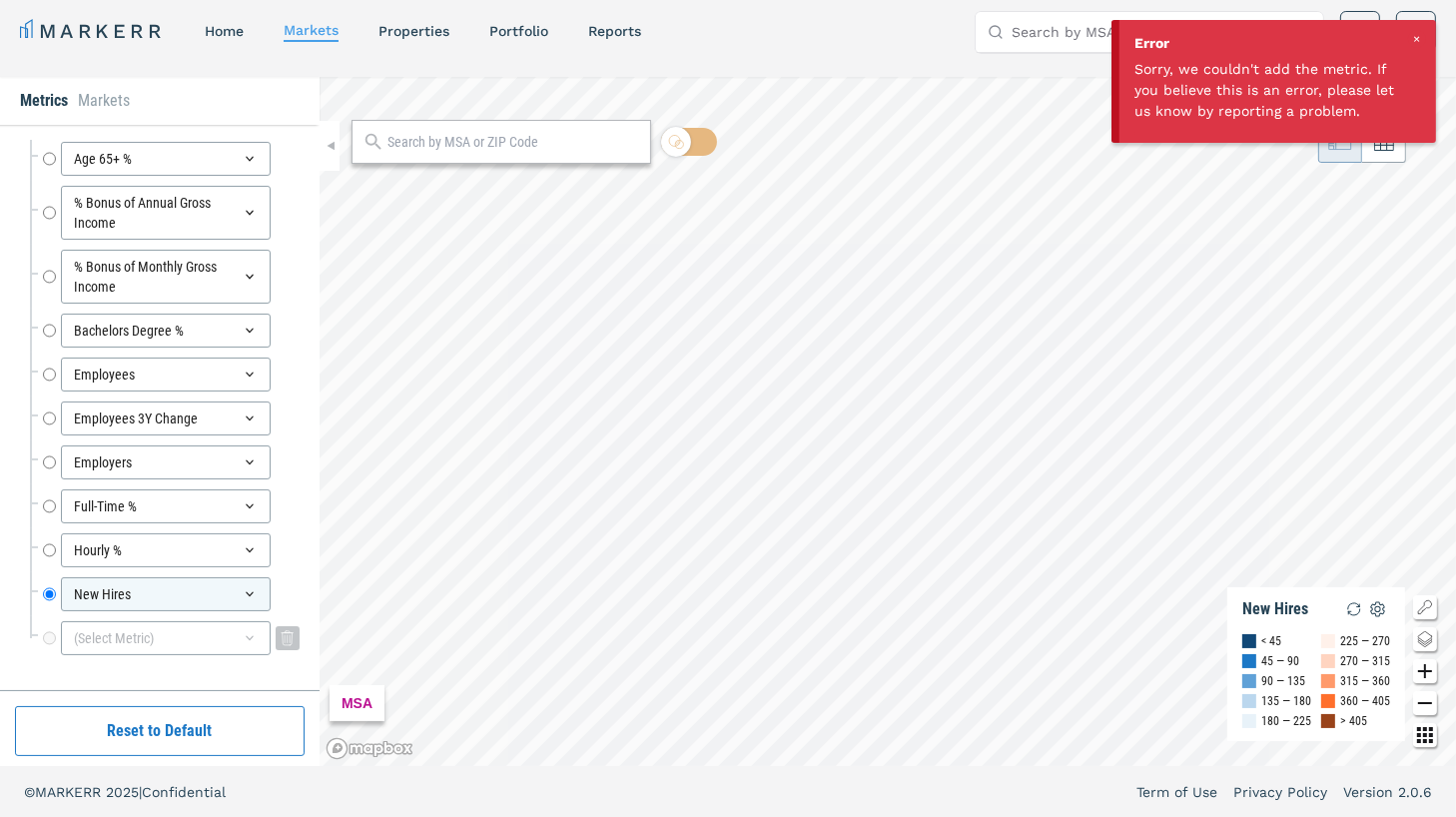 click on "(Select Metric)" at bounding box center [166, 638] 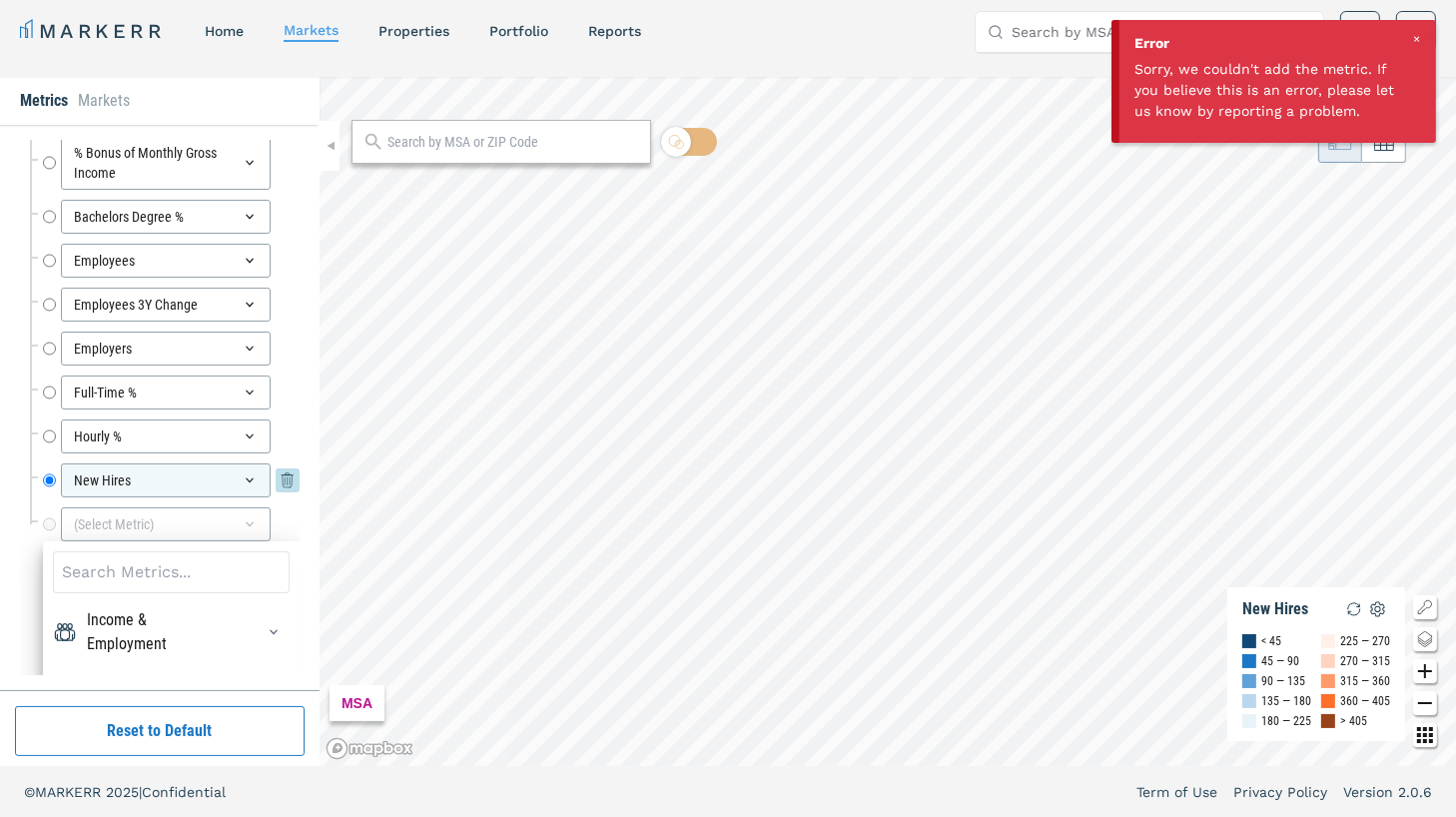 scroll, scrollTop: 7375, scrollLeft: 0, axis: vertical 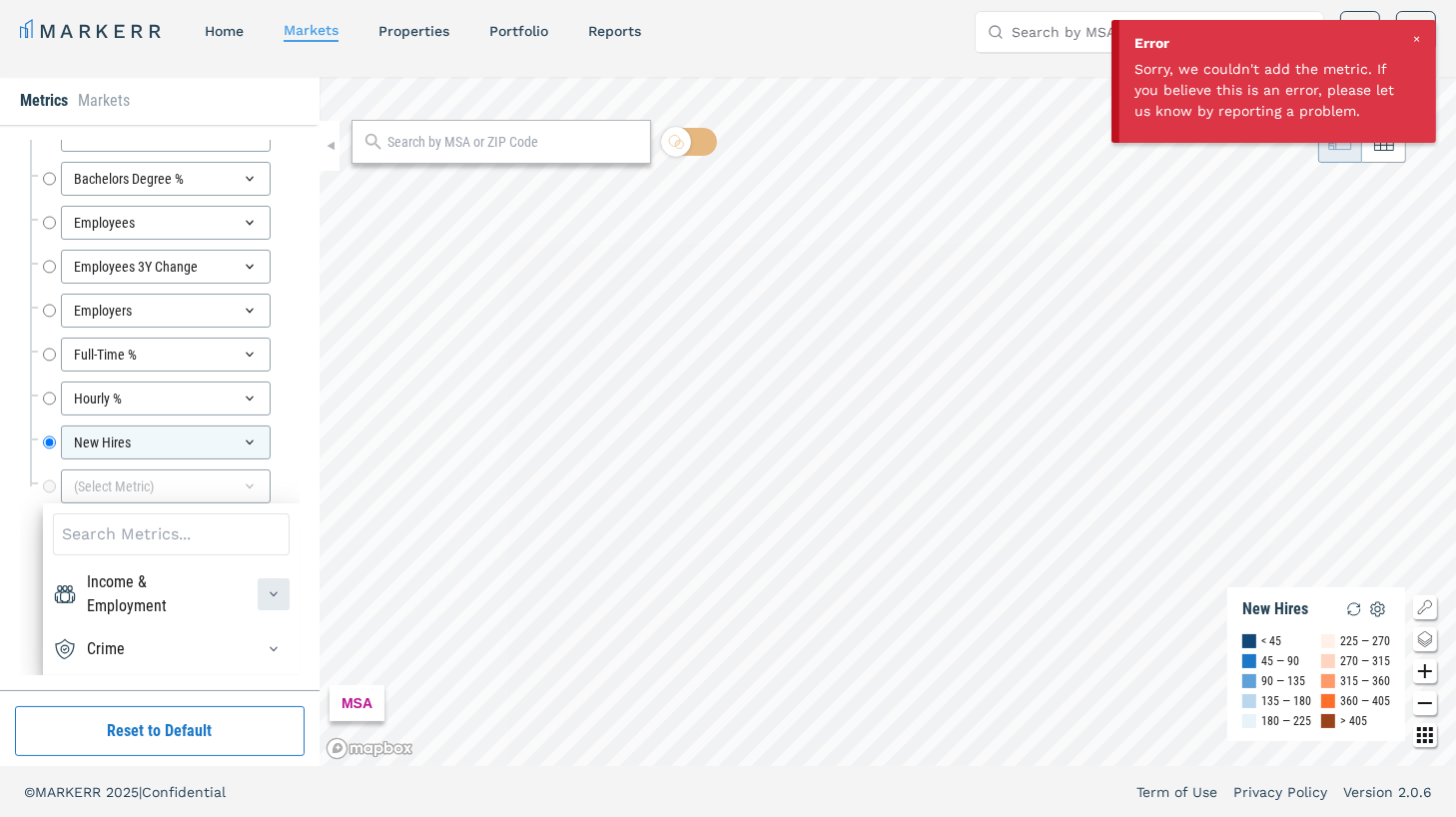 click 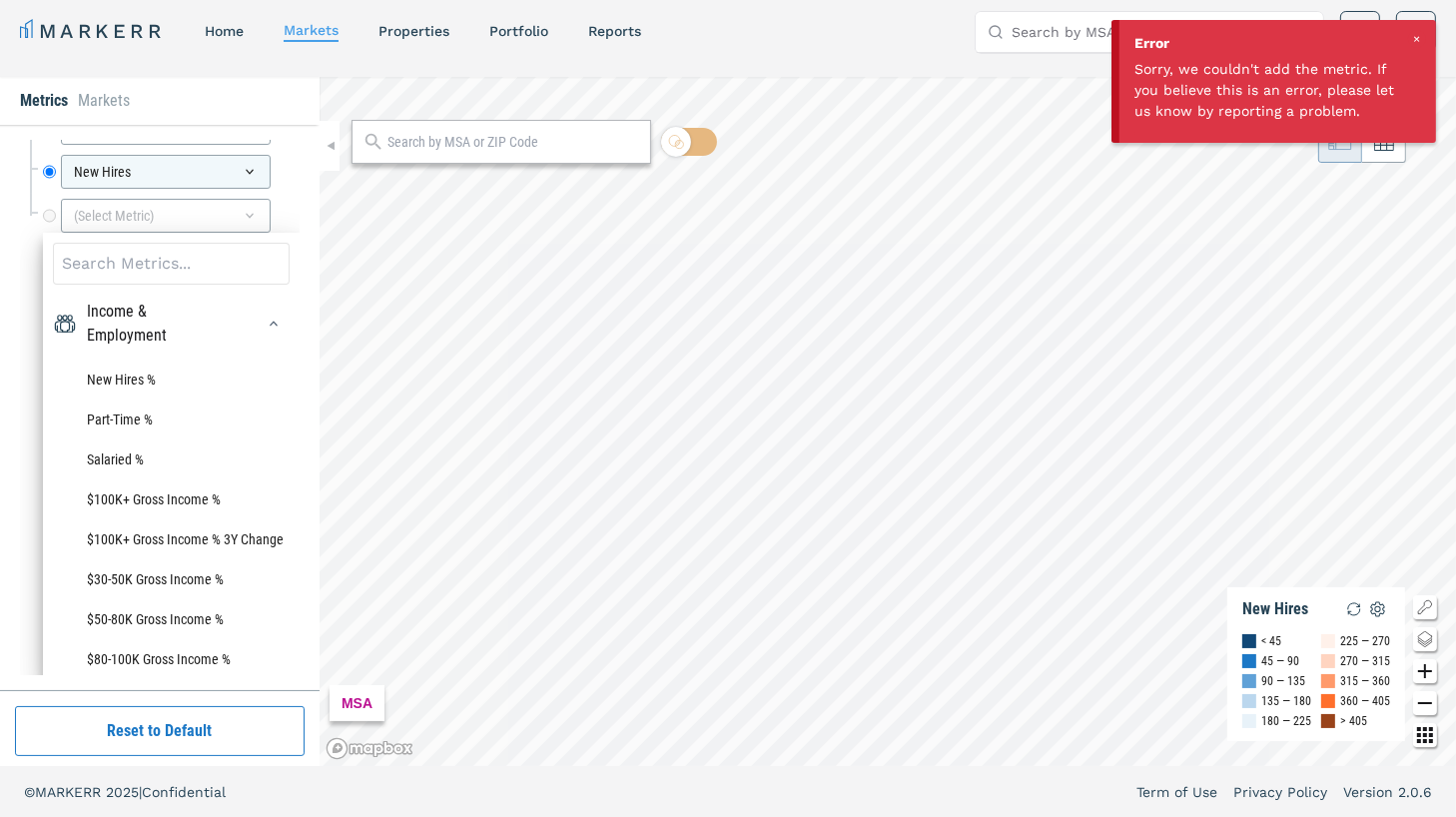 scroll, scrollTop: 7533, scrollLeft: 0, axis: vertical 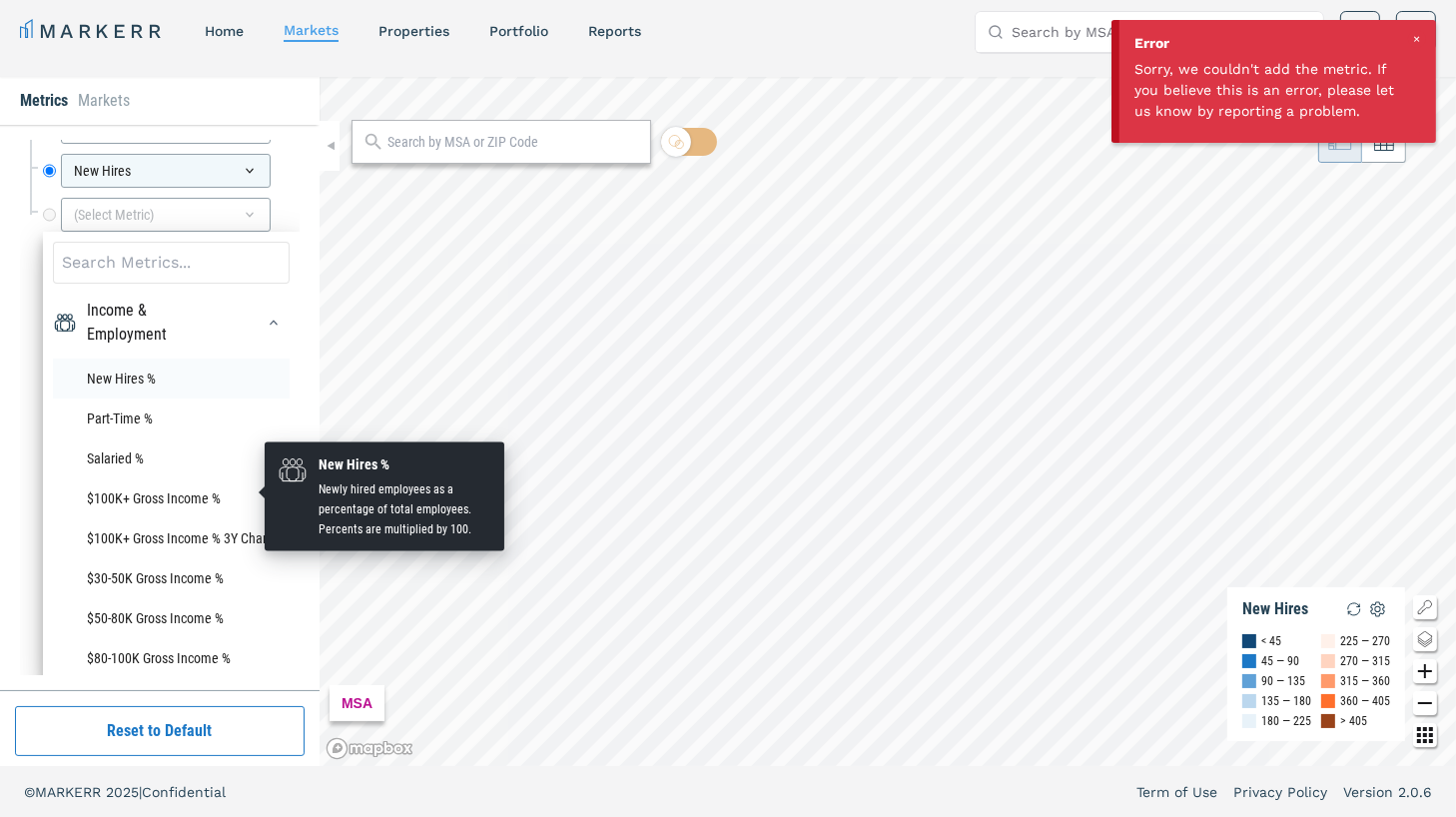 click on "New Hires %" at bounding box center (171, 379) 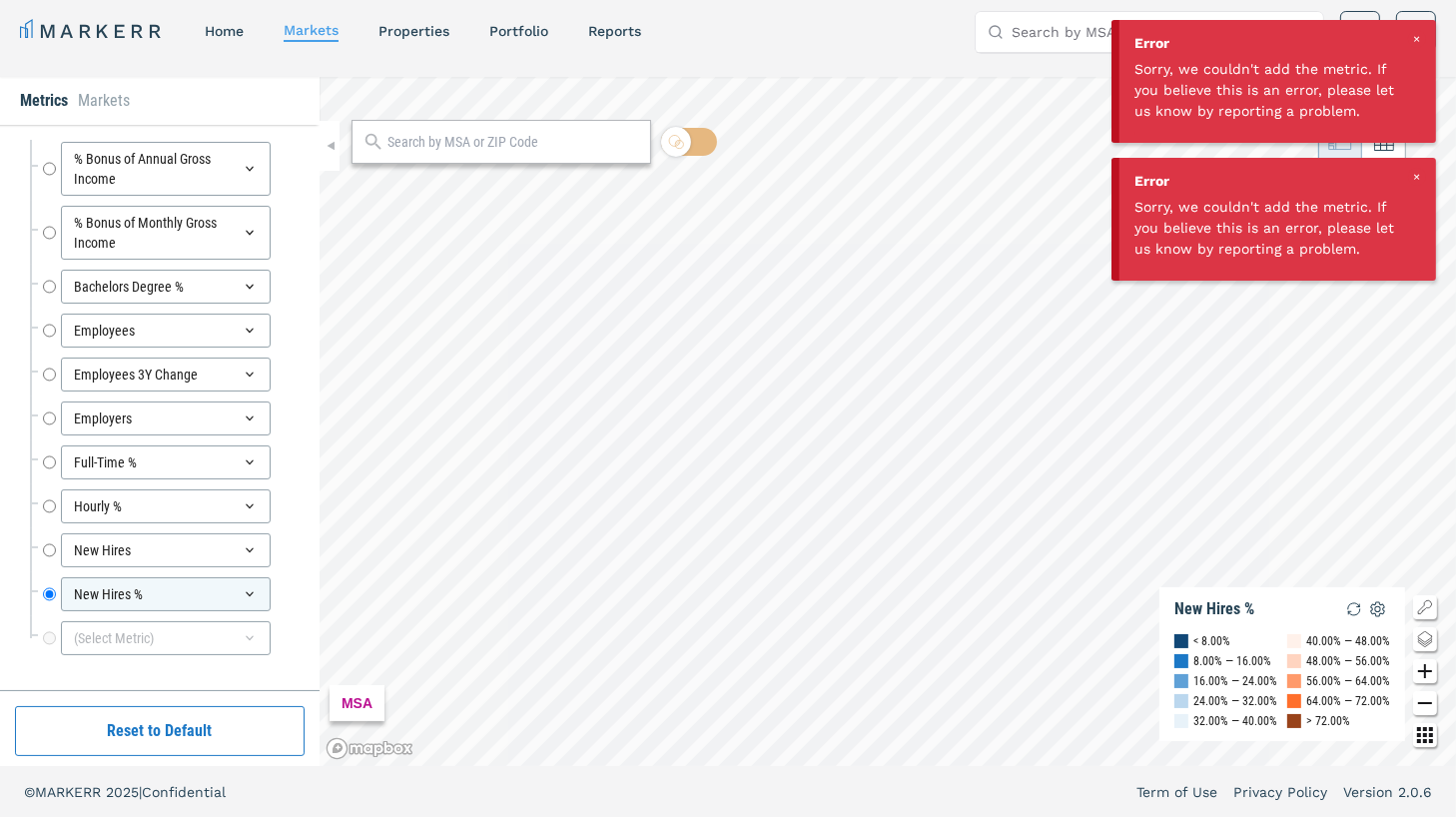 scroll, scrollTop: 7267, scrollLeft: 0, axis: vertical 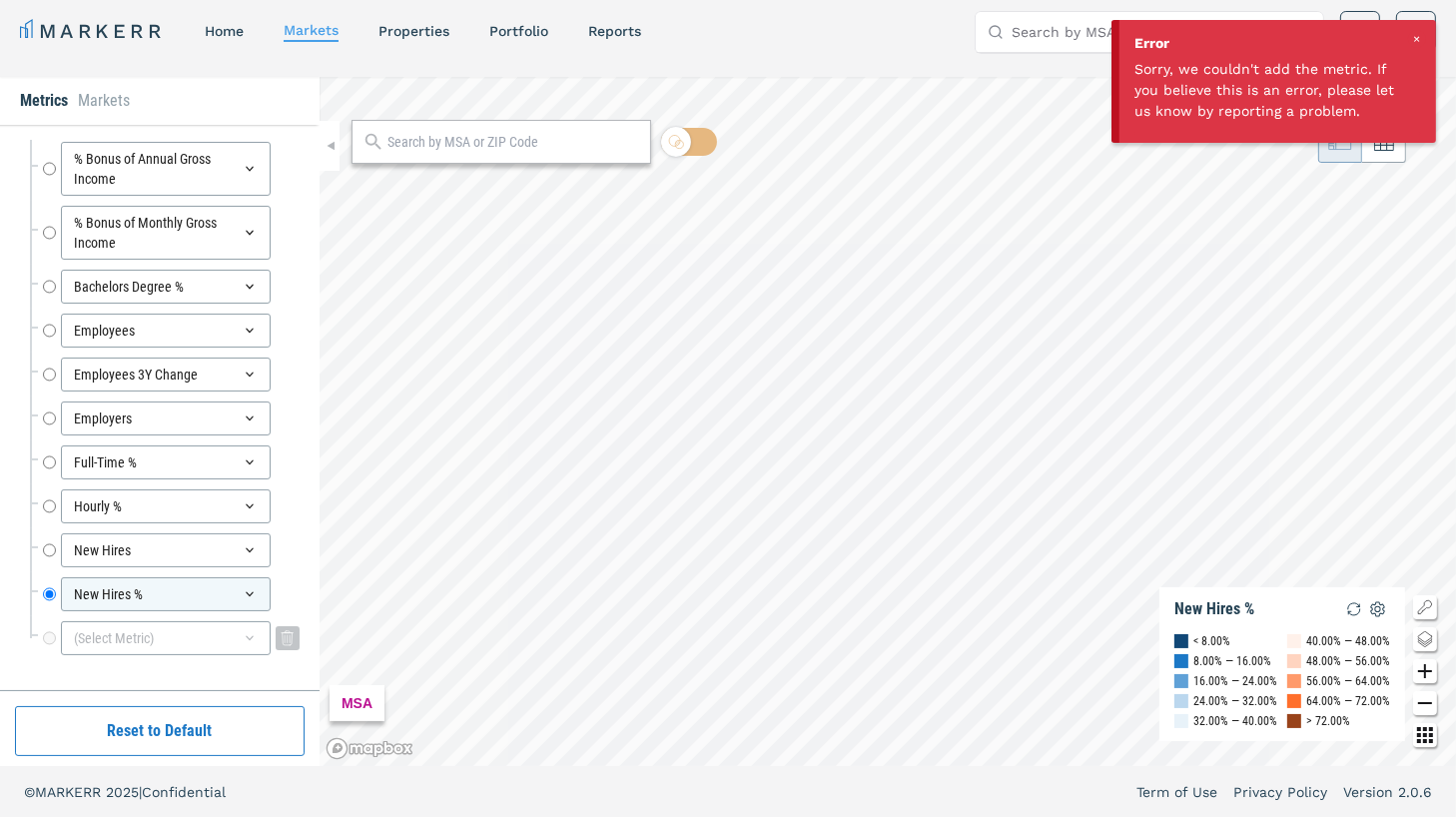 click 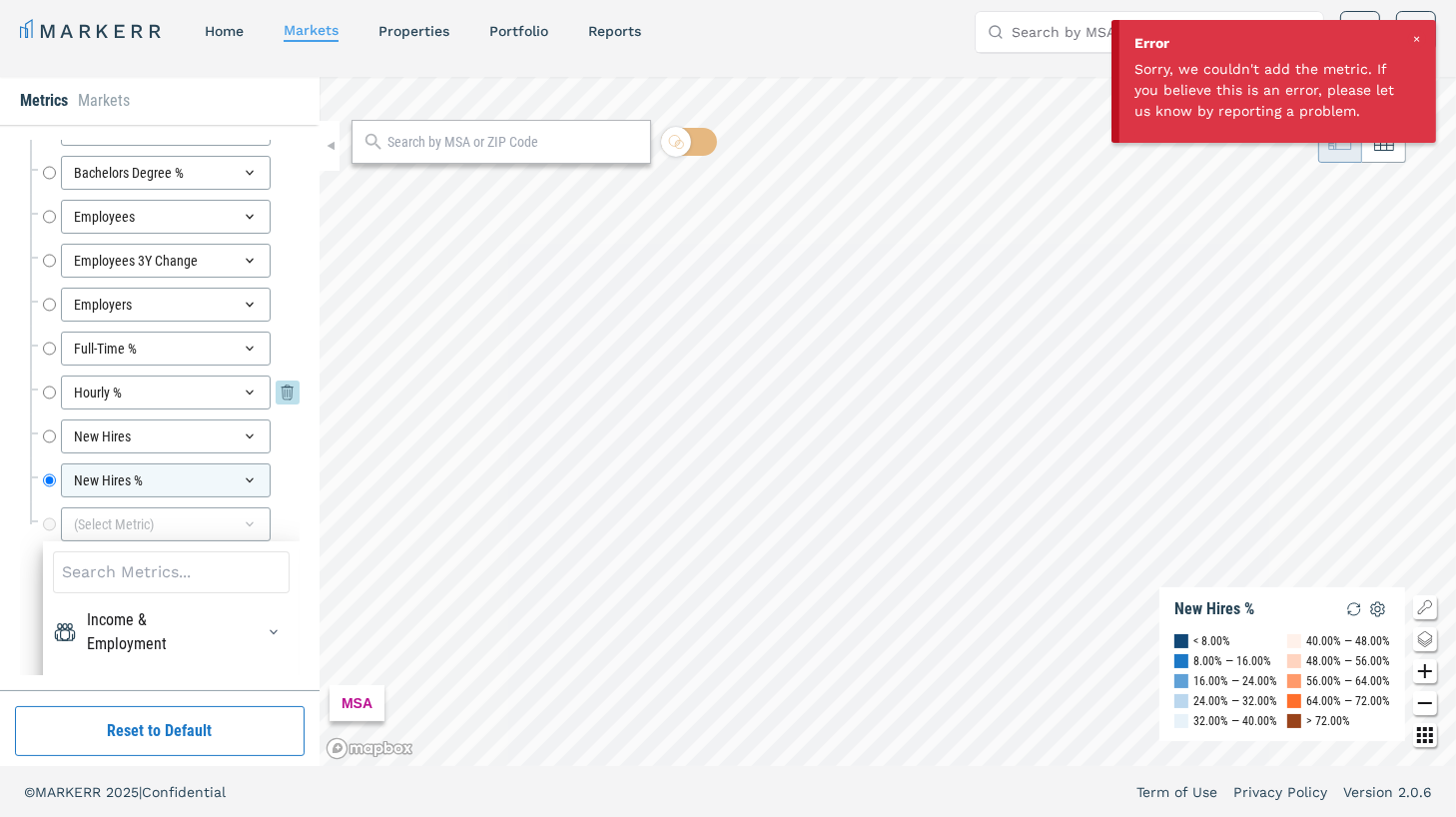 scroll, scrollTop: 7419, scrollLeft: 0, axis: vertical 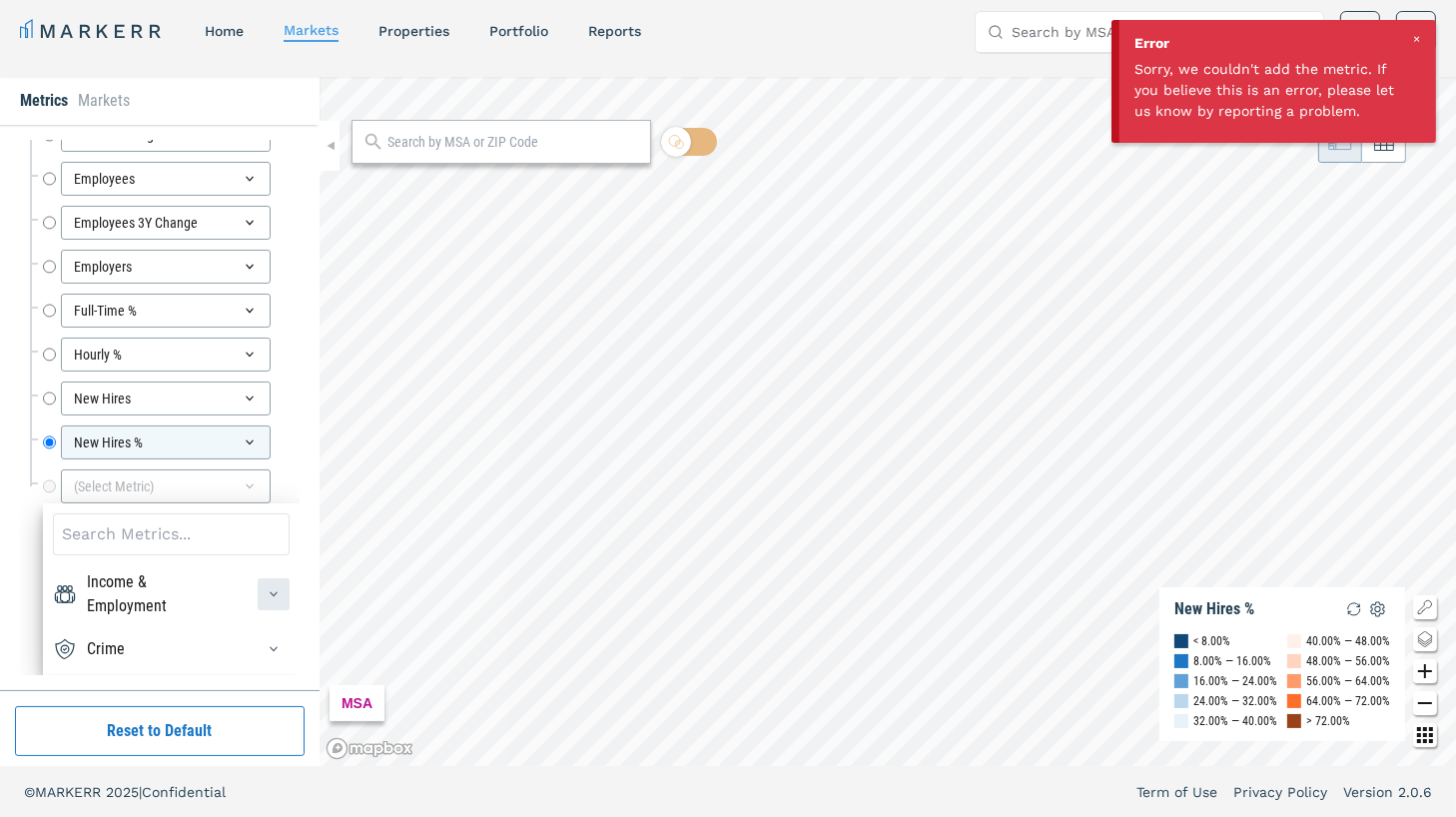 click 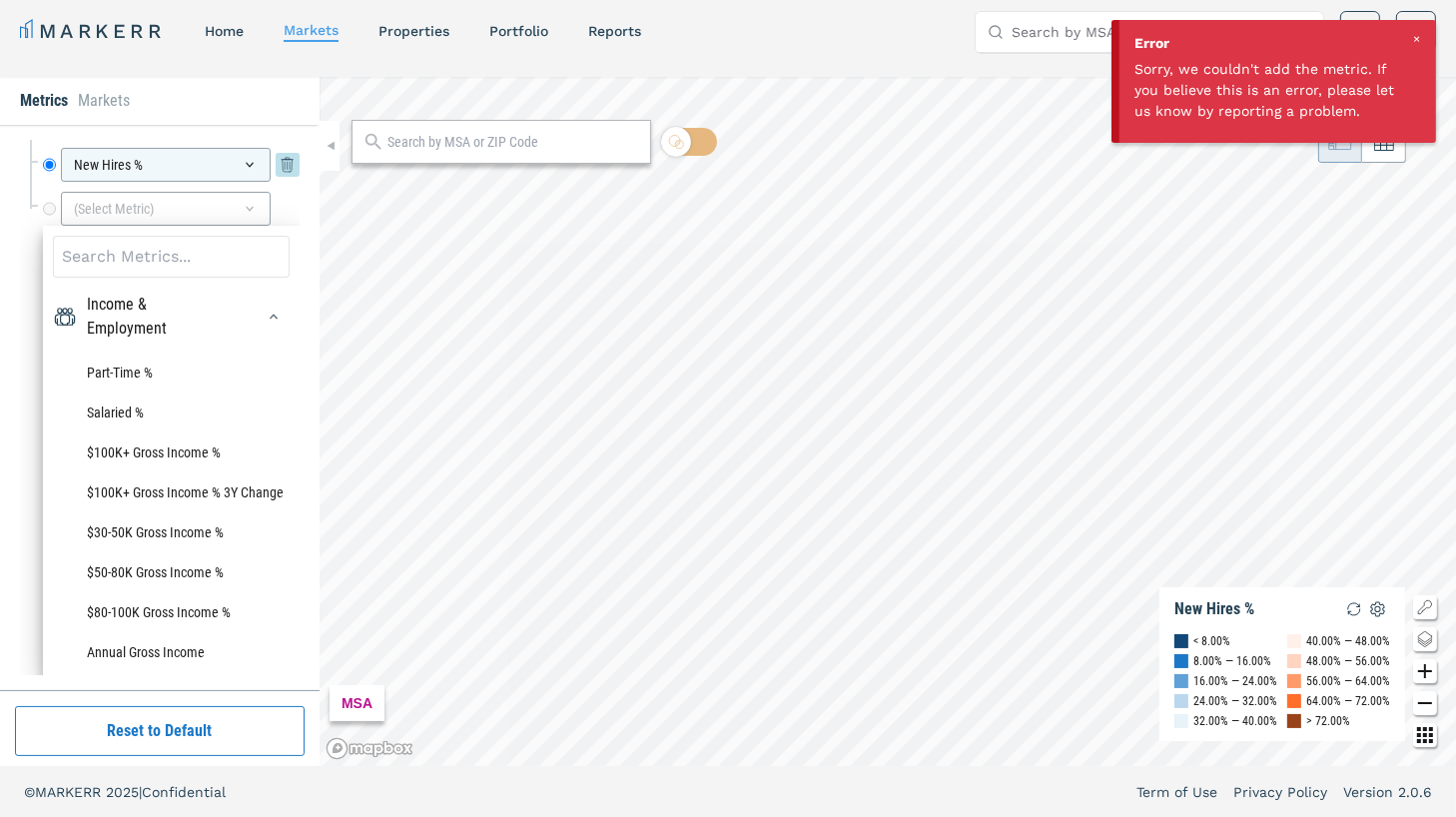 scroll, scrollTop: 7592, scrollLeft: 0, axis: vertical 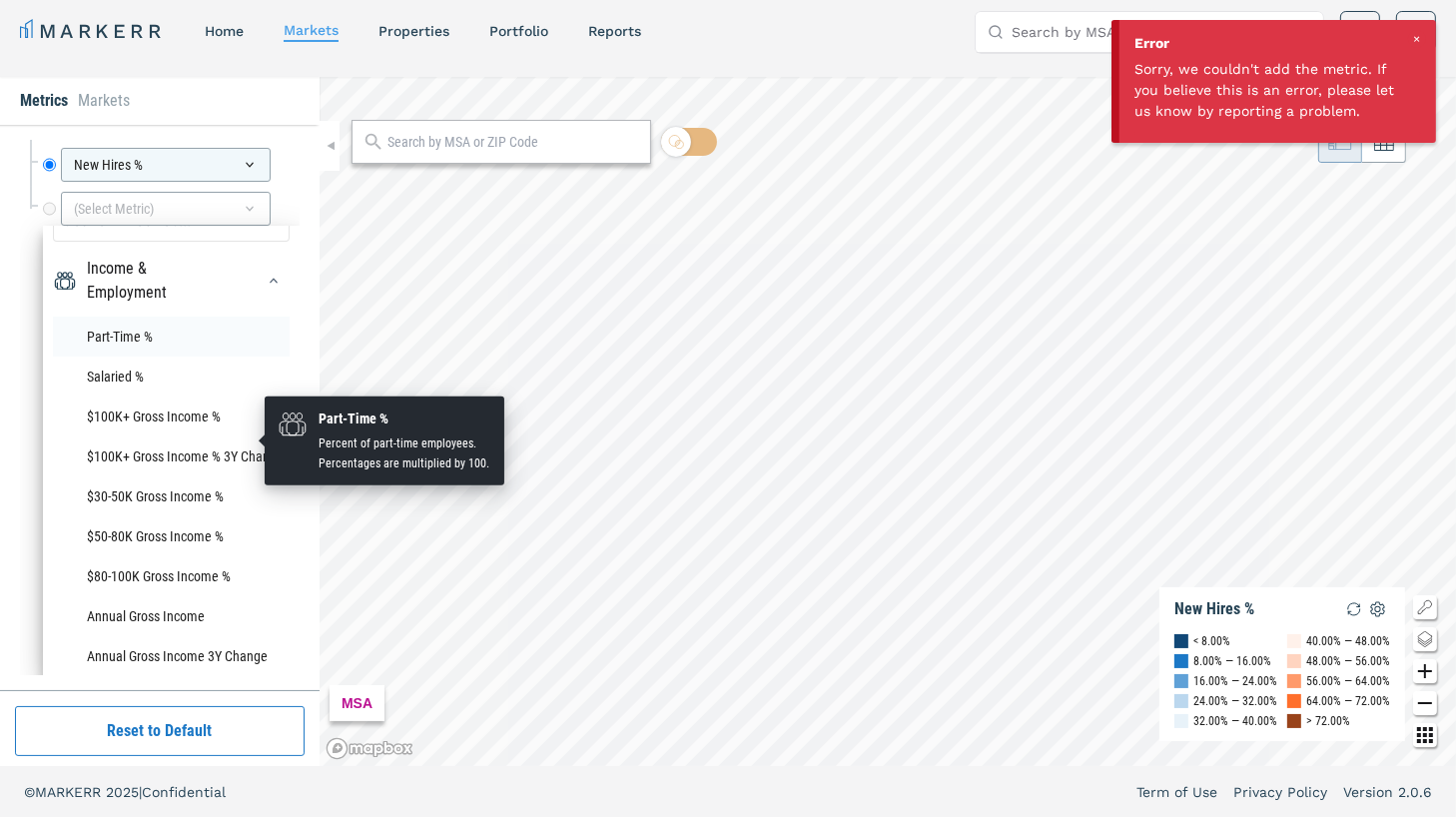 click on "Part-Time %" at bounding box center (171, 337) 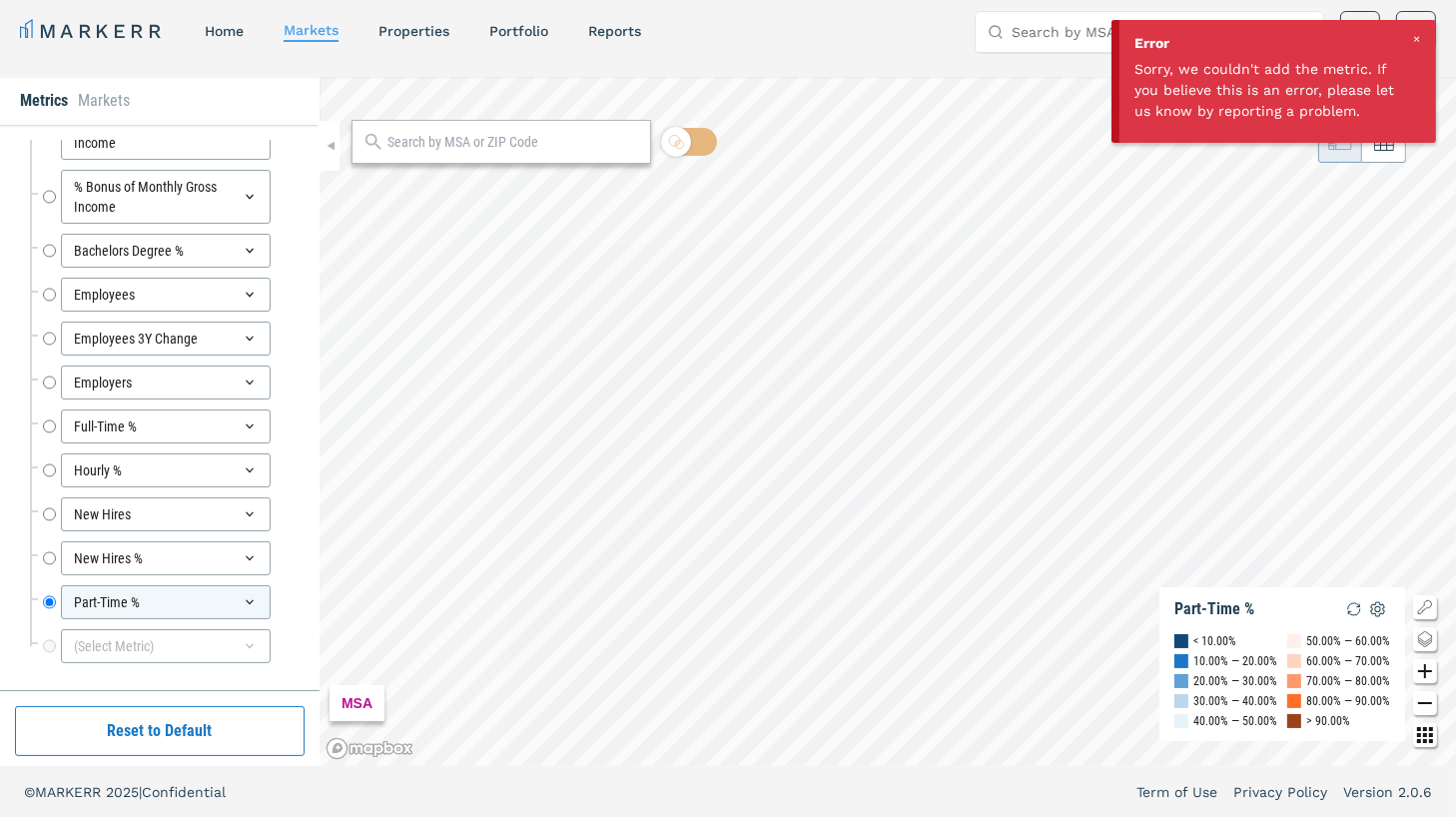 scroll, scrollTop: 7311, scrollLeft: 0, axis: vertical 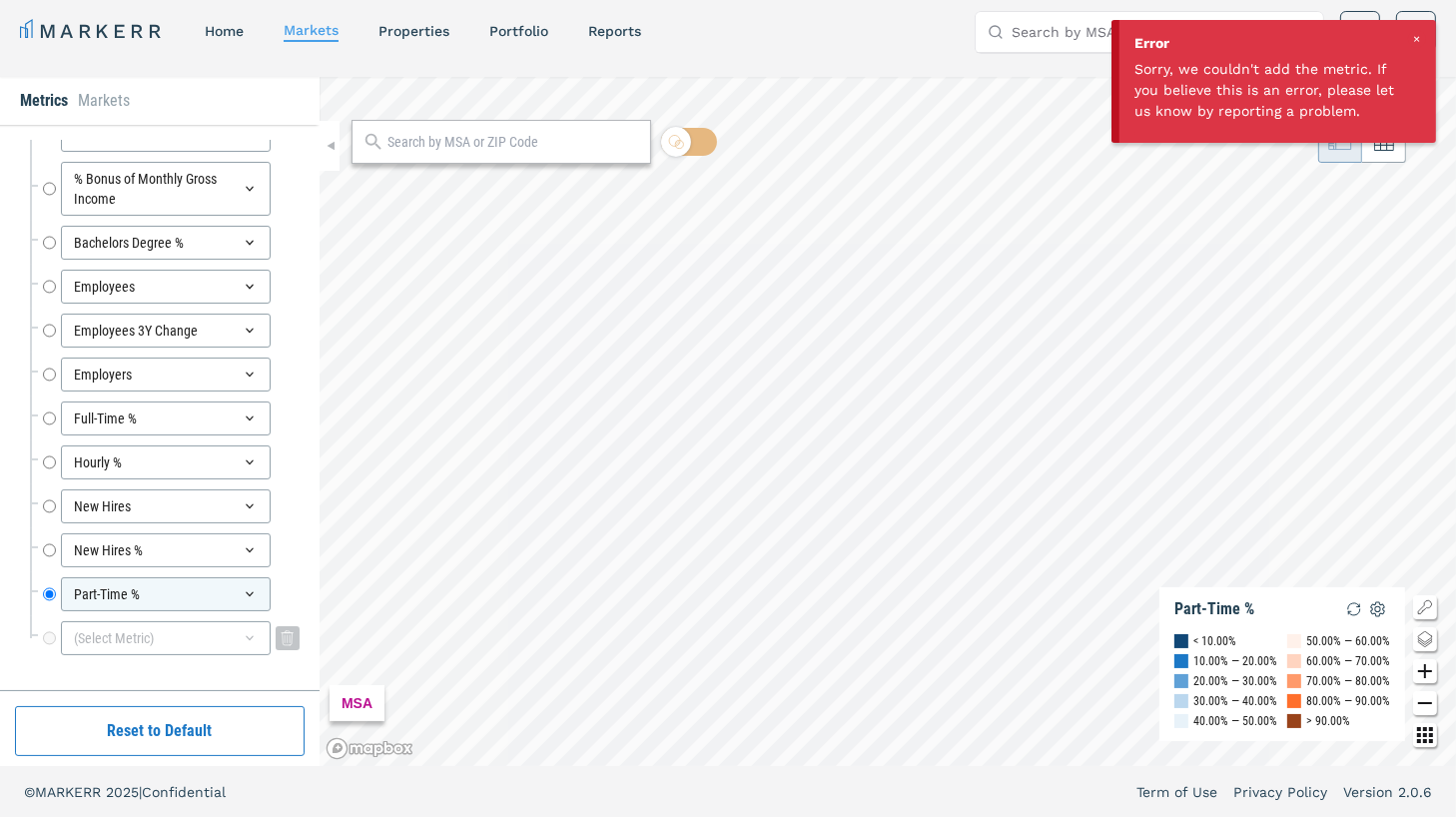 click on "(Select Metric)" at bounding box center [166, 638] 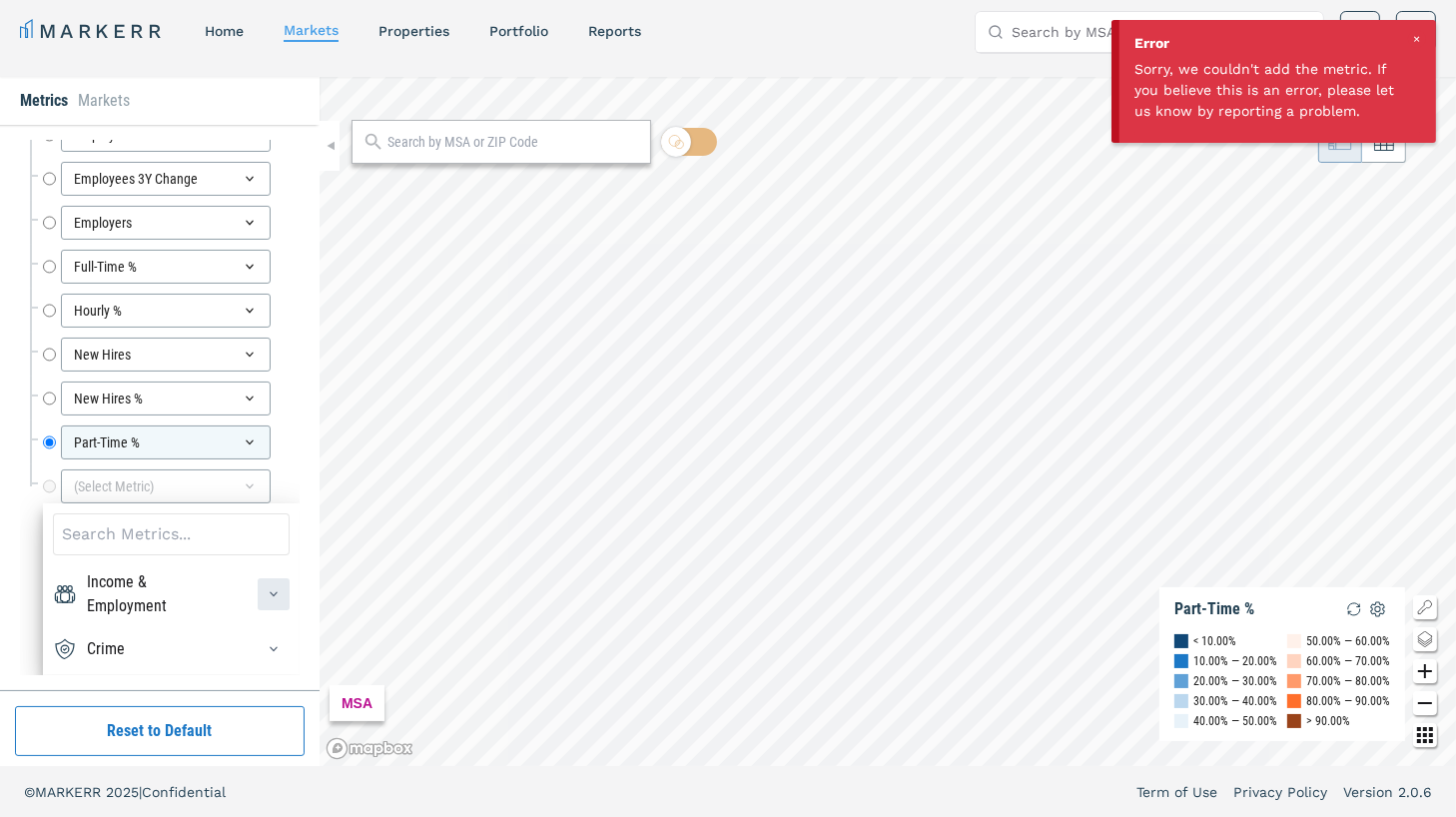scroll, scrollTop: 7461, scrollLeft: 0, axis: vertical 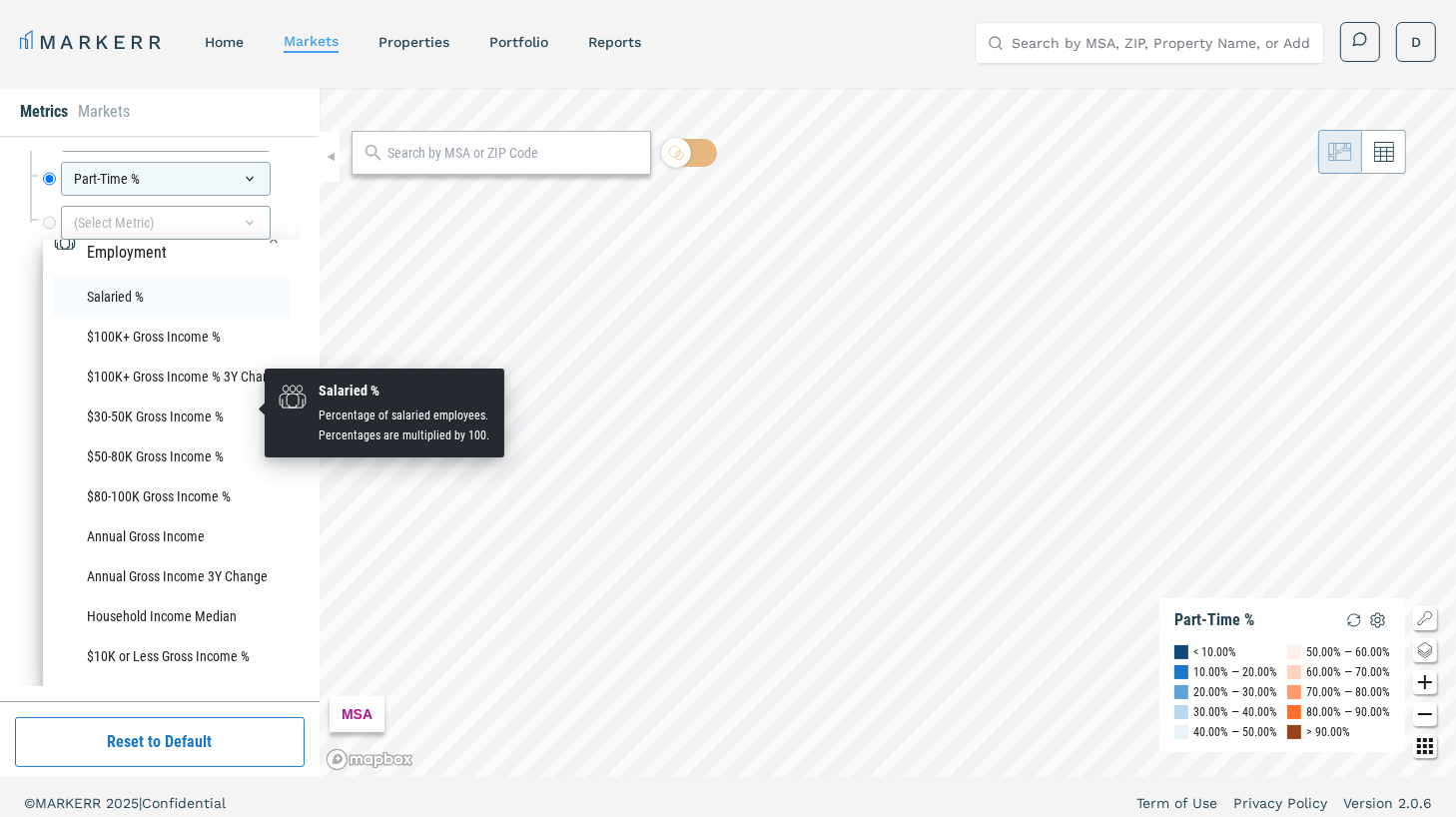 click on "Salaried %" at bounding box center [171, 297] 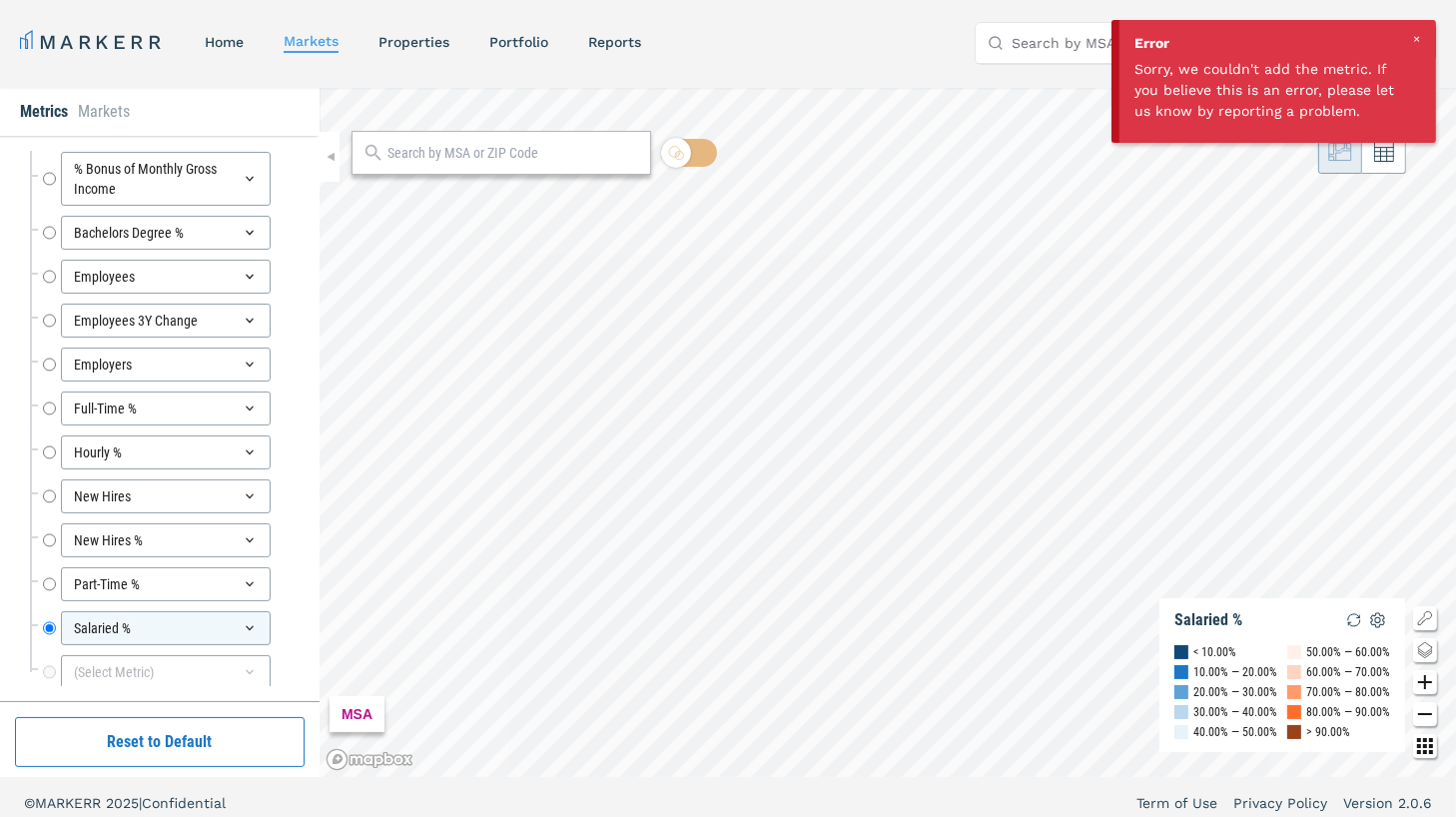 scroll, scrollTop: 7355, scrollLeft: 0, axis: vertical 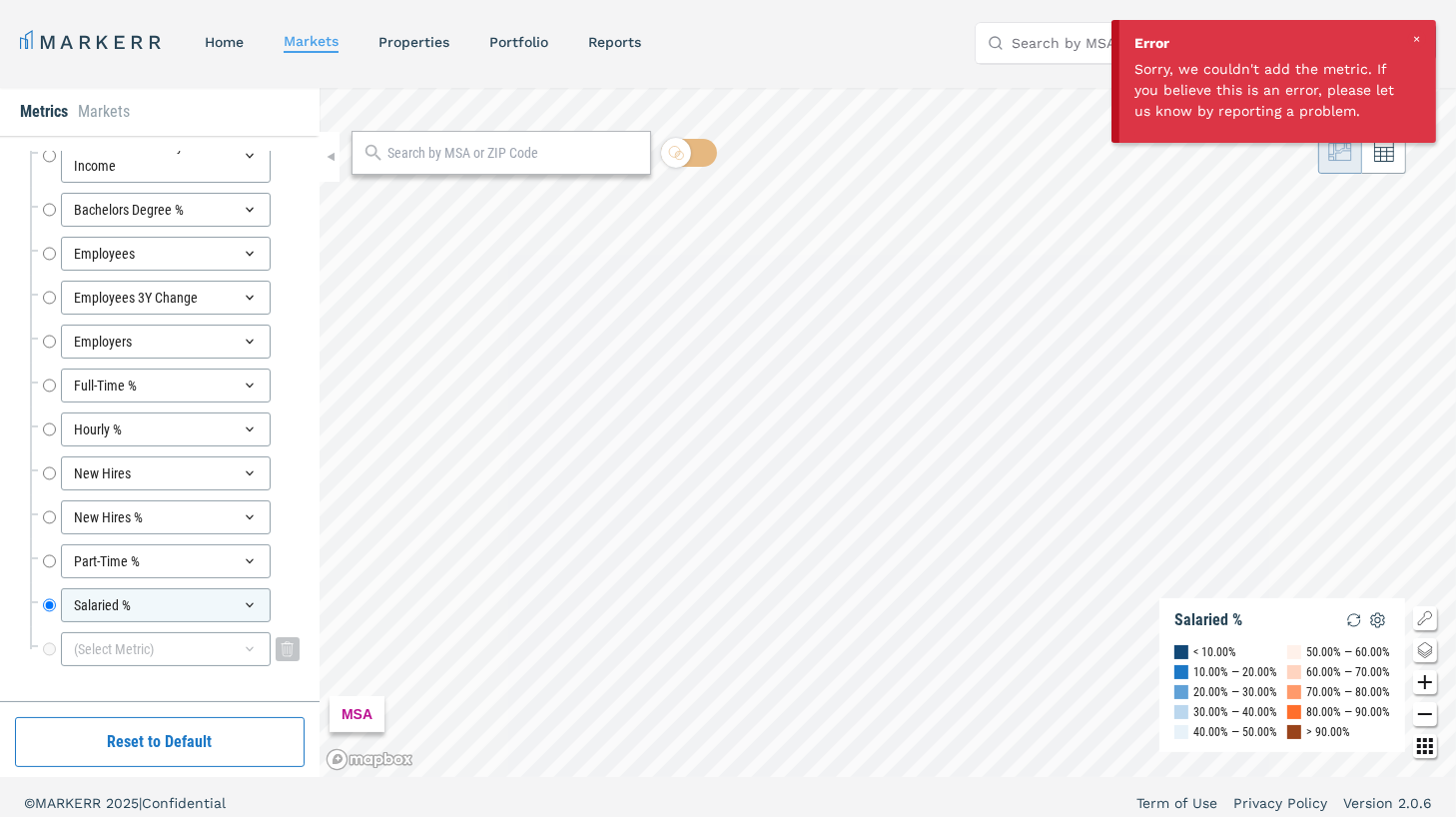 click on "(Select Metric)" at bounding box center (166, 649) 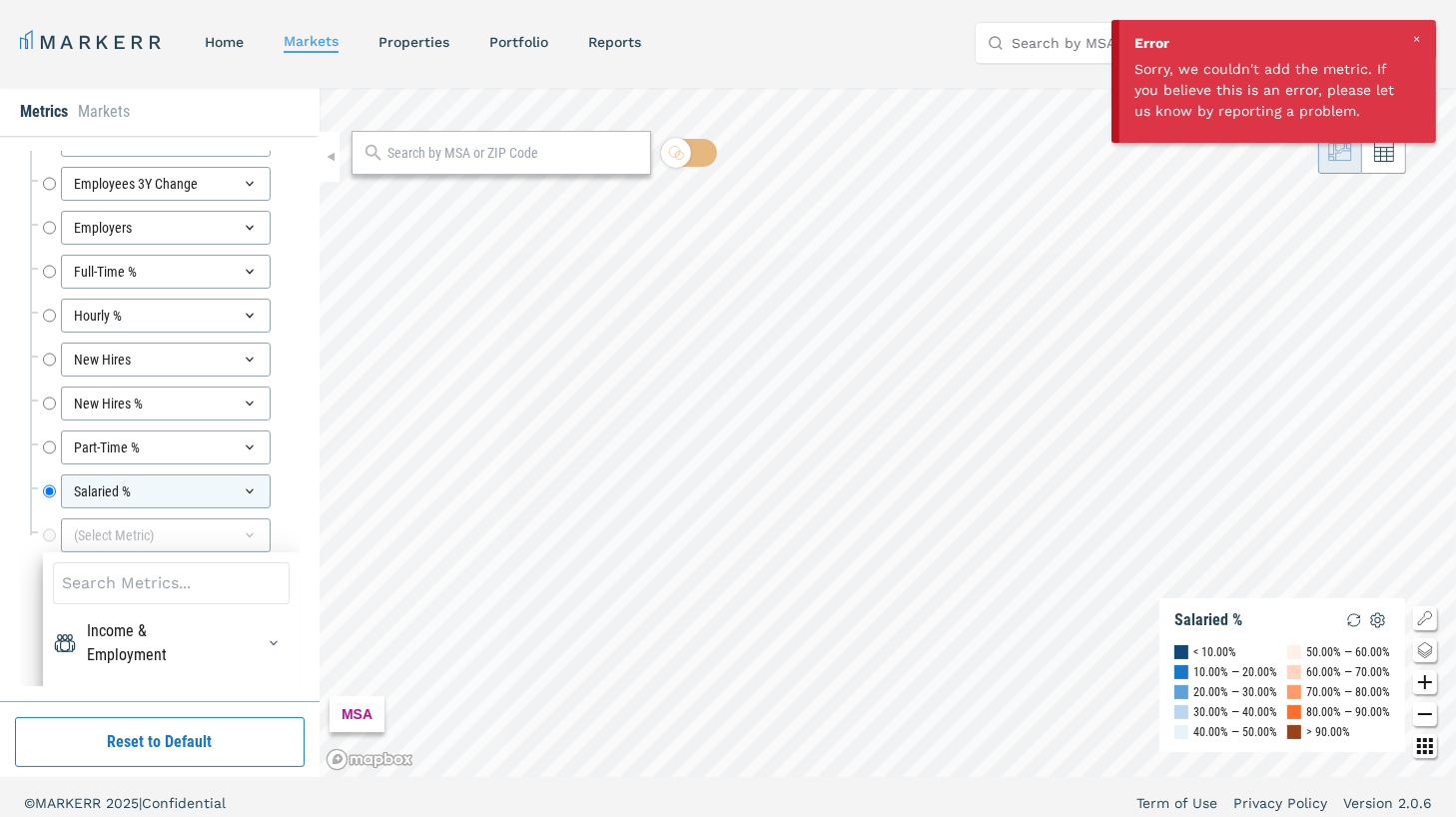 scroll, scrollTop: 7506, scrollLeft: 0, axis: vertical 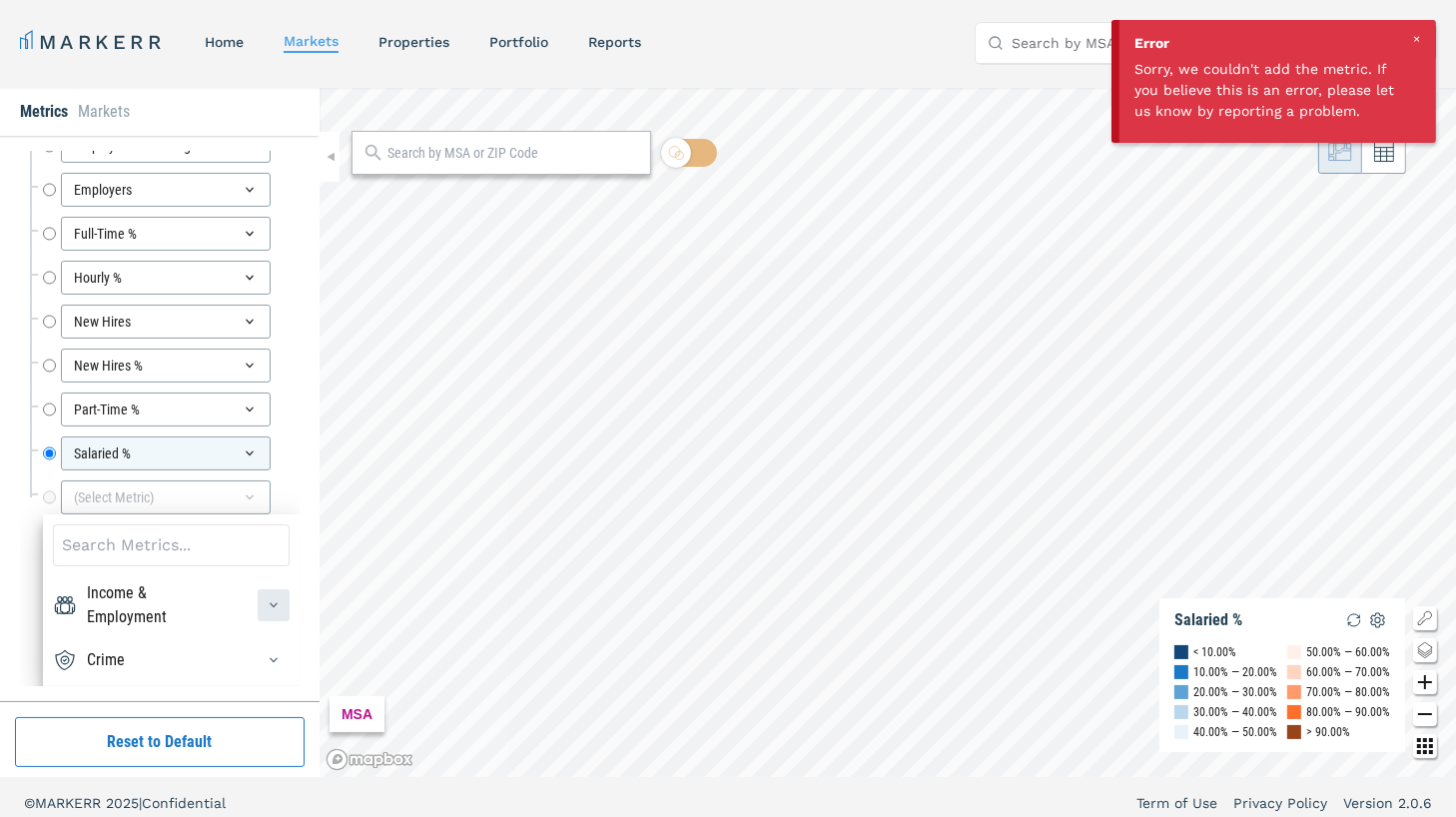 click at bounding box center (274, 605) 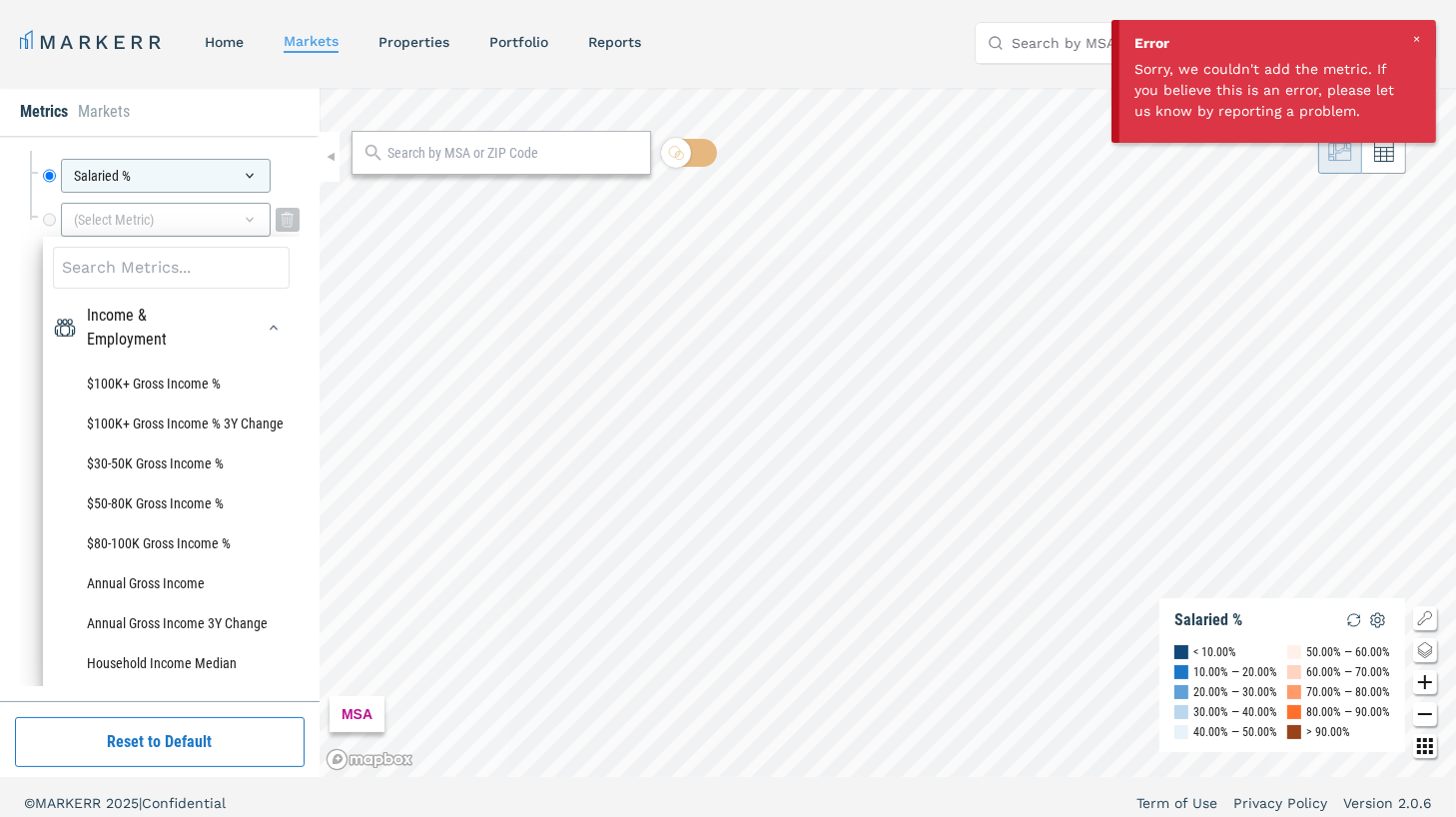 scroll, scrollTop: 7725, scrollLeft: 0, axis: vertical 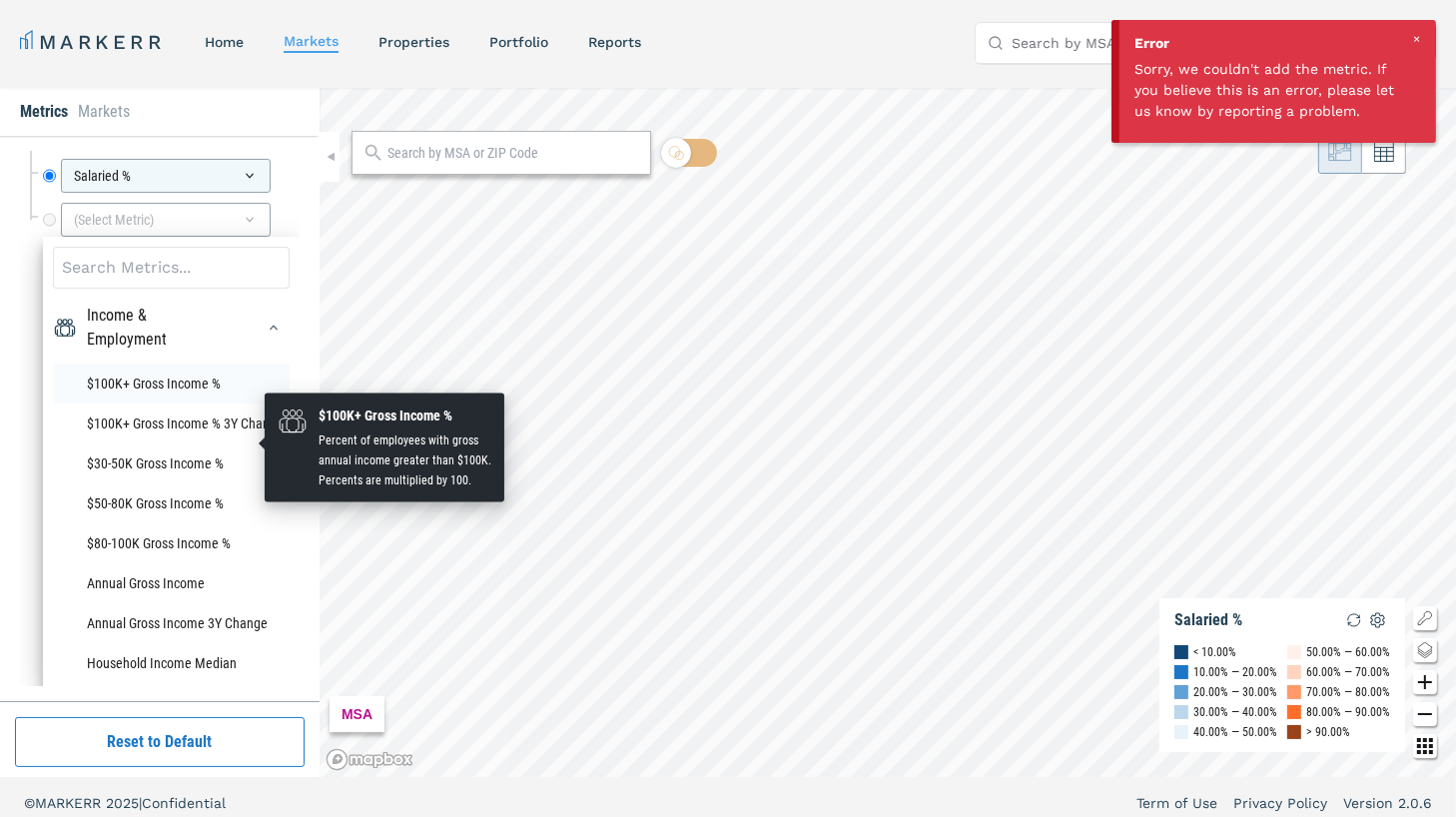 click on "$100K+ Gross Income %" at bounding box center (171, 384) 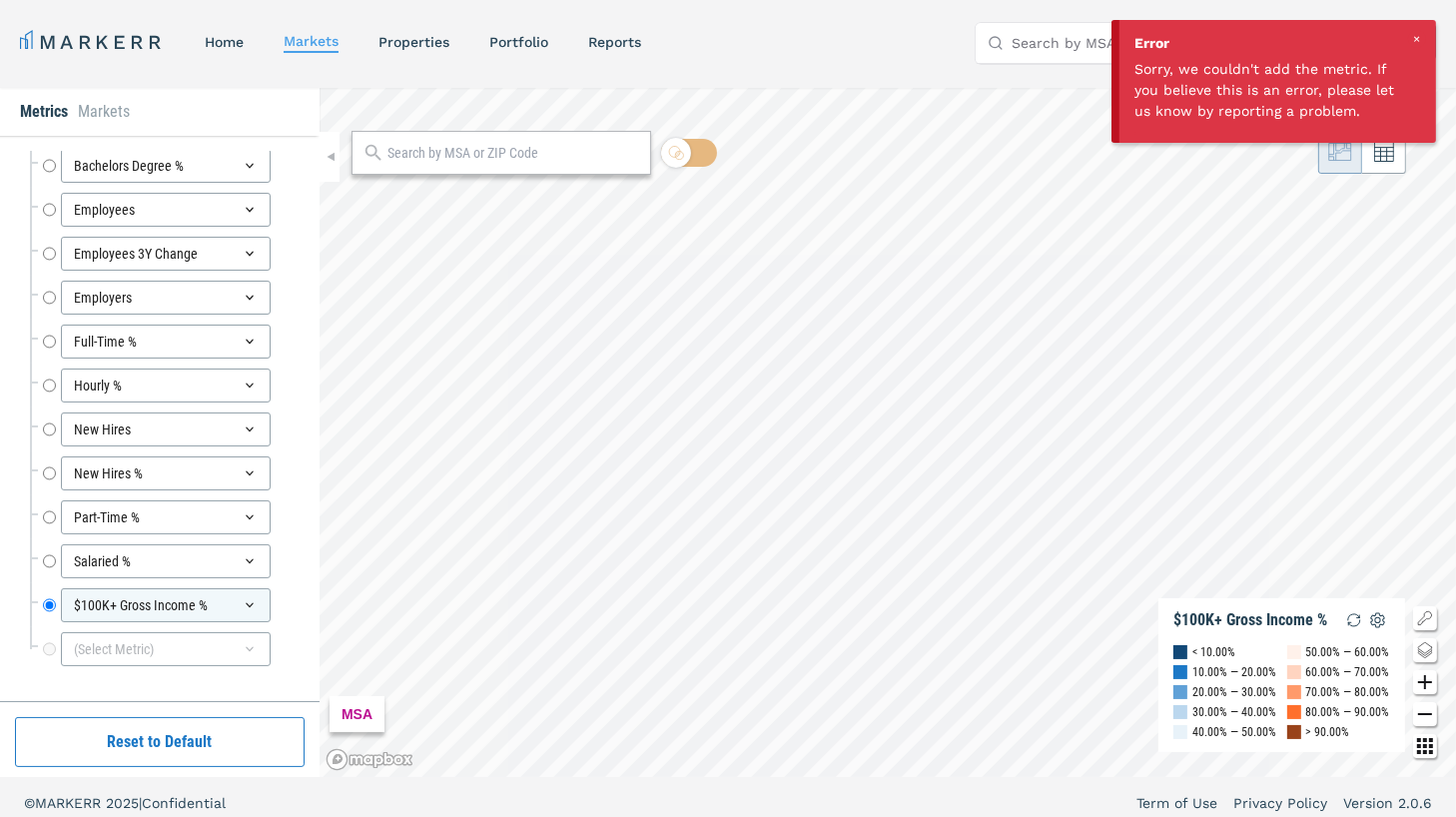 scroll, scrollTop: 7398, scrollLeft: 0, axis: vertical 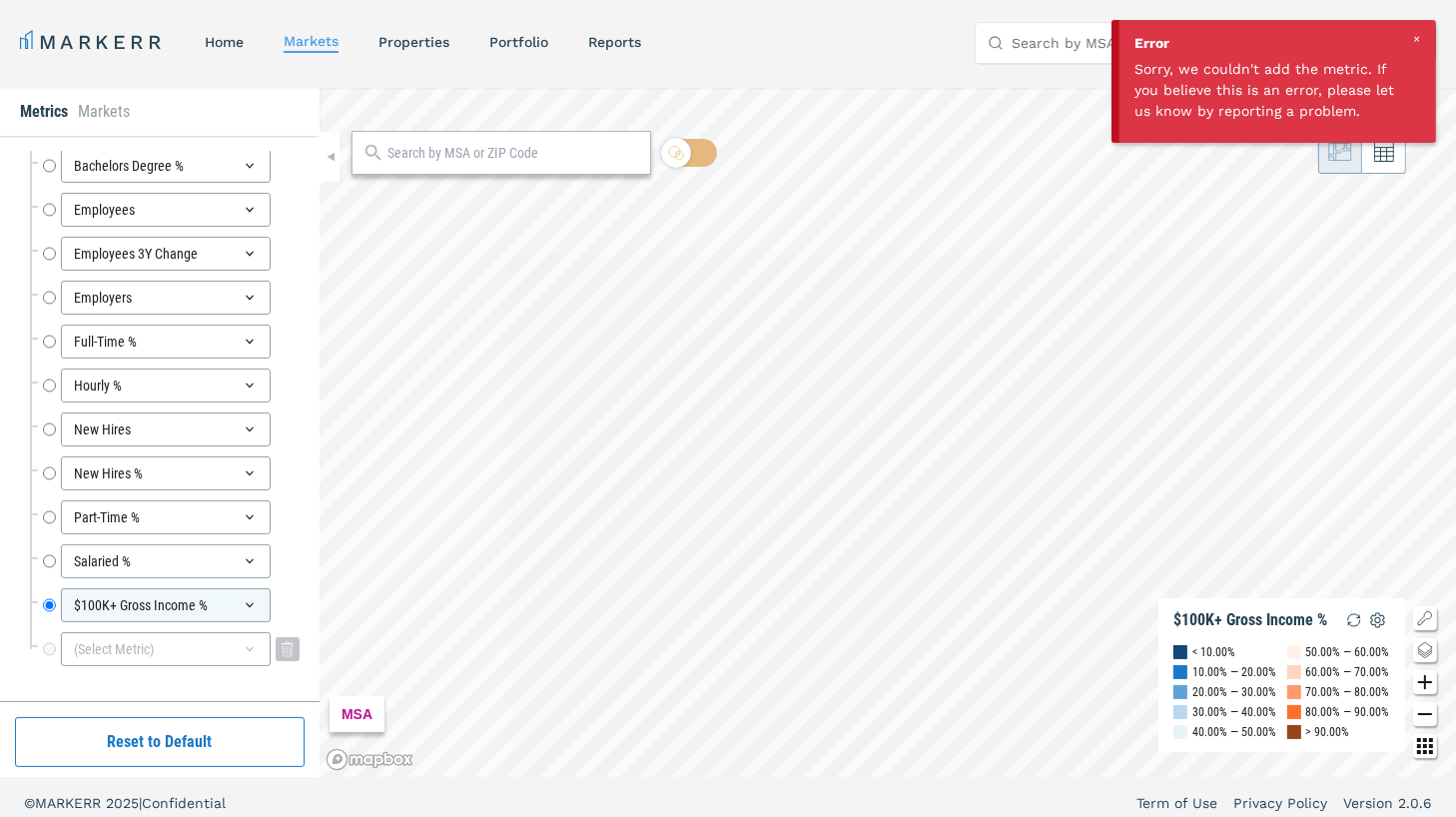 click 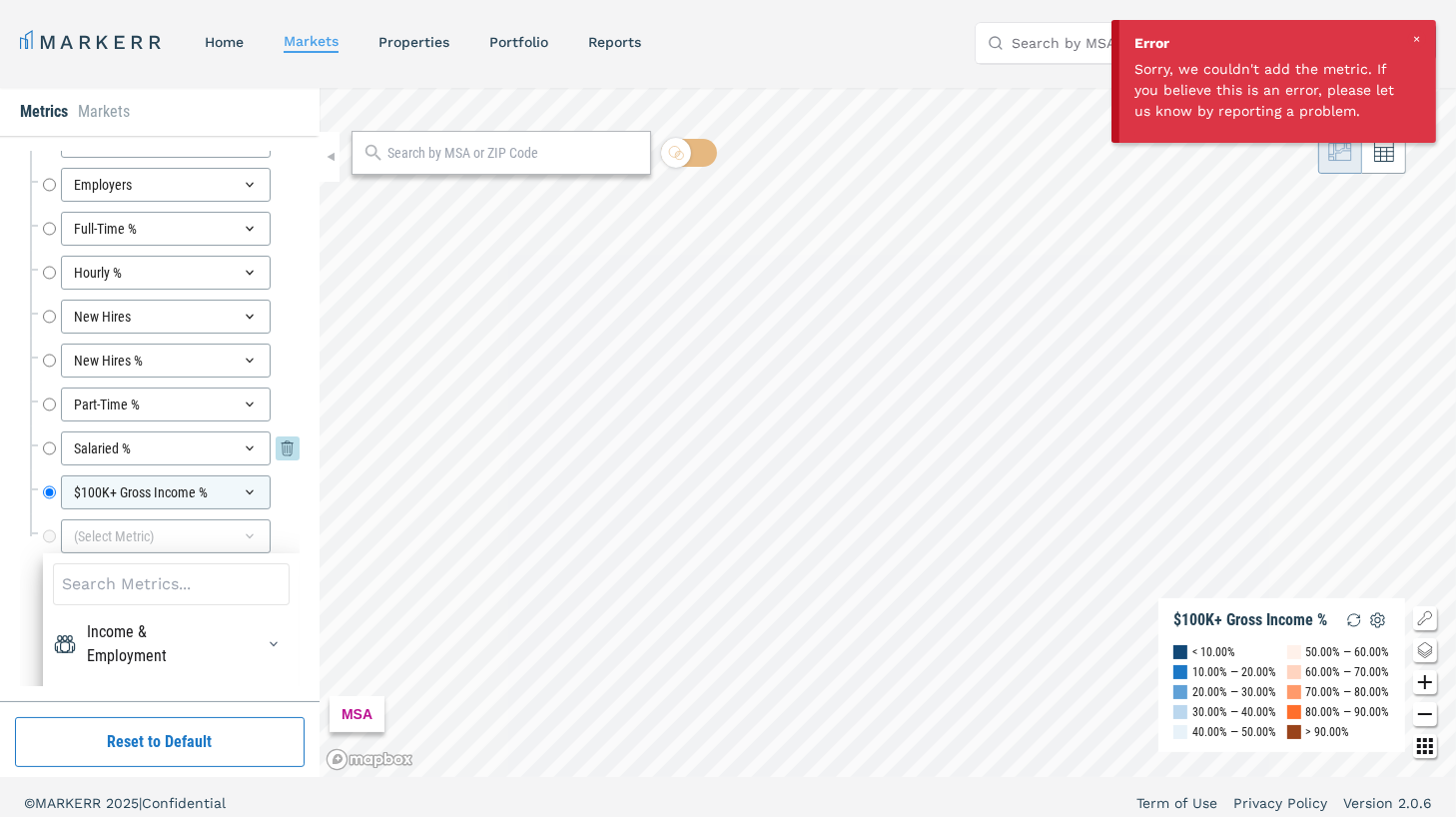 scroll, scrollTop: 7550, scrollLeft: 0, axis: vertical 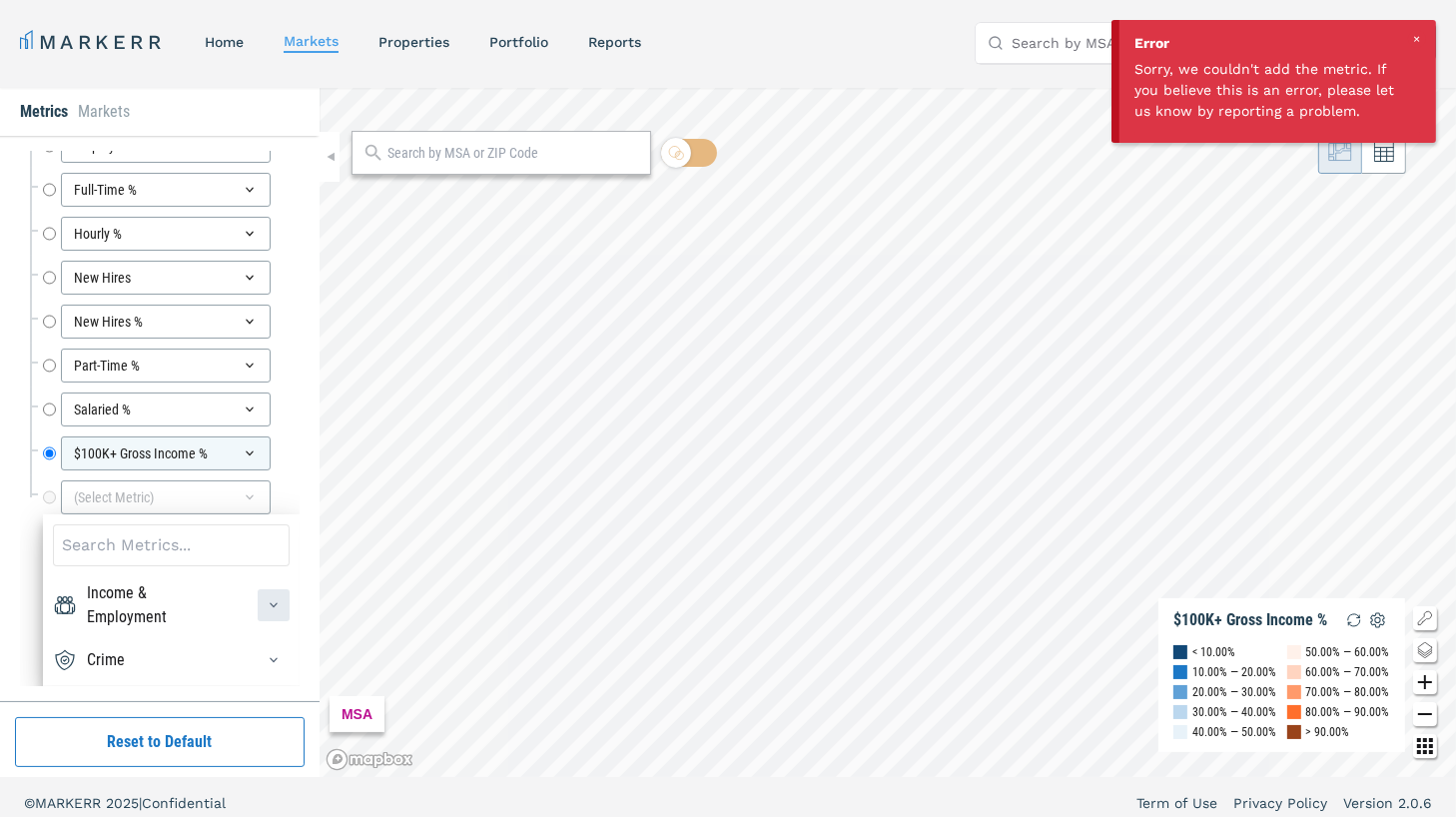 click 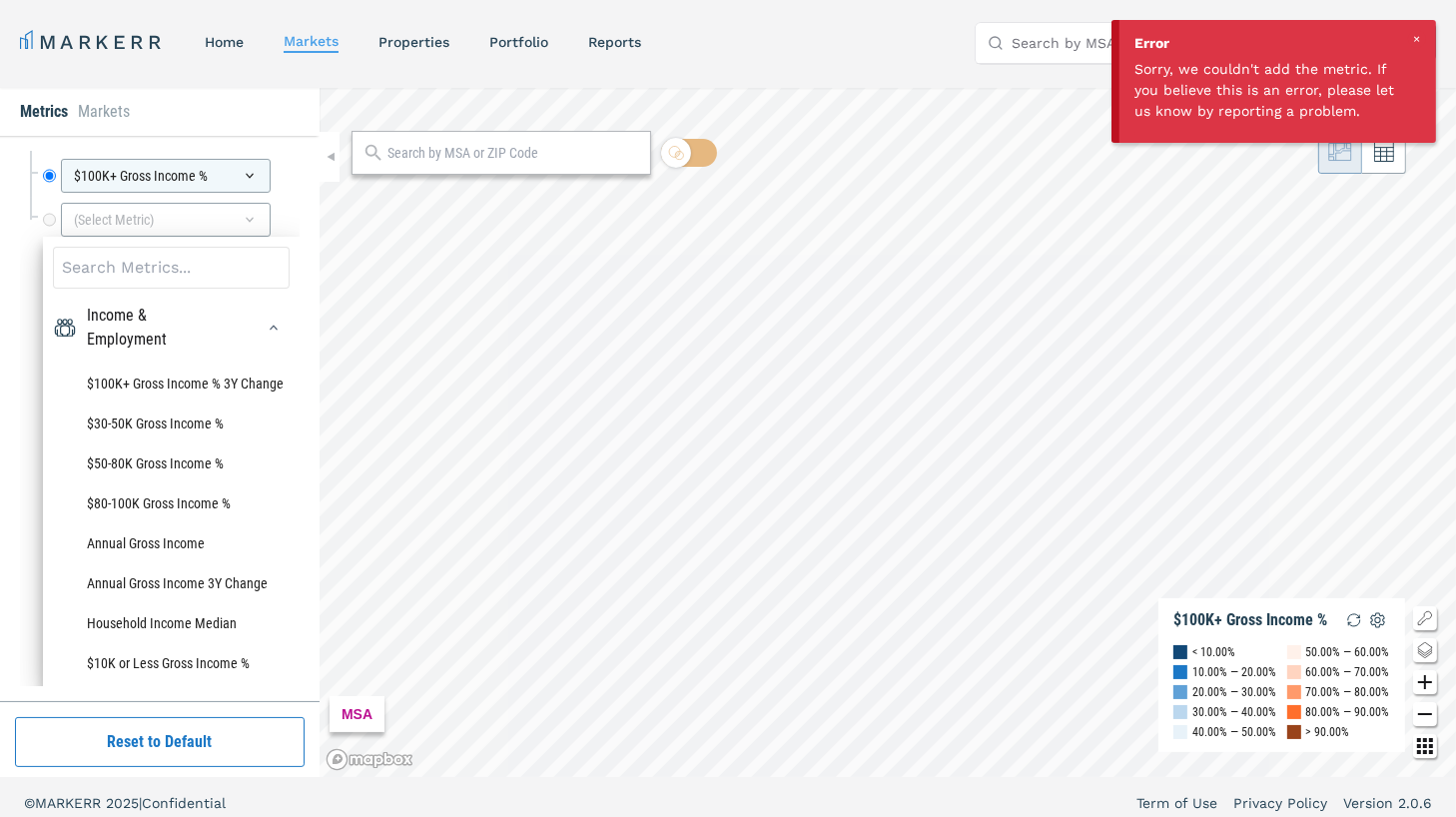 scroll, scrollTop: 7792, scrollLeft: 0, axis: vertical 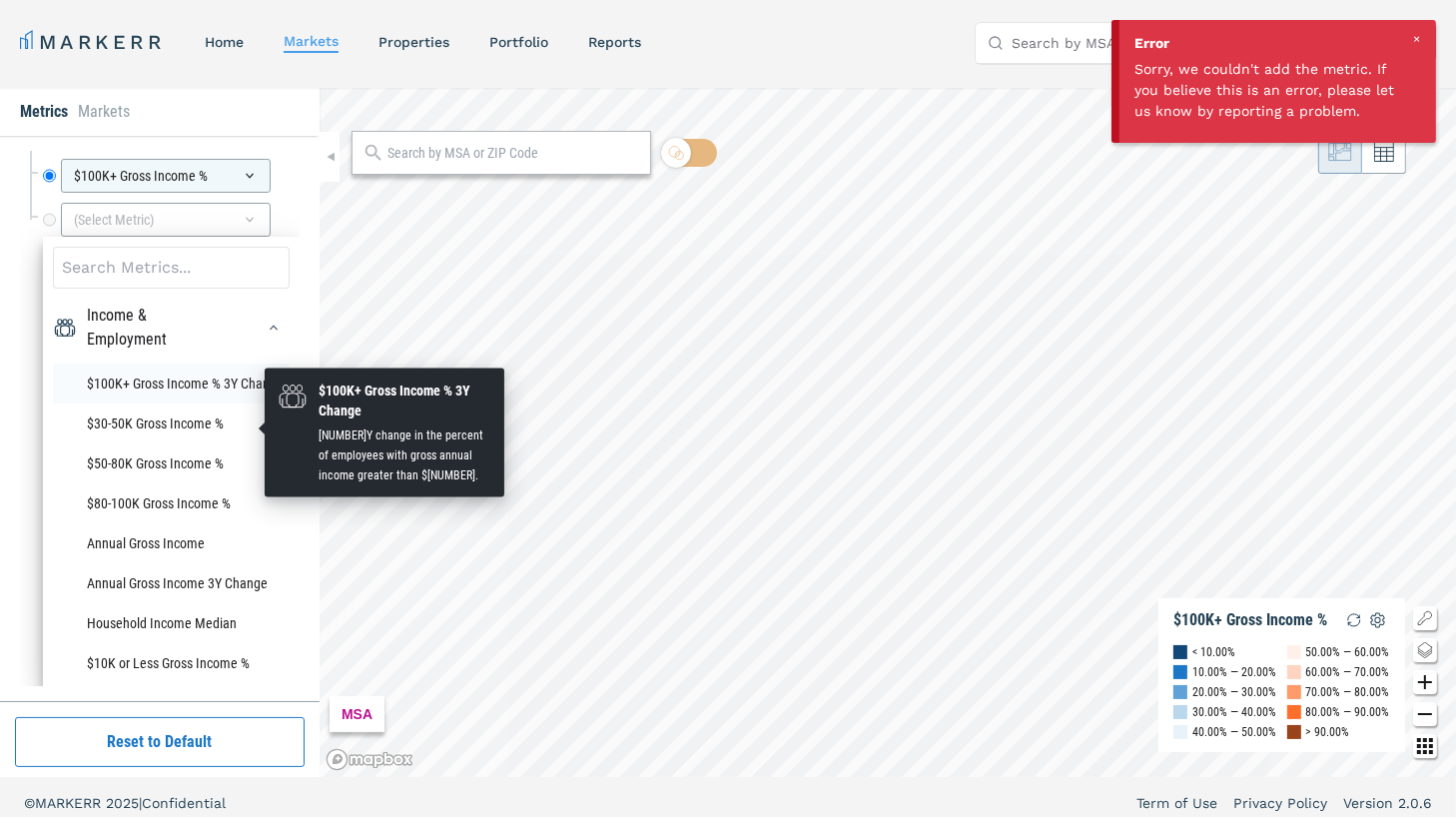 click on "$100K+ Gross Income % 3Y Change" at bounding box center (171, 384) 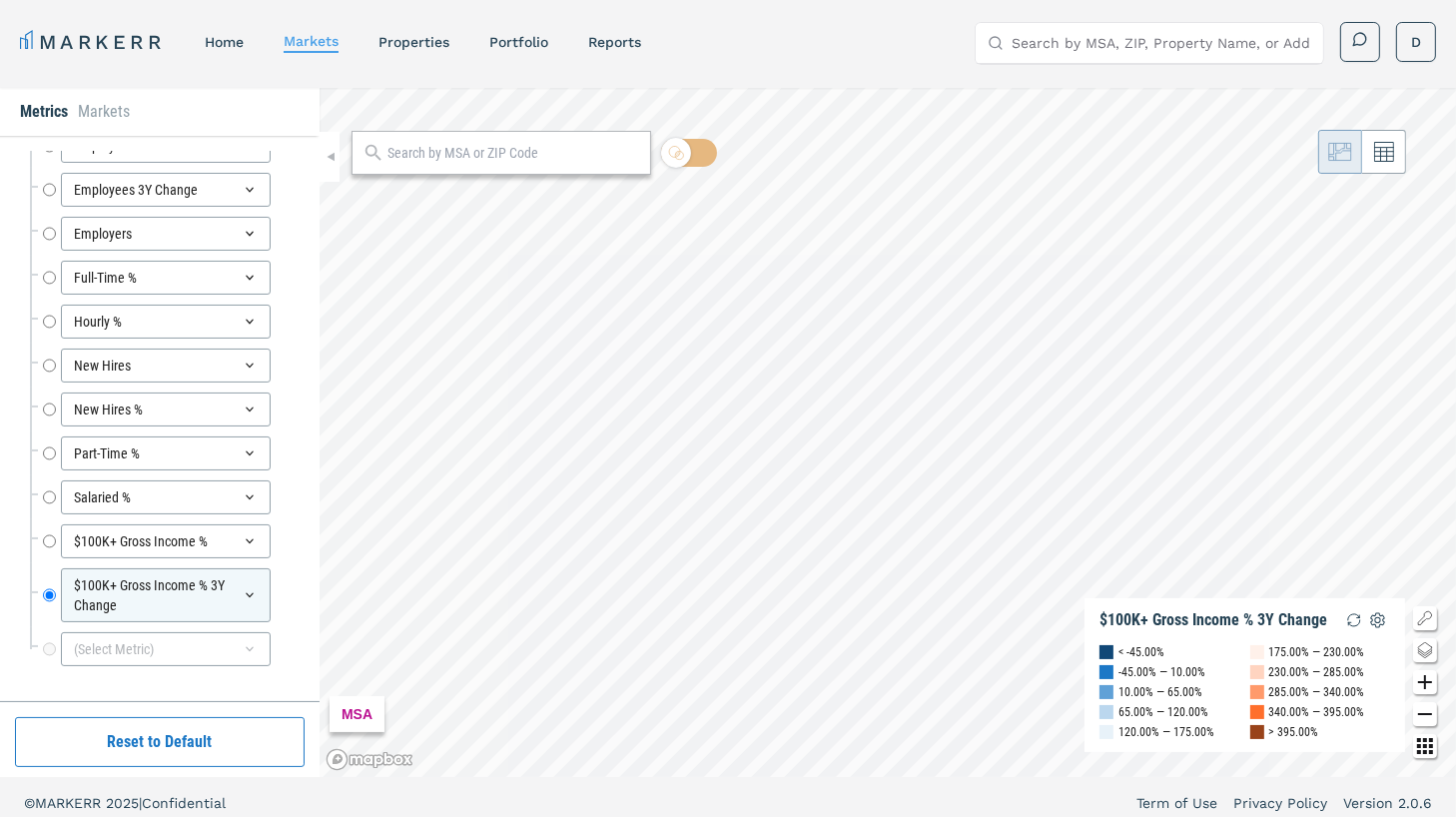 scroll, scrollTop: 7462, scrollLeft: 0, axis: vertical 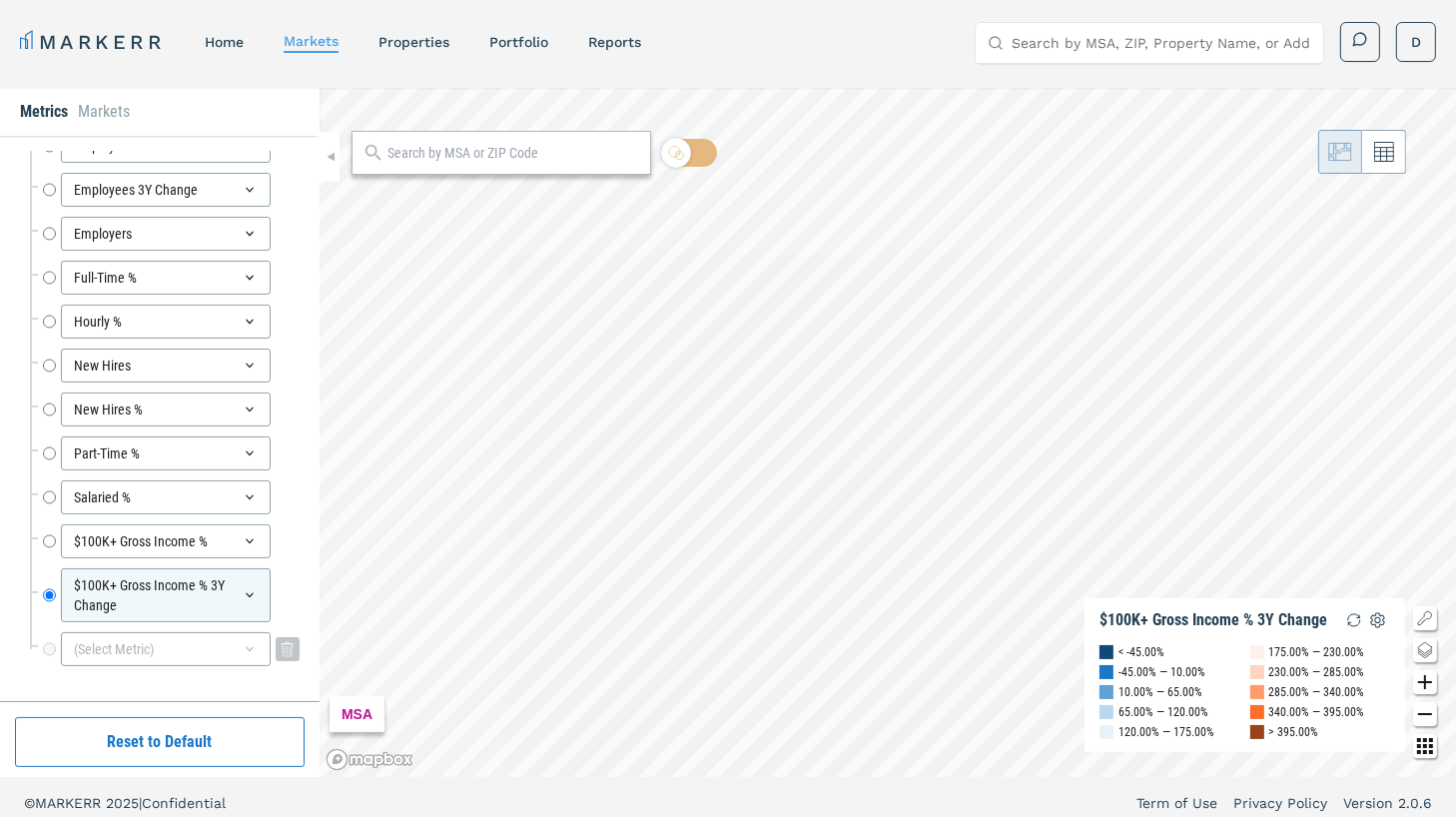click 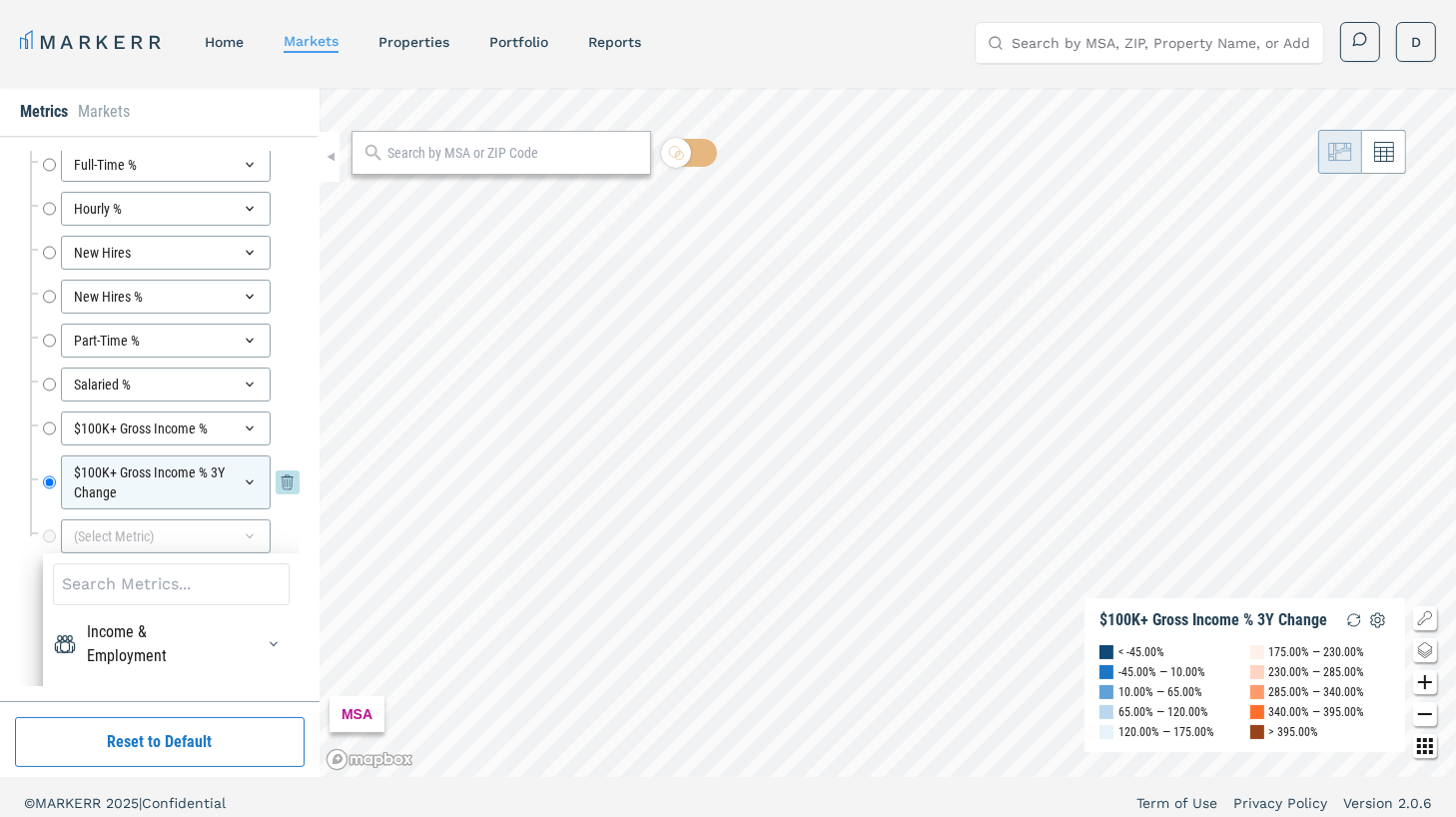 scroll, scrollTop: 7614, scrollLeft: 0, axis: vertical 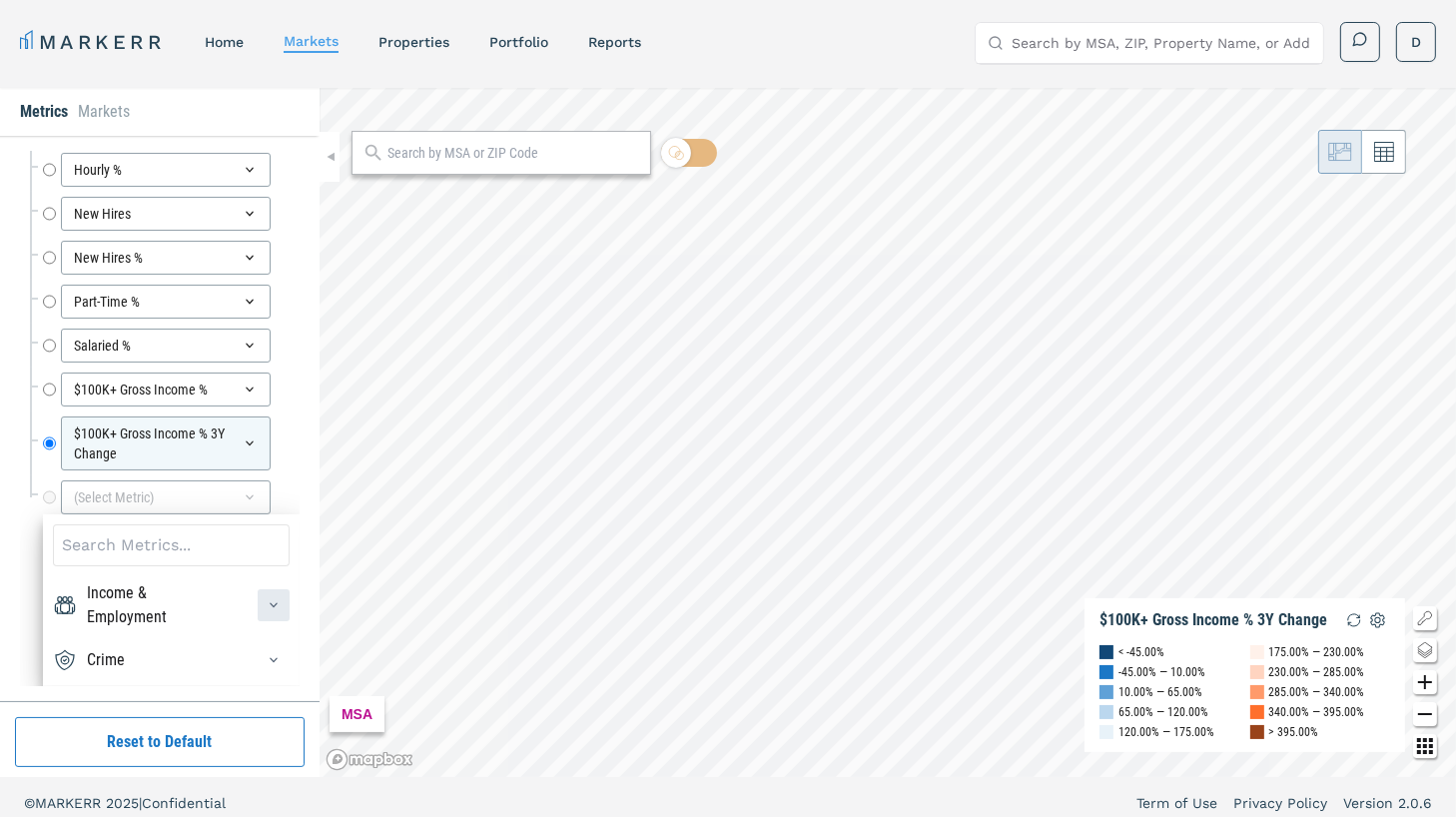 click 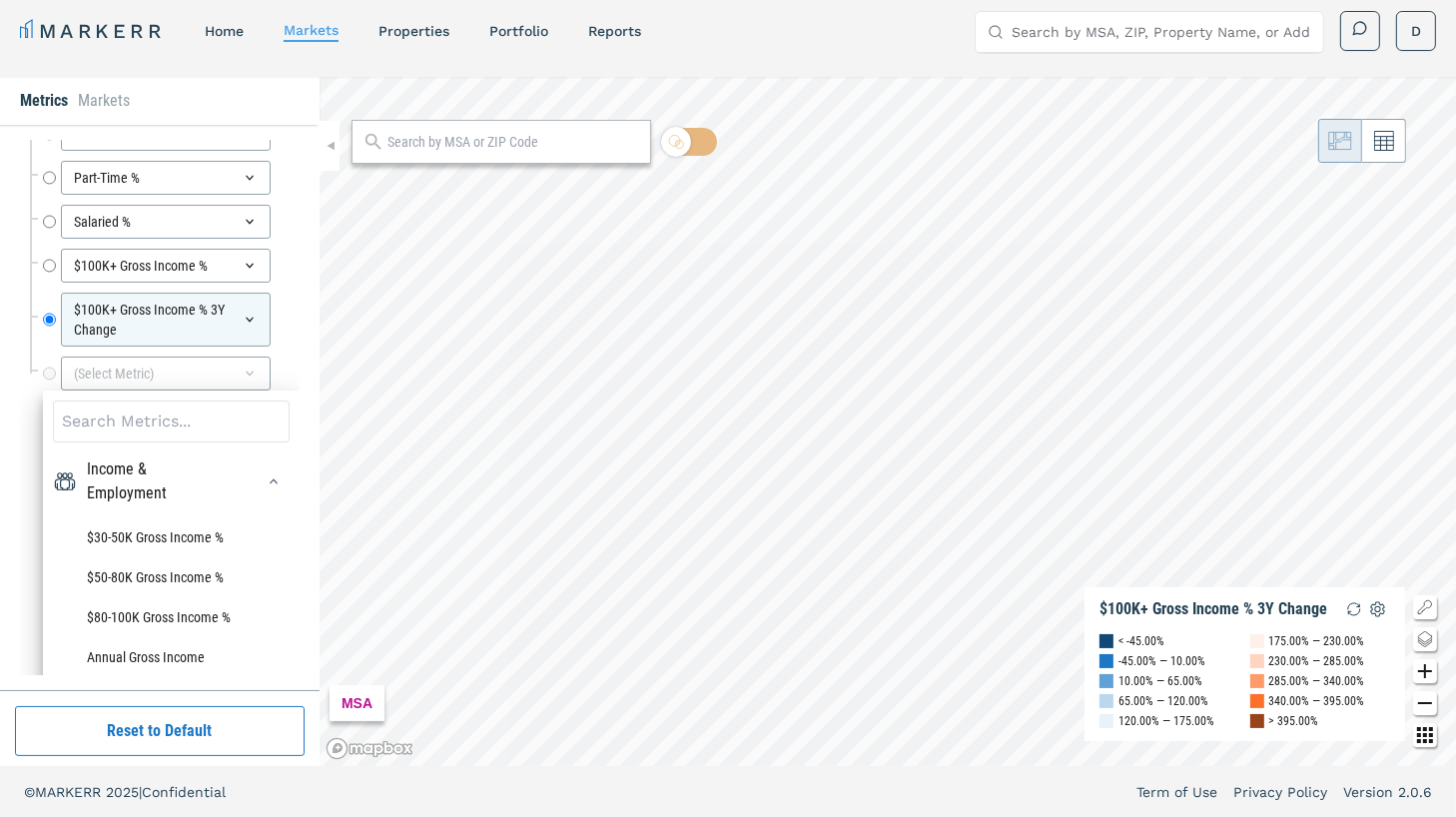scroll, scrollTop: 10, scrollLeft: 0, axis: vertical 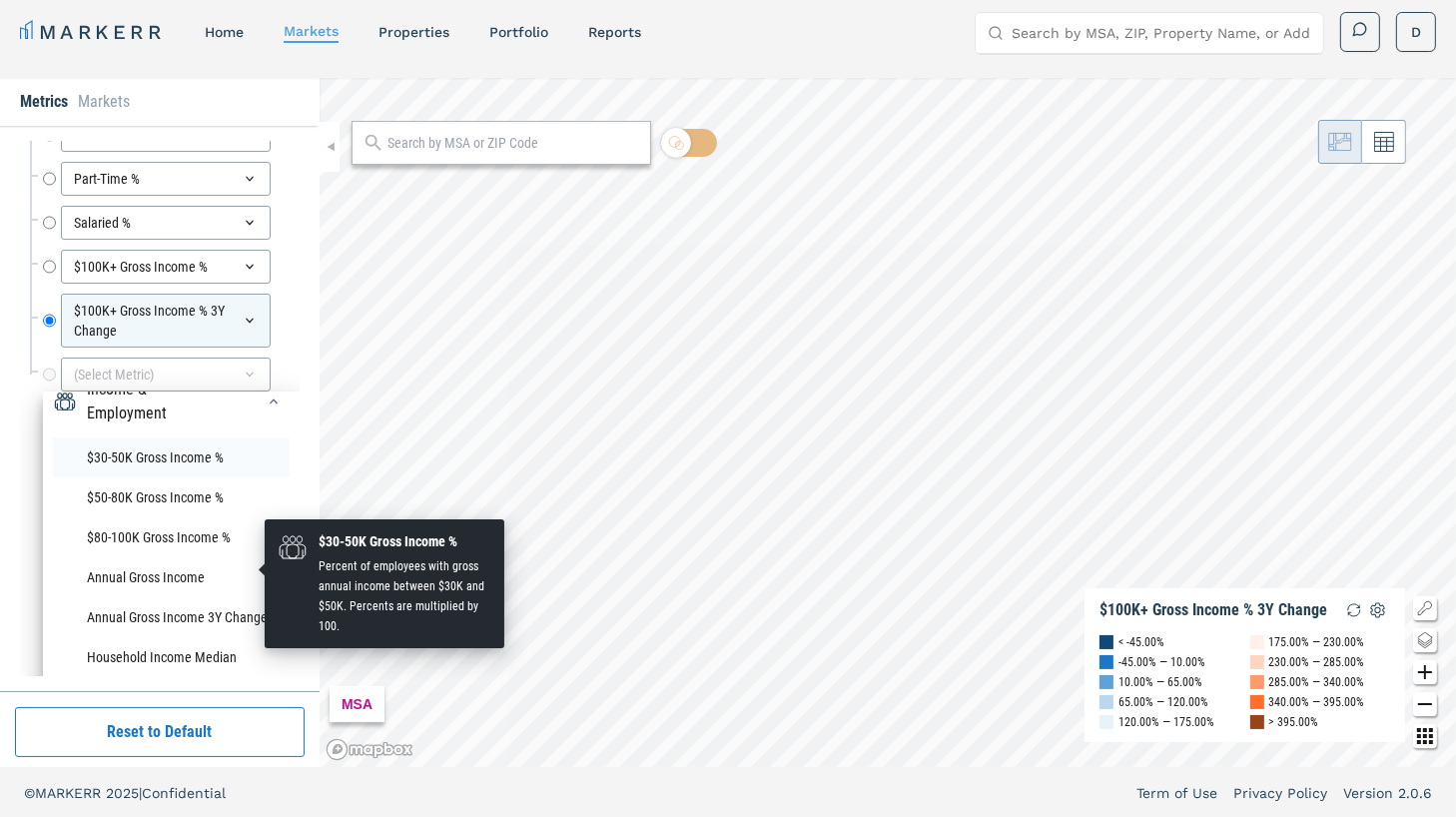 click on "$30-50K Gross Income %" at bounding box center [171, 457] 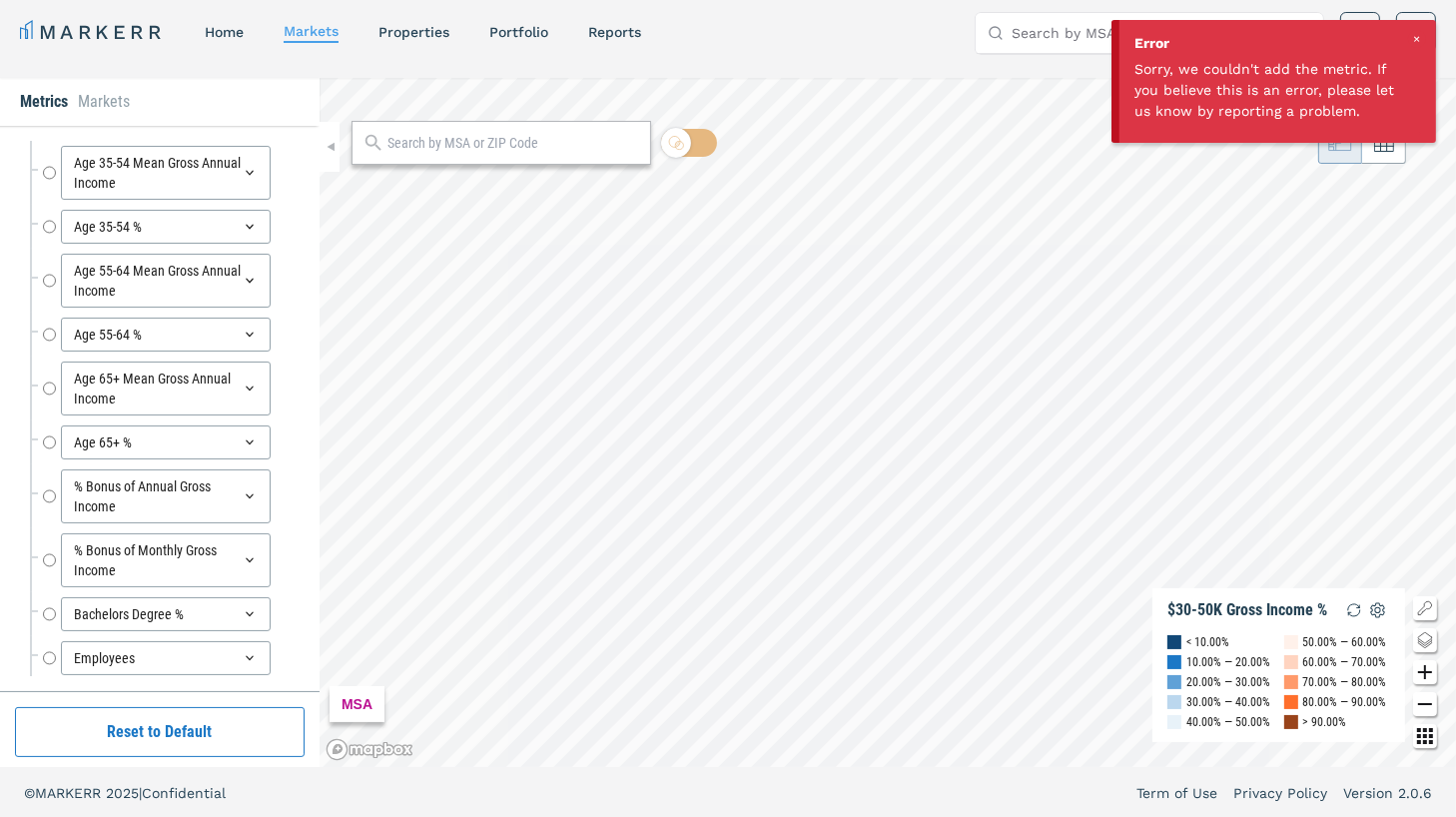 scroll, scrollTop: 7506, scrollLeft: 0, axis: vertical 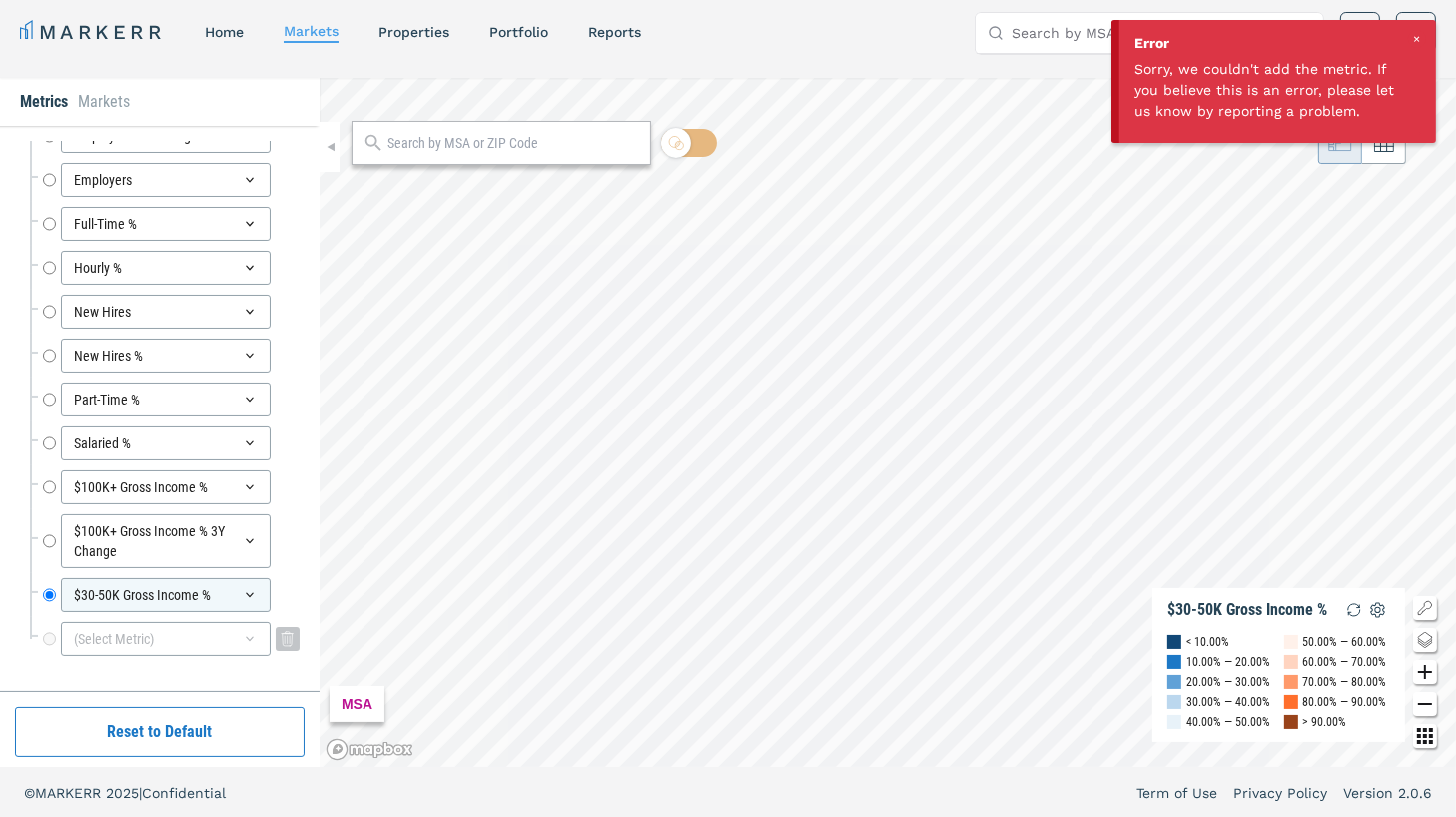 click 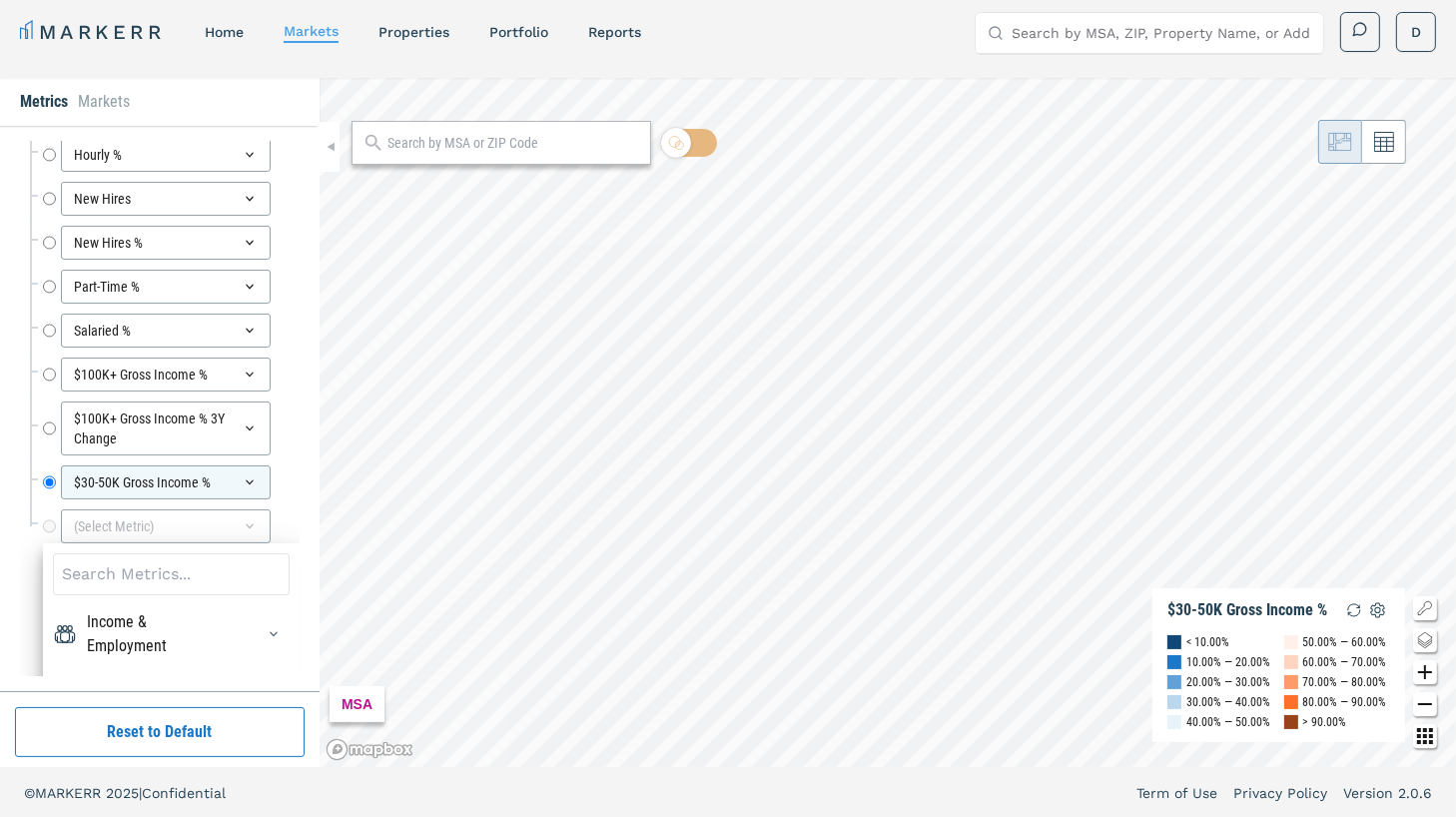 scroll, scrollTop: 11, scrollLeft: 0, axis: vertical 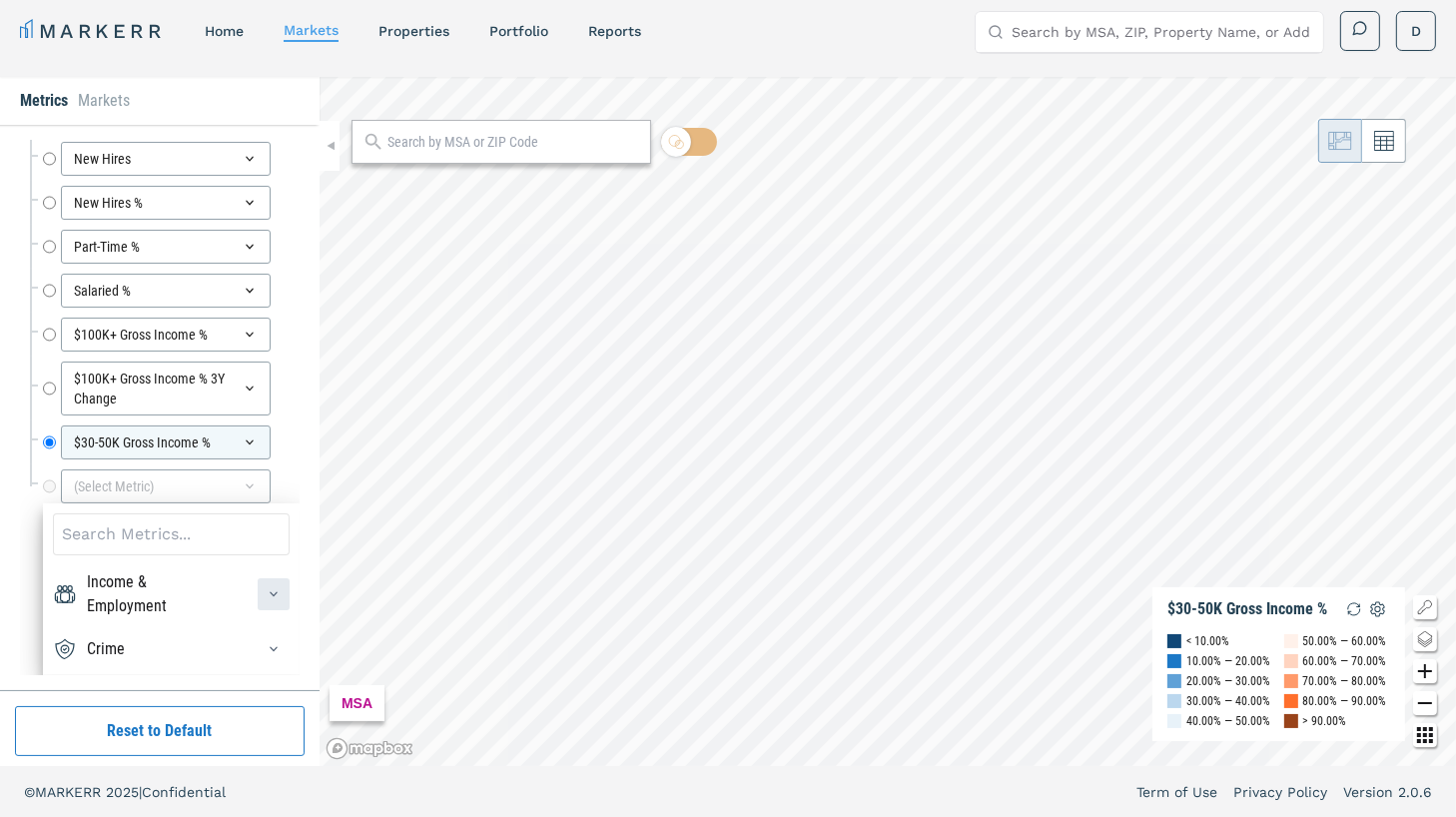 click 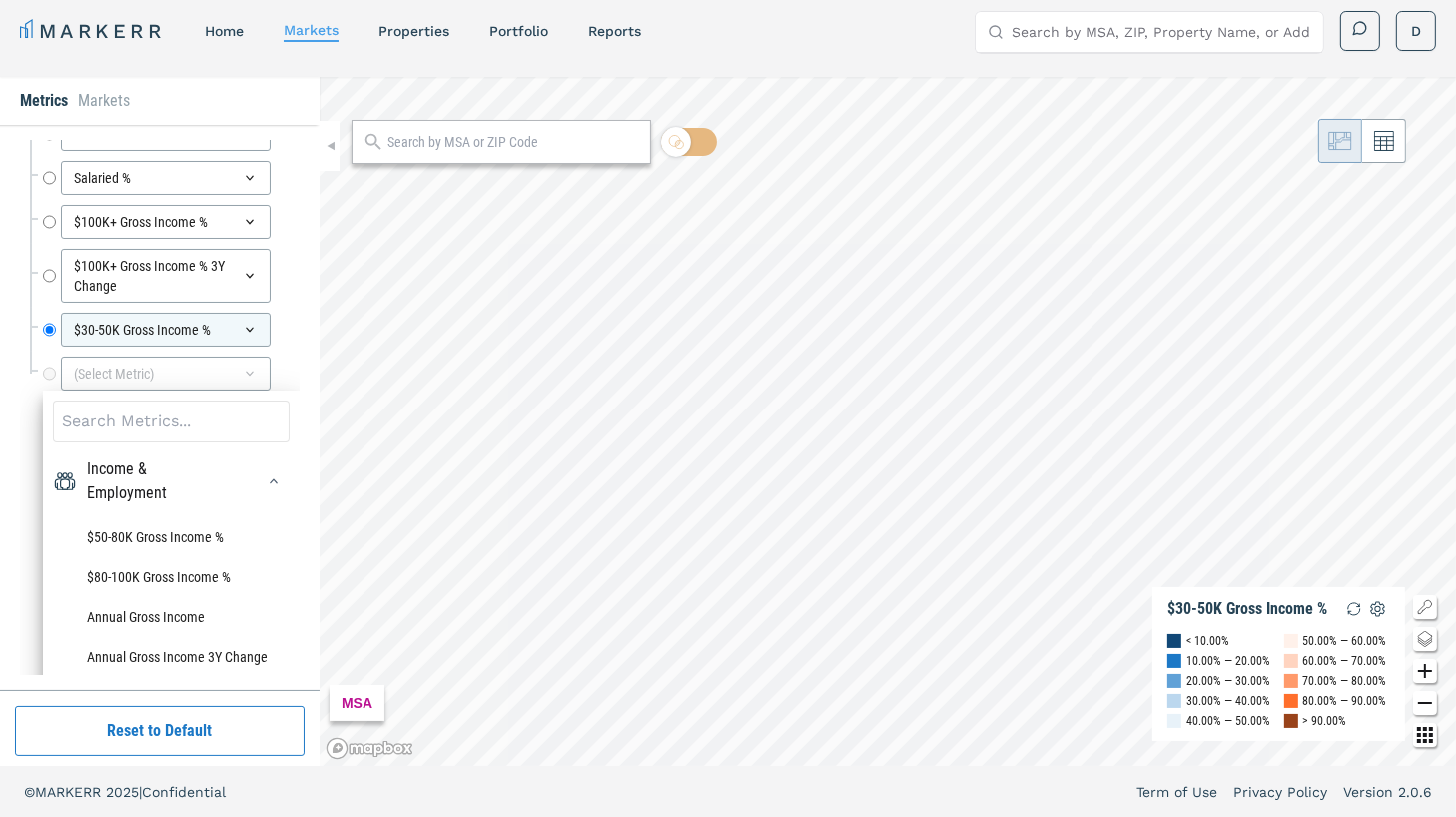scroll, scrollTop: 7796, scrollLeft: 0, axis: vertical 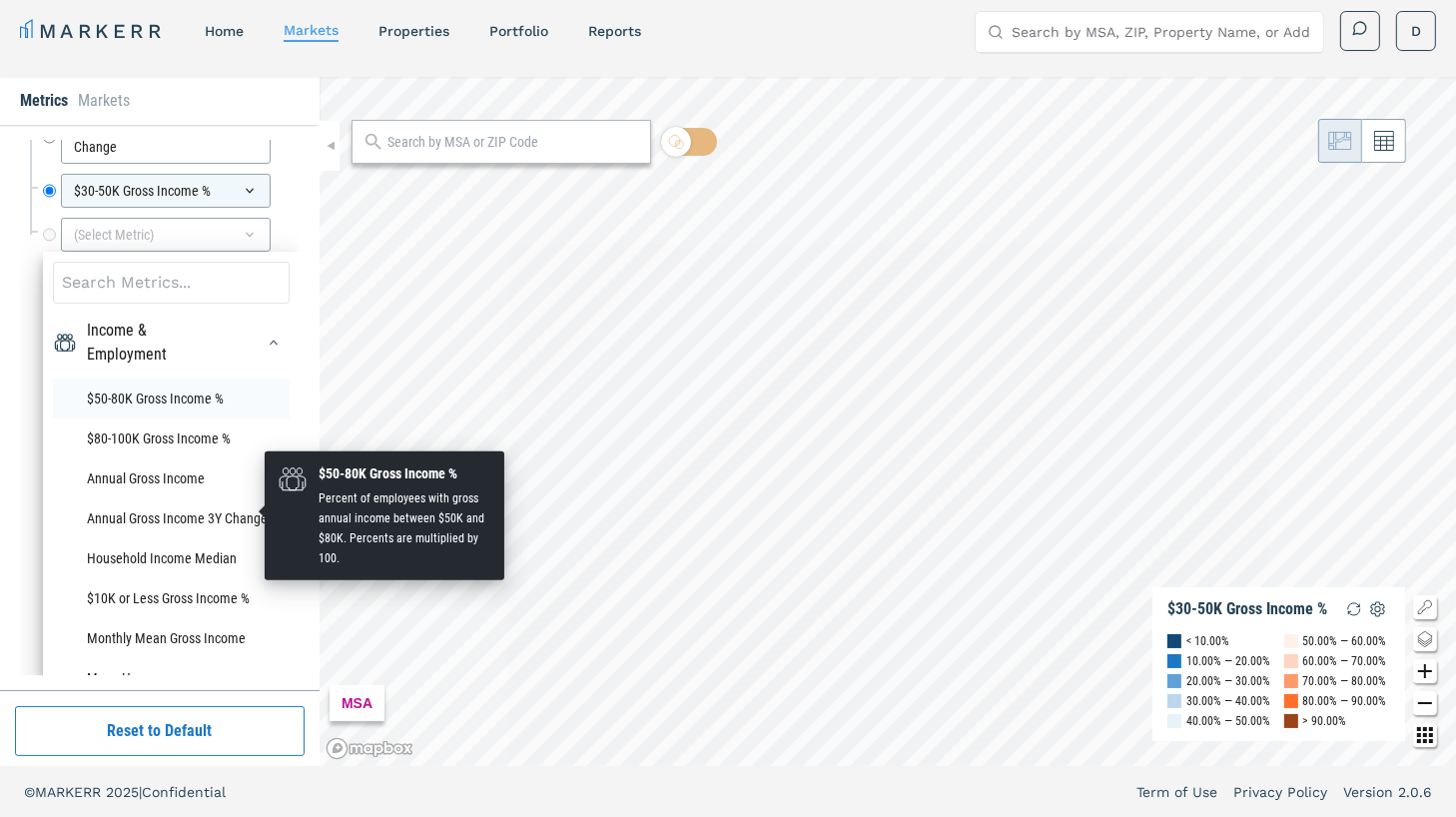click on "$50-80K Gross Income %" at bounding box center [171, 399] 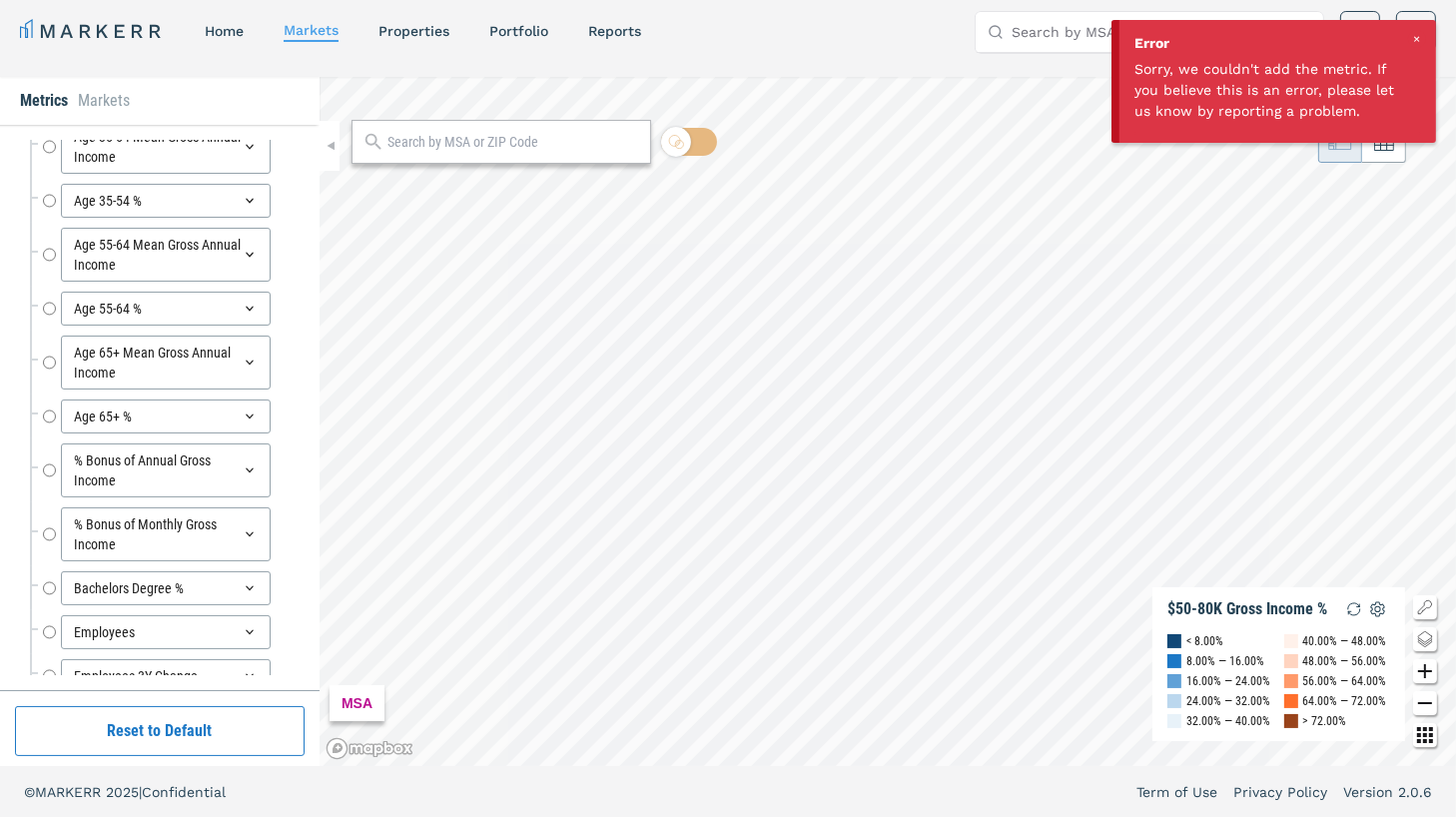 scroll, scrollTop: 7550, scrollLeft: 0, axis: vertical 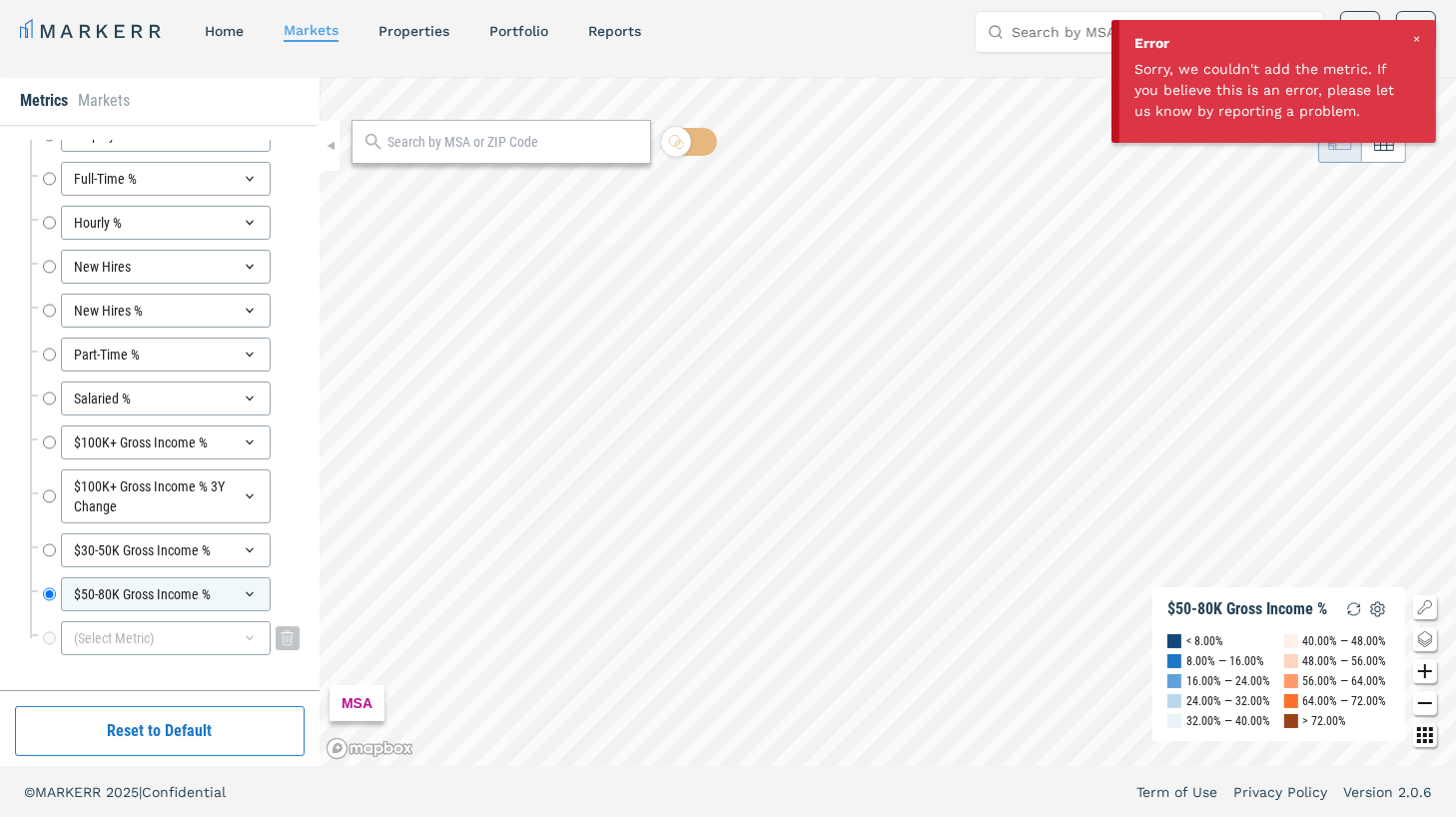 click 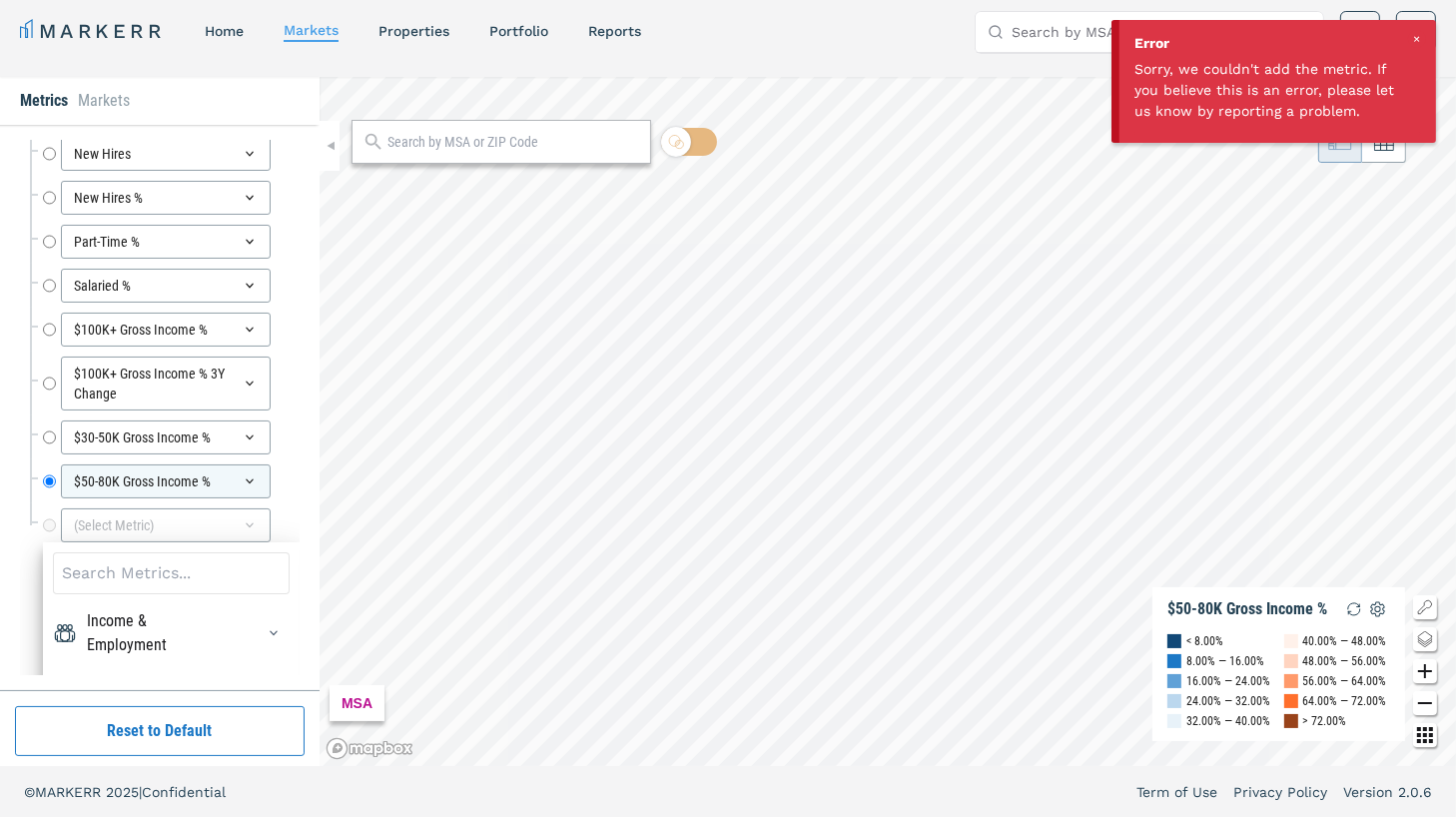 scroll, scrollTop: 7701, scrollLeft: 0, axis: vertical 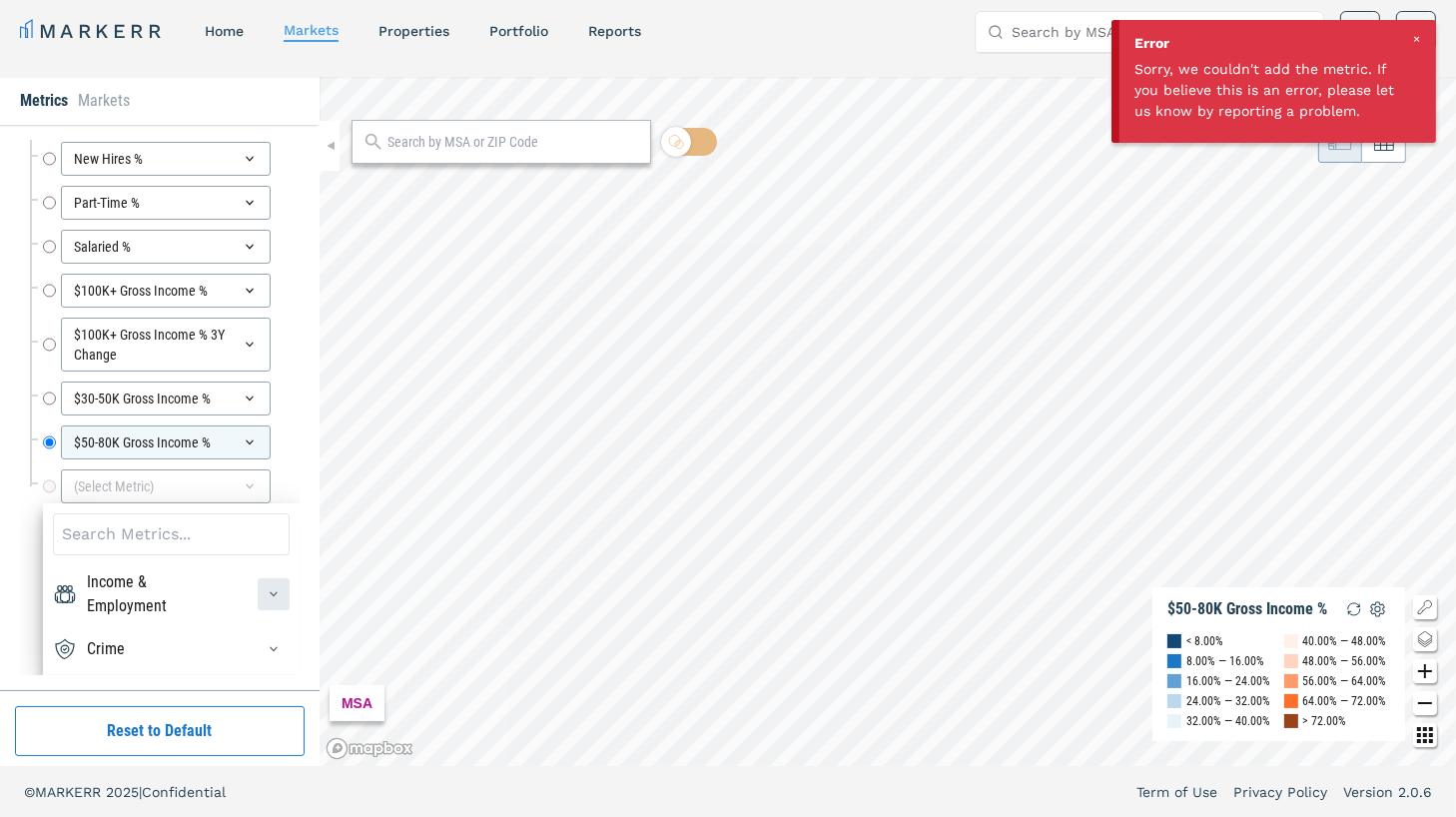 click at bounding box center [274, 594] 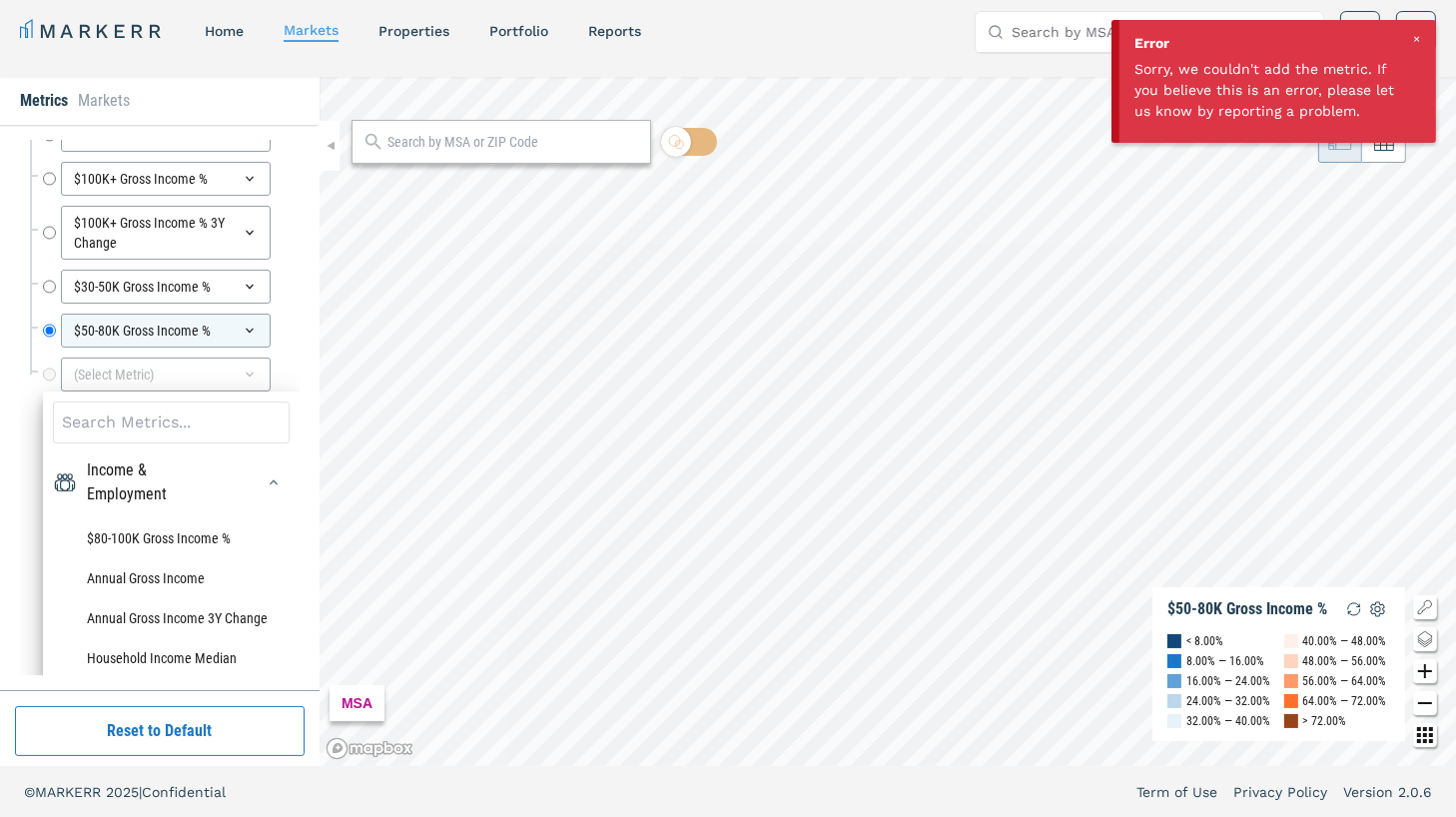 scroll, scrollTop: 7819, scrollLeft: 0, axis: vertical 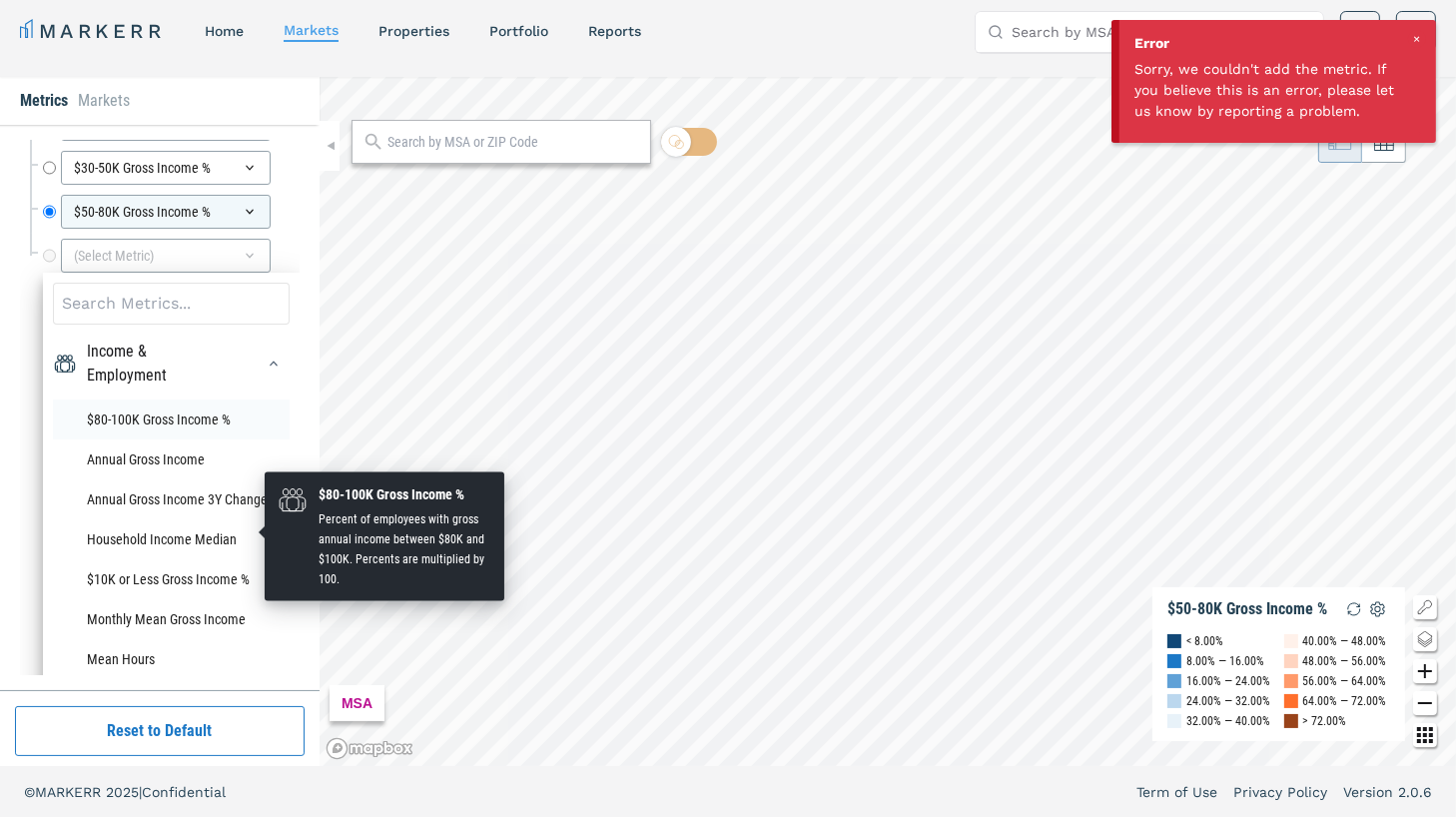 click on "$80-100K Gross Income %" at bounding box center (171, 419) 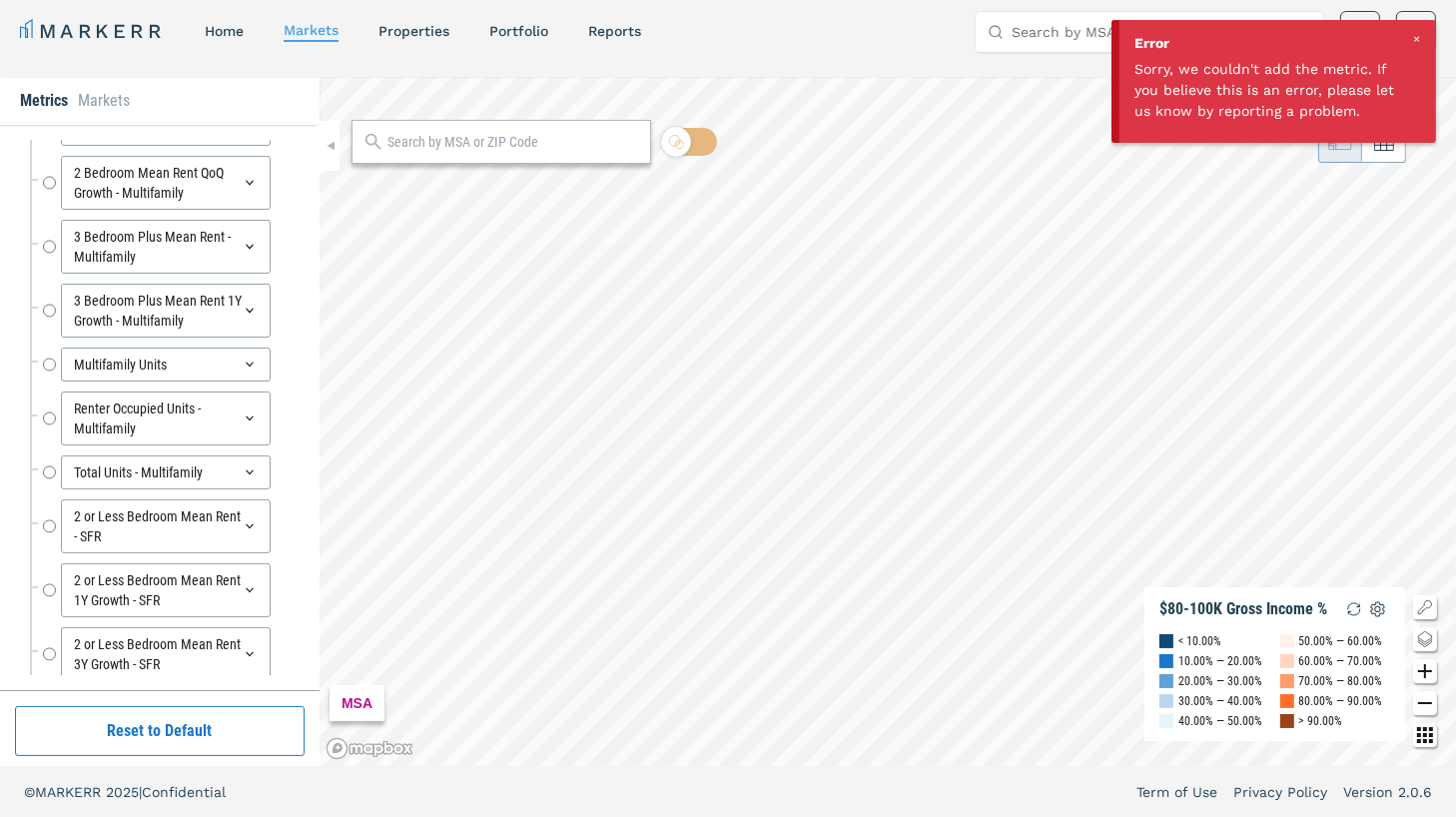scroll, scrollTop: 7594, scrollLeft: 0, axis: vertical 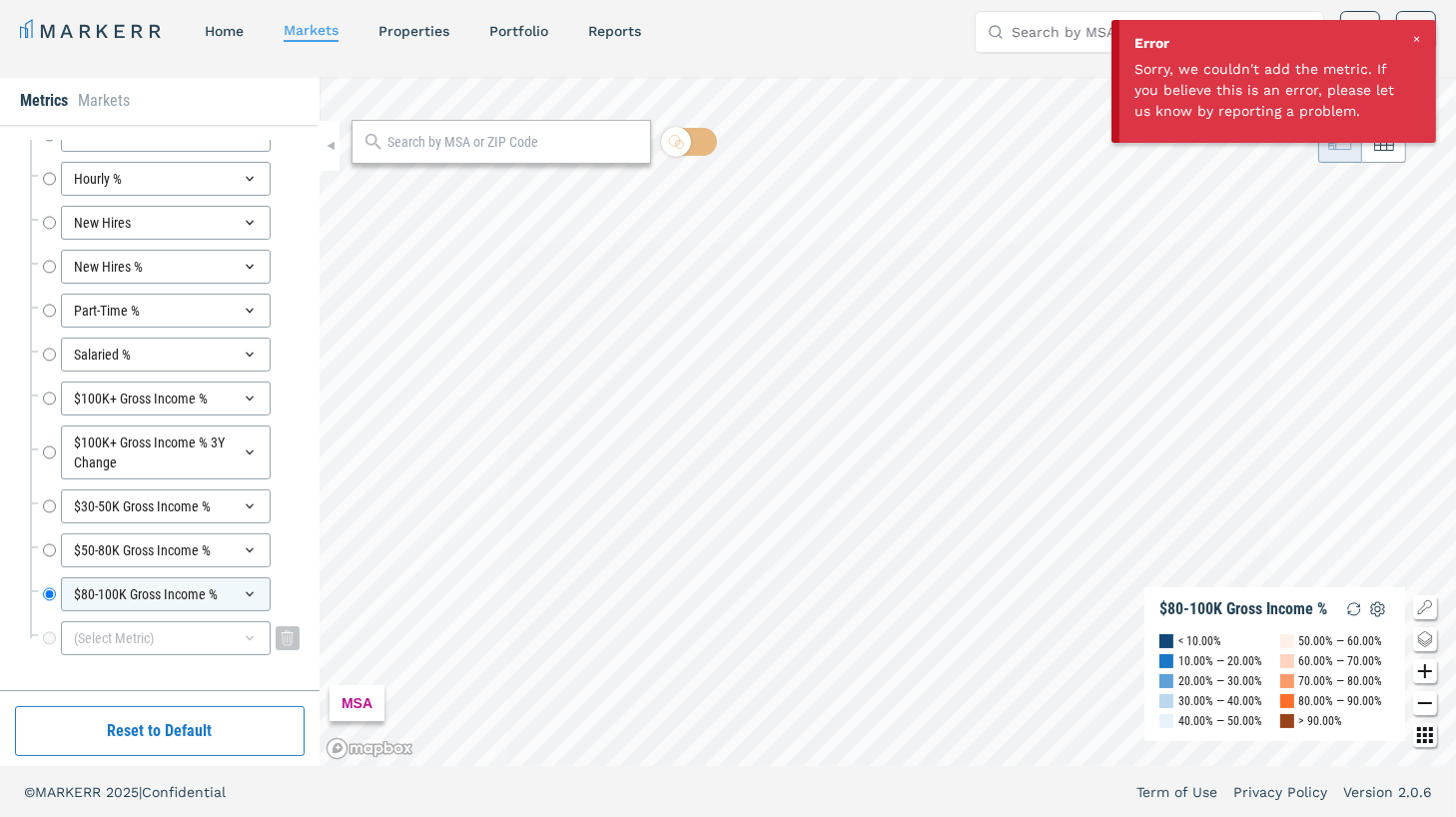 click on "(Select Metric)" at bounding box center [166, 638] 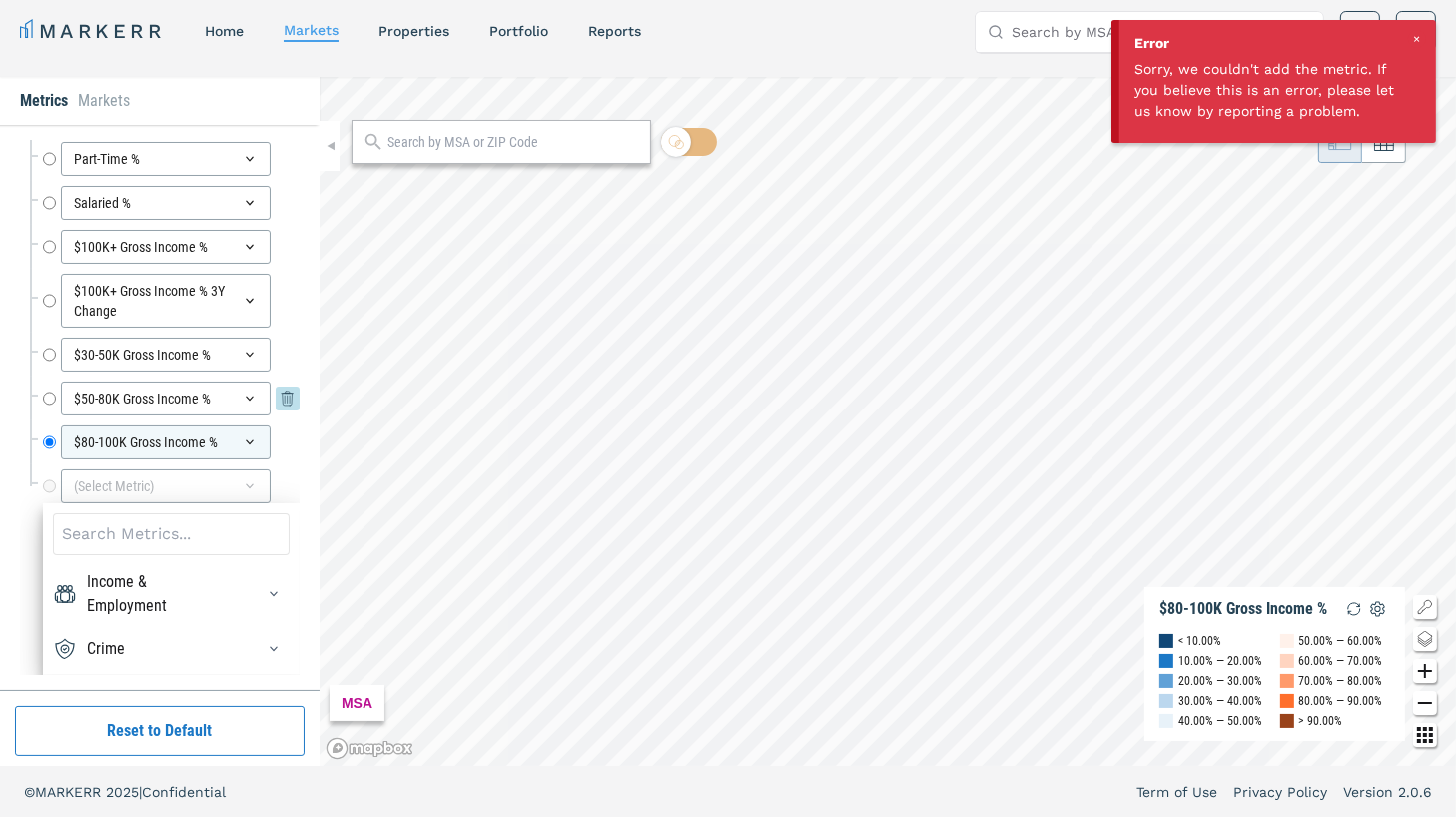 scroll, scrollTop: 7744, scrollLeft: 0, axis: vertical 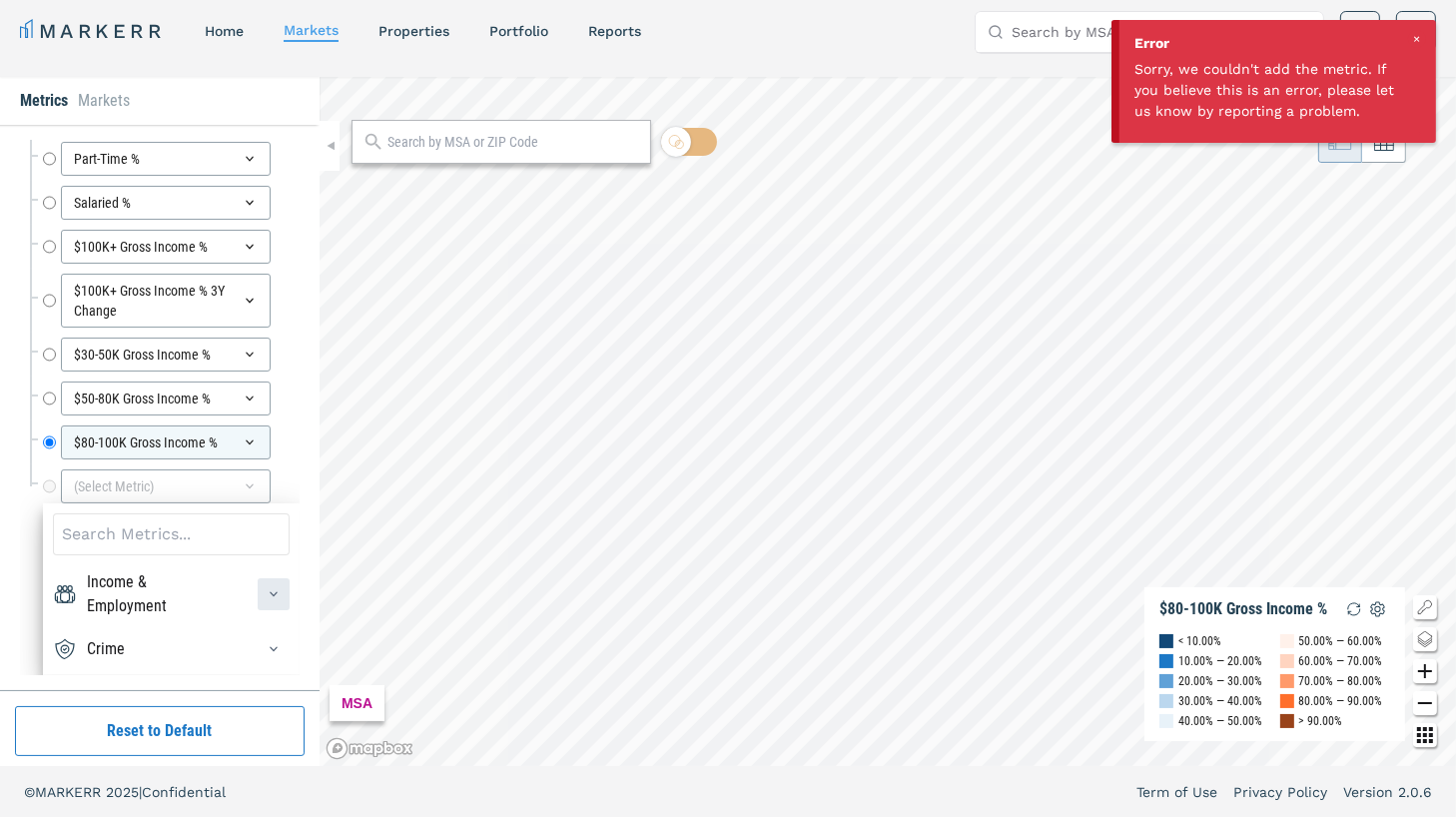 click 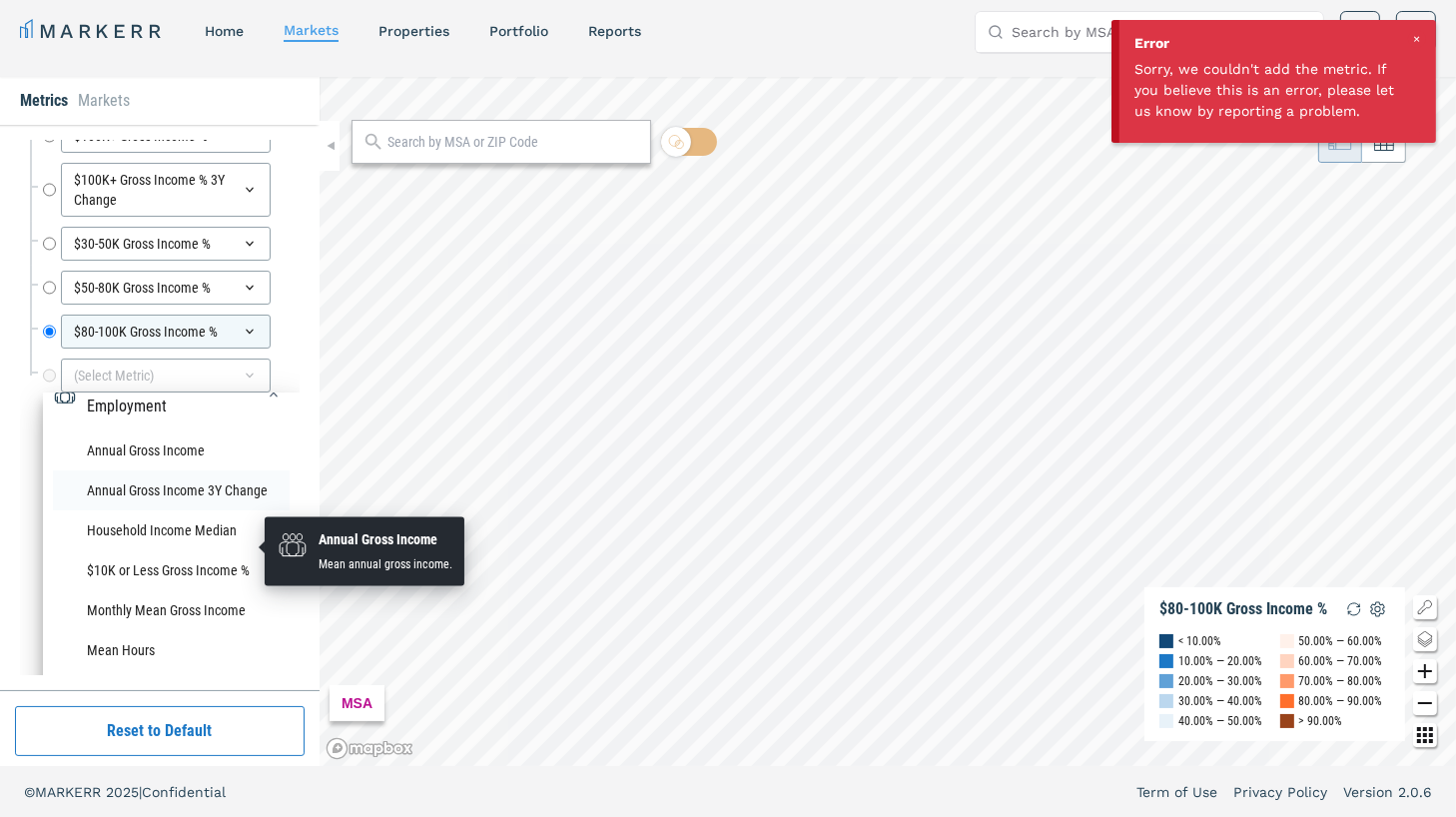 scroll, scrollTop: 84, scrollLeft: 0, axis: vertical 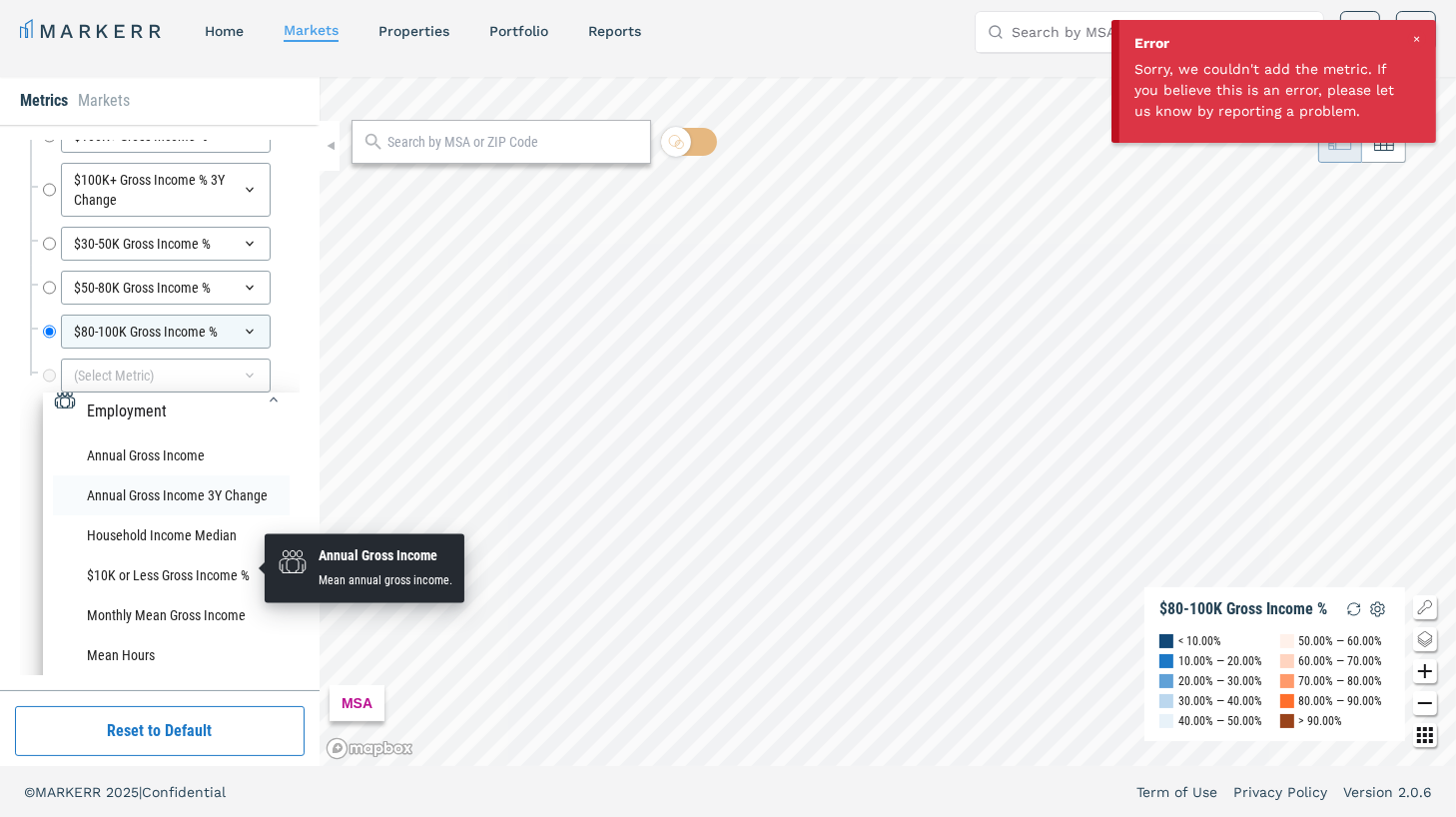 click on "Annual Gross Income" at bounding box center [171, 455] 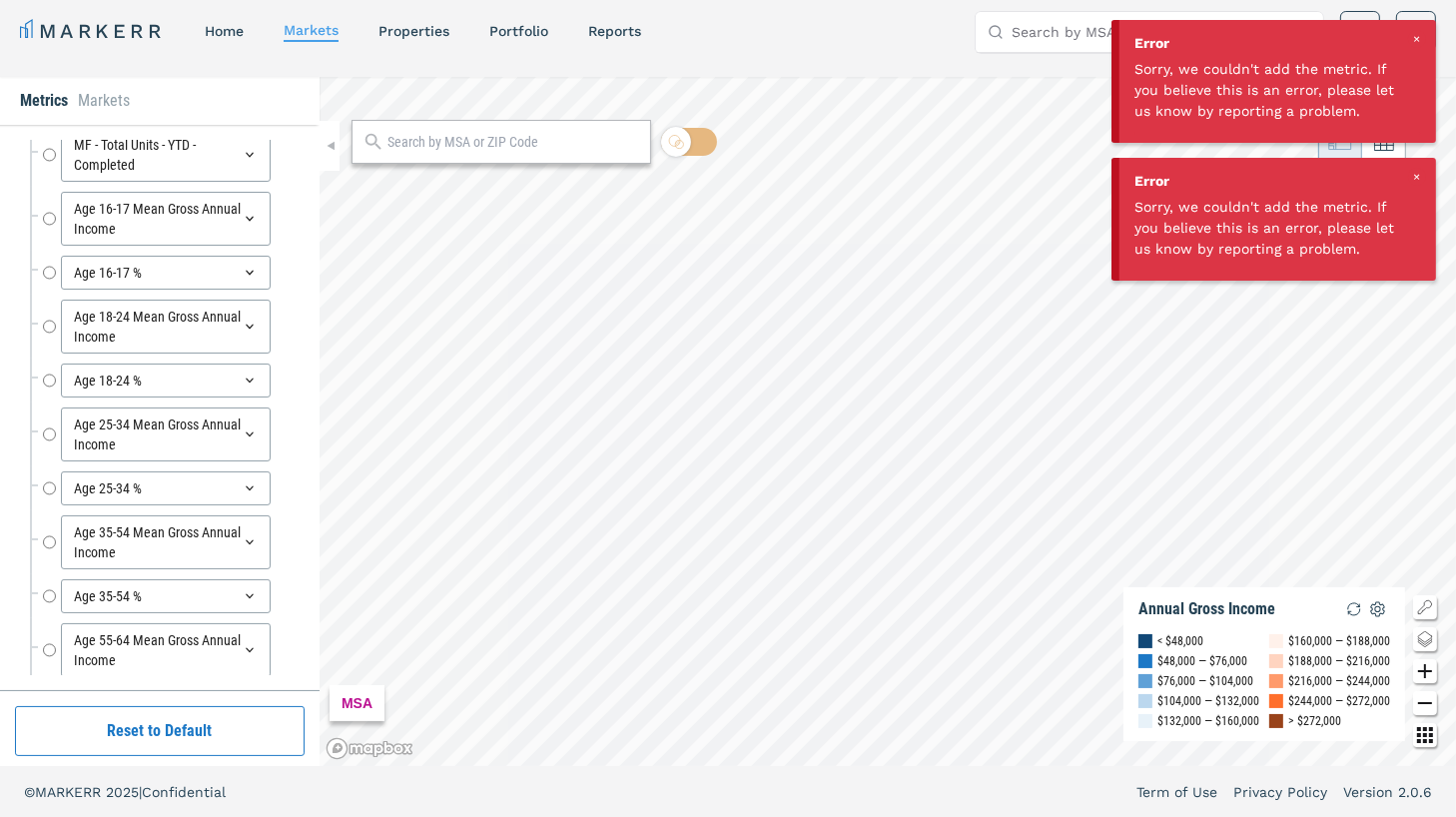 scroll, scrollTop: 7637, scrollLeft: 0, axis: vertical 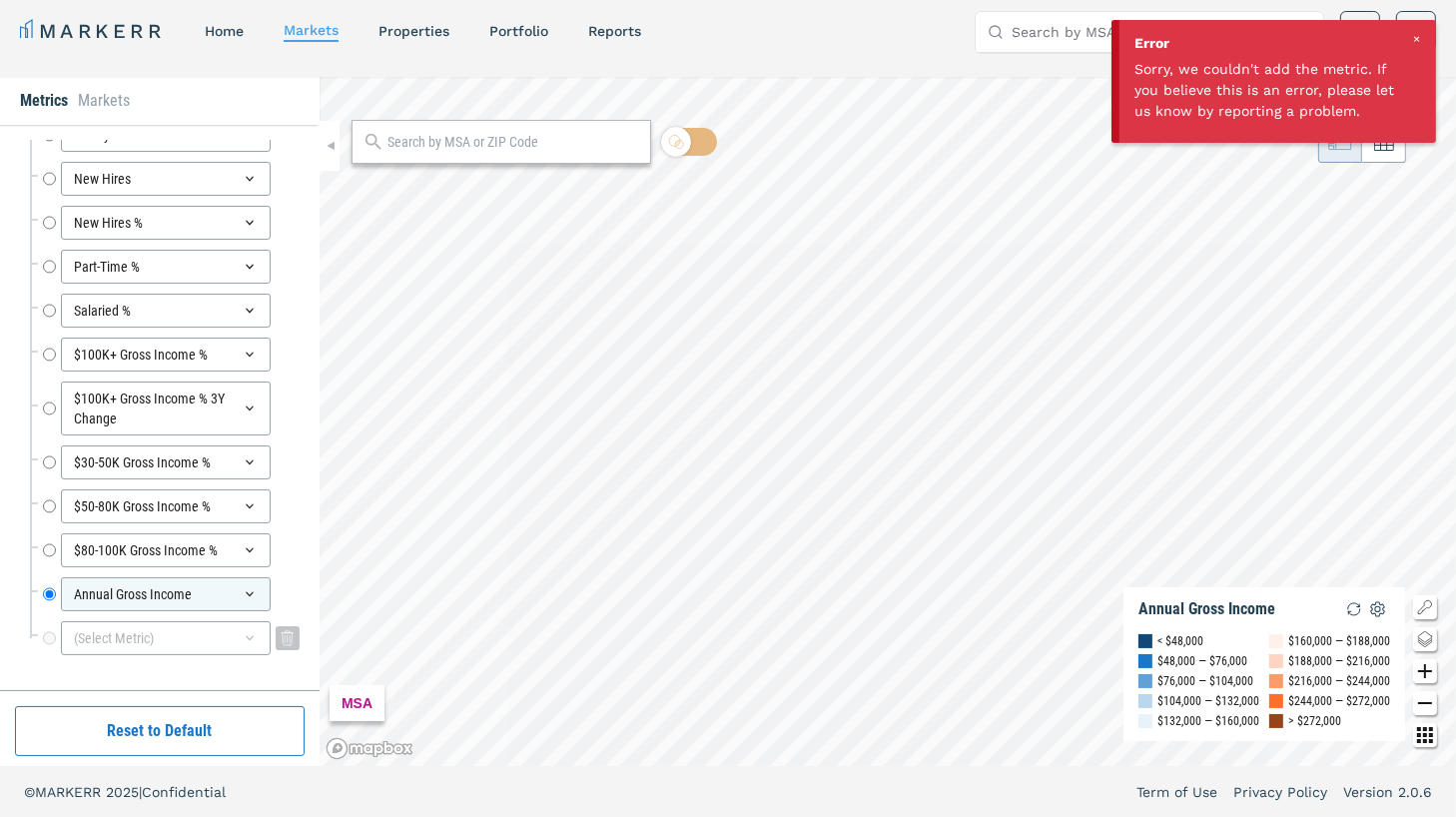 click 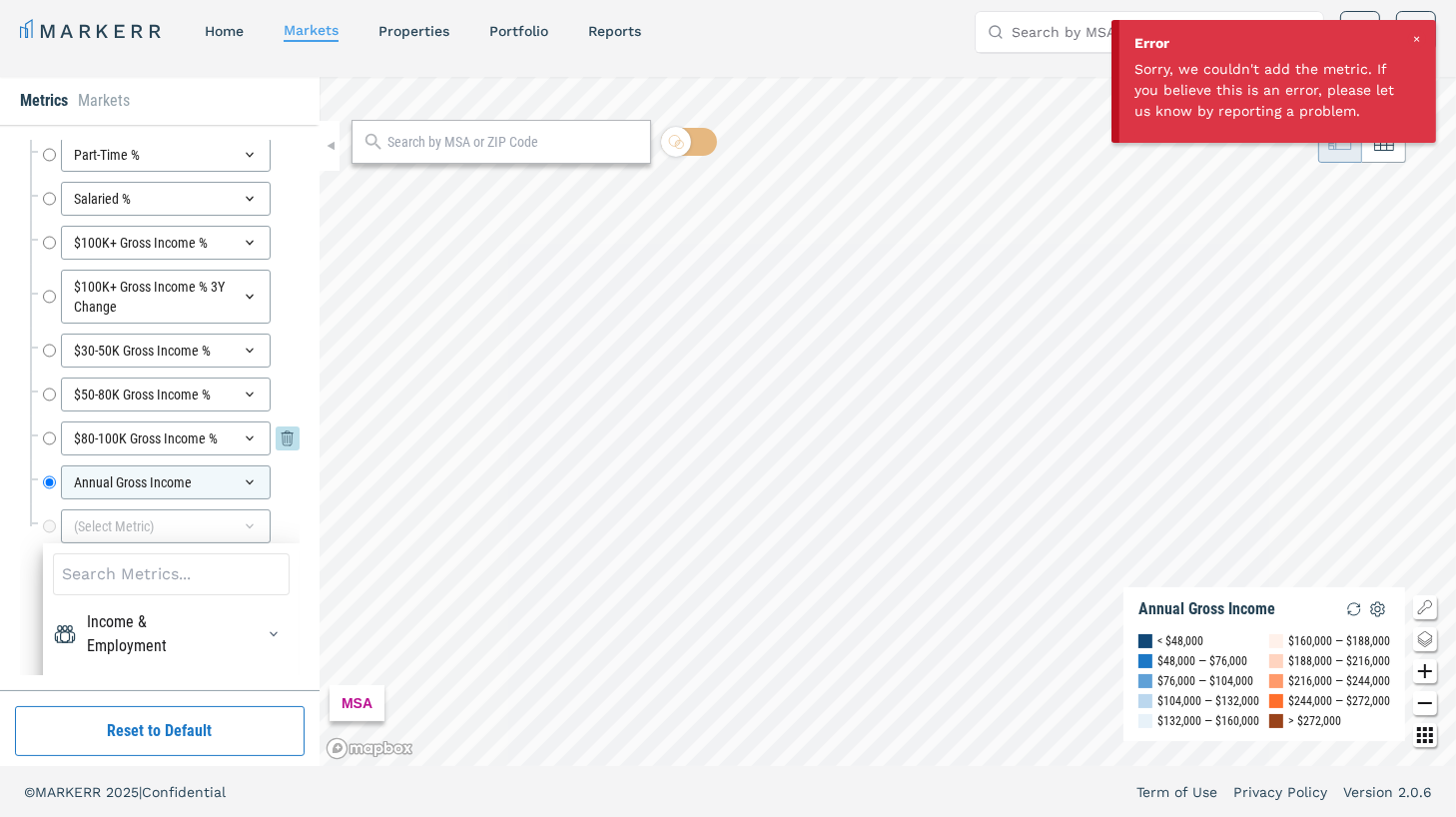 scroll, scrollTop: 7788, scrollLeft: 0, axis: vertical 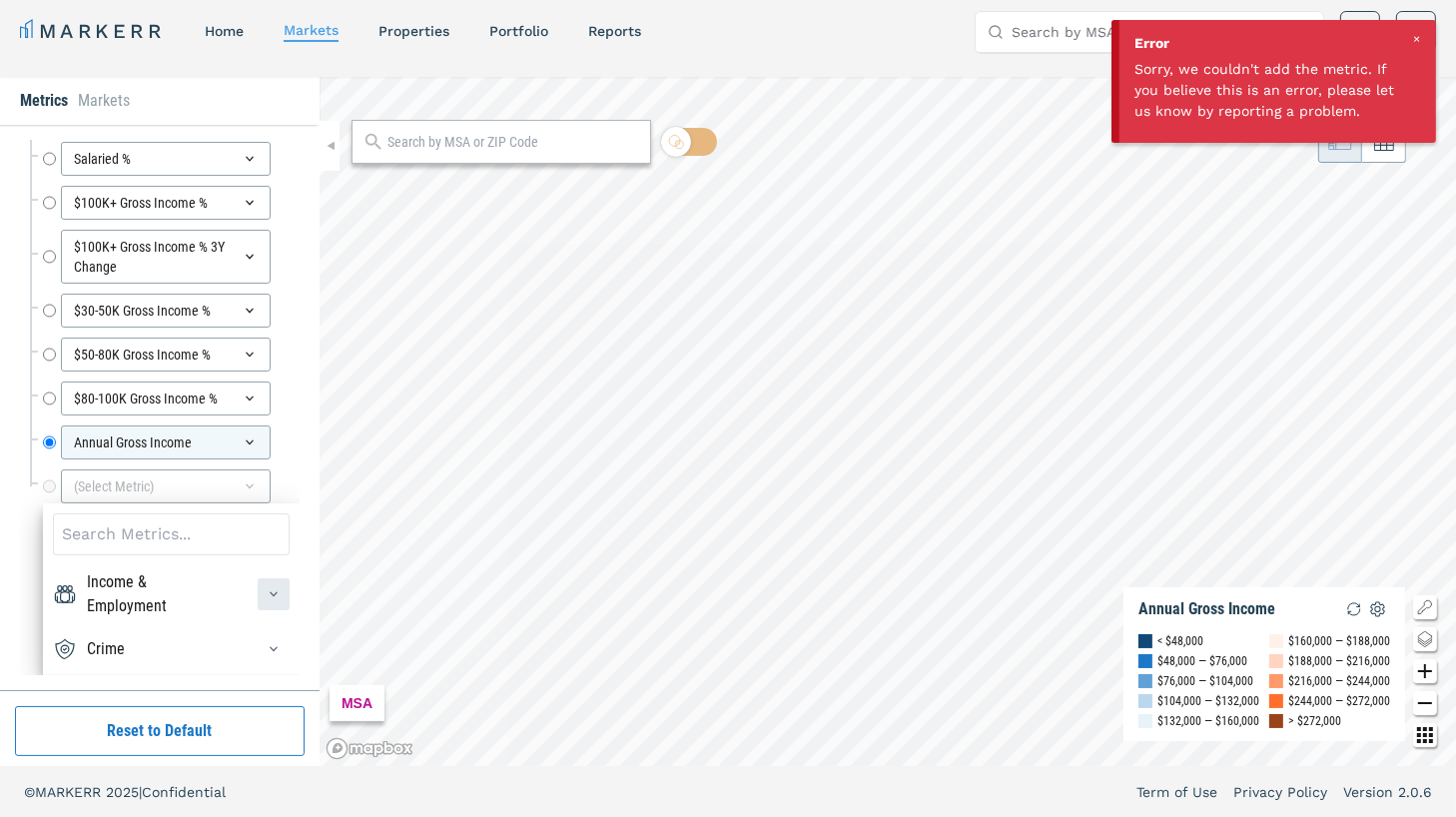 click 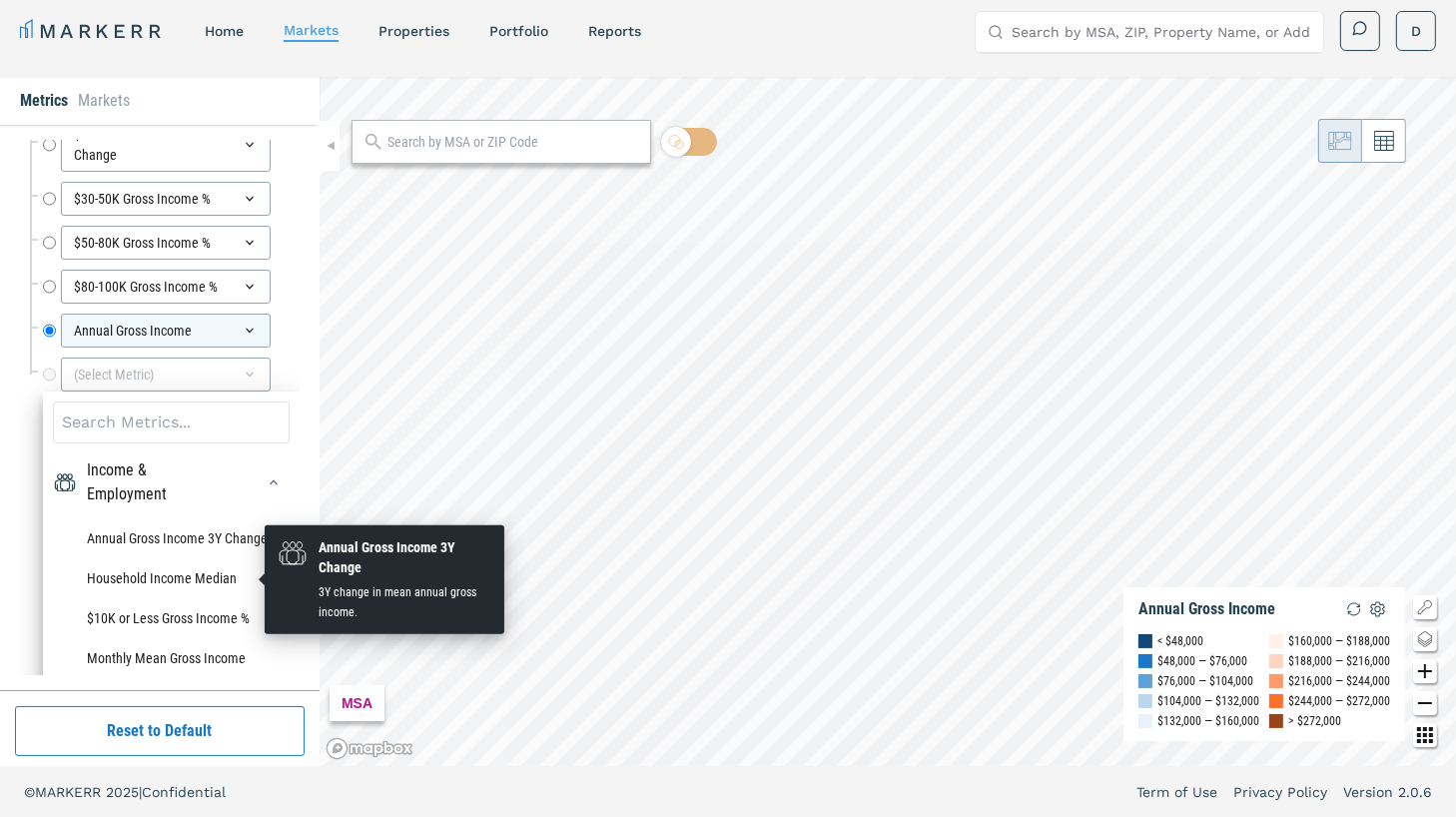 scroll, scrollTop: 120, scrollLeft: 0, axis: vertical 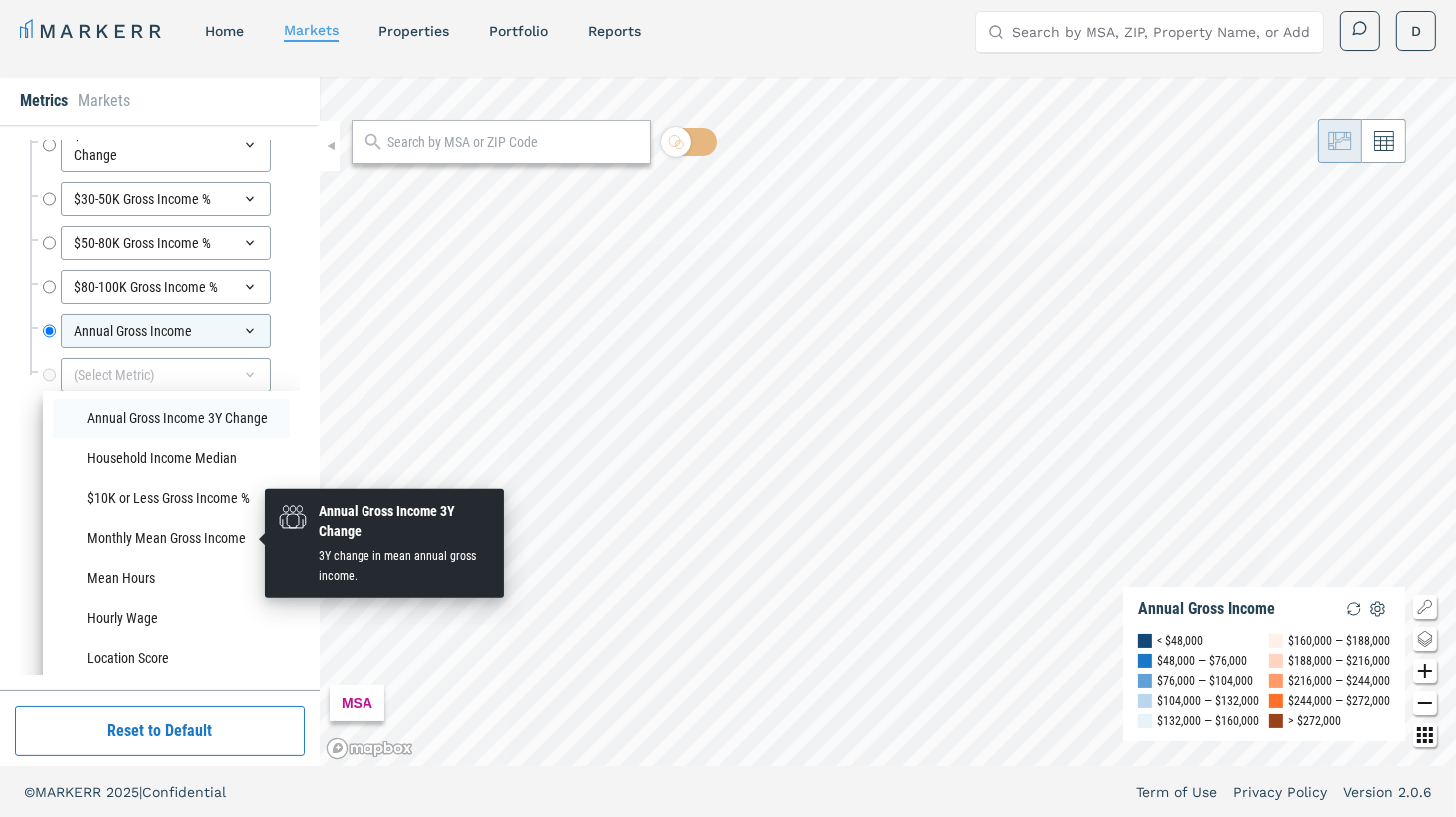 click on "Annual Gross Income 3Y Change" at bounding box center [171, 418] 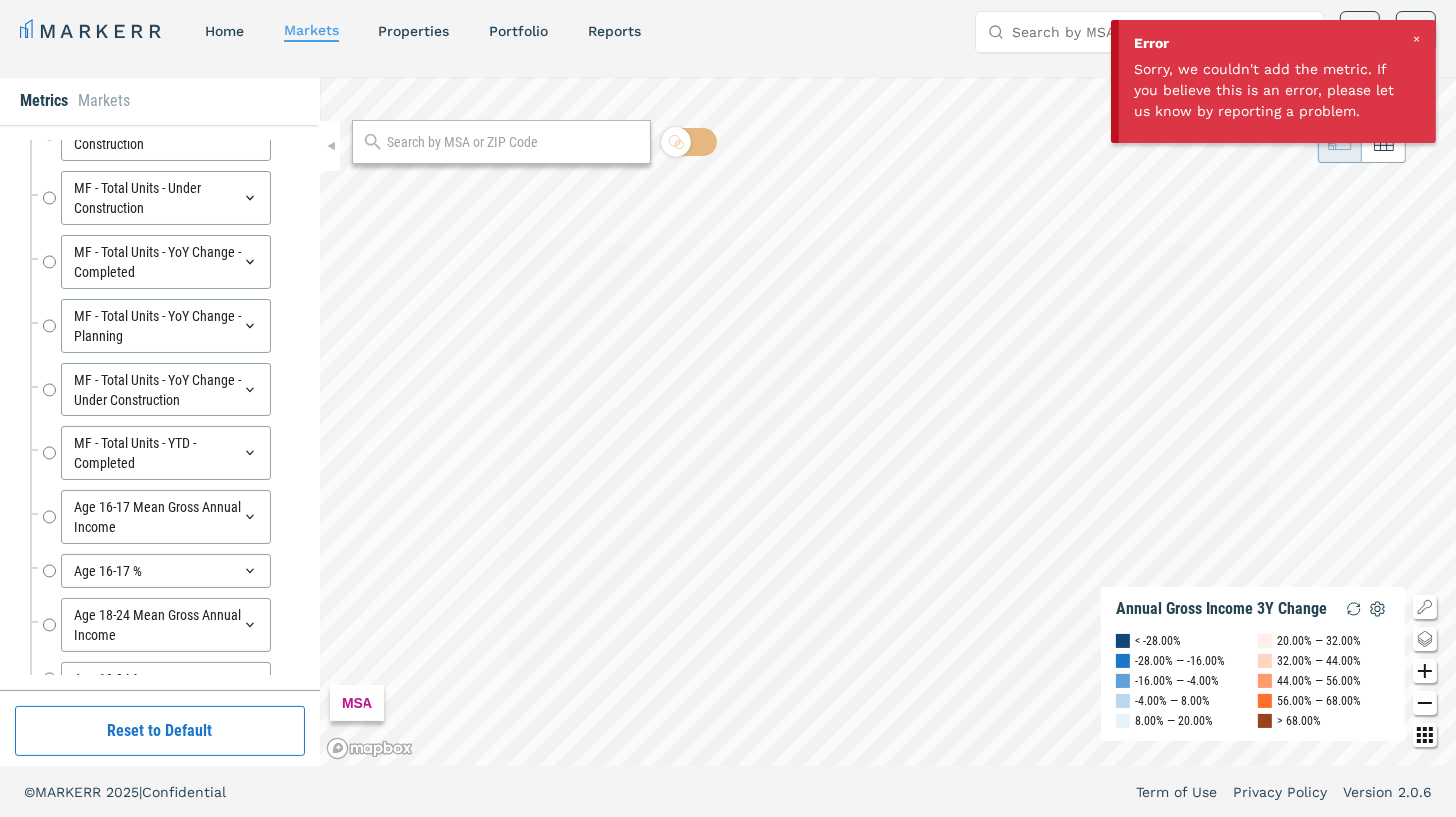 scroll, scrollTop: 7701, scrollLeft: 0, axis: vertical 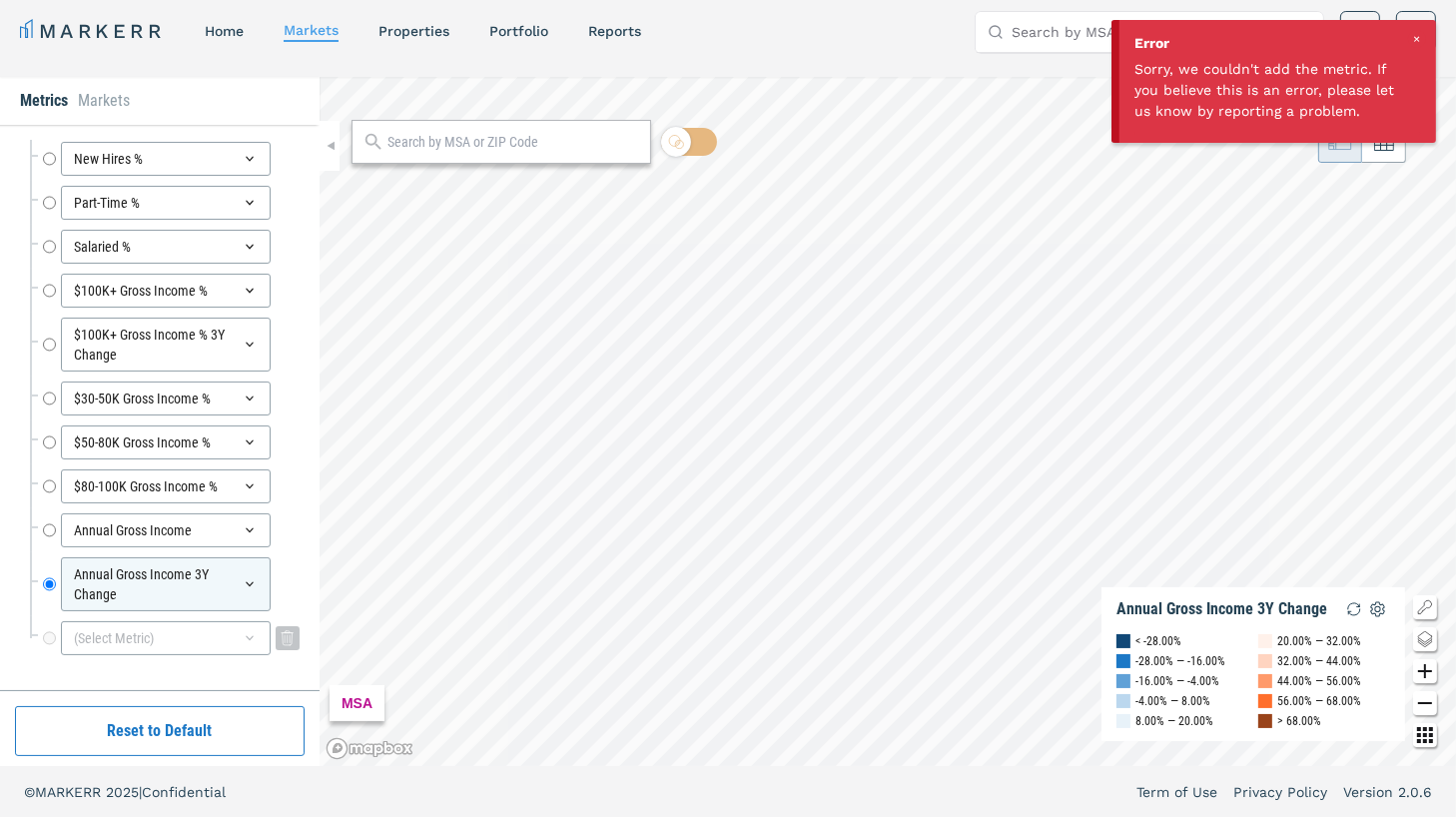 click on "(Select Metric)" at bounding box center (166, 638) 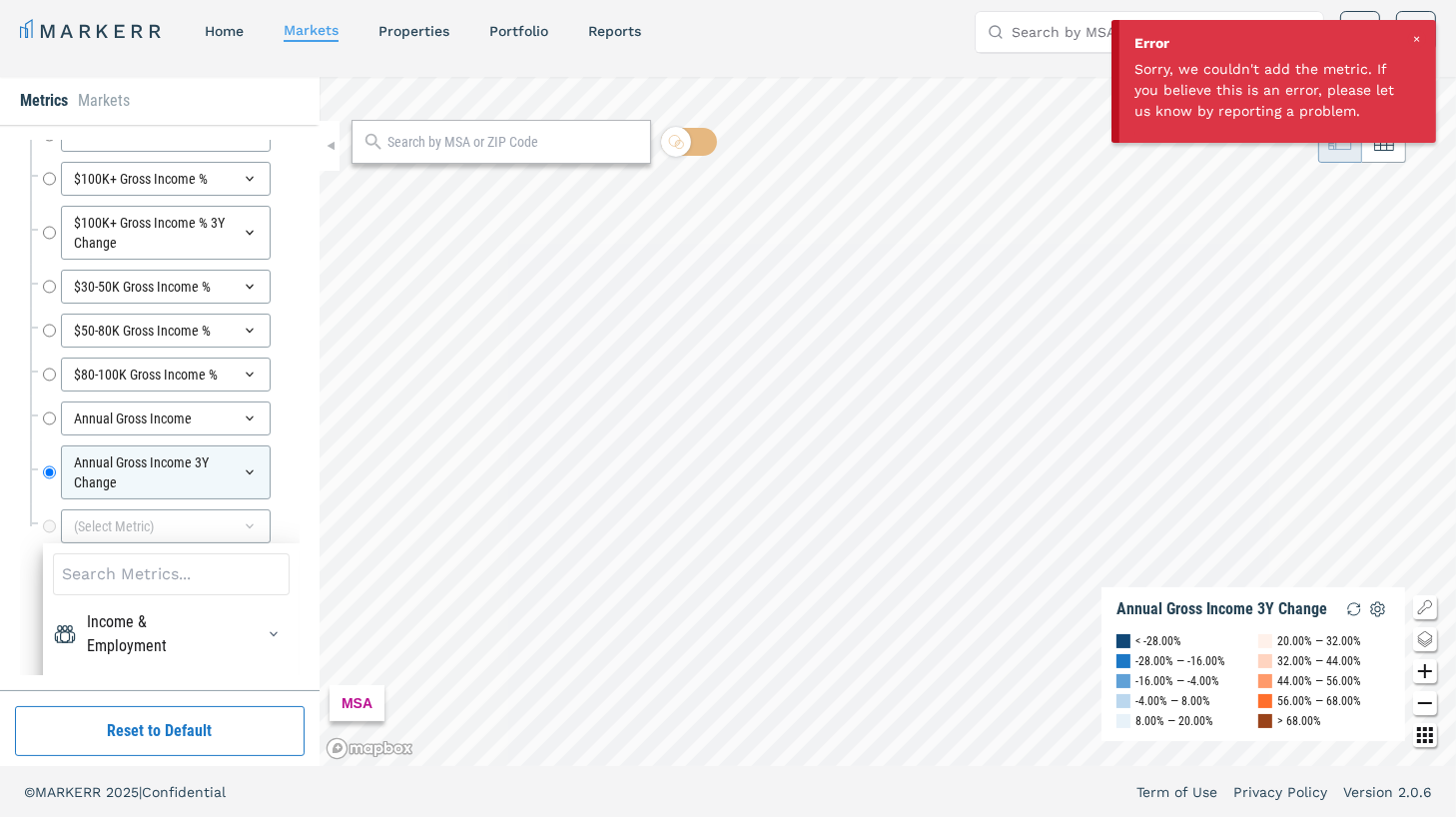 scroll, scrollTop: 7852, scrollLeft: 0, axis: vertical 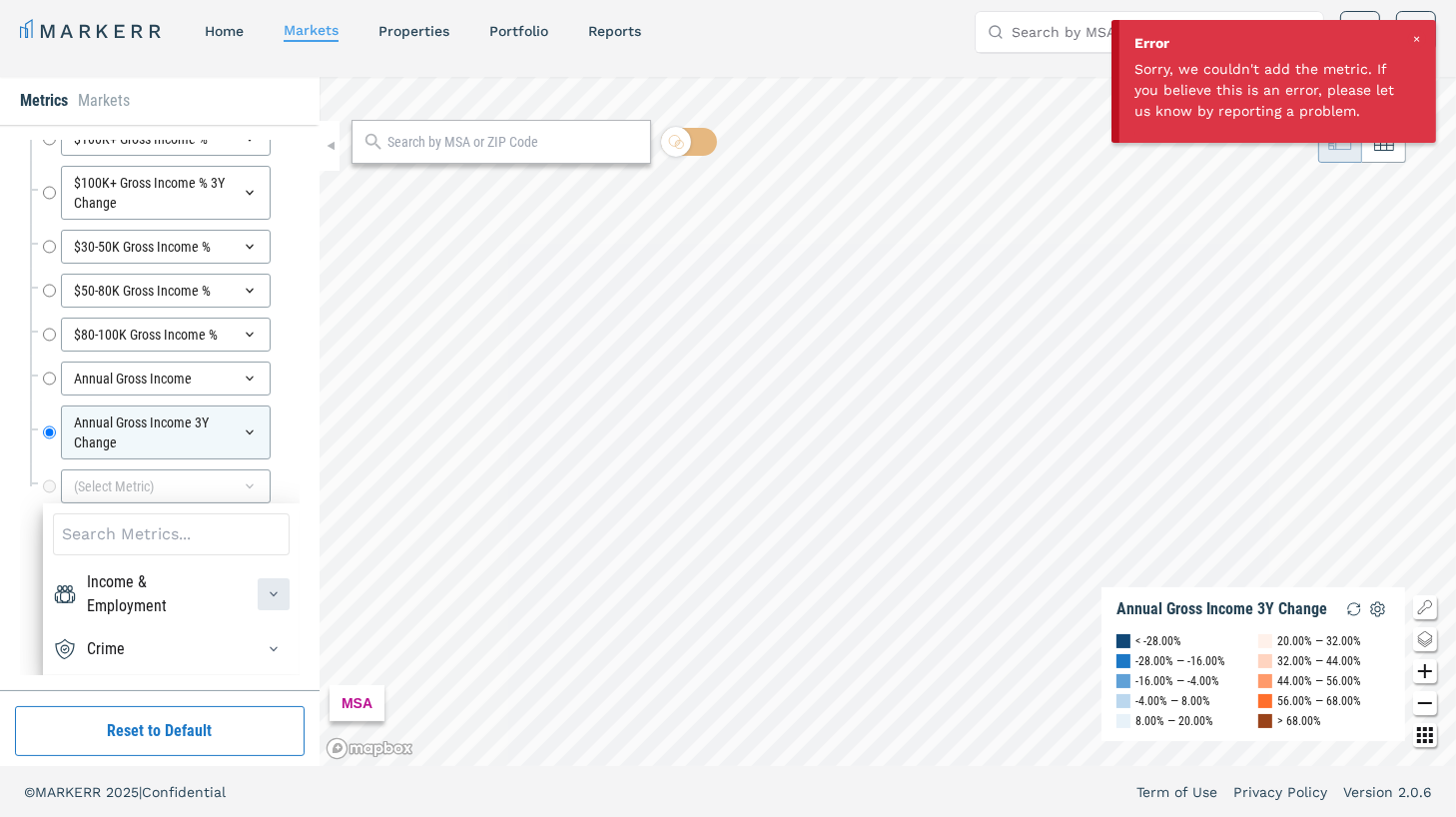 click 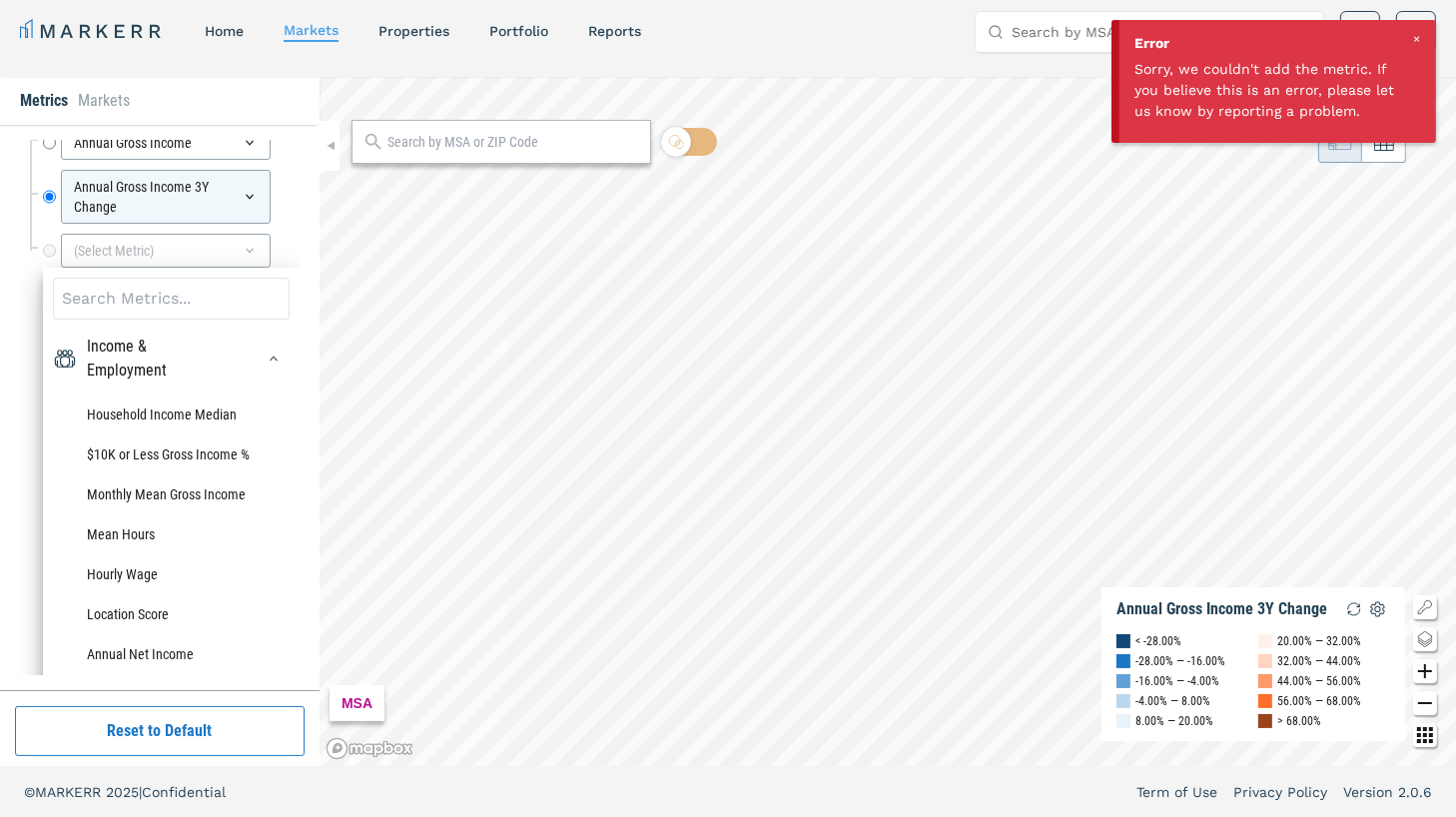 scroll, scrollTop: 7977, scrollLeft: 0, axis: vertical 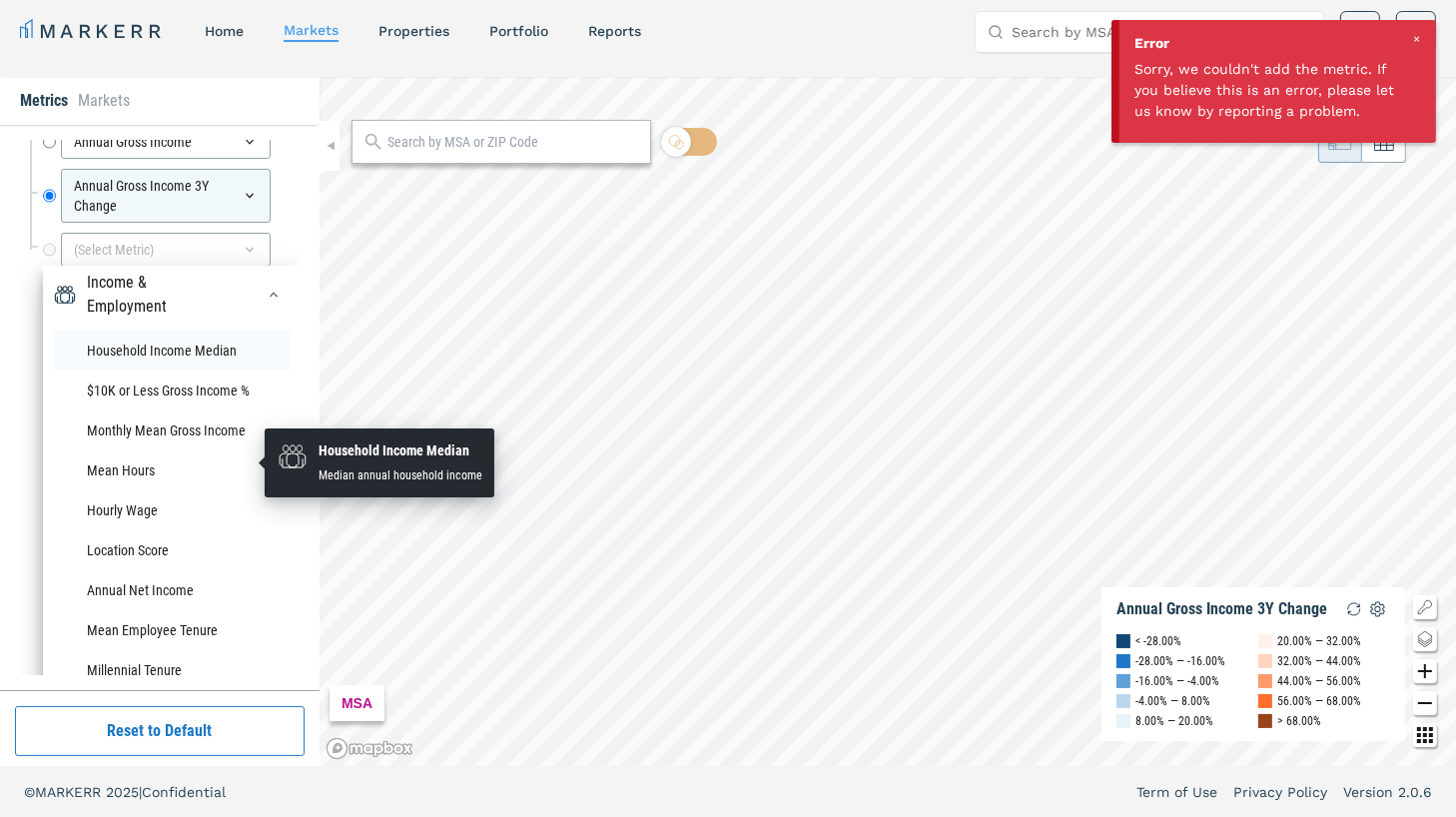 click on "Household Income Median" at bounding box center [171, 351] 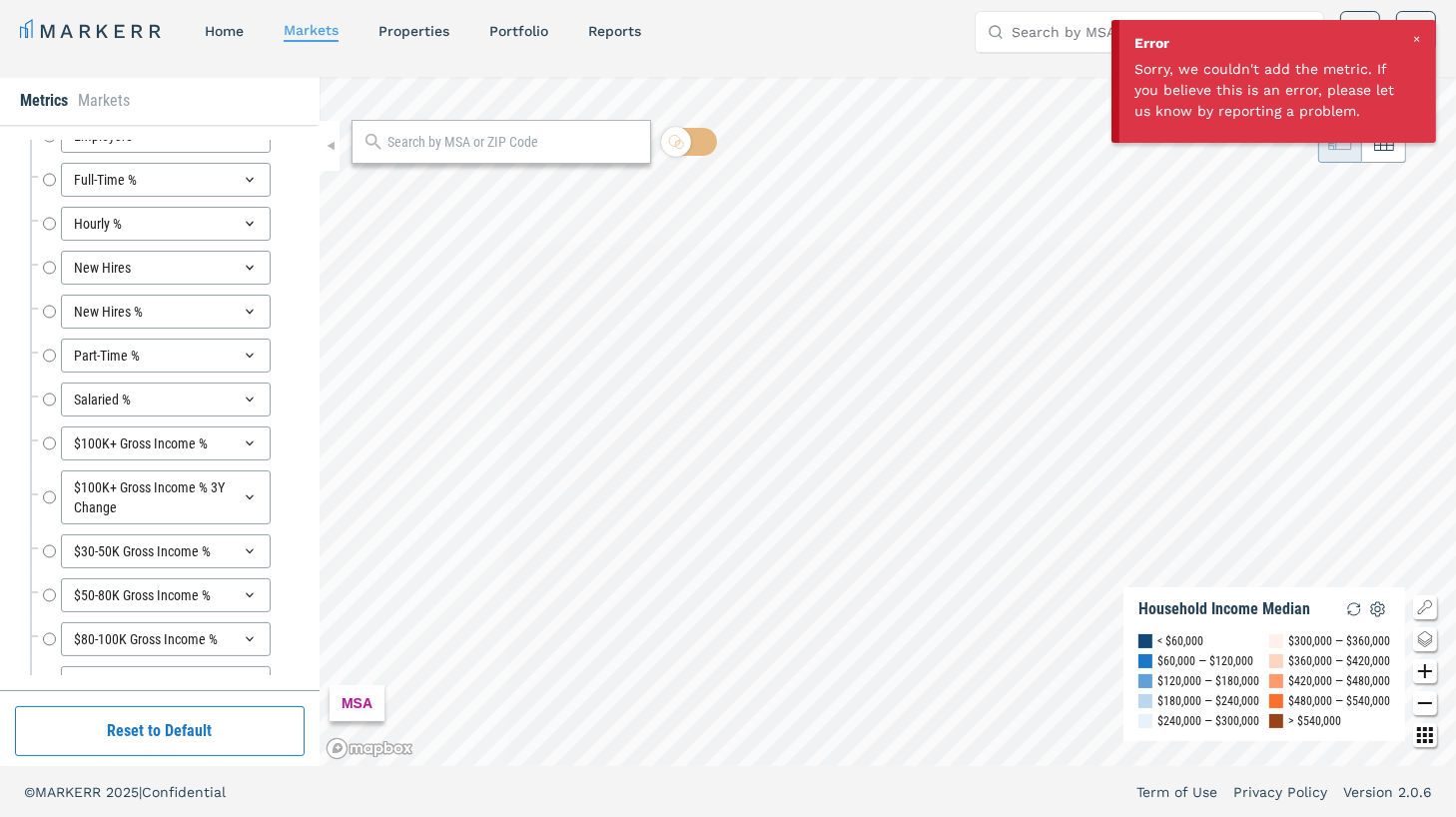 scroll, scrollTop: 7745, scrollLeft: 0, axis: vertical 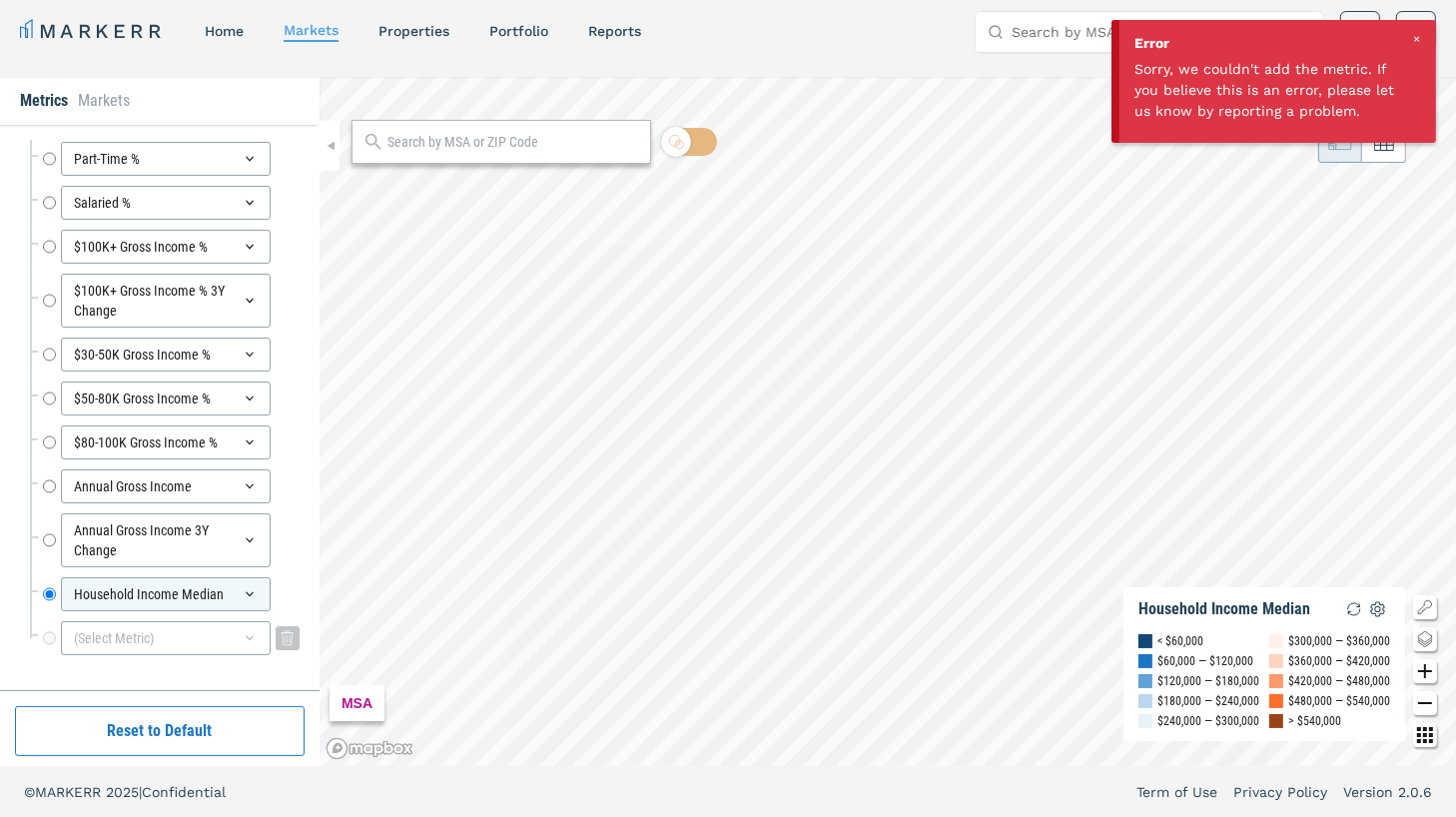 click 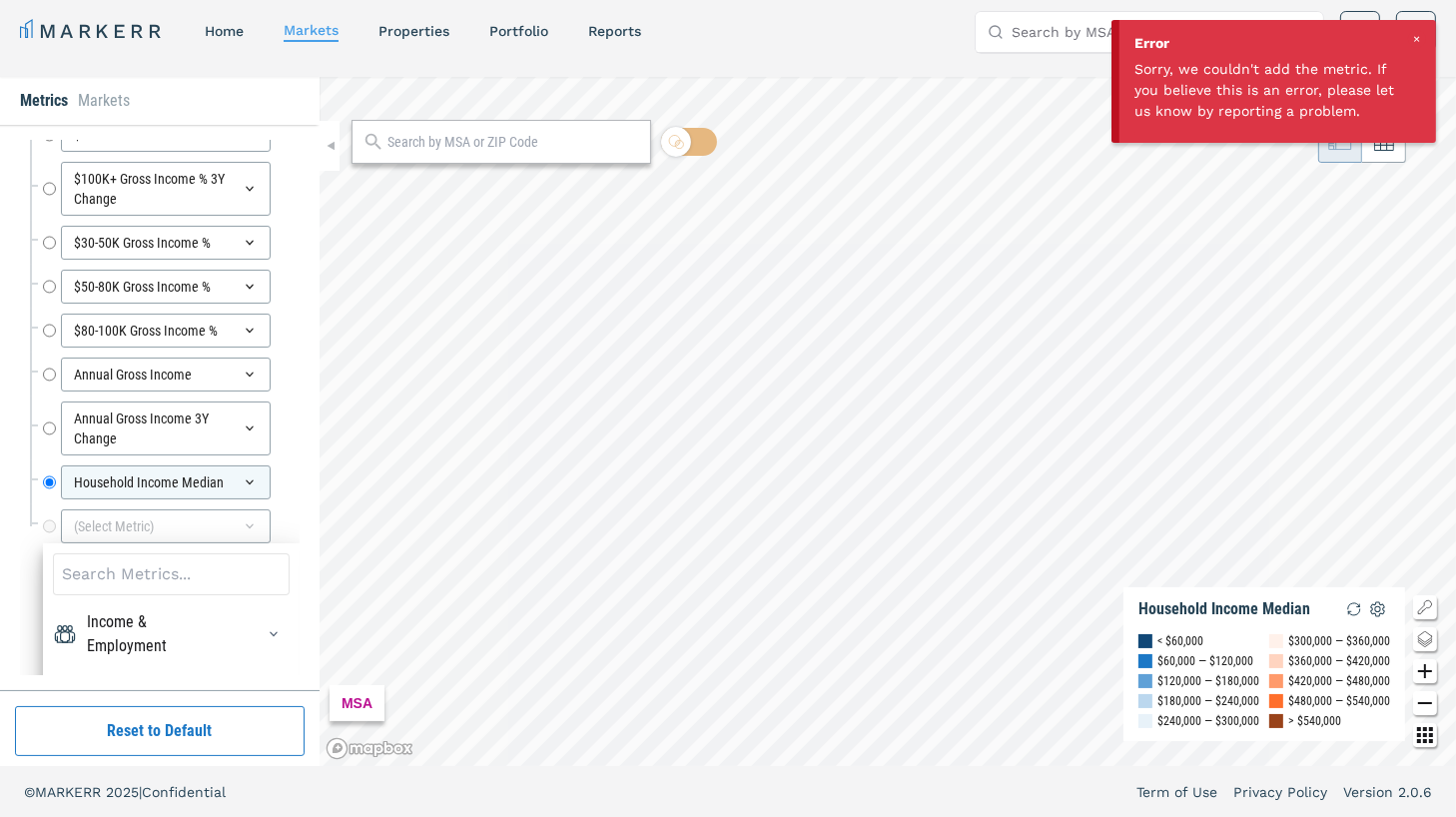 scroll, scrollTop: 7896, scrollLeft: 0, axis: vertical 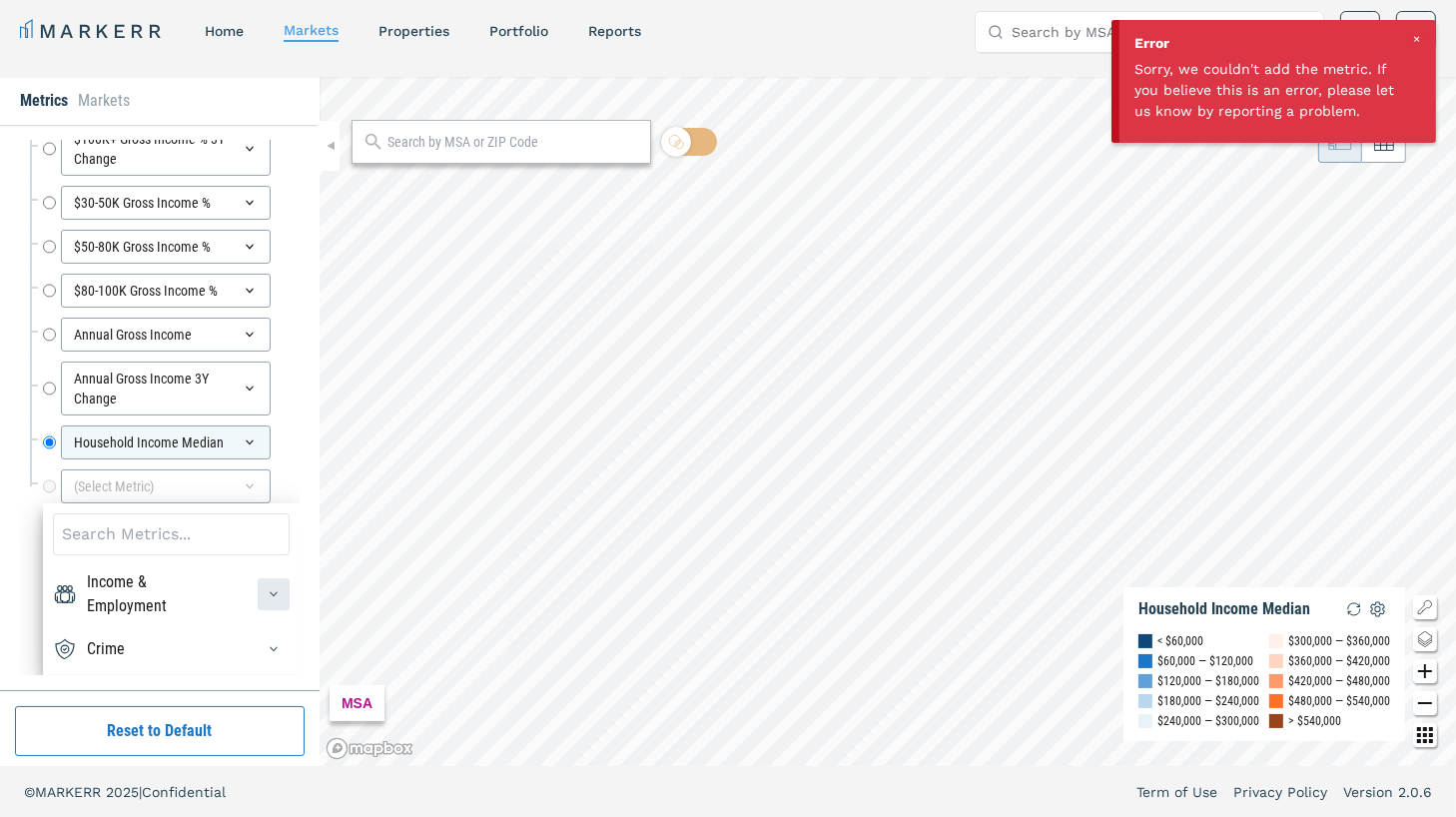 click at bounding box center [274, 594] 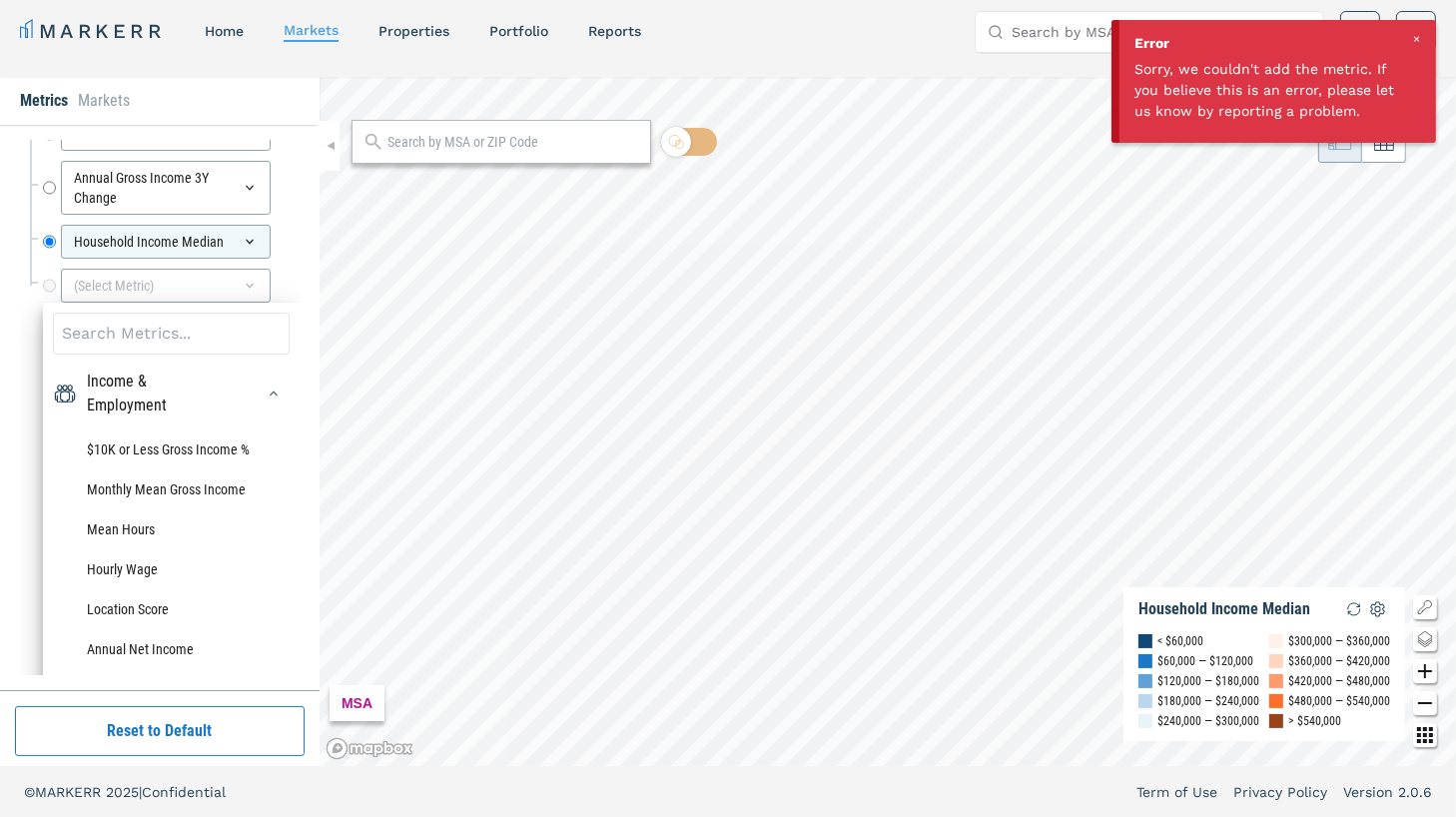 scroll, scrollTop: 7986, scrollLeft: 0, axis: vertical 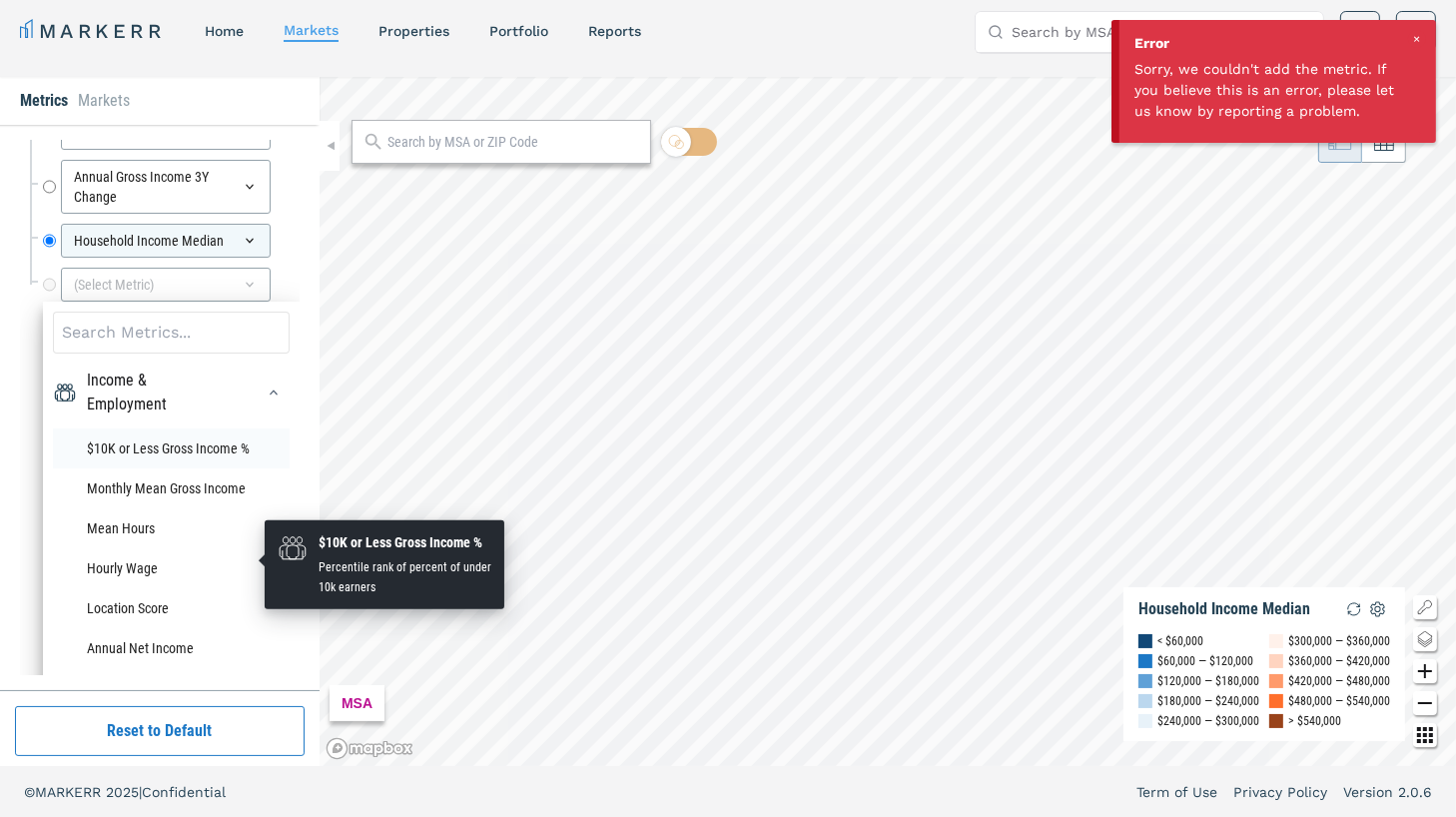 click on "$10K or Less Gross Income %" at bounding box center (171, 448) 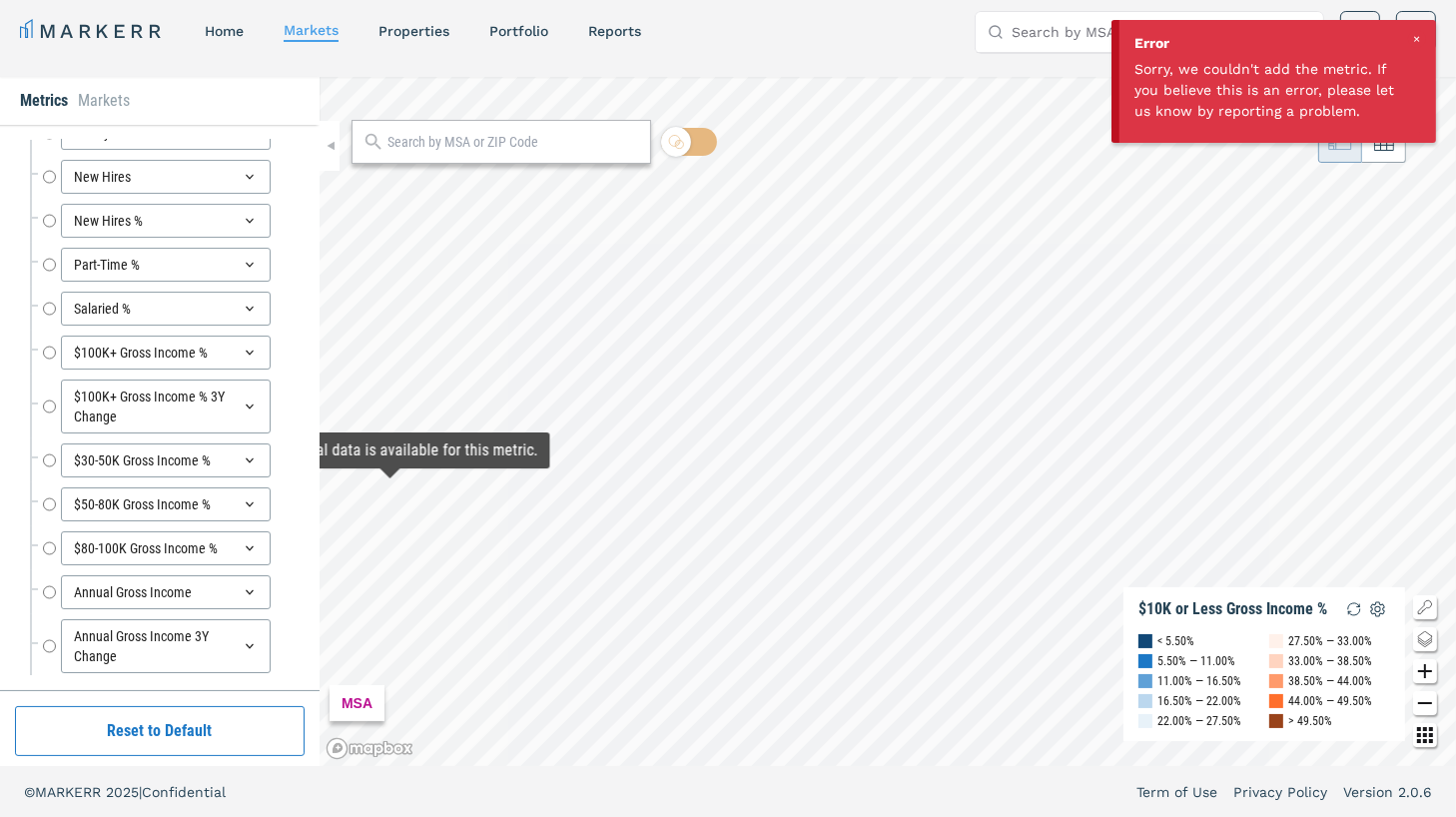 scroll, scrollTop: 7808, scrollLeft: 0, axis: vertical 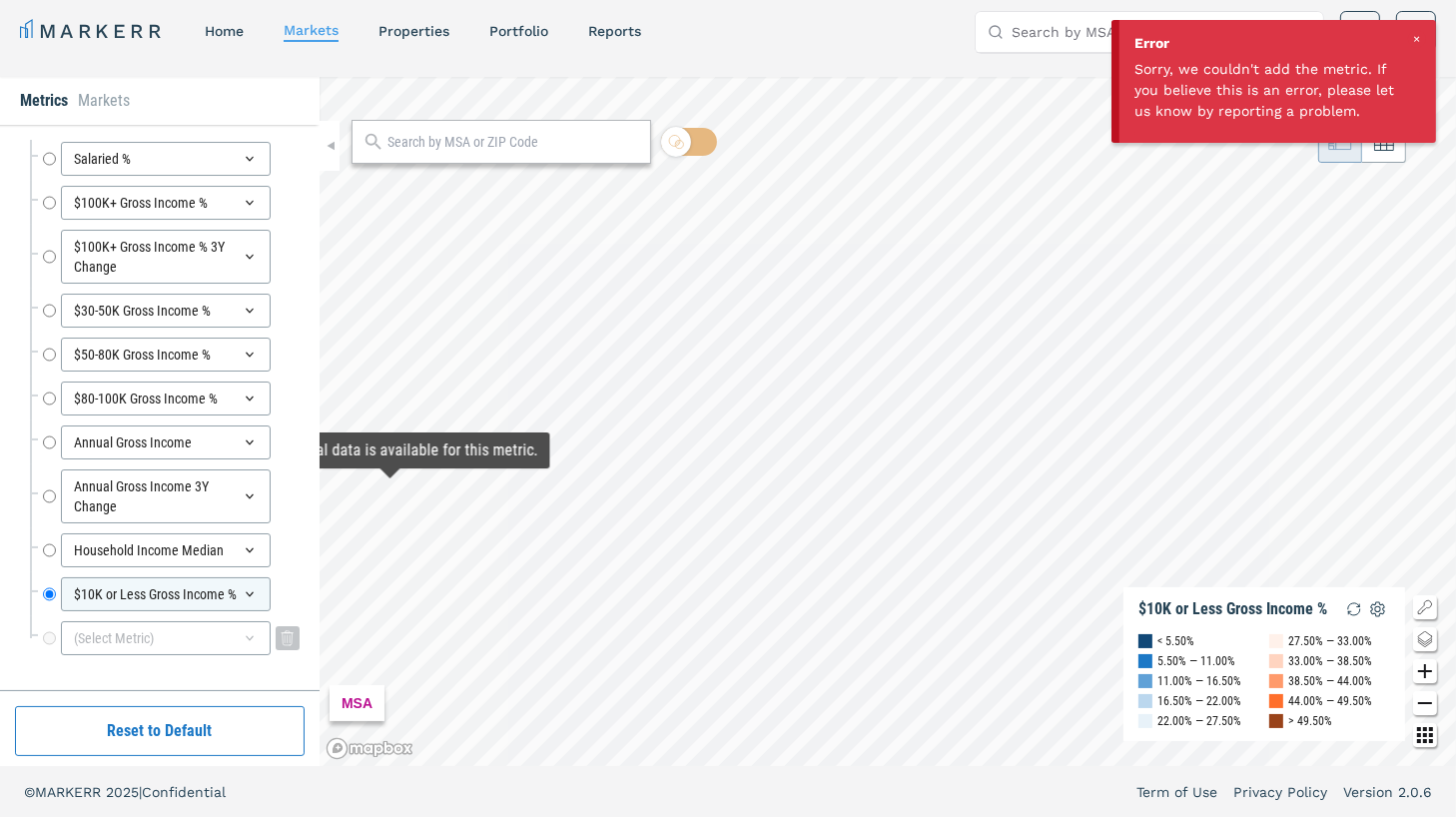 click 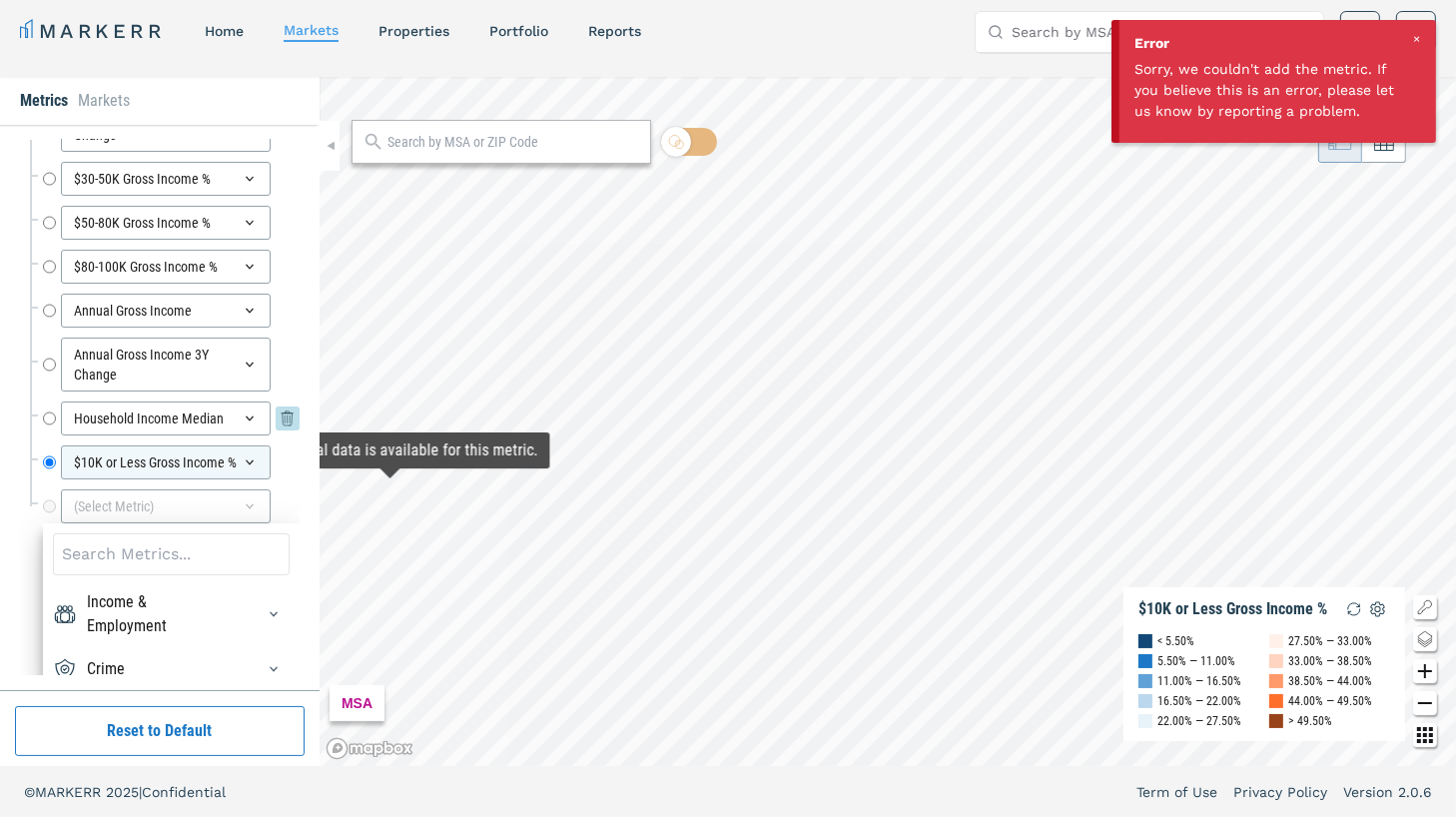 scroll, scrollTop: 7960, scrollLeft: 0, axis: vertical 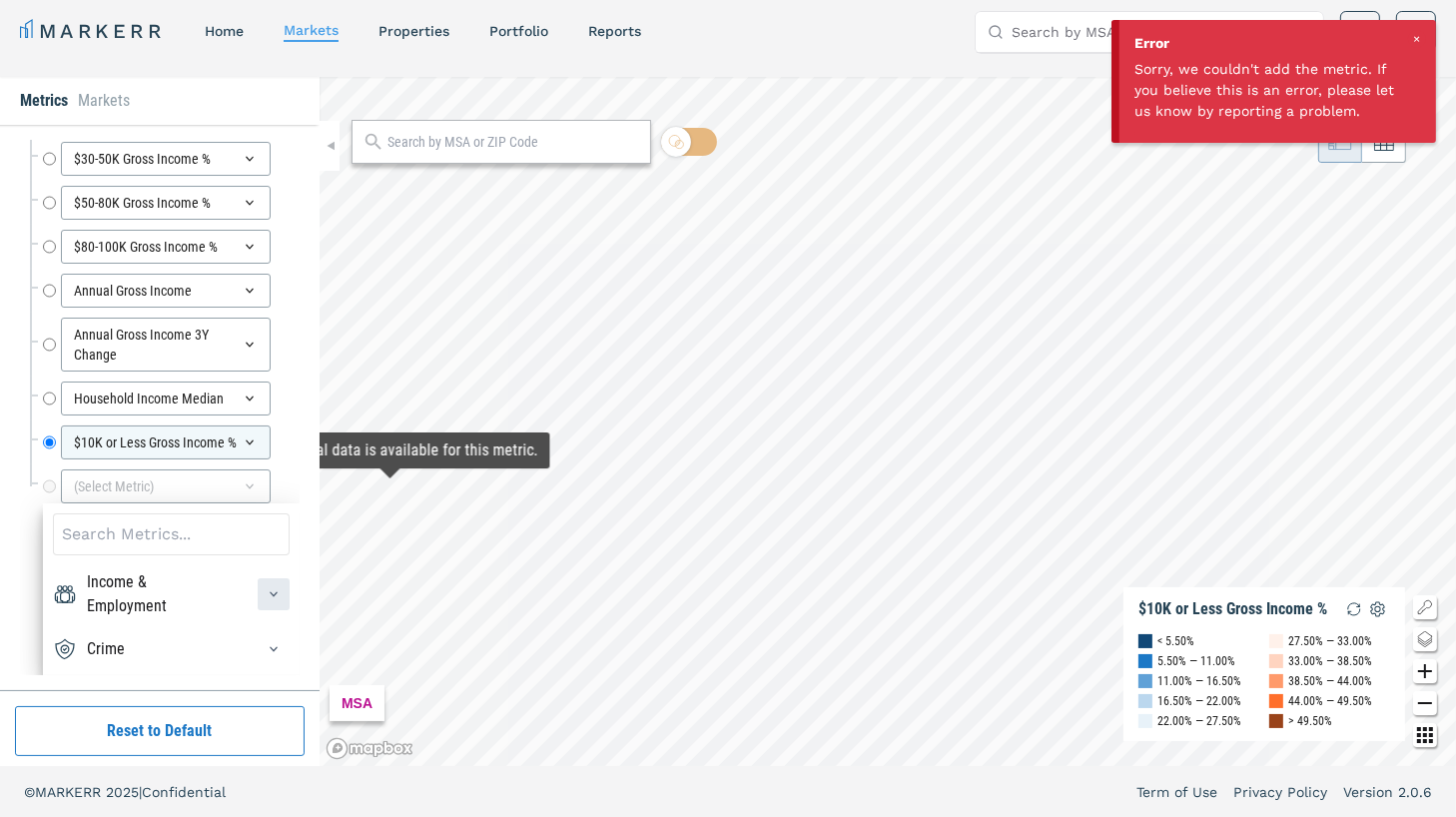 click 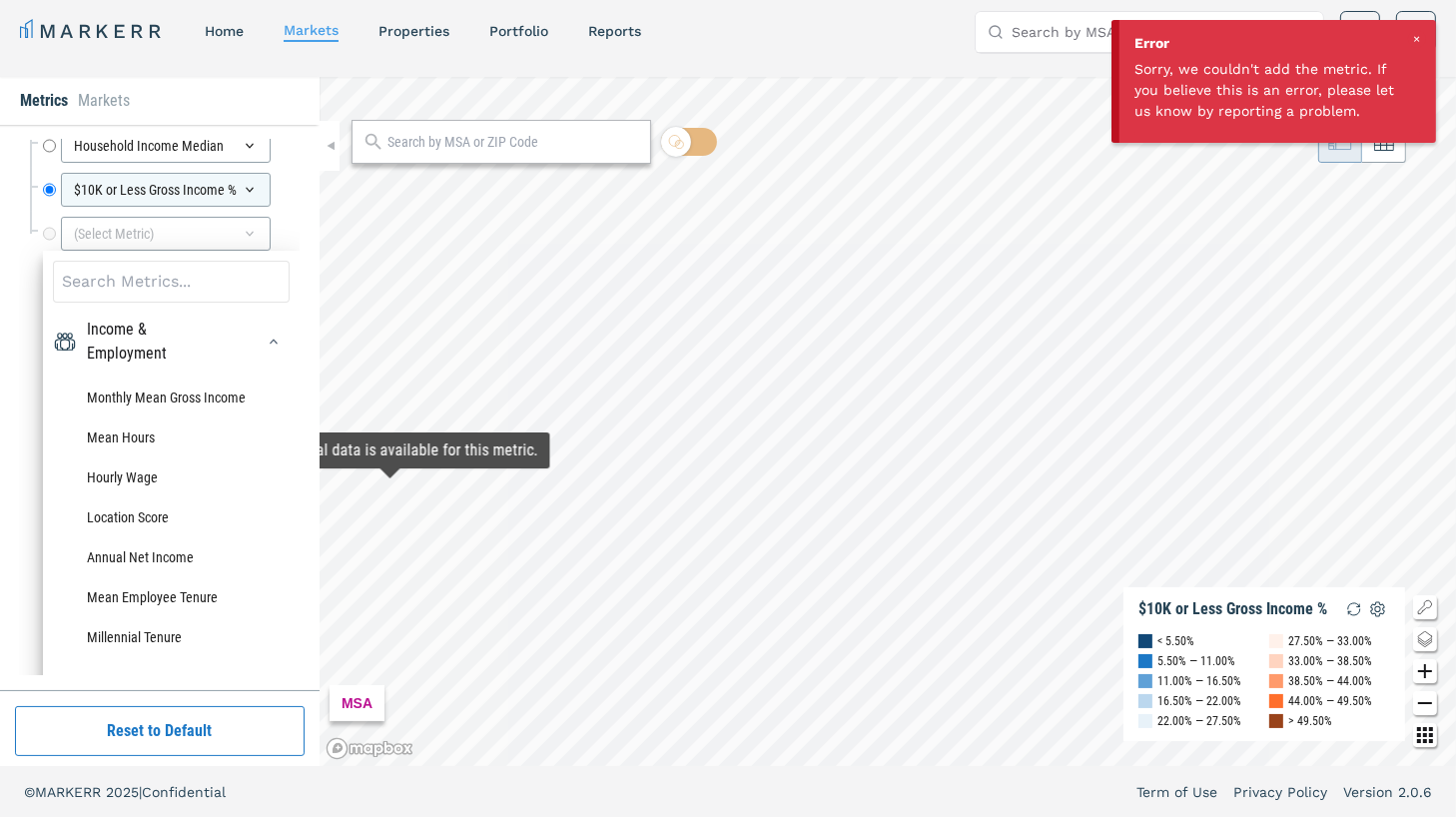 scroll, scrollTop: 8084, scrollLeft: 0, axis: vertical 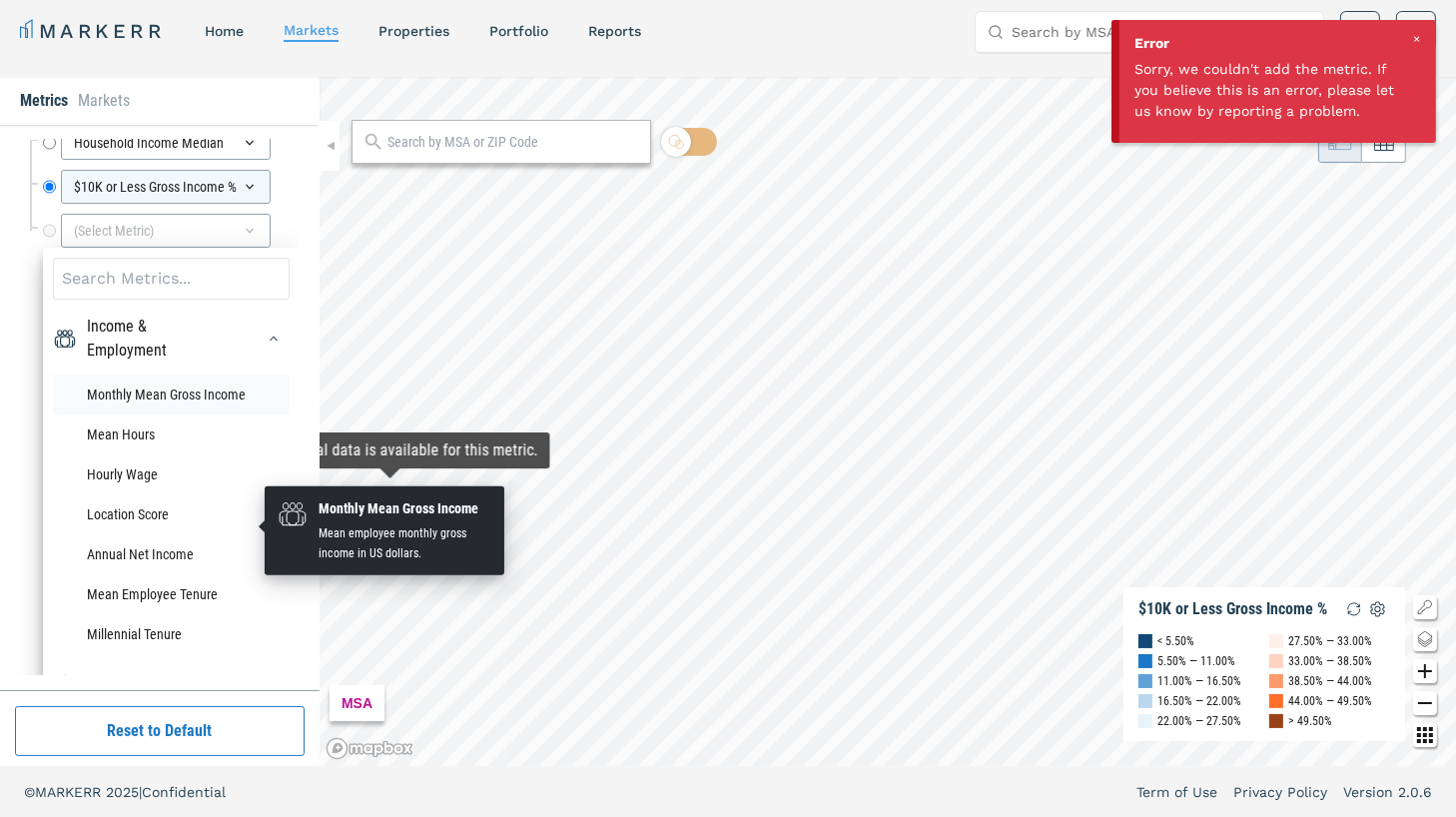 click on "Monthly Mean Gross Income" at bounding box center [171, 395] 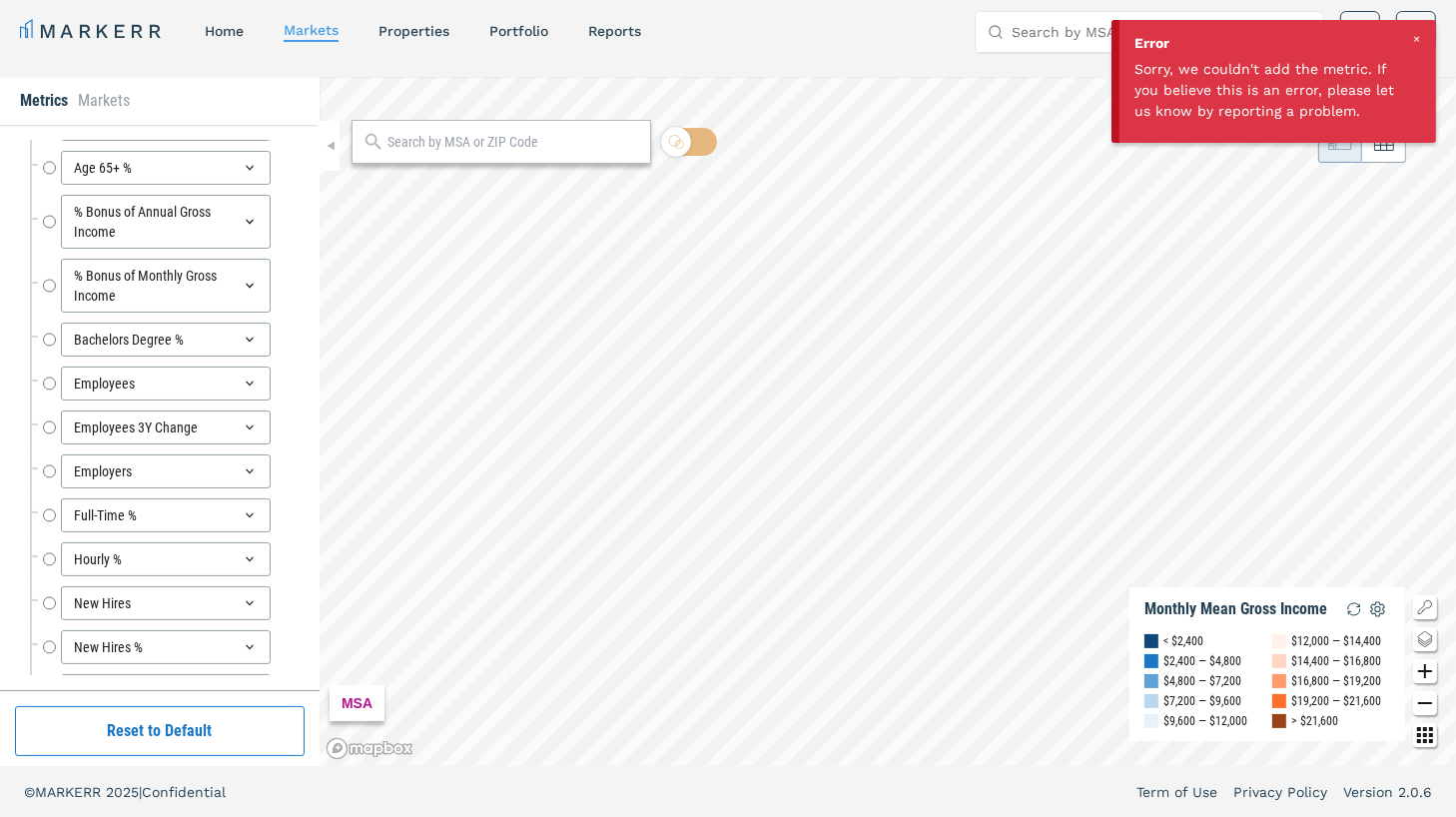 scroll, scrollTop: 7871, scrollLeft: 0, axis: vertical 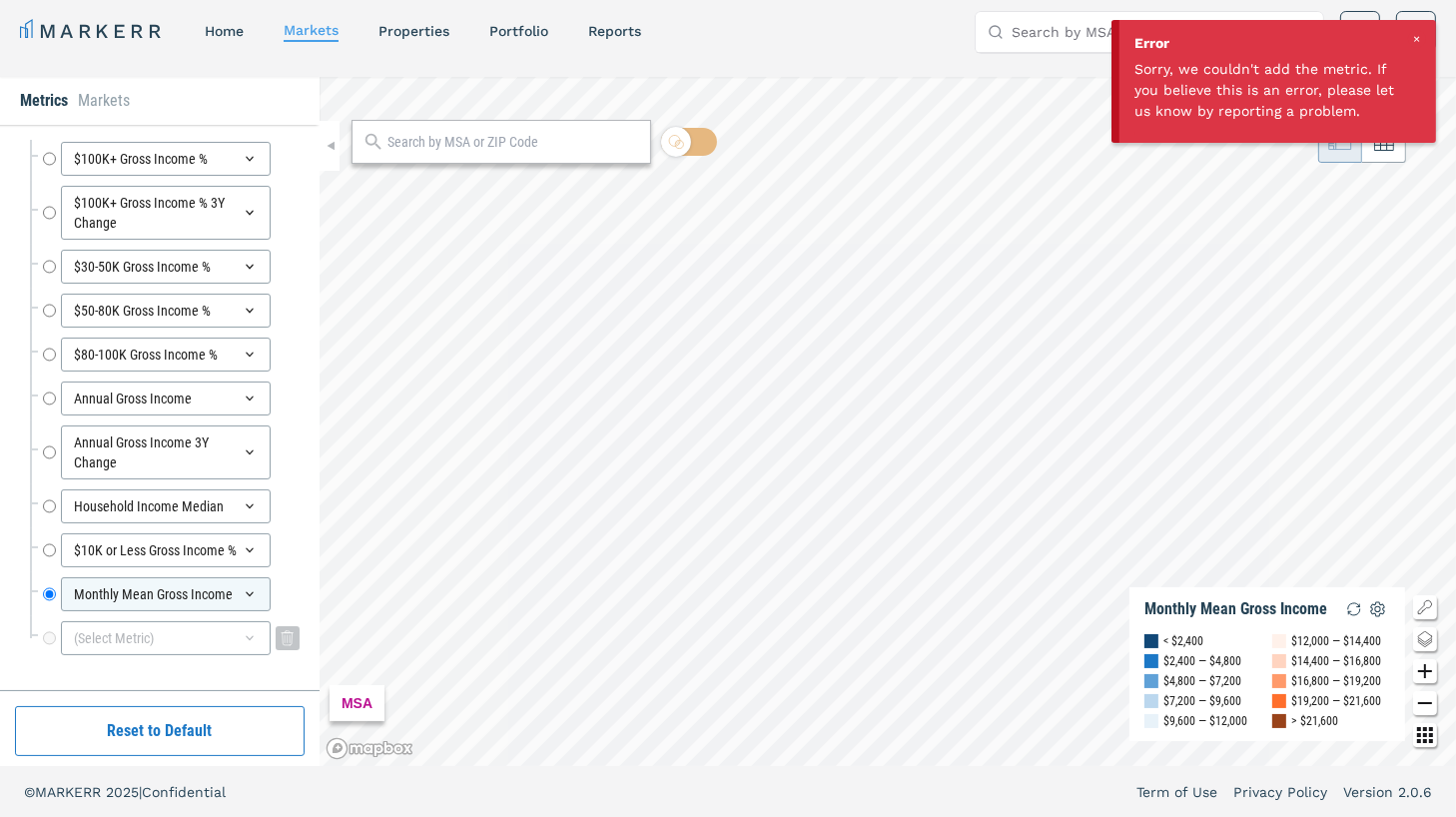 click on "(Select Metric)" at bounding box center (166, 638) 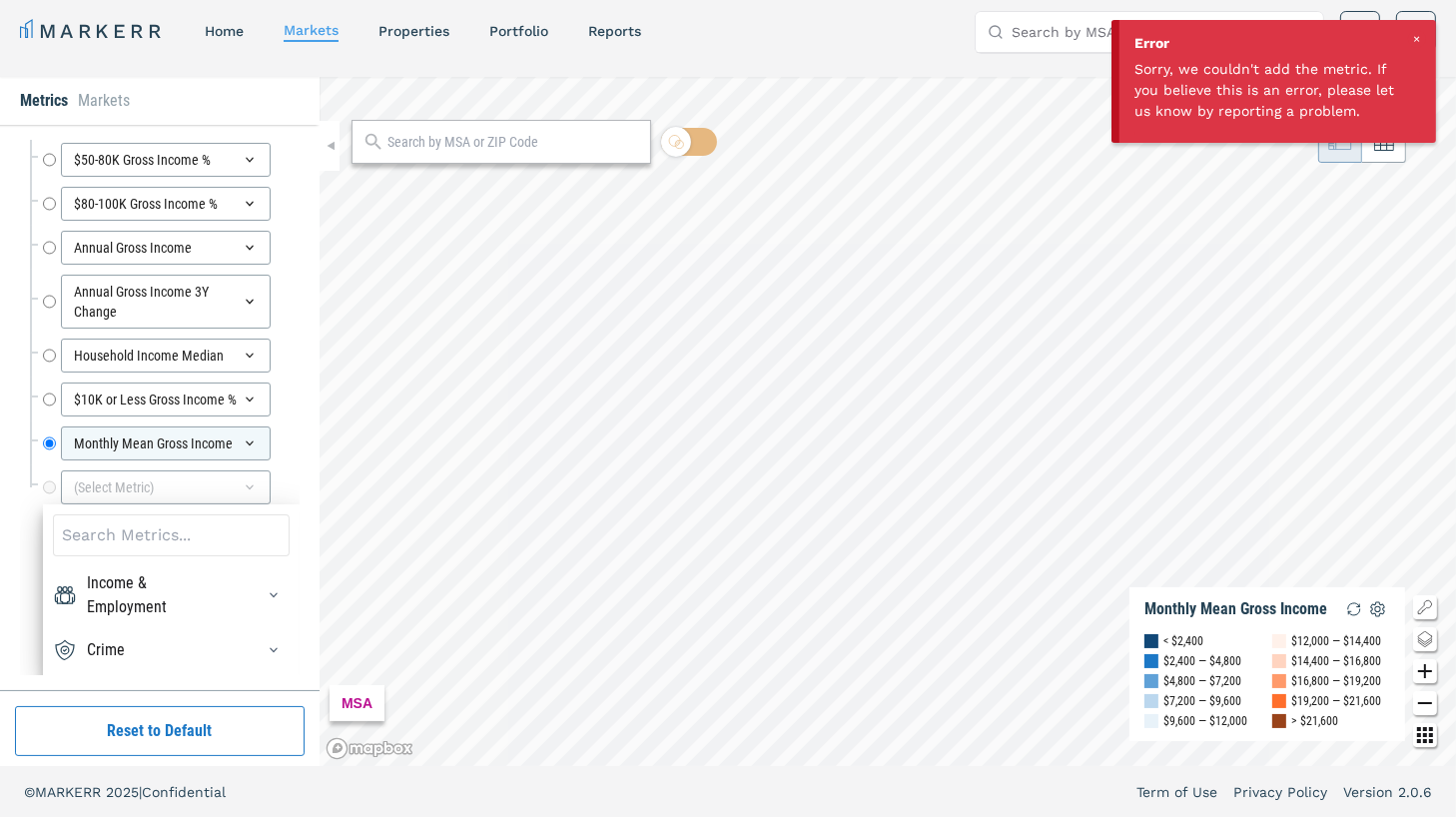 scroll, scrollTop: 8023, scrollLeft: 0, axis: vertical 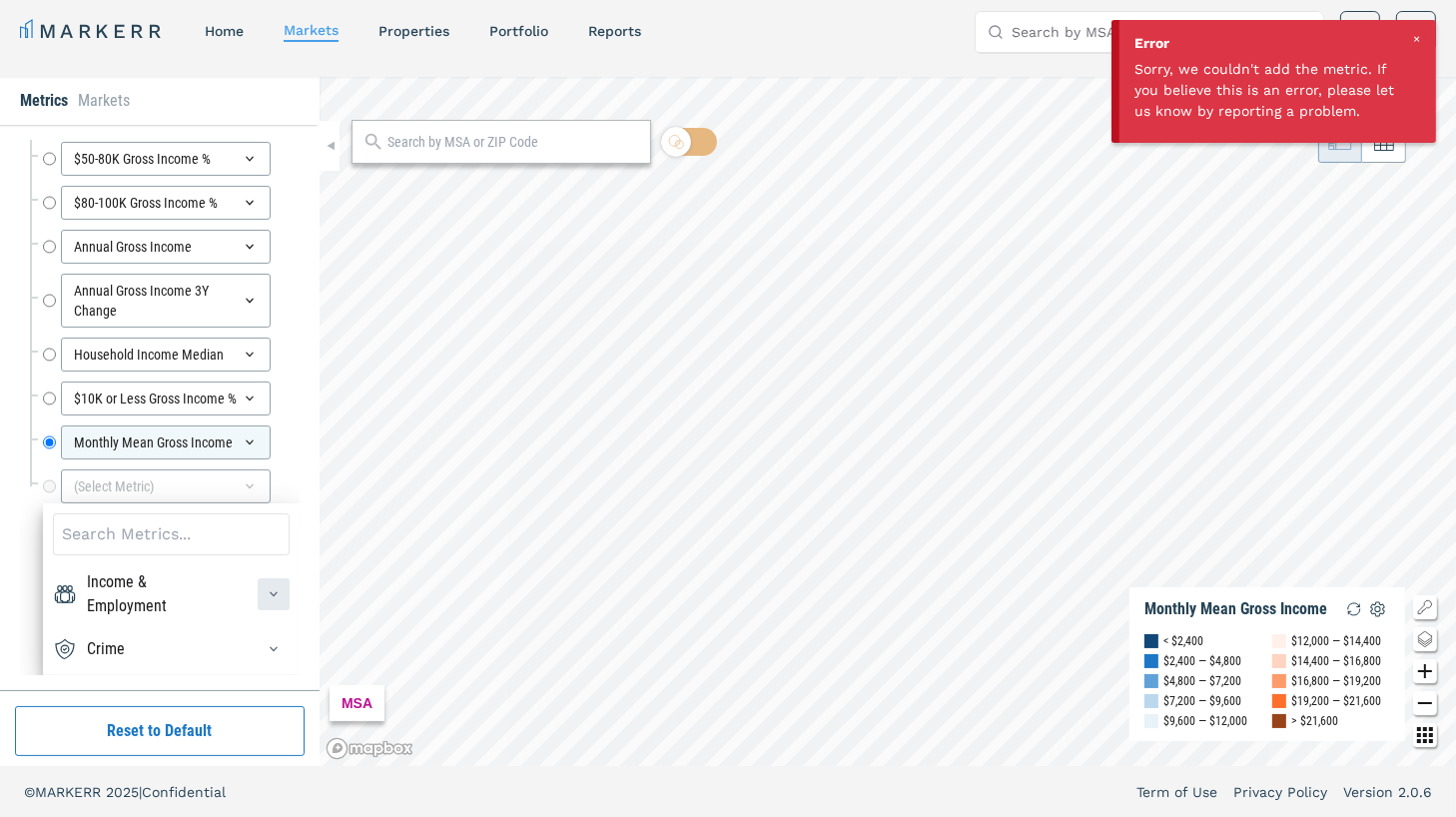 click 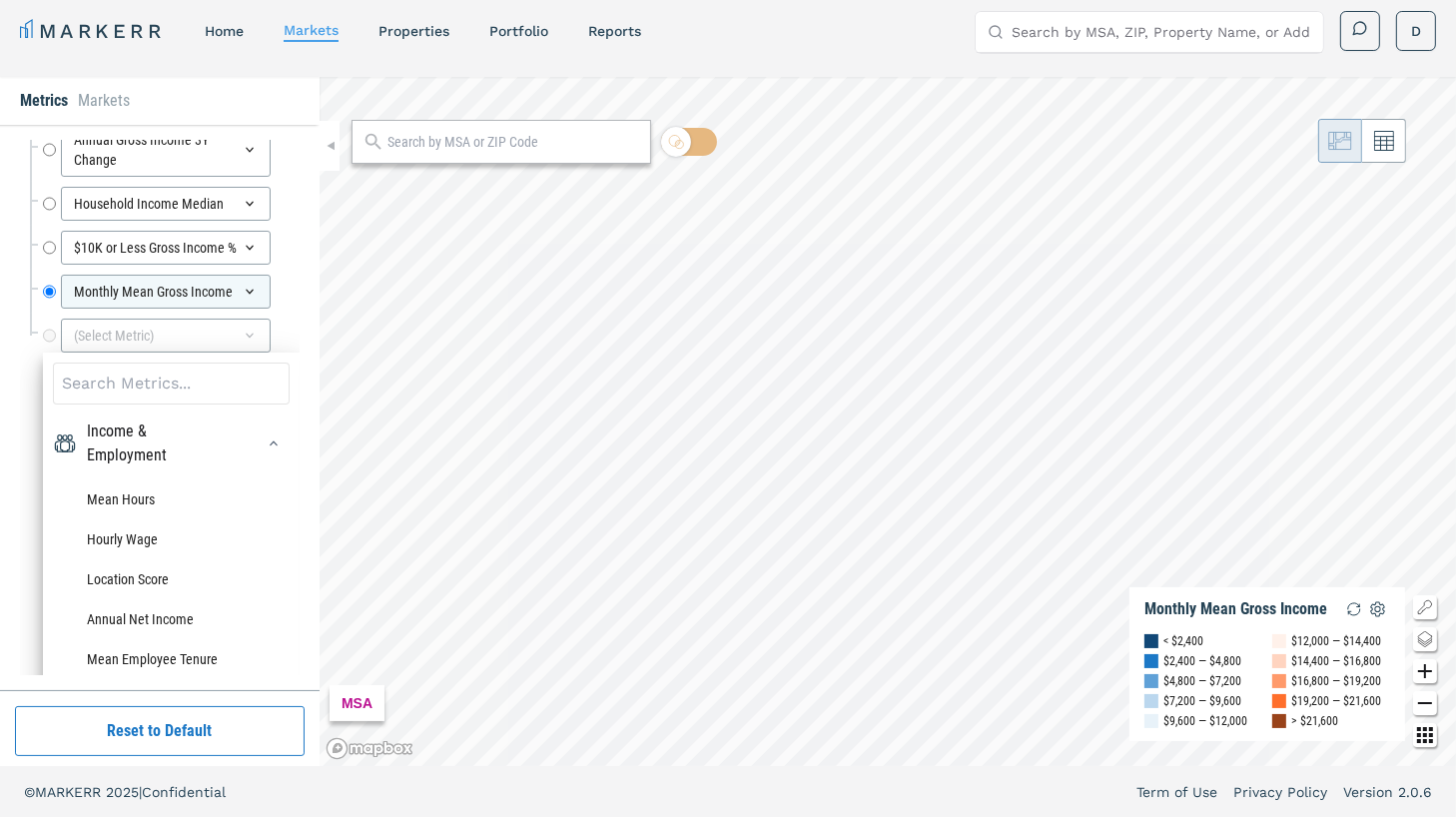 scroll, scrollTop: 8170, scrollLeft: 0, axis: vertical 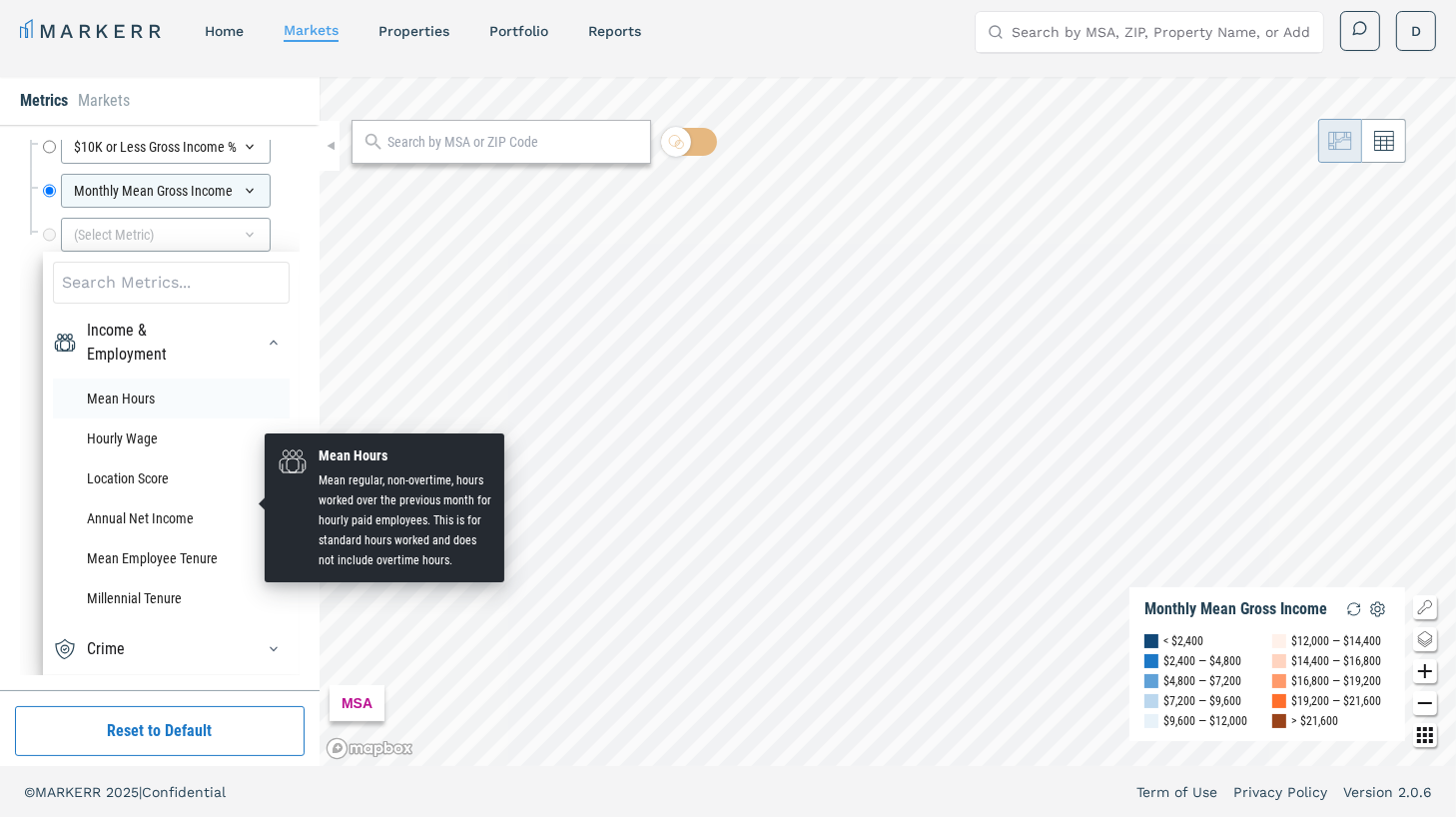 click on "Mean Hours" at bounding box center [171, 399] 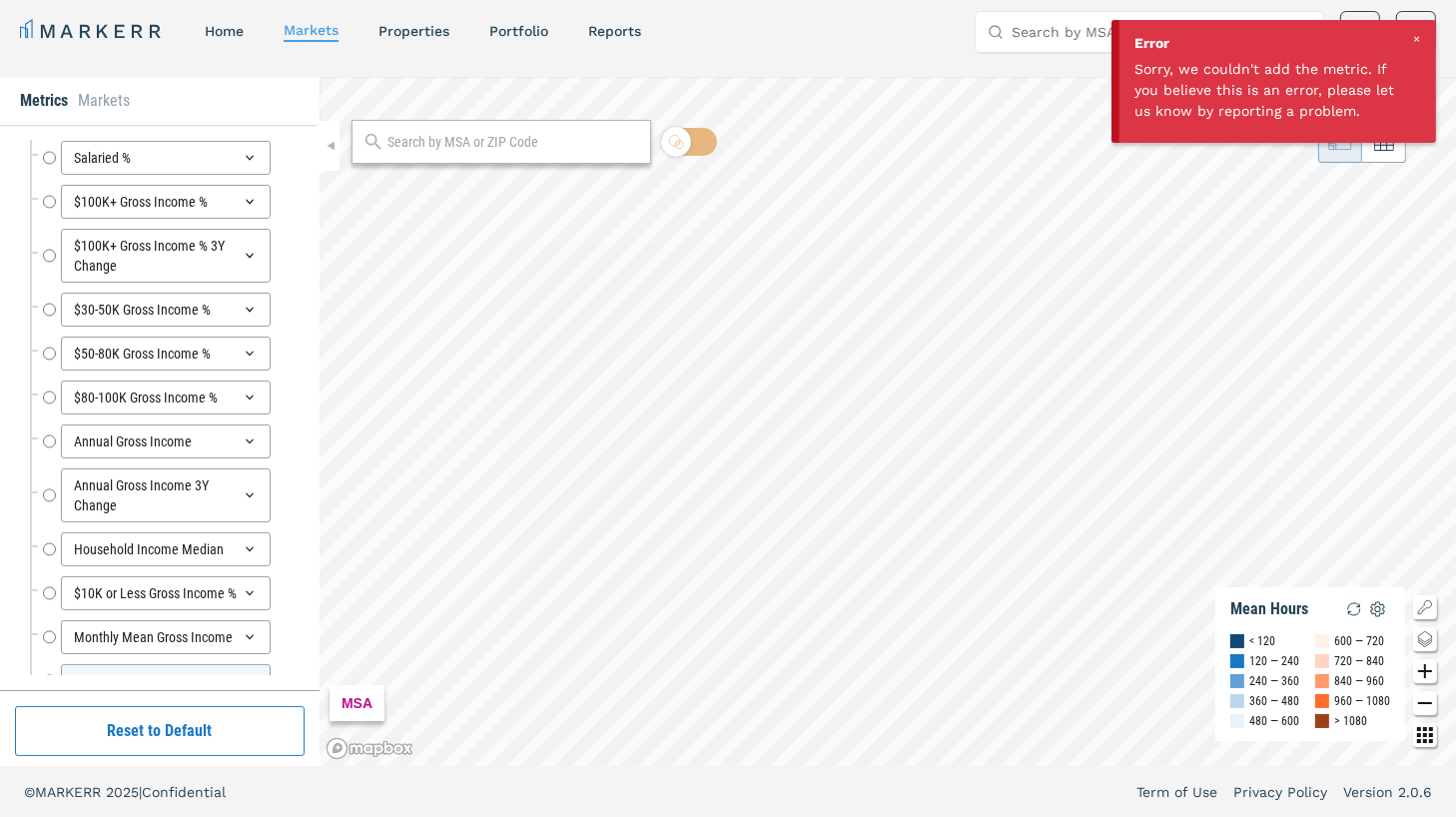 scroll, scrollTop: 7716, scrollLeft: 0, axis: vertical 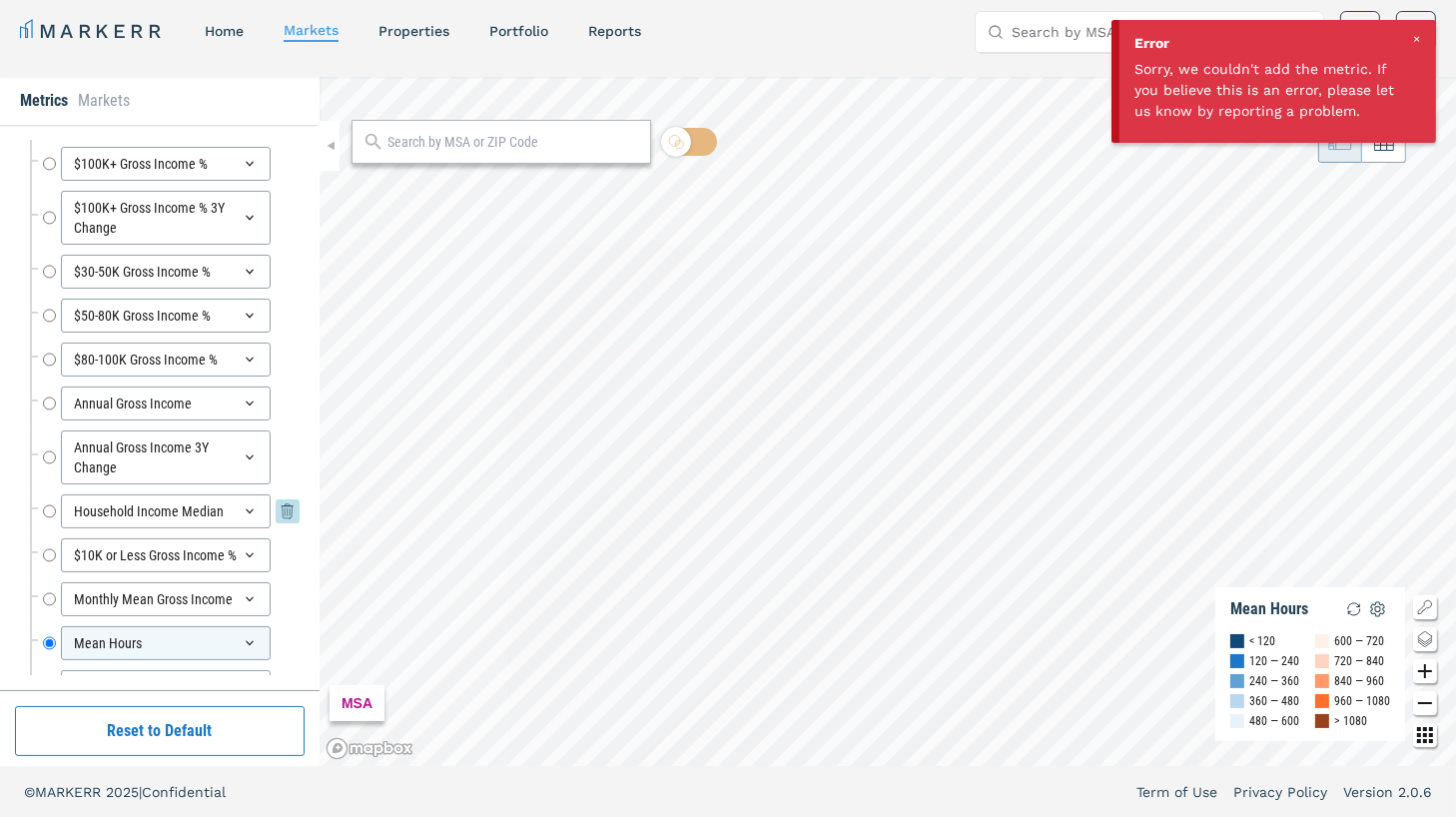 click 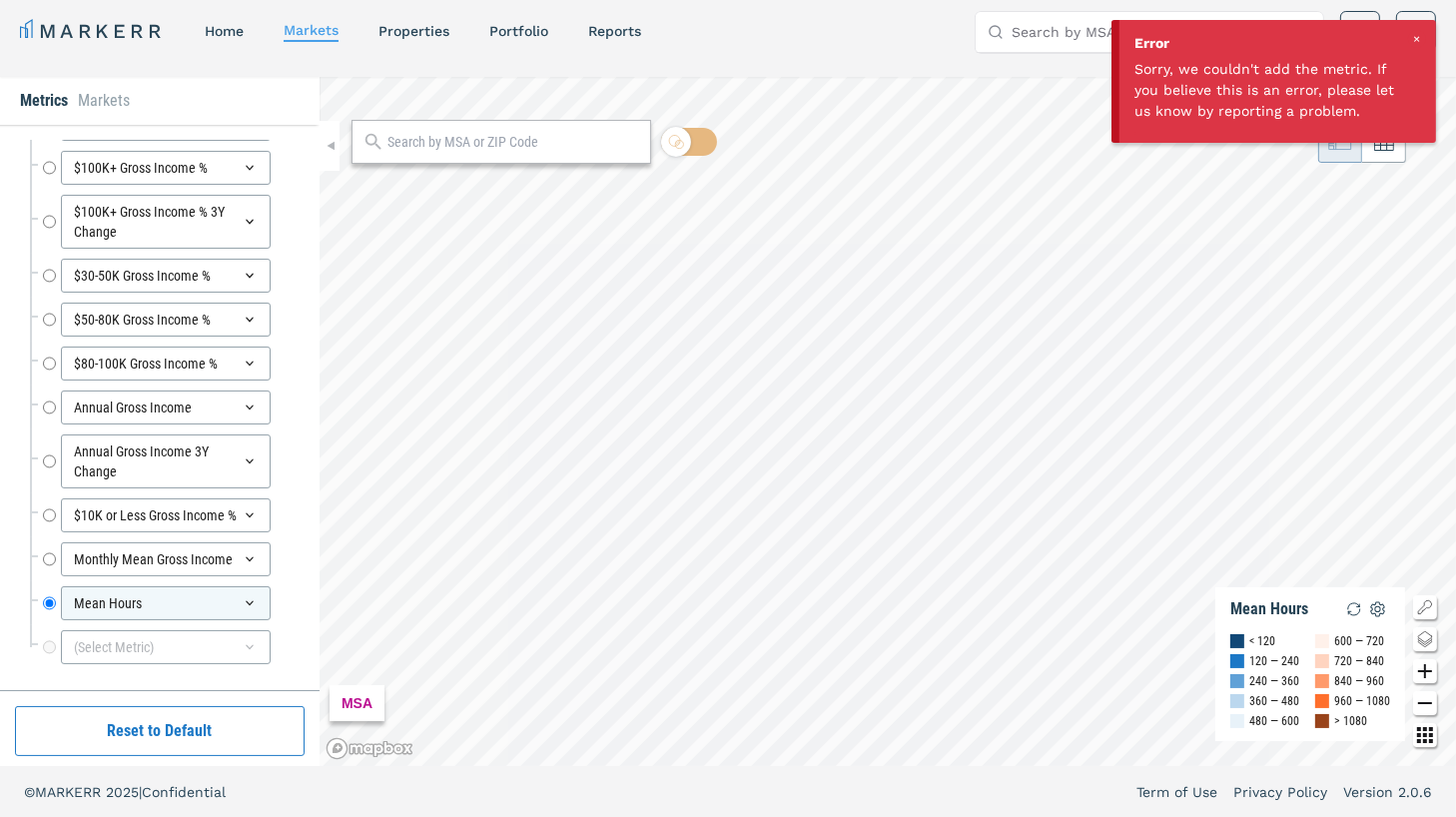 scroll, scrollTop: 7871, scrollLeft: 0, axis: vertical 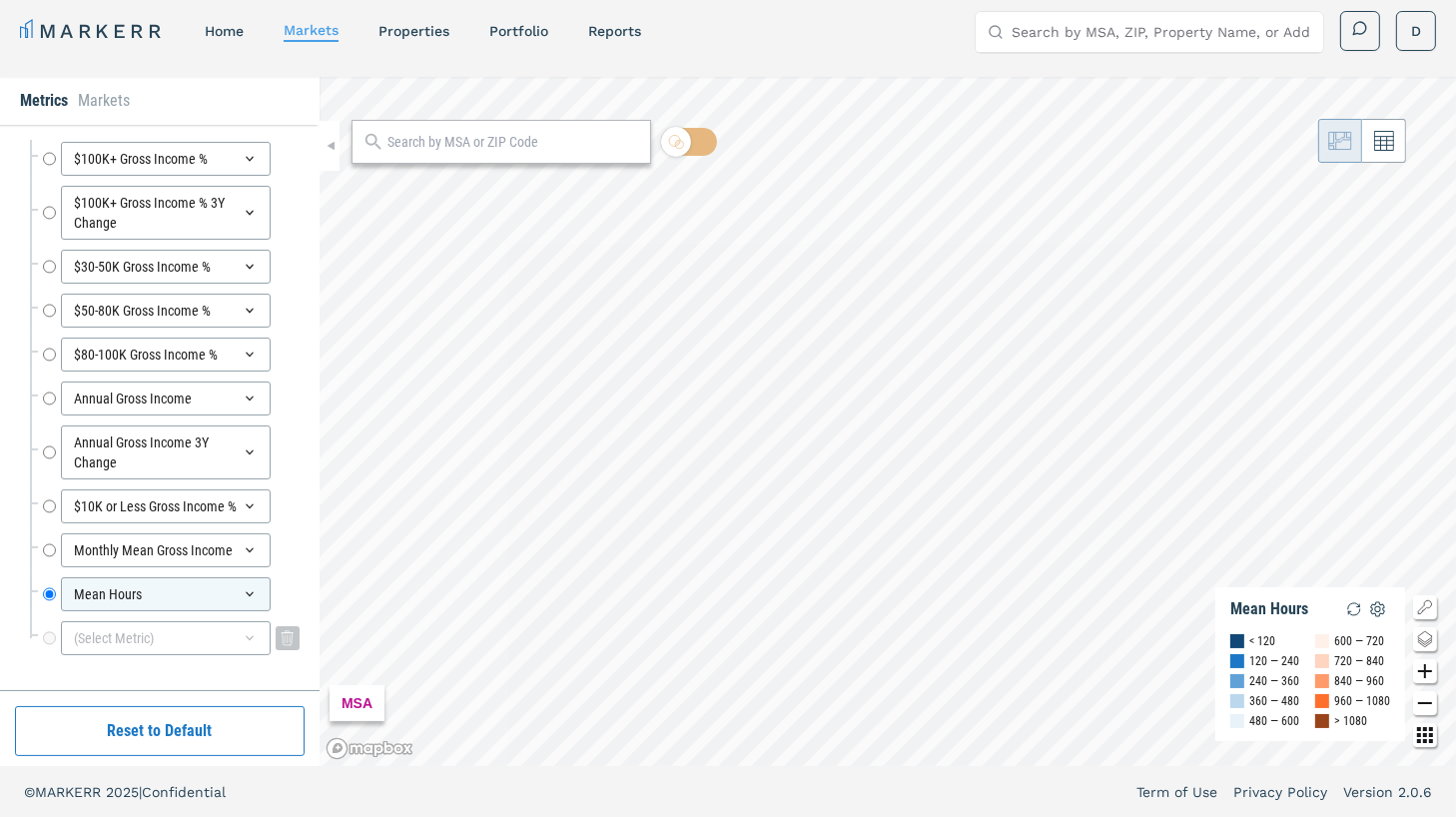 click on "(Select Metric)" at bounding box center (166, 638) 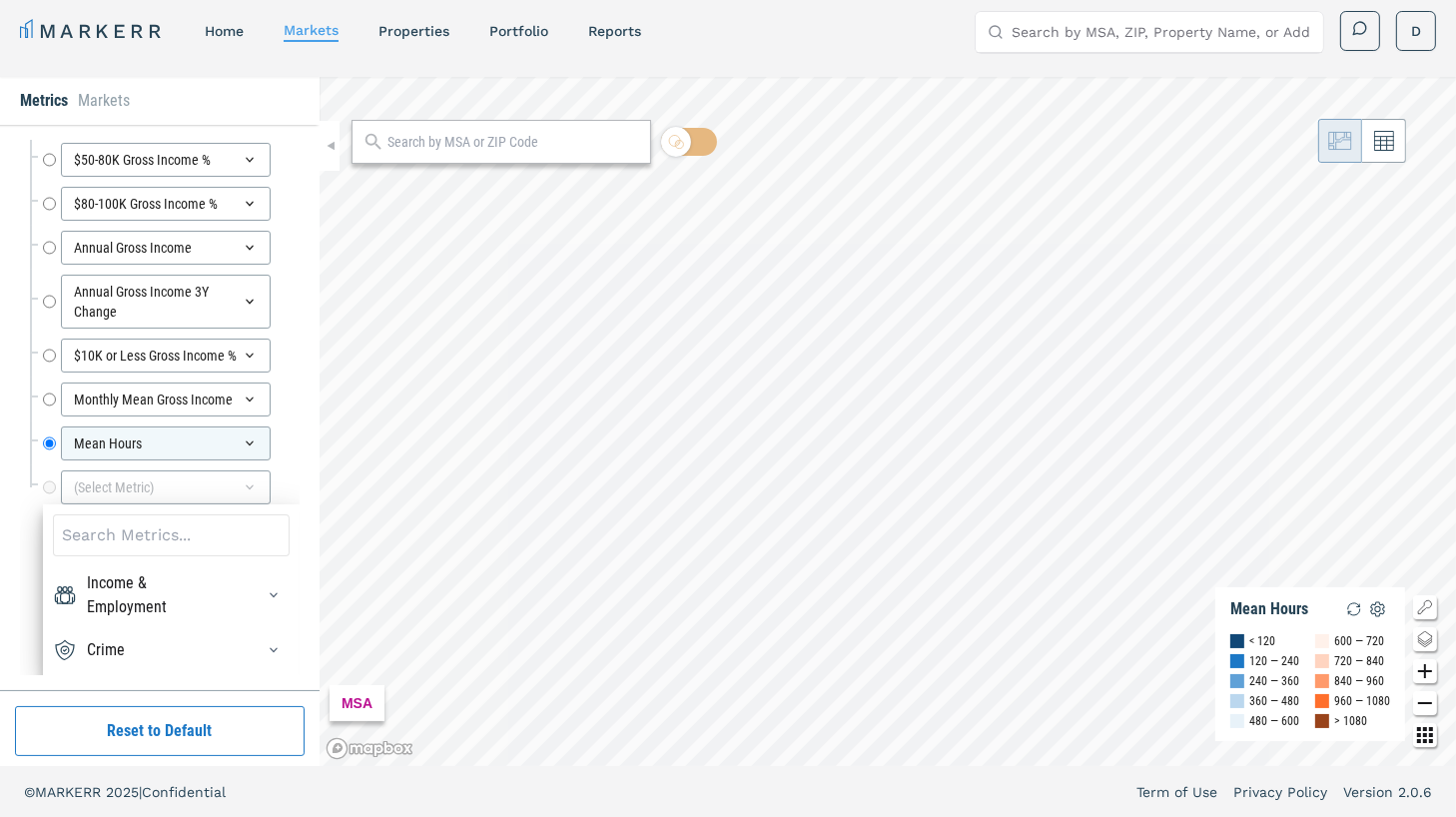 scroll, scrollTop: 8023, scrollLeft: 0, axis: vertical 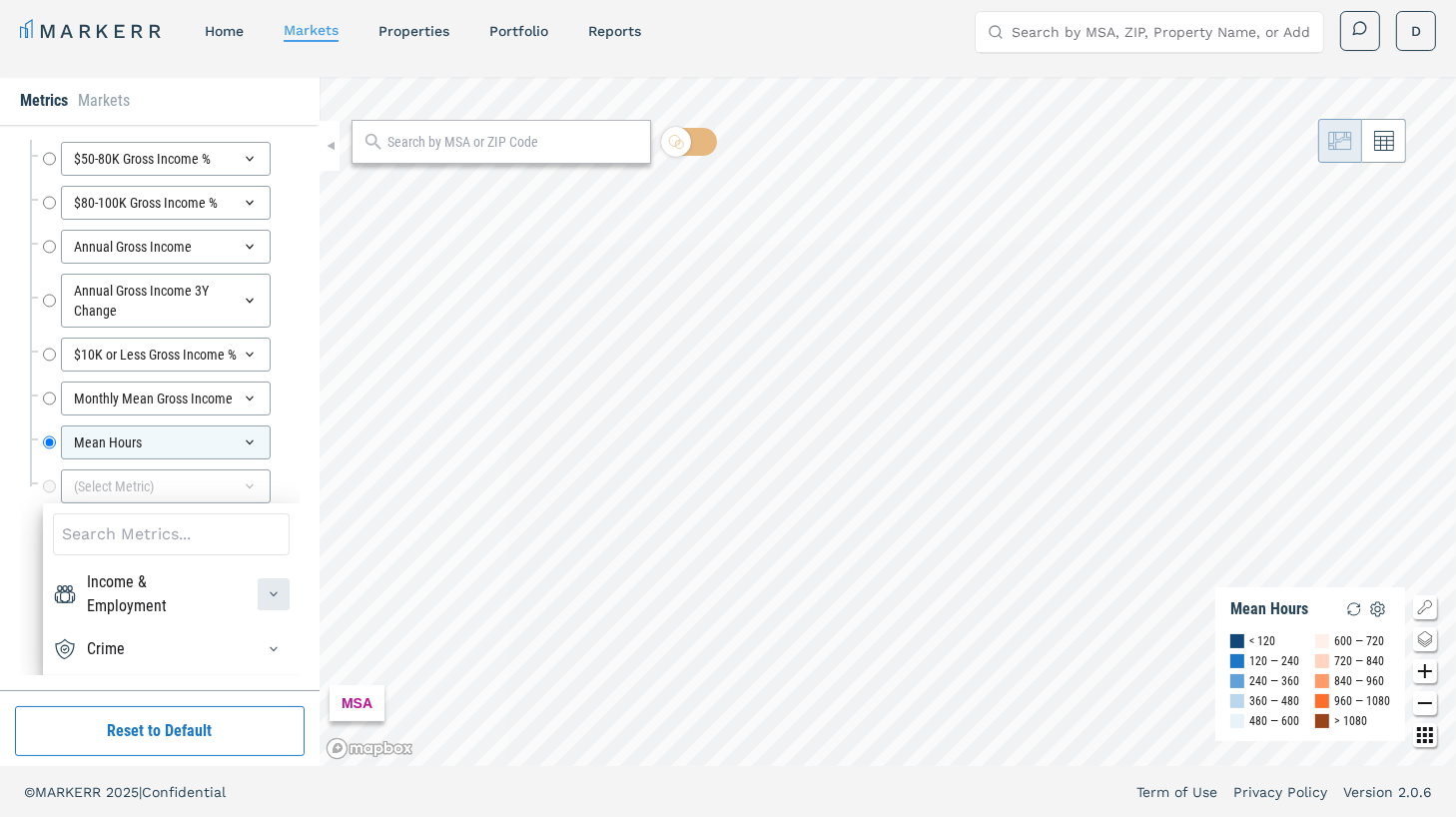 click at bounding box center [274, 594] 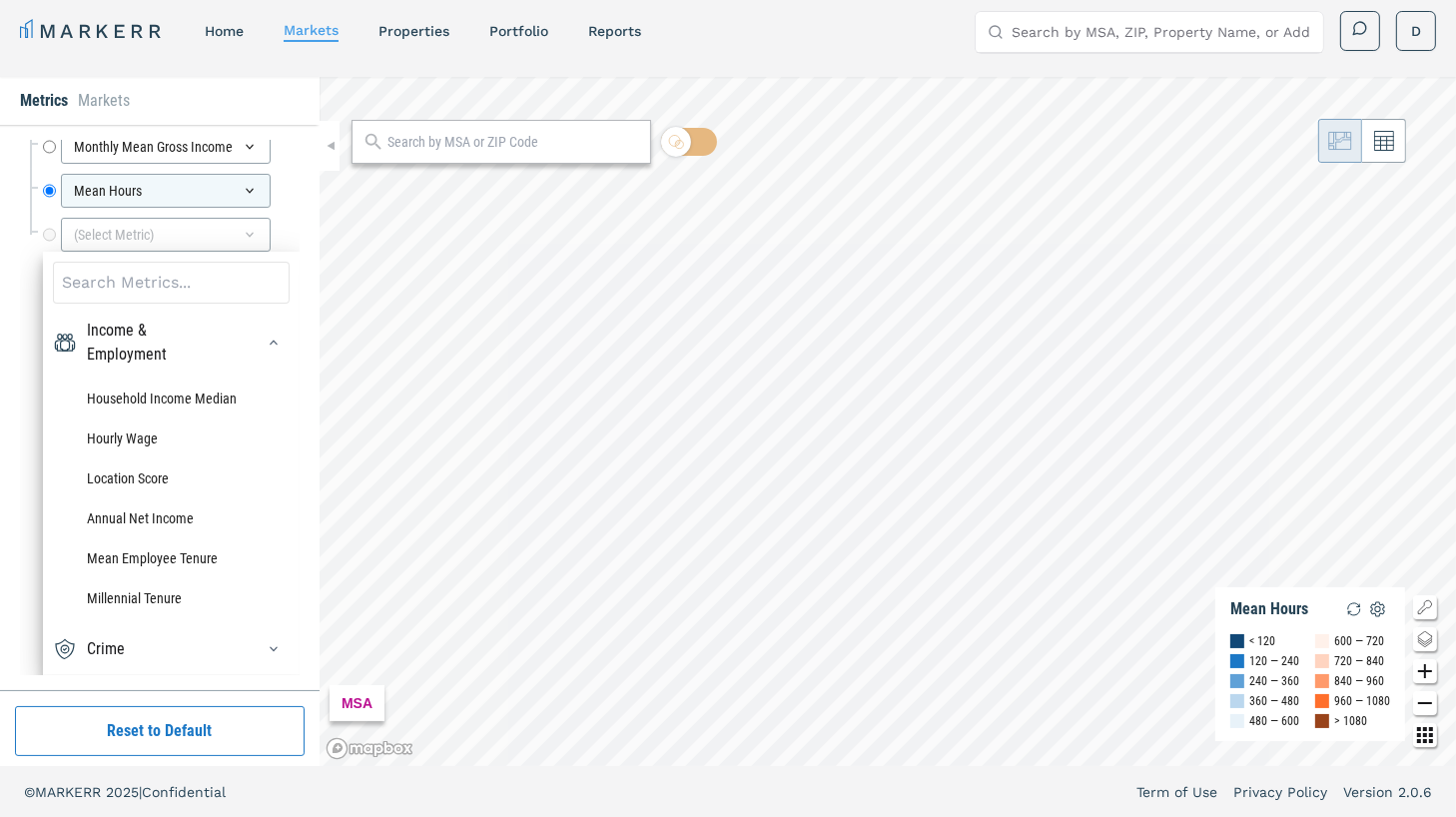 scroll, scrollTop: 8157, scrollLeft: 0, axis: vertical 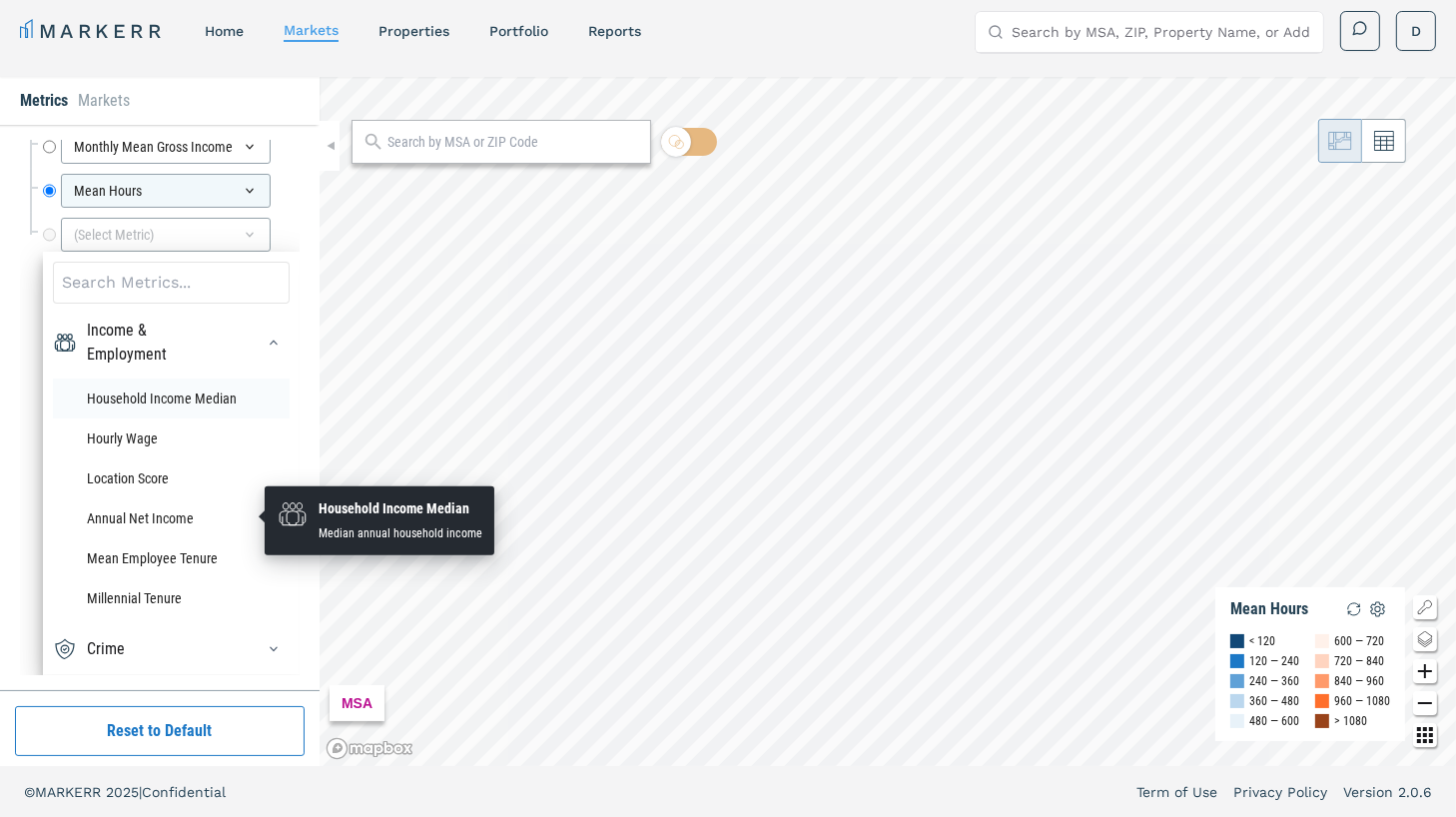 click on "Household Income Median" at bounding box center [171, 399] 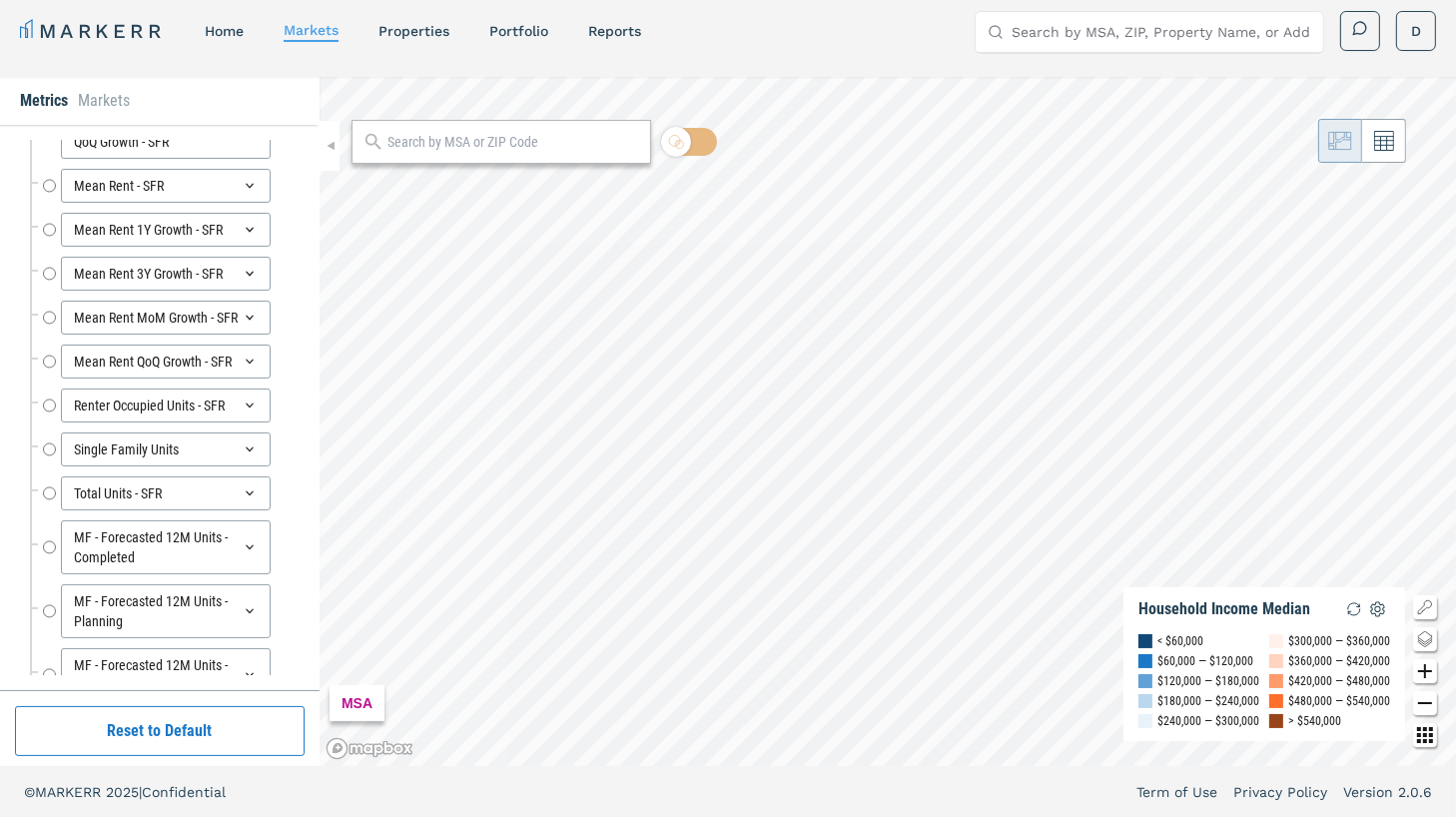 scroll, scrollTop: 7915, scrollLeft: 0, axis: vertical 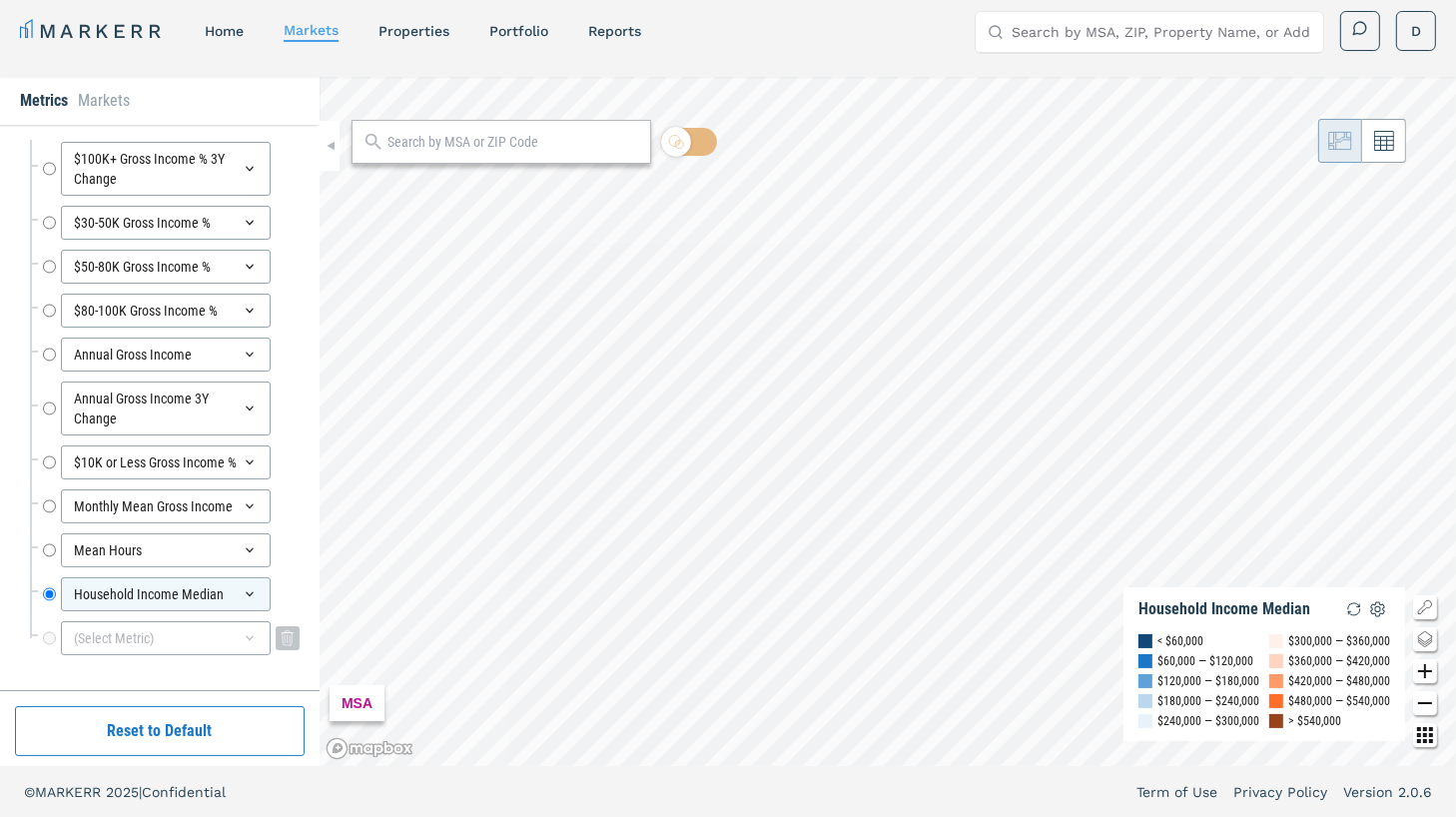 click on "(Select Metric)" at bounding box center [166, 638] 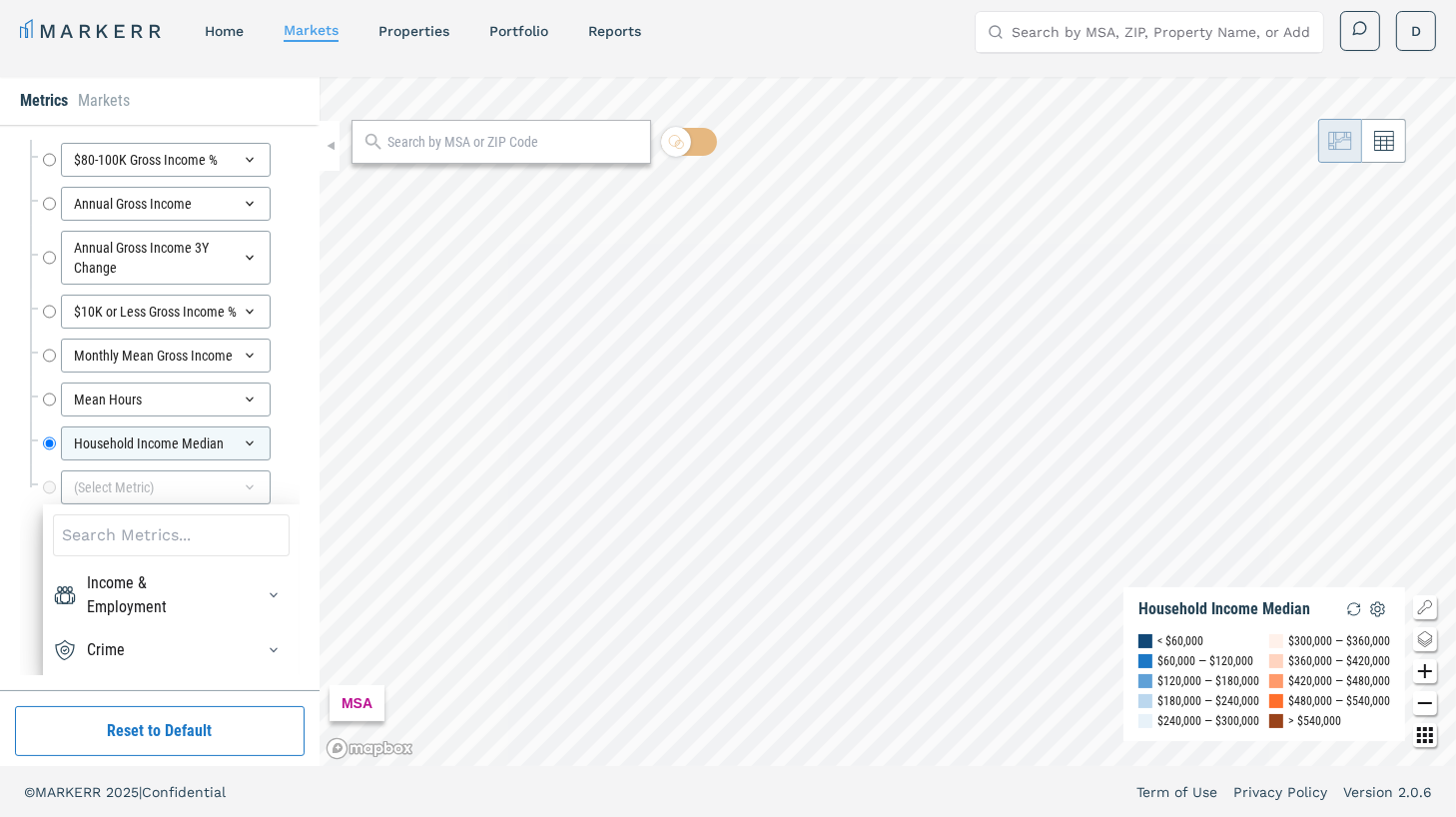 scroll, scrollTop: 8067, scrollLeft: 0, axis: vertical 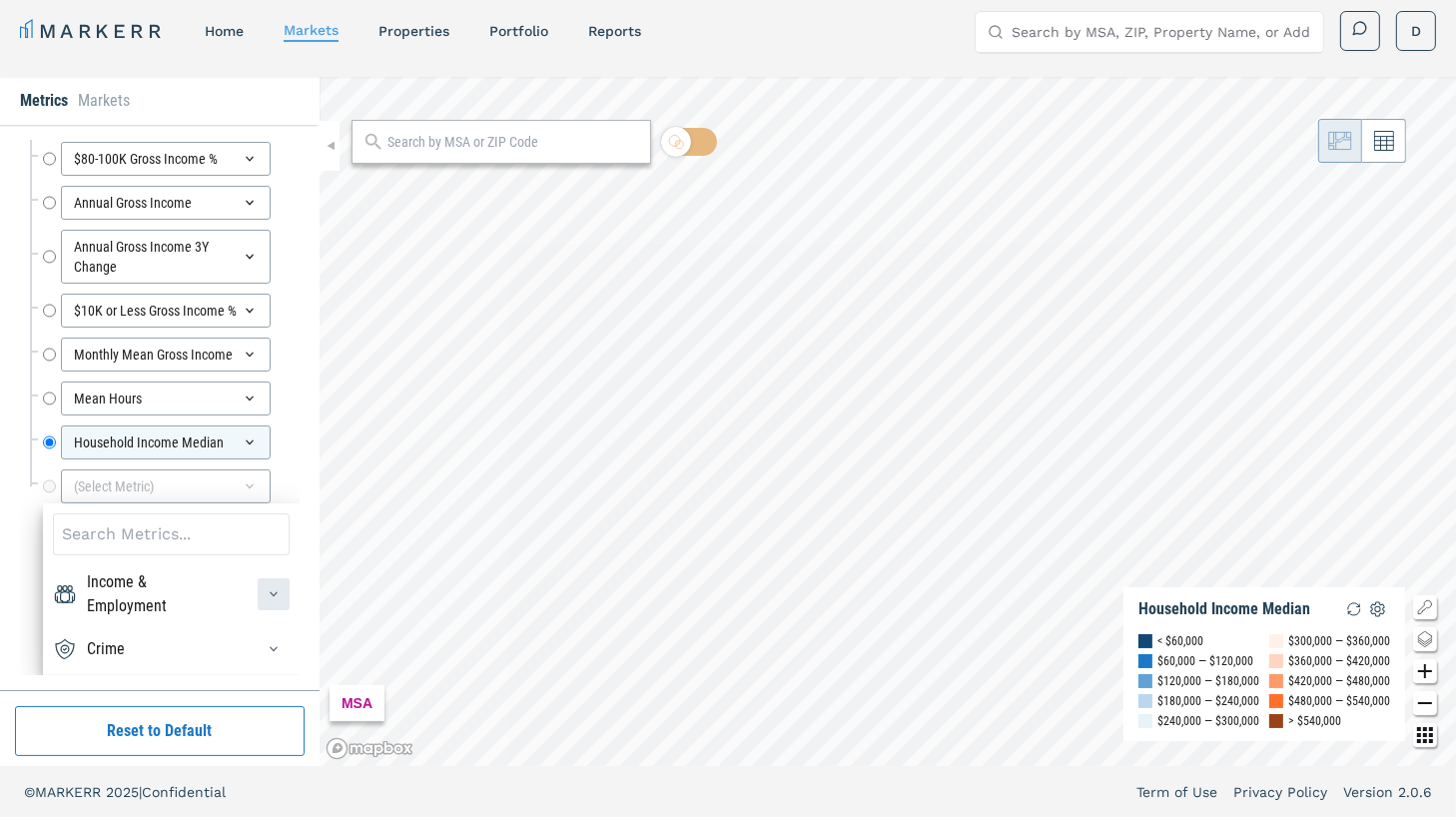 click 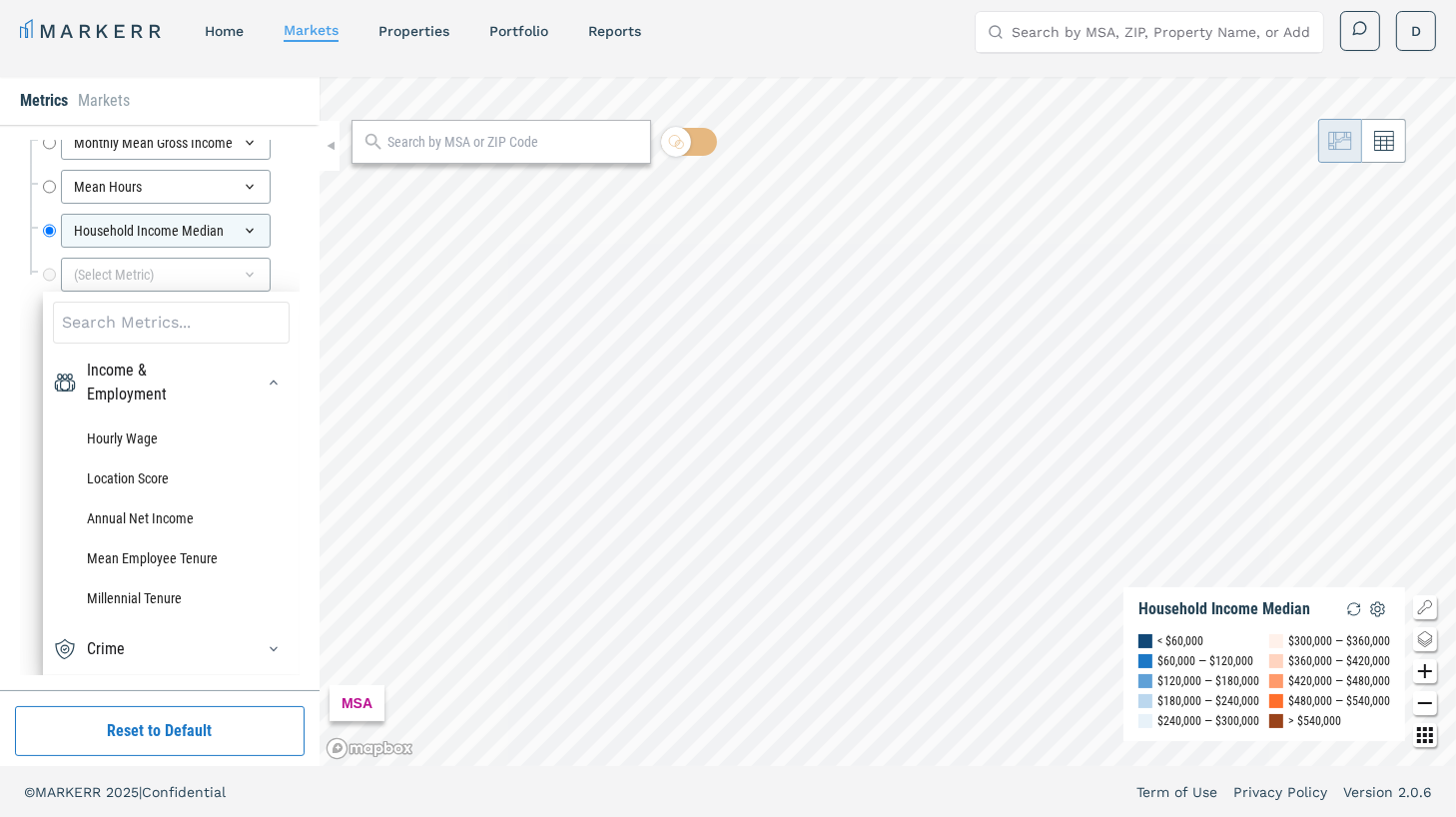 scroll, scrollTop: 8251, scrollLeft: 0, axis: vertical 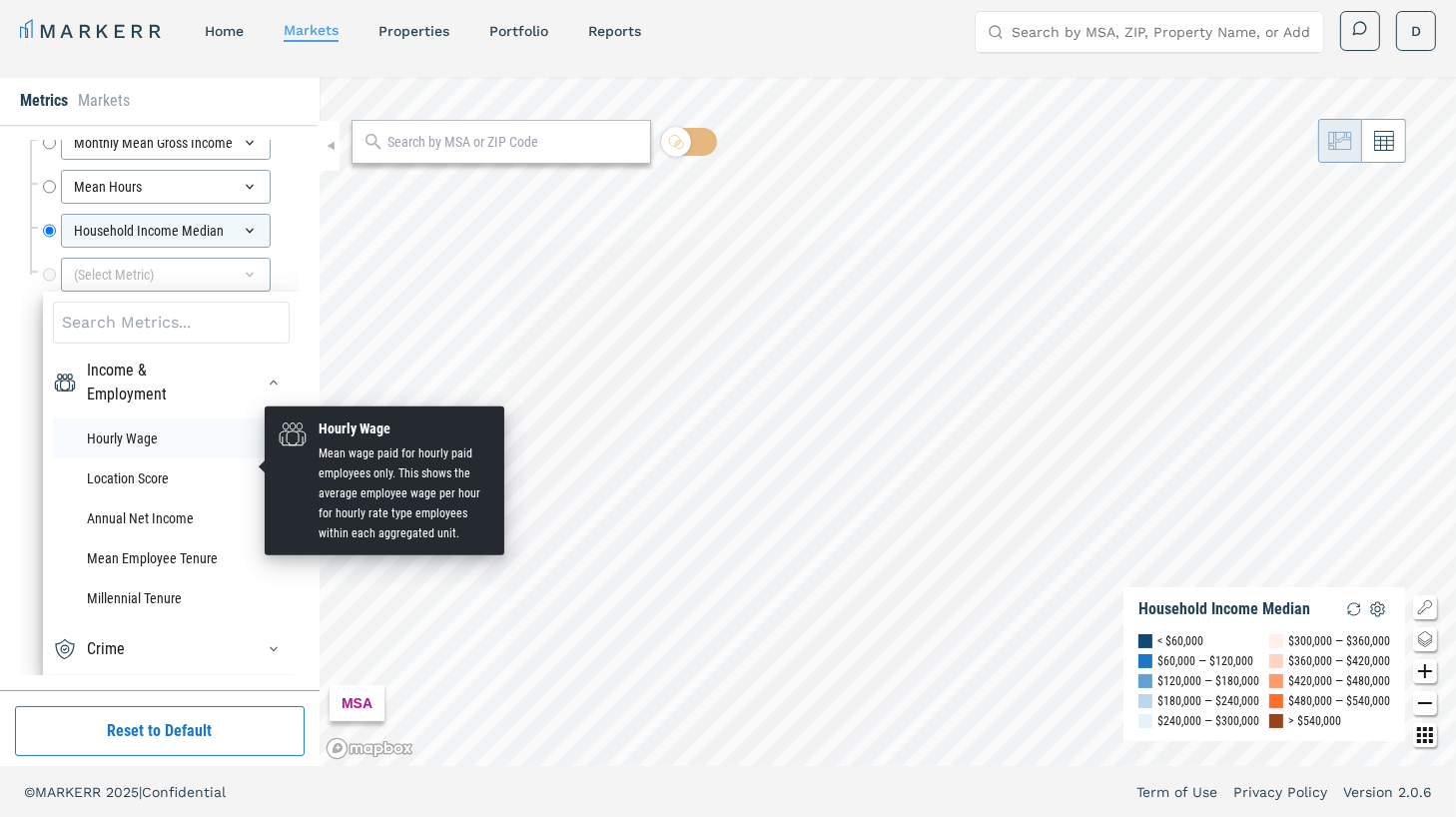 click on "Hourly Wage" at bounding box center [171, 438] 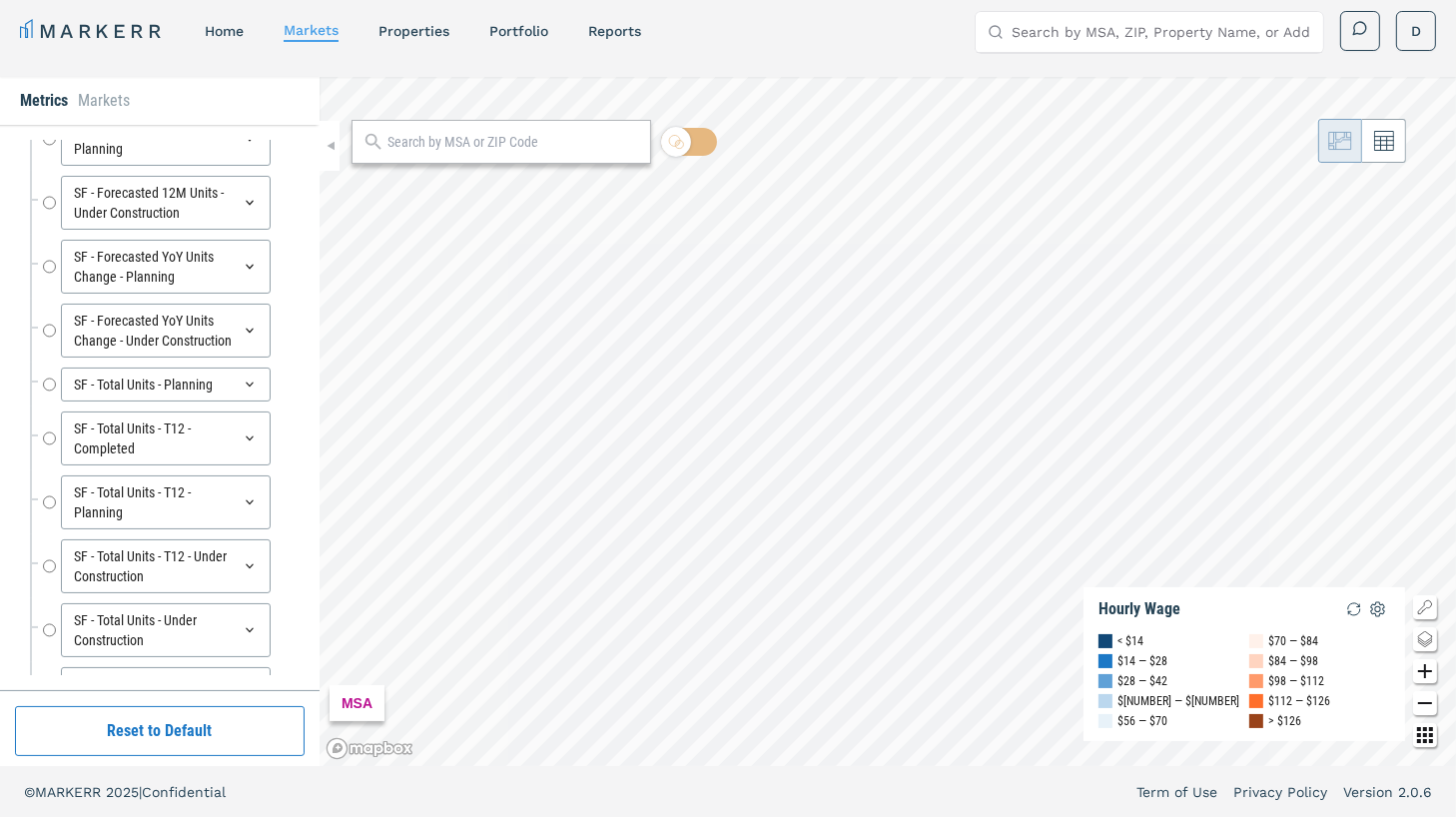 scroll, scrollTop: 537, scrollLeft: 0, axis: vertical 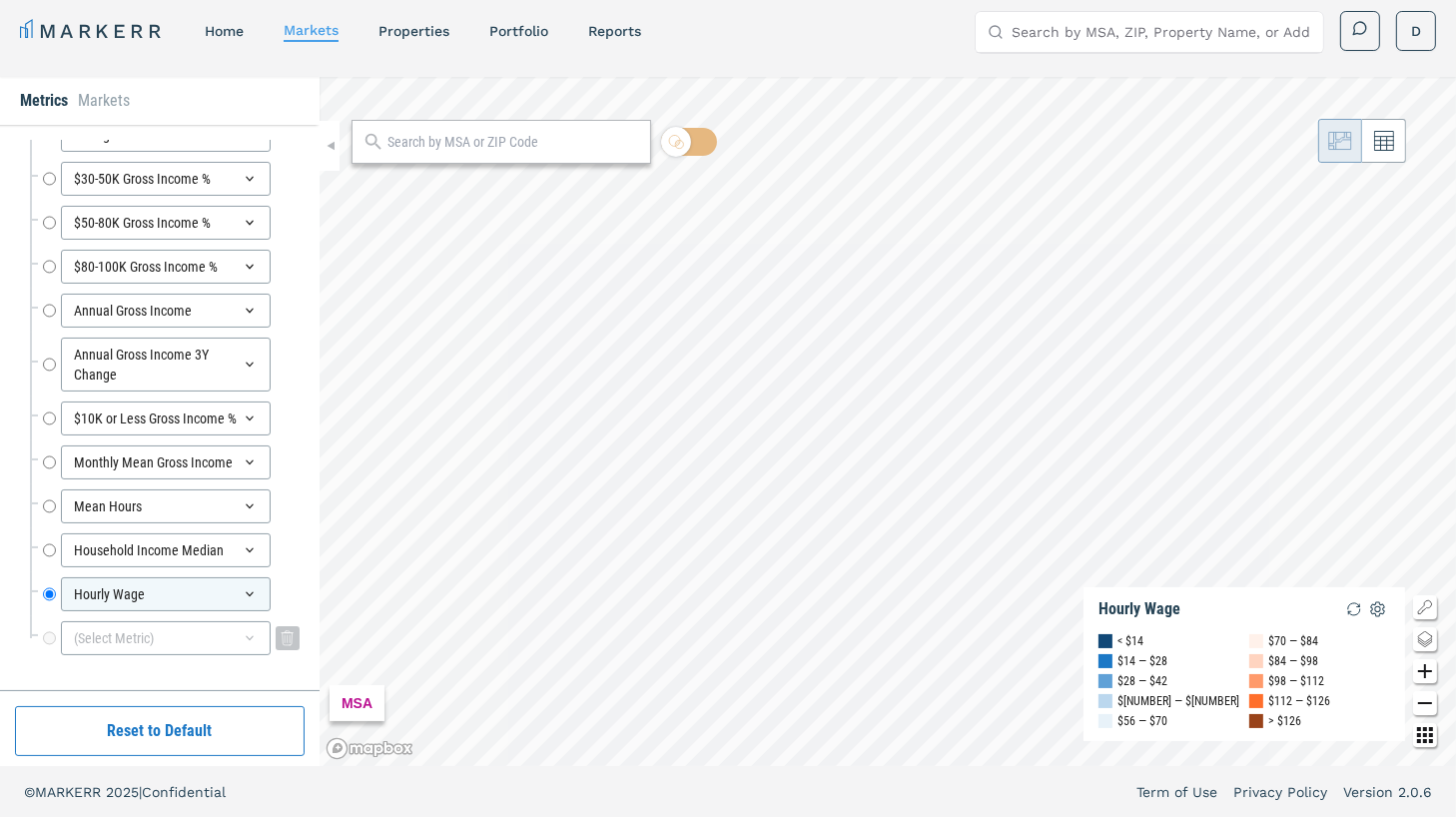 click on "(Select Metric)" at bounding box center (166, 638) 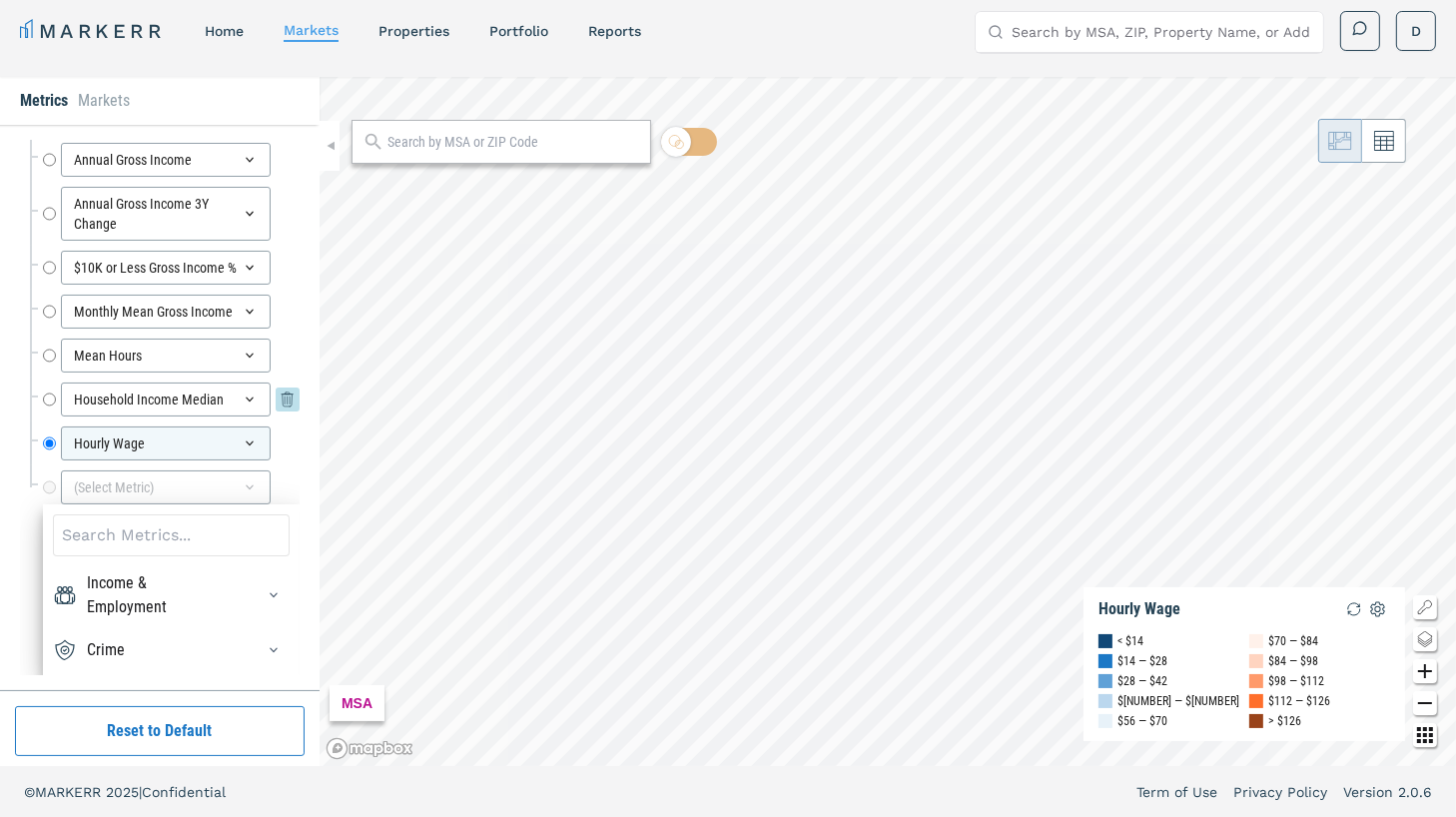 scroll, scrollTop: 8111, scrollLeft: 0, axis: vertical 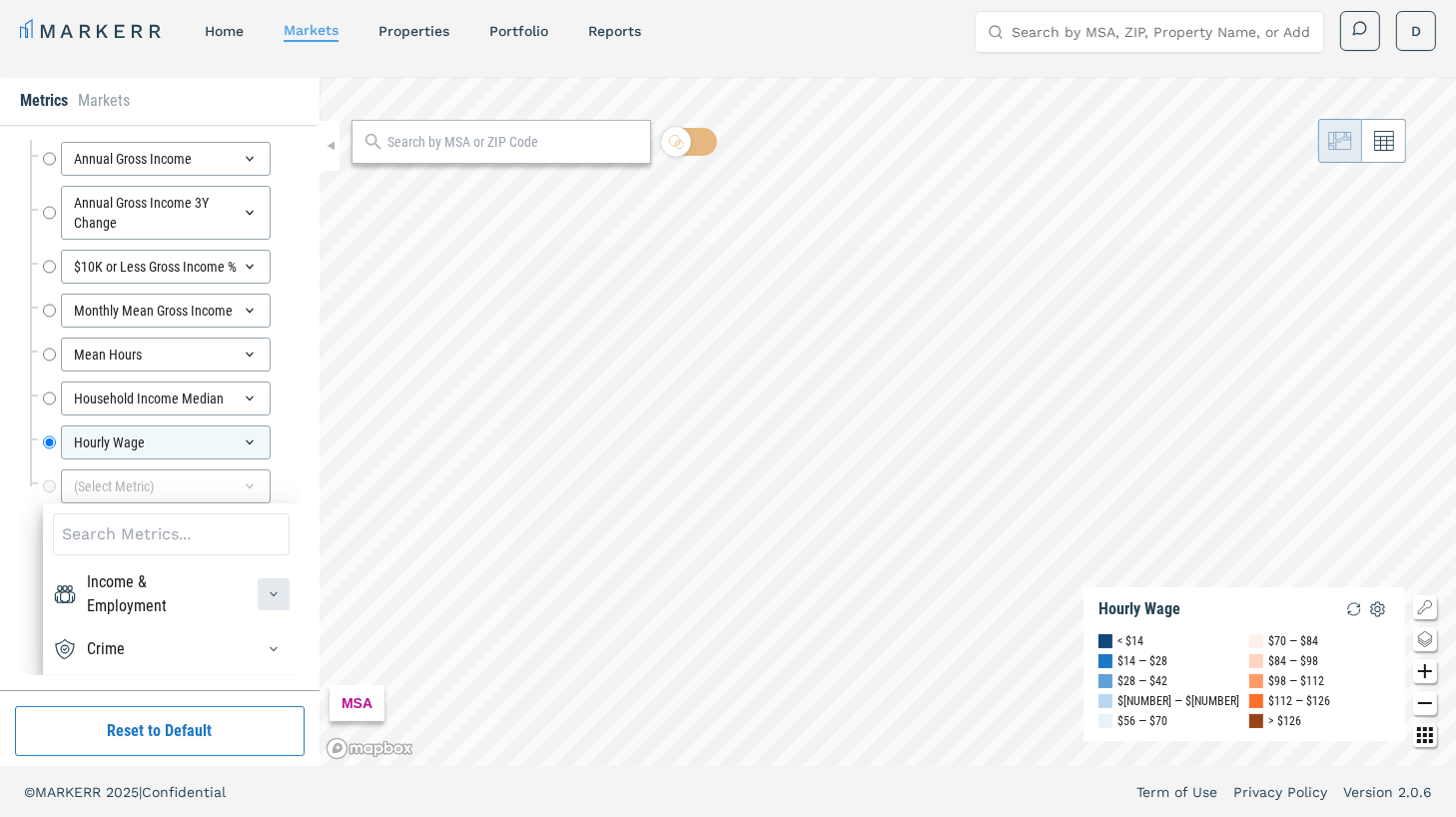 click 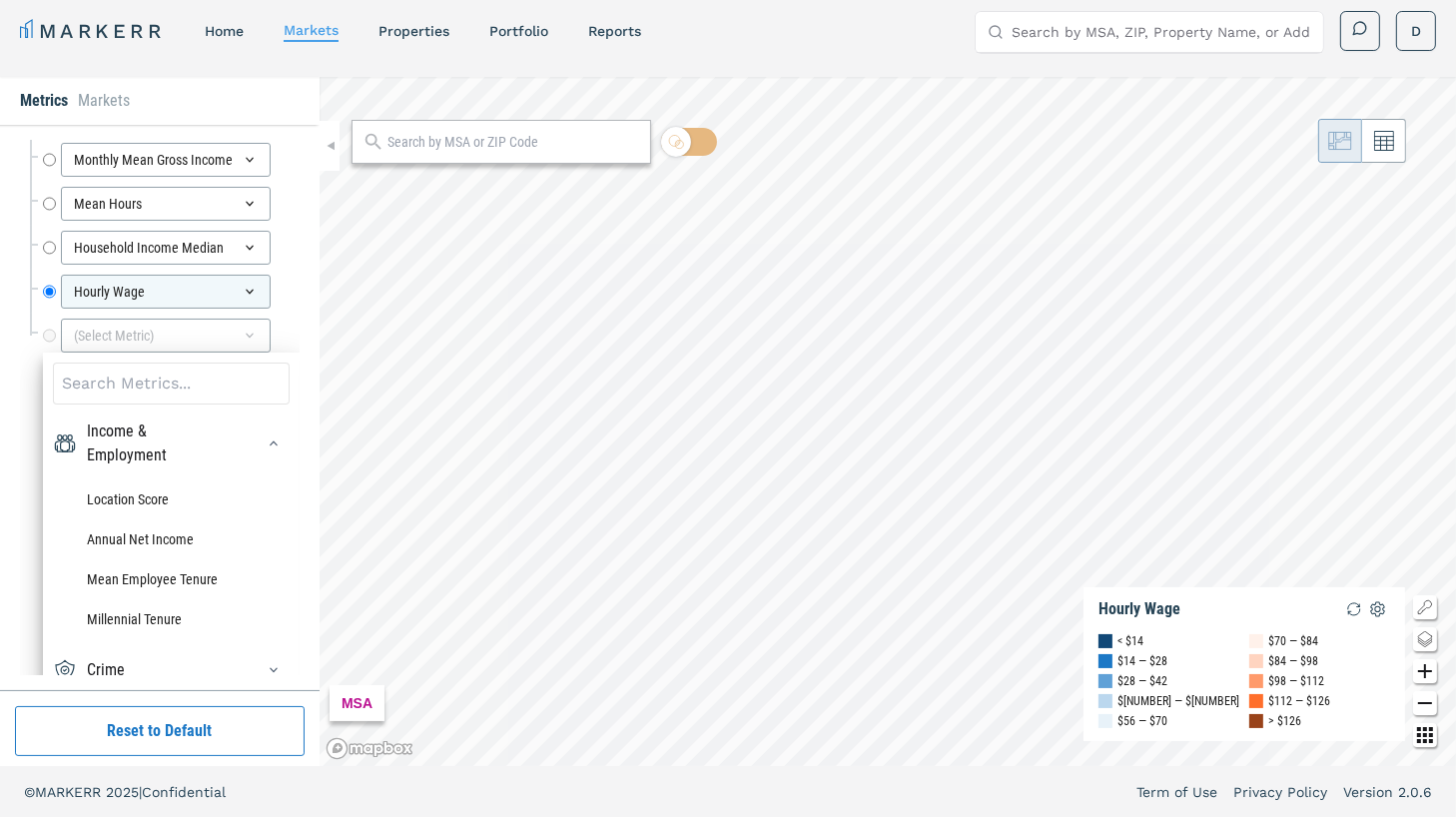 scroll, scrollTop: 8283, scrollLeft: 0, axis: vertical 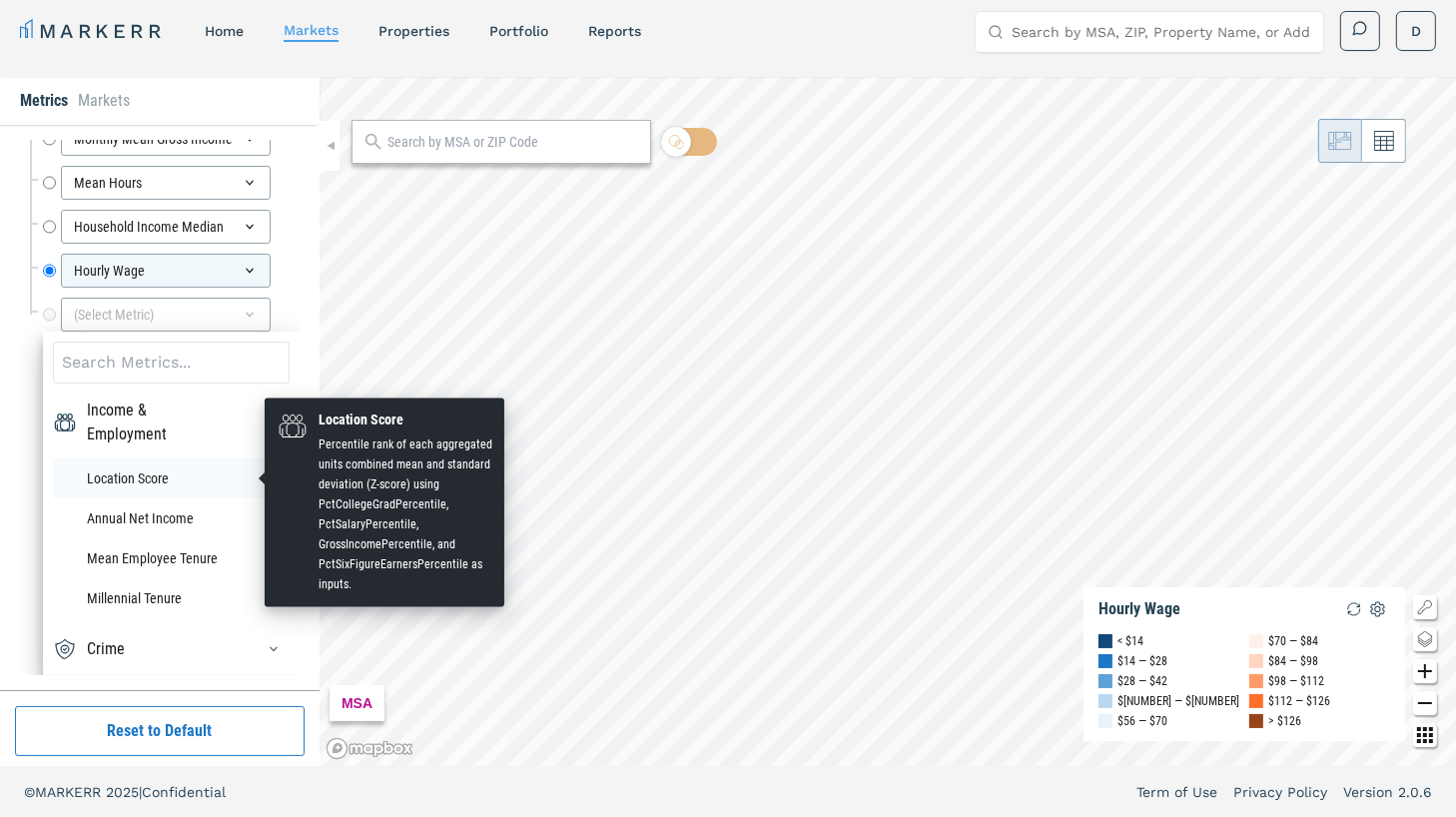 click on "Location Score" at bounding box center (171, 478) 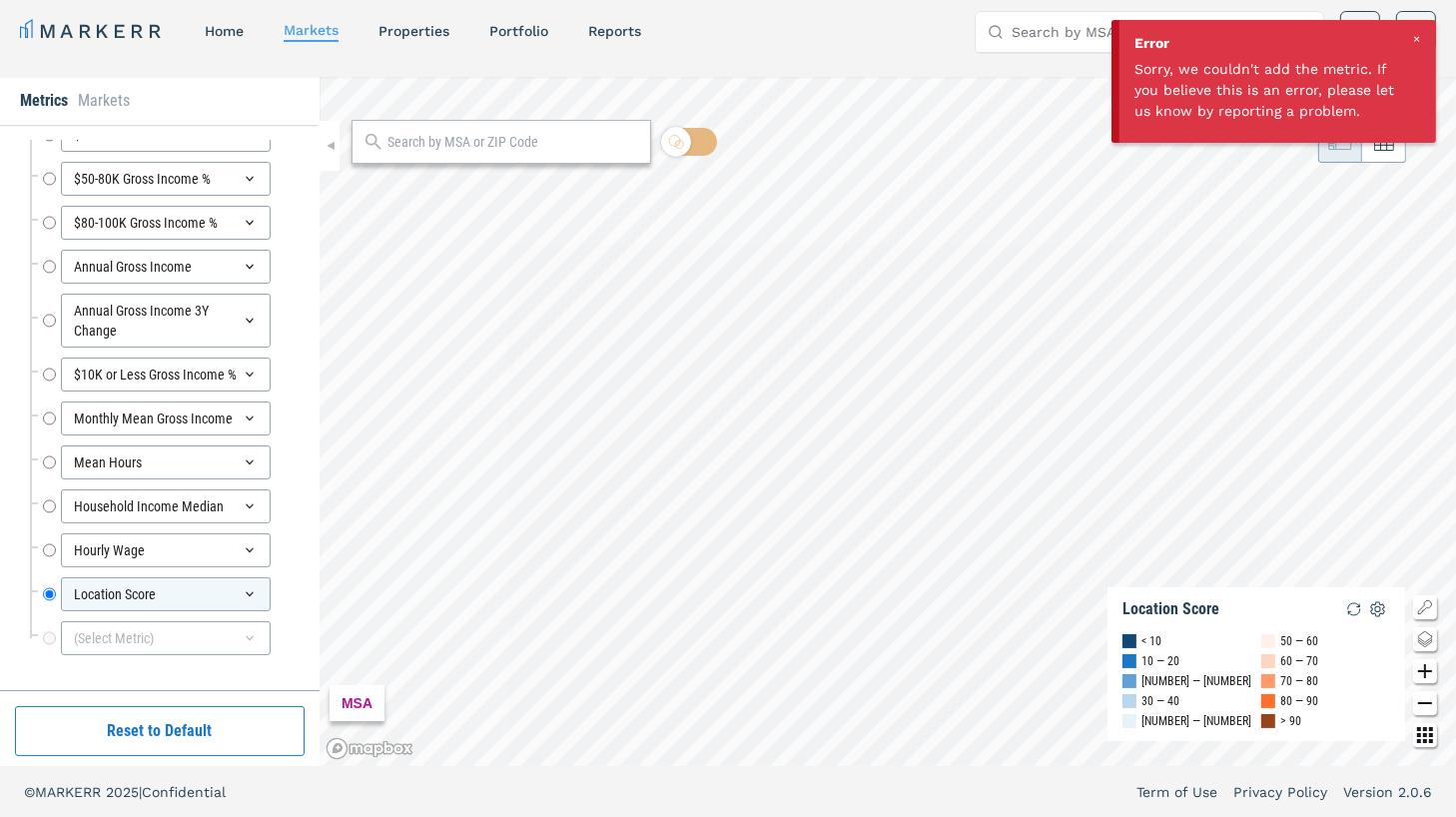 scroll, scrollTop: 8003, scrollLeft: 0, axis: vertical 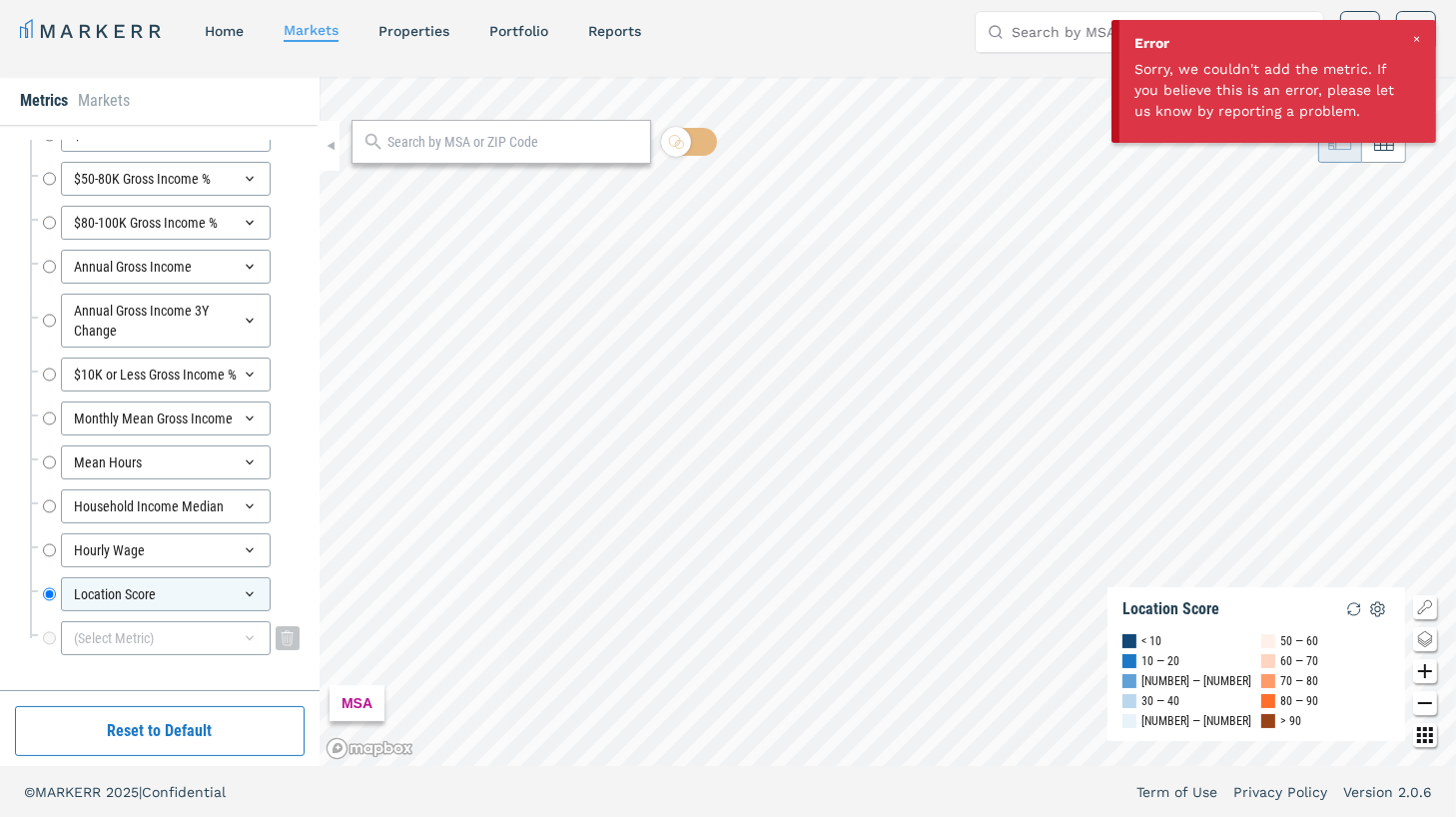 click 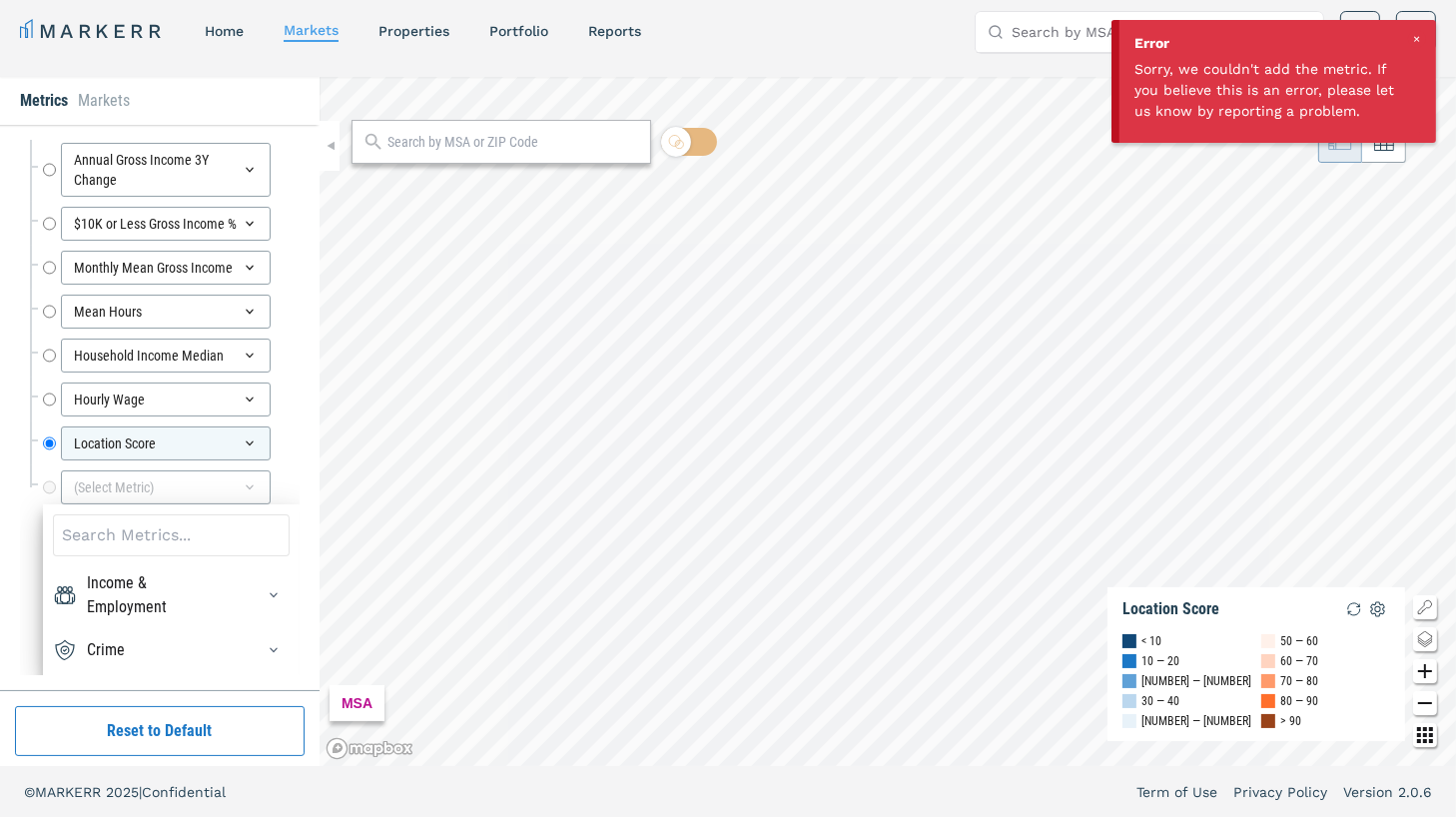 scroll, scrollTop: 8155, scrollLeft: 0, axis: vertical 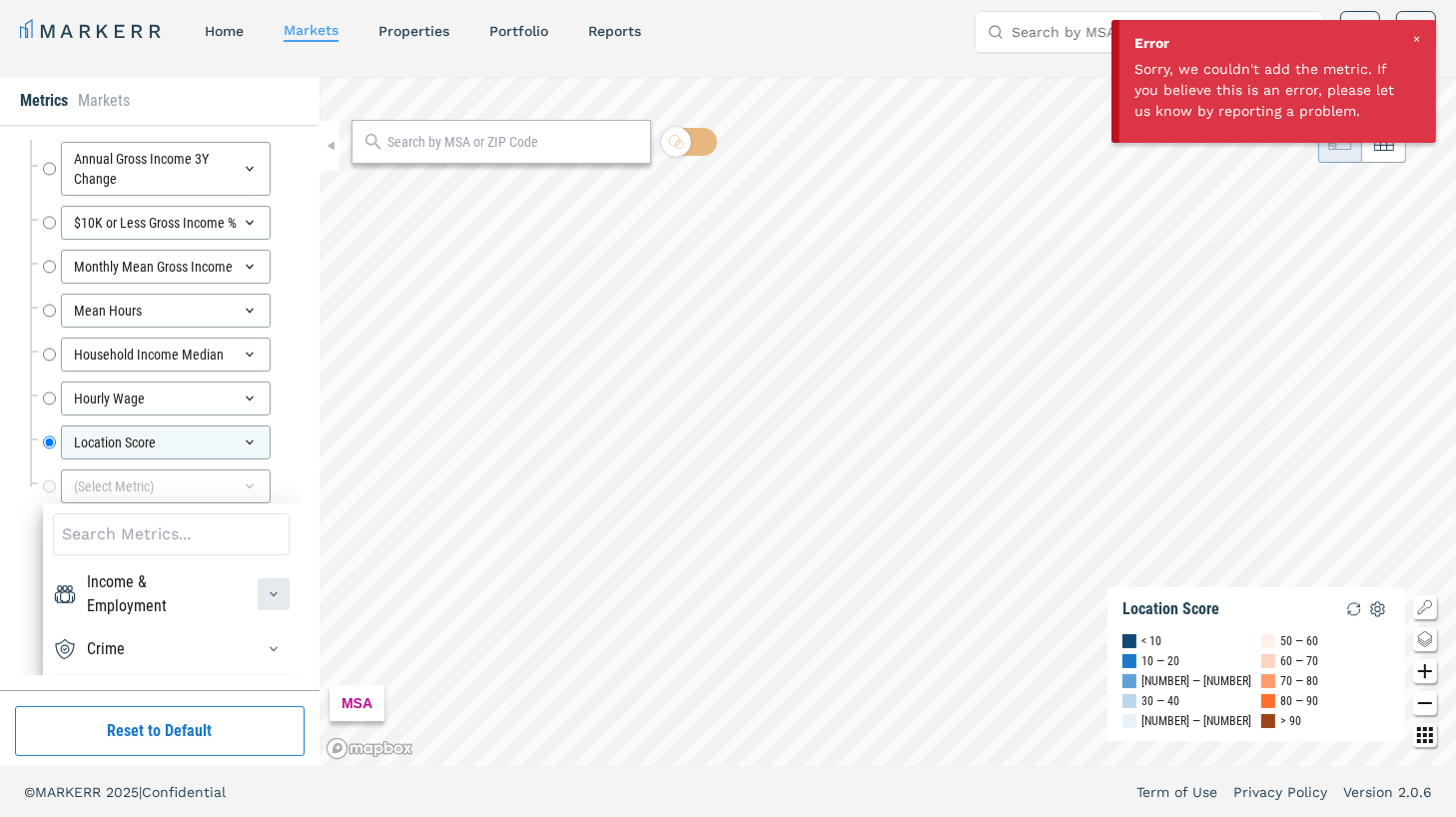 click 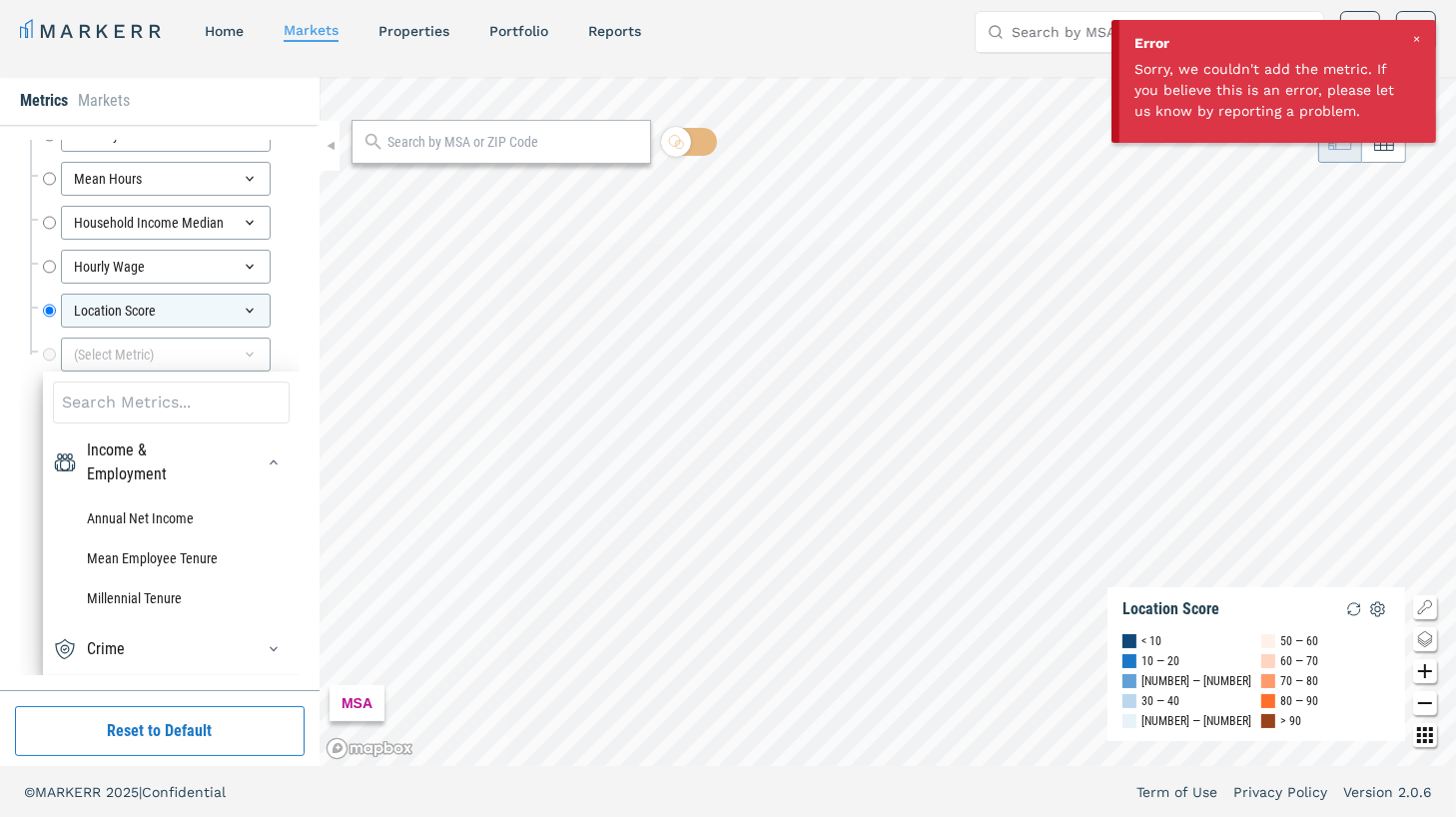 scroll, scrollTop: 8252, scrollLeft: 0, axis: vertical 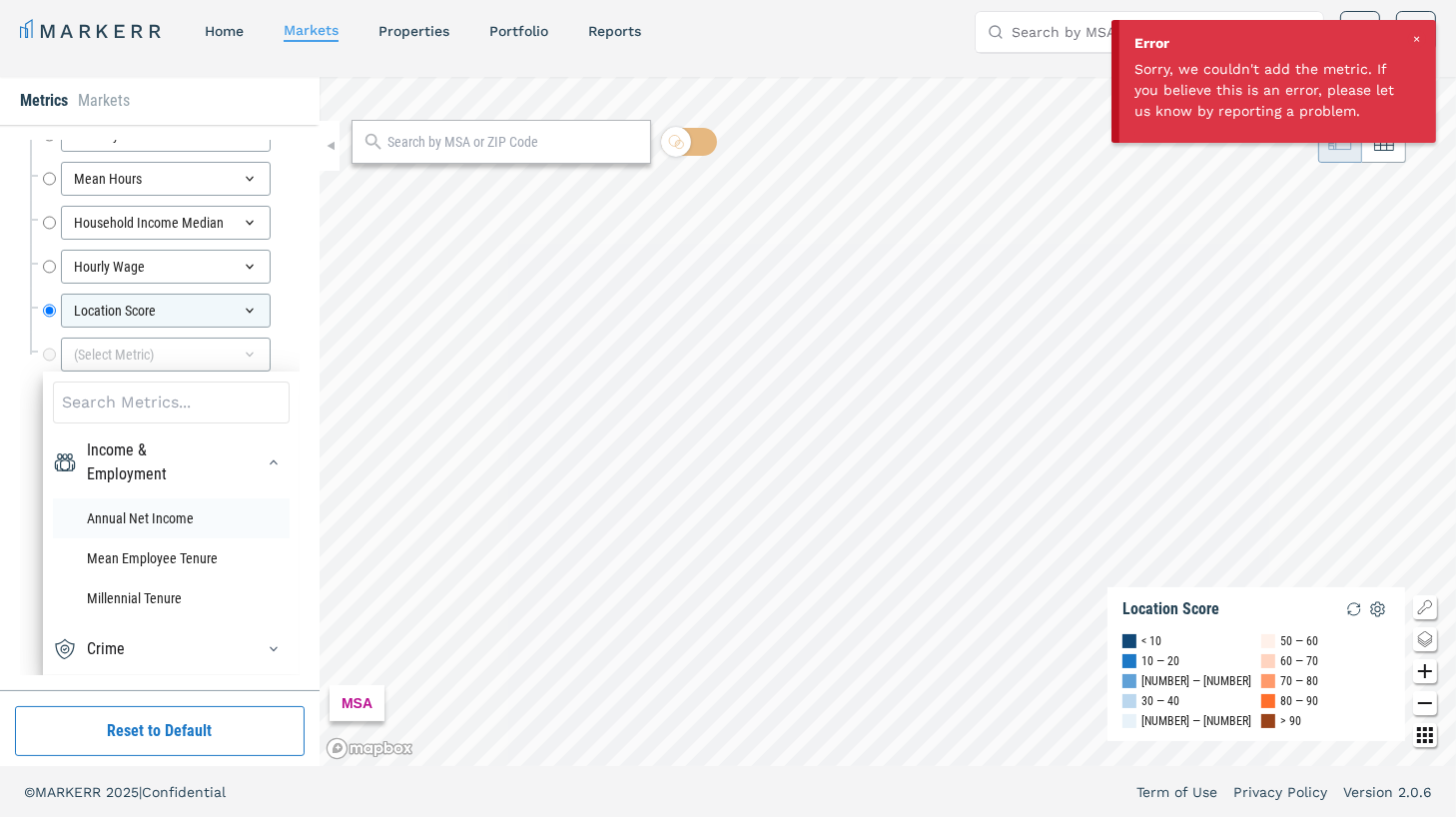 click on "Annual Net Income" at bounding box center (171, 518) 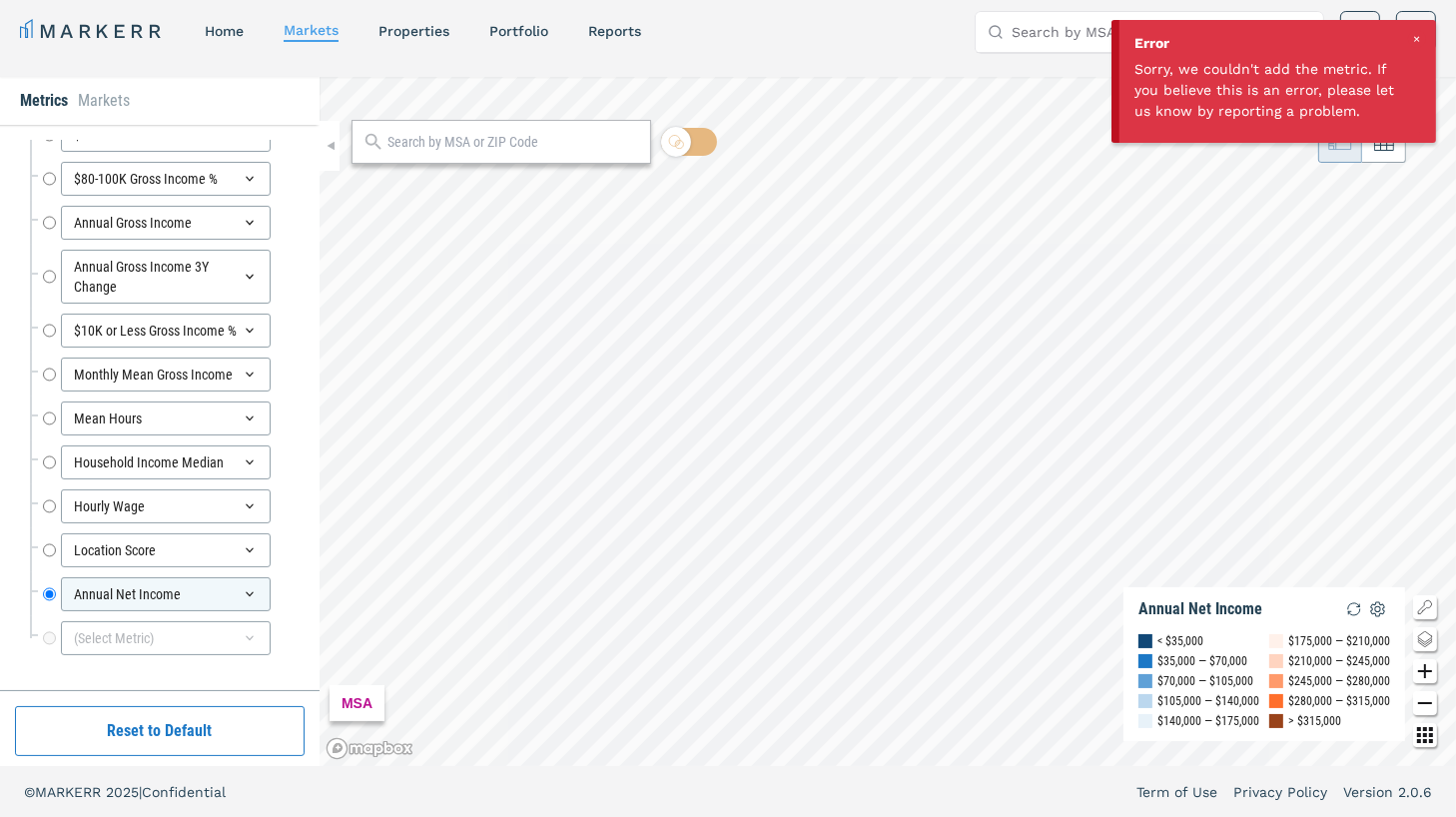 scroll, scrollTop: 8047, scrollLeft: 0, axis: vertical 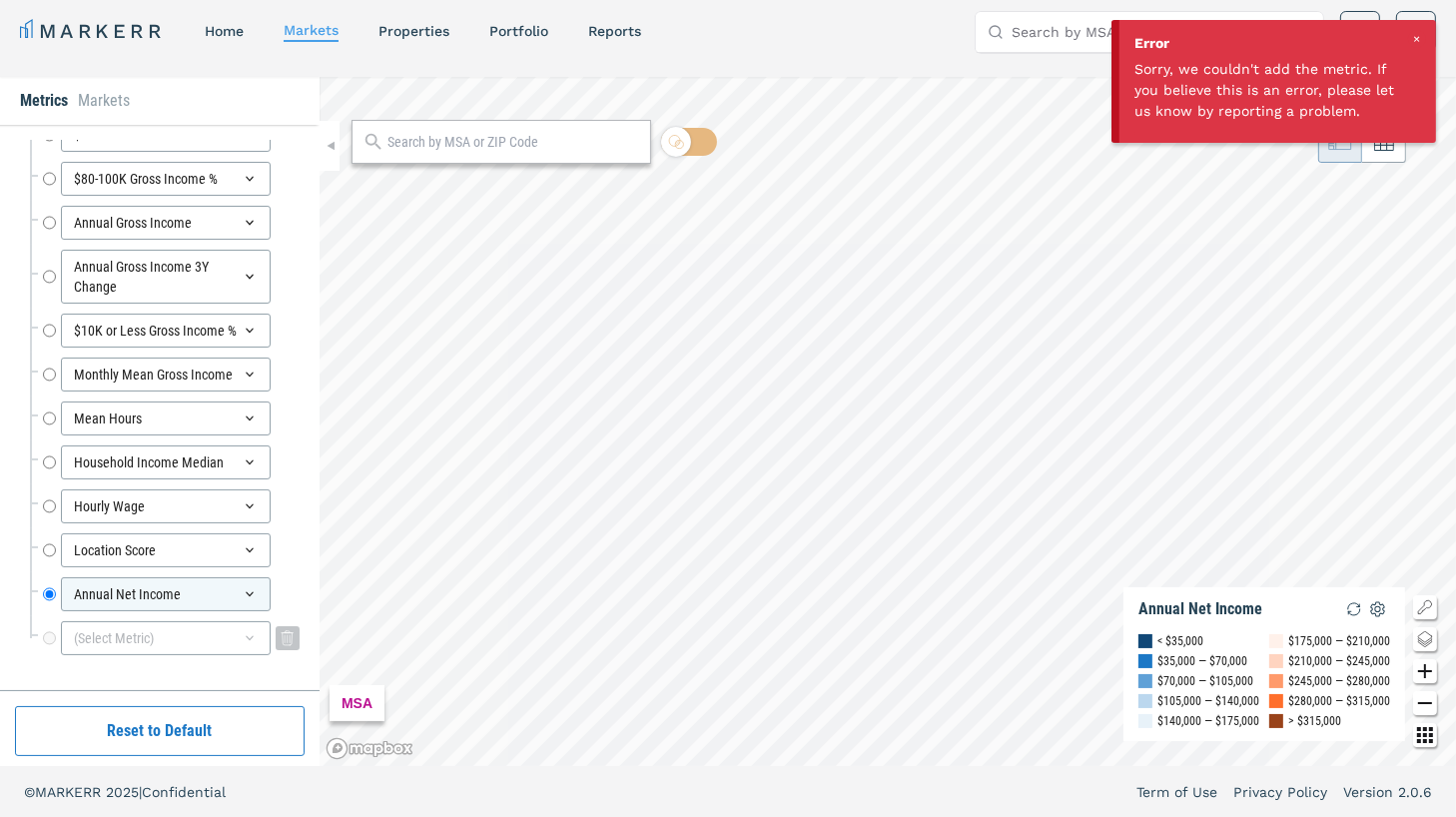 click on "(Select Metric)" at bounding box center (166, 638) 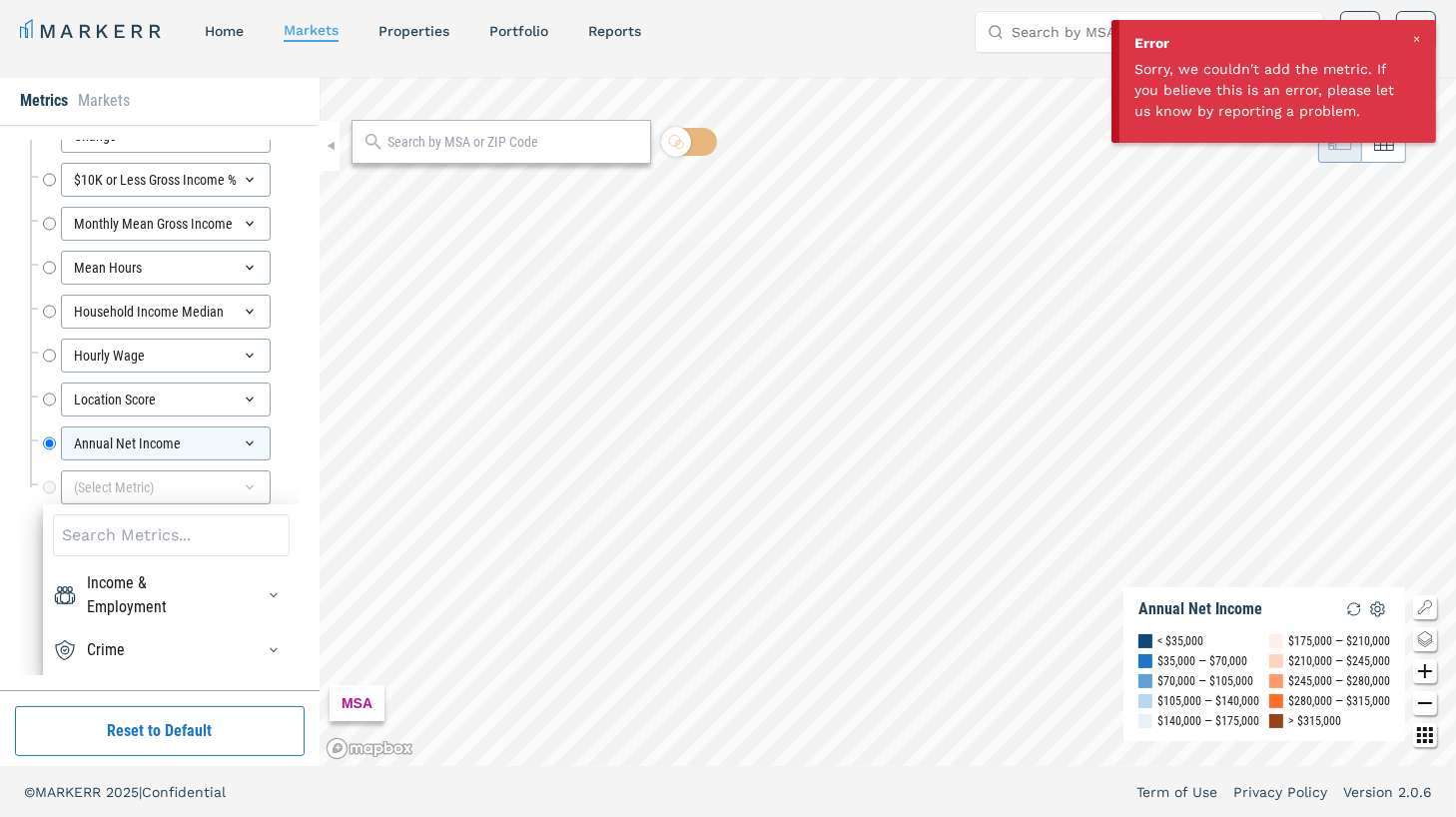 scroll, scrollTop: 8199, scrollLeft: 0, axis: vertical 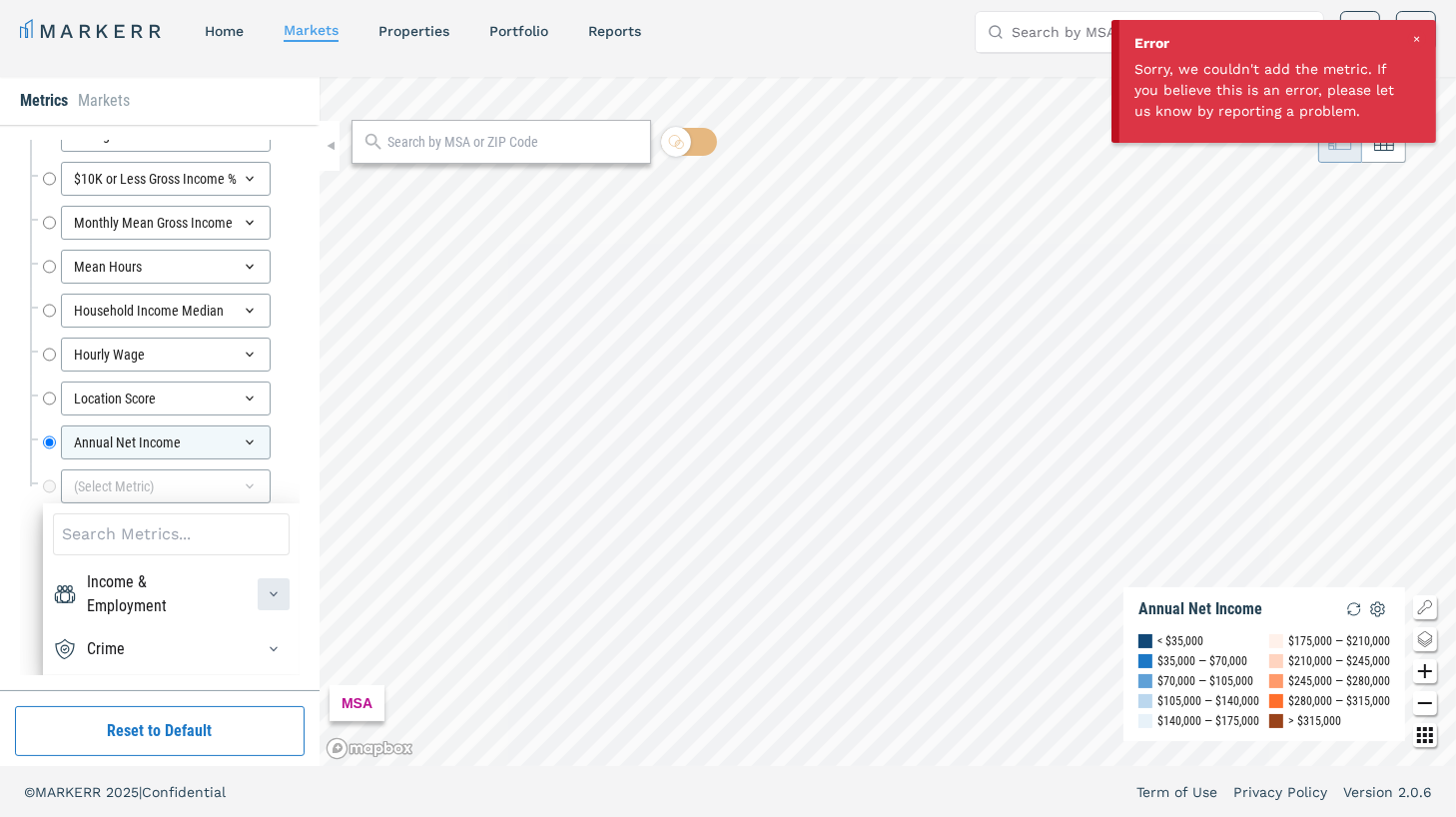 click at bounding box center (274, 594) 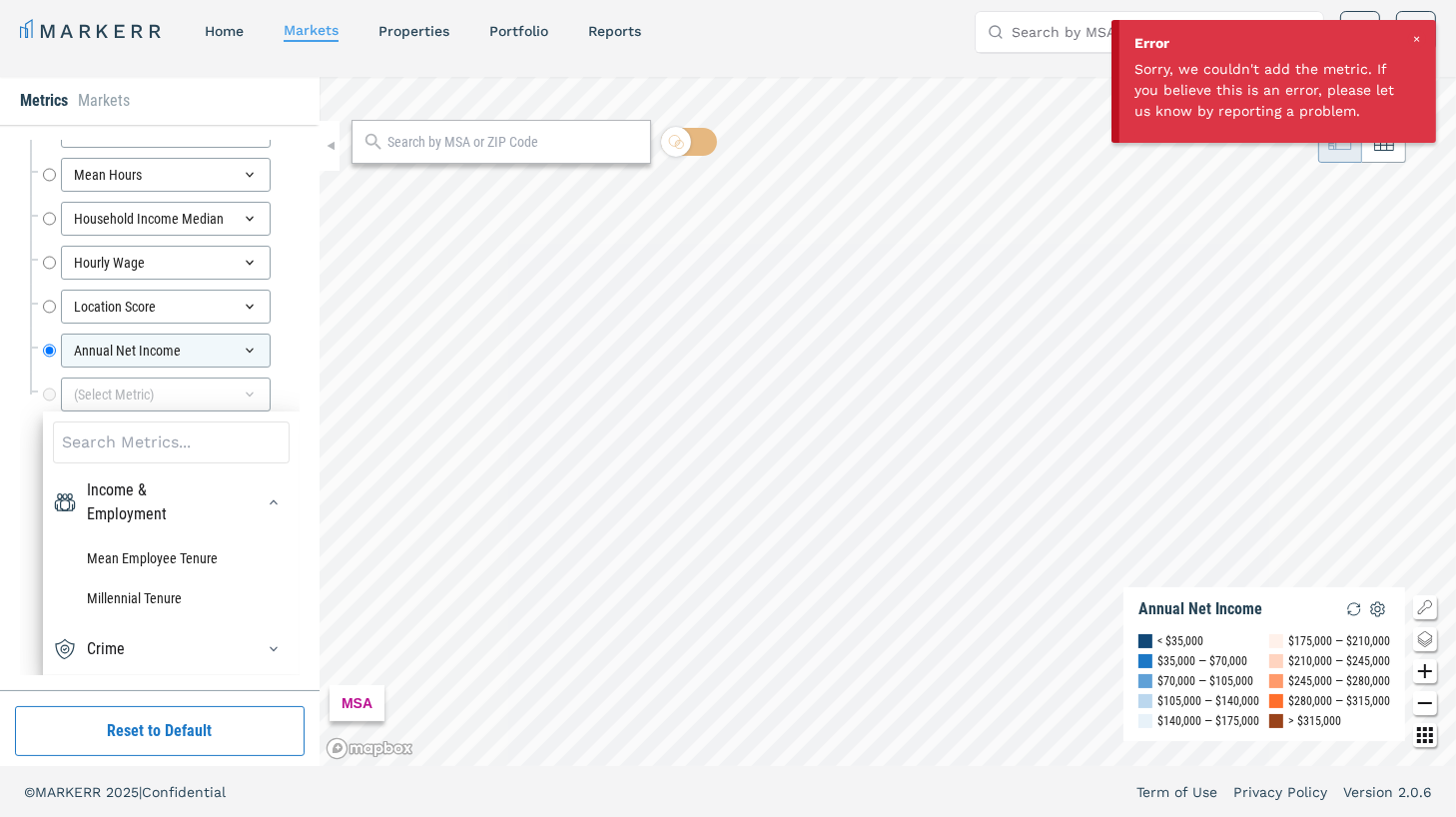 scroll, scrollTop: 8290, scrollLeft: 0, axis: vertical 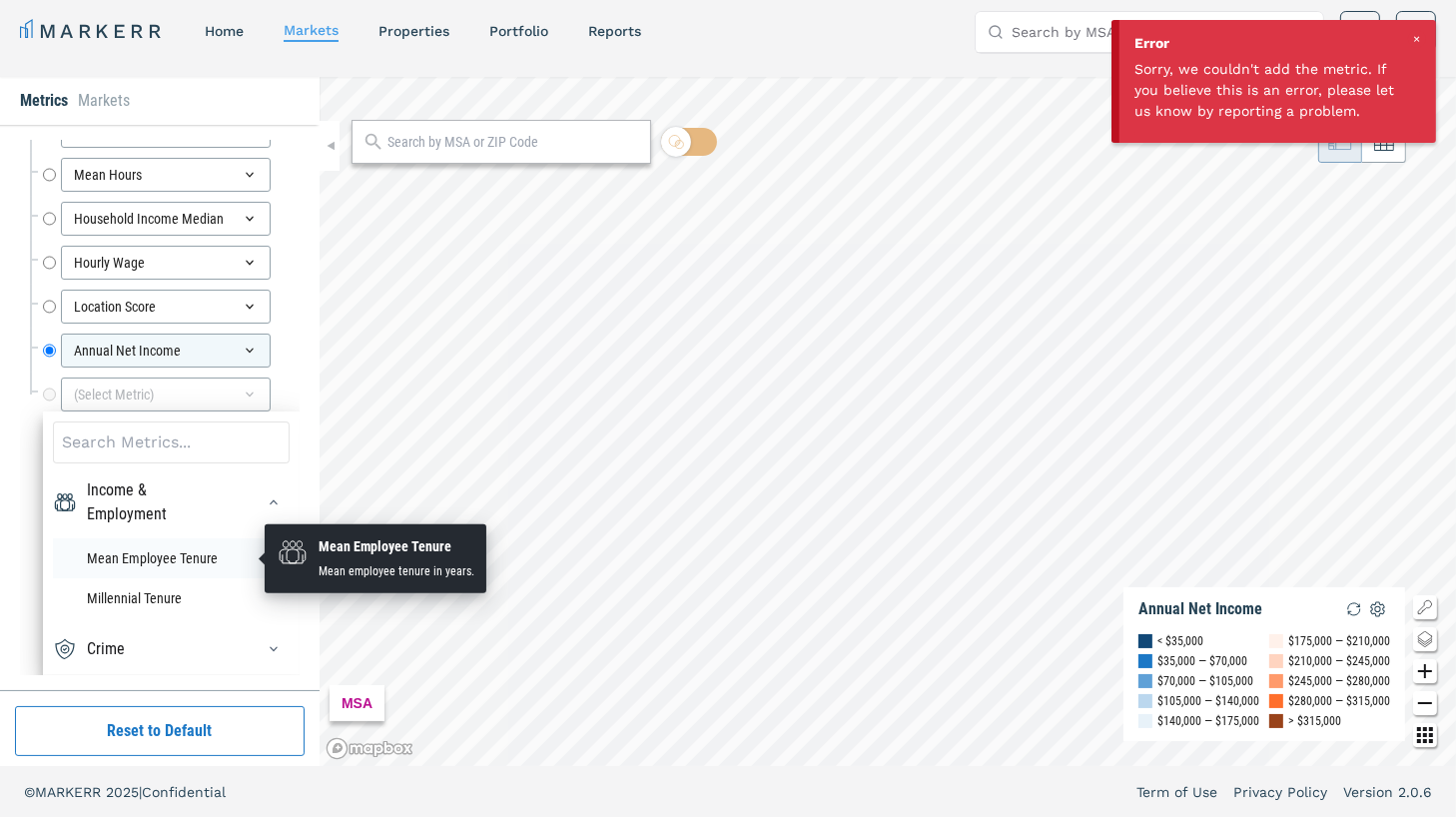 click on "Mean Employee Tenure" at bounding box center [171, 558] 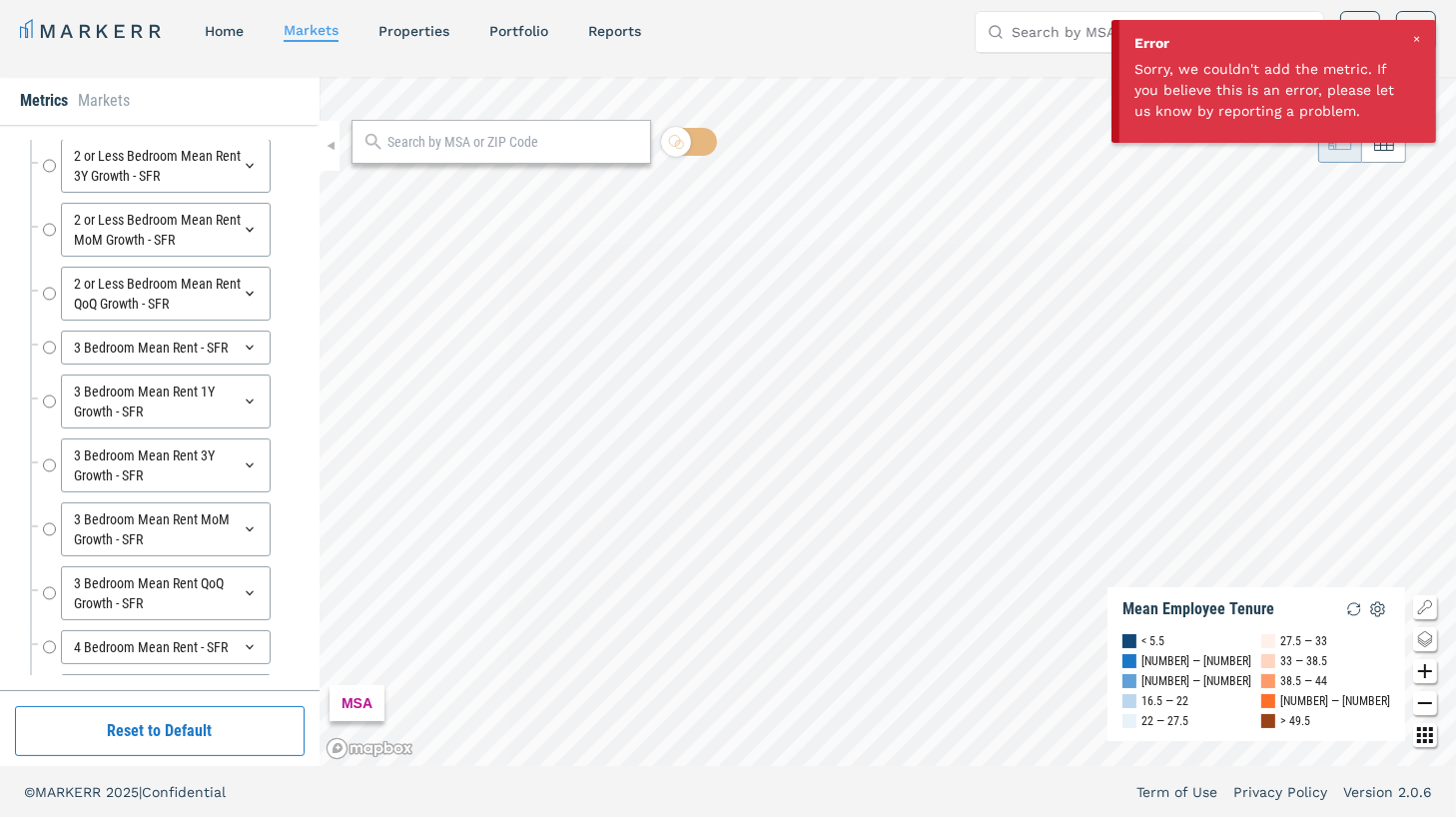scroll, scrollTop: 8090, scrollLeft: 0, axis: vertical 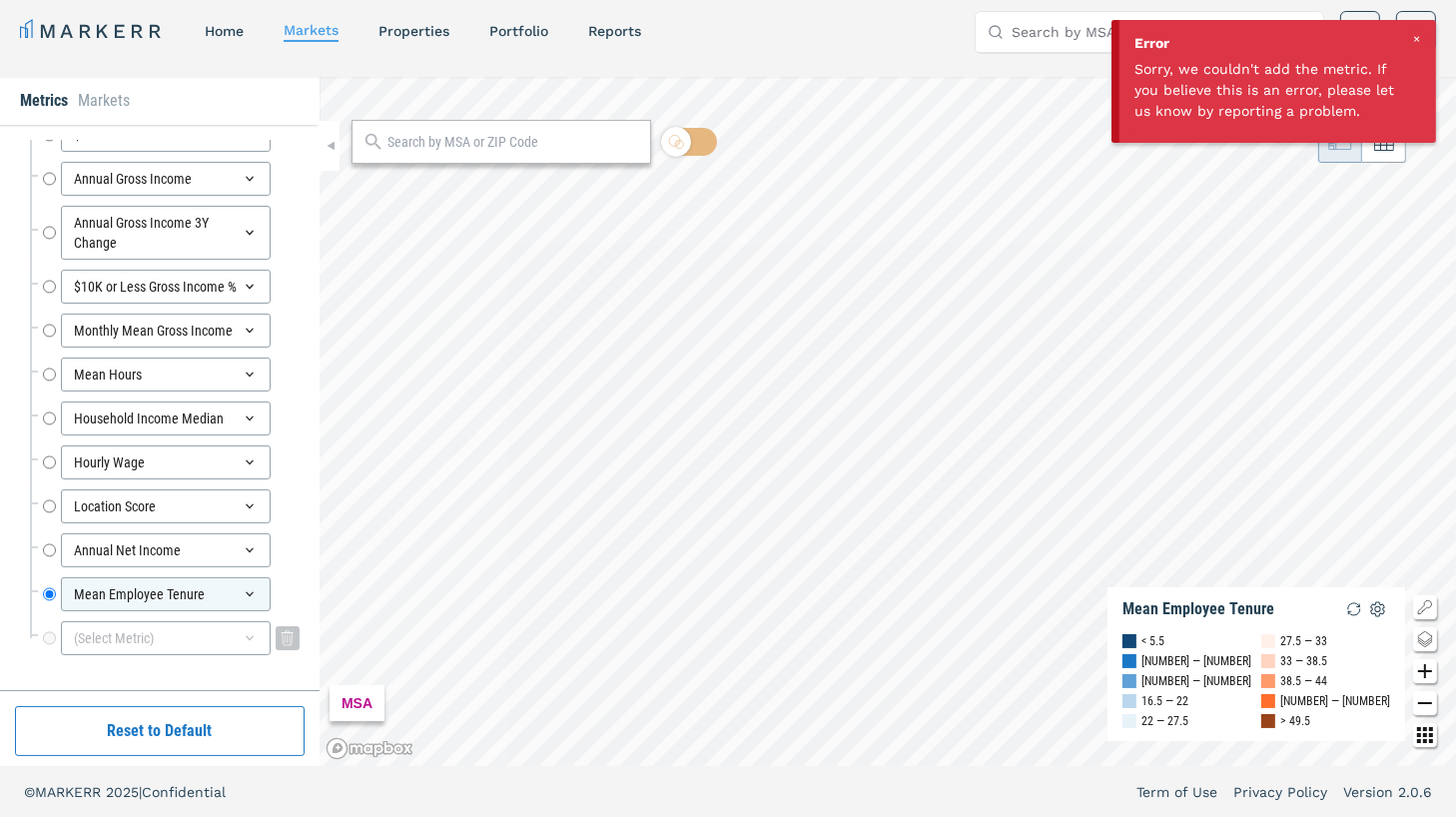 click on "(Select Metric)" at bounding box center (166, 638) 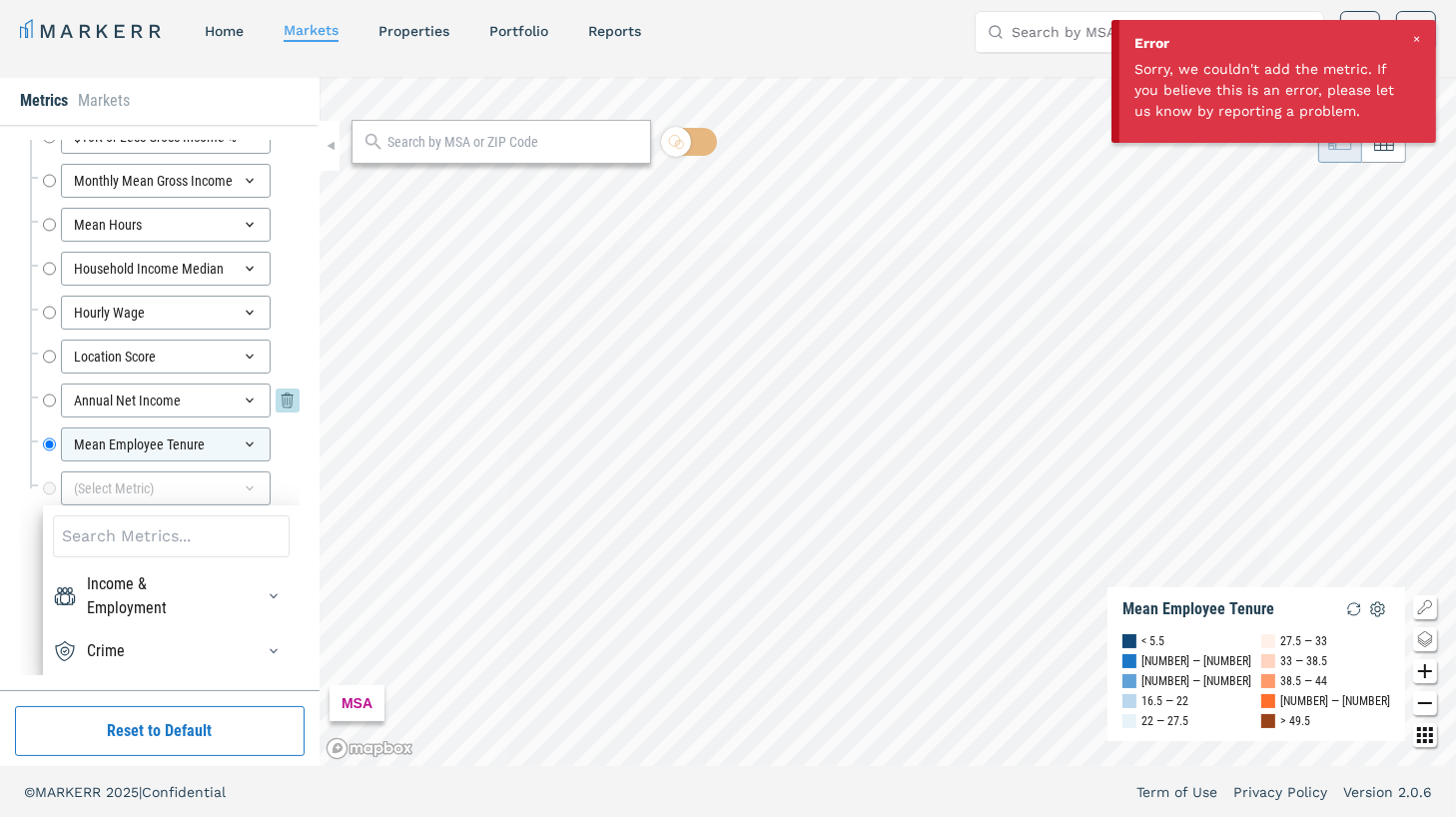 scroll, scrollTop: 8242, scrollLeft: 0, axis: vertical 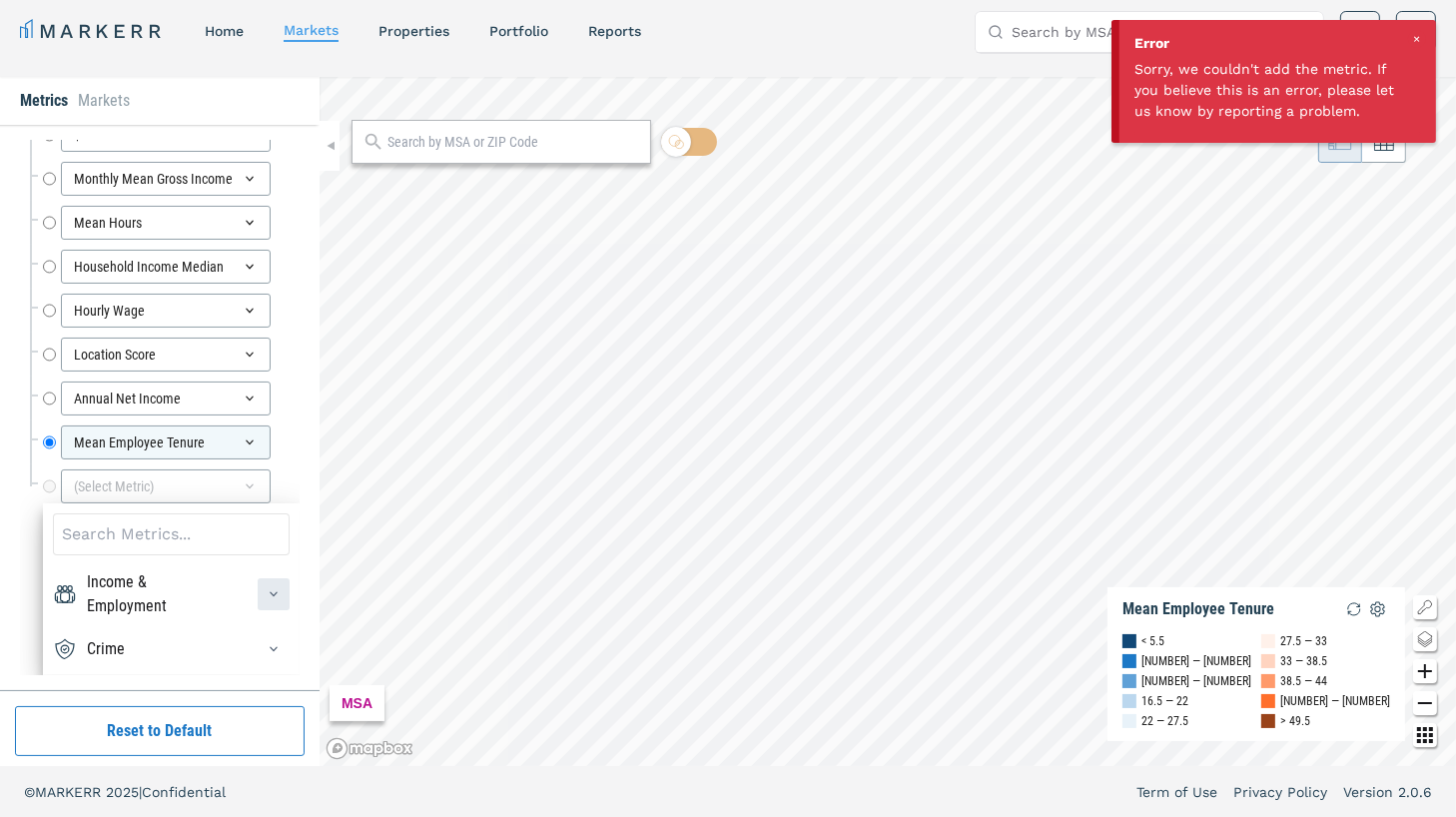 click 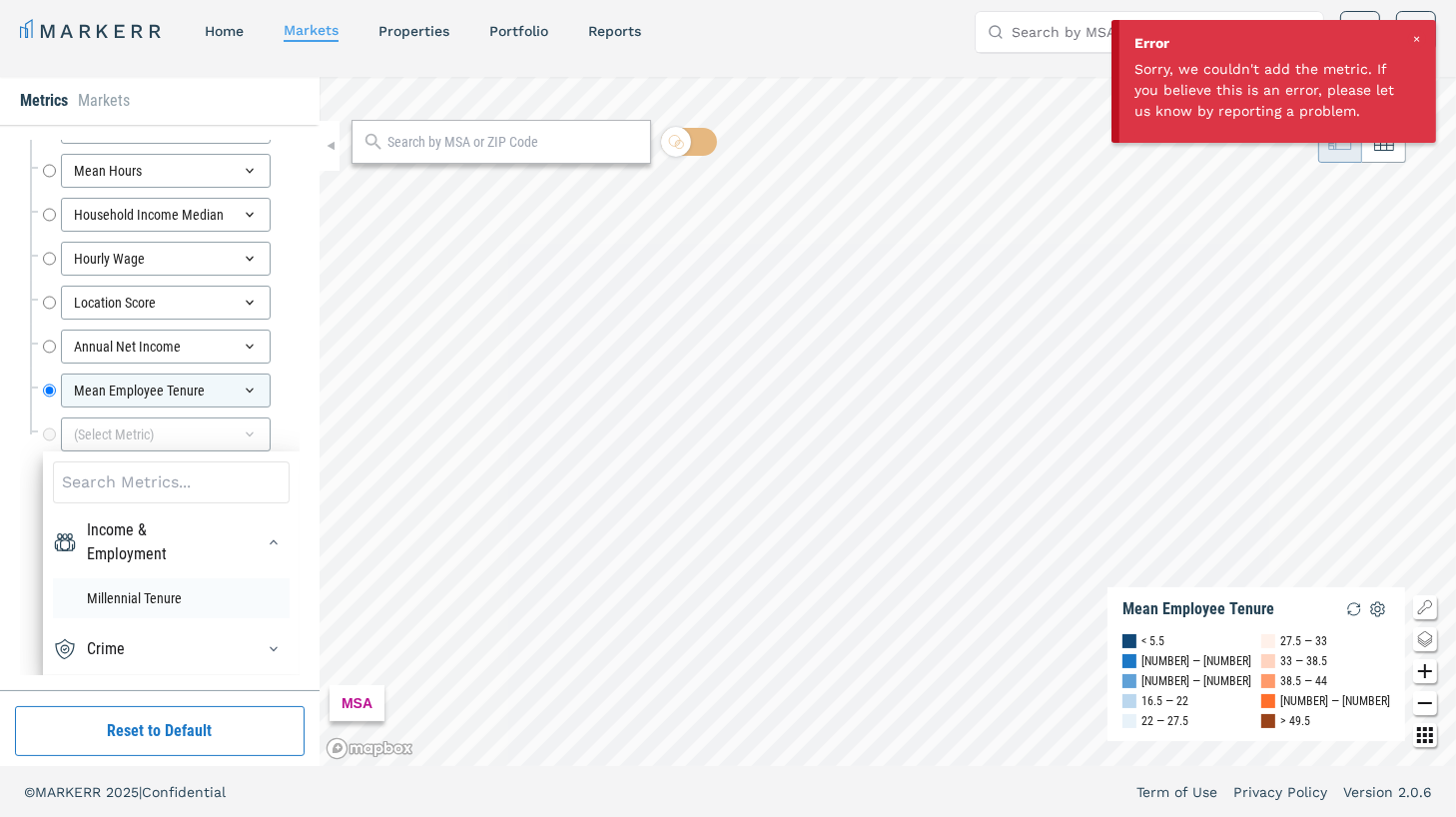 click on "Millennial Tenure" at bounding box center (171, 598) 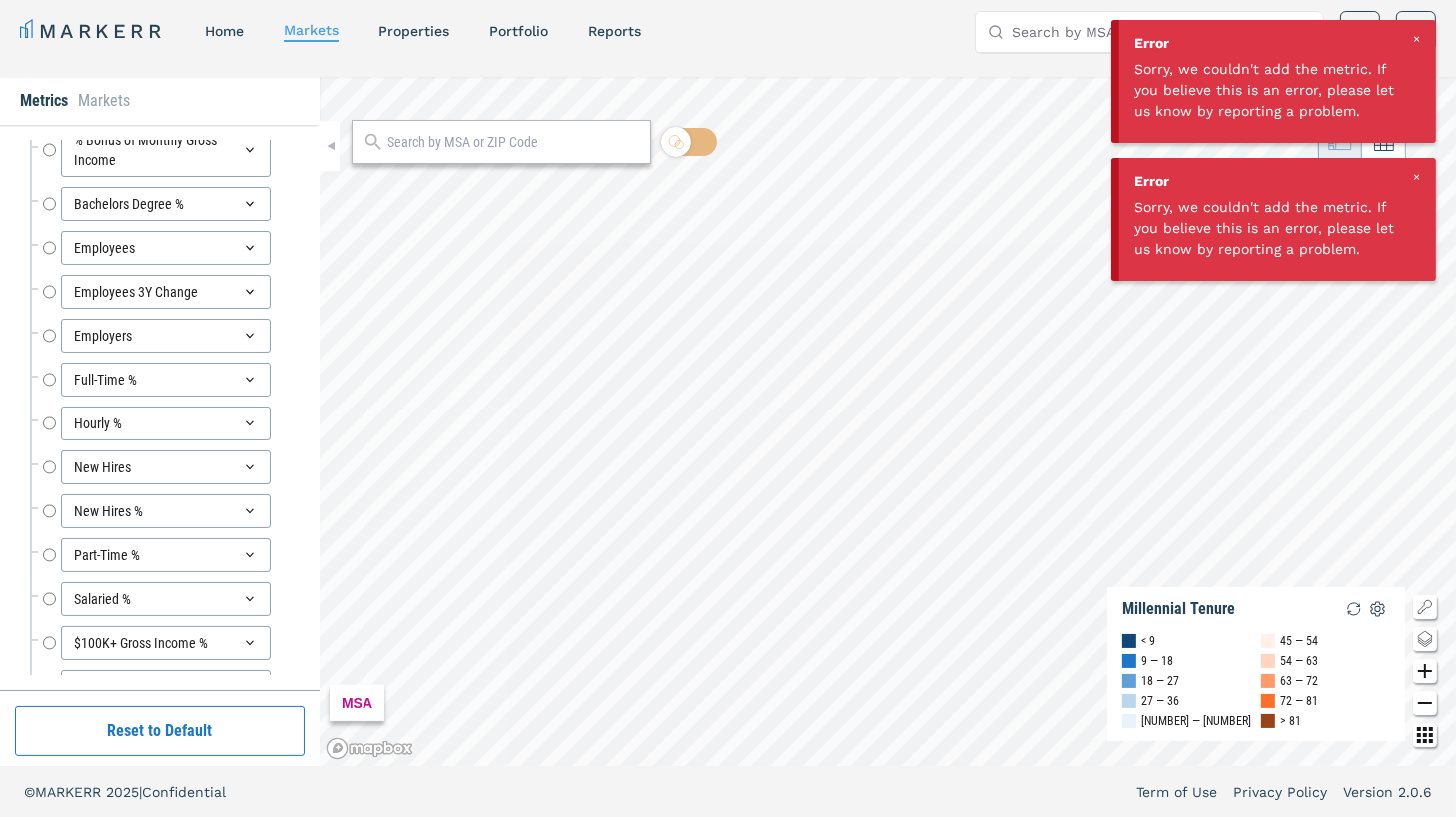 scroll, scrollTop: 8135, scrollLeft: 0, axis: vertical 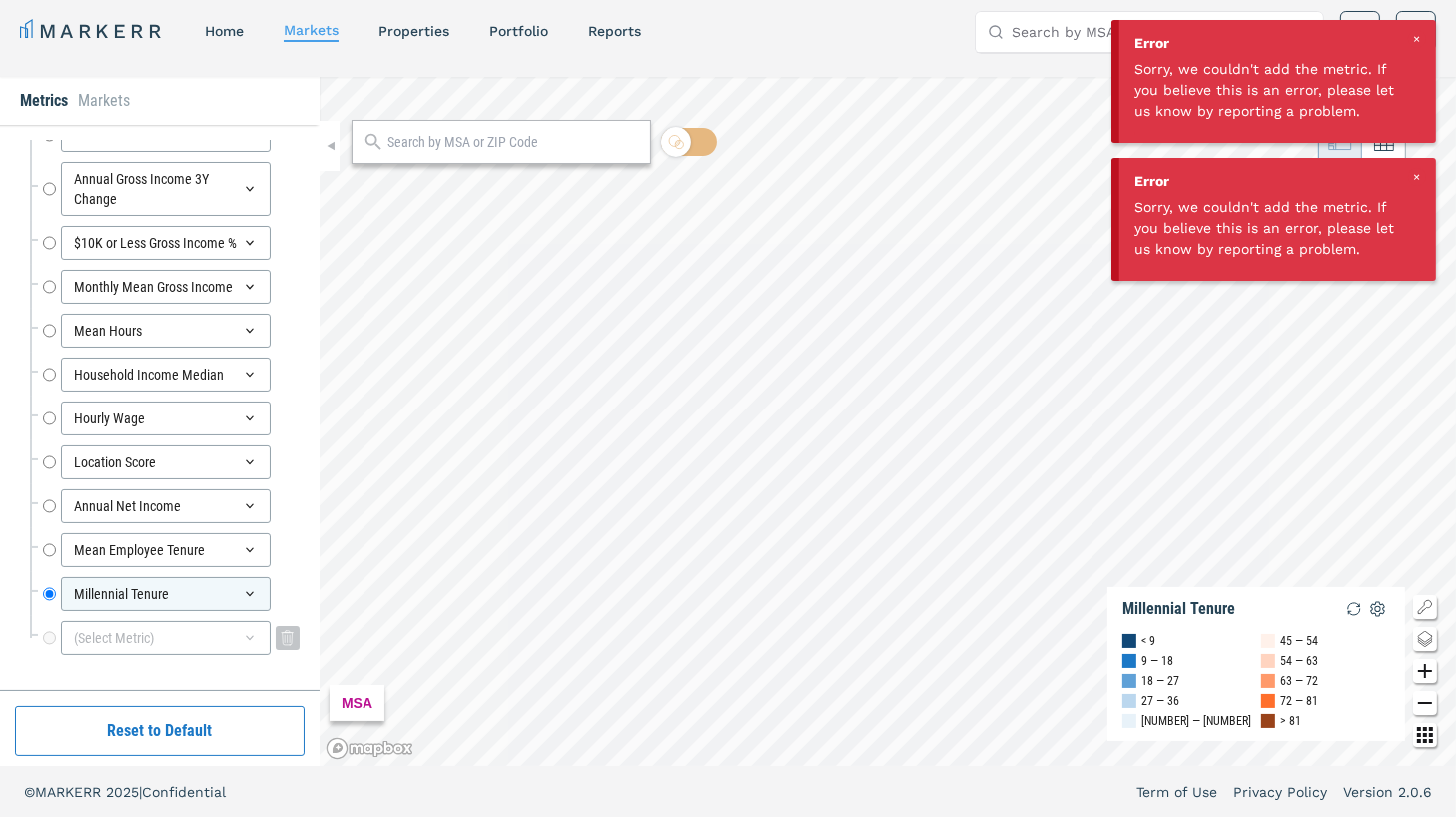 click on "(Select Metric)" at bounding box center [166, 638] 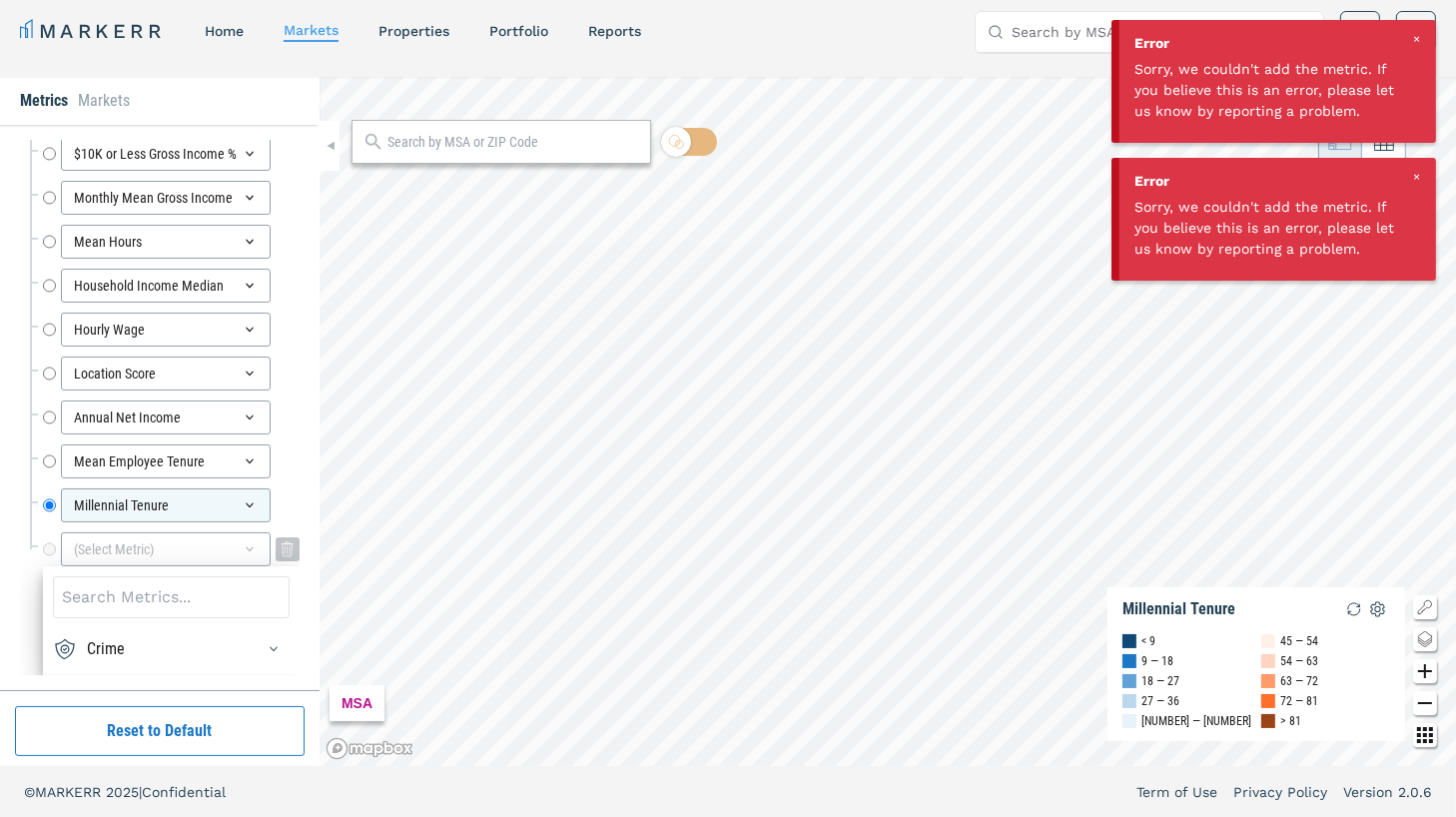 click on "(Select Metric)" at bounding box center (166, 549) 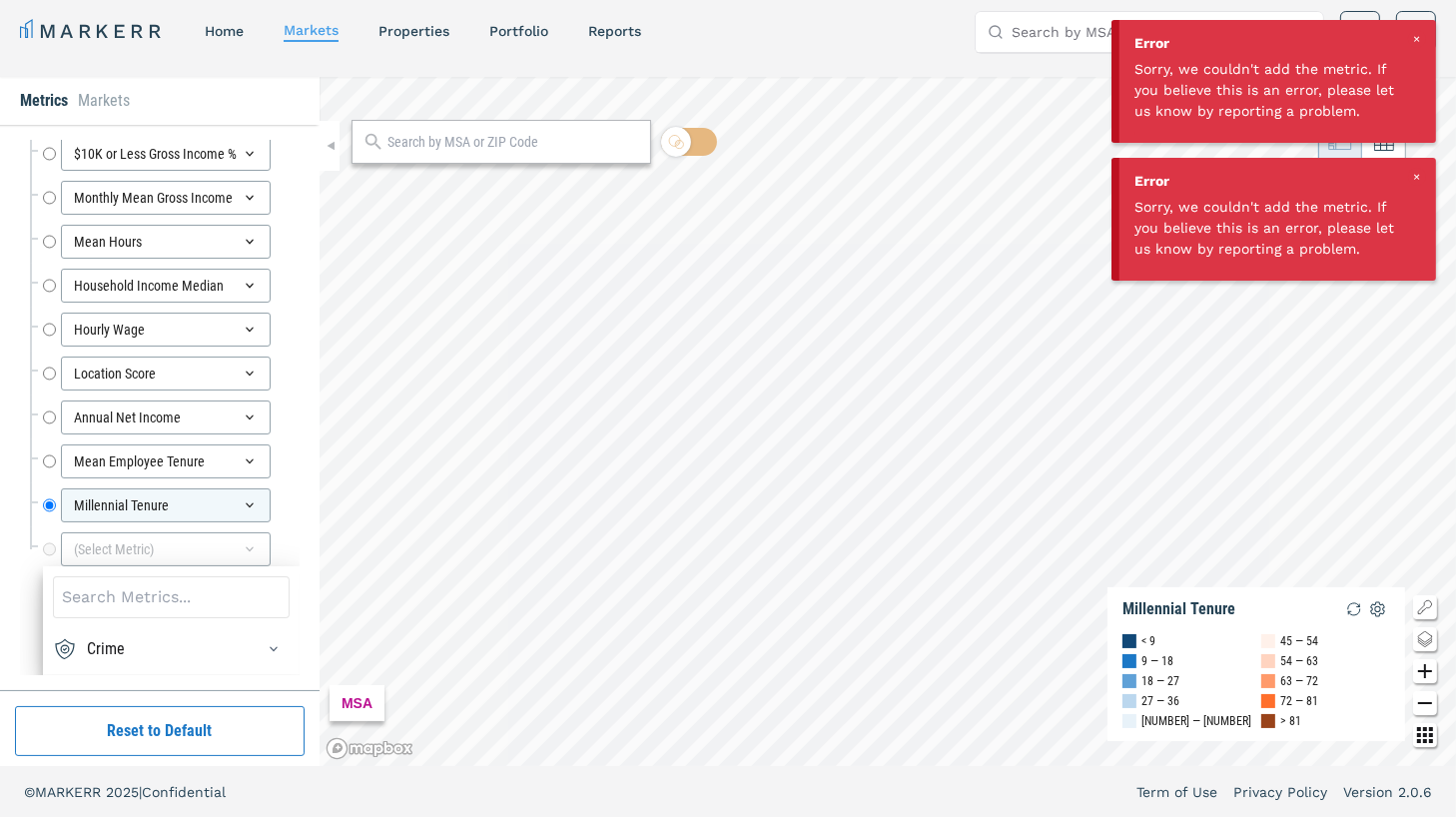 scroll, scrollTop: 8223, scrollLeft: 0, axis: vertical 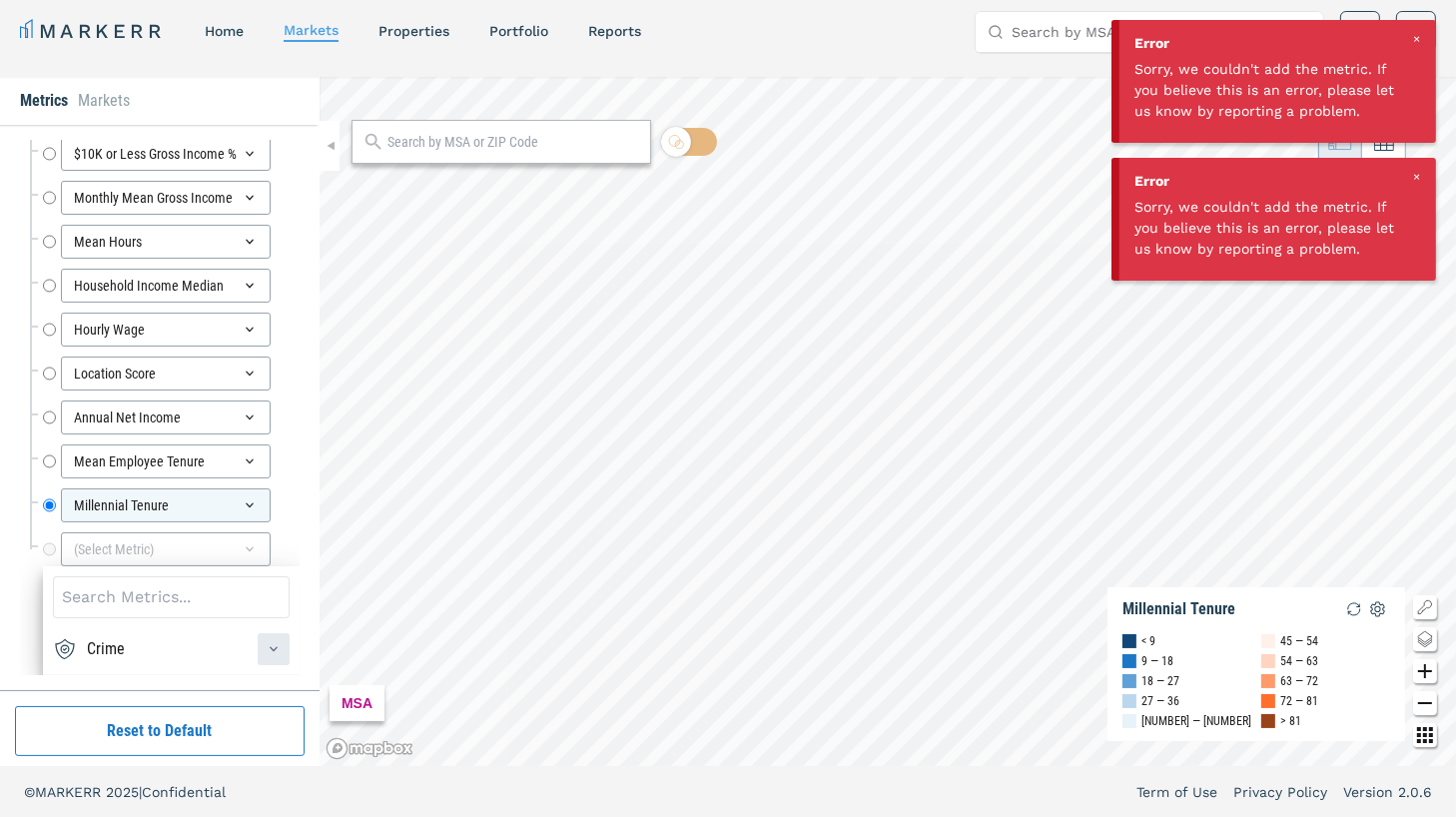 click 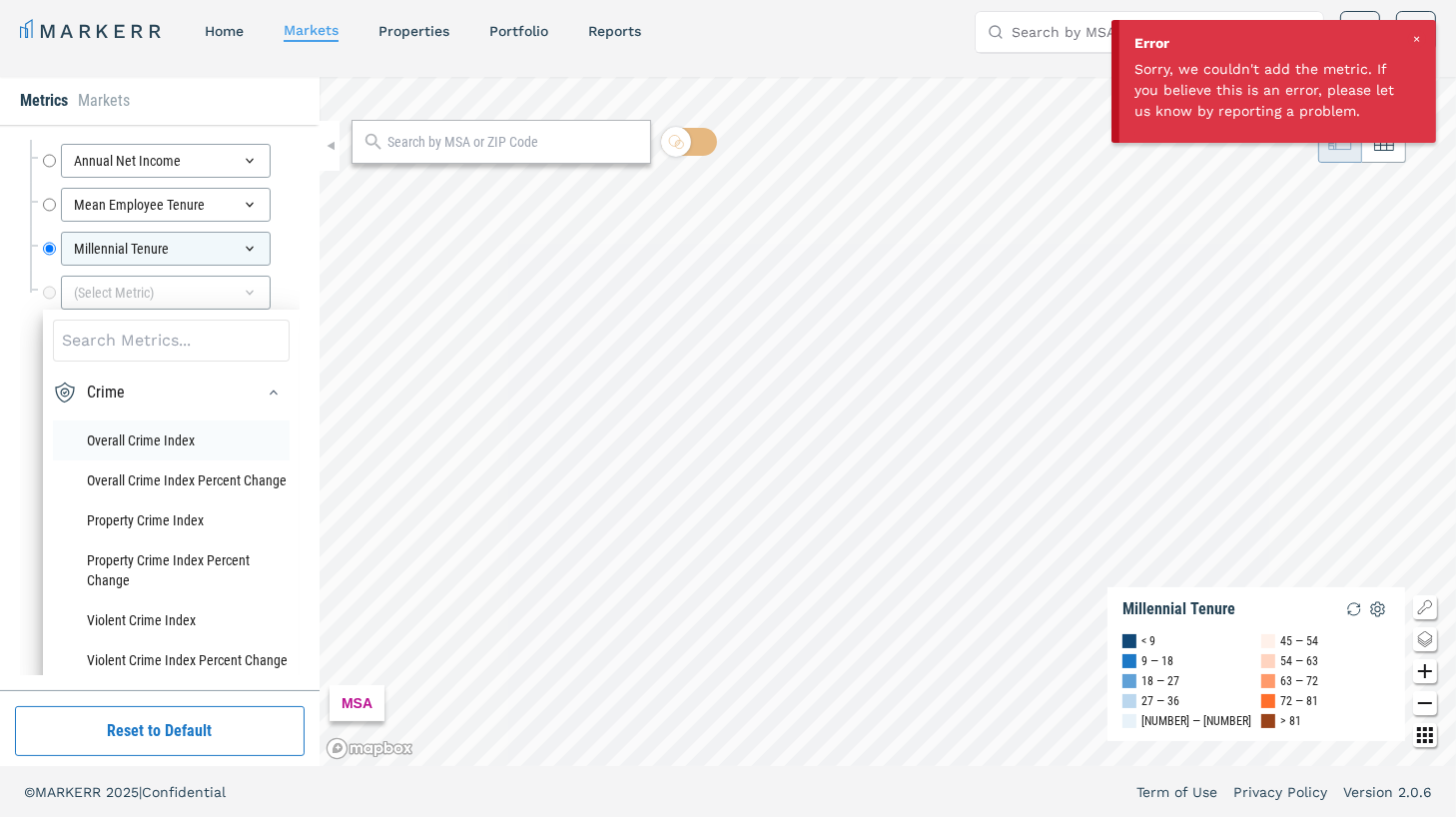scroll, scrollTop: 8333, scrollLeft: 0, axis: vertical 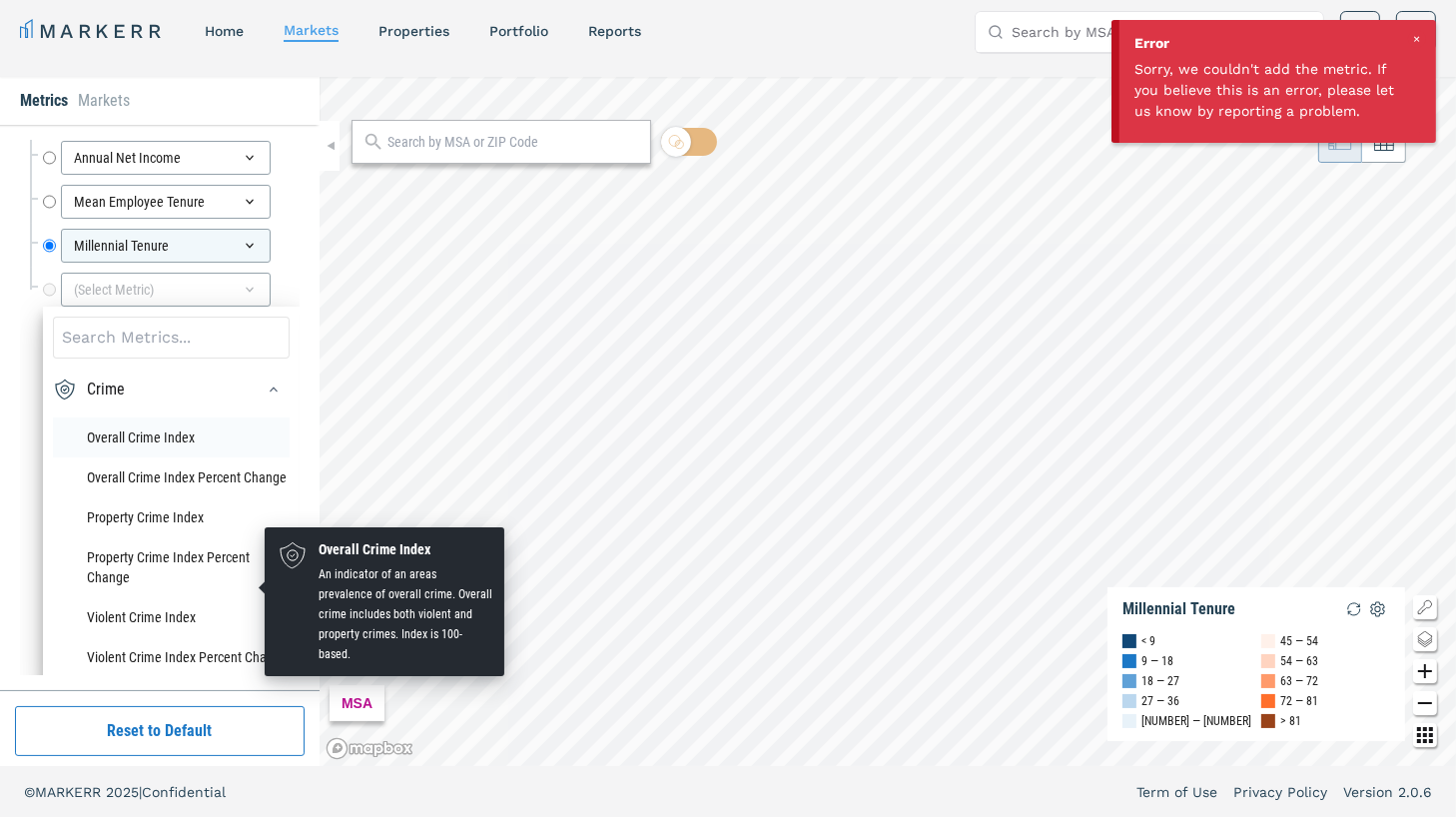 click on "Overall Crime Index" at bounding box center (171, 437) 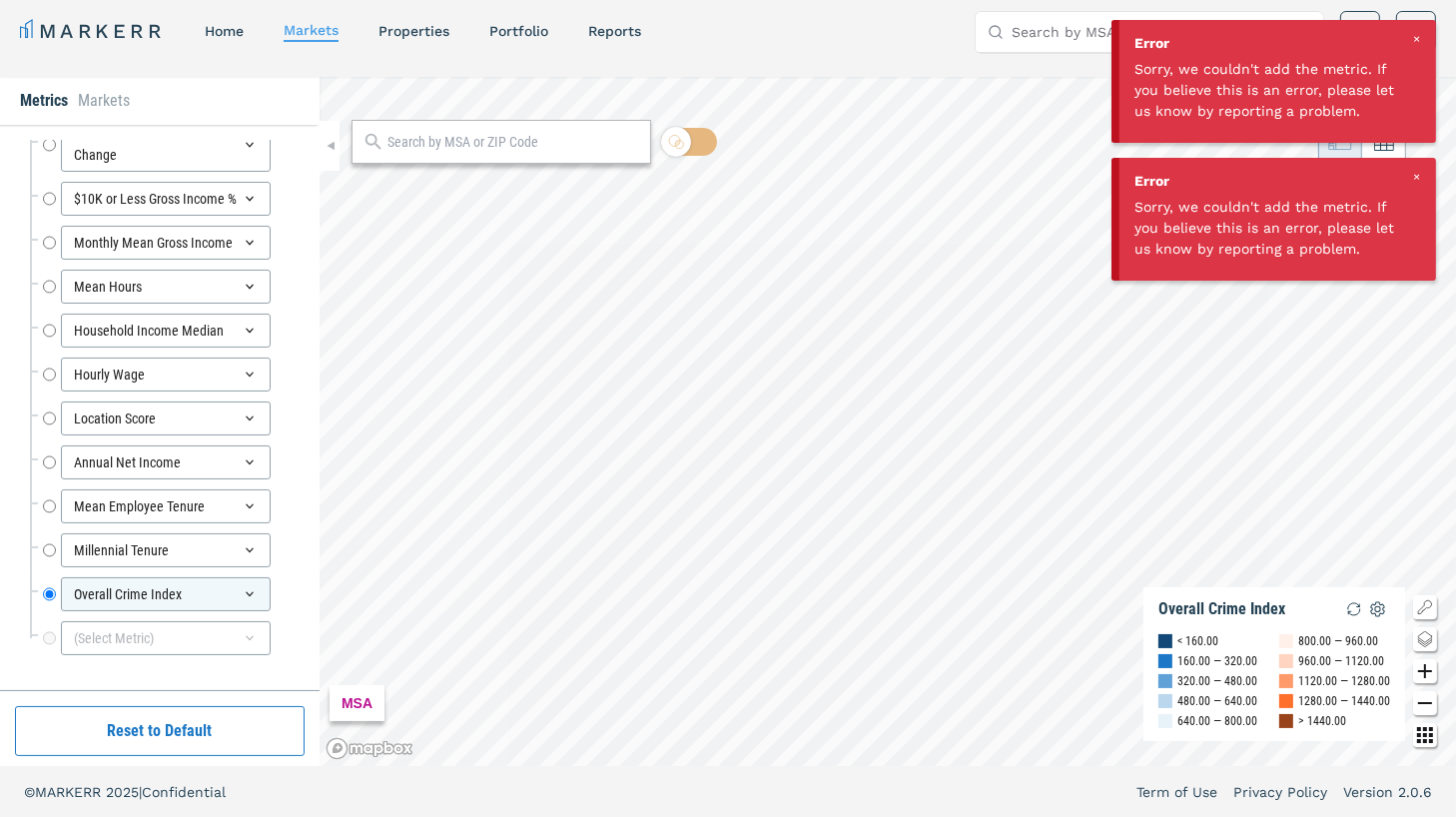 scroll, scrollTop: 8178, scrollLeft: 0, axis: vertical 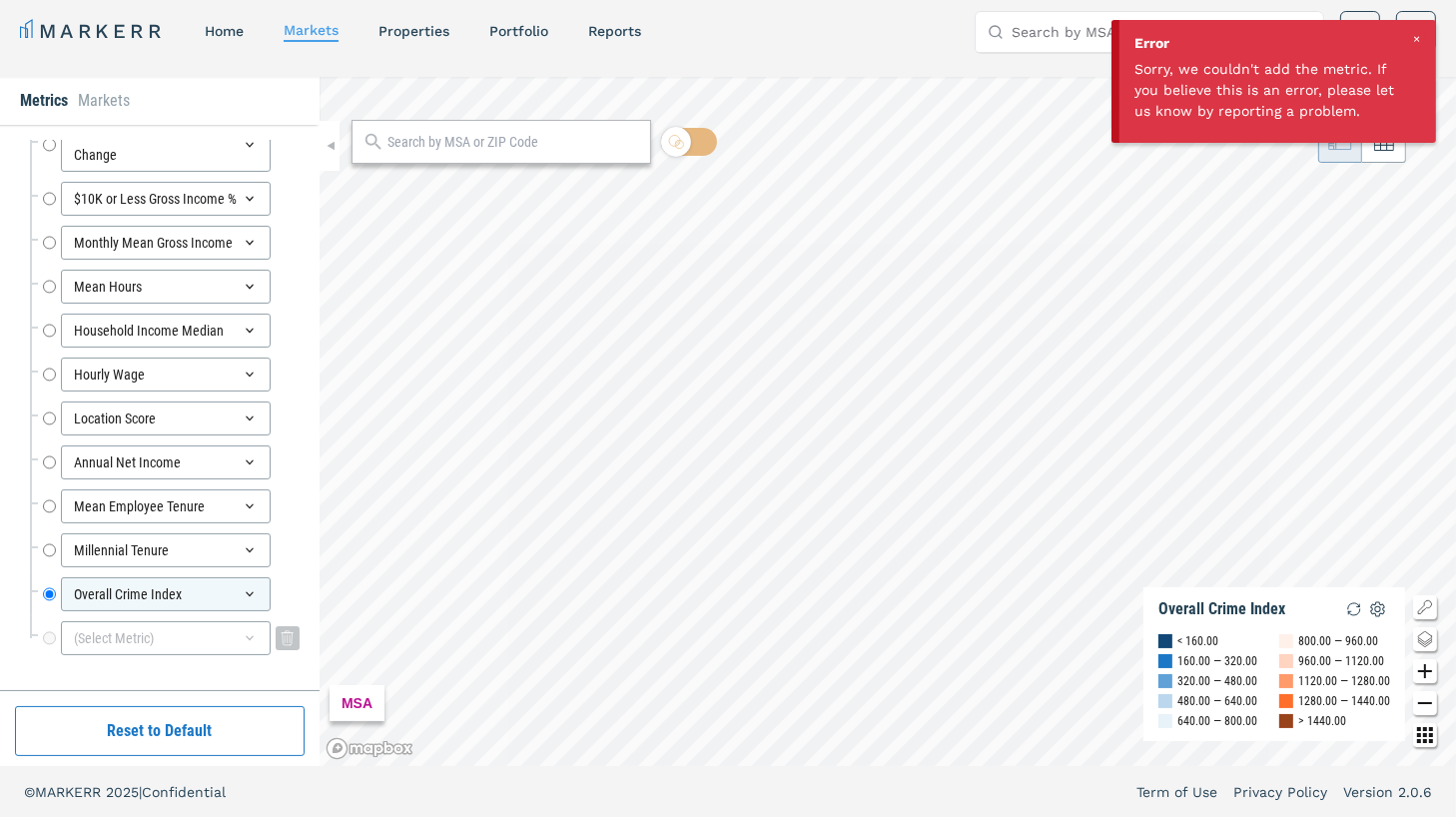 click 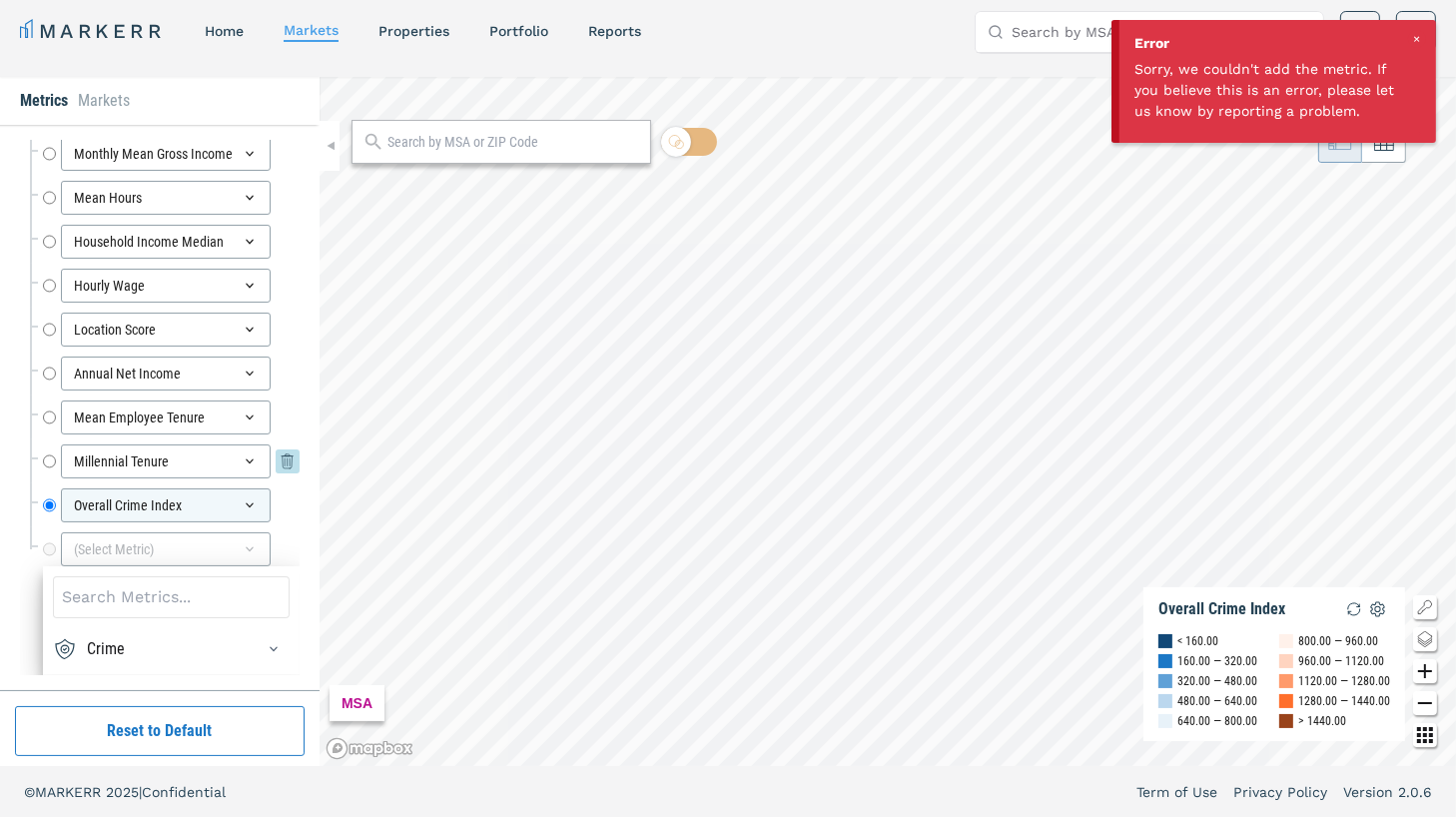 scroll, scrollTop: 8267, scrollLeft: 0, axis: vertical 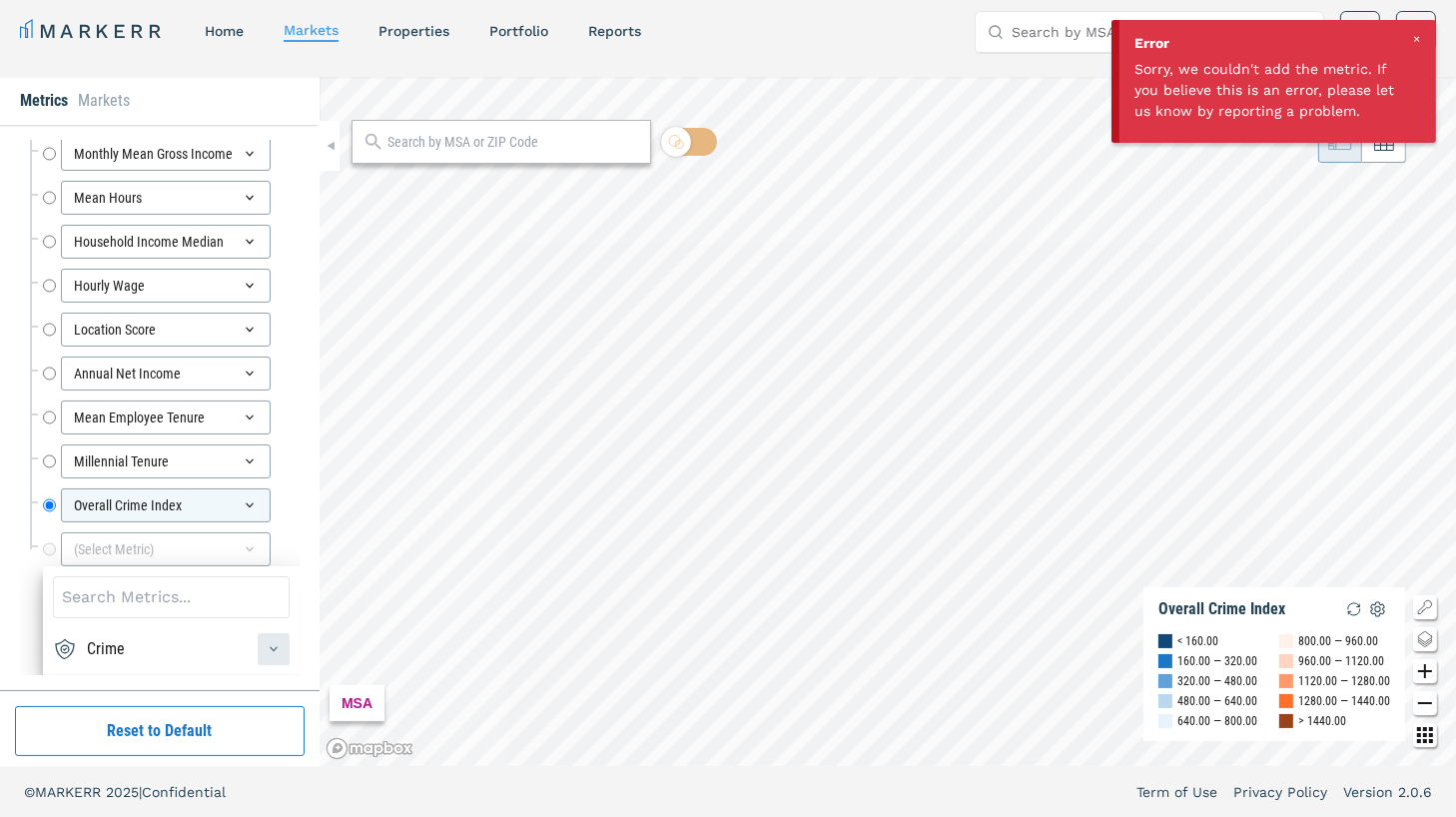 click 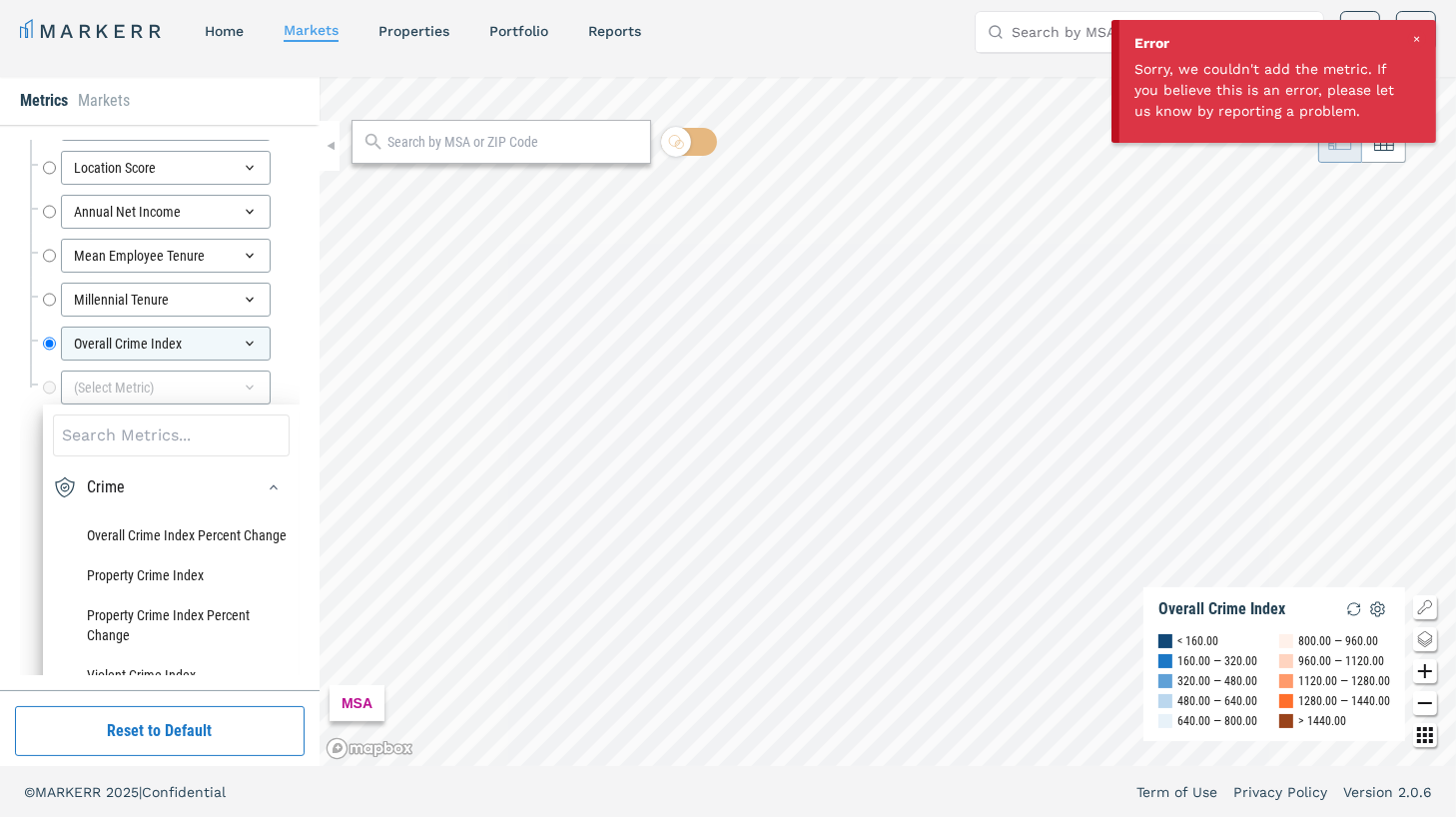 scroll, scrollTop: 8539, scrollLeft: 0, axis: vertical 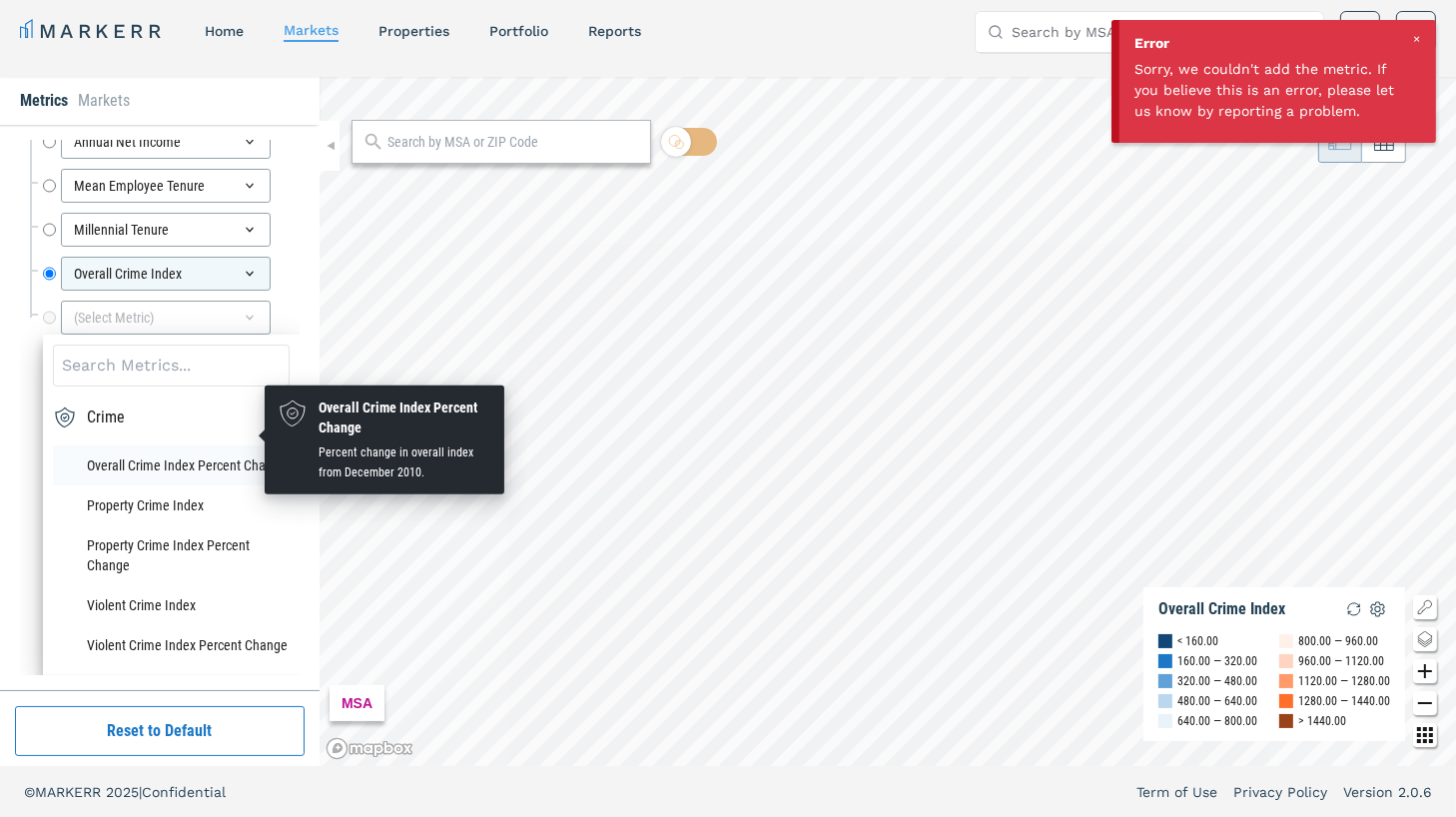 click on "Overall Crime Index Percent Change" at bounding box center [171, 465] 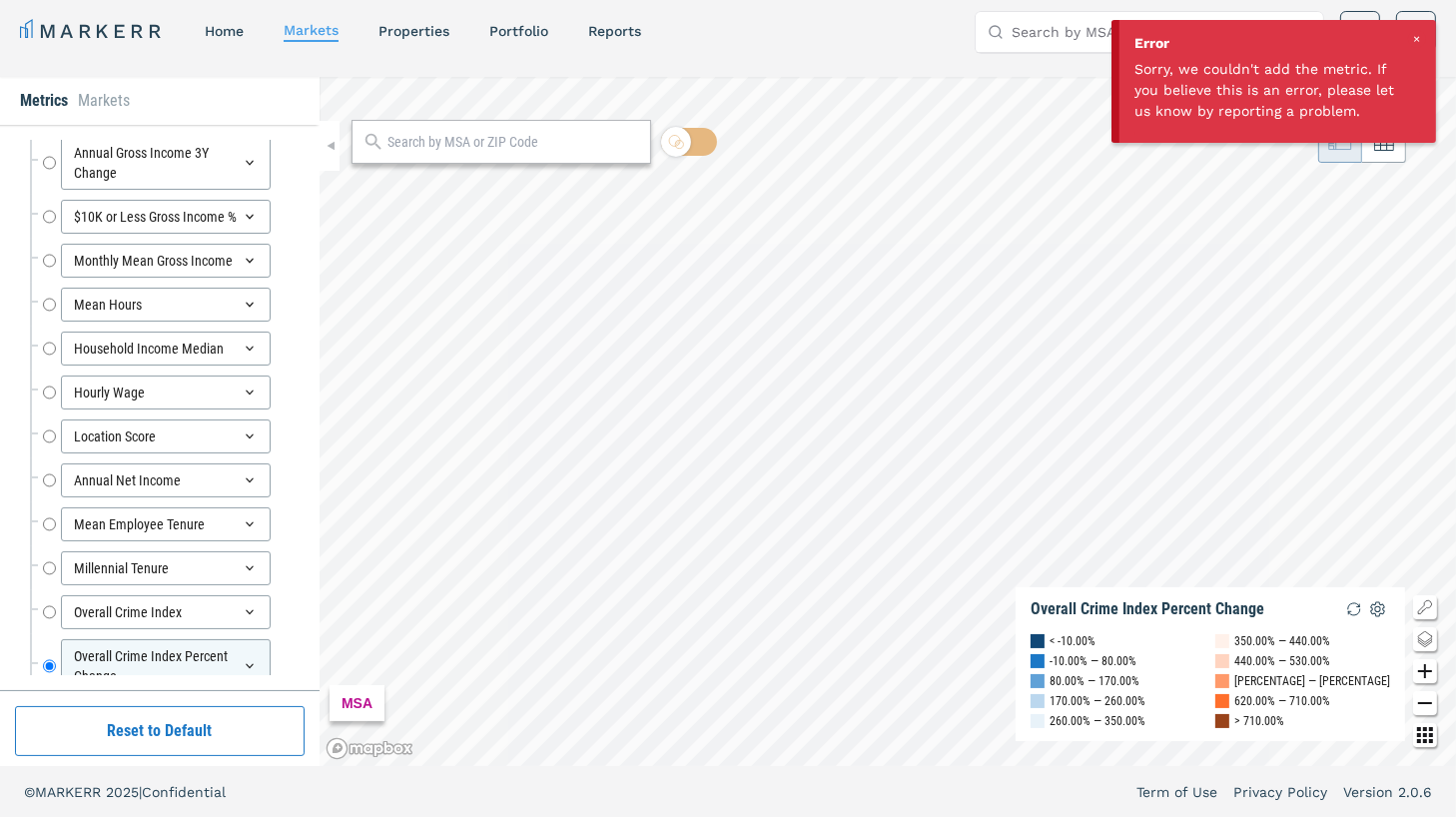 scroll, scrollTop: 8242, scrollLeft: 0, axis: vertical 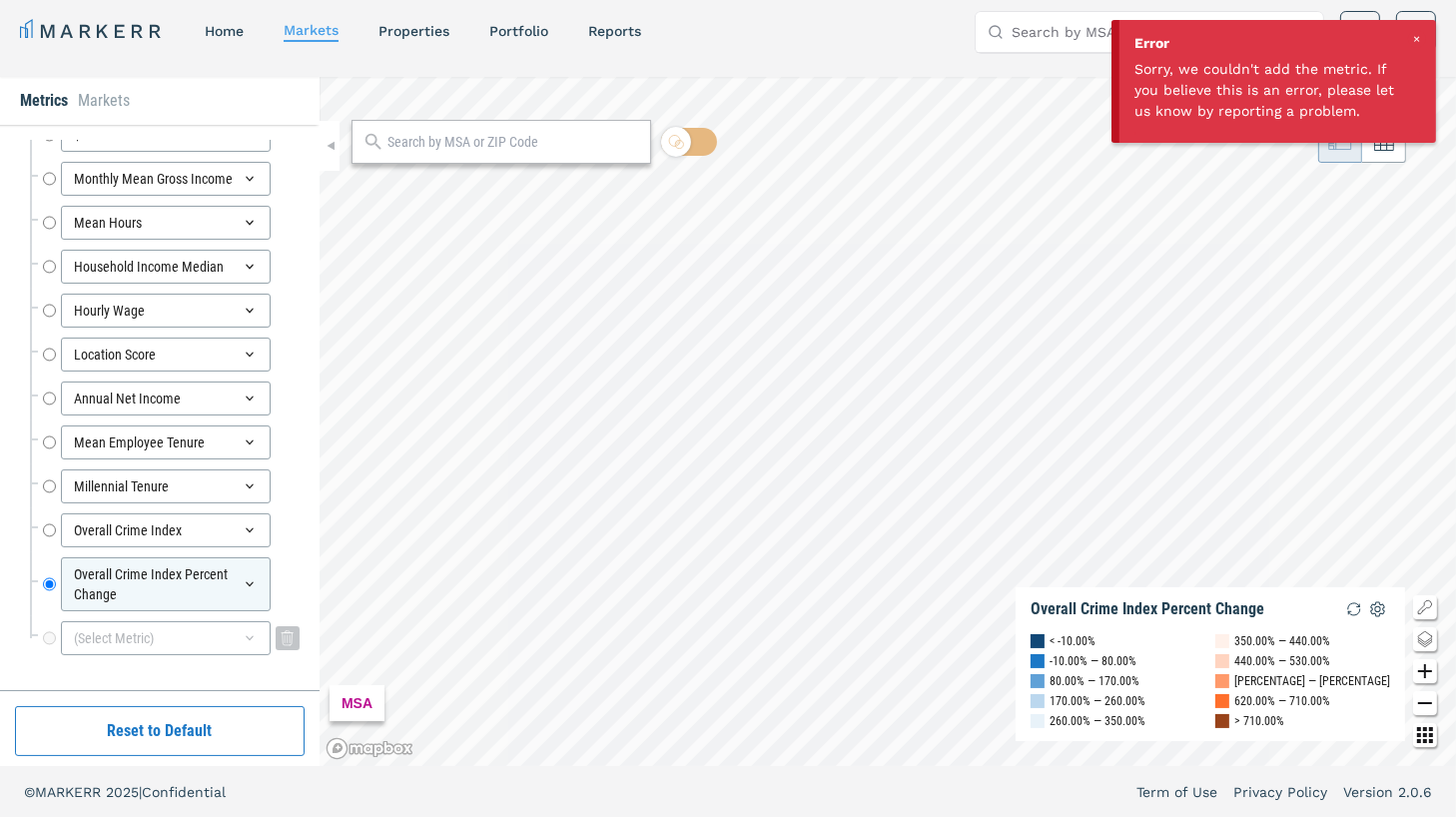 click 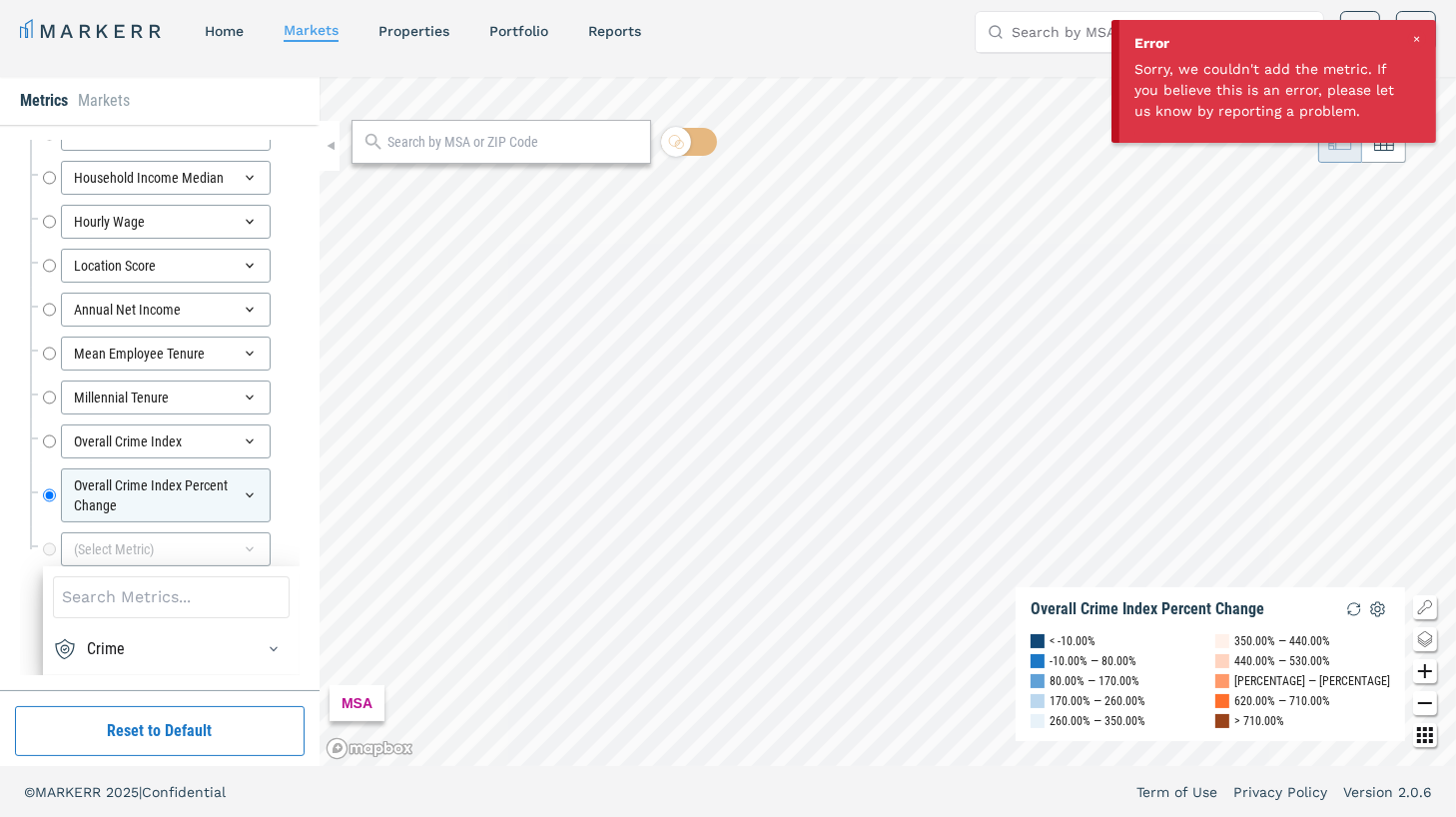 scroll, scrollTop: 8331, scrollLeft: 0, axis: vertical 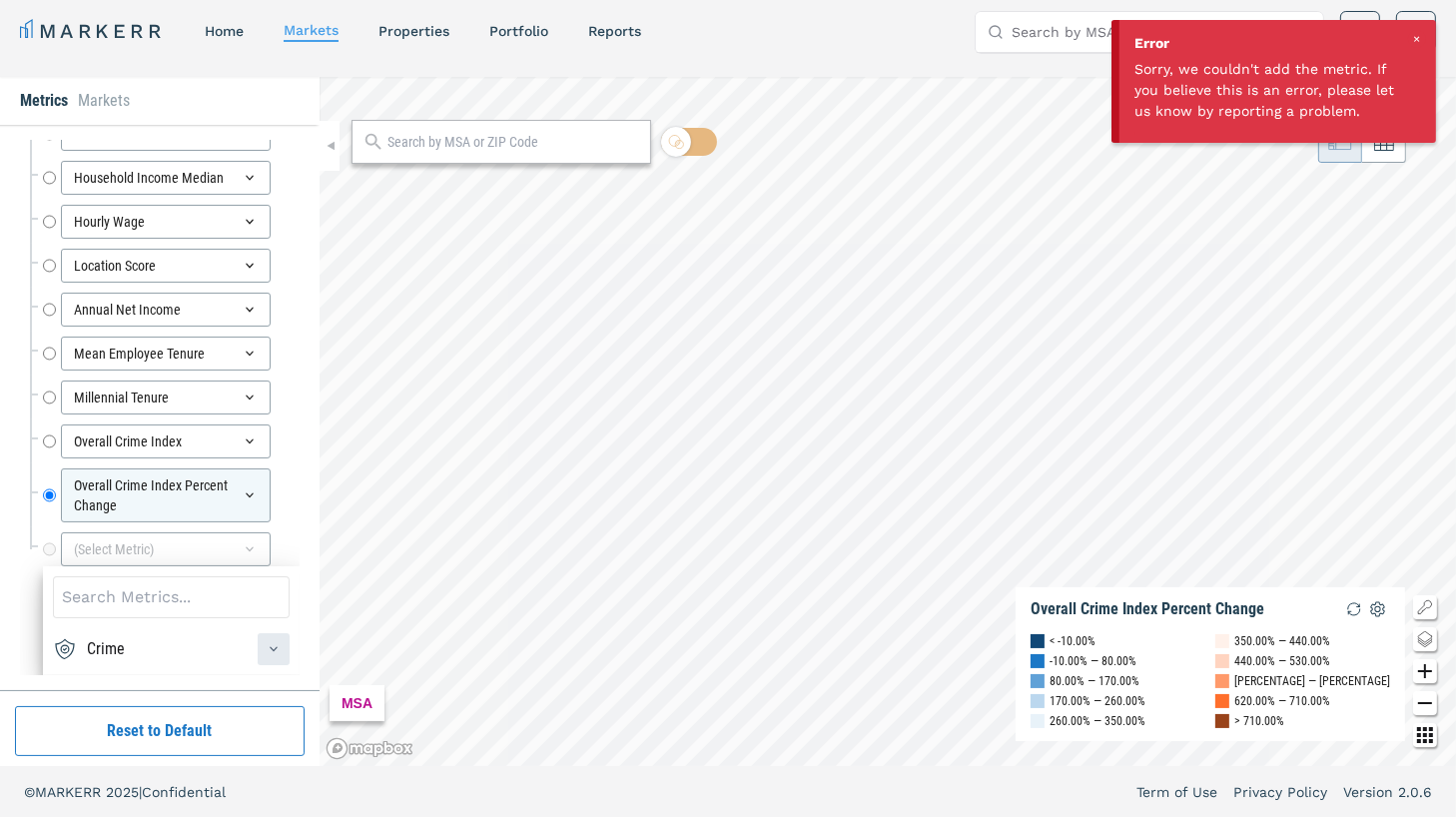 click at bounding box center (274, 649) 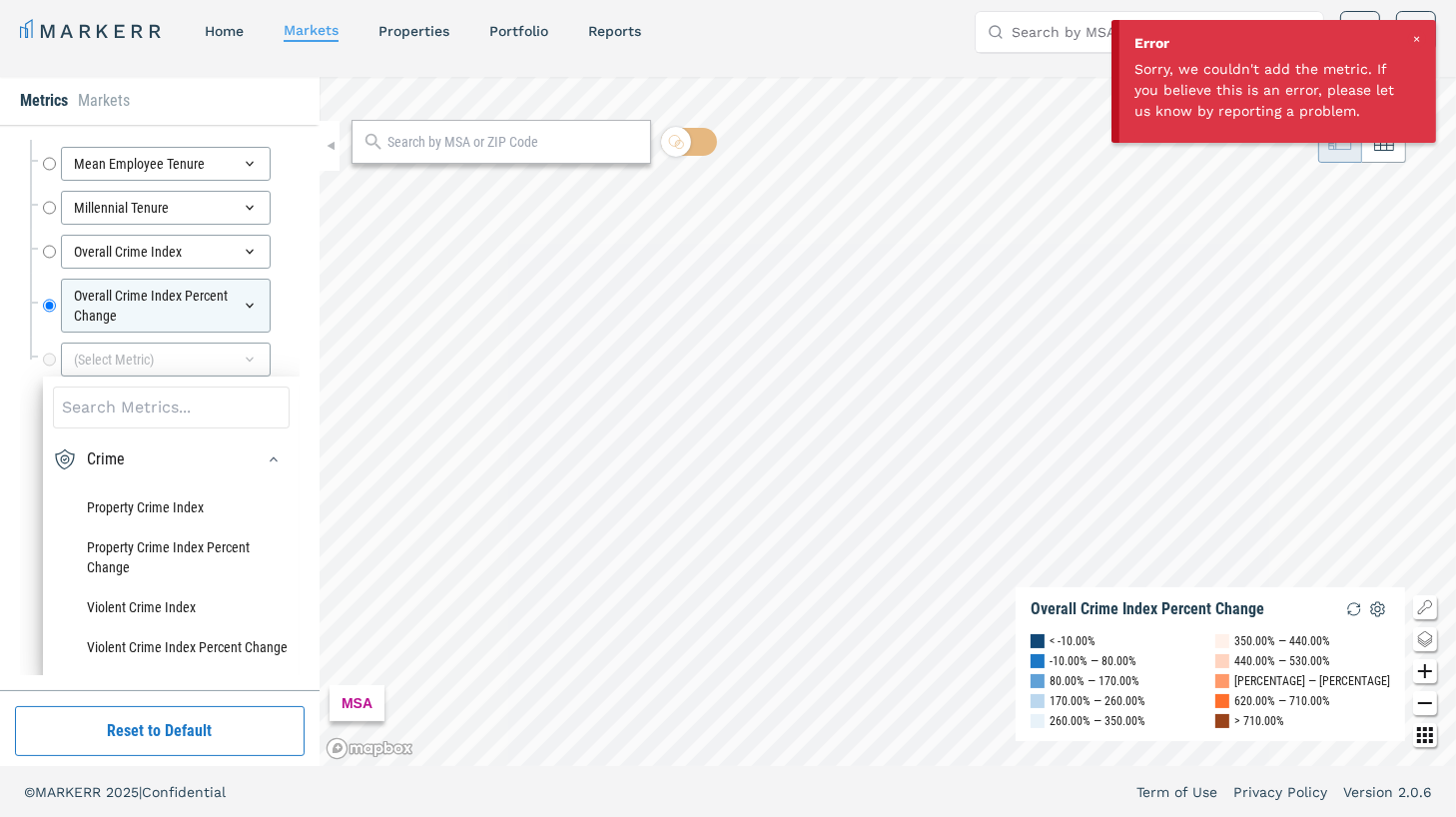scroll, scrollTop: 8543, scrollLeft: 0, axis: vertical 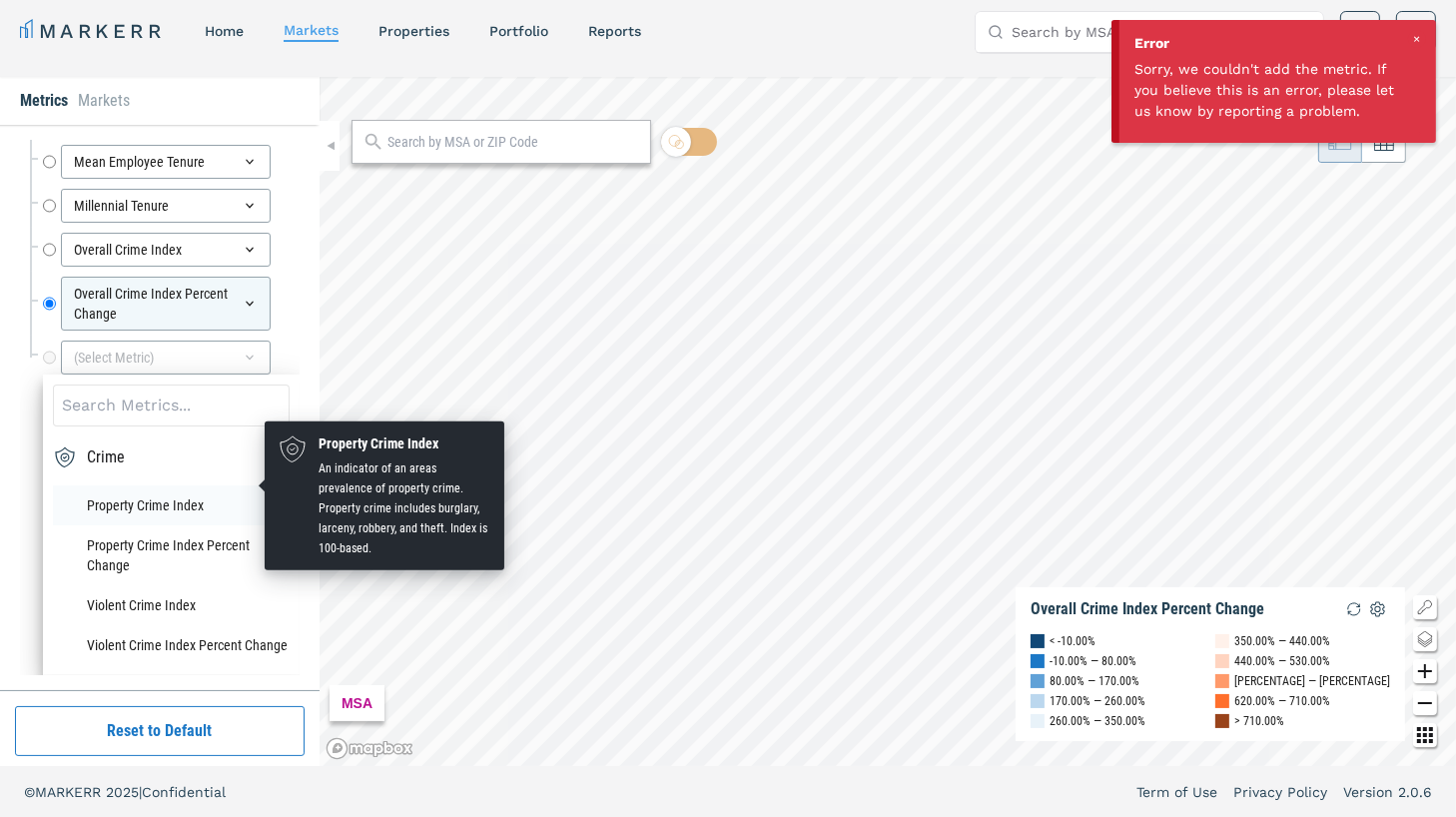 click on "Property Crime Index" at bounding box center [171, 505] 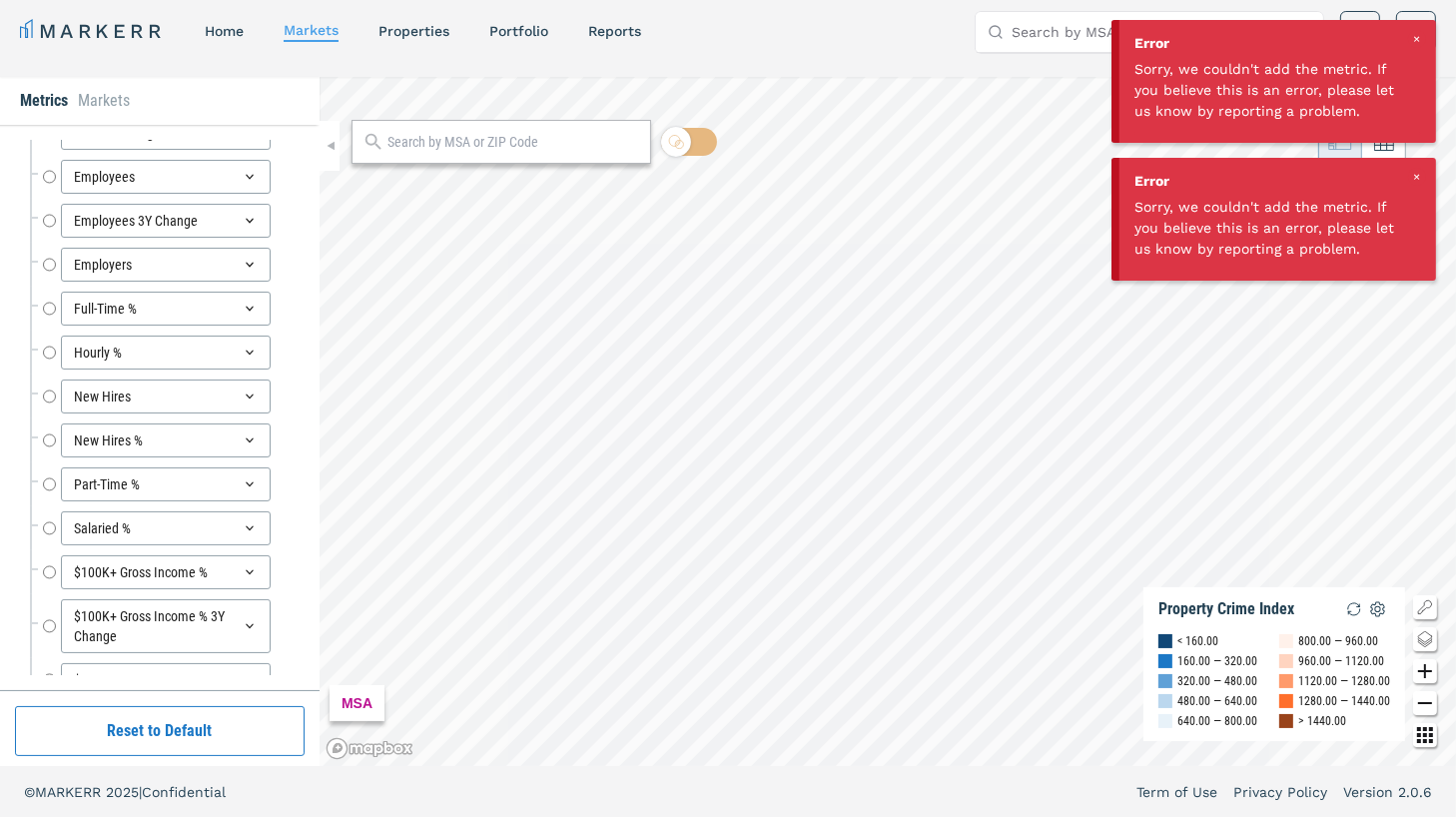 scroll, scrollTop: 8286, scrollLeft: 0, axis: vertical 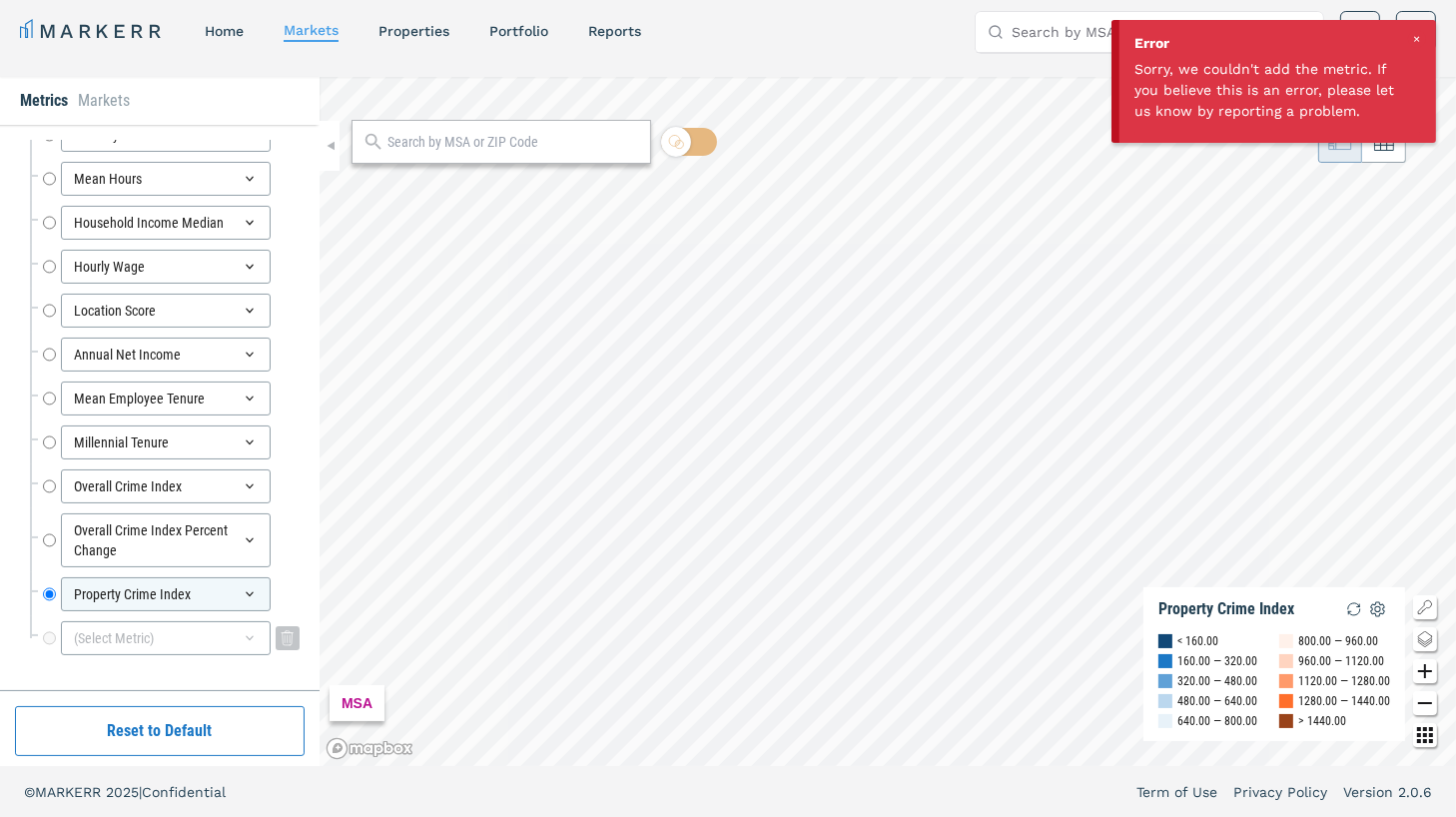 click 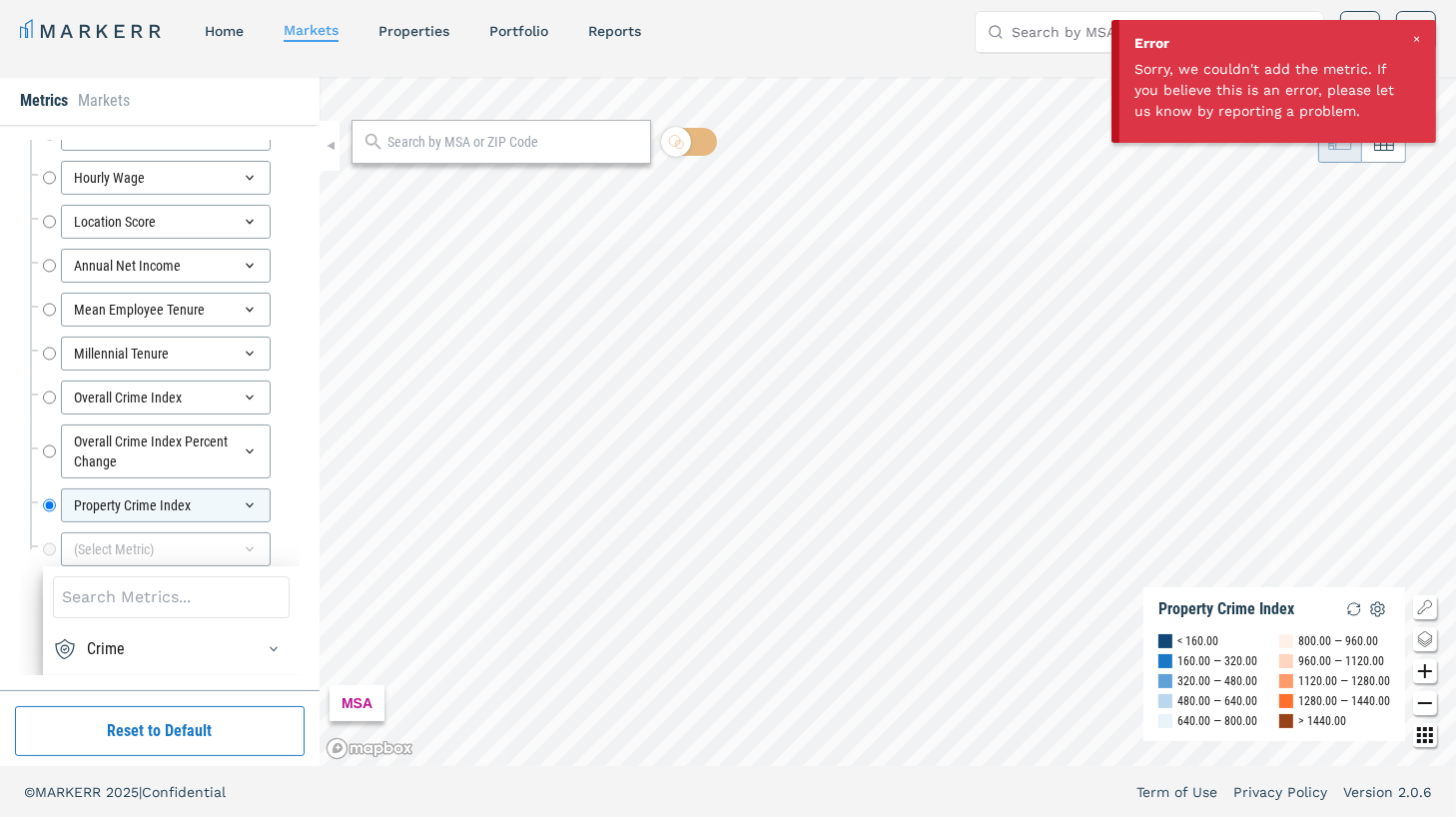 scroll, scrollTop: 8375, scrollLeft: 0, axis: vertical 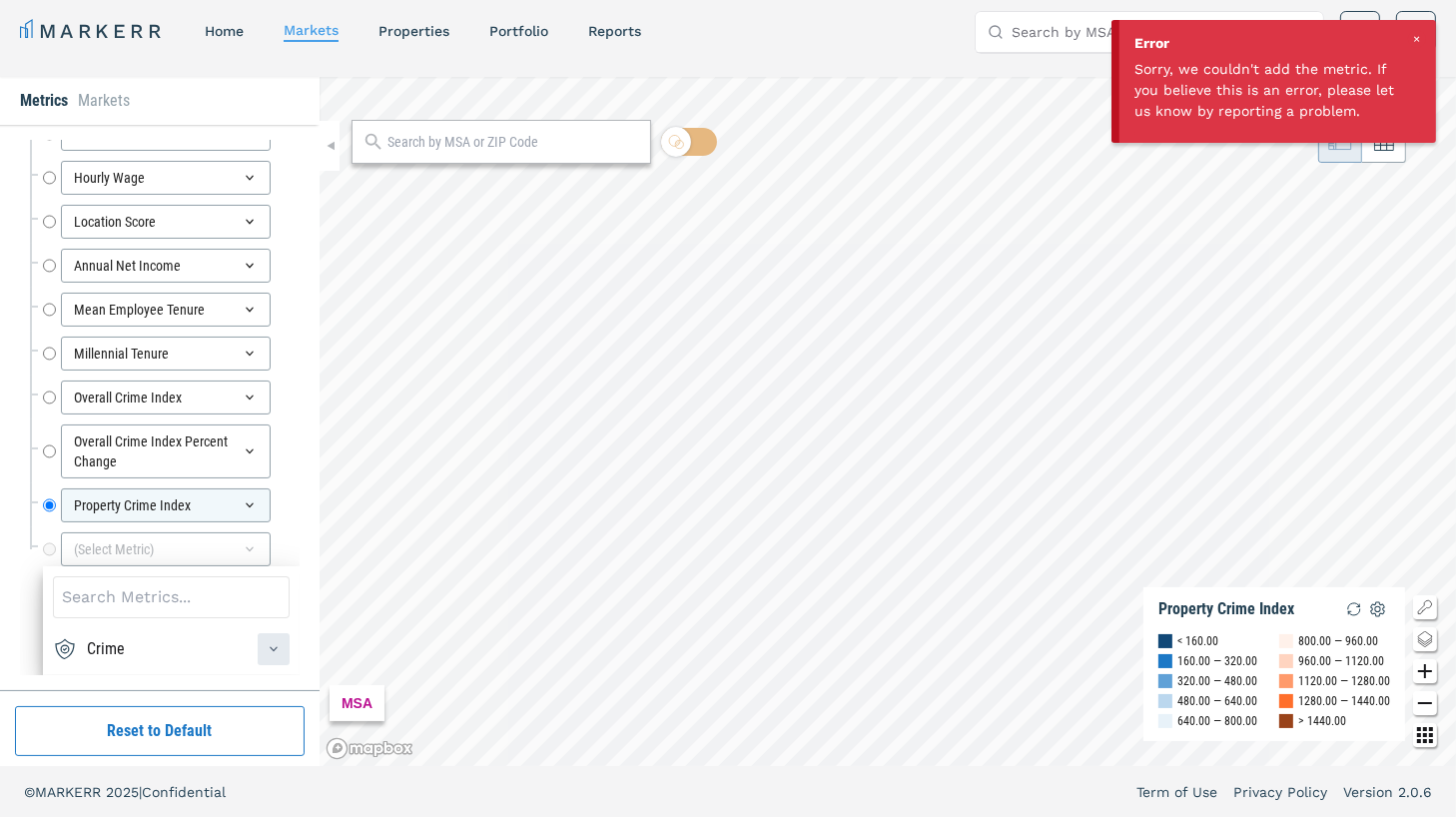 click at bounding box center (274, 649) 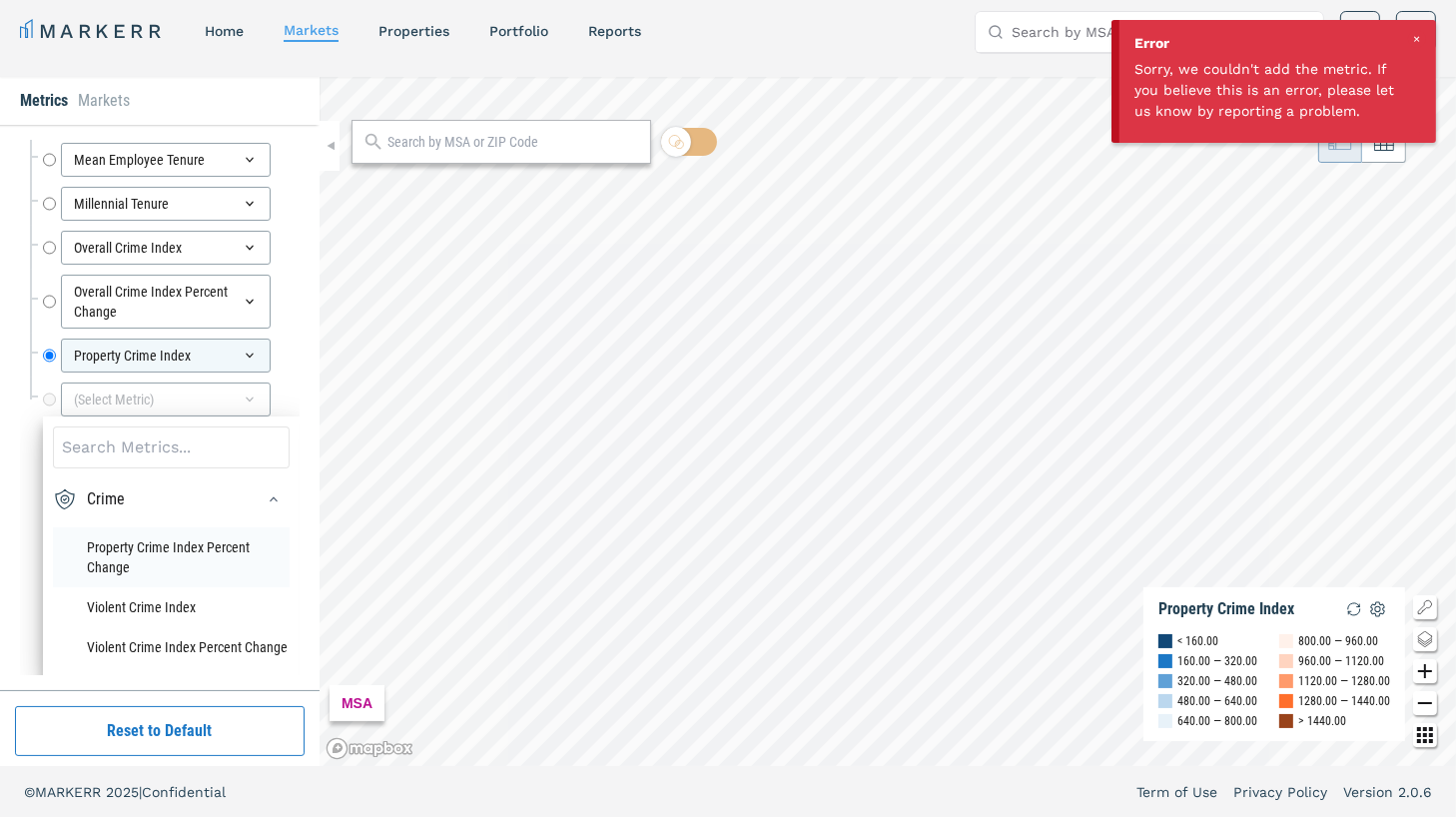 scroll, scrollTop: 8547, scrollLeft: 0, axis: vertical 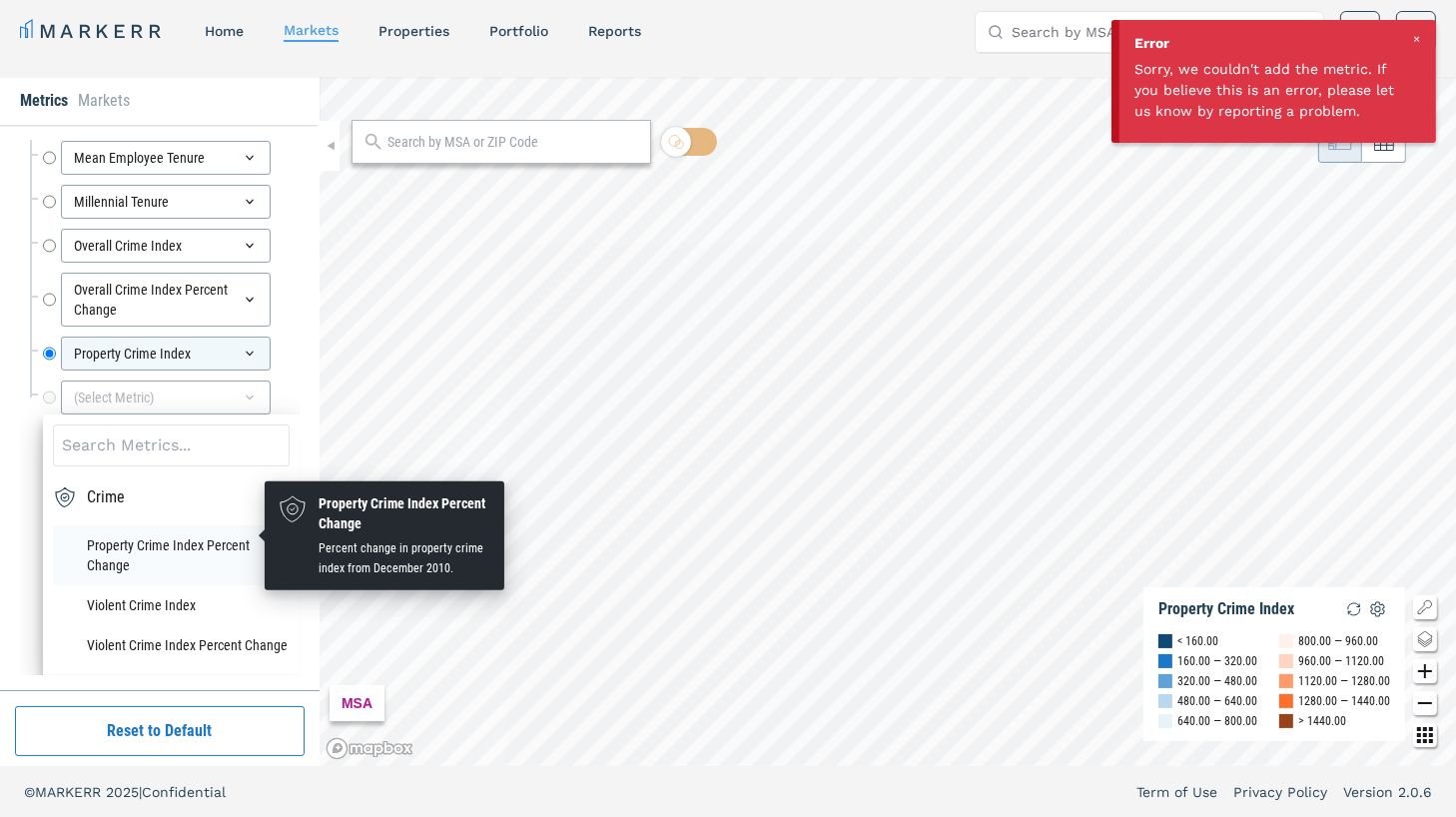 click on "Property Crime Index Percent Change" at bounding box center (171, 555) 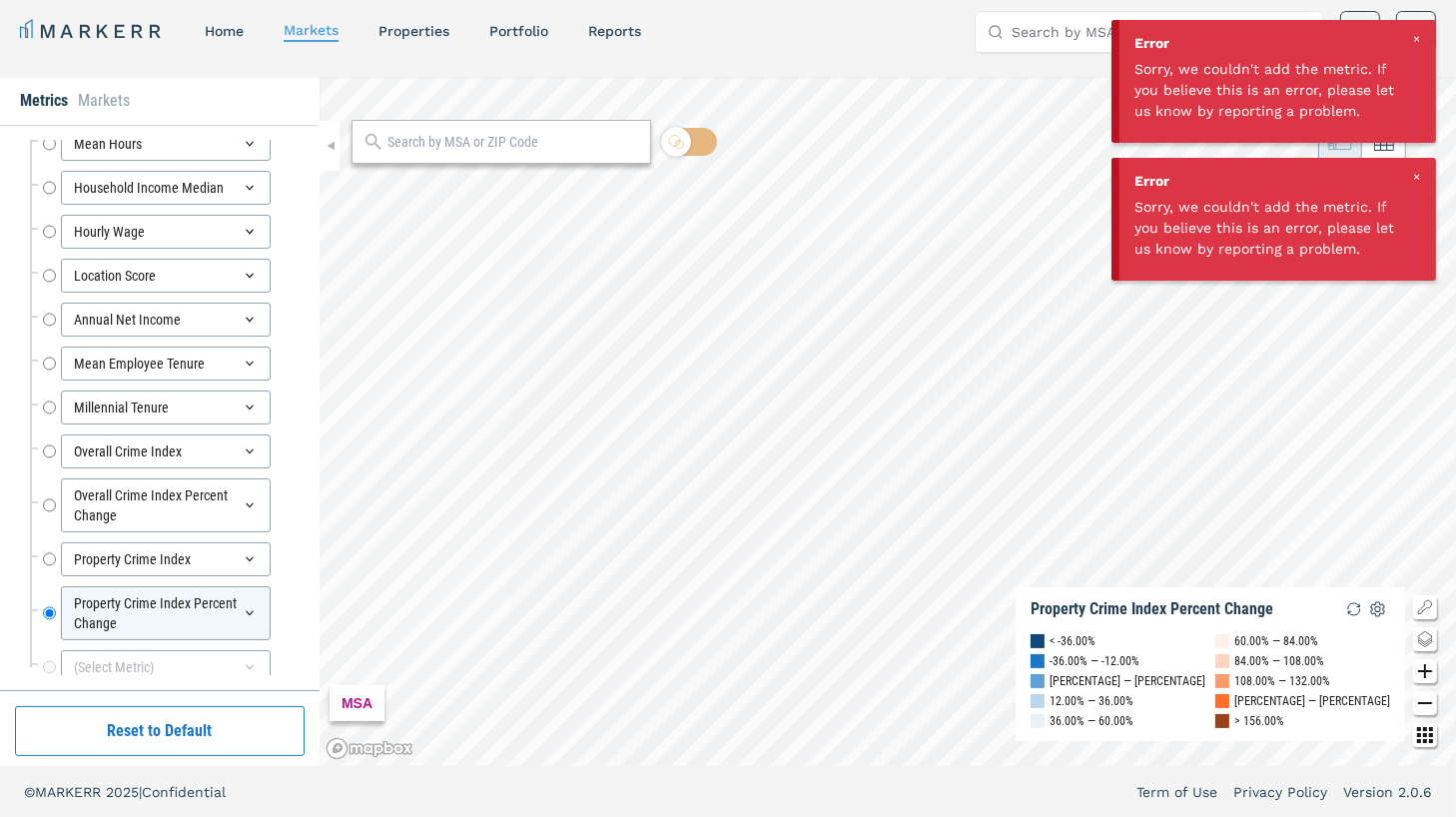 scroll, scrollTop: 8350, scrollLeft: 0, axis: vertical 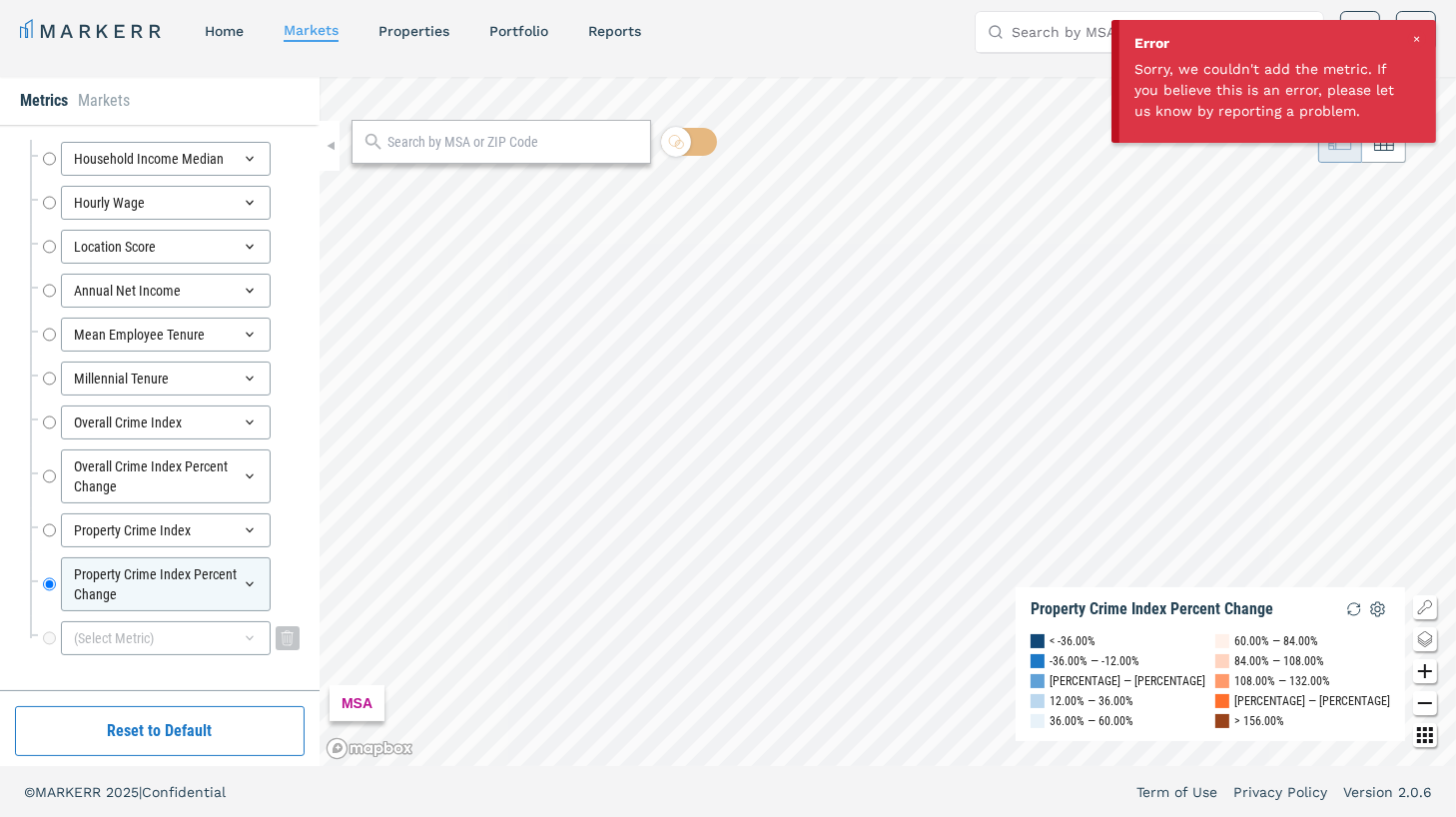 click on "(Select Metric)" at bounding box center [166, 638] 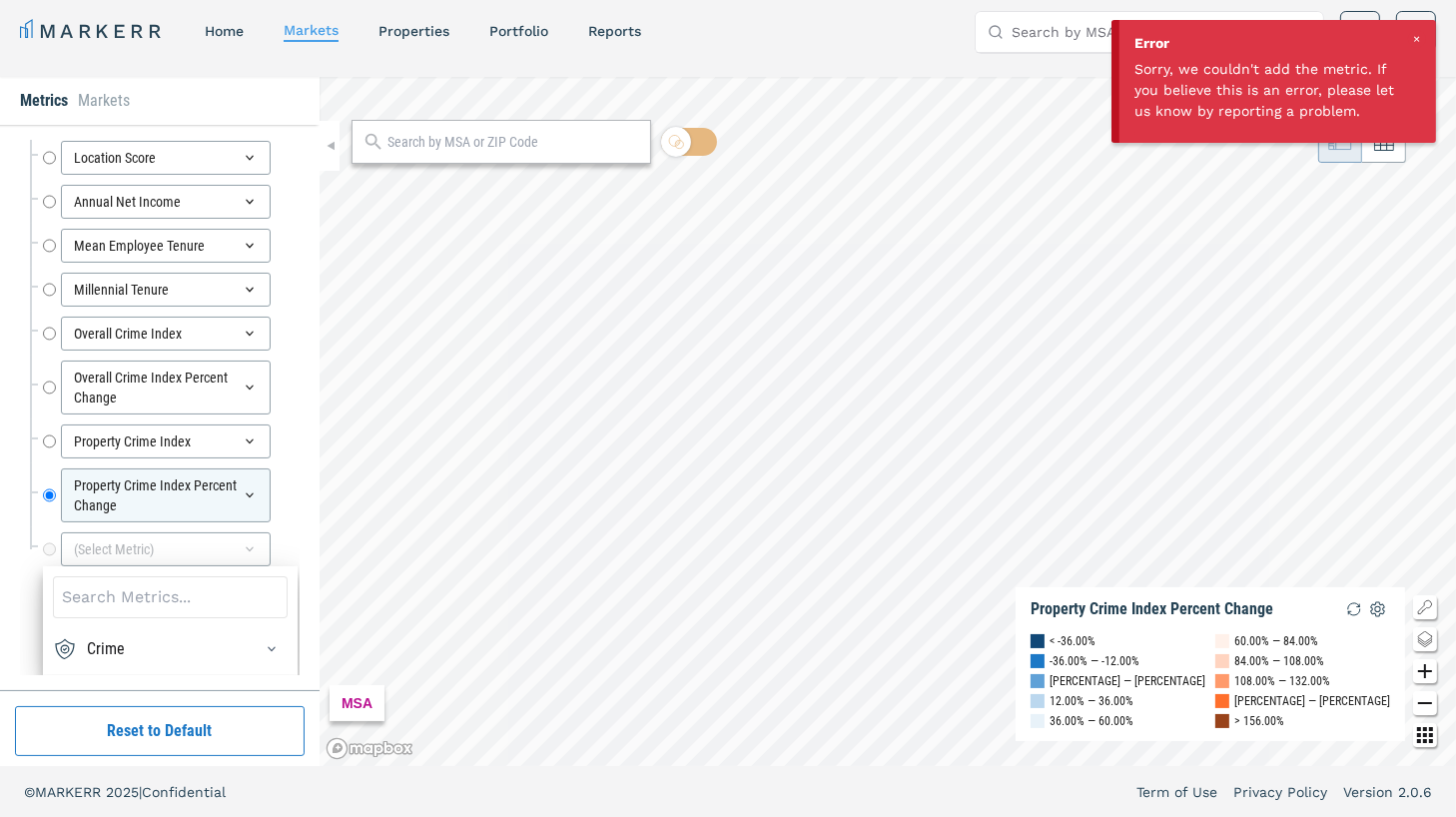 scroll, scrollTop: 8439, scrollLeft: 0, axis: vertical 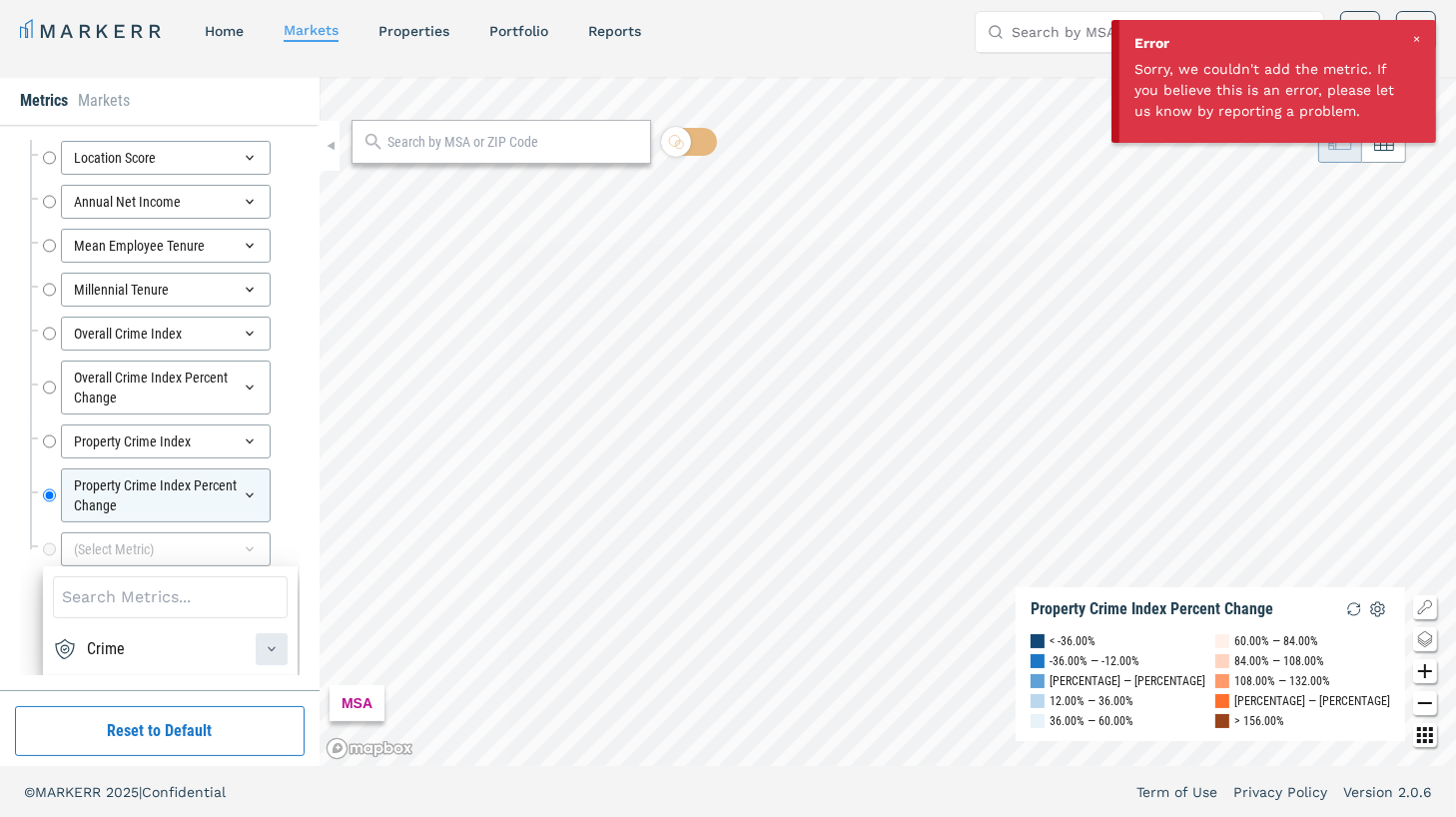 click 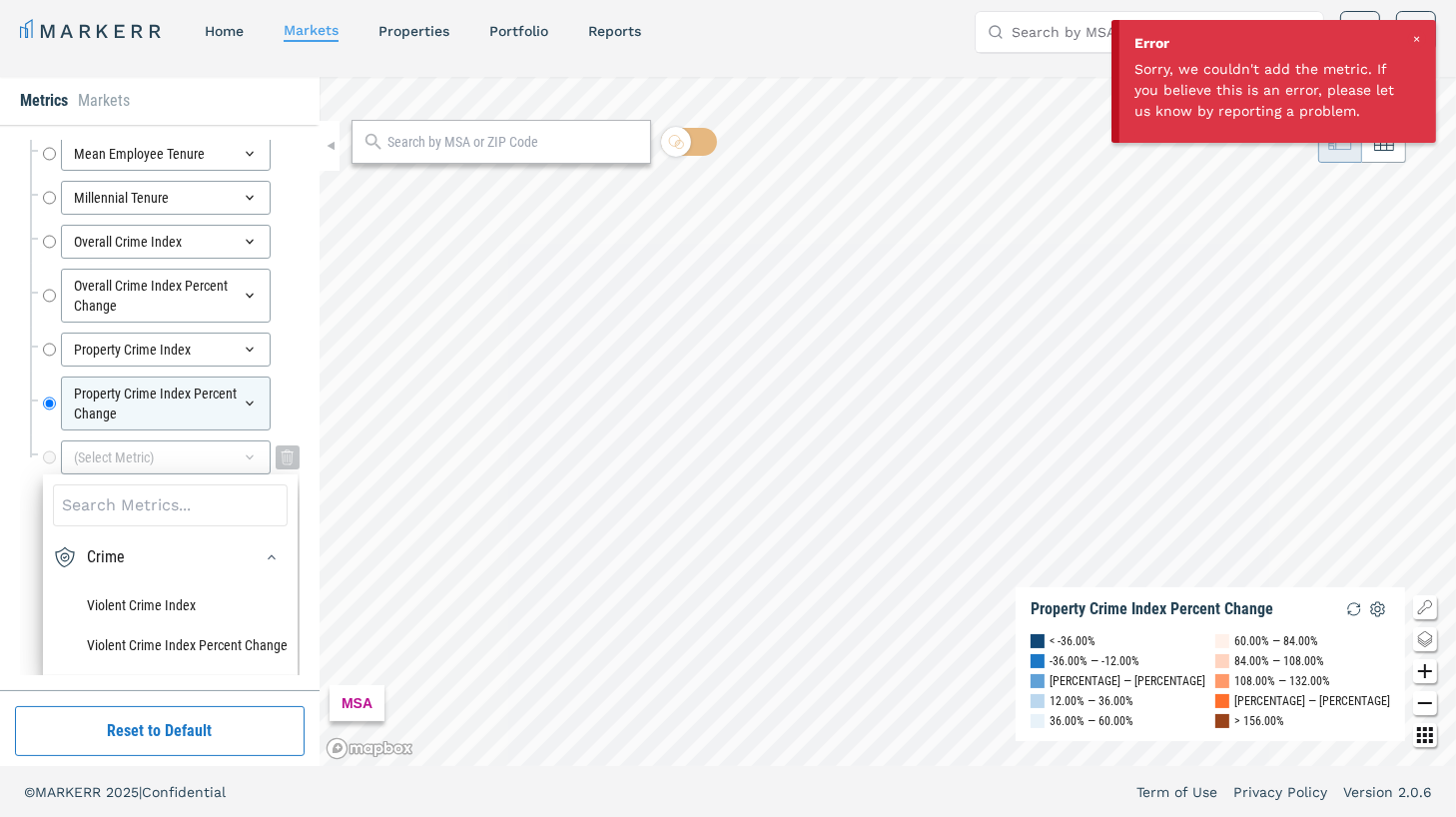 scroll, scrollTop: 8550, scrollLeft: 0, axis: vertical 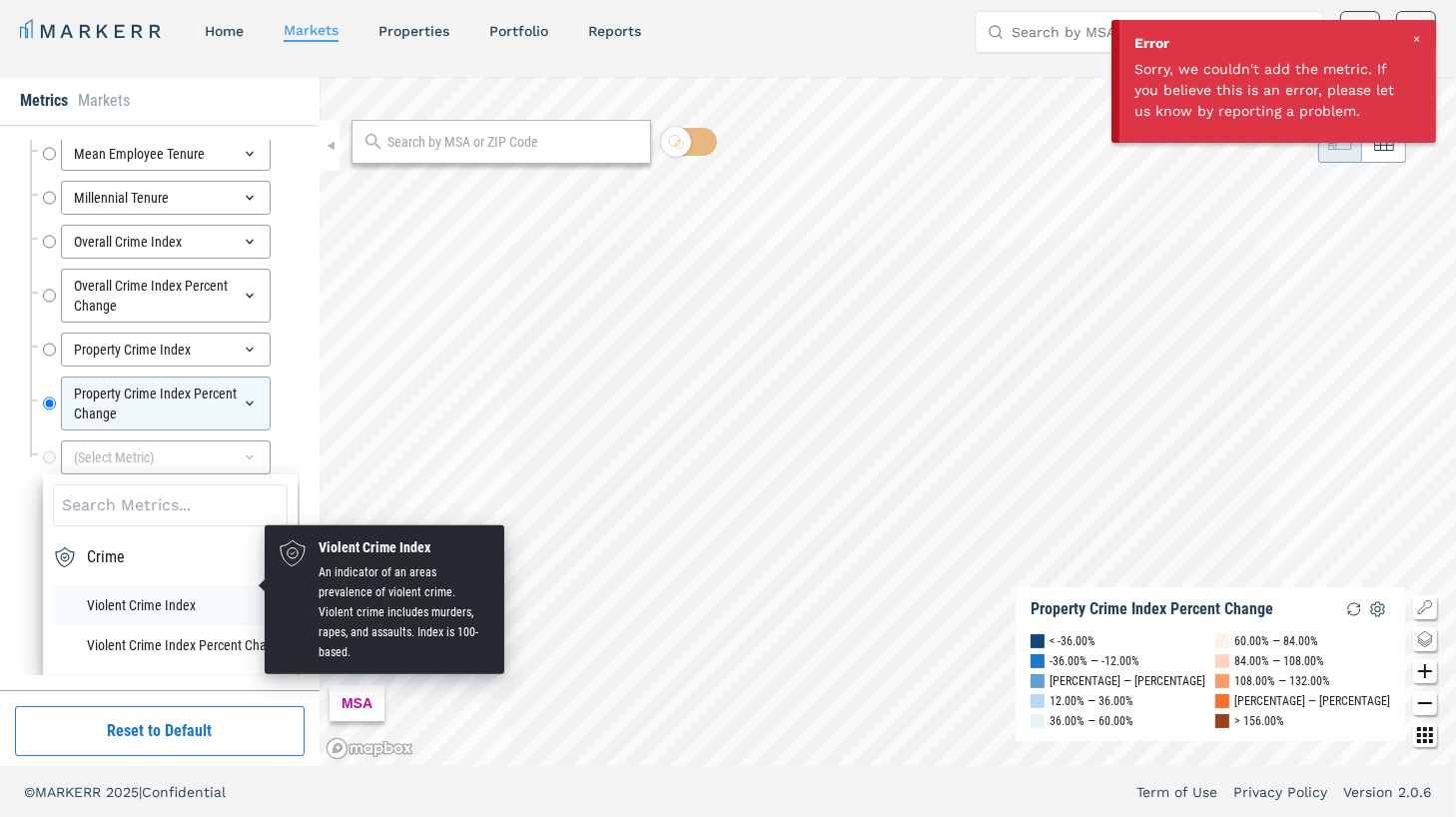 click on "Violent Crime Index" at bounding box center [170, 605] 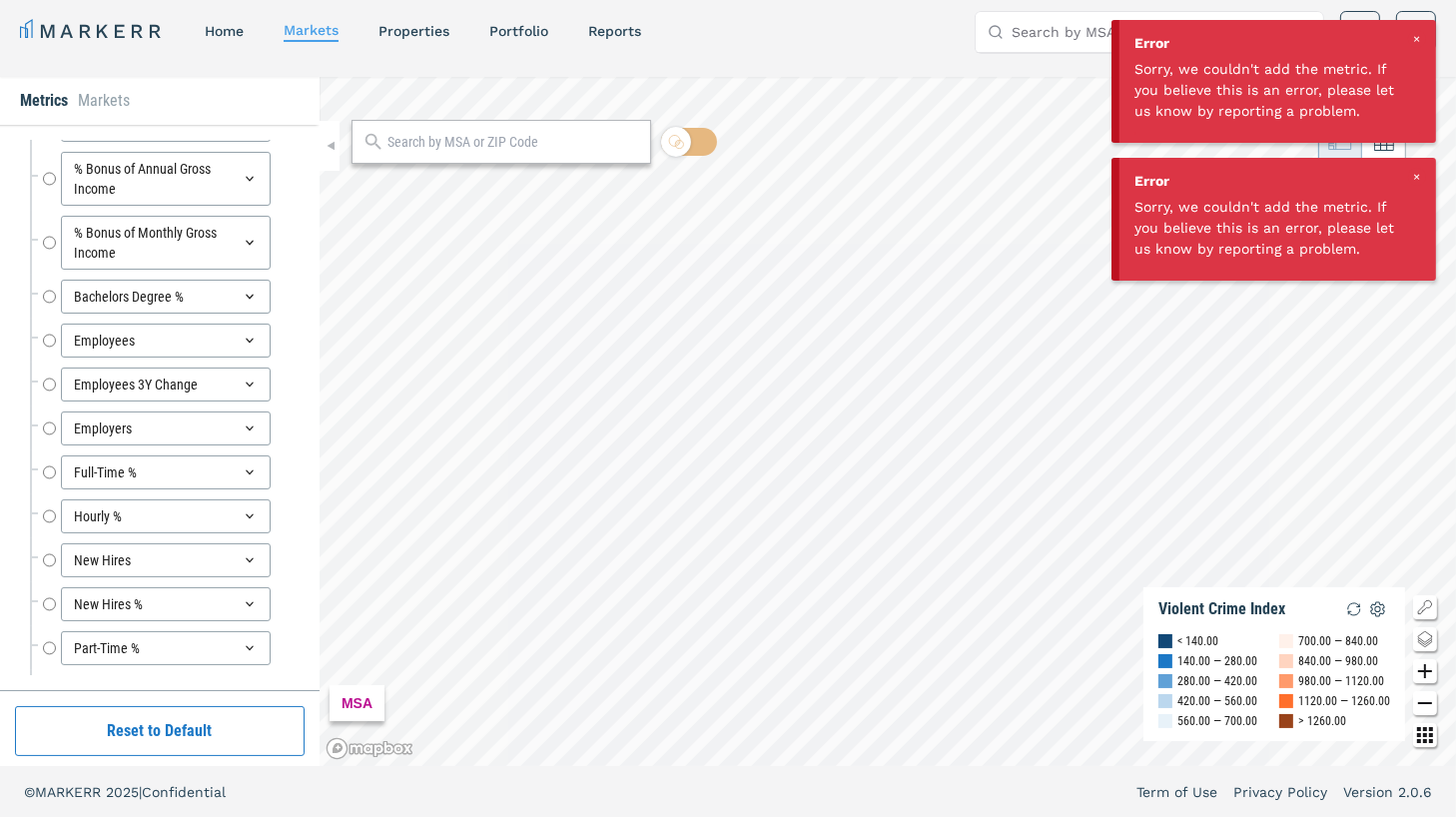 scroll, scrollTop: 8394, scrollLeft: 0, axis: vertical 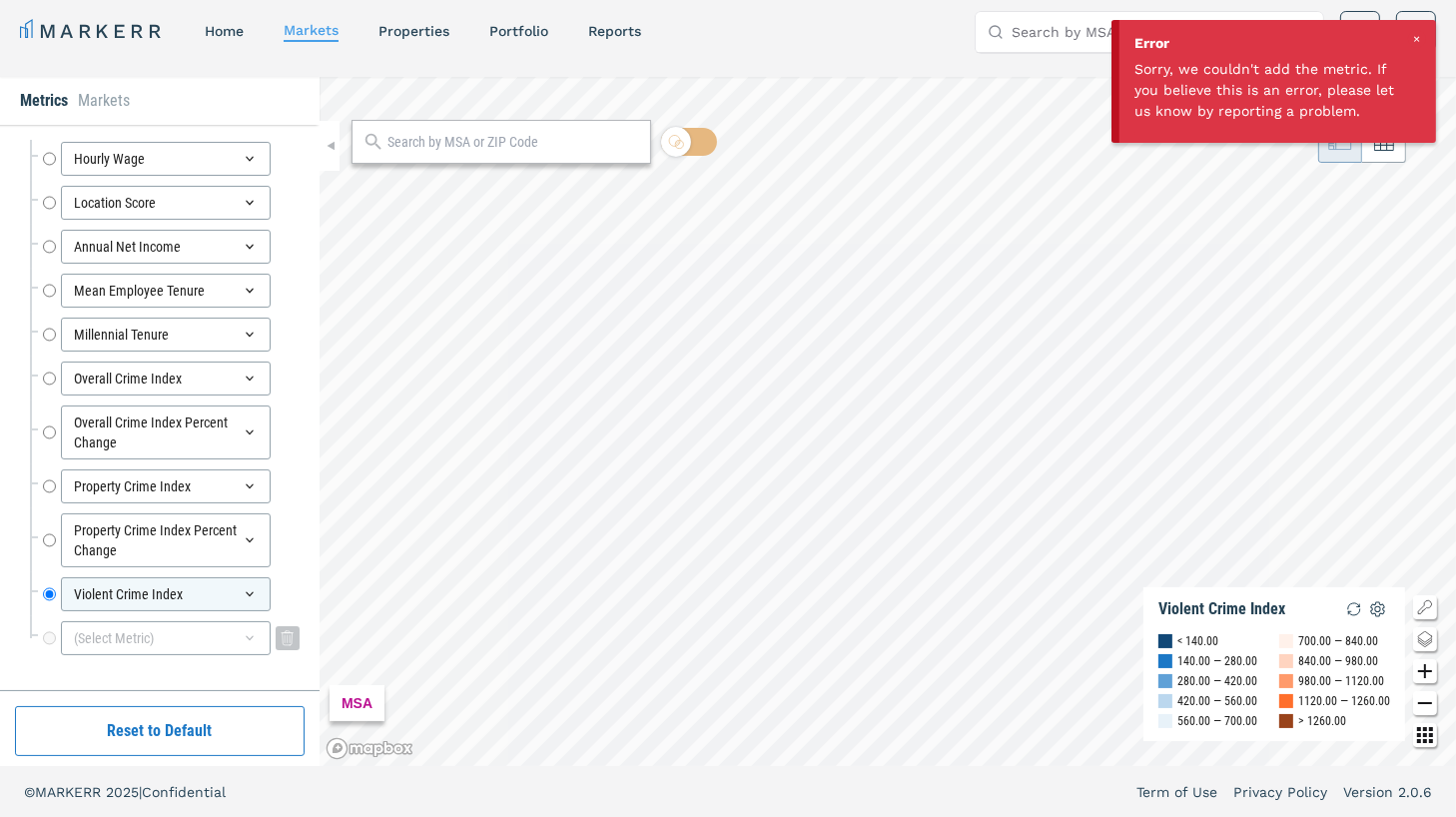 click on "(Select Metric)" at bounding box center (166, 638) 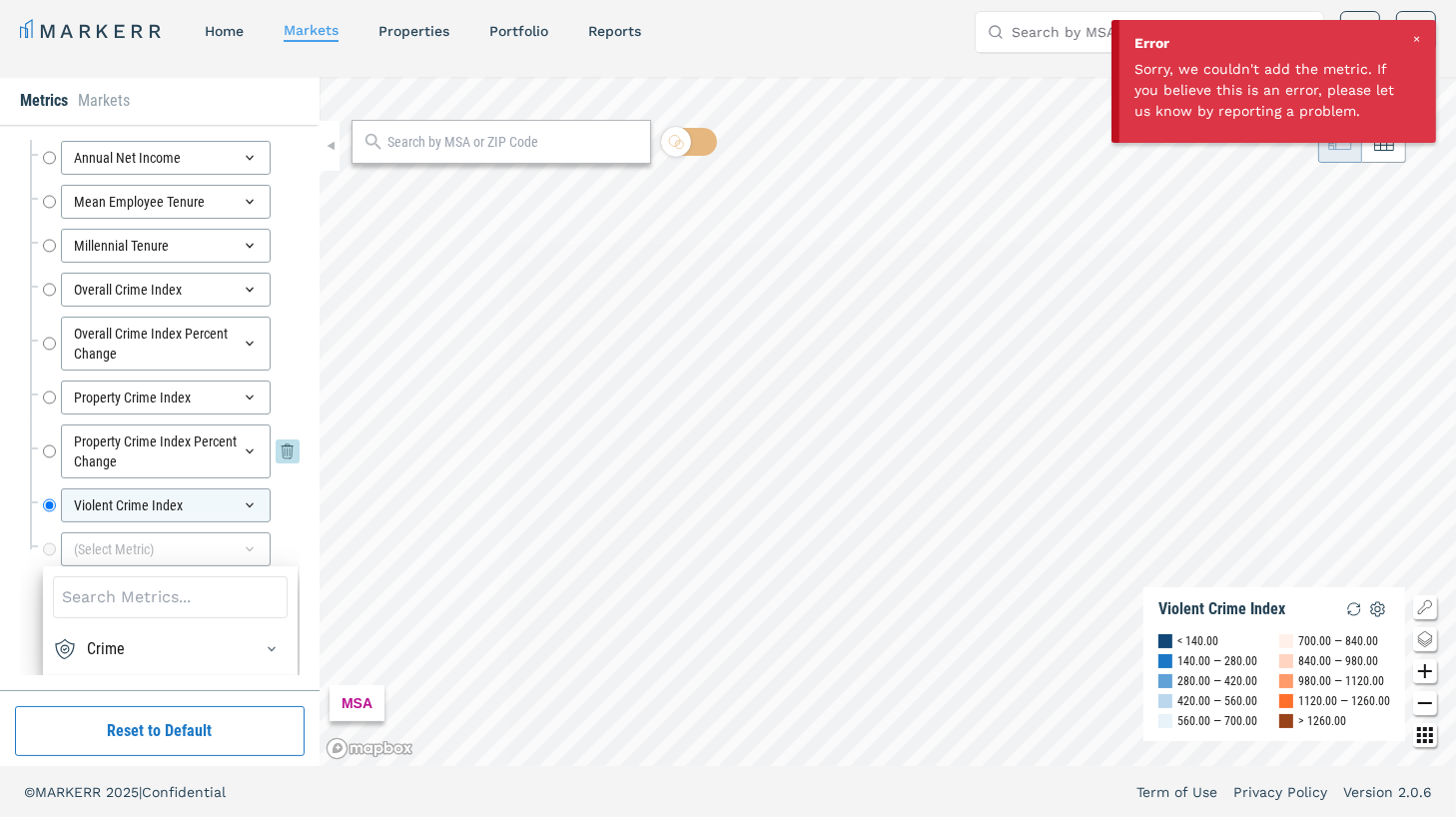 scroll, scrollTop: 8482, scrollLeft: 0, axis: vertical 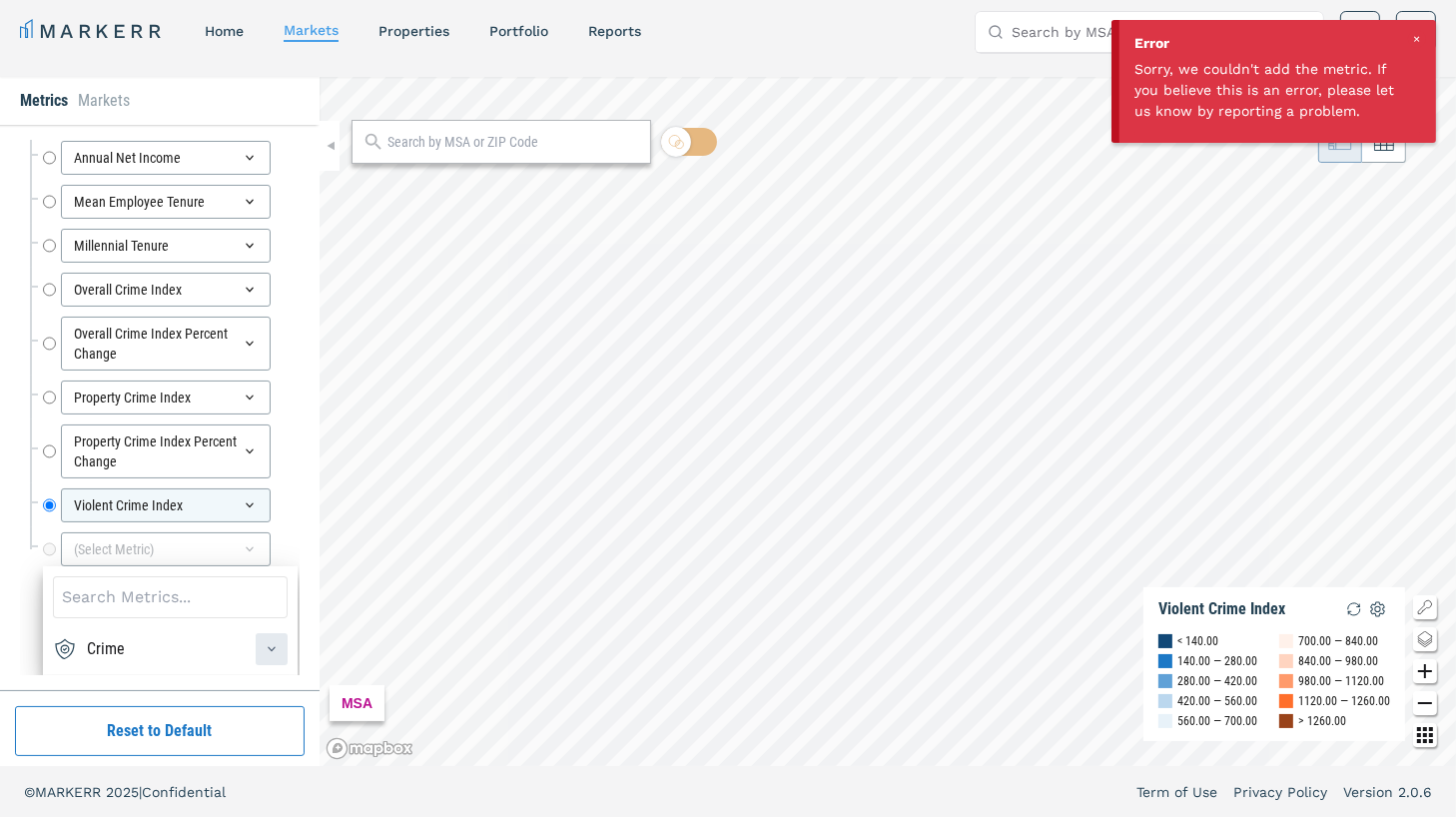click at bounding box center [272, 649] 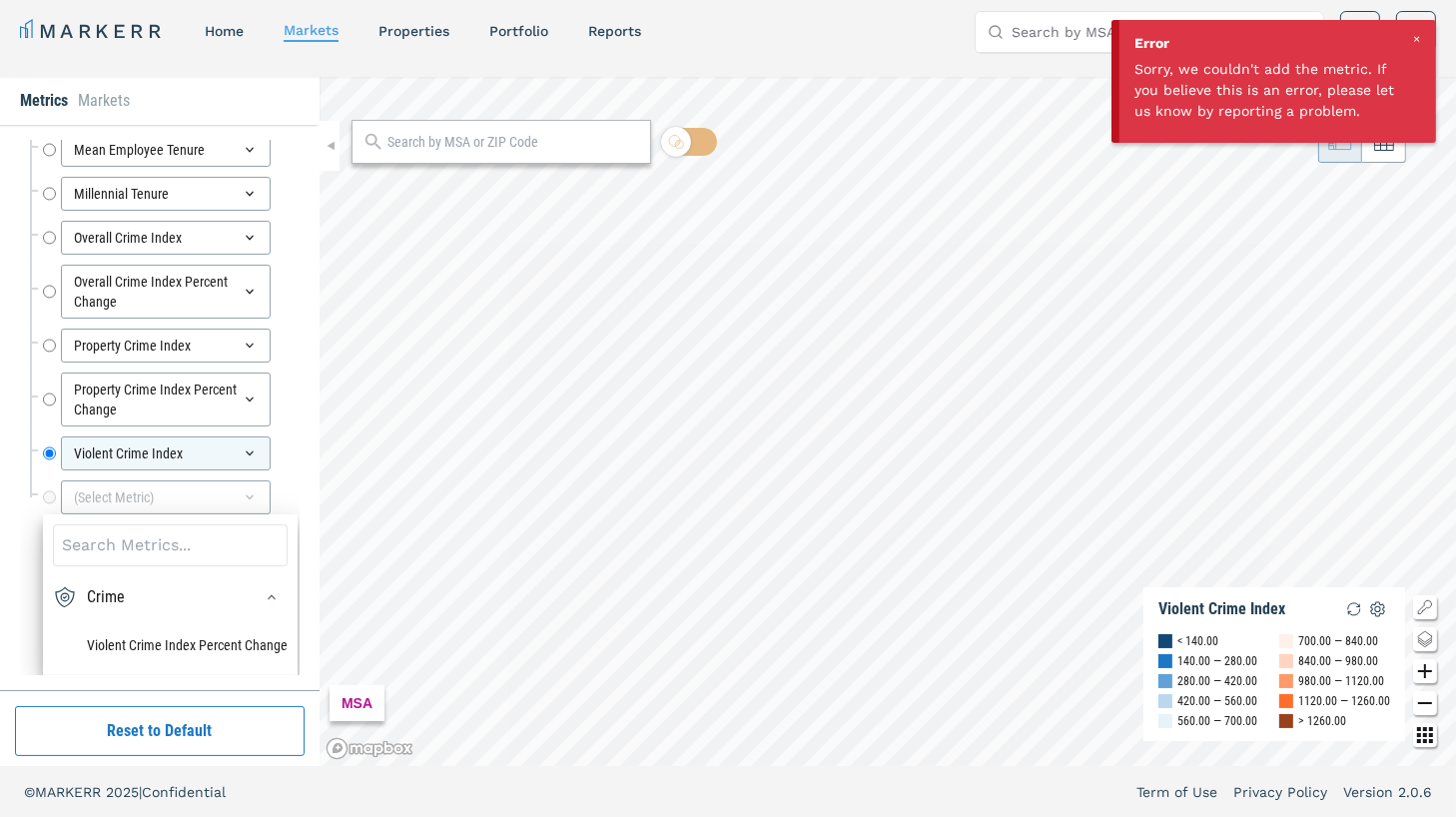 scroll, scrollTop: 8554, scrollLeft: 0, axis: vertical 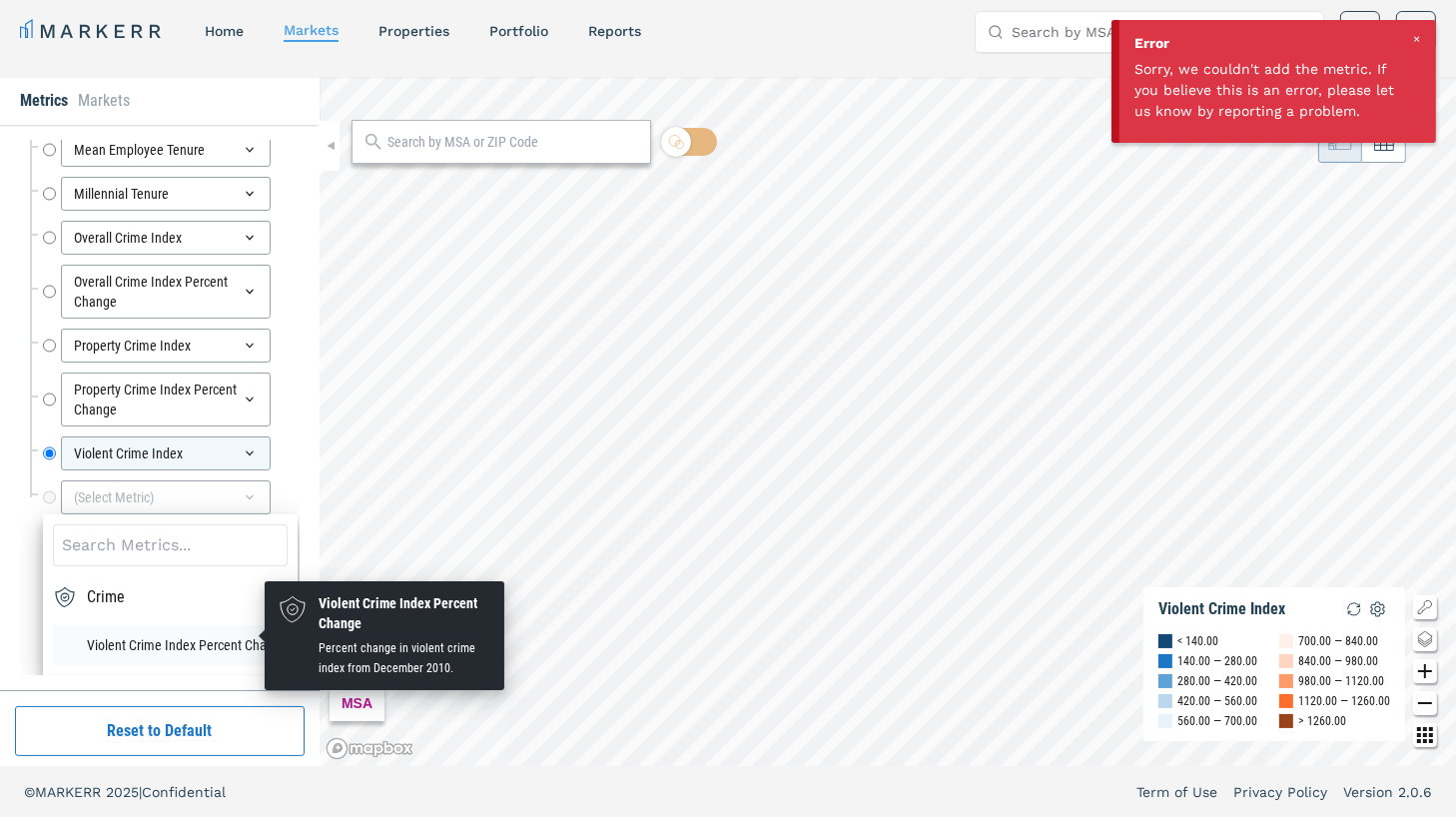 click on "Violent Crime Index Percent Change" at bounding box center [170, 645] 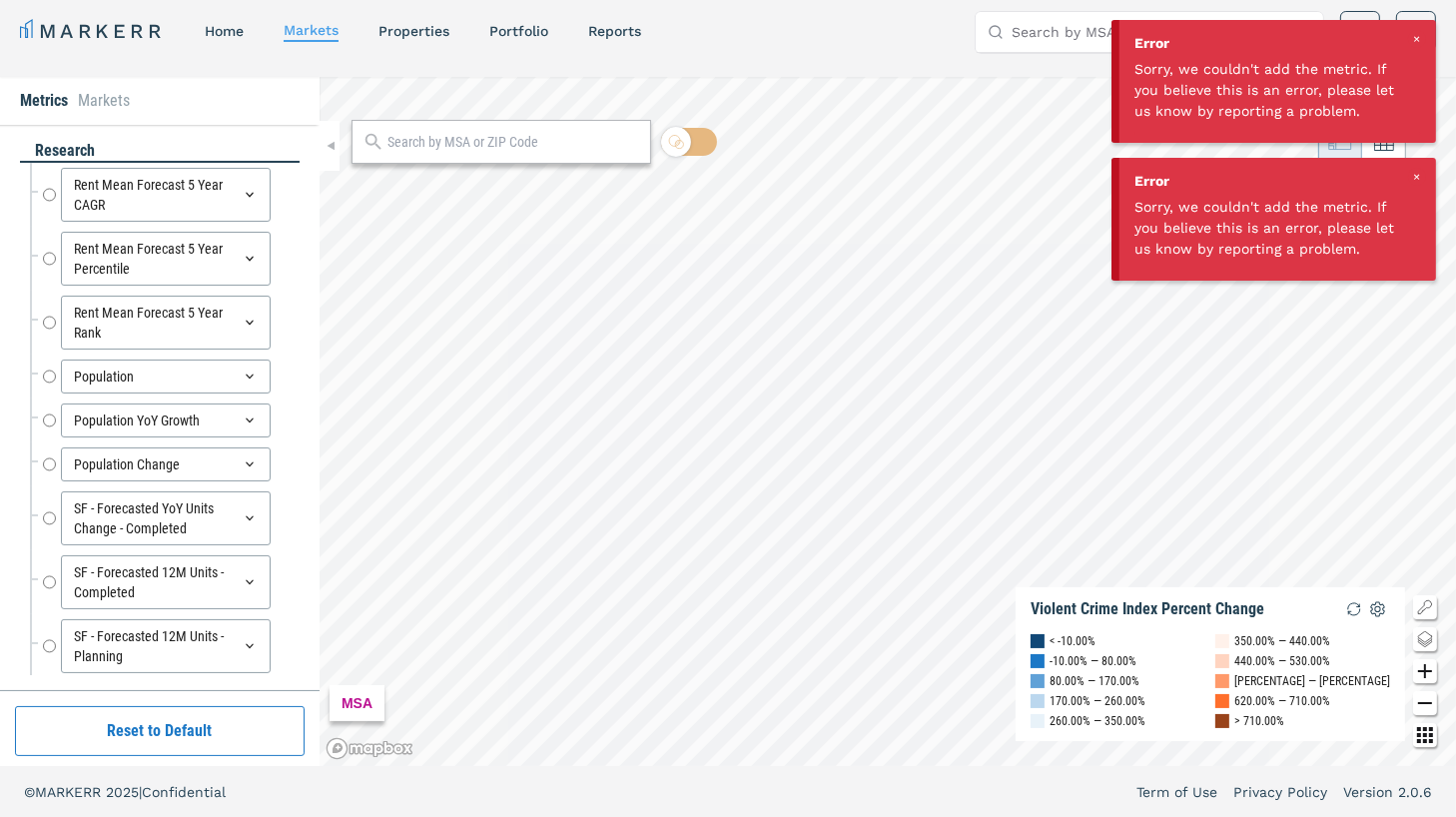 click on "research Rent Mean Forecast 5 Year CAGR Rent Mean Forecast 5 Year CAGR Rent Mean Forecast 5 Year Percentile Rent Mean Forecast 5 Year Percentile Rent Mean Forecast 5 Year Rank Rent Mean Forecast 5 Year Rank Population Population Population YoY Growth Population YoY Growth Population Change Population Change SF - Forecasted YoY Units Change - Completed SF - Forecasted YoY Units Change - Completed SF - Forecasted 12M Units - Completed SF - Forecasted 12M Units - Completed SF - Forecasted 12M Units - Planning SF - Forecasted 12M Units - Planning SF - Forecasted 12M Units - Under Construction SF - Forecasted 12M Units - Under Construction SF - Forecasted YoY Units Change - Planning SF - Forecasted YoY Units Change - Planning SF - Forecasted YoY Units Change - Under Construction SF - Forecasted YoY Units Change - Under Construction SF - Total Units - Planning SF - Total Units - Planning SF - Total Units - T12 - Completed SF - Total Units - T12 - Completed SF - Total Units - T12 - Planning Mean Rent - Multifamily" at bounding box center [160, 408] 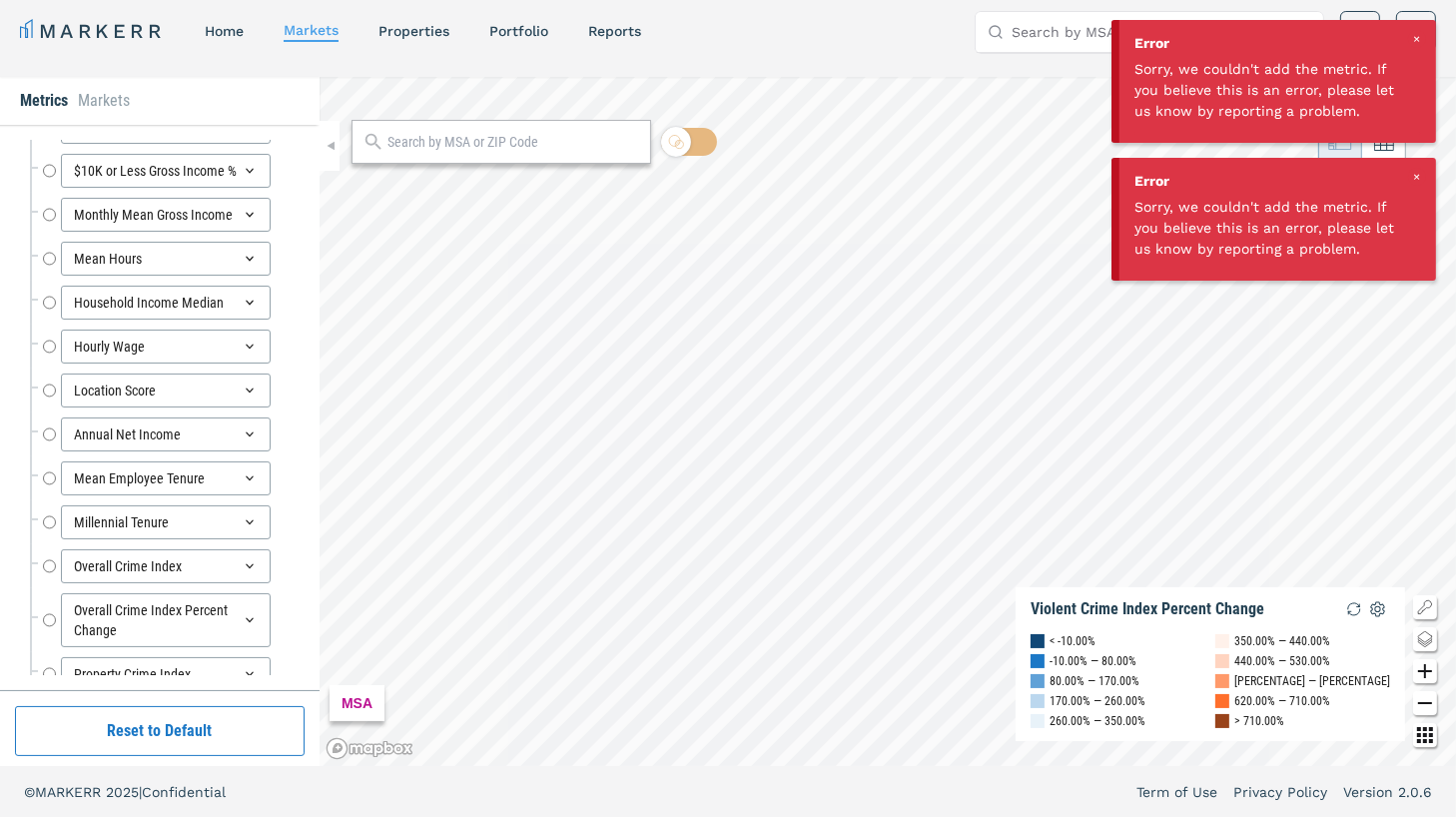 scroll, scrollTop: 8457, scrollLeft: 0, axis: vertical 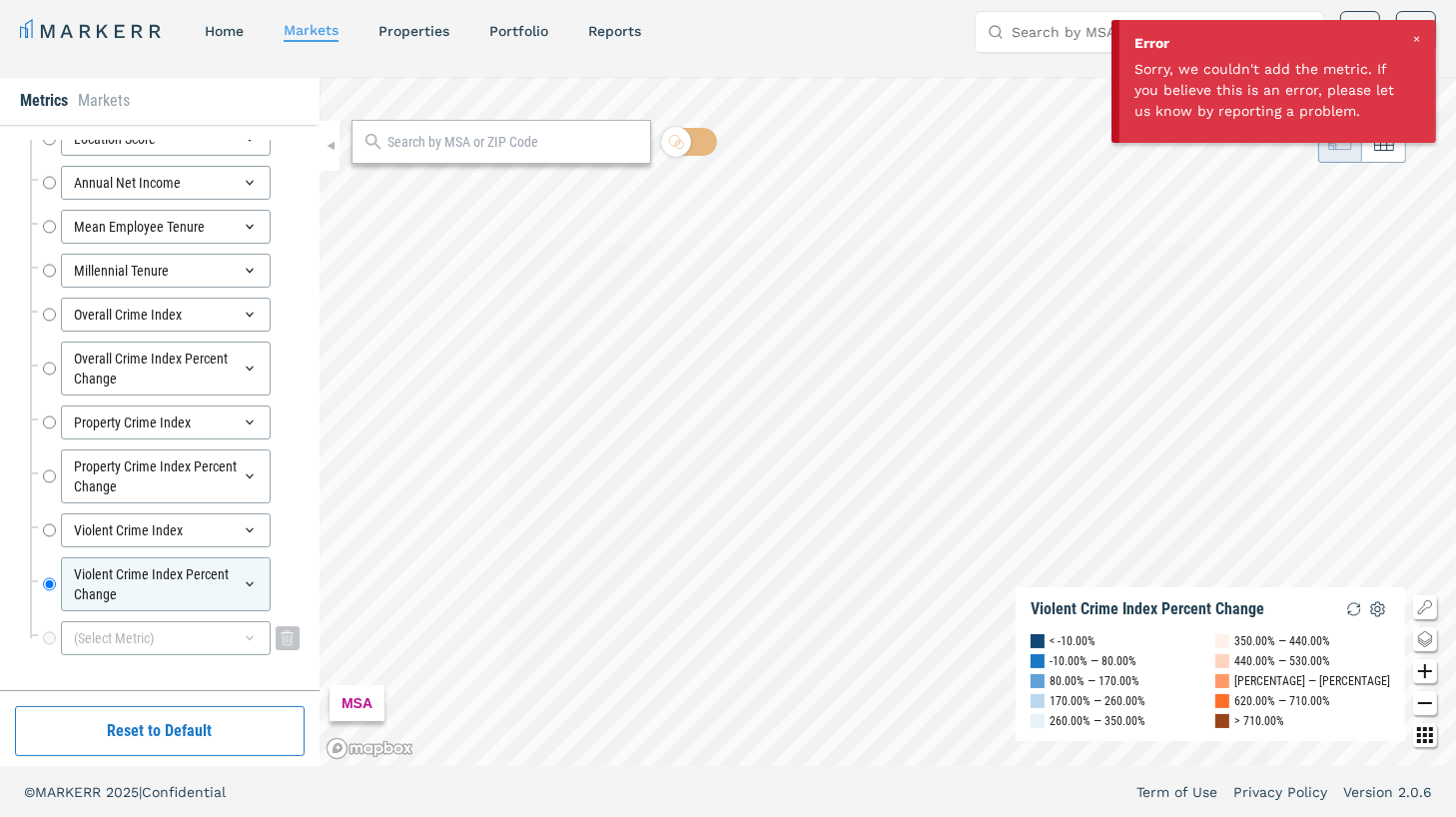 click 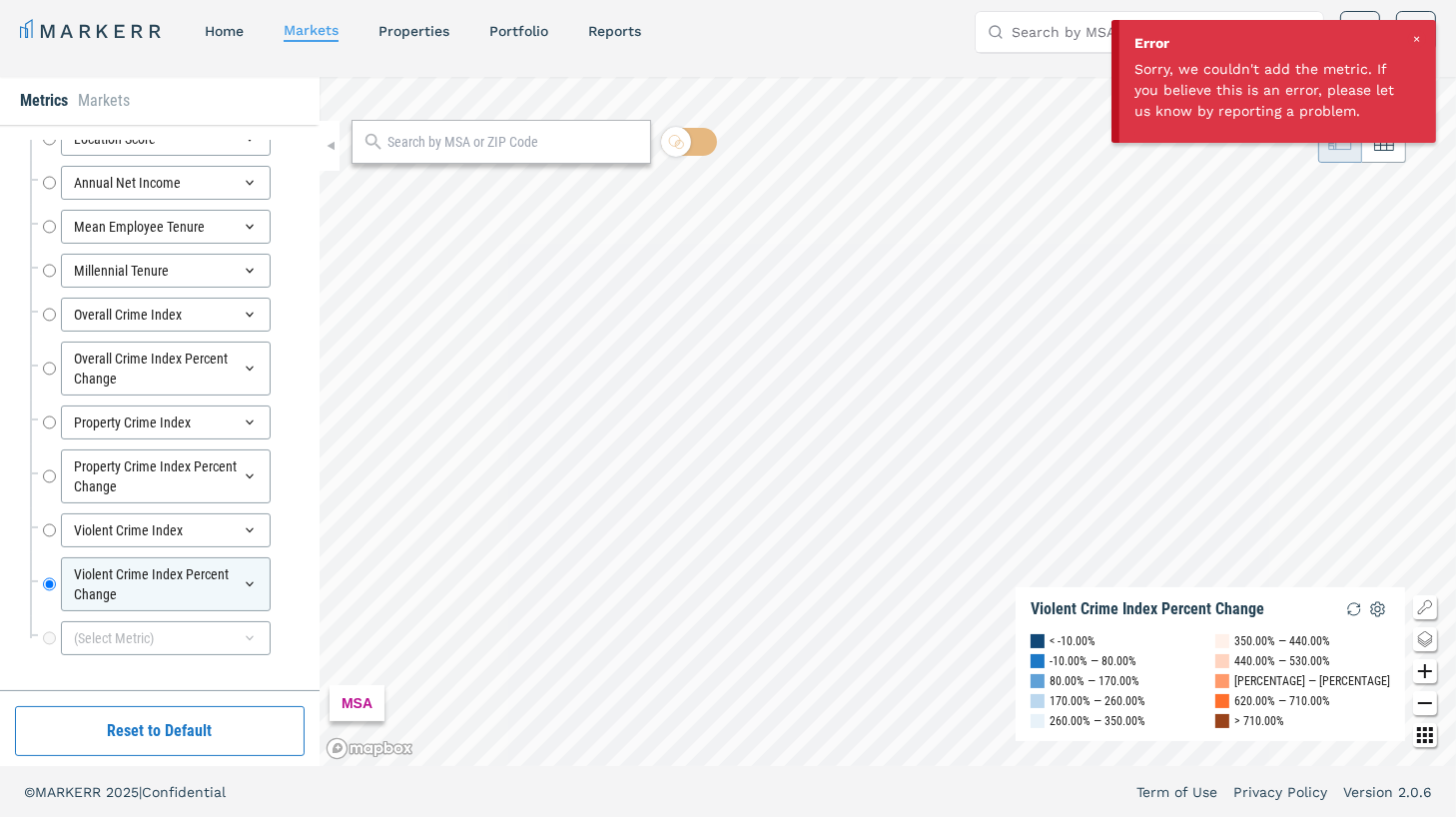 scroll, scrollTop: 8457, scrollLeft: 0, axis: vertical 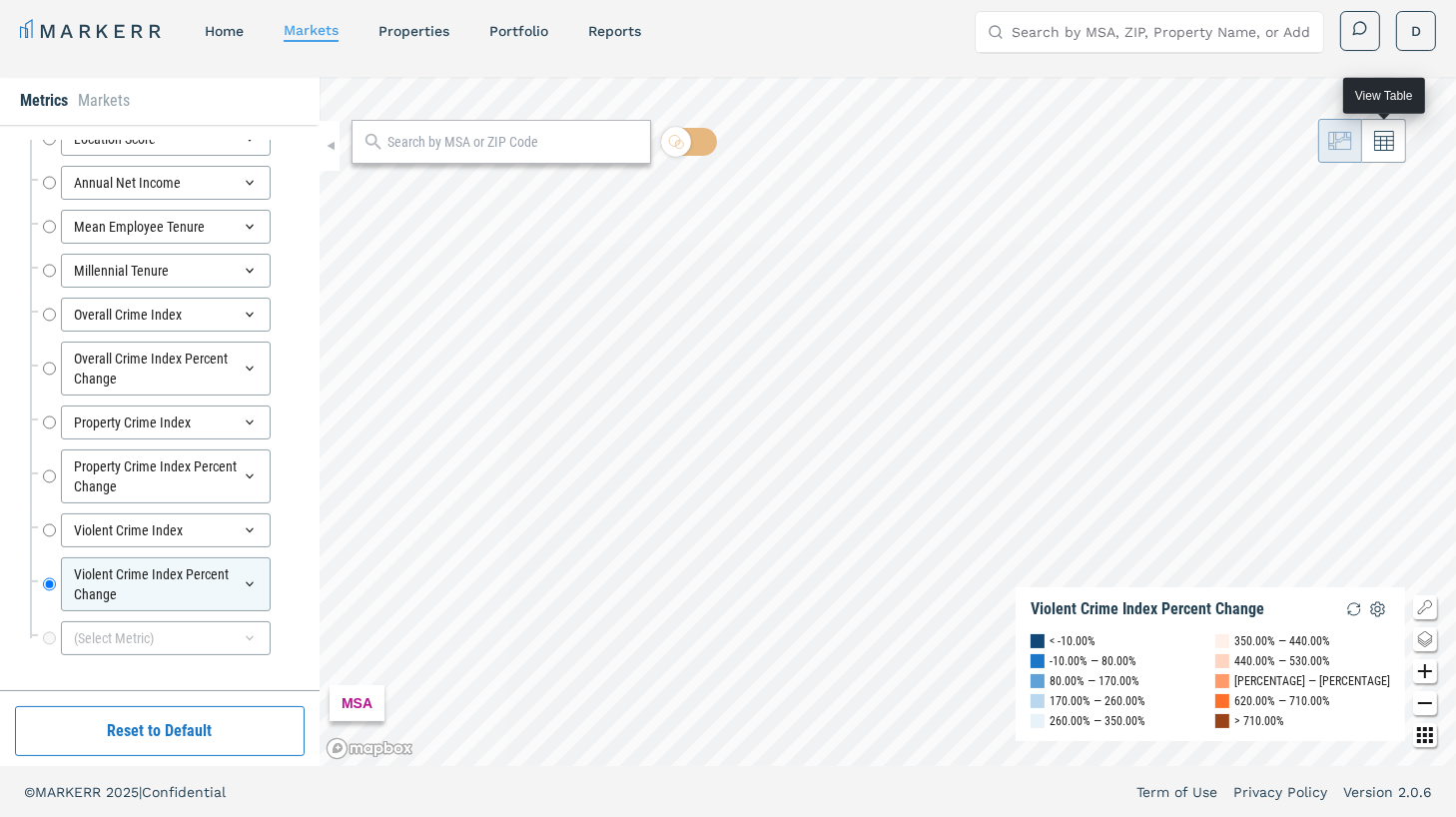 click 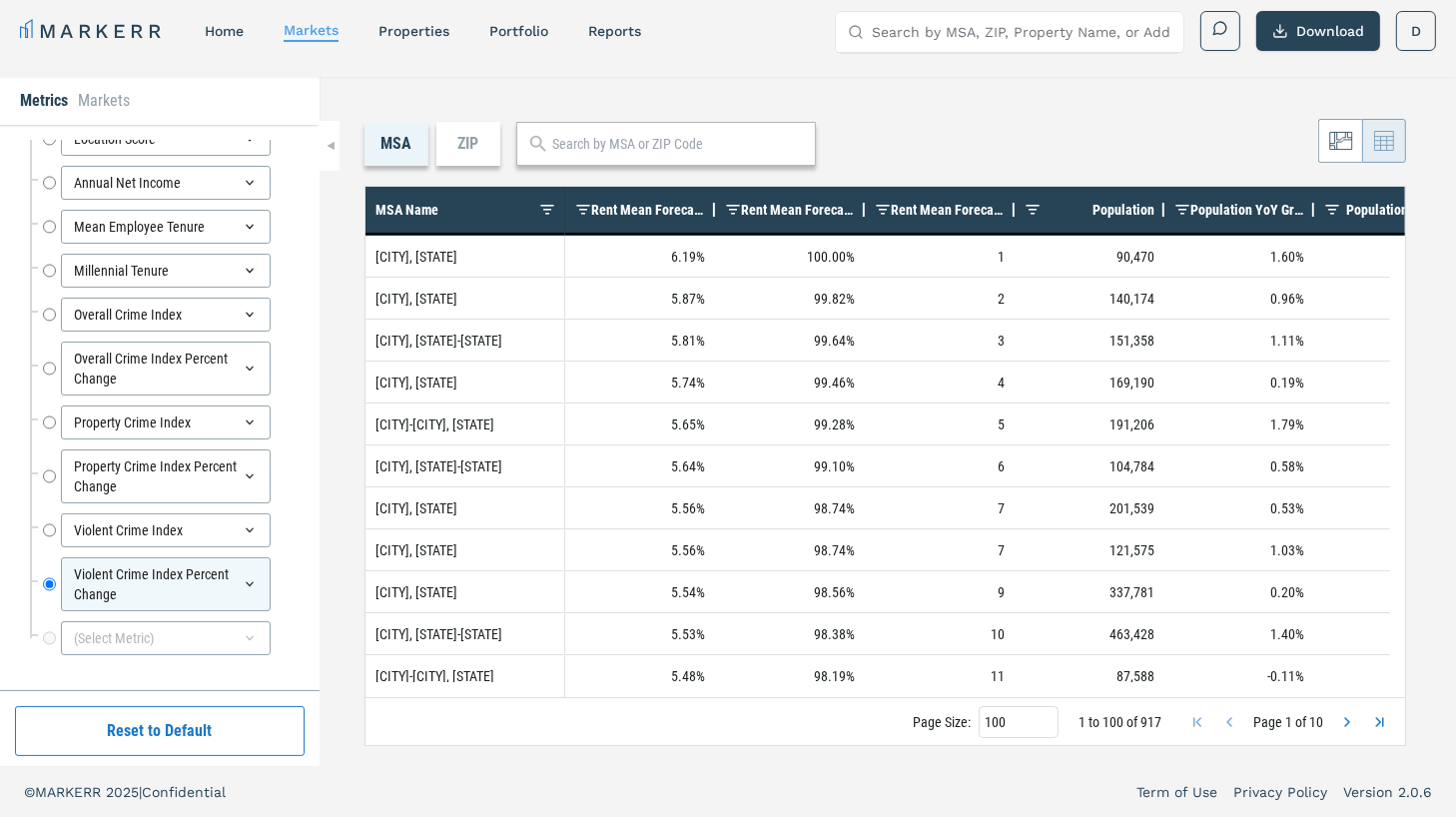 click on "ZIP" at bounding box center [468, 144] 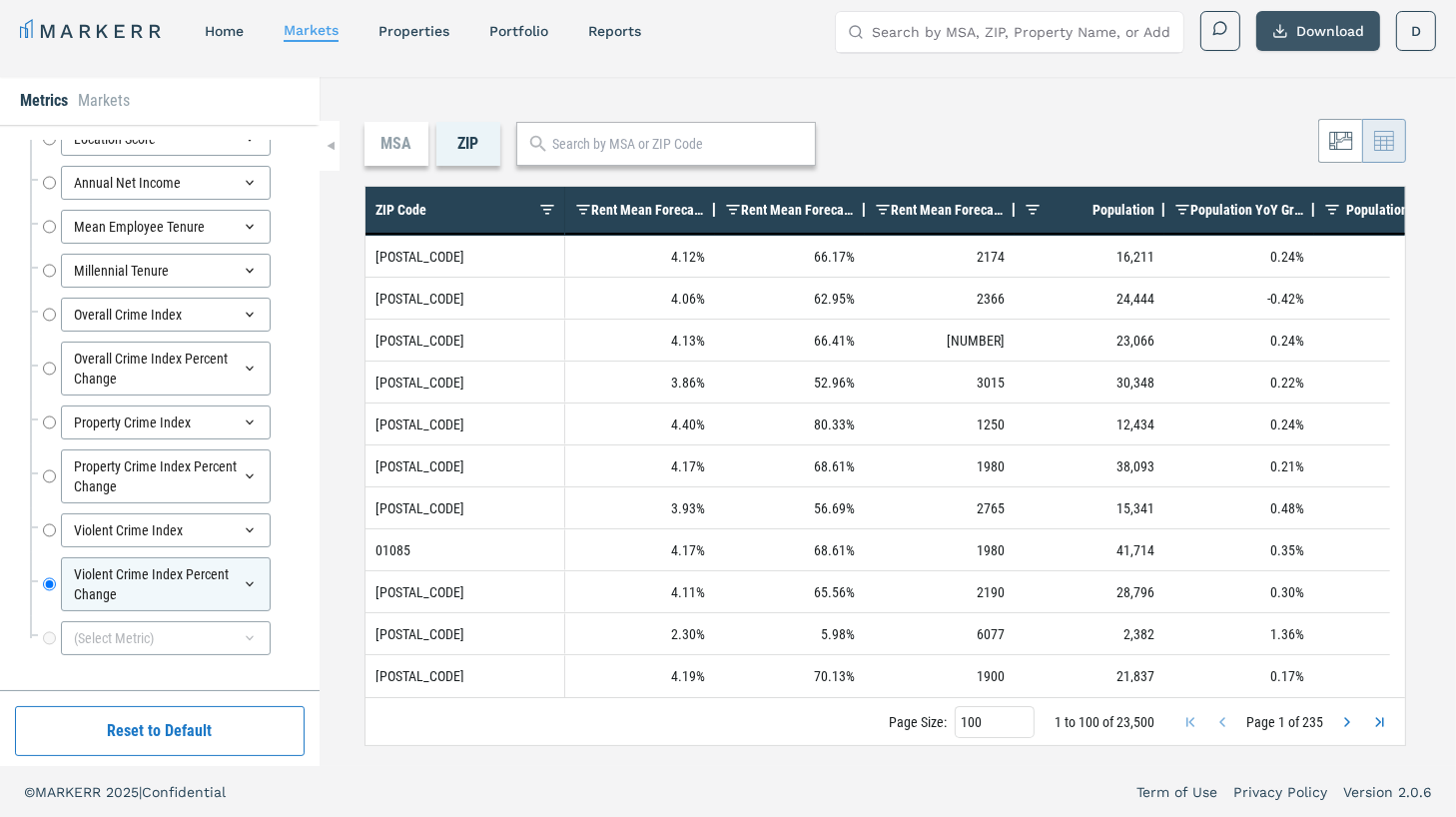 click on "Download" at bounding box center [1318, 31] 